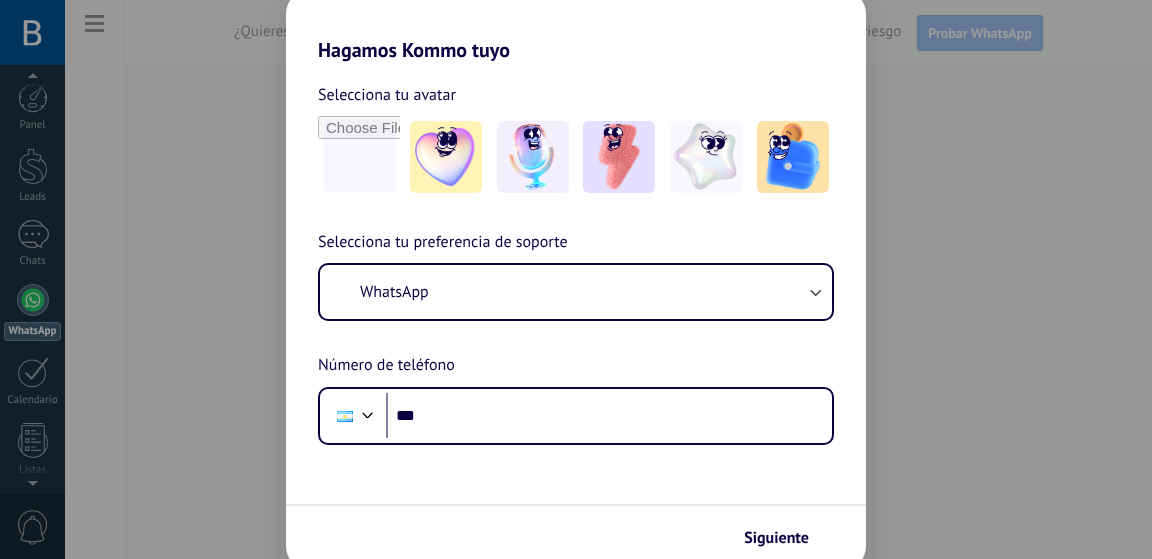 scroll, scrollTop: 0, scrollLeft: 0, axis: both 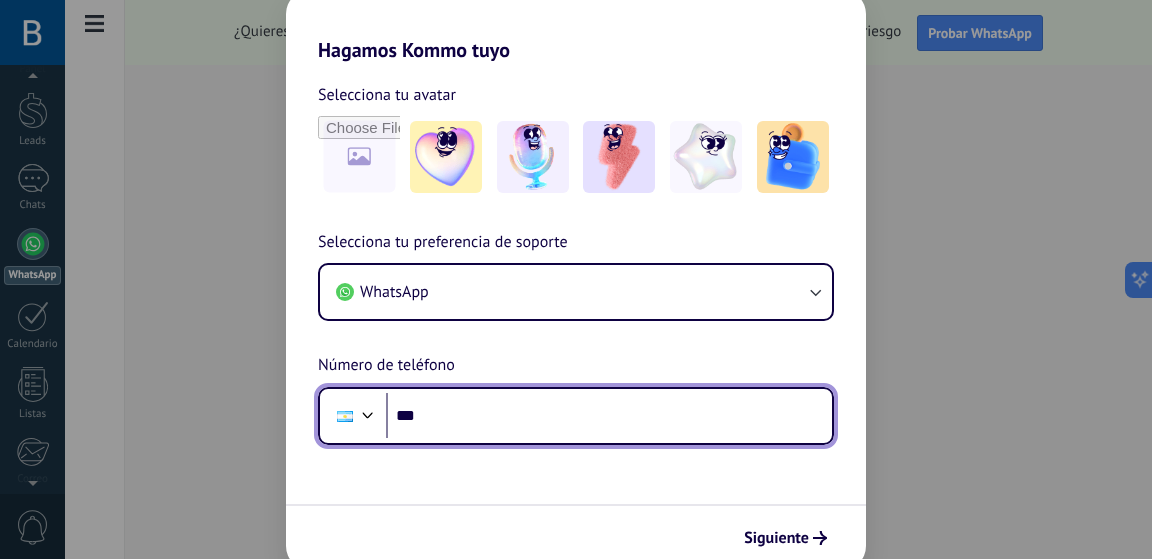 click on "***" at bounding box center [609, 416] 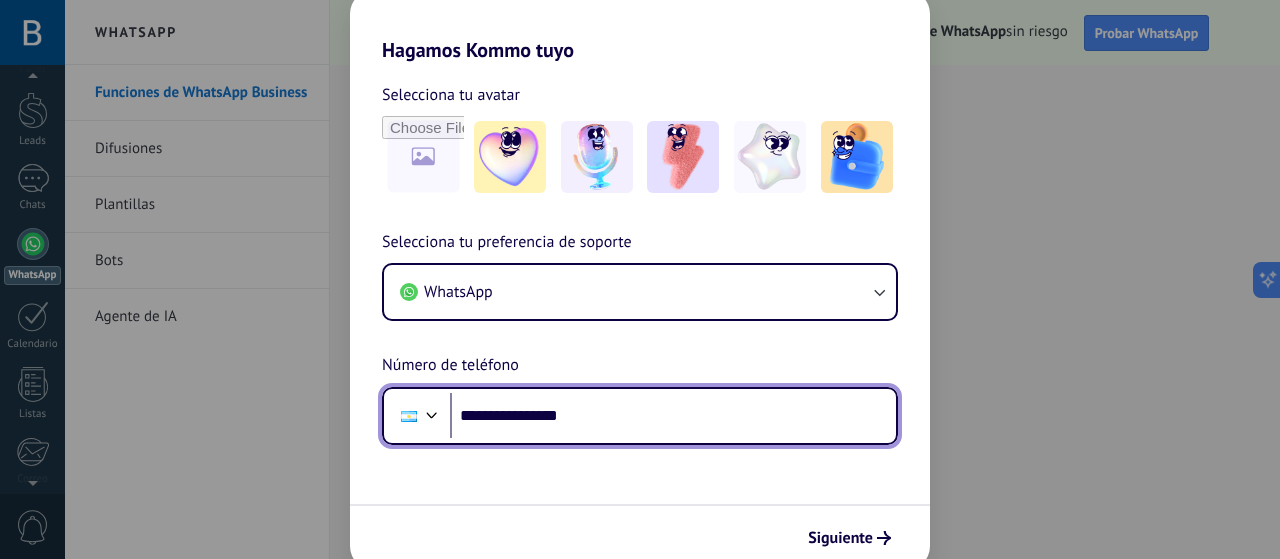 type on "**********" 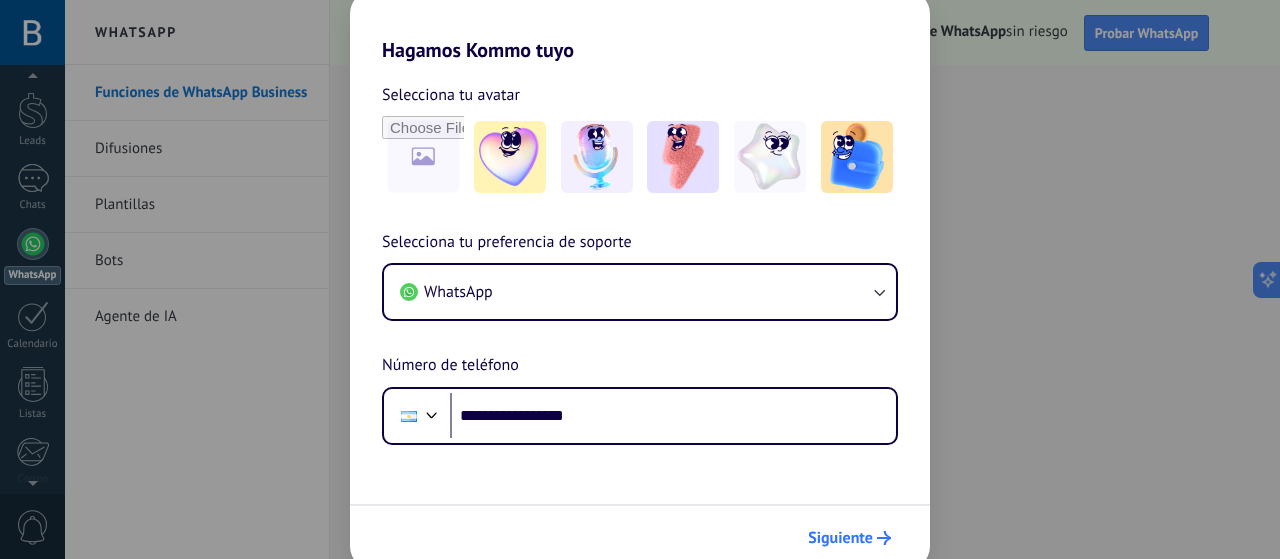 click on "Siguiente" at bounding box center [840, 538] 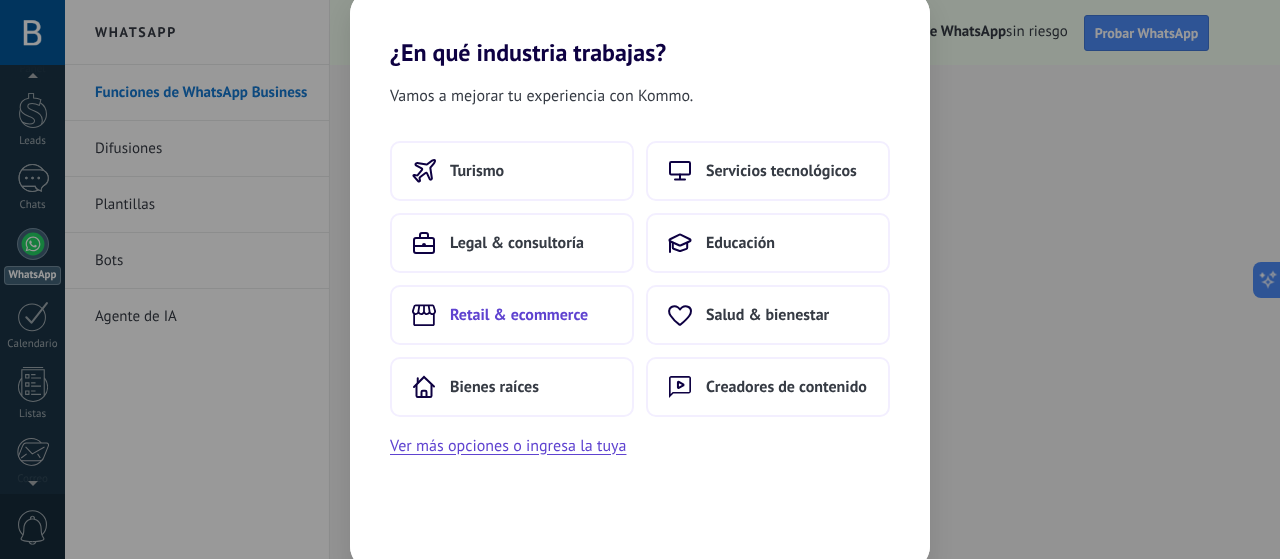 click on "Retail & ecommerce" at bounding box center (519, 315) 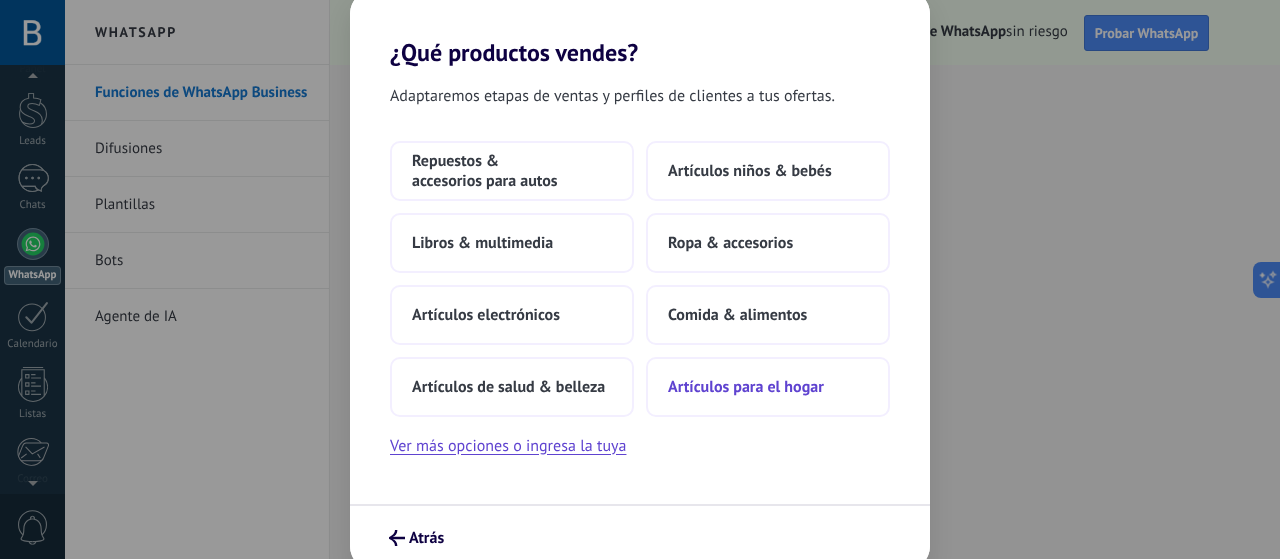 click on "Artículos para el hogar" at bounding box center [746, 387] 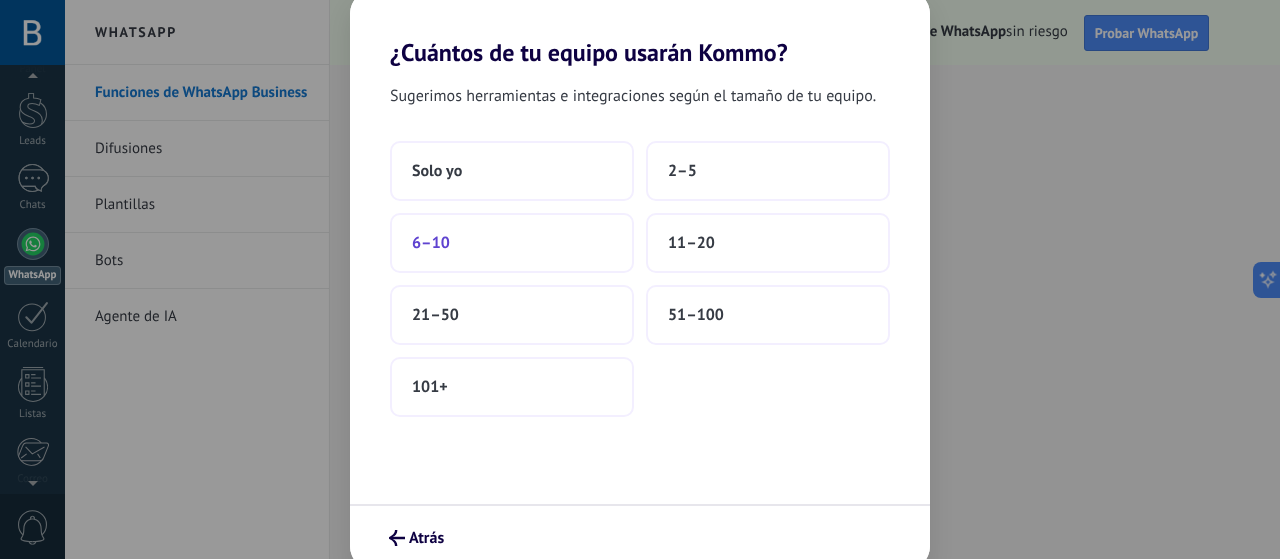 click on "6–10" at bounding box center (512, 243) 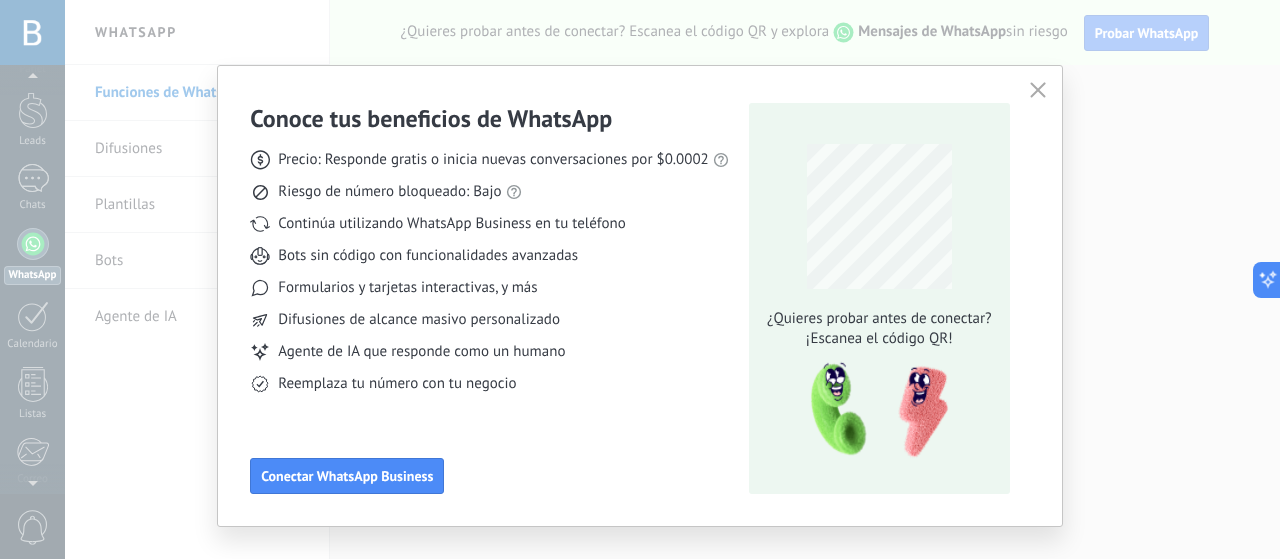 drag, startPoint x: 355, startPoint y: 479, endPoint x: 548, endPoint y: 493, distance: 193.50711 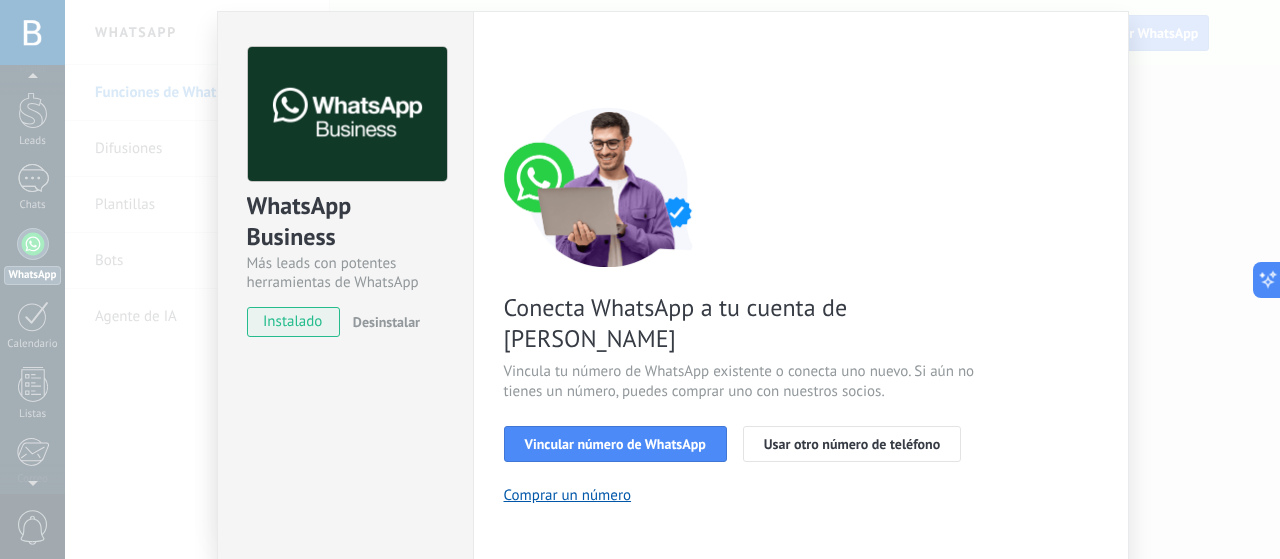 scroll, scrollTop: 100, scrollLeft: 0, axis: vertical 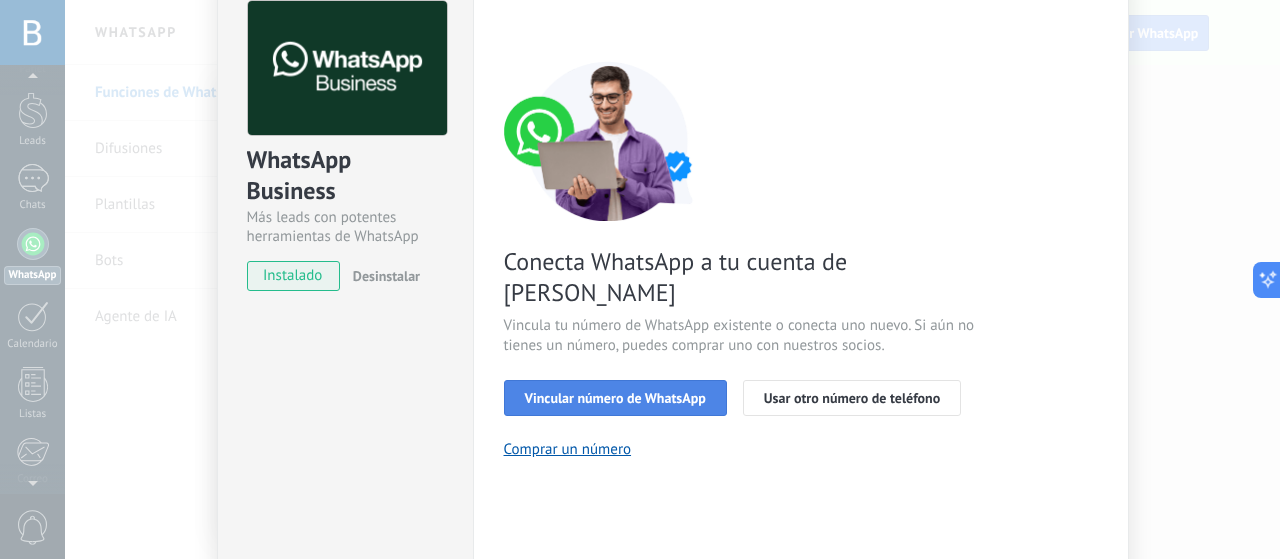 click on "Vincular número de WhatsApp" at bounding box center (615, 398) 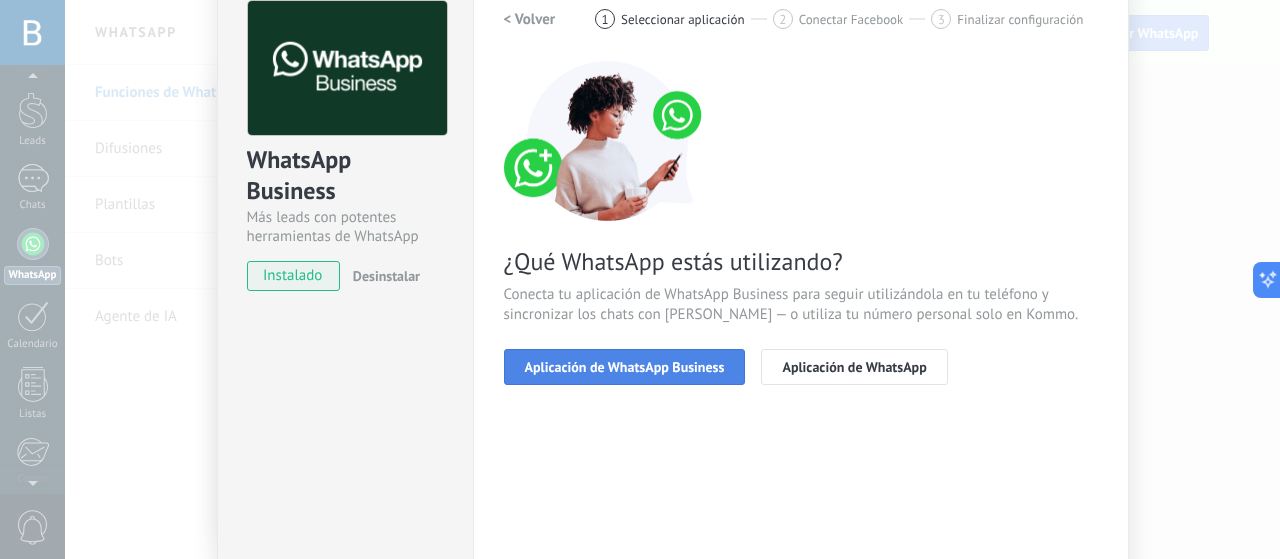 click on "Aplicación de WhatsApp Business" at bounding box center (625, 367) 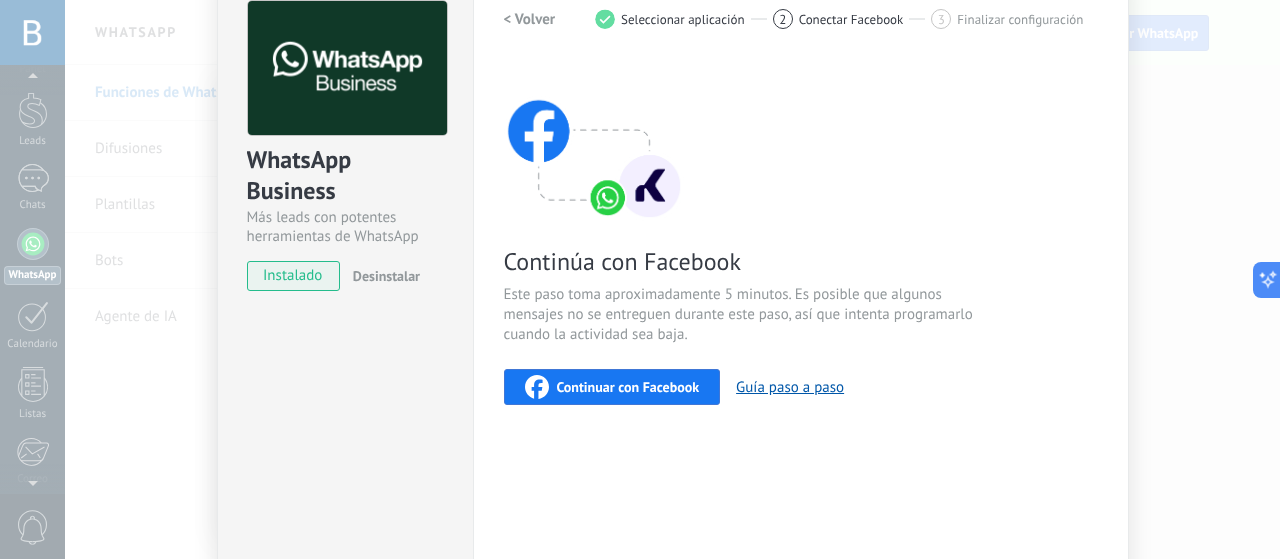 scroll, scrollTop: 0, scrollLeft: 0, axis: both 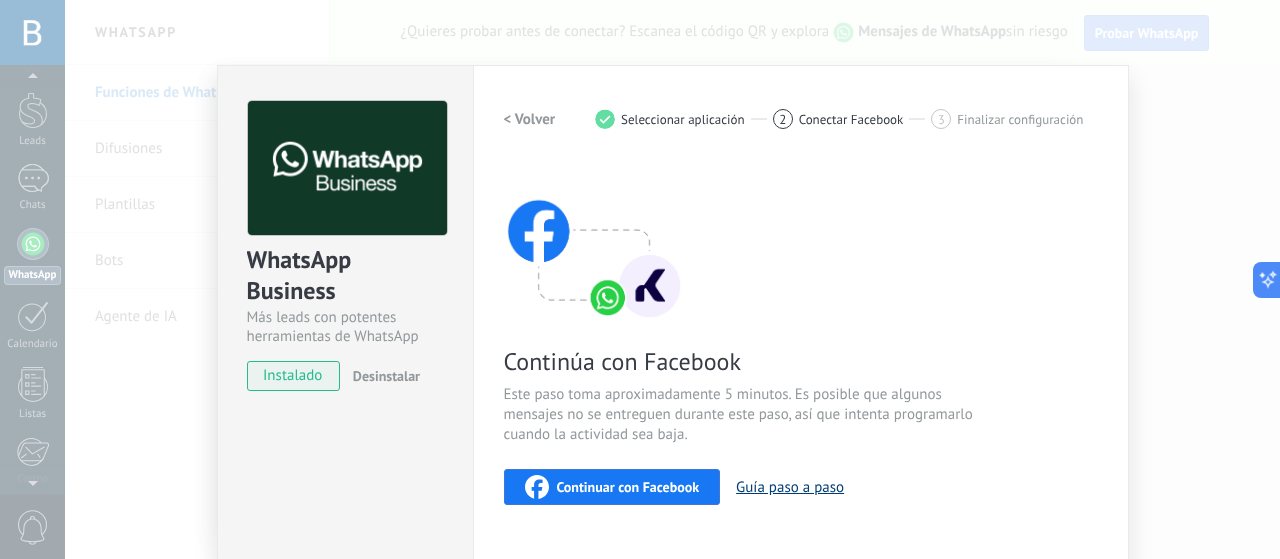 click on "Guía paso a paso" at bounding box center (790, 487) 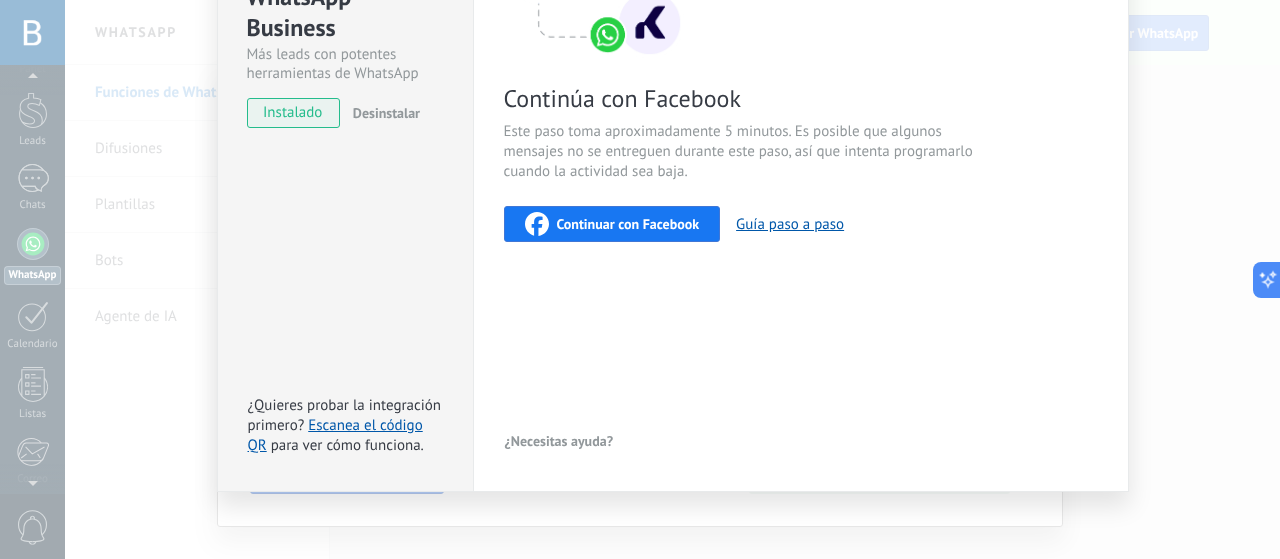 scroll, scrollTop: 270, scrollLeft: 0, axis: vertical 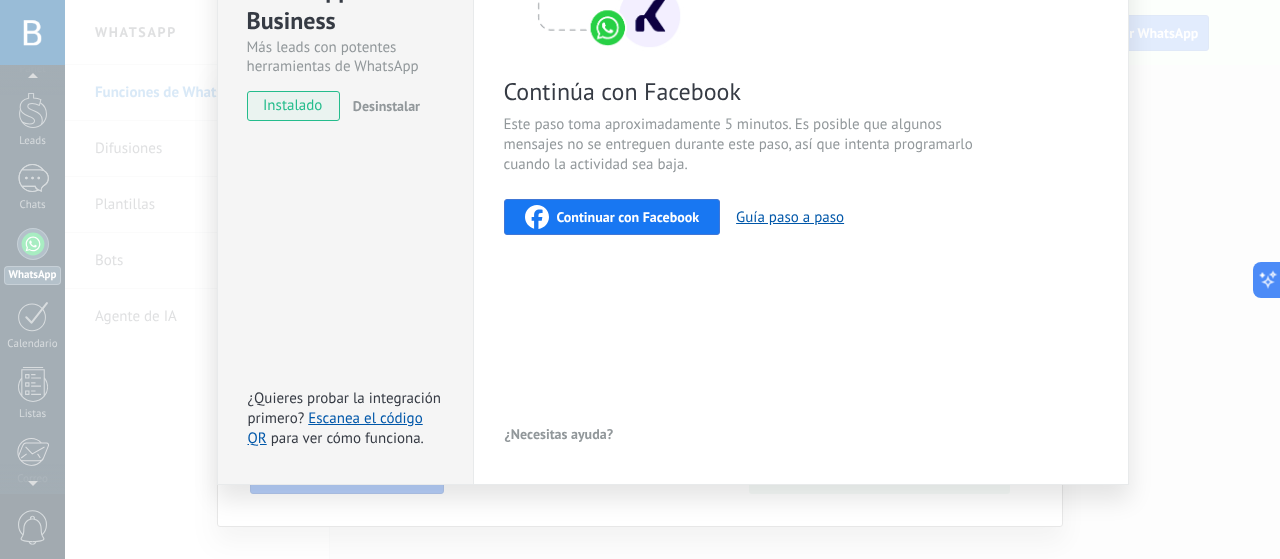 click on "Continuar con Facebook" at bounding box center [628, 217] 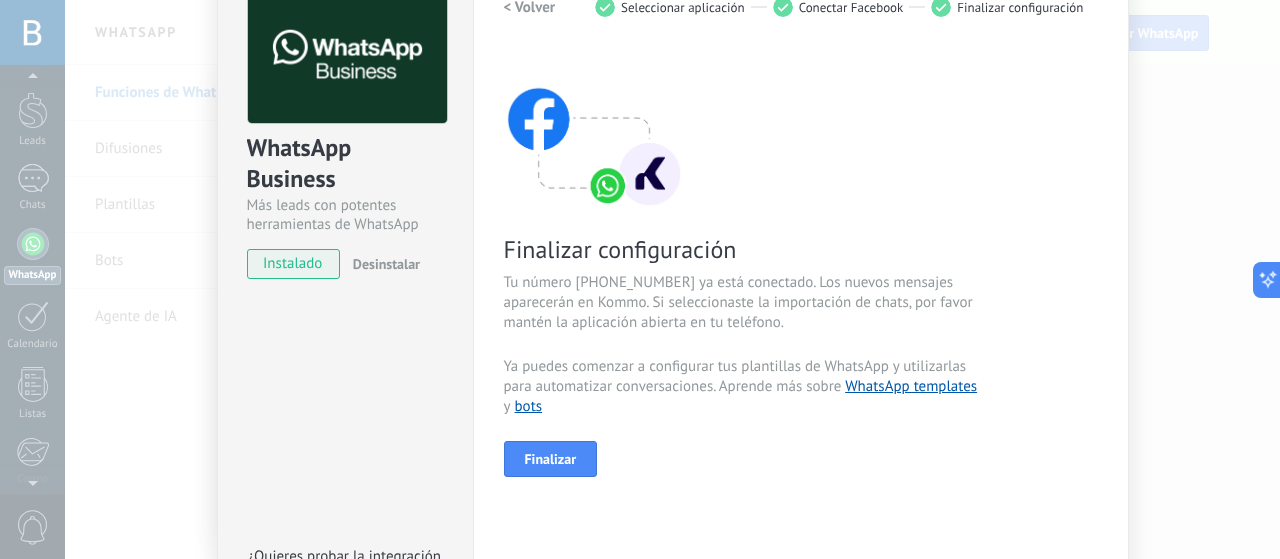 scroll, scrollTop: 200, scrollLeft: 0, axis: vertical 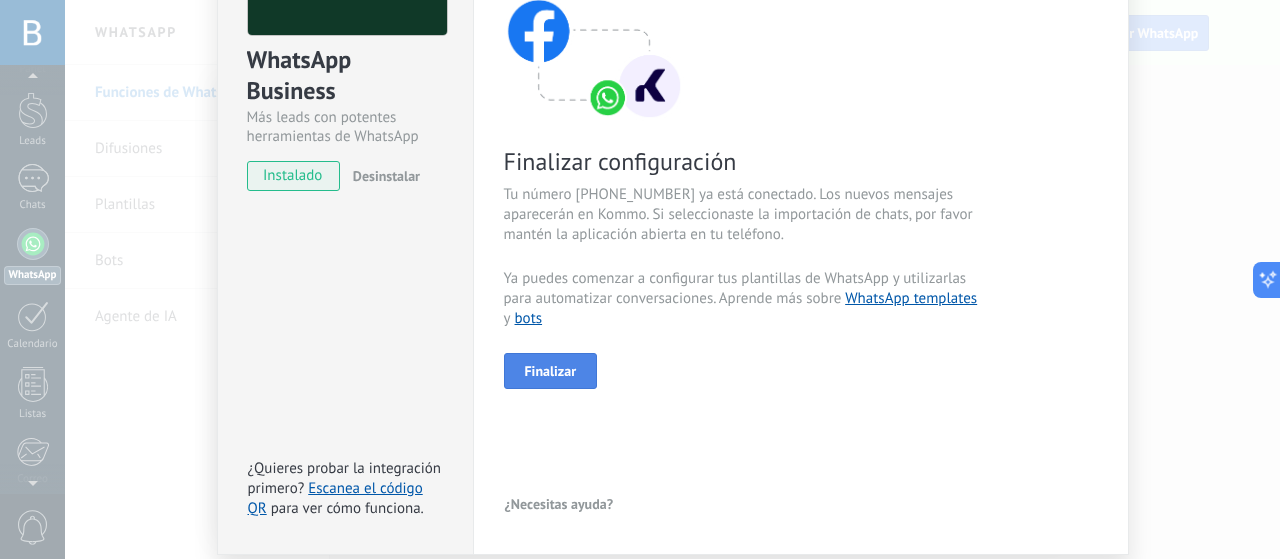 click on "Finalizar" at bounding box center (551, 371) 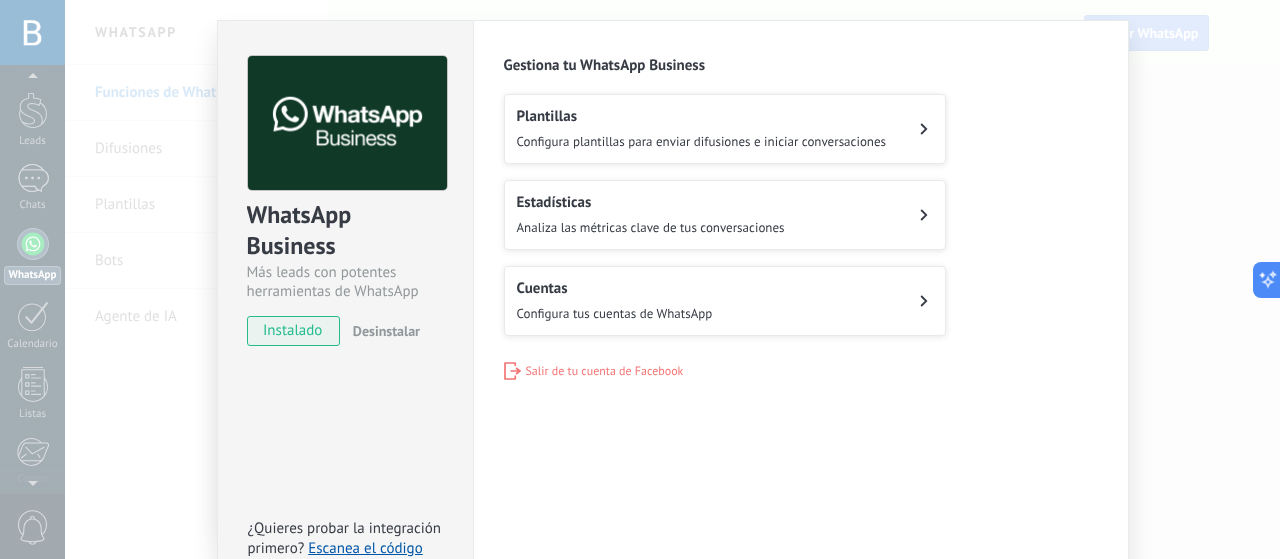 scroll, scrollTop: 0, scrollLeft: 0, axis: both 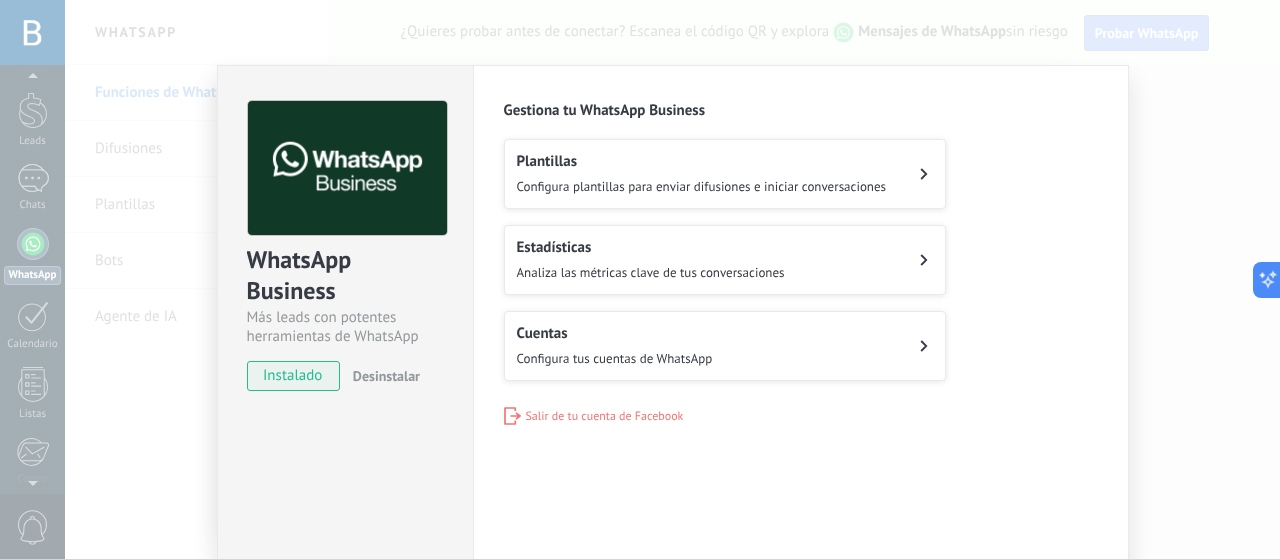 click on "Plantillas" at bounding box center (702, 161) 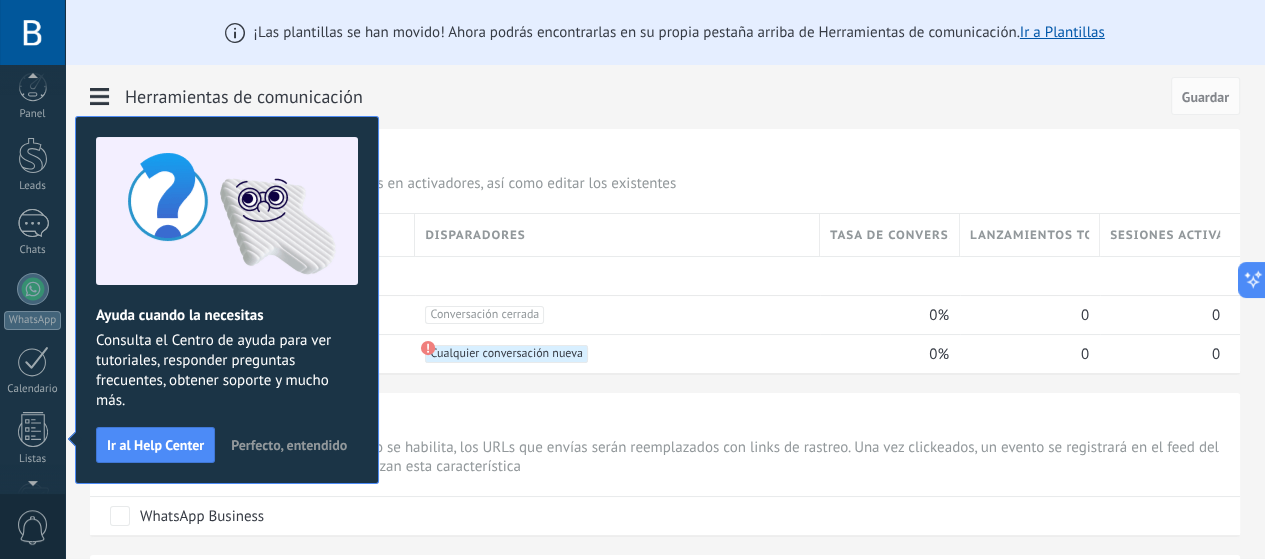 scroll, scrollTop: 272, scrollLeft: 0, axis: vertical 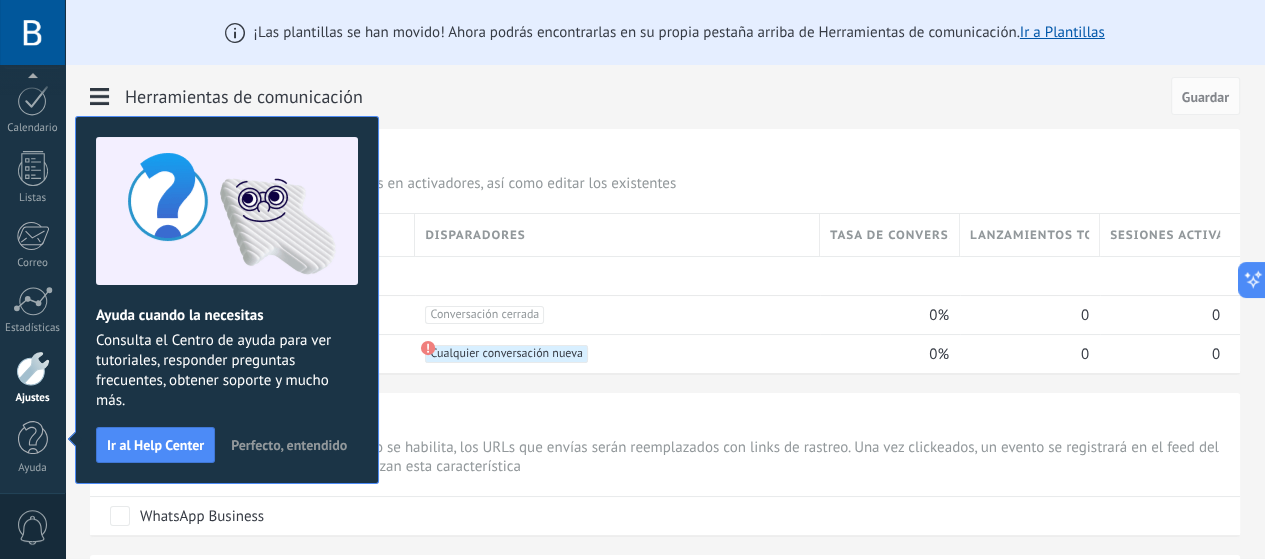 click on "Perfecto, entendido" at bounding box center [289, 445] 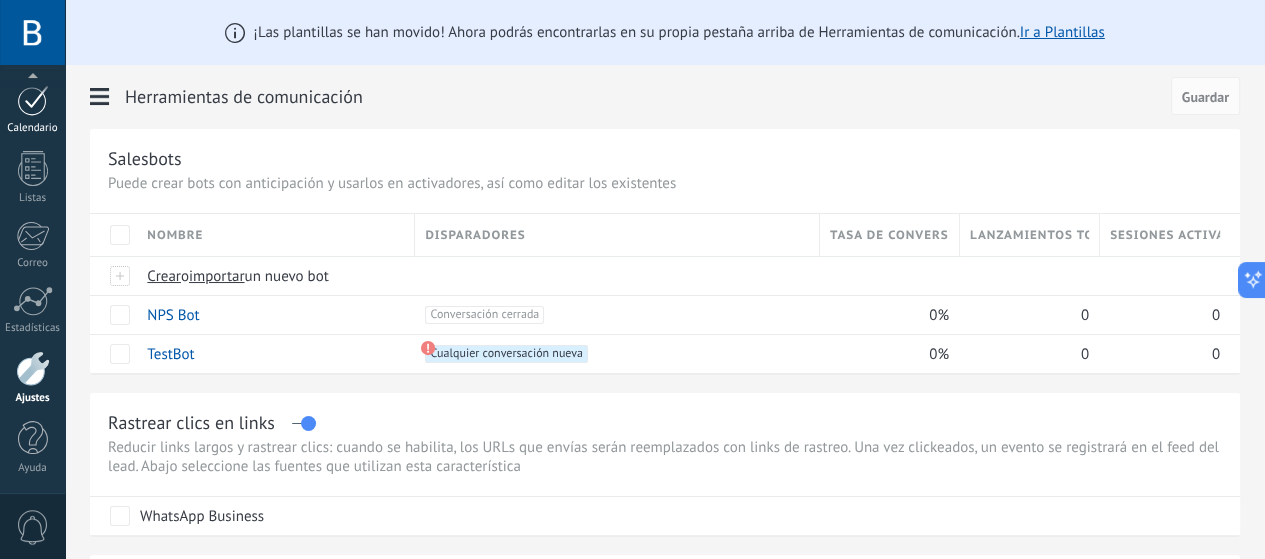 scroll, scrollTop: 259, scrollLeft: 0, axis: vertical 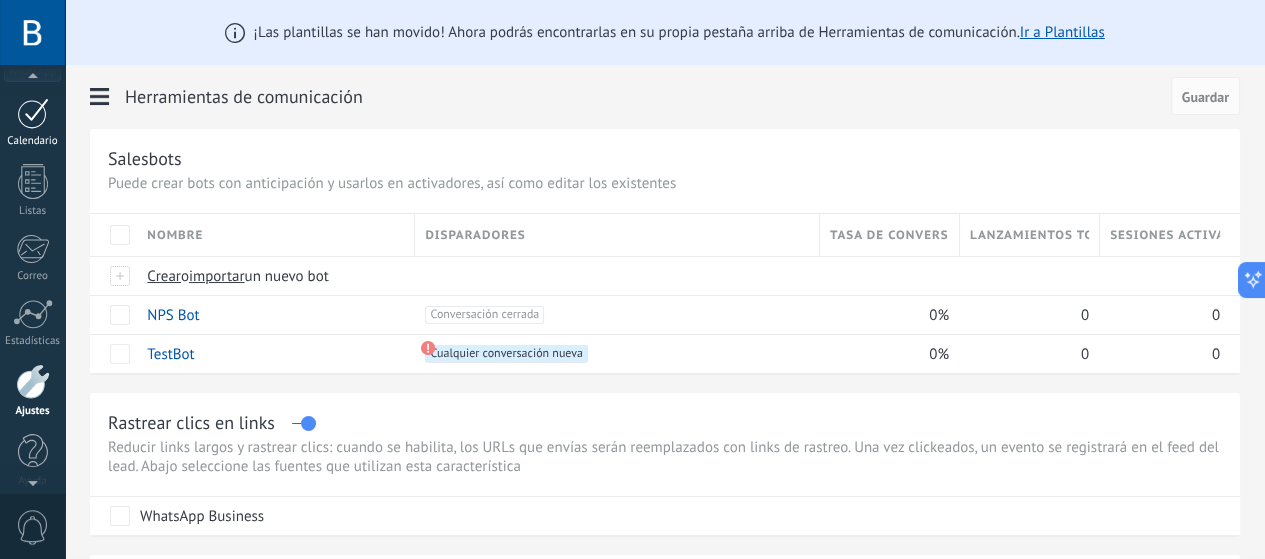 click at bounding box center [33, 113] 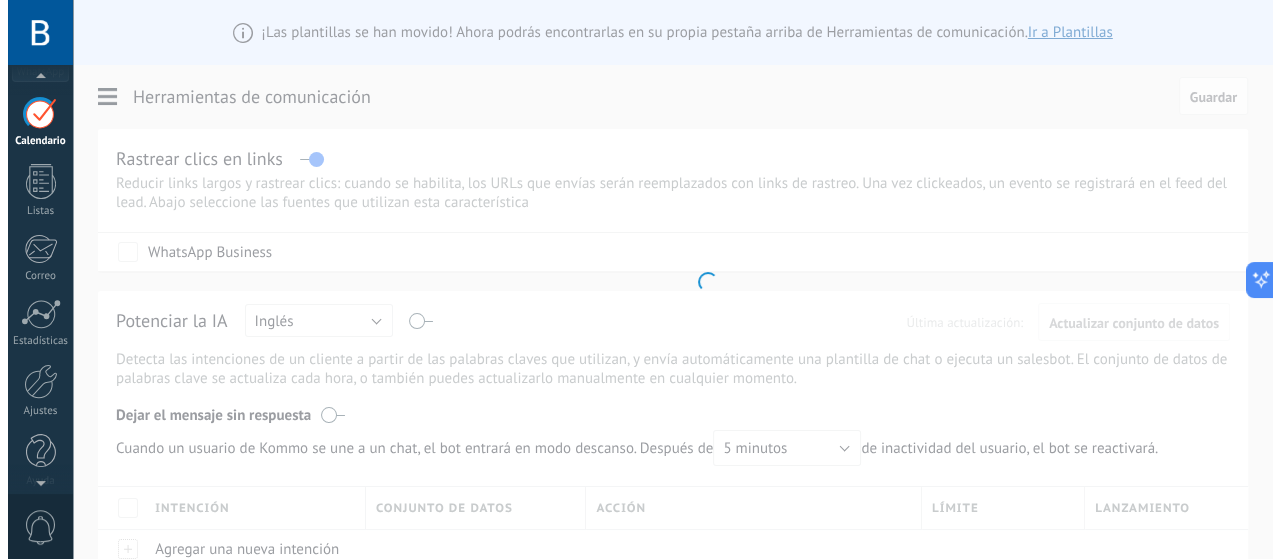 scroll, scrollTop: 128, scrollLeft: 0, axis: vertical 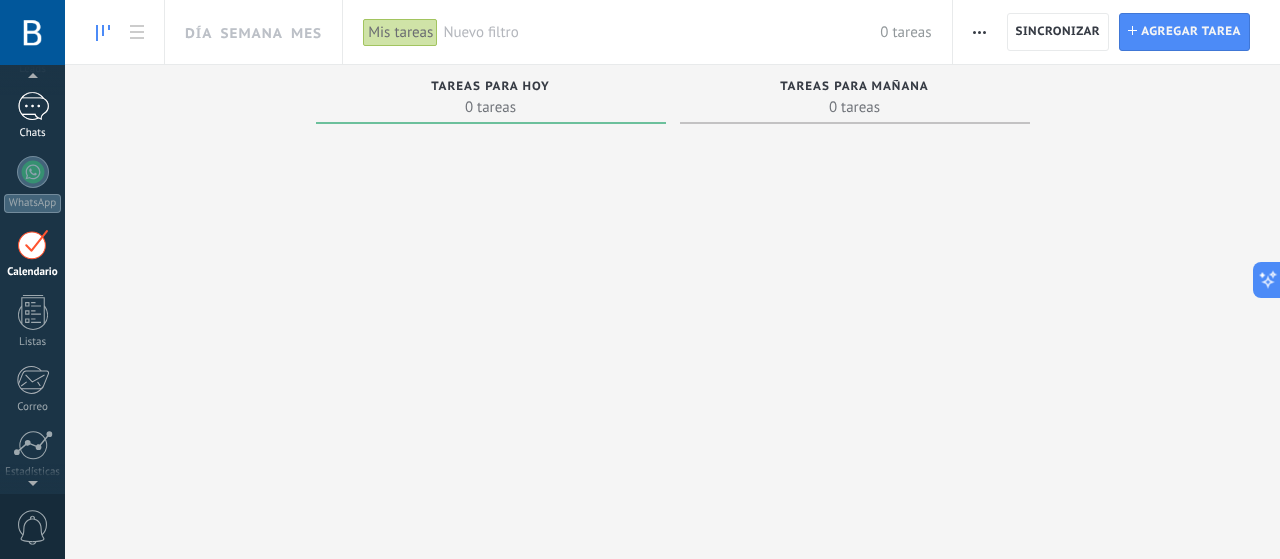 click at bounding box center (33, 106) 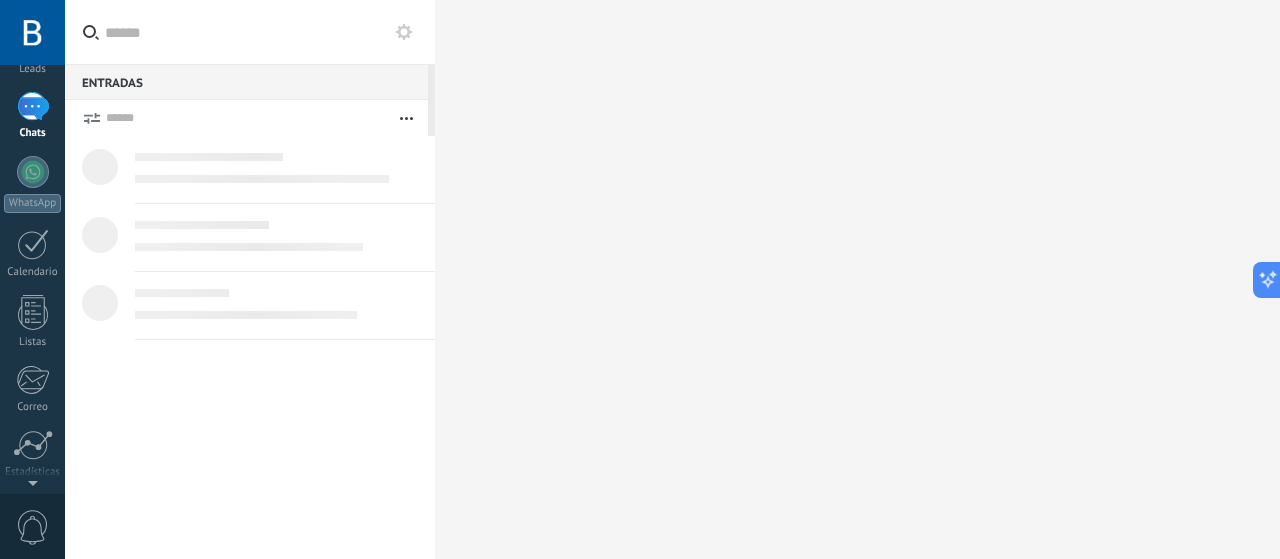 scroll, scrollTop: 0, scrollLeft: 0, axis: both 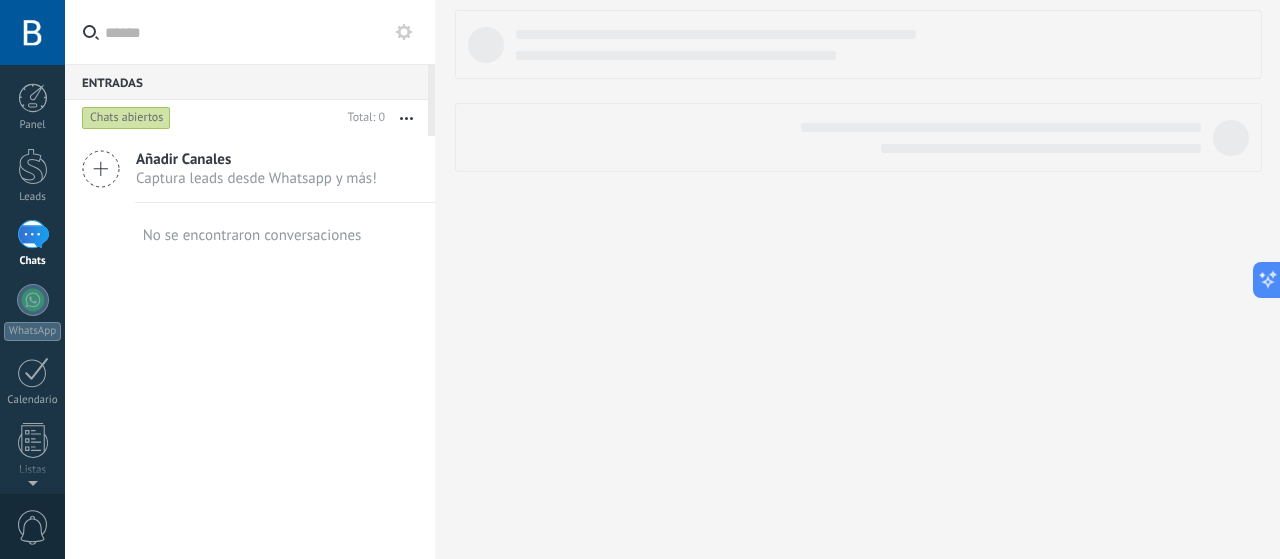click on "Captura leads desde Whatsapp y más!" at bounding box center (256, 178) 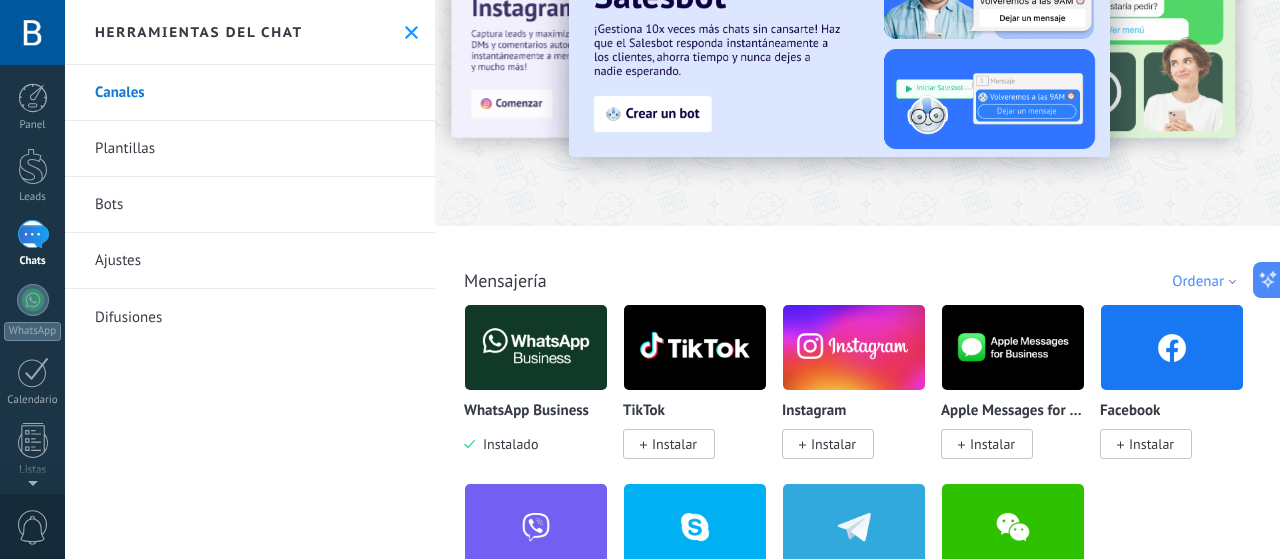 scroll, scrollTop: 0, scrollLeft: 0, axis: both 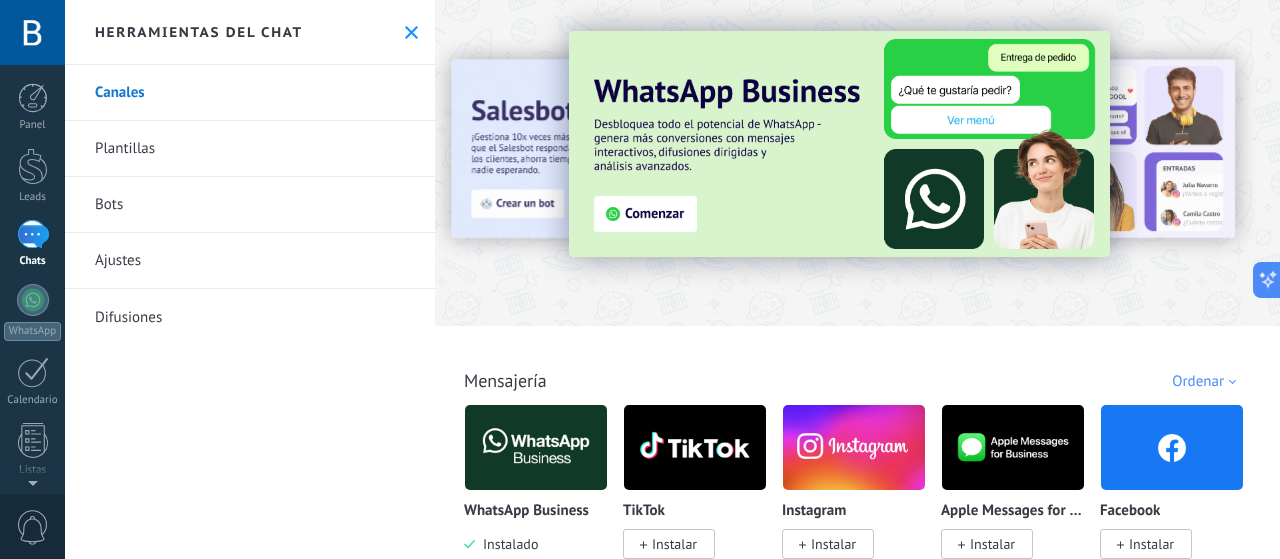click at bounding box center (839, 144) 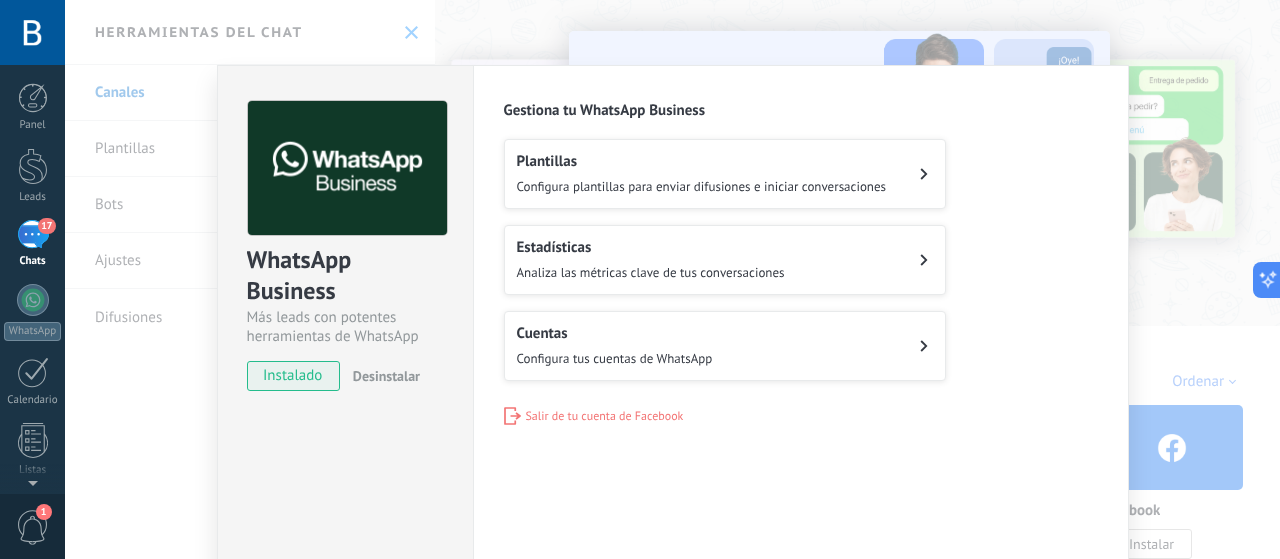 drag, startPoint x: 728, startPoint y: 176, endPoint x: 773, endPoint y: 175, distance: 45.01111 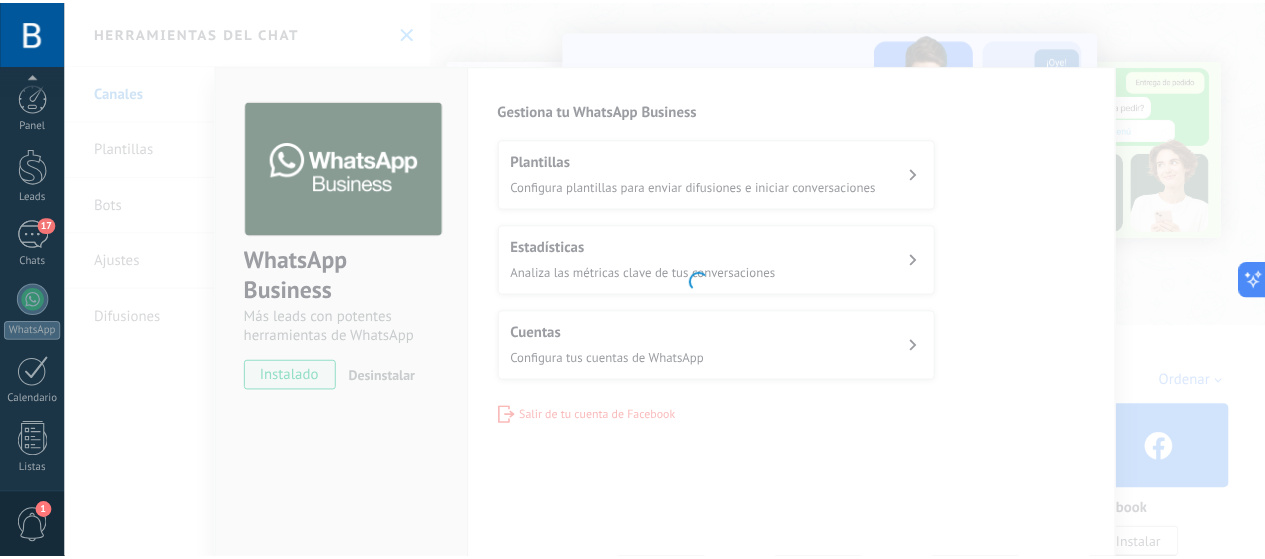scroll, scrollTop: 272, scrollLeft: 0, axis: vertical 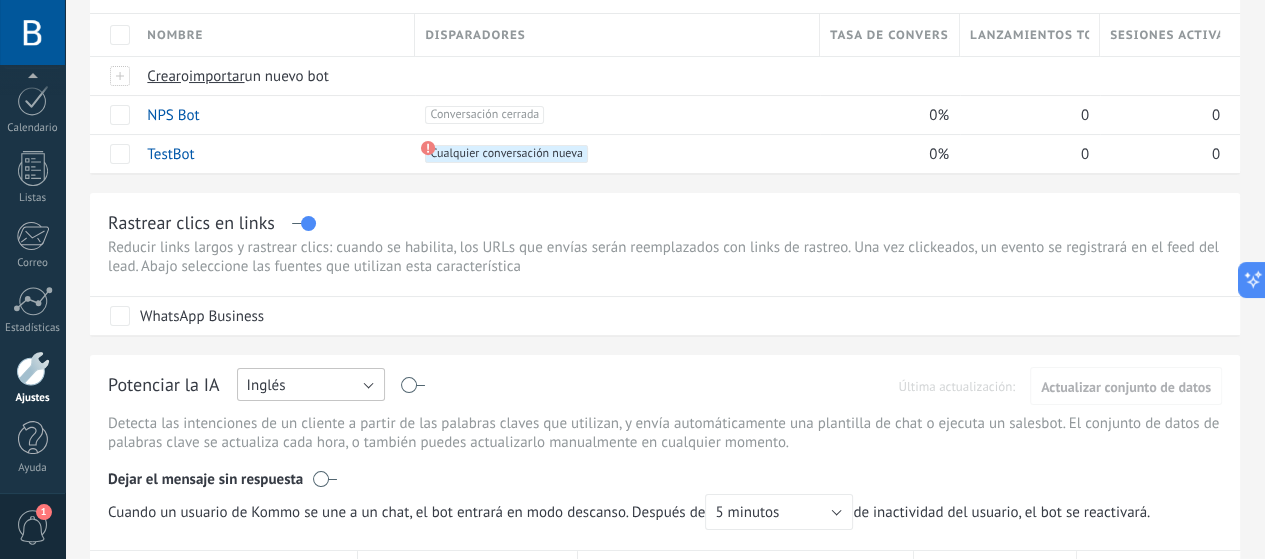 click on "Inglés" at bounding box center [311, 384] 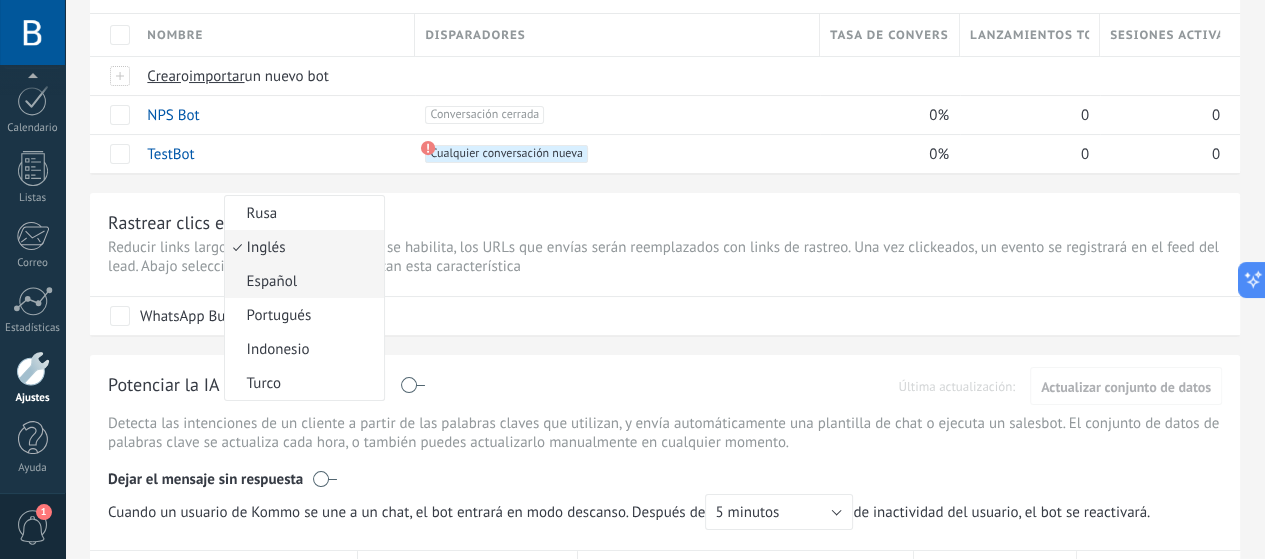 click on "Español" at bounding box center [301, 281] 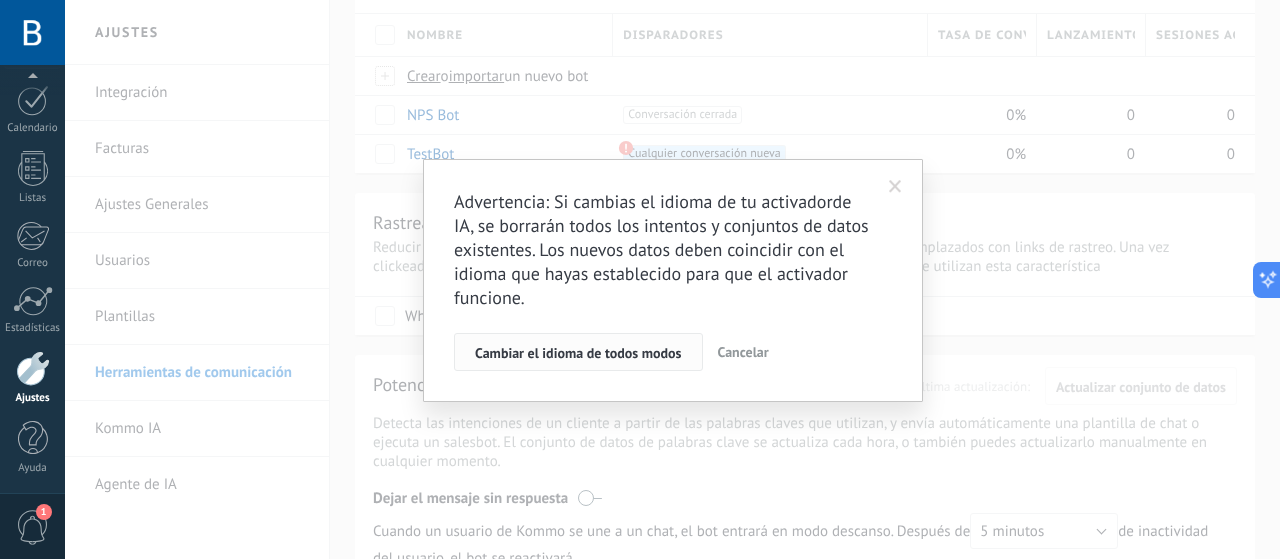 click on "Cambiar el idioma de todos modos" at bounding box center (578, 353) 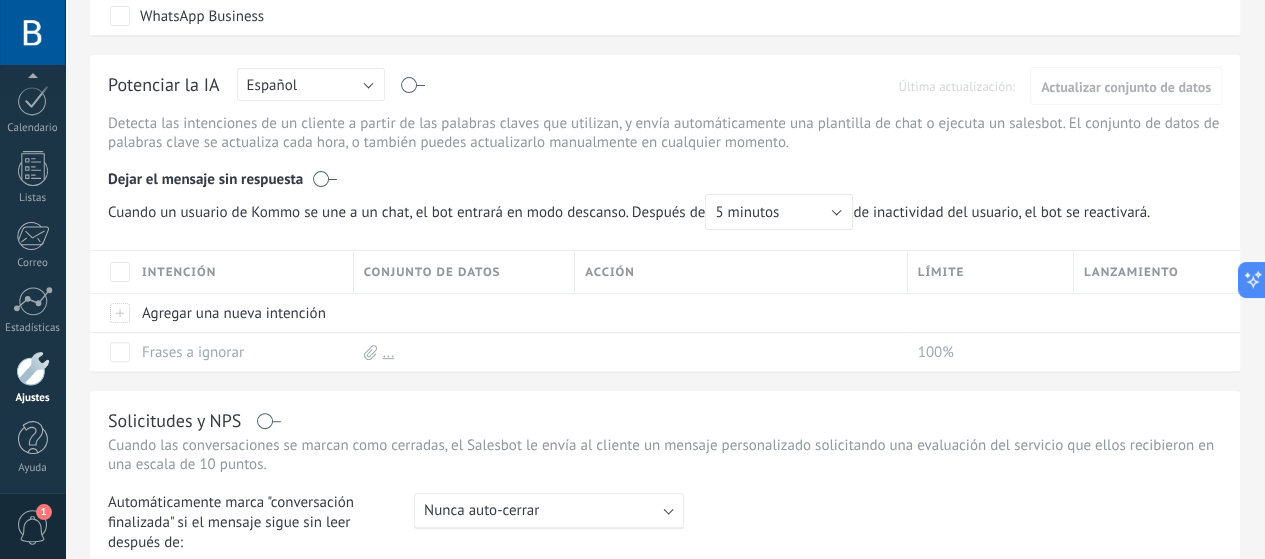 scroll, scrollTop: 600, scrollLeft: 0, axis: vertical 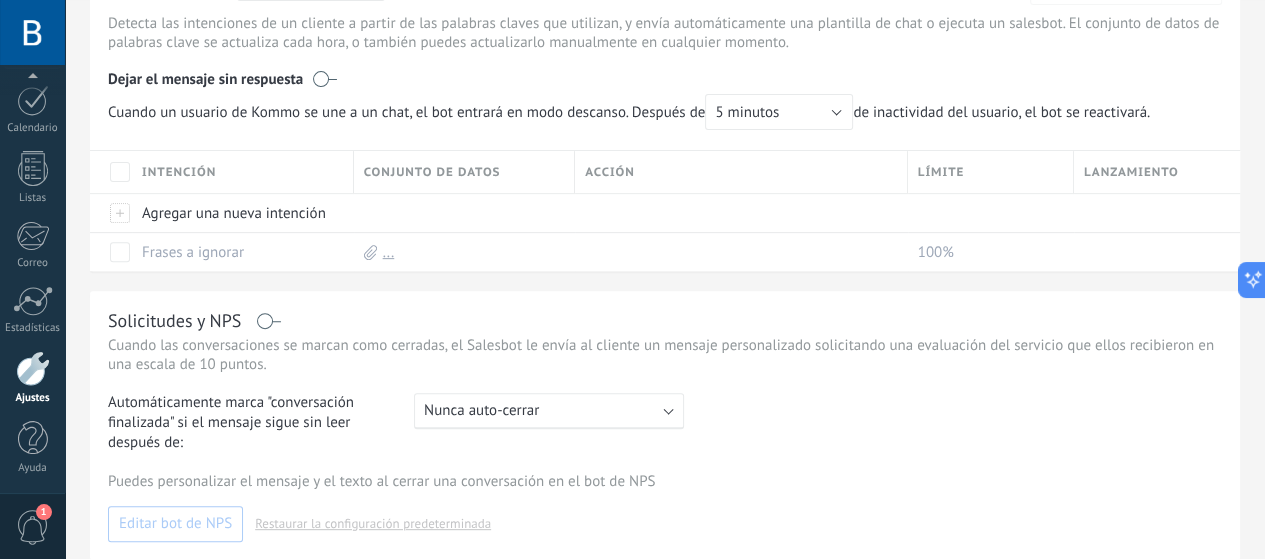 click on "Nunca auto-cerrar" at bounding box center [481, 410] 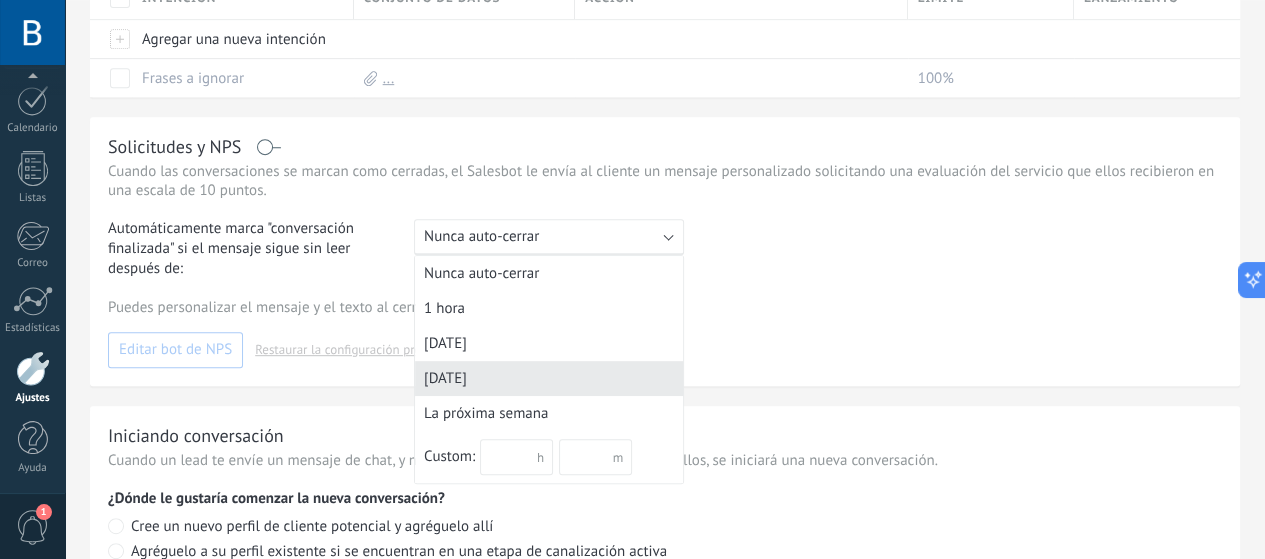 scroll, scrollTop: 900, scrollLeft: 0, axis: vertical 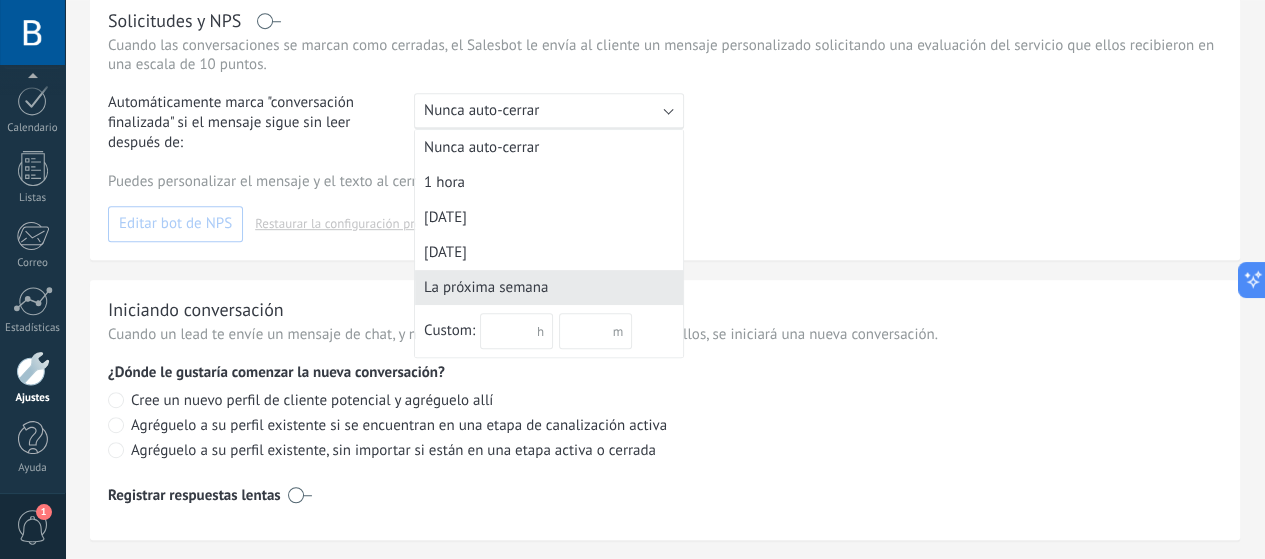 click on "La próxima semana" at bounding box center [549, 287] 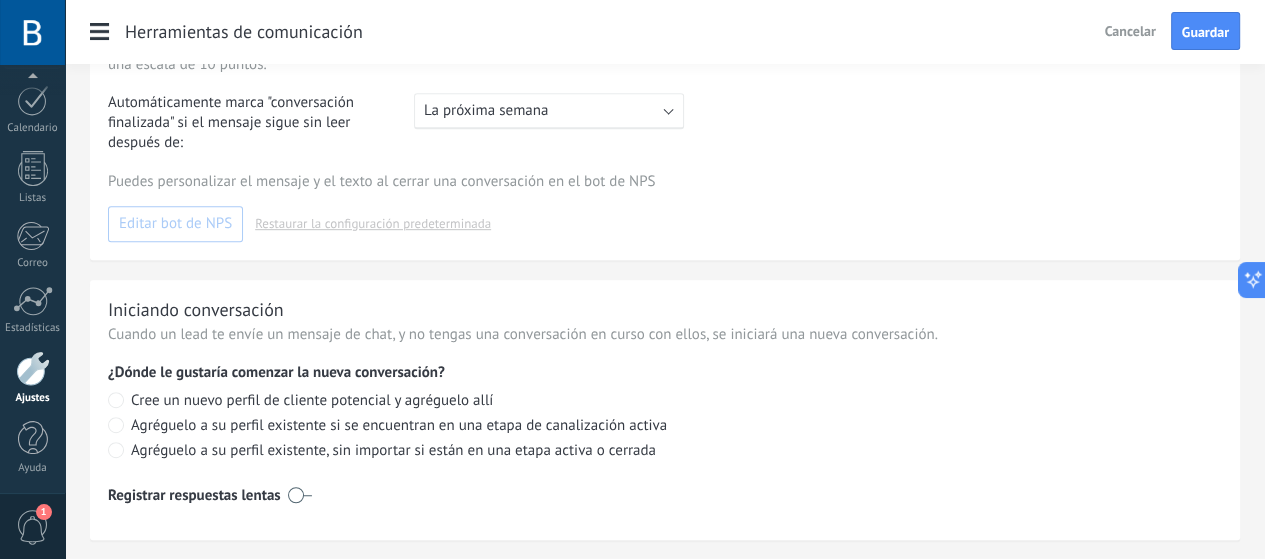 click on ":  La próxima semana" at bounding box center [549, 111] 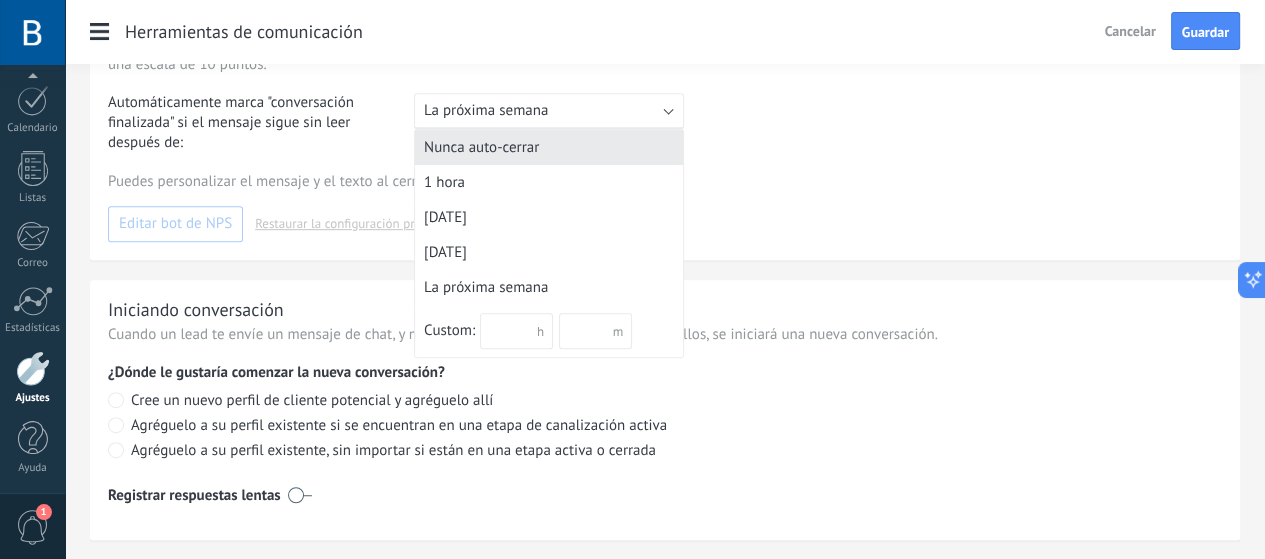 click on "Nunca auto-cerrar" at bounding box center [549, 147] 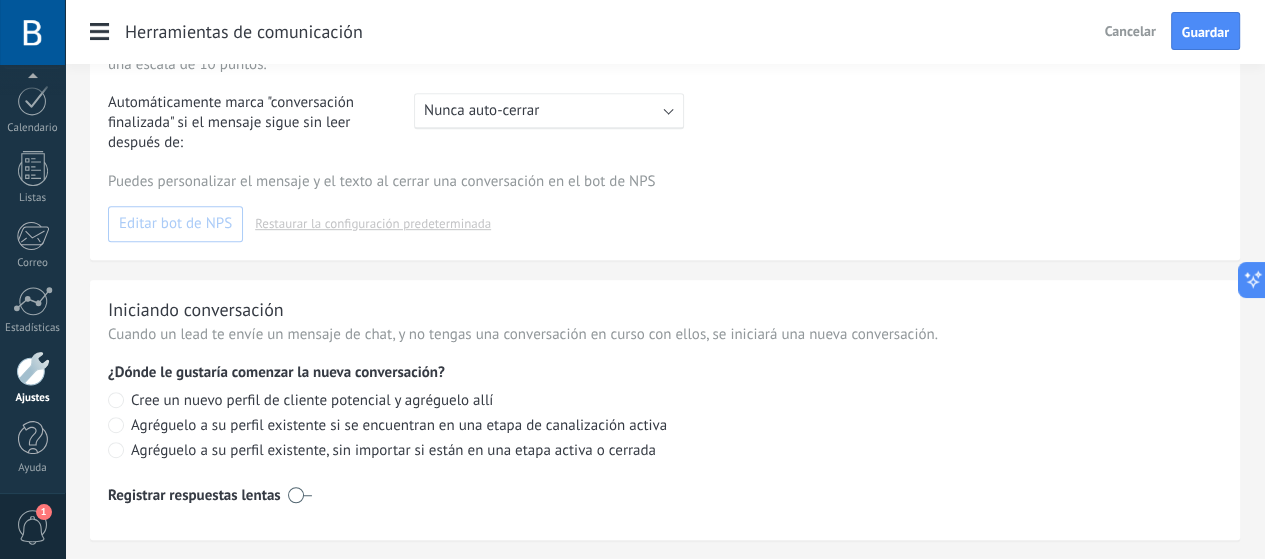 click on "Solicitudes y NPS Cuando las conversaciones se marcan como cerradas, el Salesbot le envía al cliente un mensaje personalizado solicitando una evaluación del servicio que ellos recibieron en una escala de 10 puntos. Automáticamente marca "conversación finalizada" si el mensaje sigue sin leer después de:   :  Nunca auto-cerrar Nunca auto-cerrar 1 hora In 1 day In 3 days La próxima semana Custom: días h m Puedes personalizar el mensaje y el texto al cerrar una conversación en el bot de NPS Editar bot de NPS Restaurar la configuración predeterminada" at bounding box center [665, 125] 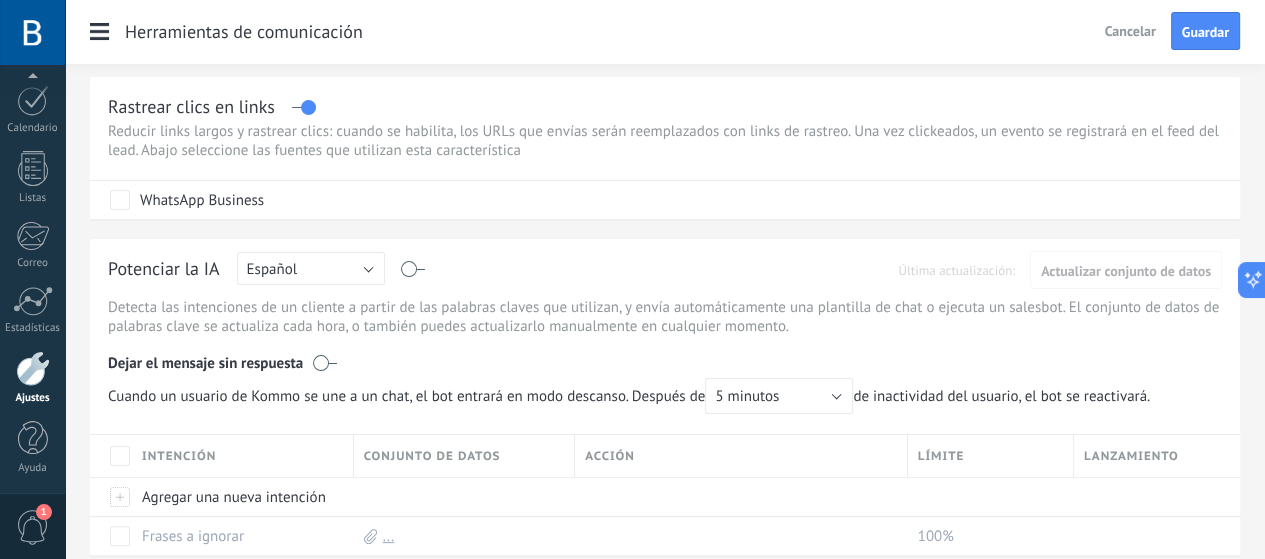scroll, scrollTop: 187, scrollLeft: 0, axis: vertical 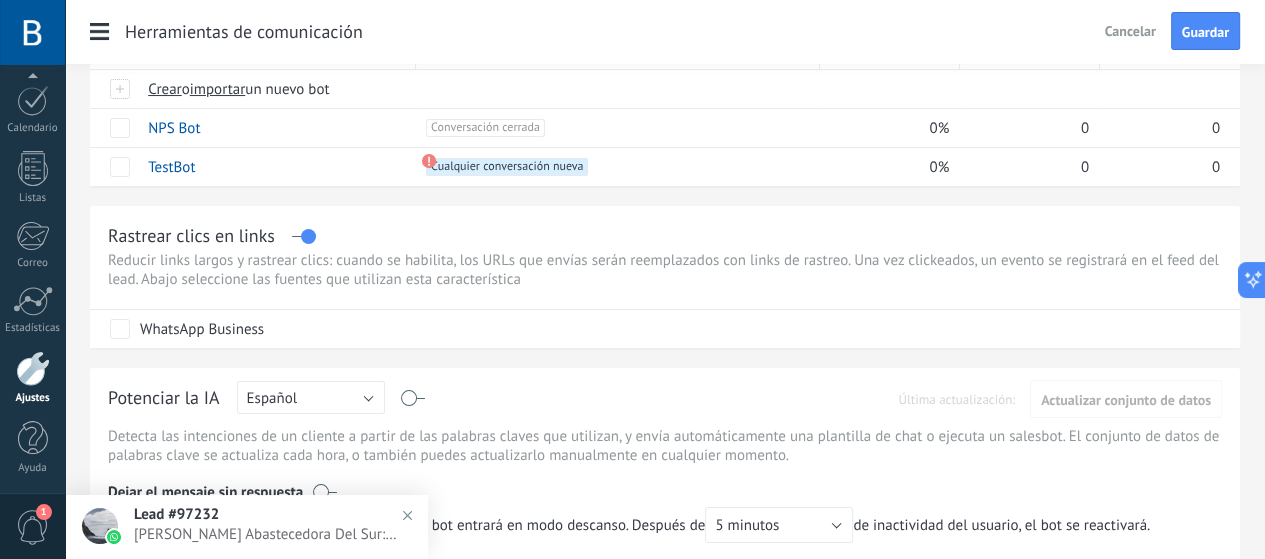 click on "Lead #97232" at bounding box center (275, 514) 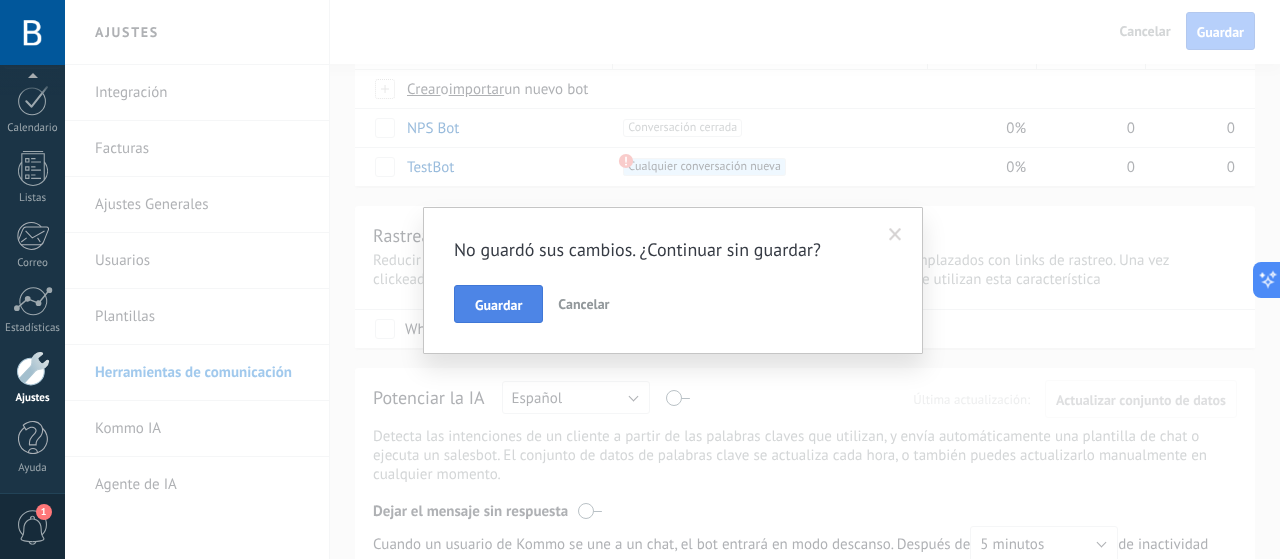 click on "Guardar" at bounding box center (498, 305) 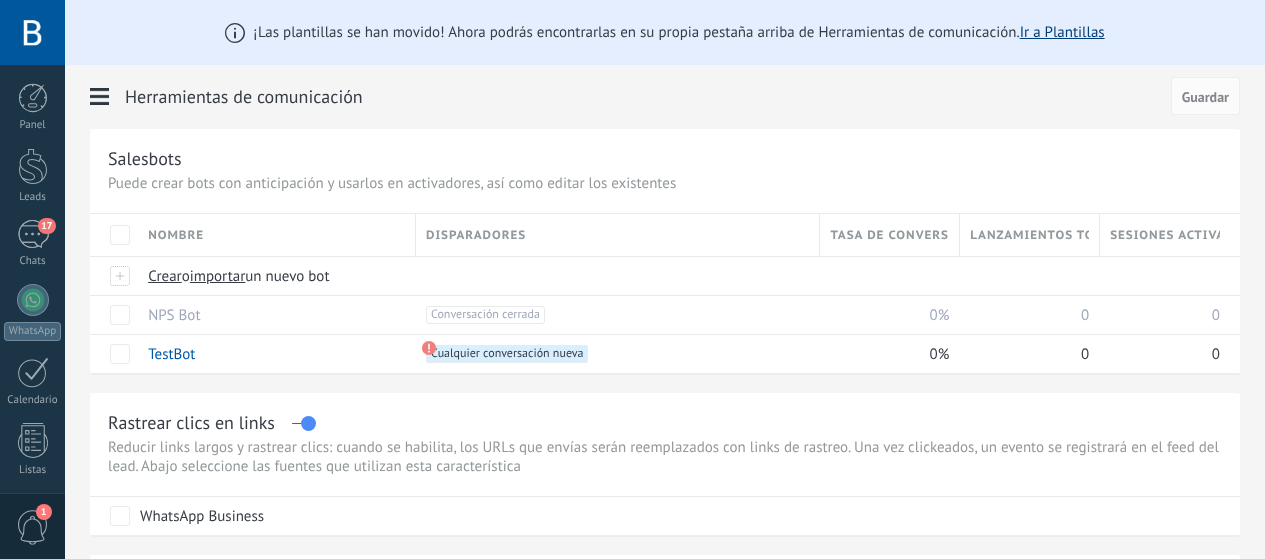 scroll, scrollTop: 0, scrollLeft: 0, axis: both 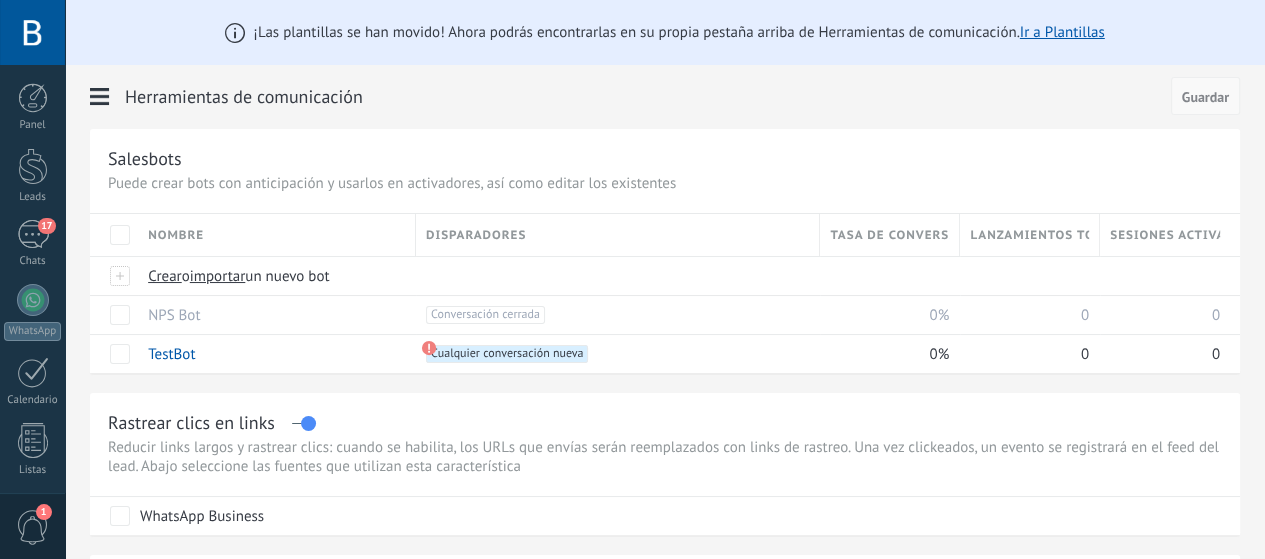click on "Guardar" at bounding box center (1205, 97) 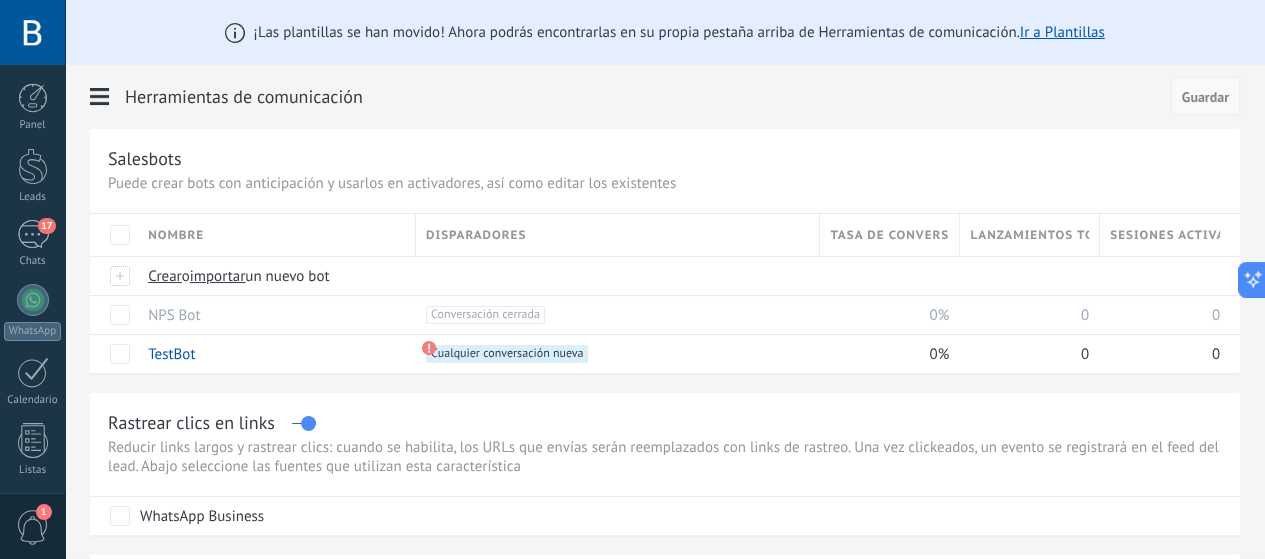 scroll, scrollTop: 0, scrollLeft: 0, axis: both 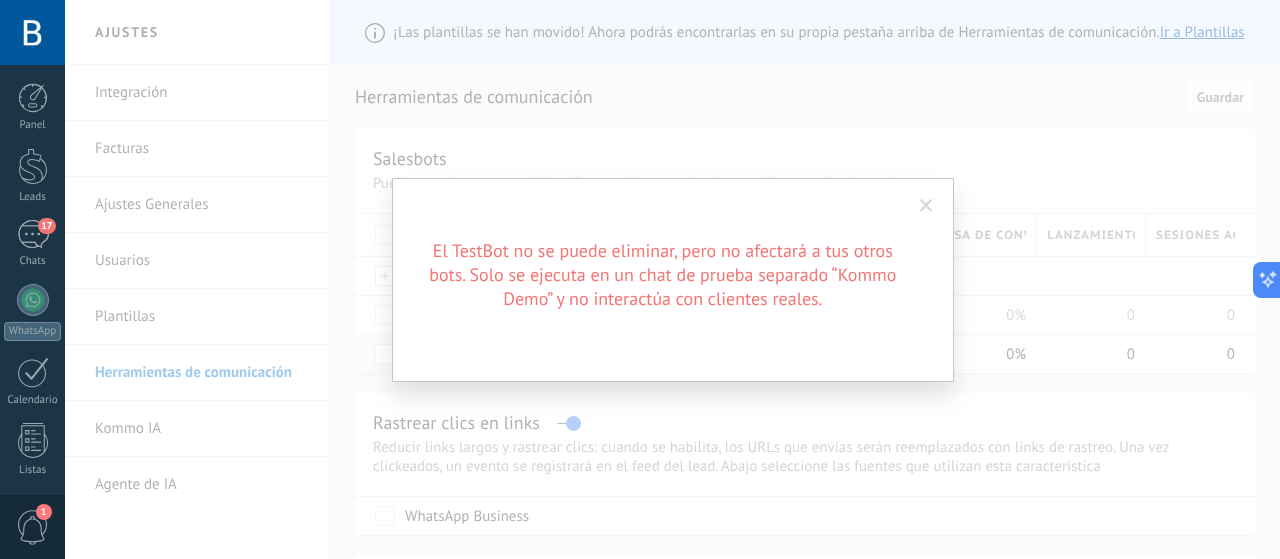 click at bounding box center [926, 206] 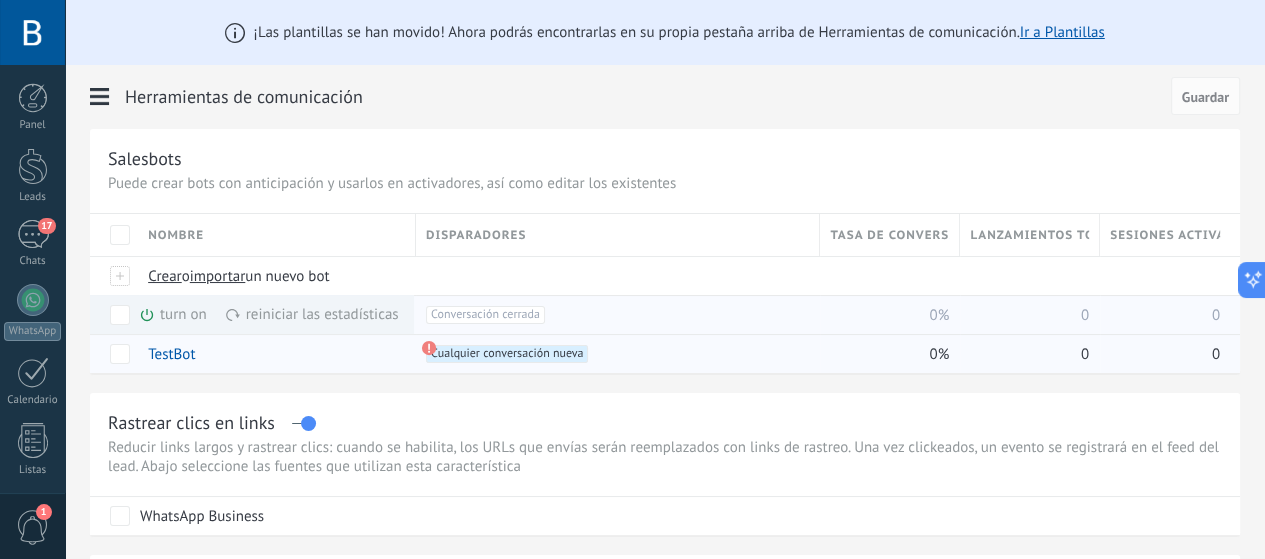 click on "turn on màs" at bounding box center (207, 314) 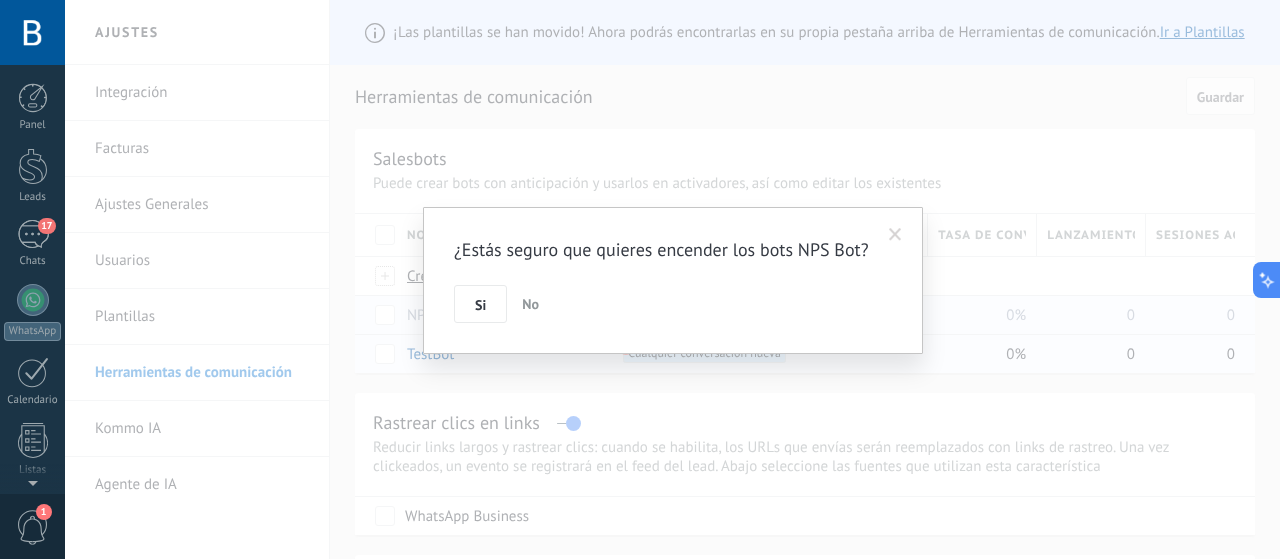 scroll, scrollTop: 272, scrollLeft: 0, axis: vertical 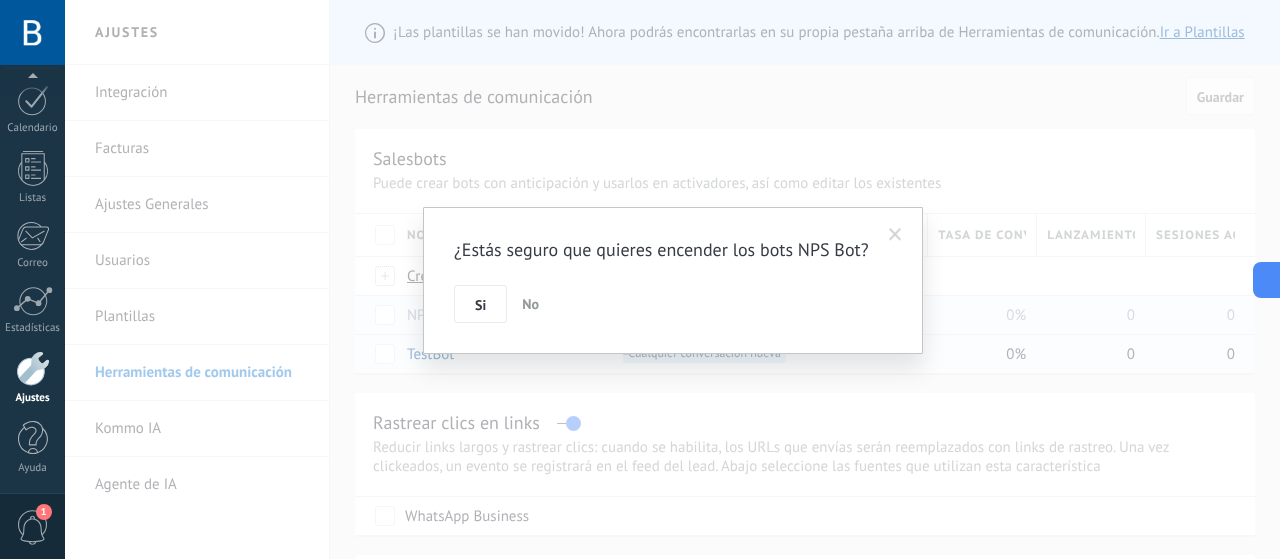 click on "No" at bounding box center (530, 304) 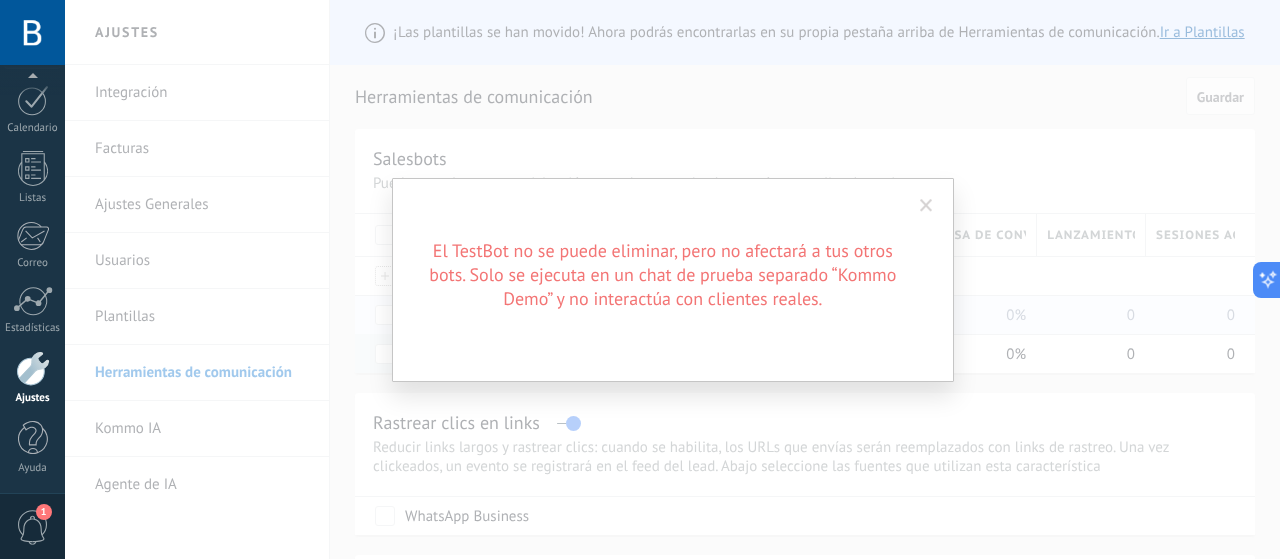 click at bounding box center [926, 206] 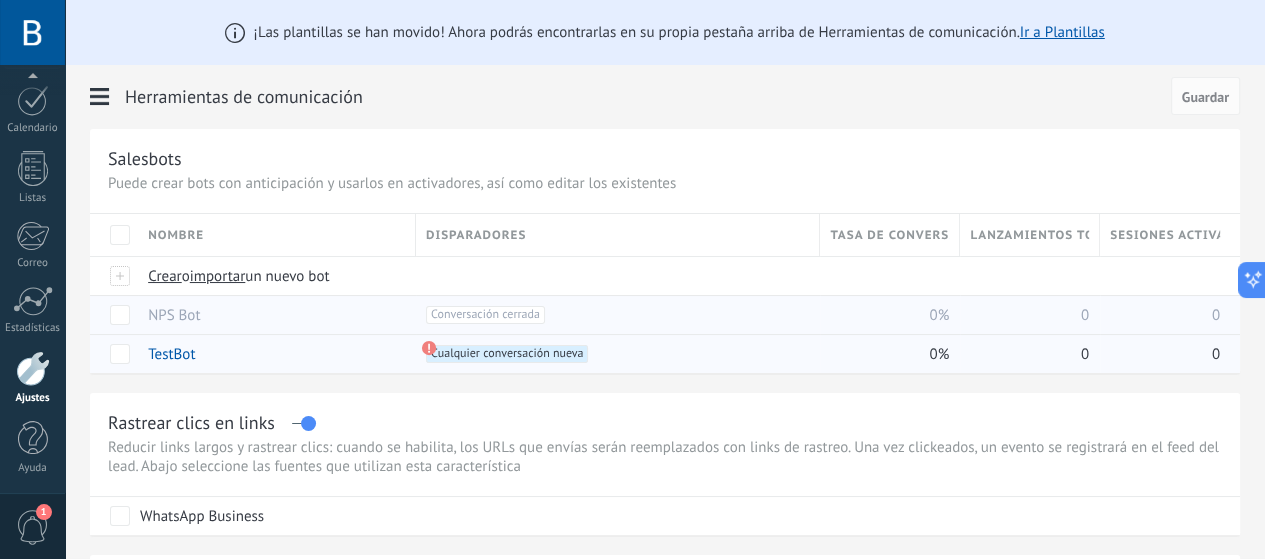 click on "TestBot" at bounding box center (171, 354) 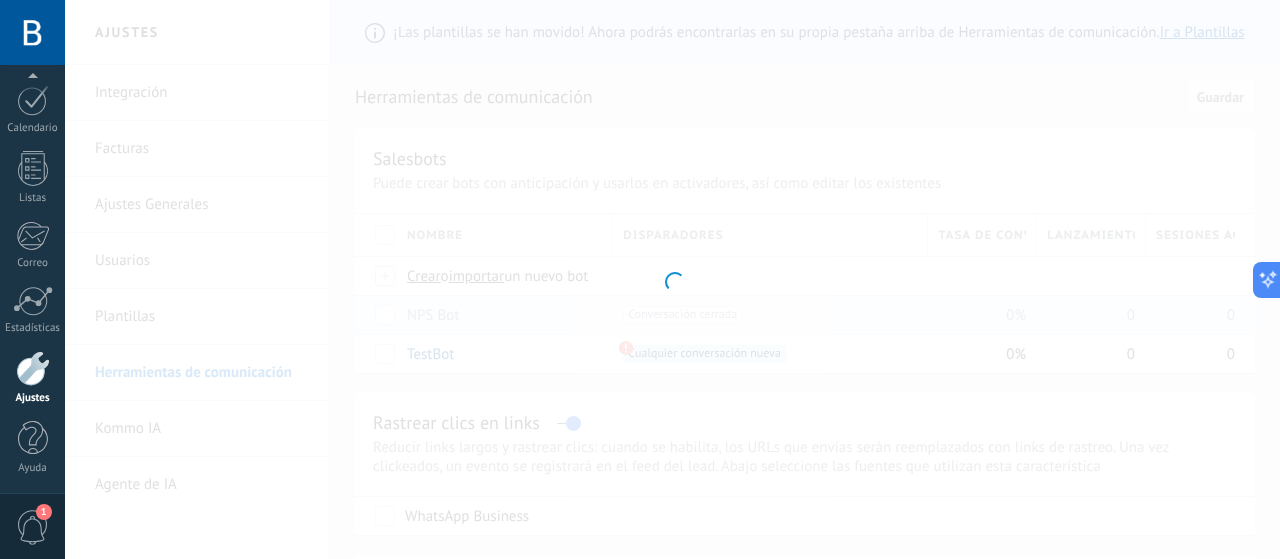type on "*******" 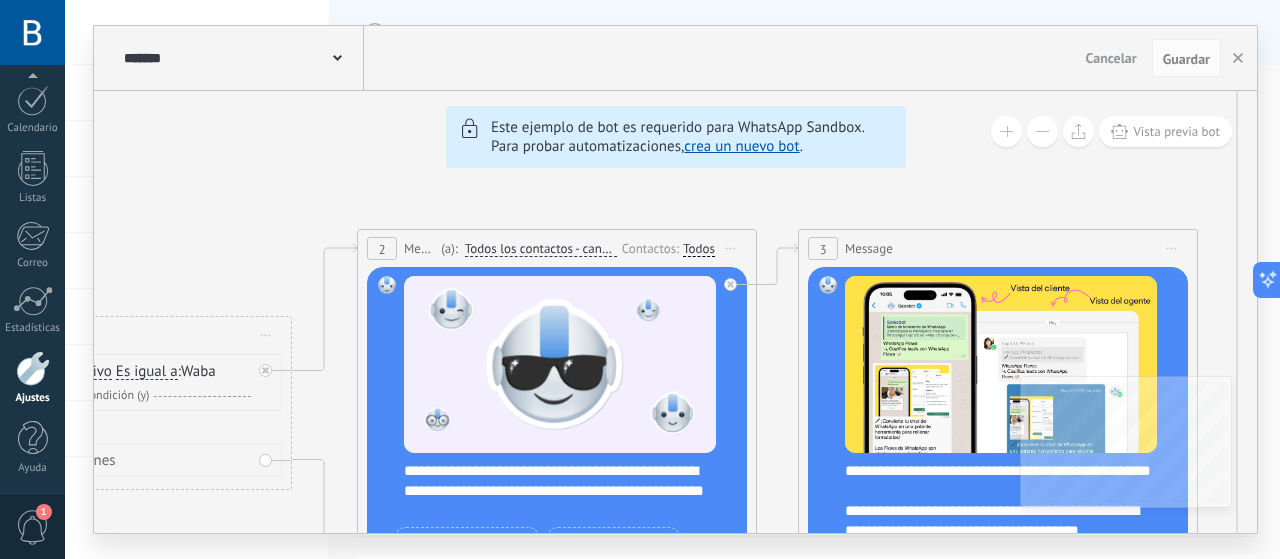drag, startPoint x: 968, startPoint y: 542, endPoint x: 736, endPoint y: 556, distance: 232.42203 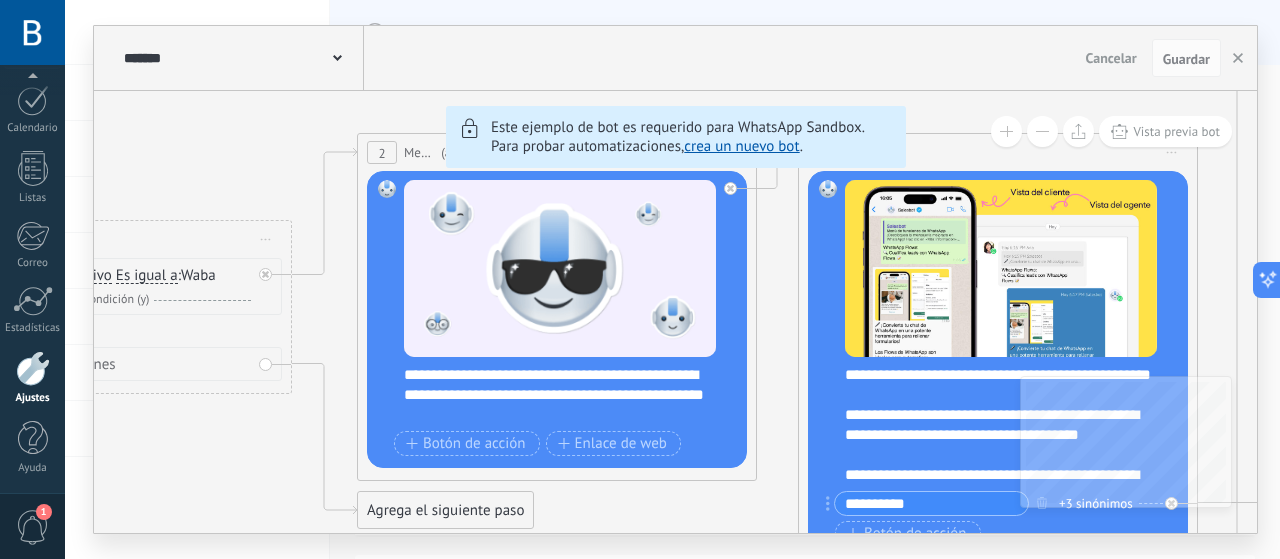 click on "6 Flows 7 List 8 Buttons 9 AI 10 Broadcast 11 Ads 12 Carousel 13 Verification 14 Get started 15 Get a demo" 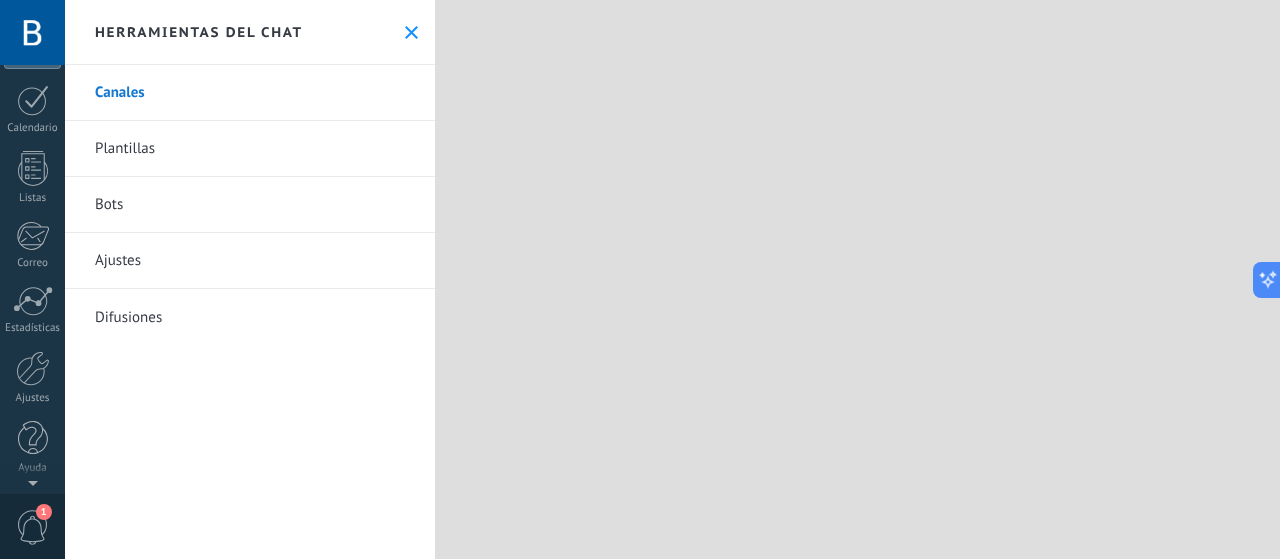 scroll, scrollTop: 0, scrollLeft: 0, axis: both 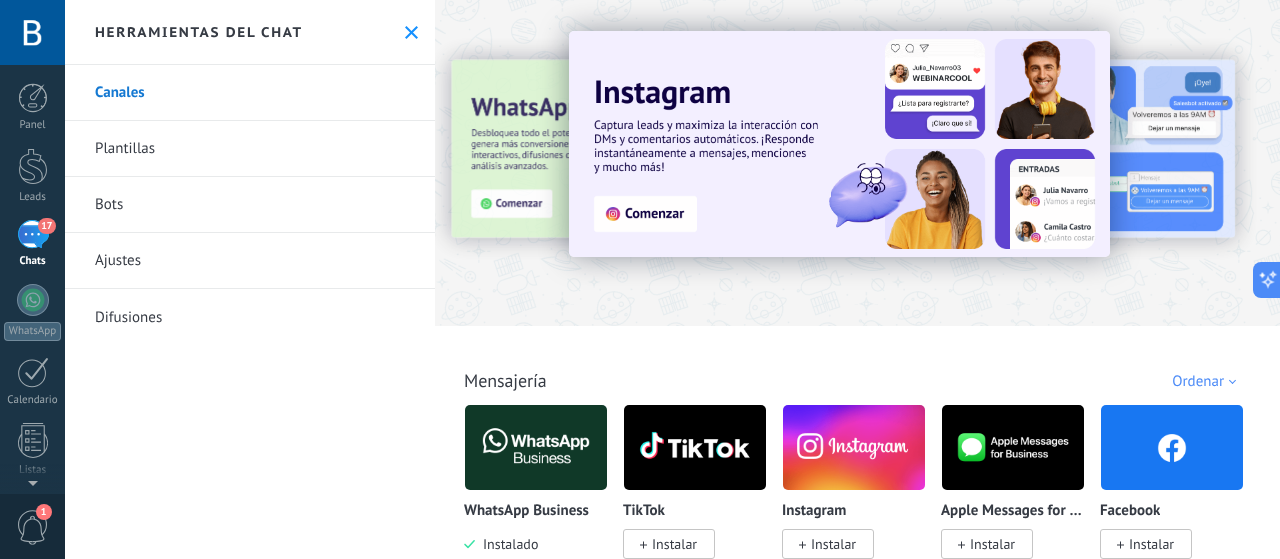 click at bounding box center [368, 162] 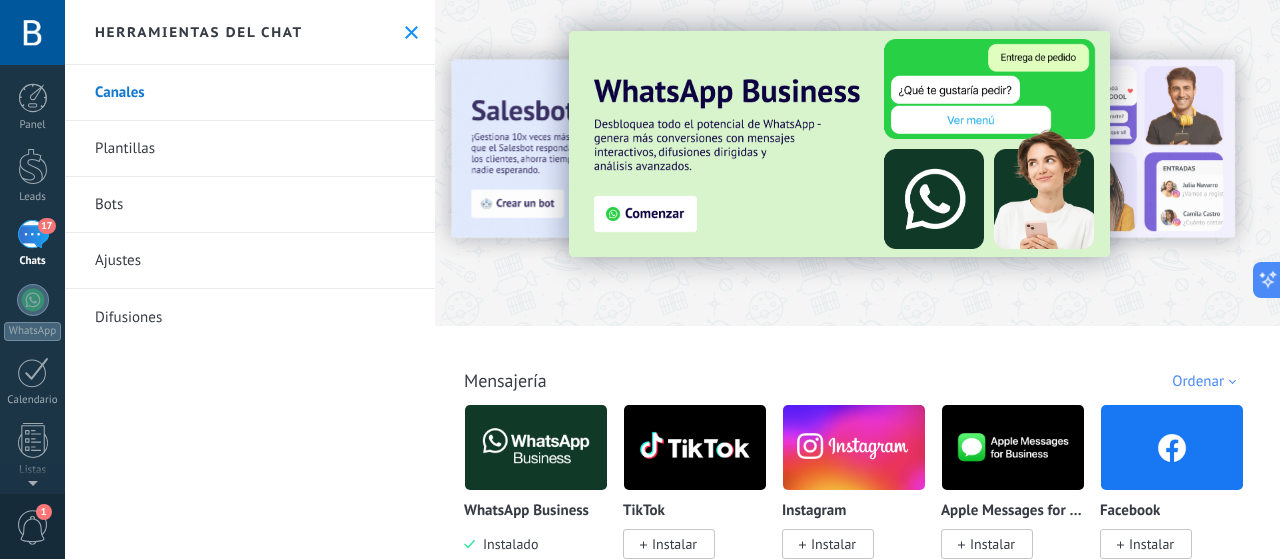 click at bounding box center [839, 144] 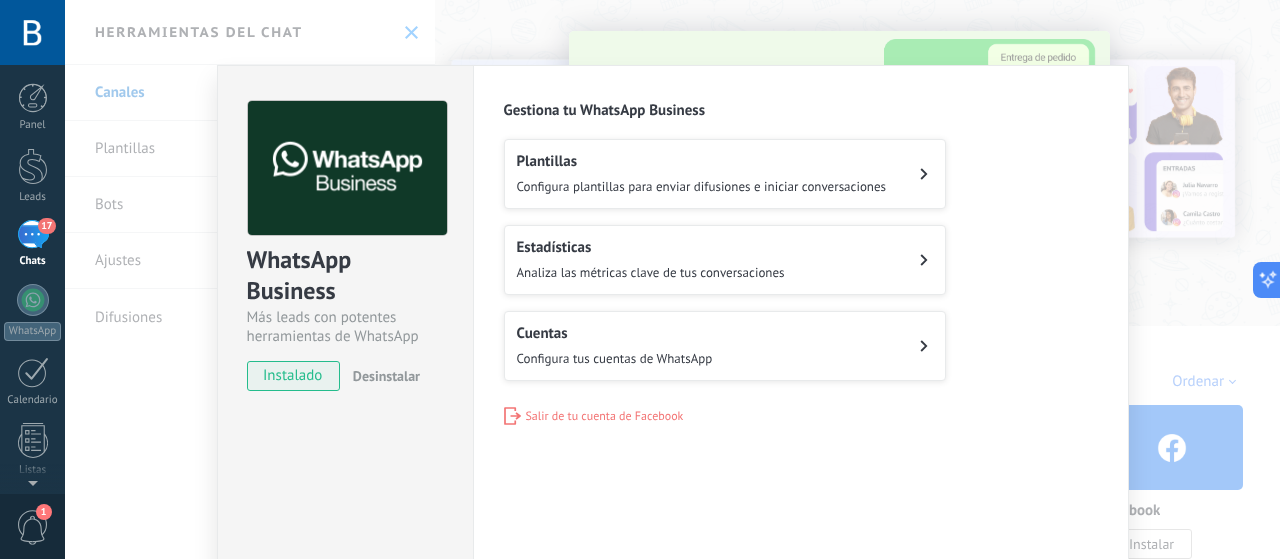 click on "Estadísticas Analiza las métricas clave de tus conversaciones" at bounding box center (651, 260) 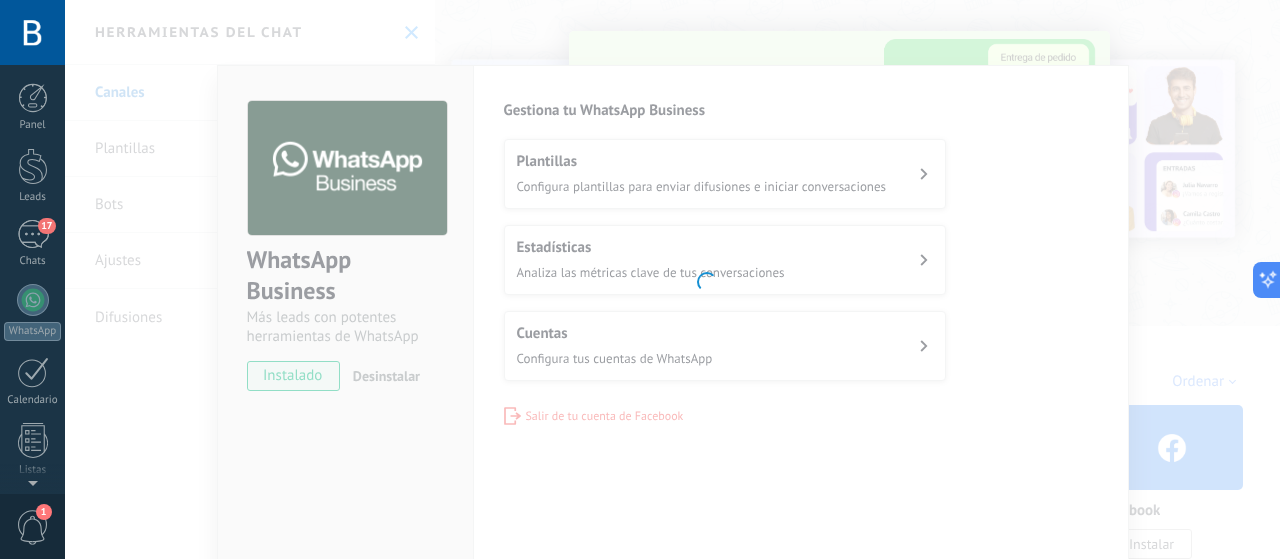 scroll, scrollTop: 272, scrollLeft: 0, axis: vertical 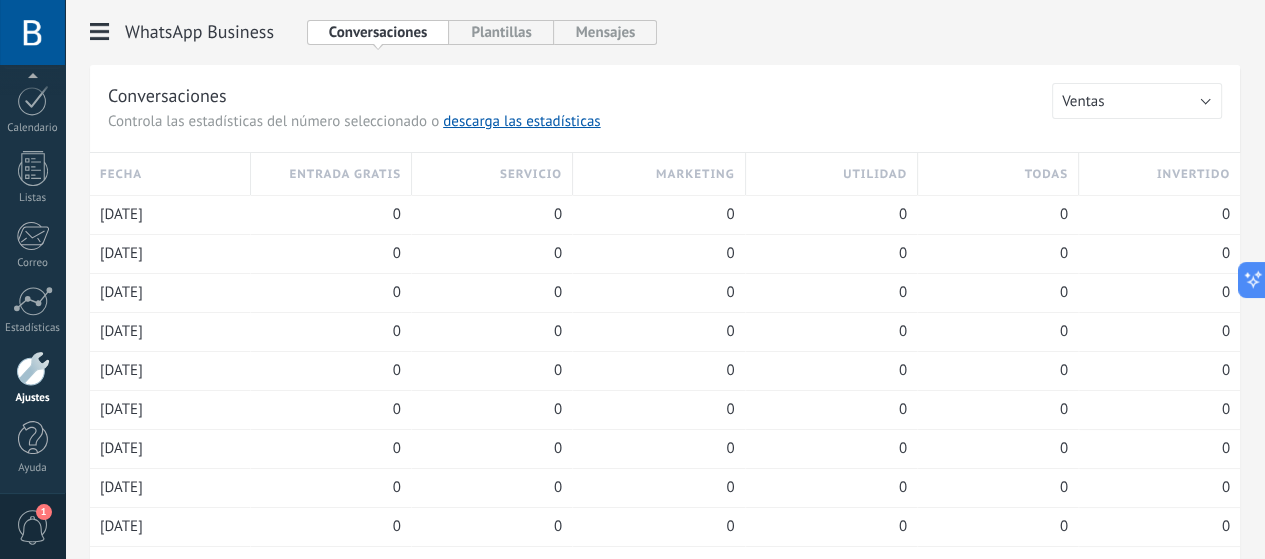click on "WhatsApp Cloud API Conversaciones Plantillas Mensajes" at bounding box center (665, 32) 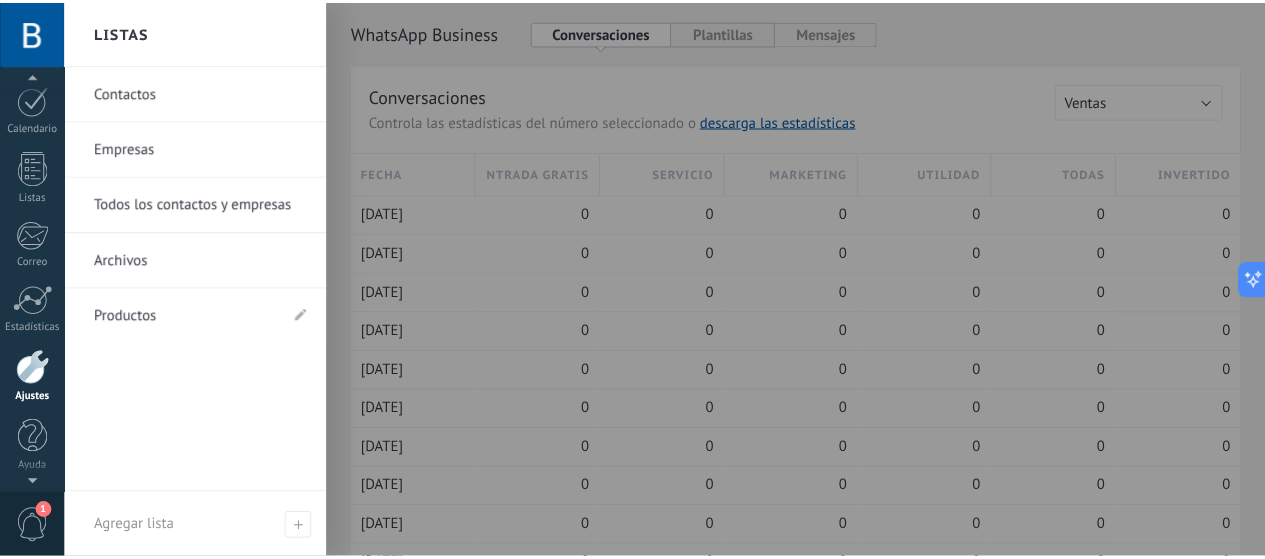 scroll, scrollTop: 265, scrollLeft: 0, axis: vertical 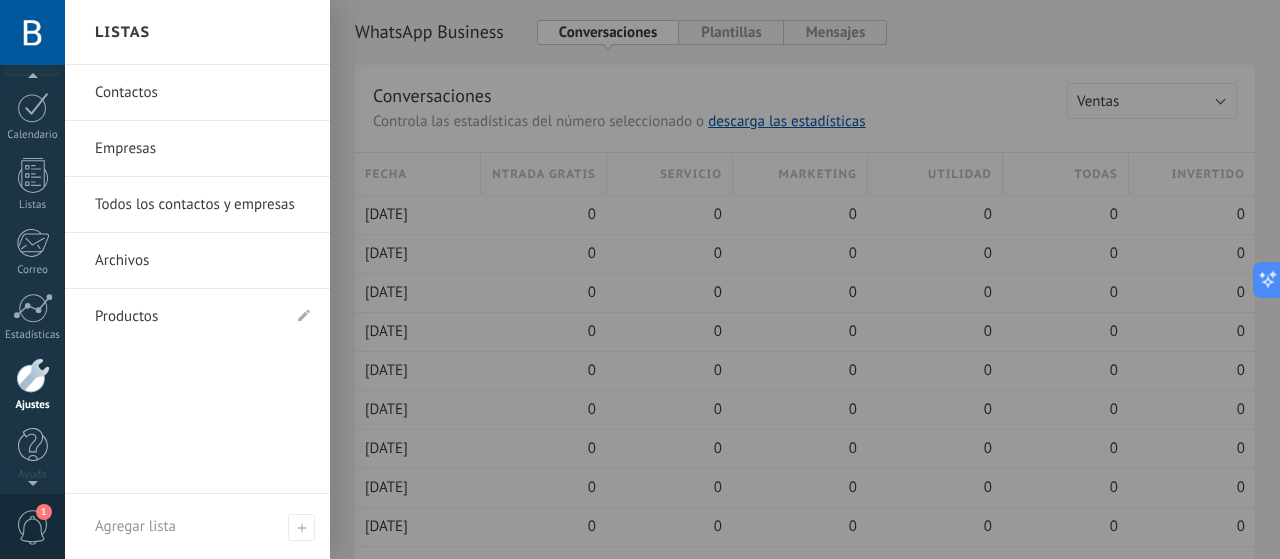 click on "Contactos" at bounding box center [202, 93] 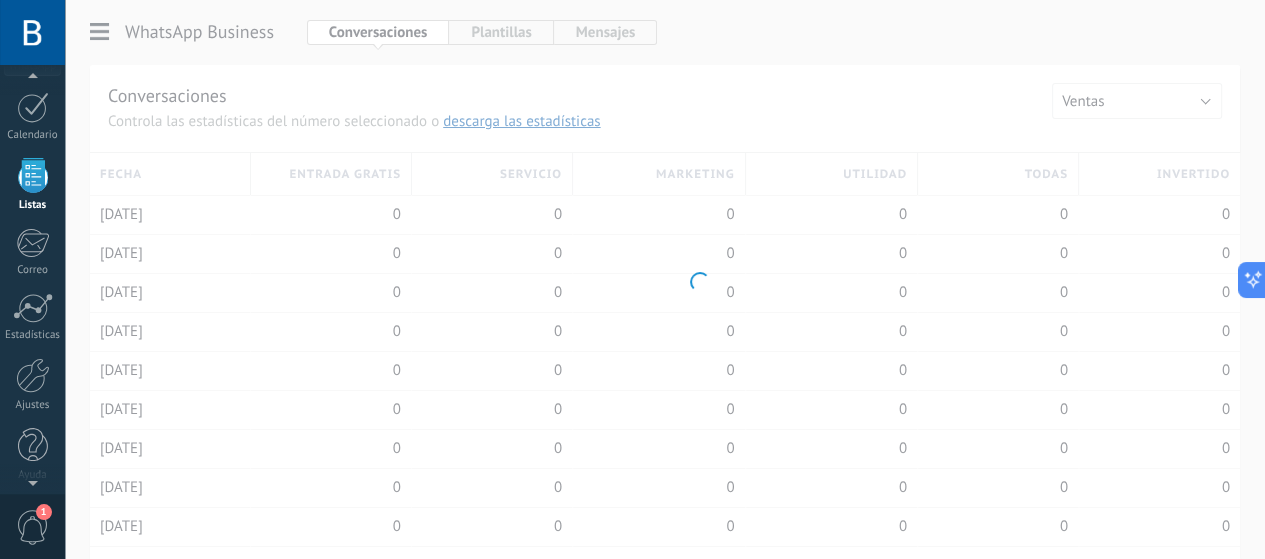 scroll, scrollTop: 195, scrollLeft: 0, axis: vertical 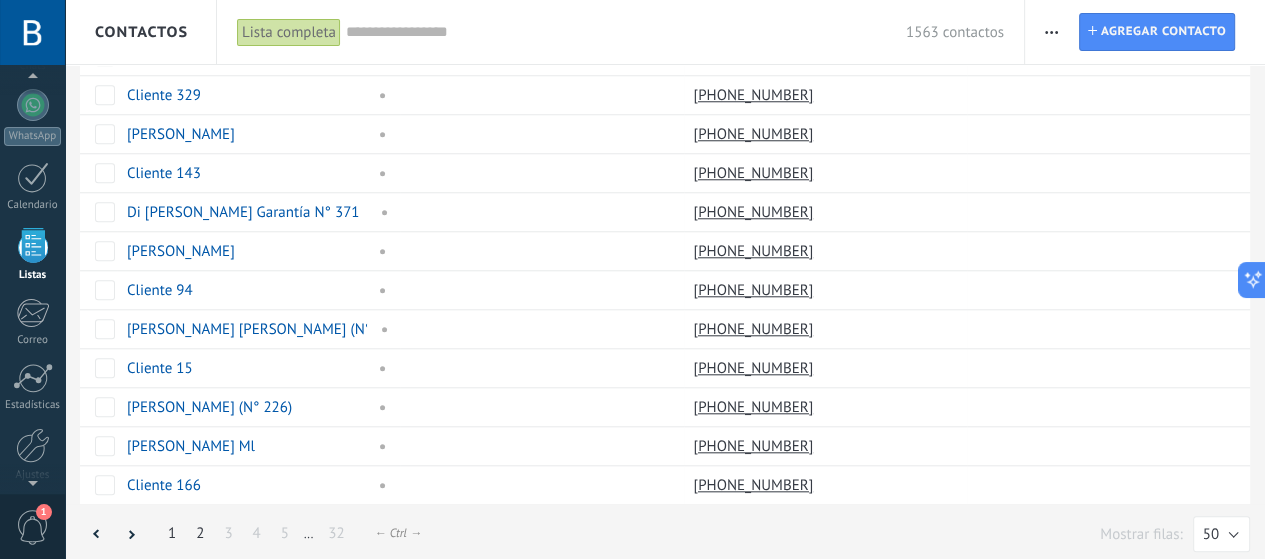 click on "2" at bounding box center [200, 533] 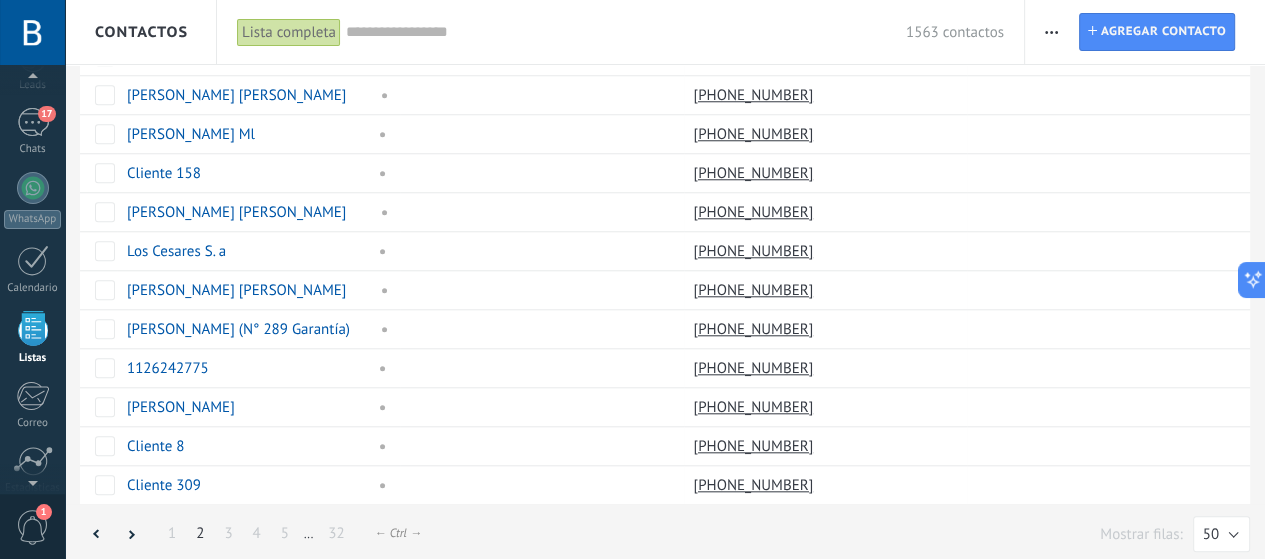 scroll, scrollTop: 28, scrollLeft: 0, axis: vertical 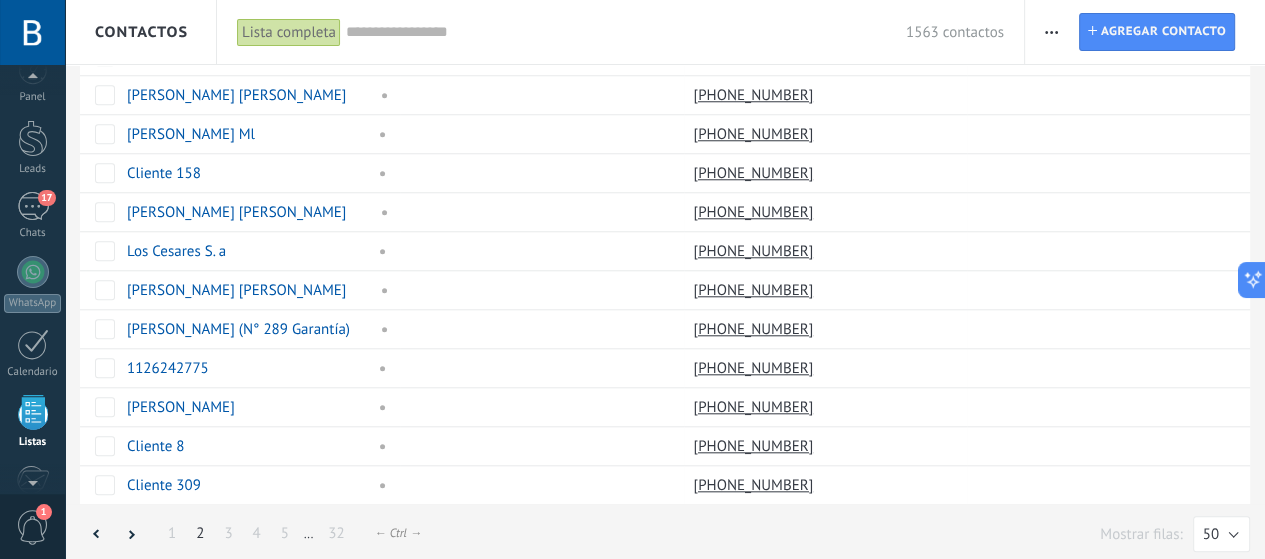 click at bounding box center (32, 80) 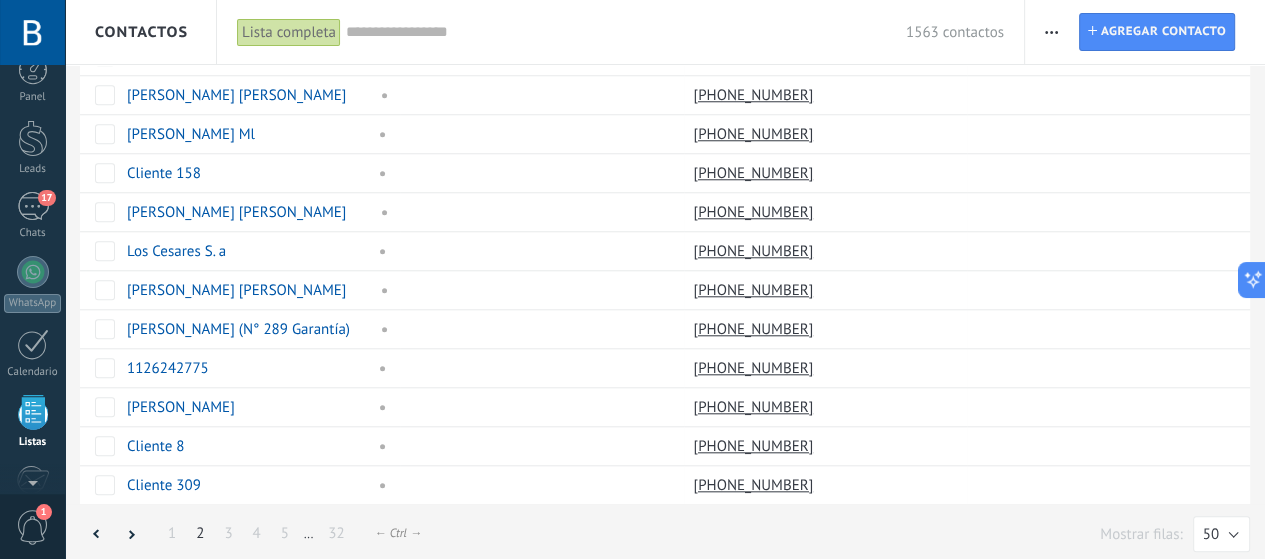 scroll, scrollTop: 0, scrollLeft: 0, axis: both 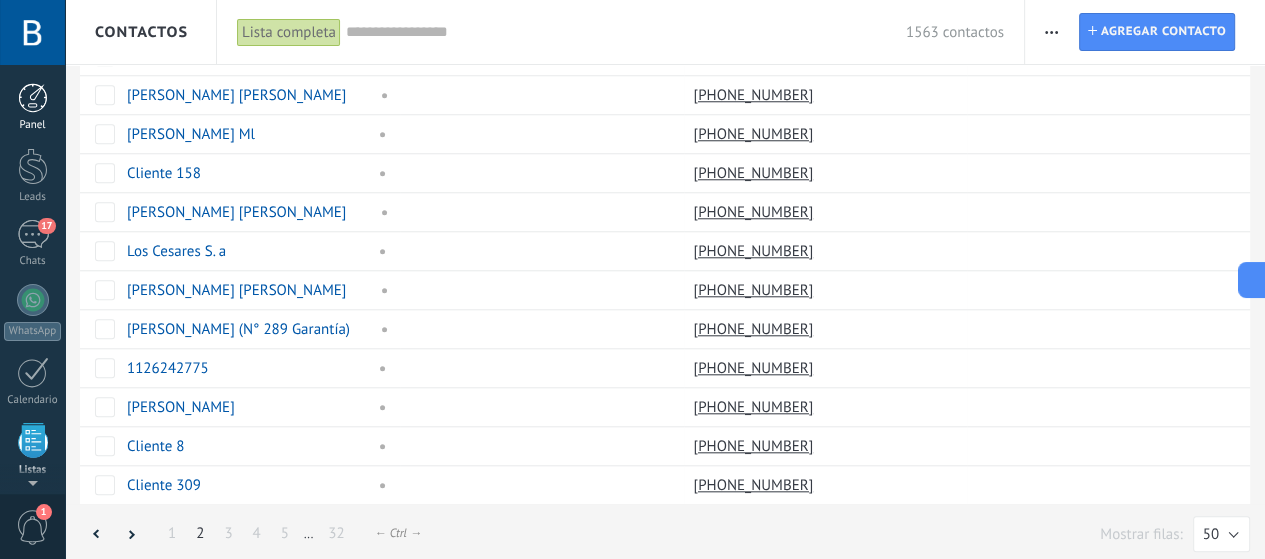 click at bounding box center [33, 98] 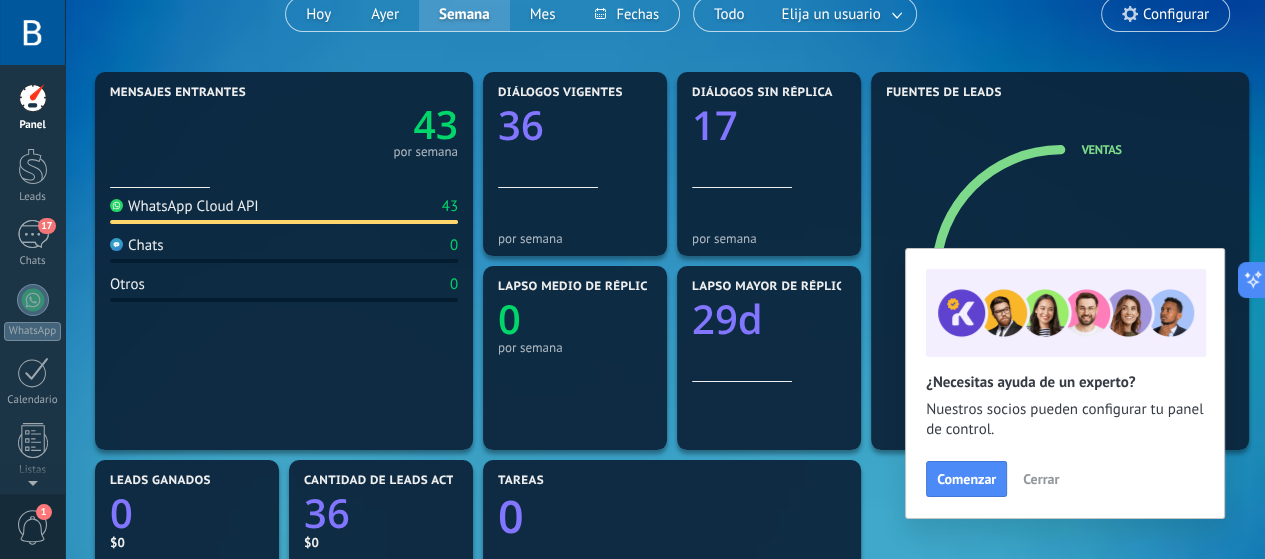 scroll, scrollTop: 200, scrollLeft: 0, axis: vertical 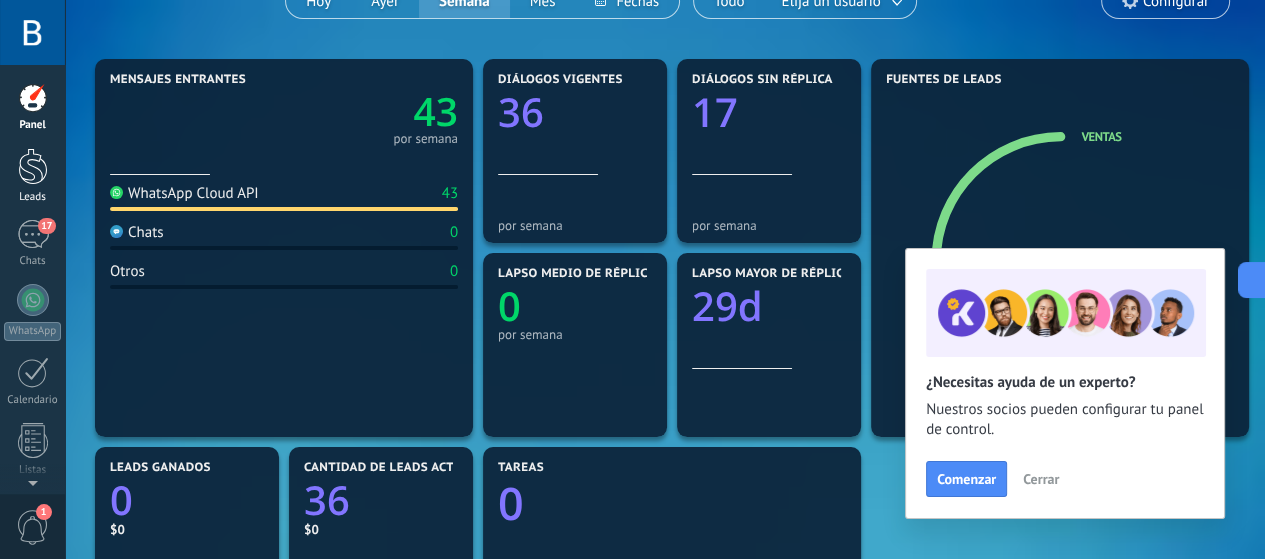 click at bounding box center [33, 166] 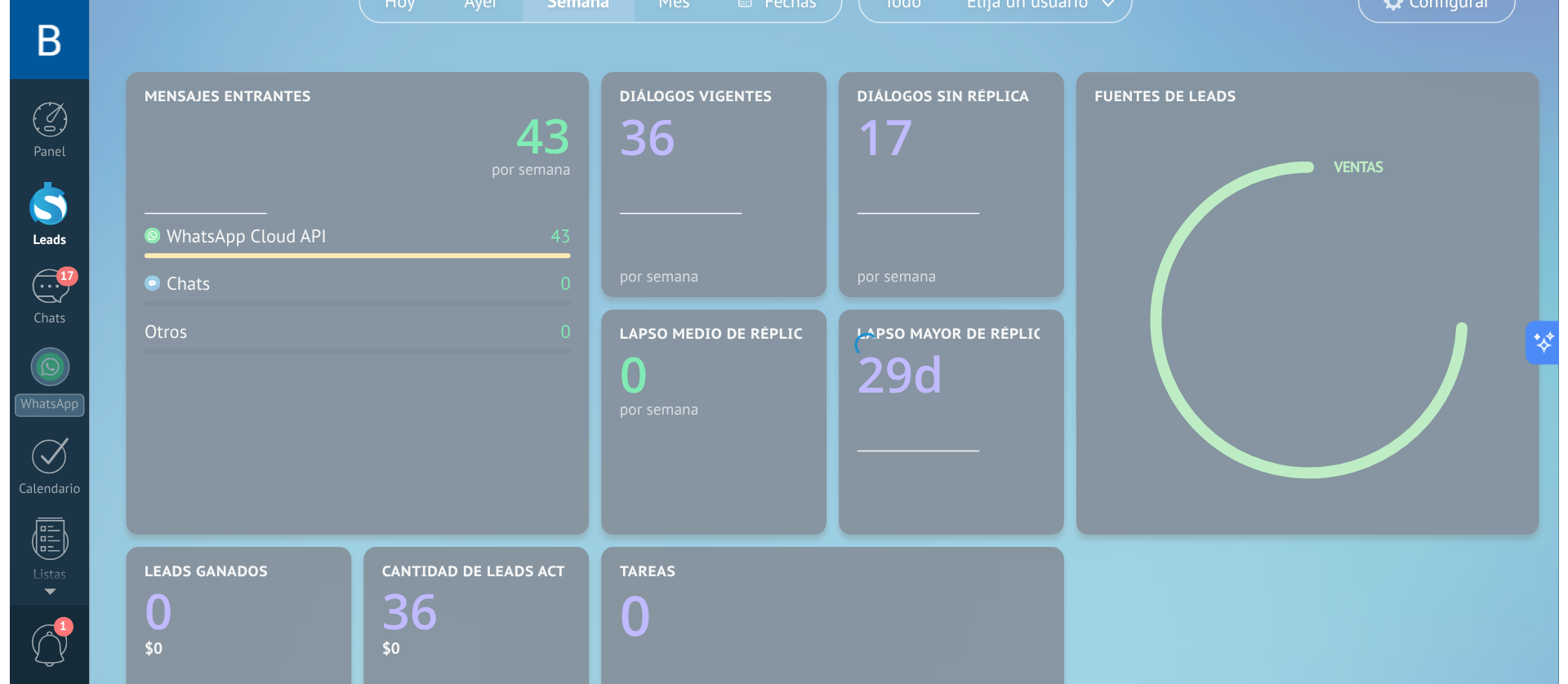 scroll, scrollTop: 0, scrollLeft: 0, axis: both 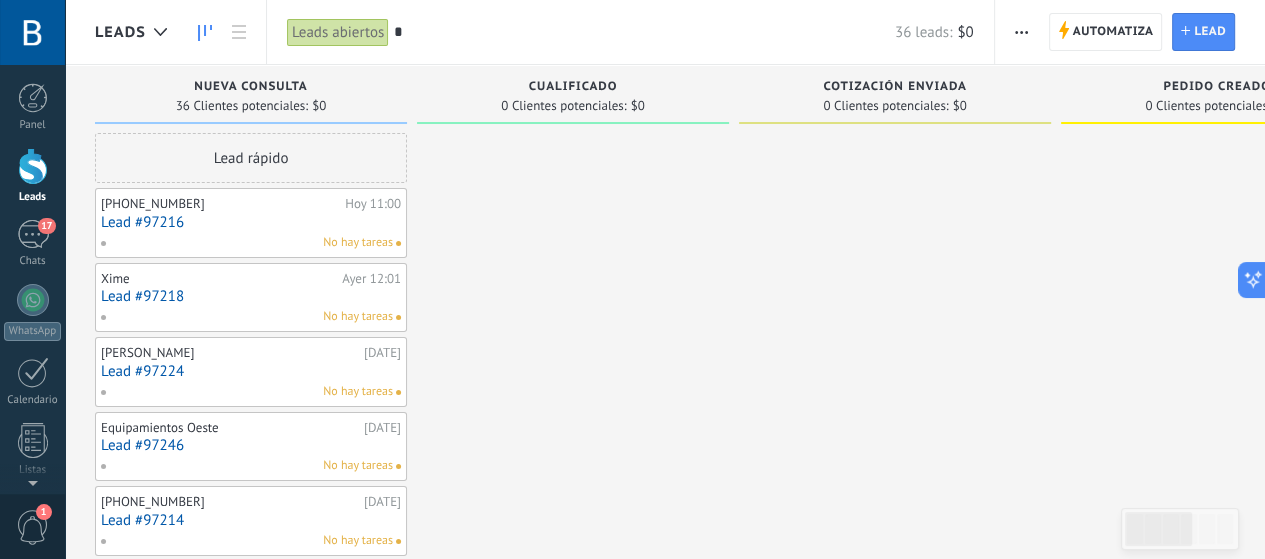 type on "**" 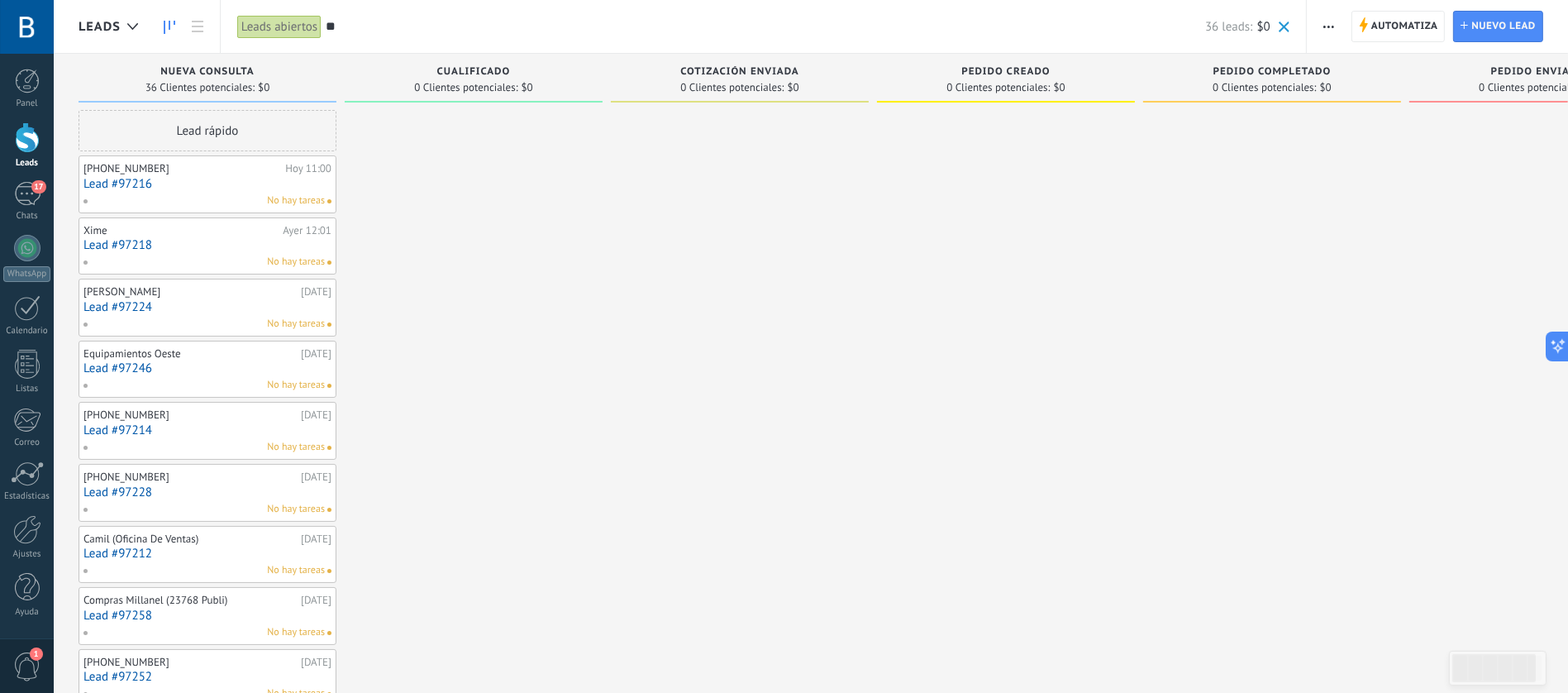 click on "Lead #97216" at bounding box center (207, 184) 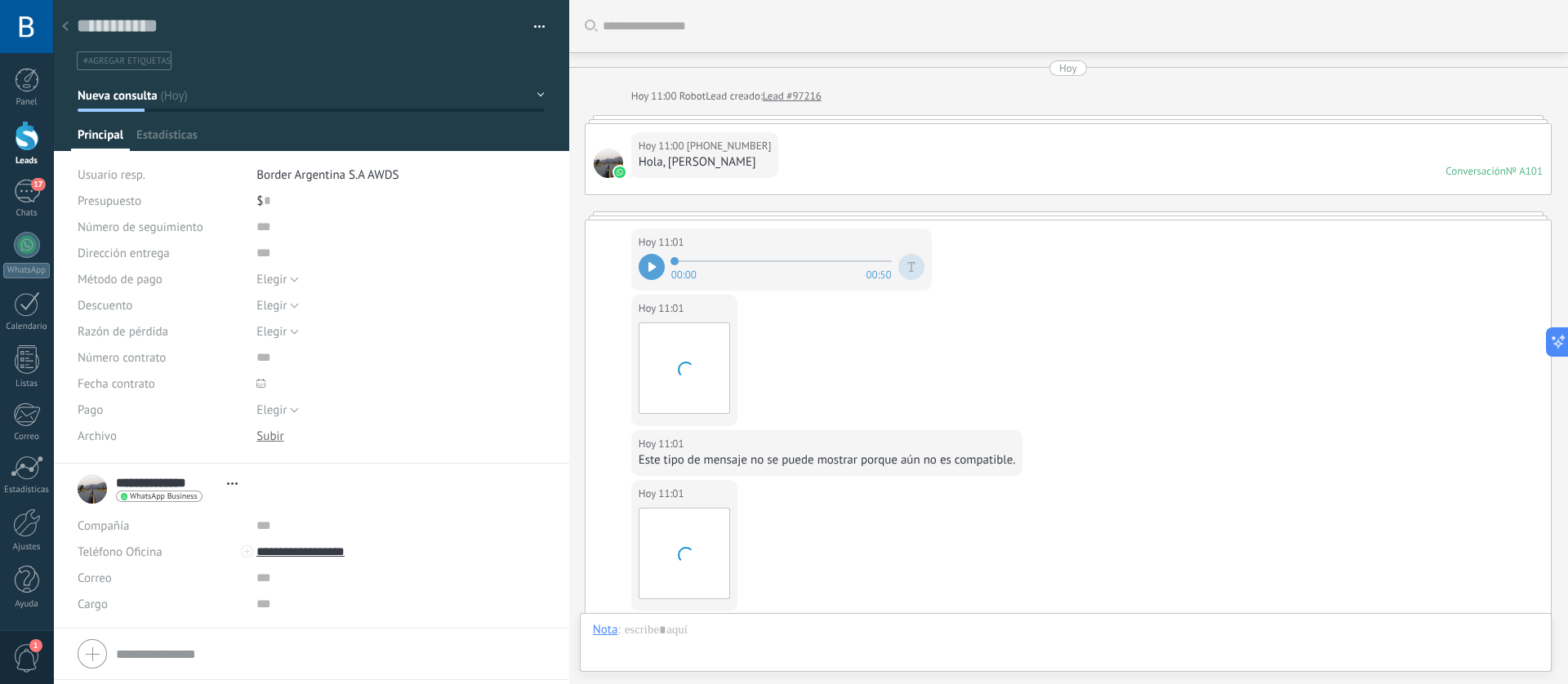 scroll, scrollTop: 638, scrollLeft: 0, axis: vertical 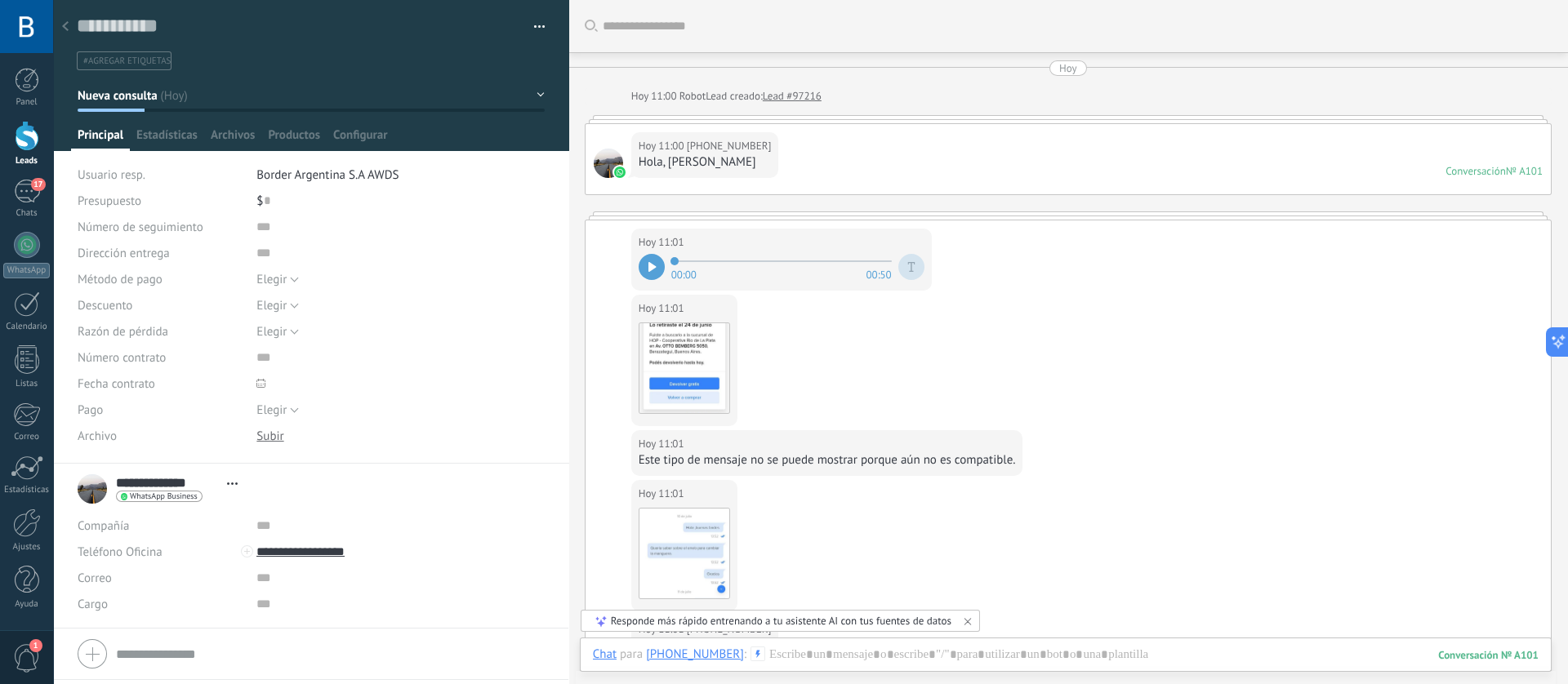click at bounding box center (608, 163) 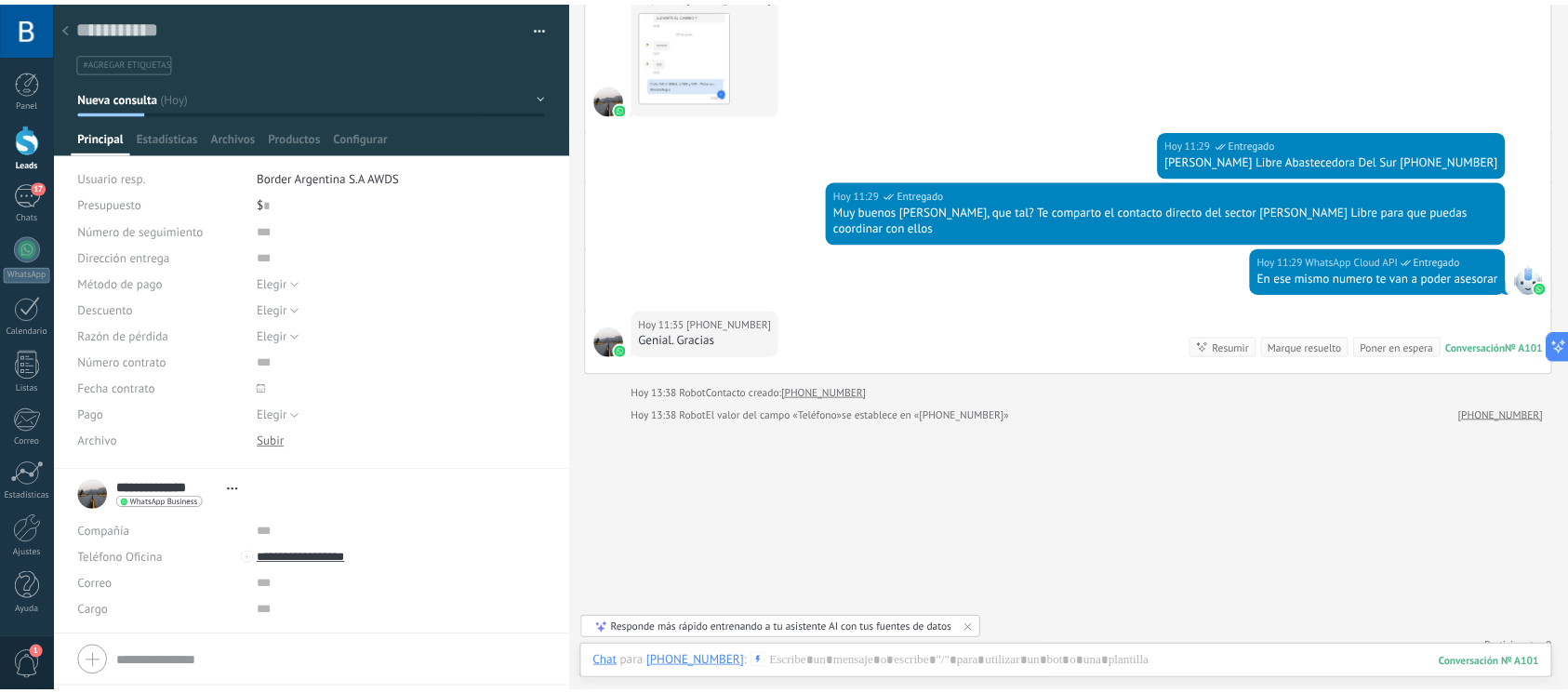scroll, scrollTop: 727, scrollLeft: 0, axis: vertical 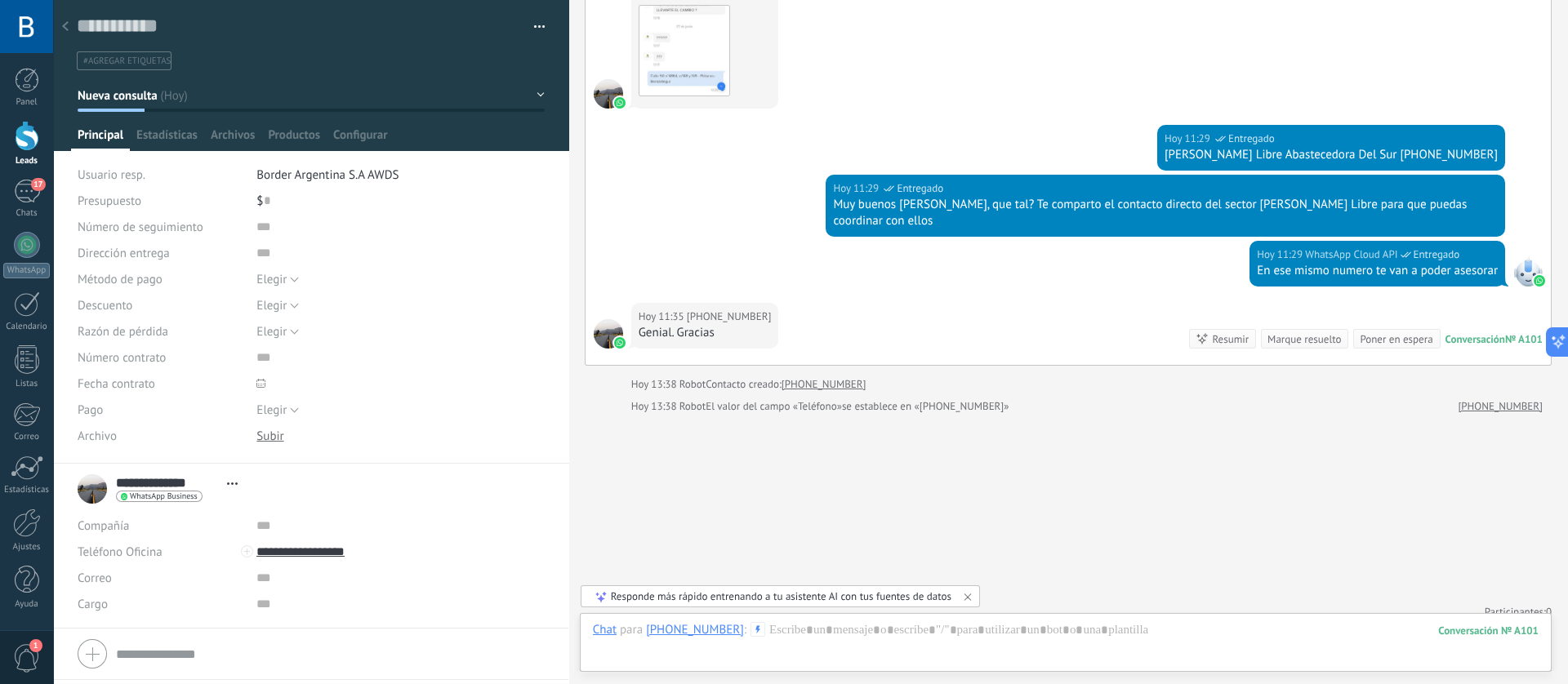 click at bounding box center [27, 135] 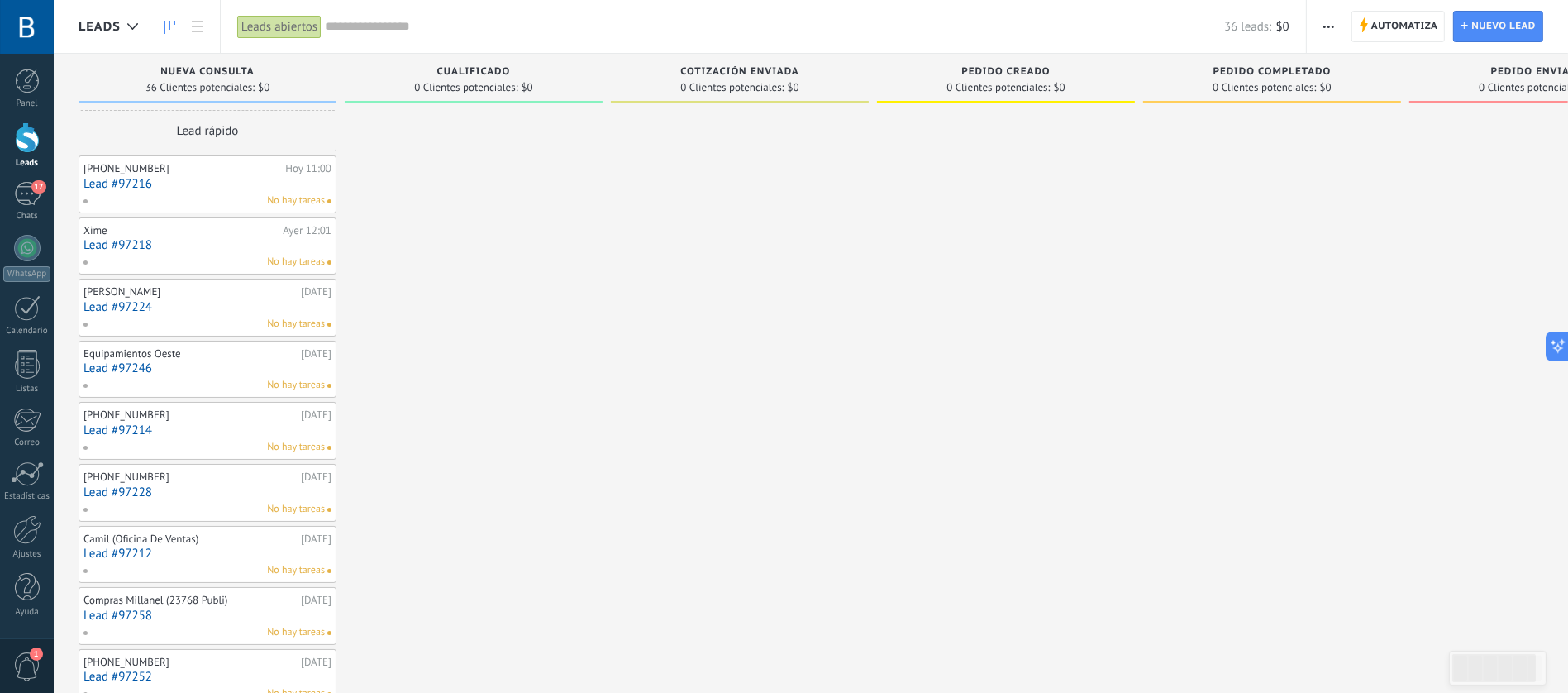 click on "+5491160223584 Hoy 11:00 Lead #97216 No hay tareas" at bounding box center [207, 184] 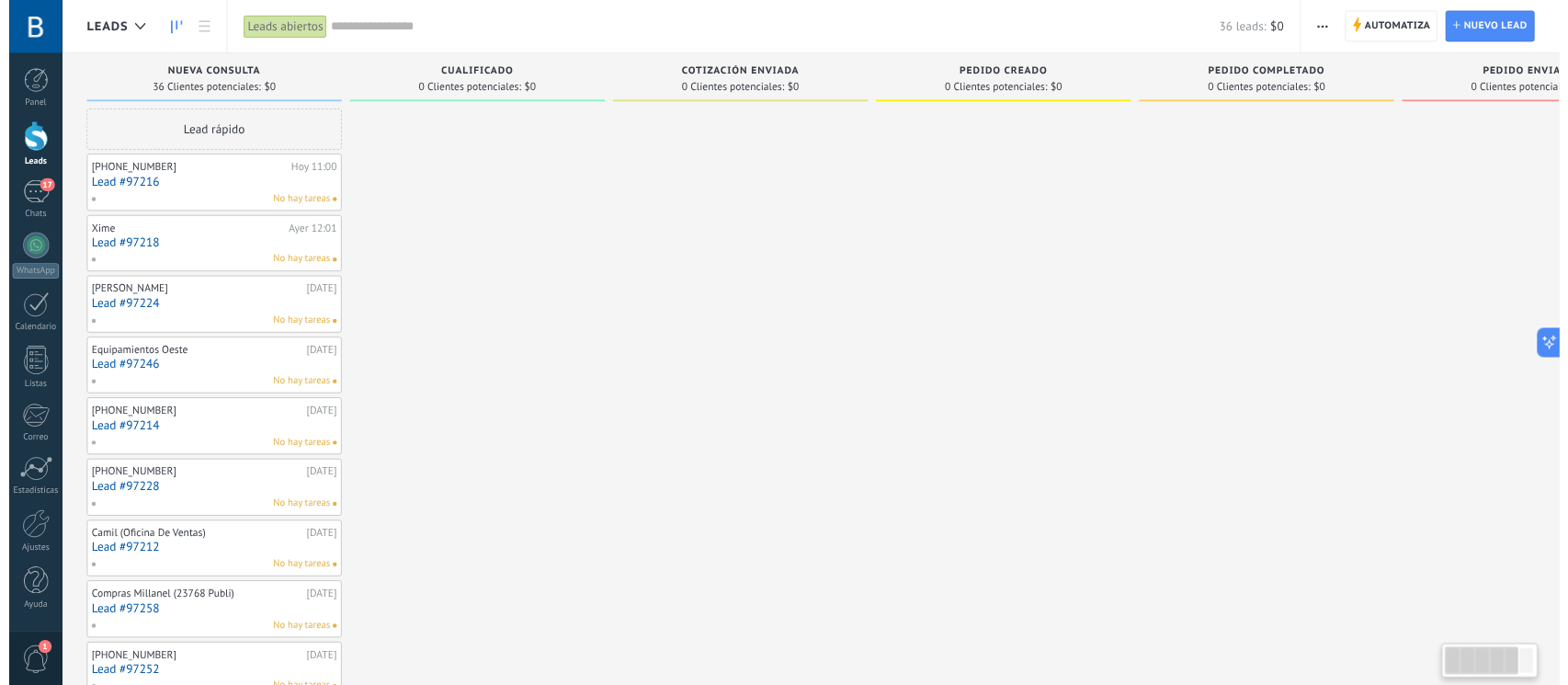 scroll, scrollTop: 27, scrollLeft: 0, axis: vertical 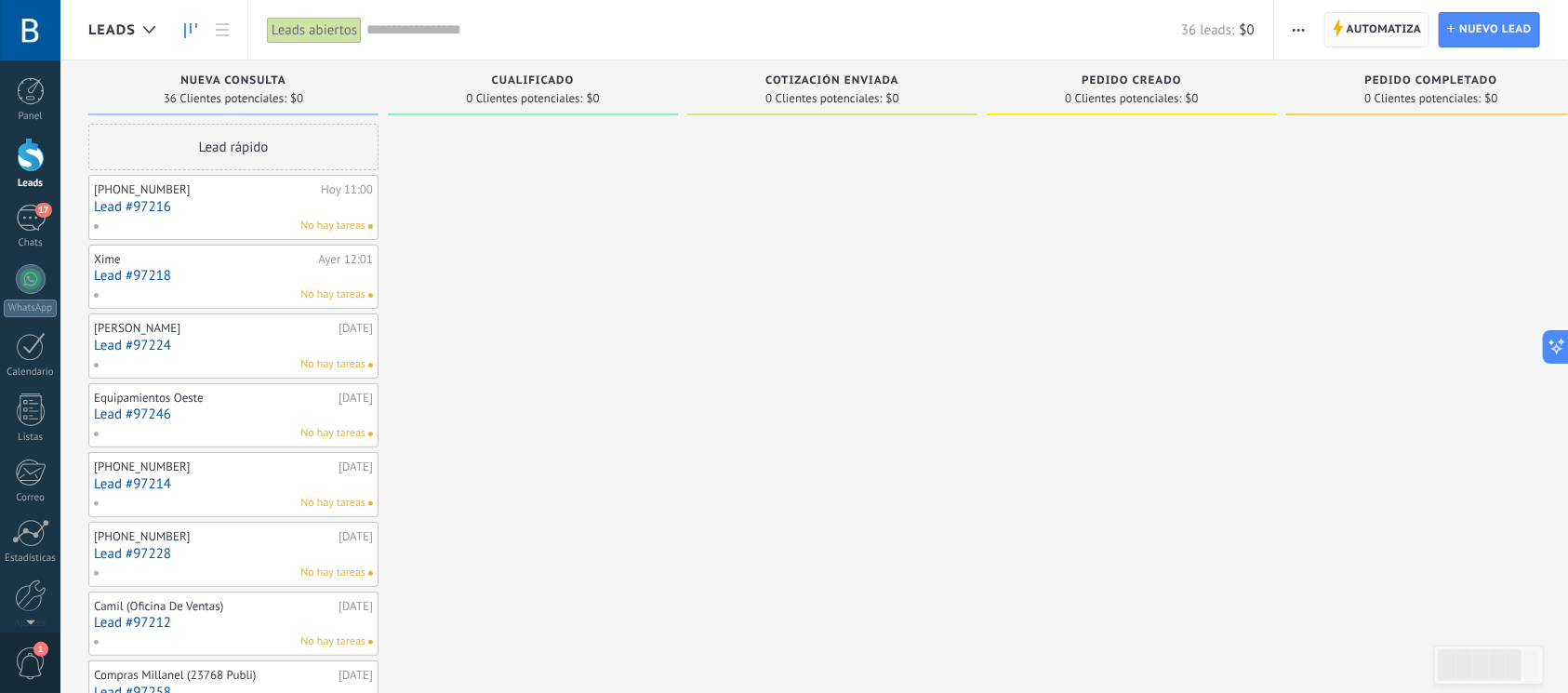 click on "Automatiza" at bounding box center [1384, 30] 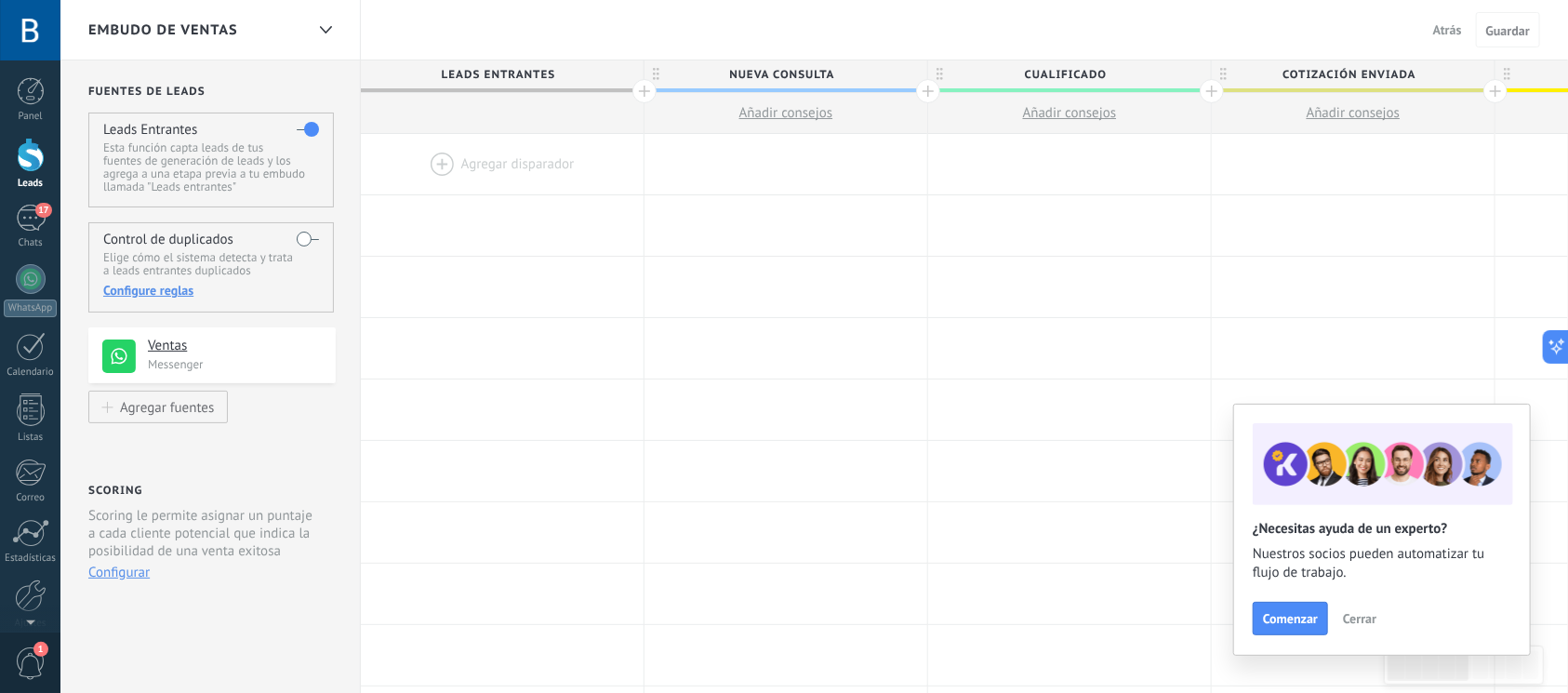 click on "Cerrar" at bounding box center [1360, 619] 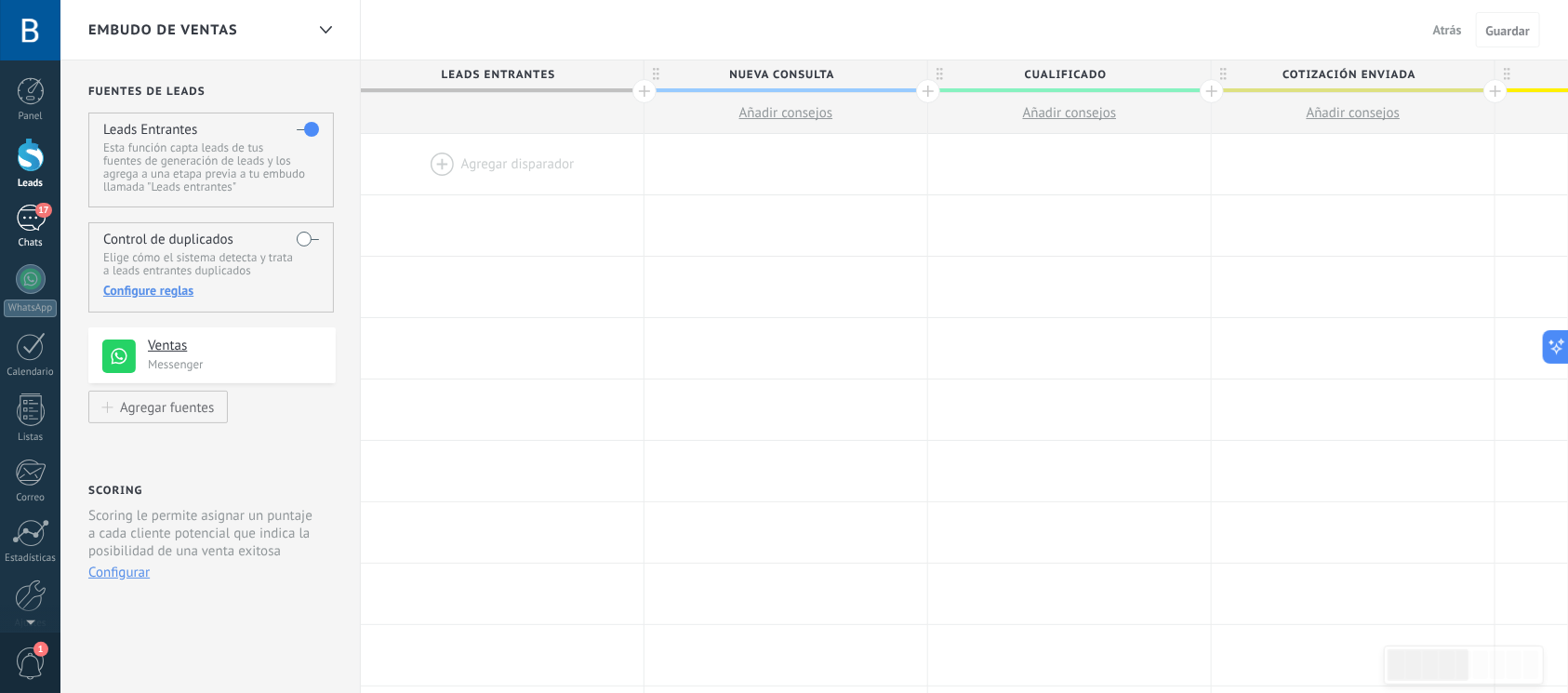 click on "17" at bounding box center (31, 218) 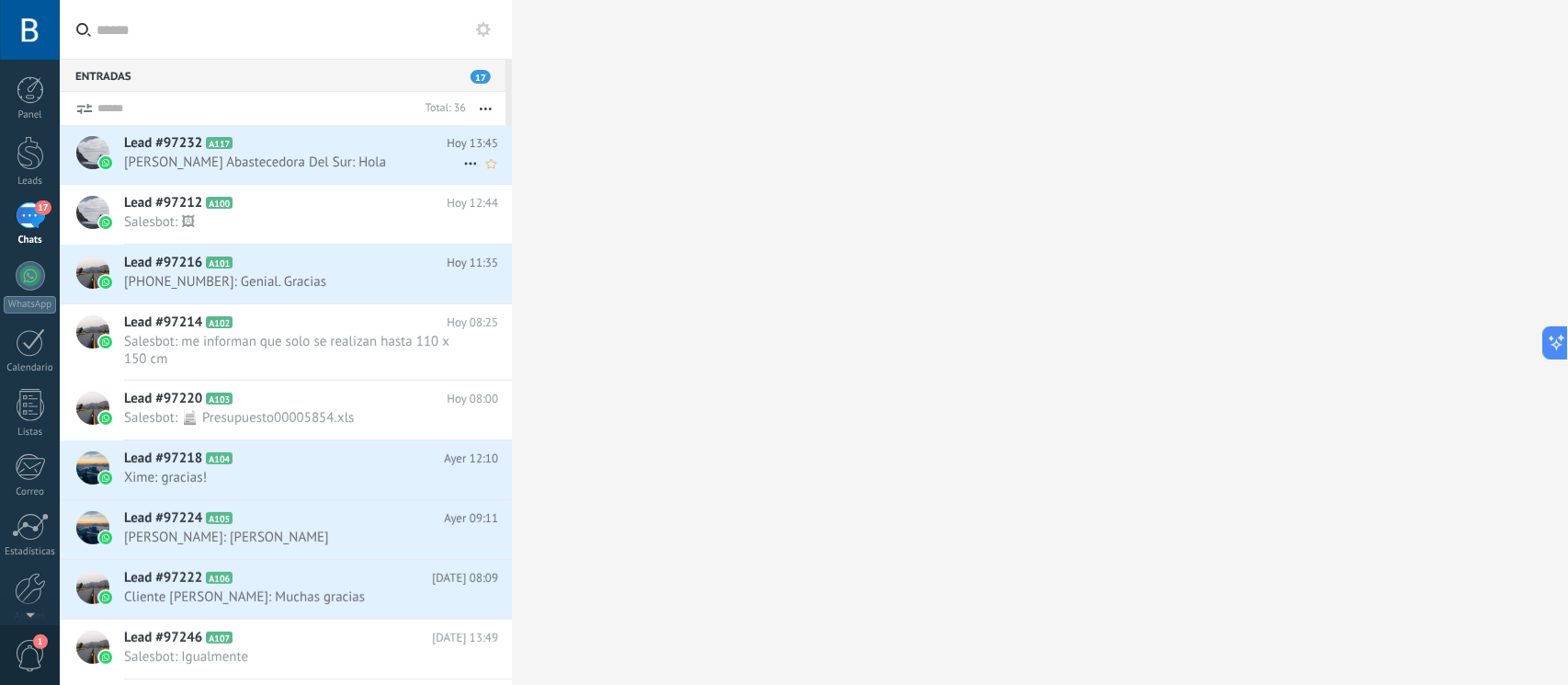 click on "Lead #97232
A117" at bounding box center [285, 143] 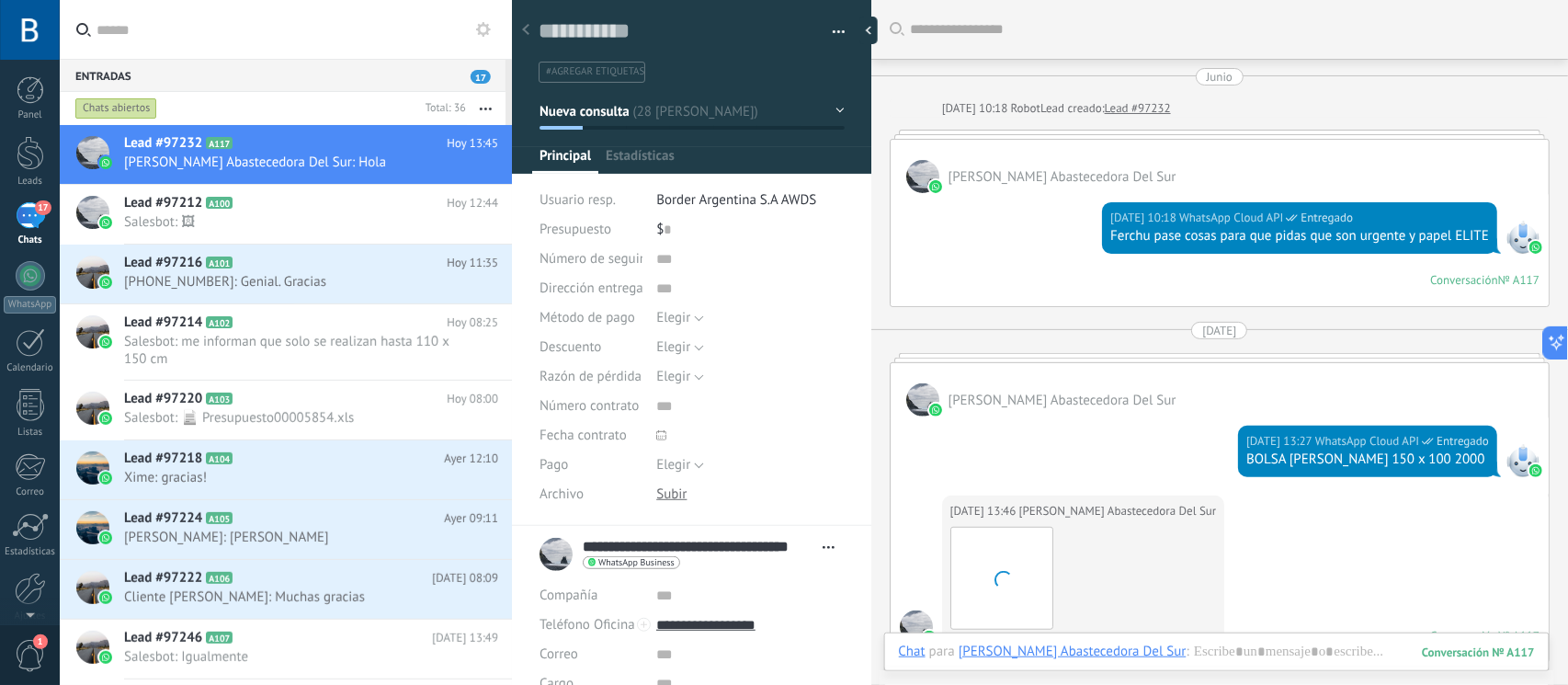 scroll, scrollTop: 550, scrollLeft: 0, axis: vertical 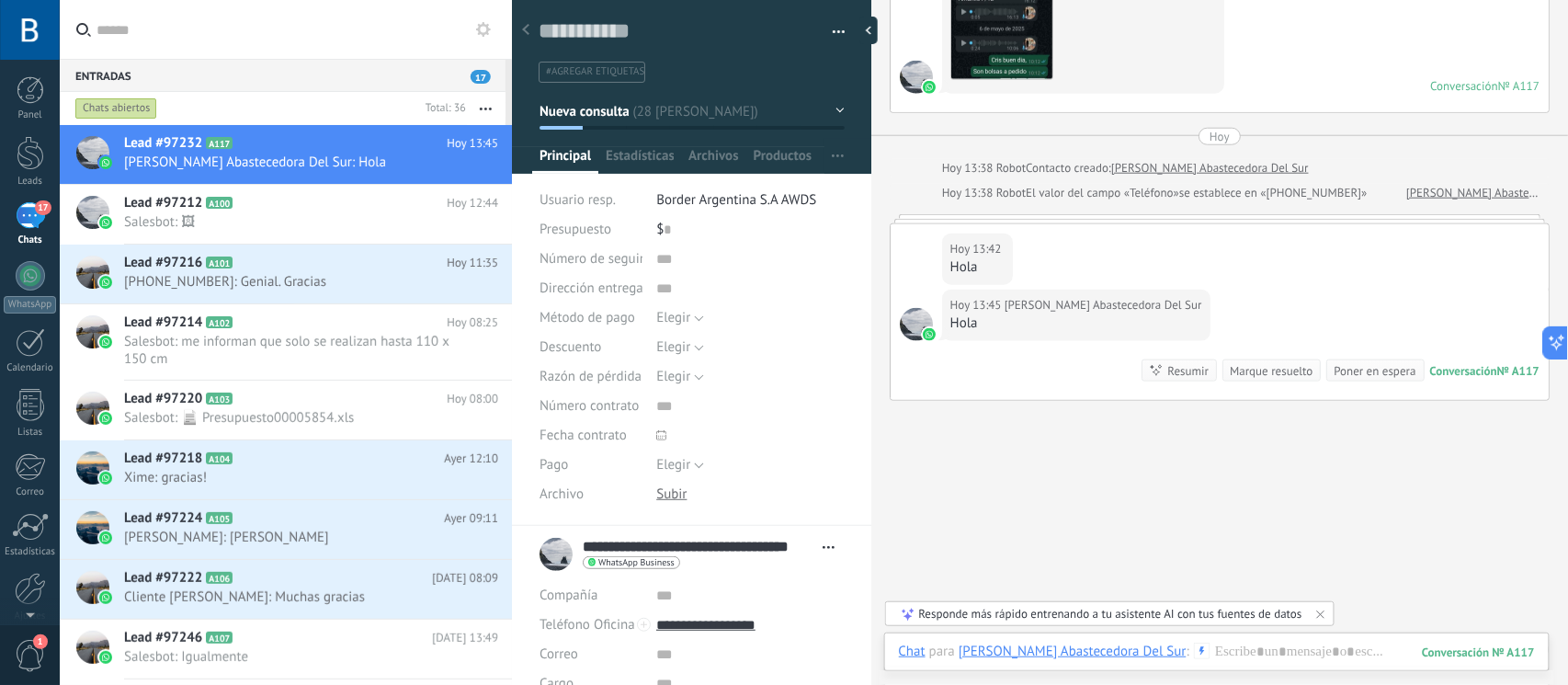 click on "Responde más rápido entrenando a tu asistente AI con tus fuentes de datos" at bounding box center (1110, 613) 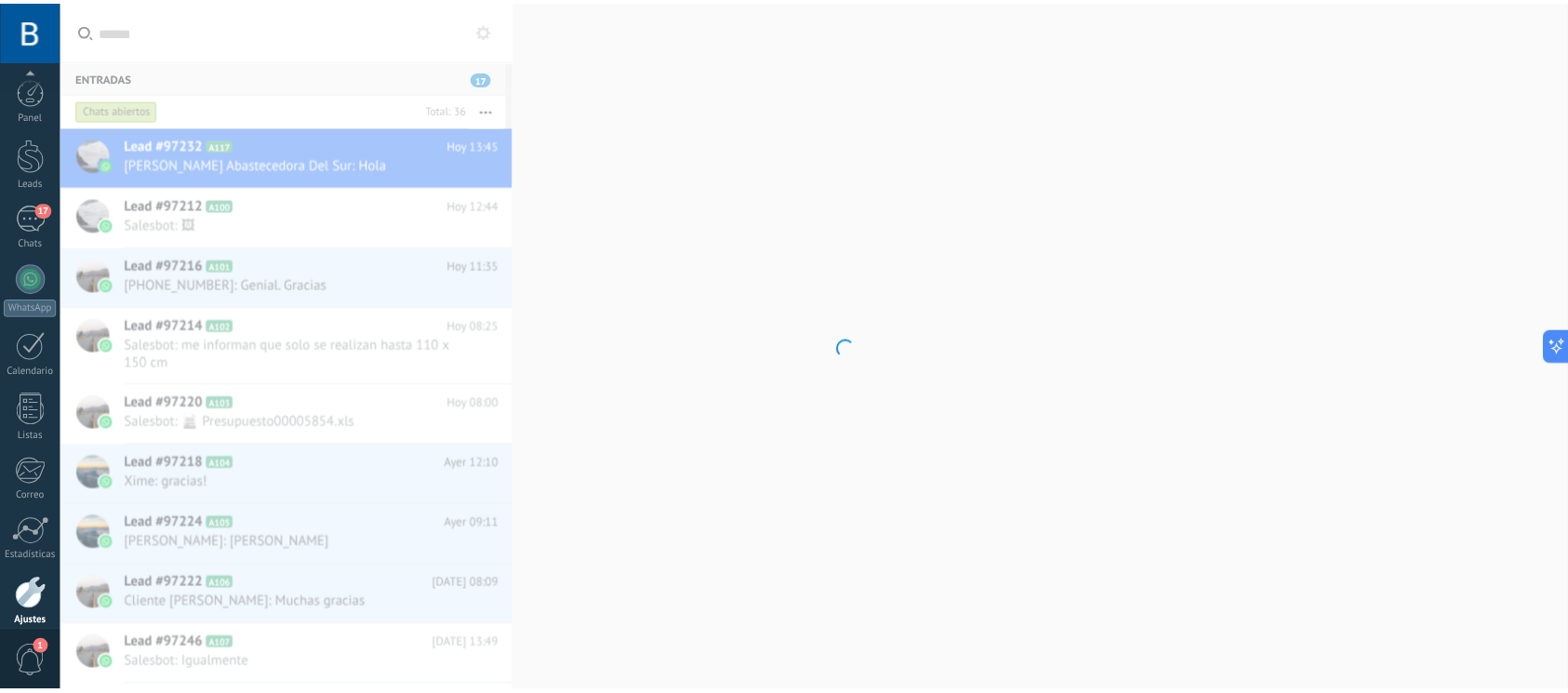 scroll, scrollTop: 80, scrollLeft: 0, axis: vertical 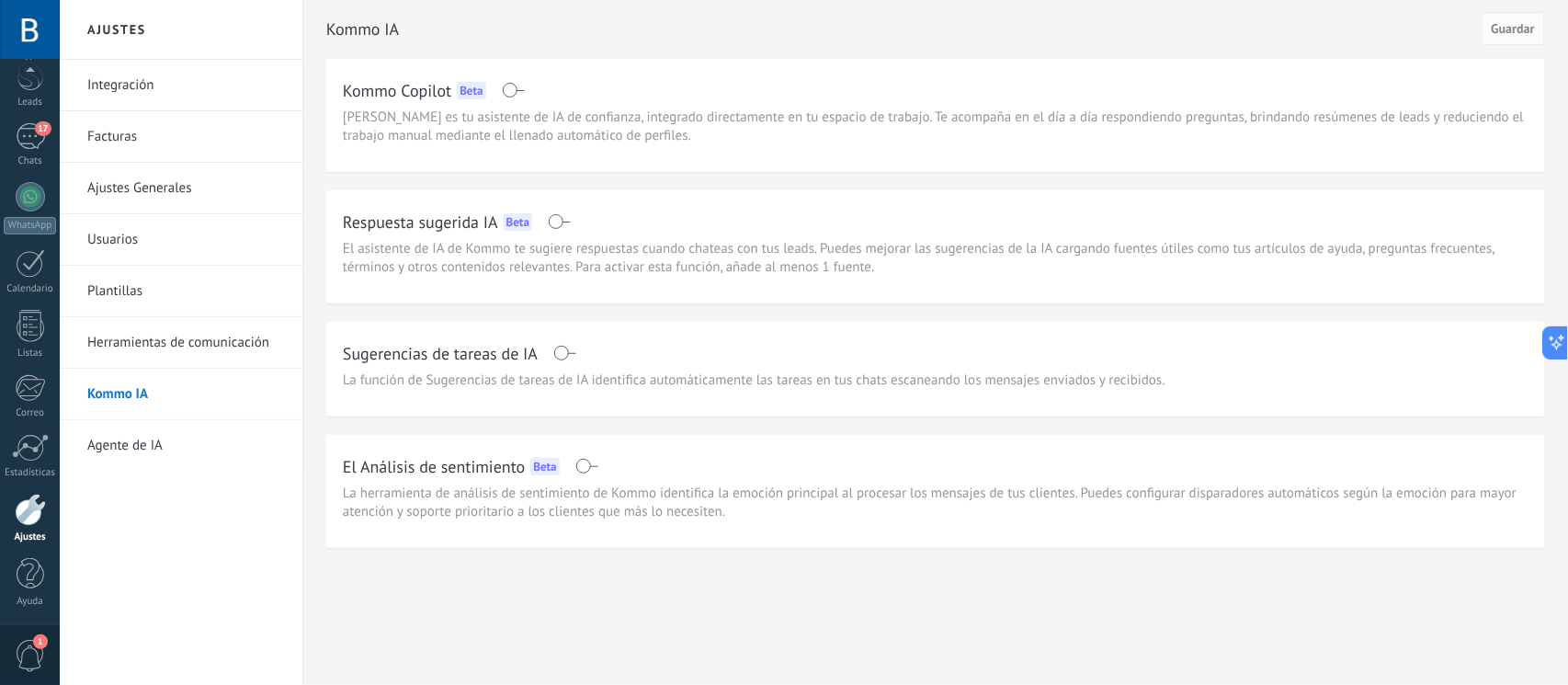 click at bounding box center (559, 222) 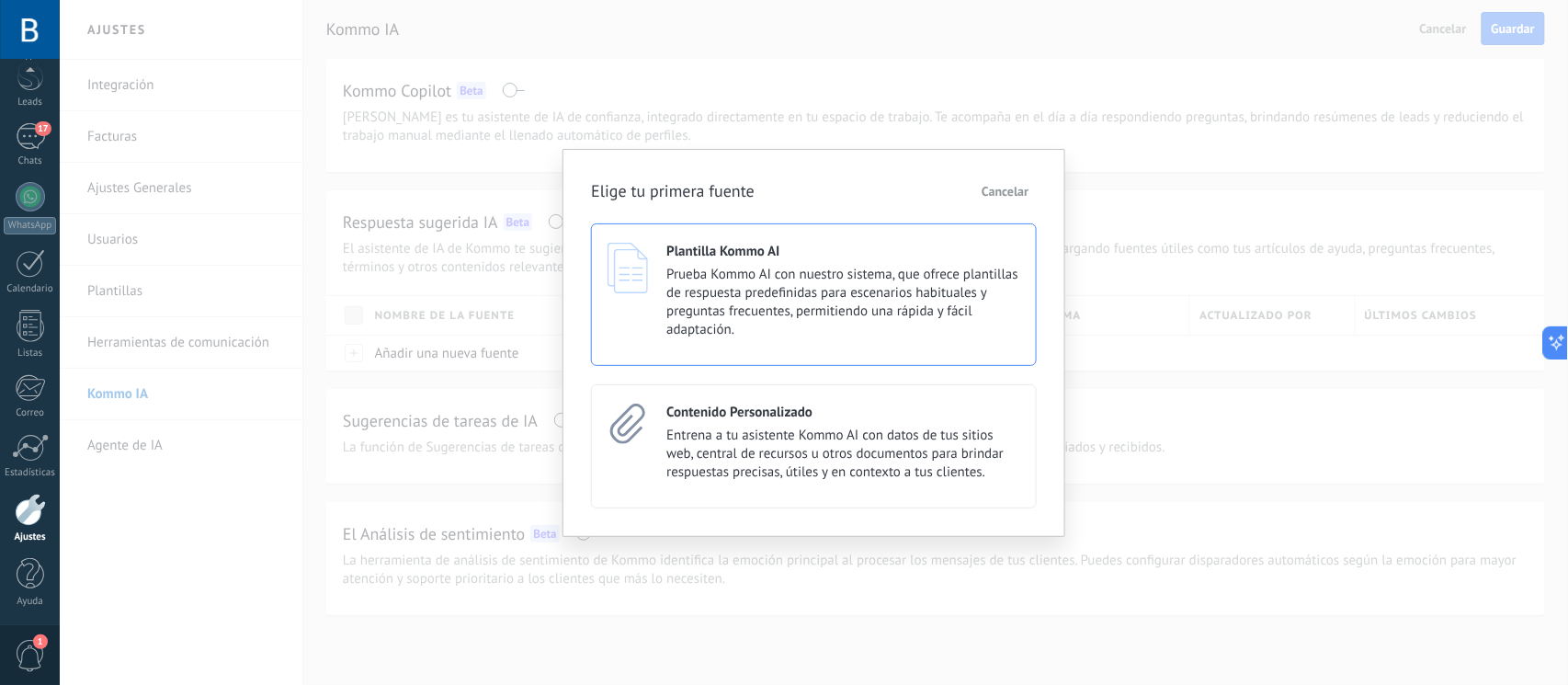 click on "Prueba Kommo AI con nuestro sistema, que ofrece plantillas de respuesta predefinidas para escenarios habituales y preguntas frecuentes, permitiendo una rápida y fácil adaptación." at bounding box center [843, 303] 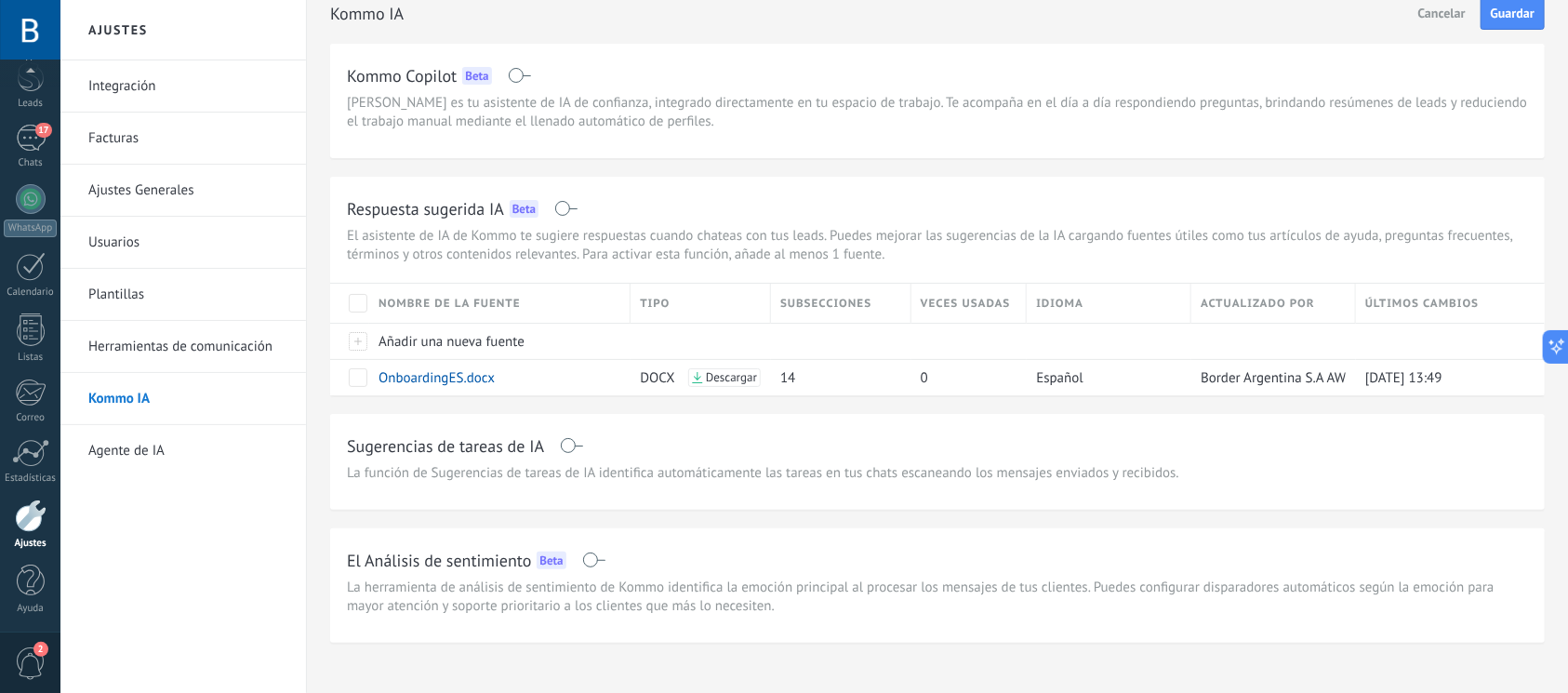 scroll, scrollTop: 0, scrollLeft: 0, axis: both 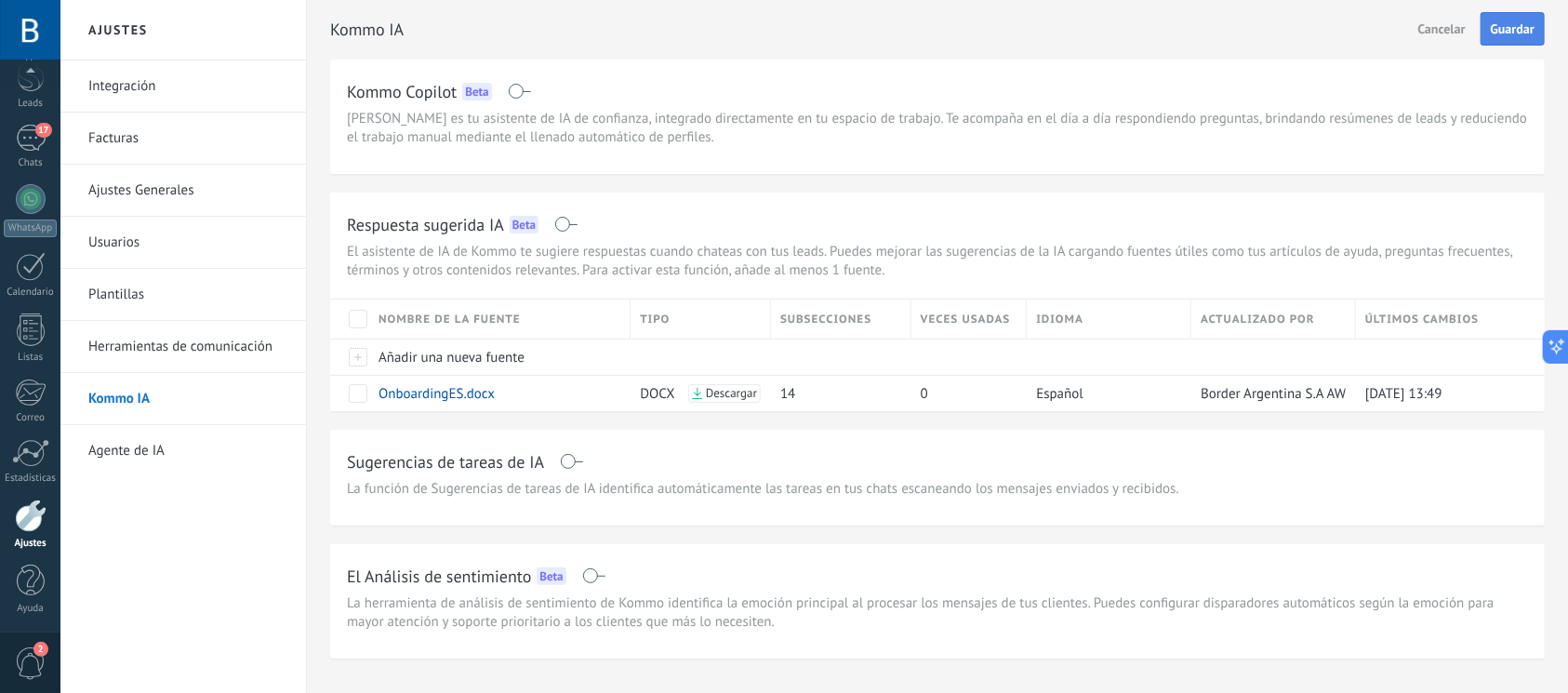 click on "Guardar" at bounding box center (1512, 29) 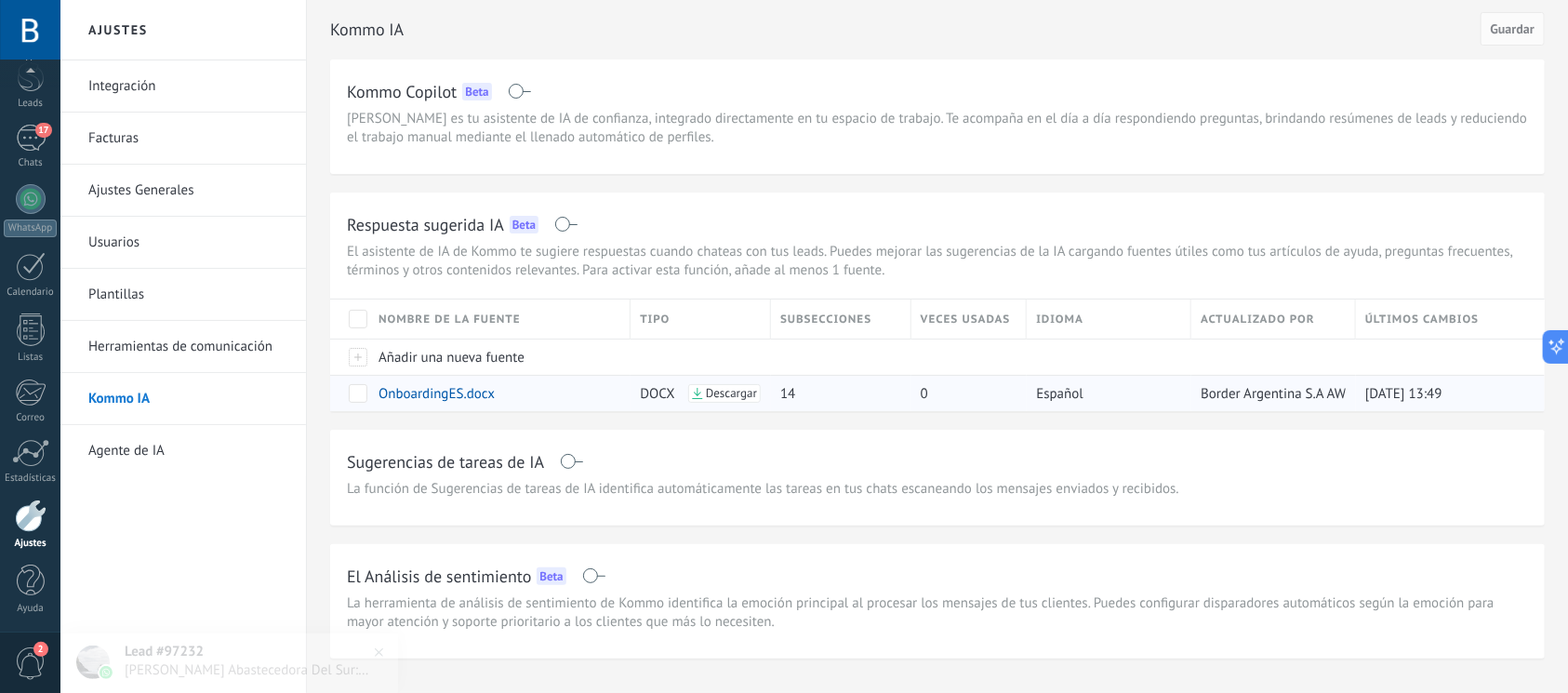 click on "Descargar" at bounding box center (731, 393) 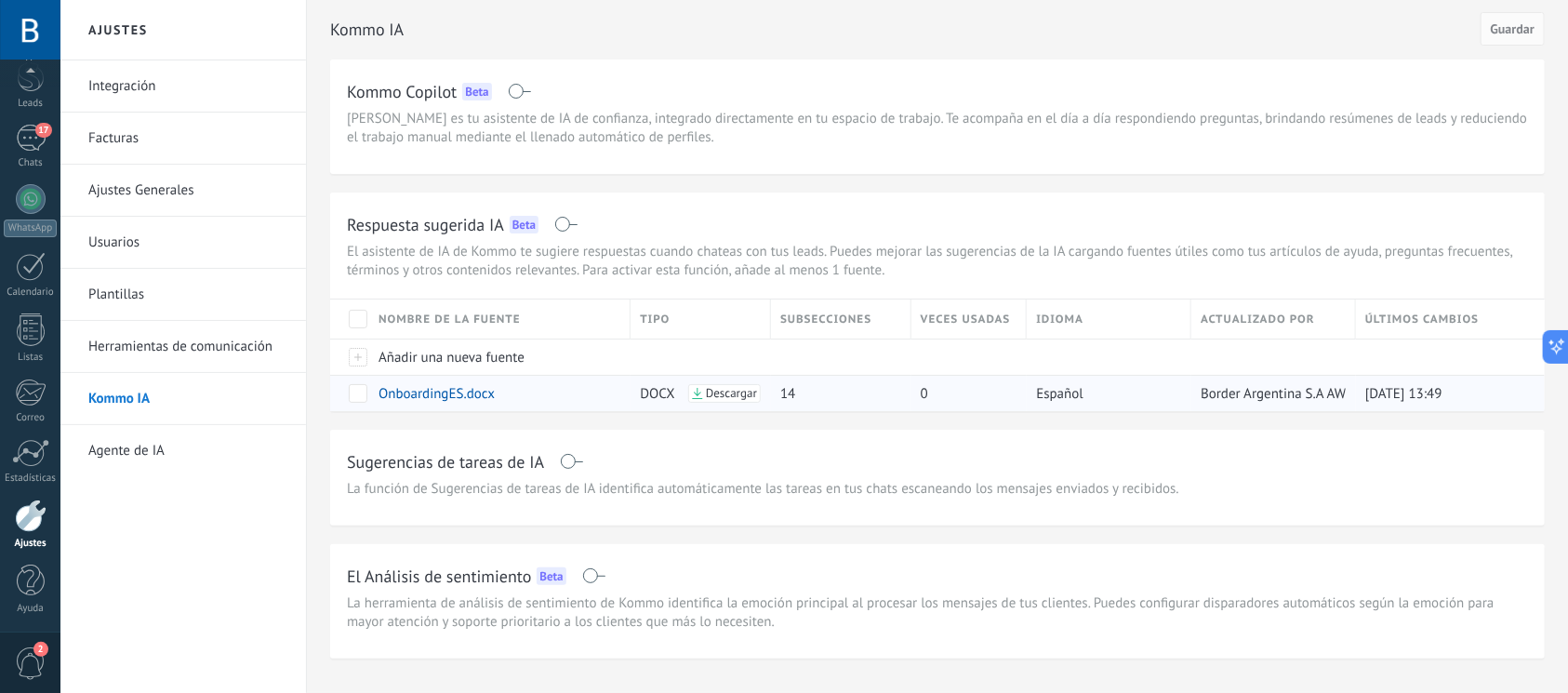 click at bounding box center (358, 393) 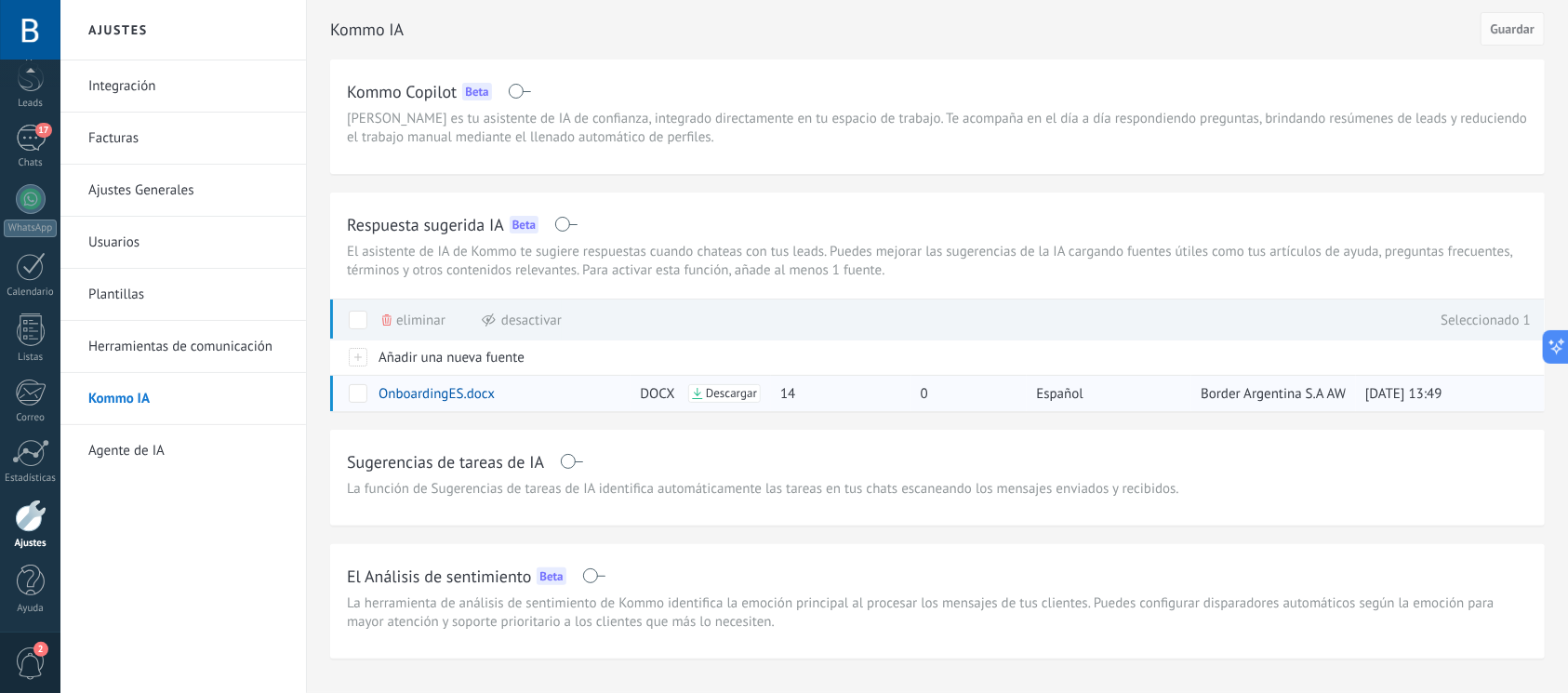 click at bounding box center (358, 393) 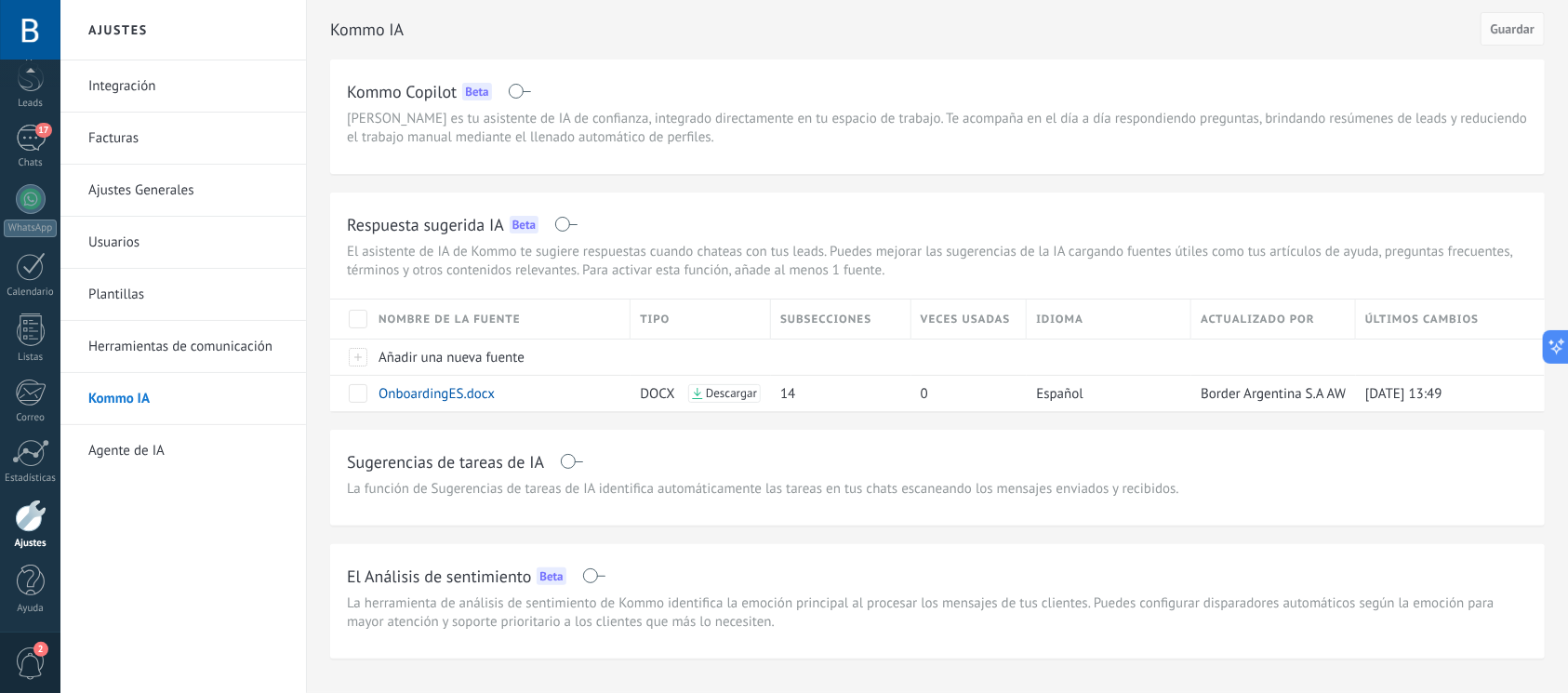 click at bounding box center (571, 461) 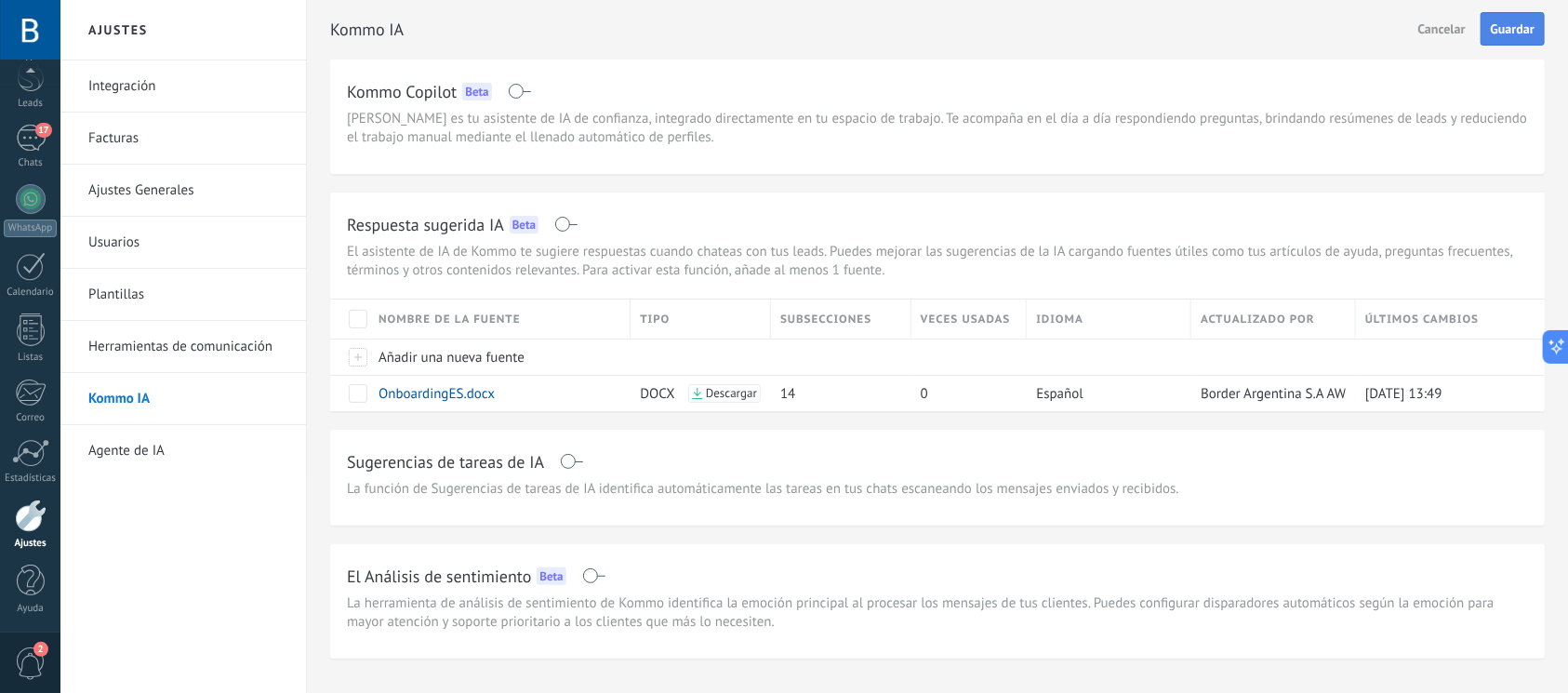 click on "Guardar" at bounding box center (1512, 29) 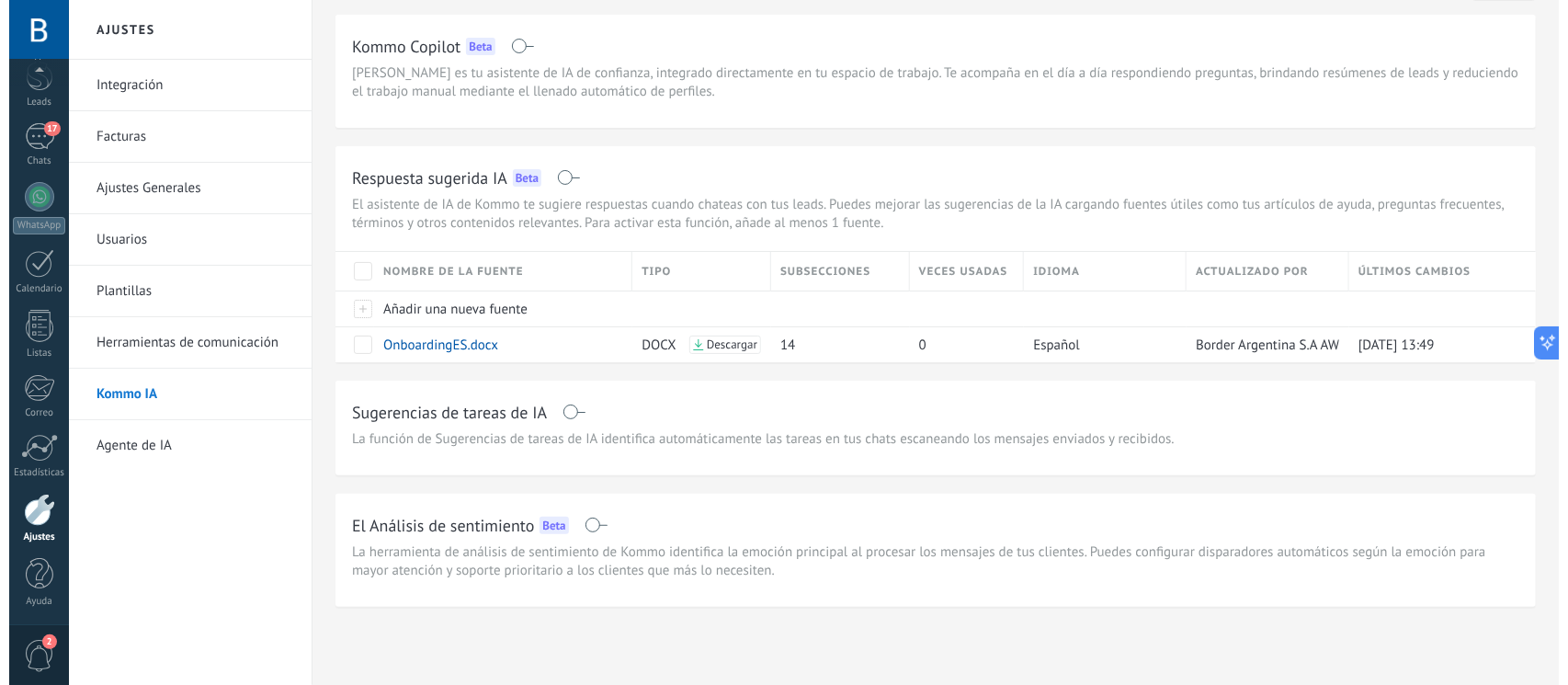 scroll, scrollTop: 0, scrollLeft: 0, axis: both 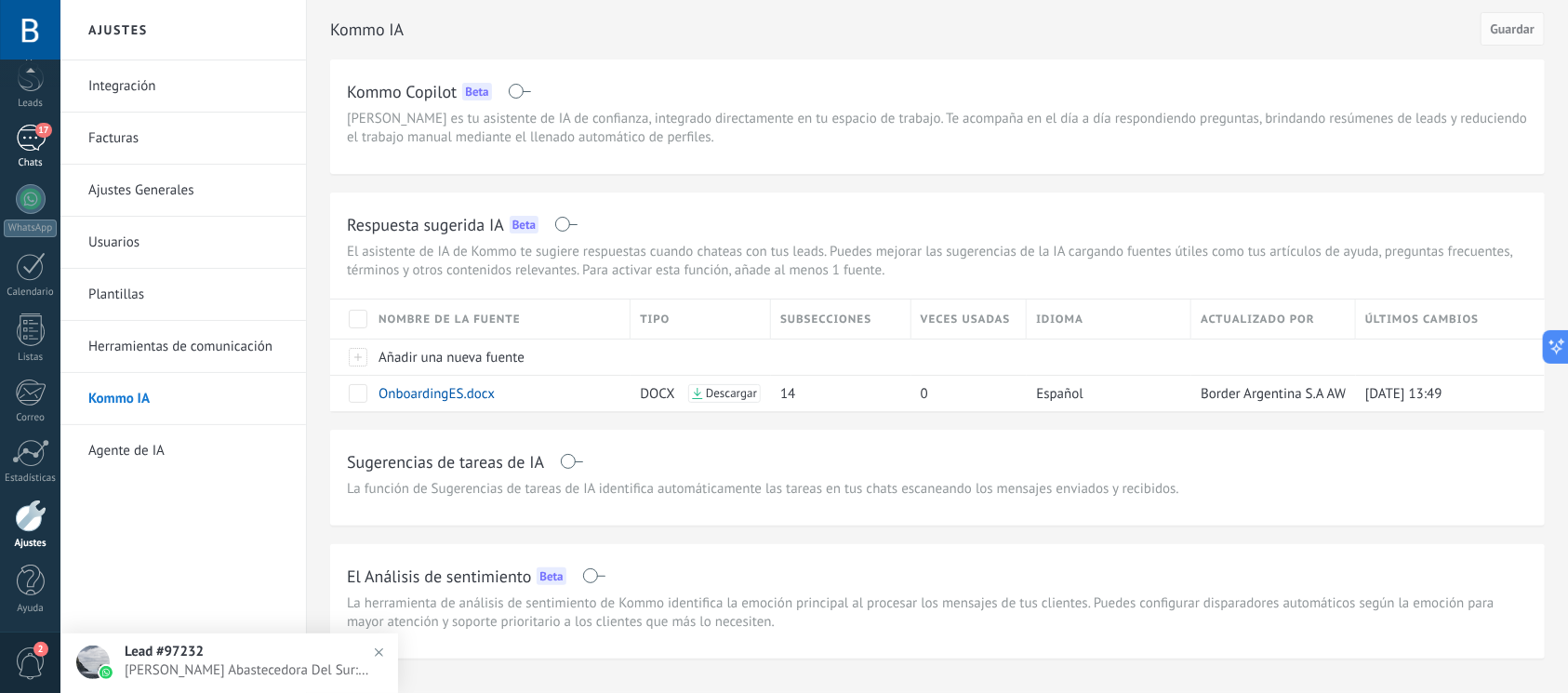 click on "17" at bounding box center (31, 138) 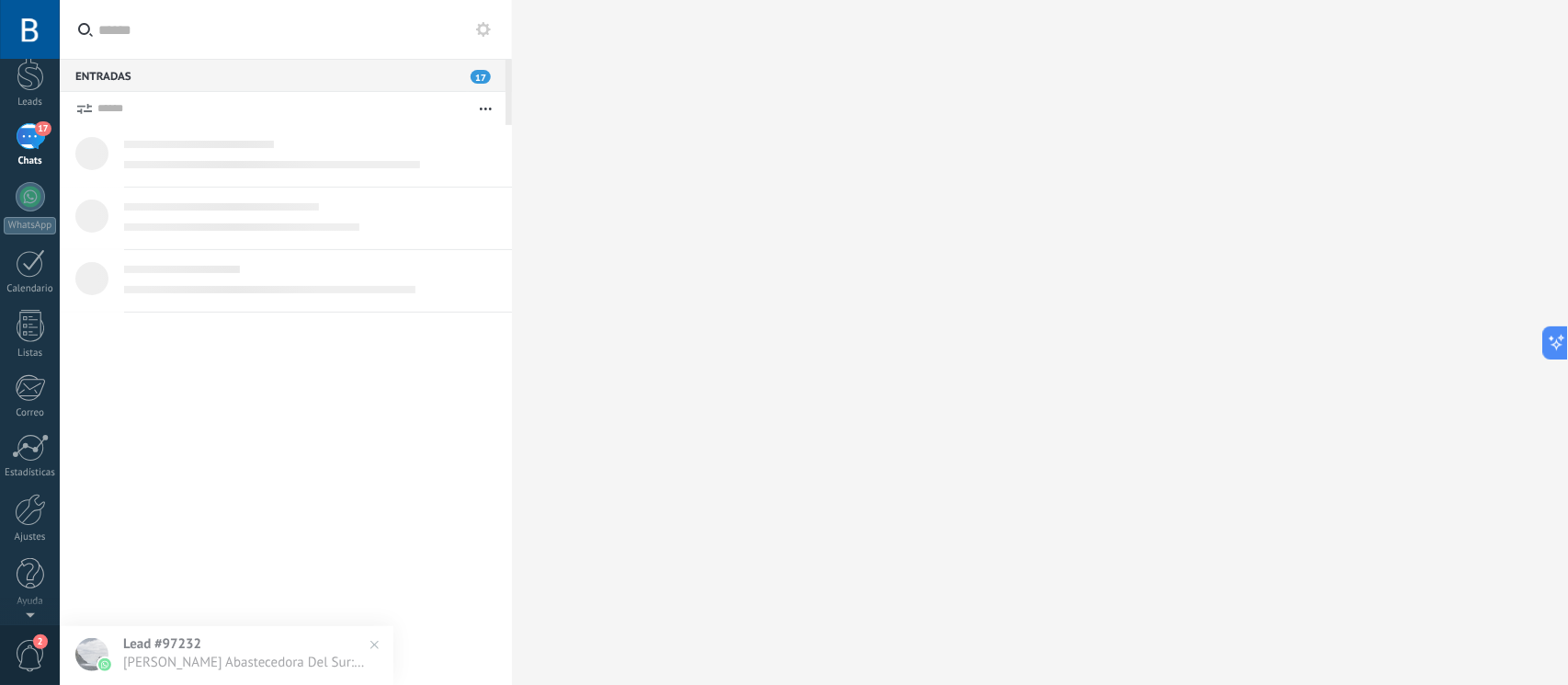 scroll, scrollTop: 0, scrollLeft: 0, axis: both 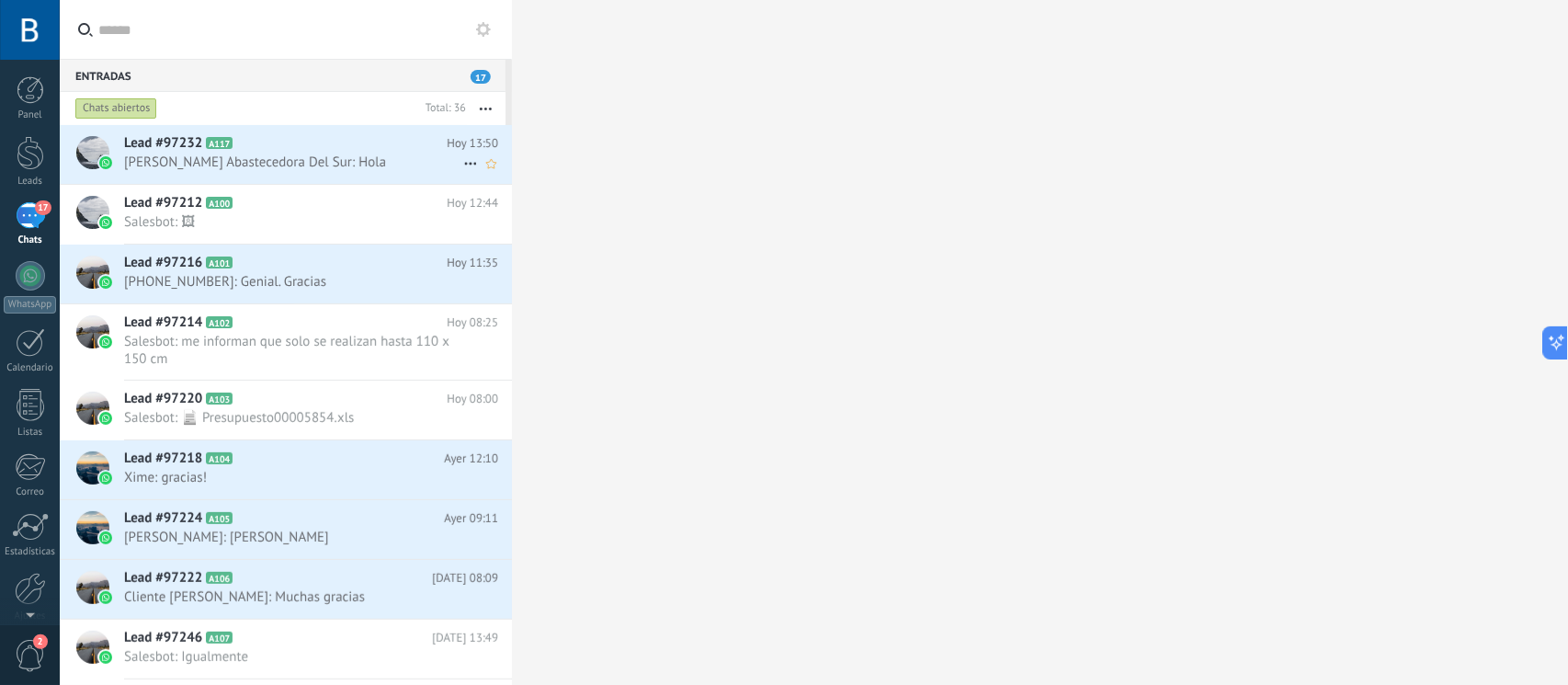 click on "Lead #97232
A117" at bounding box center [285, 143] 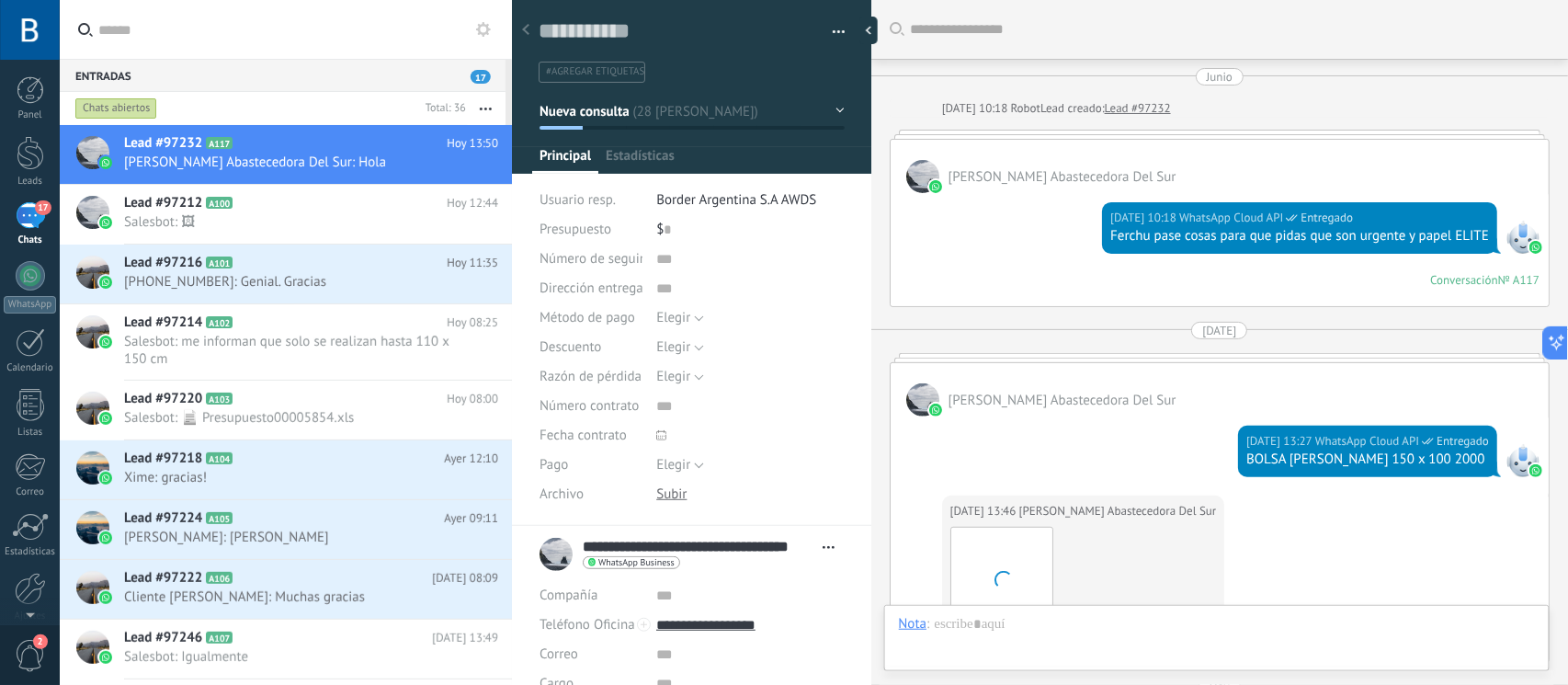 scroll, scrollTop: 27, scrollLeft: 0, axis: vertical 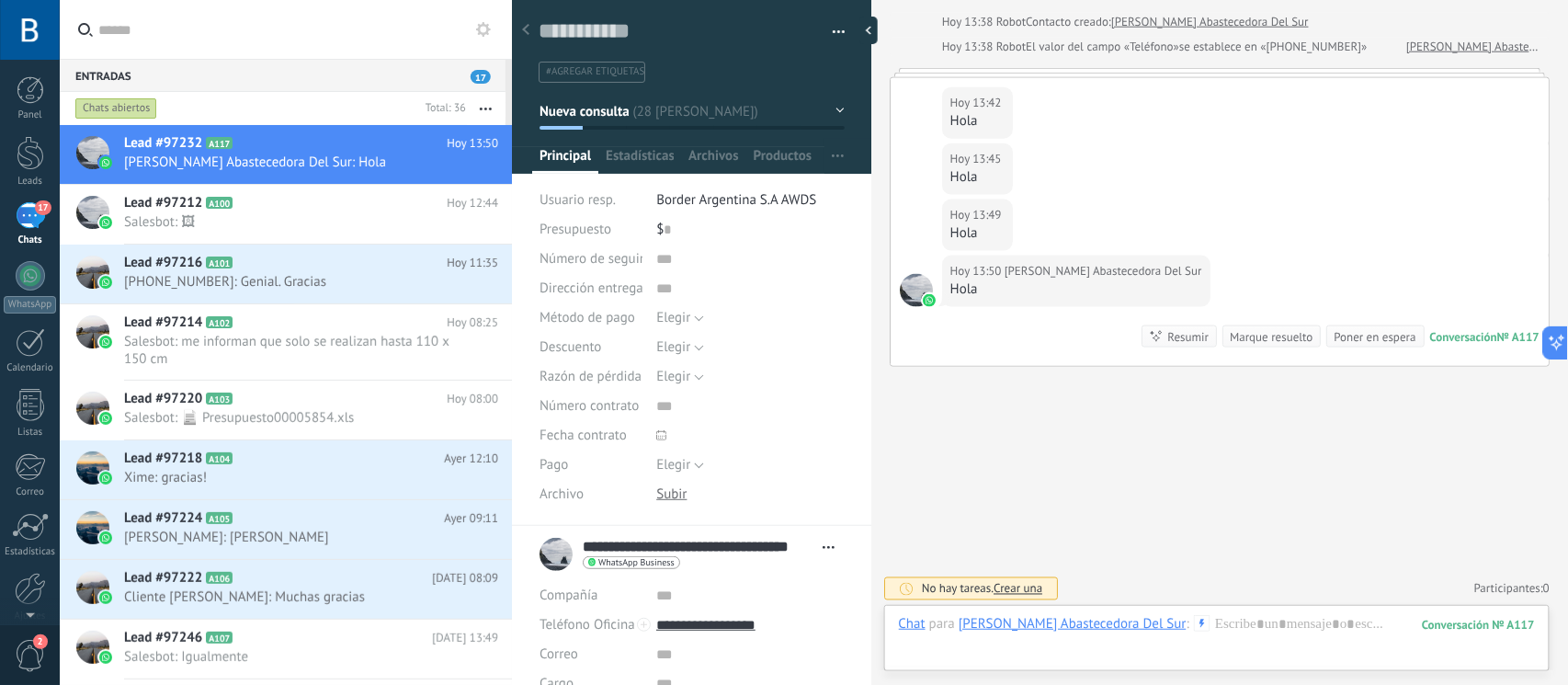 click on "Poner en espera" at bounding box center [1374, 337] 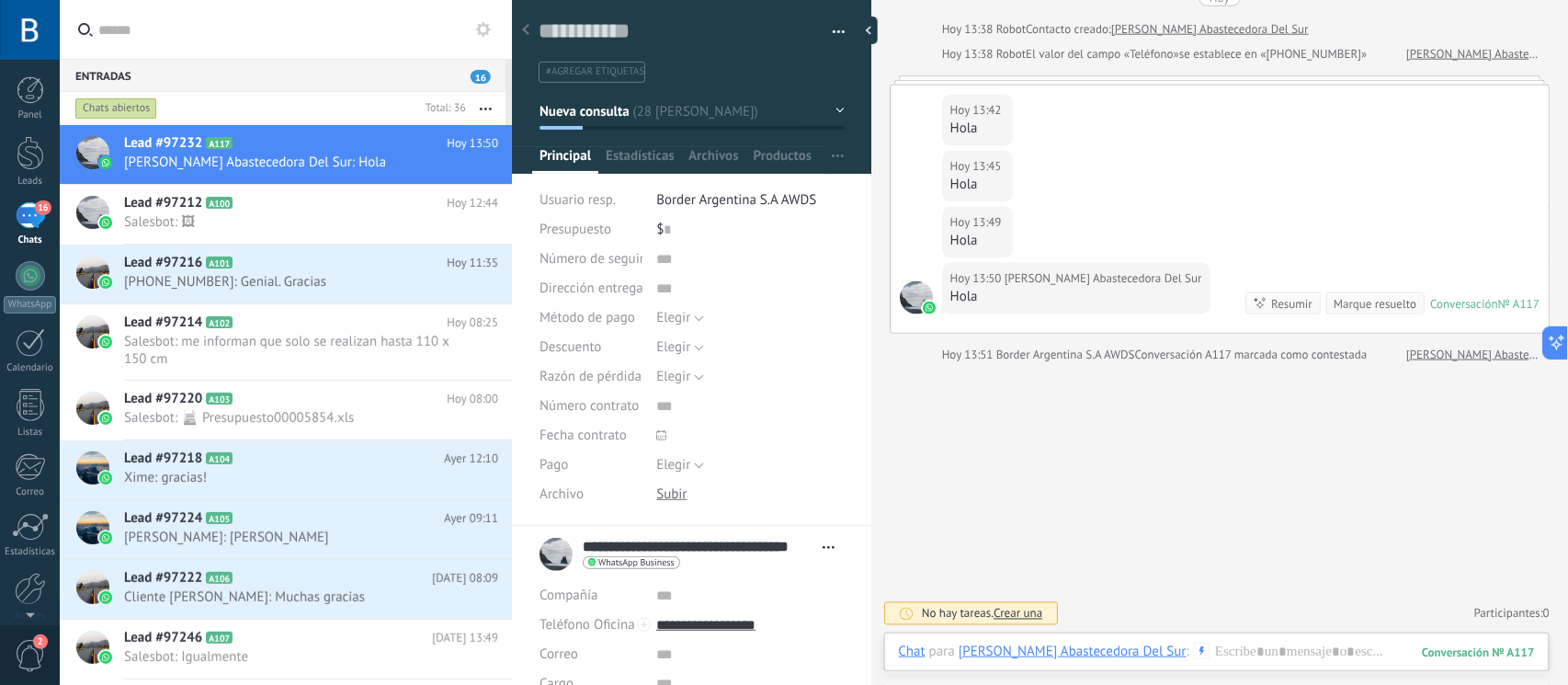scroll, scrollTop: 686, scrollLeft: 0, axis: vertical 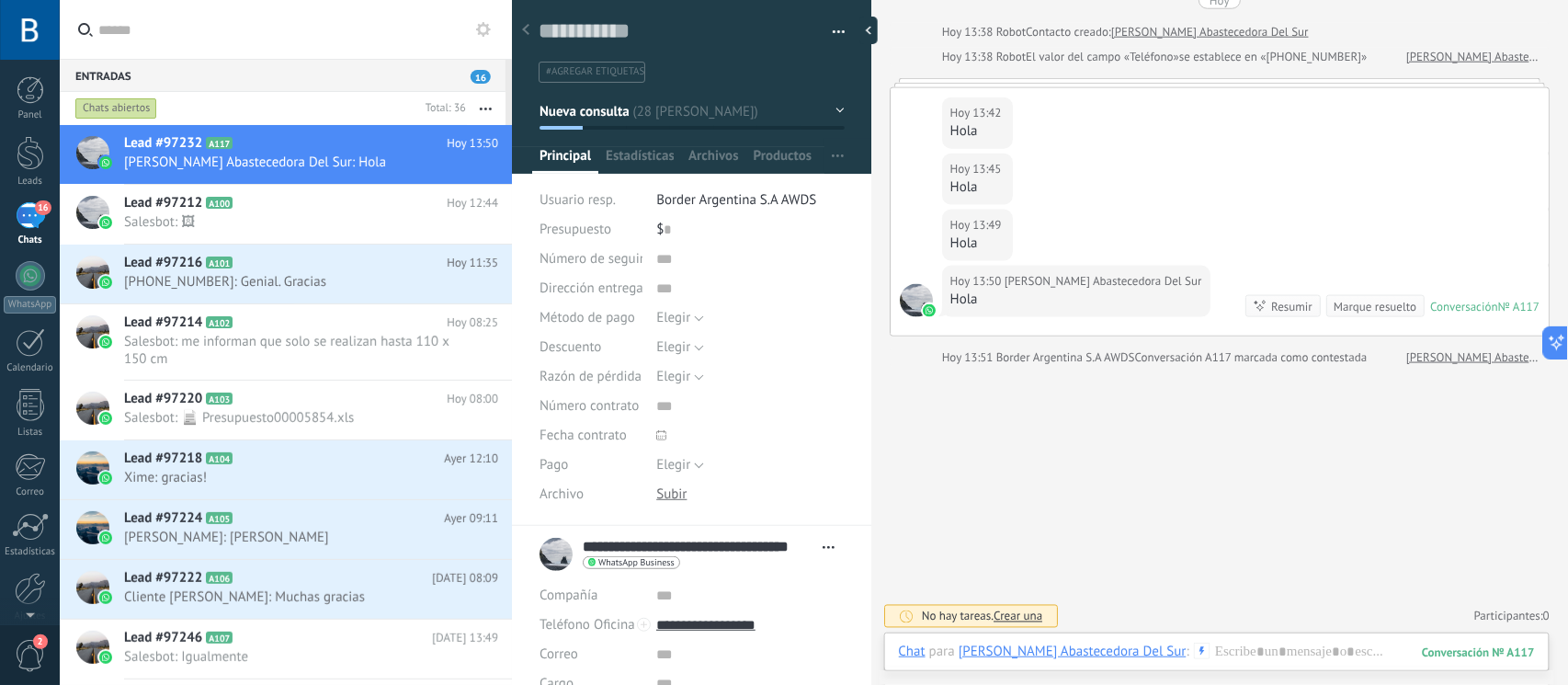 click on "Crear una" at bounding box center (1017, 616) 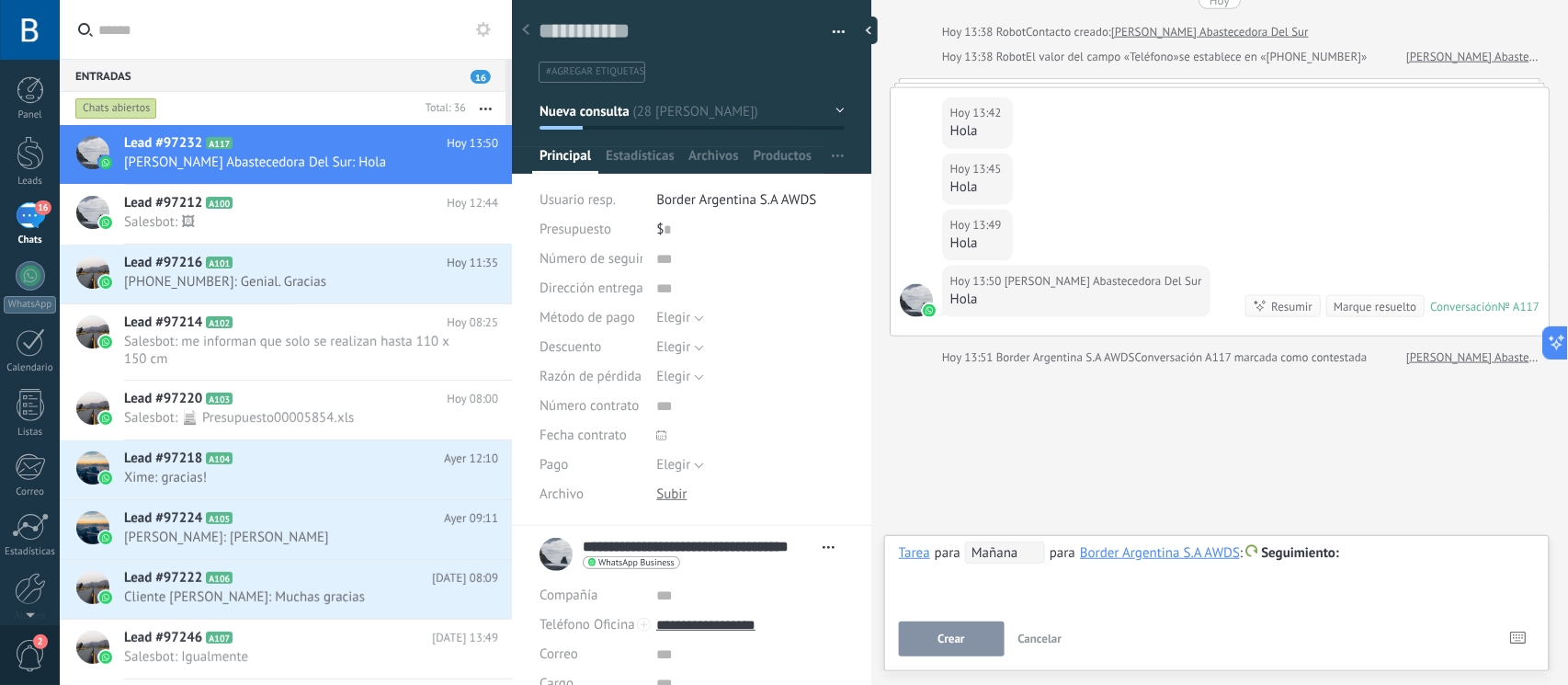 click on "**********" at bounding box center (1217, 575) 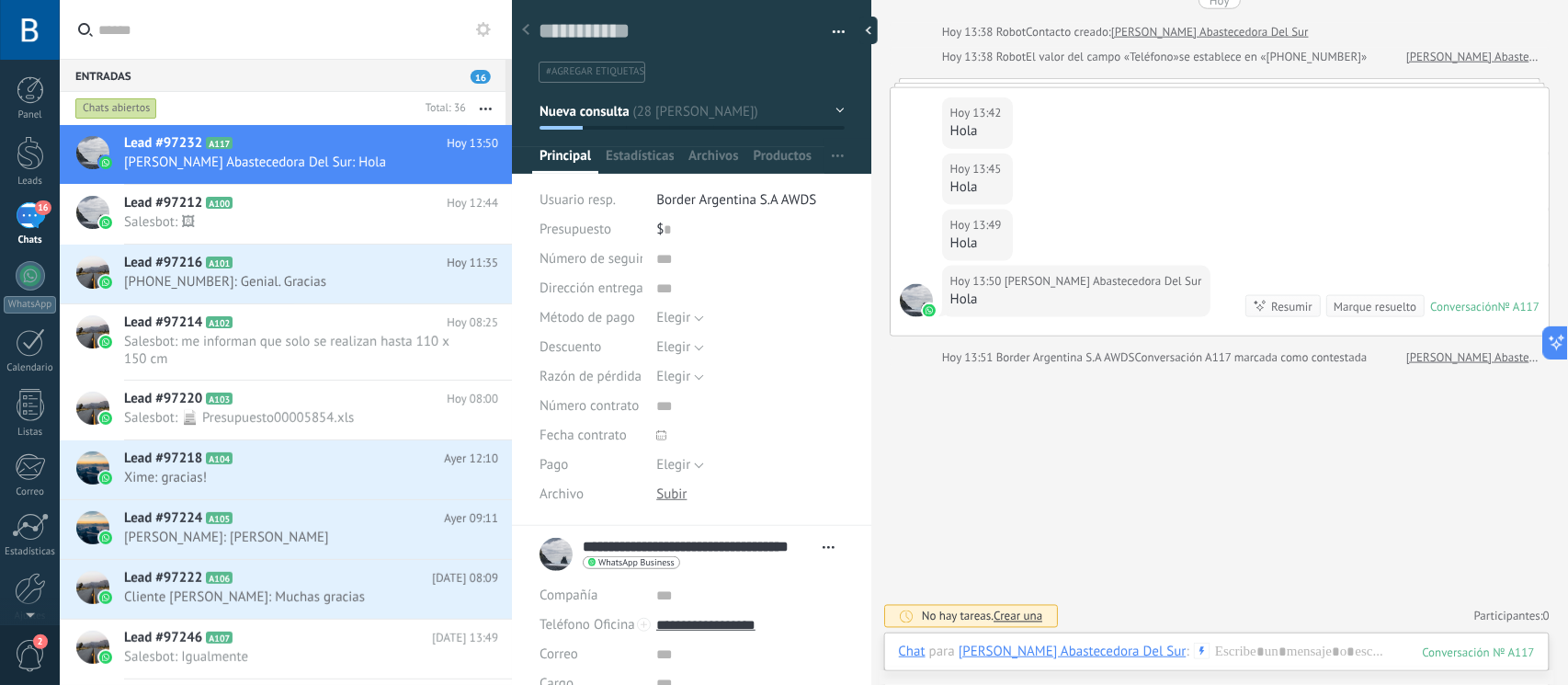 click on "Buscar Carga más Junio 26/06/2025 10:18 Robot  Lead creado:  Lead #97232 Fernando Formigo Abastecedora Del Sur  26/06/2025 10:18 WhatsApp Cloud API  Entregado Ferchu pase cosas para que pidas que son urgente y papel ELITE Conversación  № A117 Conversación № A117 11/07/2025 Fernando Formigo Abastecedora Del Sur  11/07/2025 13:27 WhatsApp Cloud API  Entregado BOLSA CRISTAL VIRGEN 150 x 100 2000 11/07/2025 13:46 Fernando Formigo Abastecedora Del Sur  Descargar Conversación  № A117 Conversación № A117 Hoy Hoy 13:38 Robot  Contacto creado:  Fernando Formigo Abastecedora Del Sur Hoy 13:38 Robot  El valor del campo «Teléfono»  se establece en «+5491151831542» Fernando Formigo Abastecedora Del Sur Hoy 13:42 Fernando Formigo Abastecedora Del Sur  Hola Hoy 13:45 Fernando Formigo Abastecedora Del Sur  Hola Hoy 13:49 Fernando Formigo Abastecedora Del Sur  Hola Hoy 13:50 Fernando Formigo Abastecedora Del Sur  Hola Conversación  № A117 Conversación № A117 Resumir Resumir Hoy 13:50" at bounding box center [1220, 1] 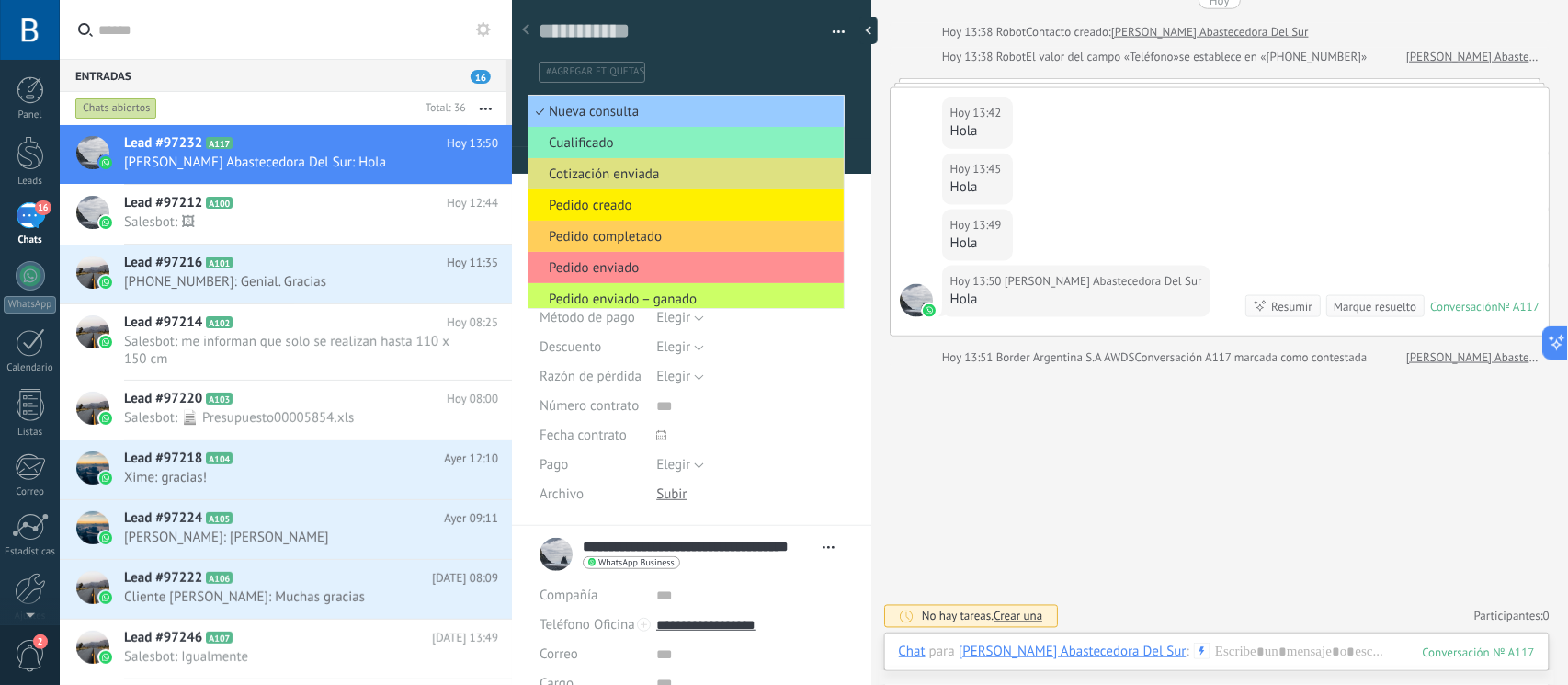 click at bounding box center [296, 29] 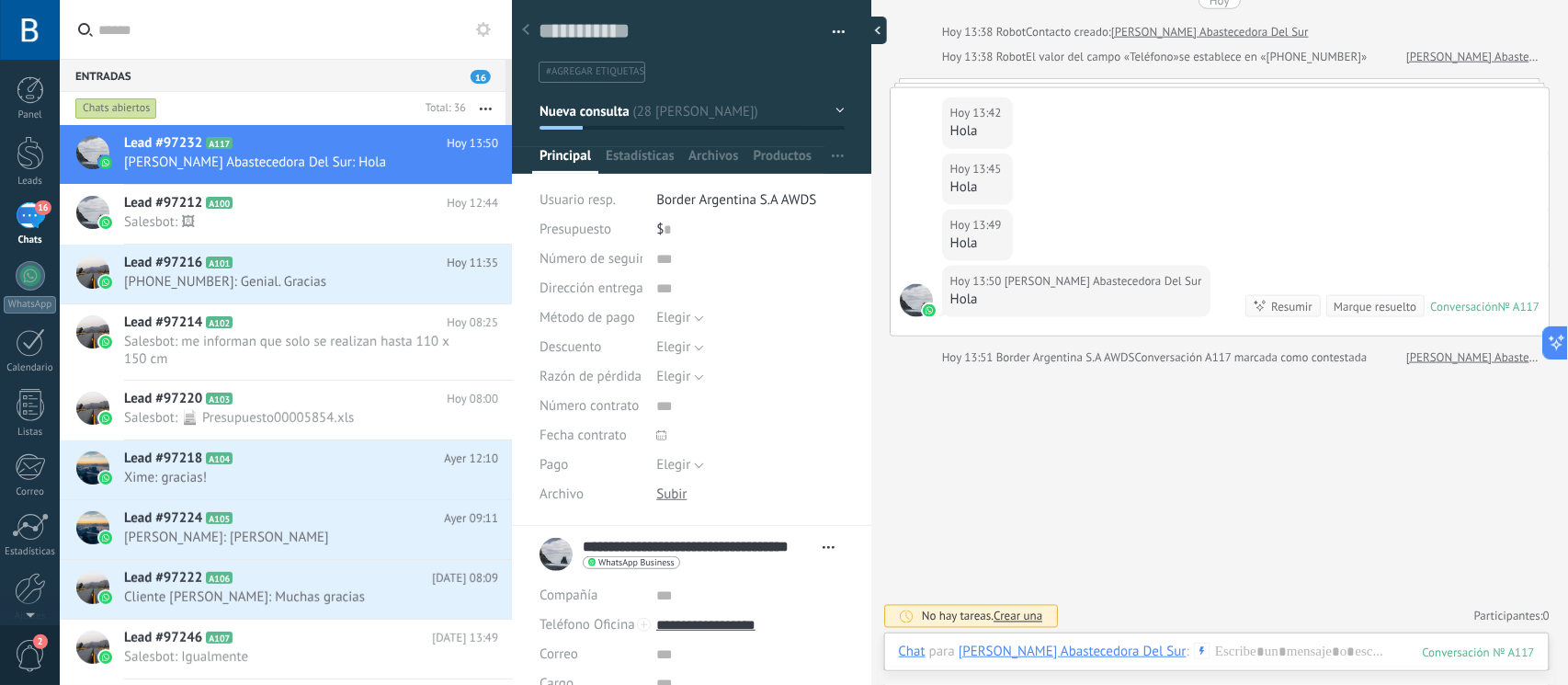 click at bounding box center [873, 30] 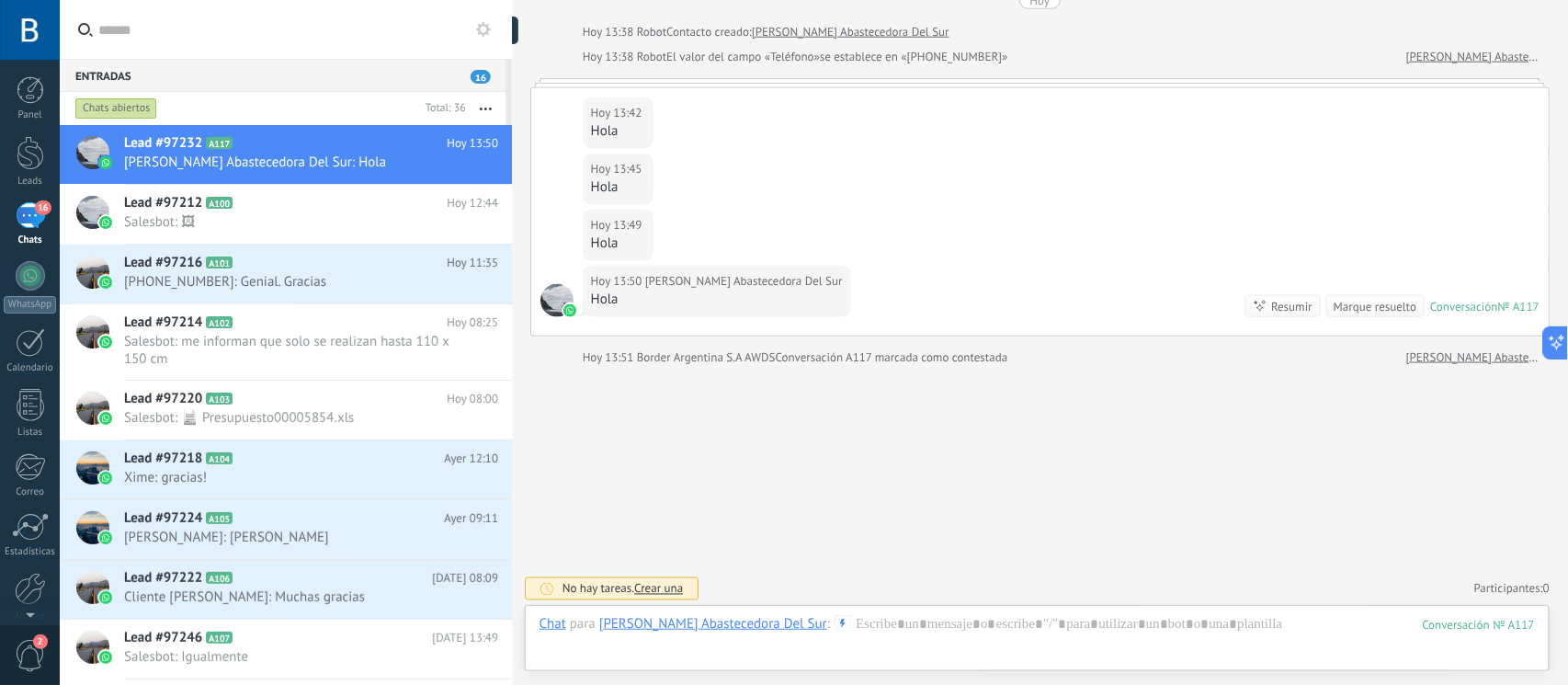 type on "**********" 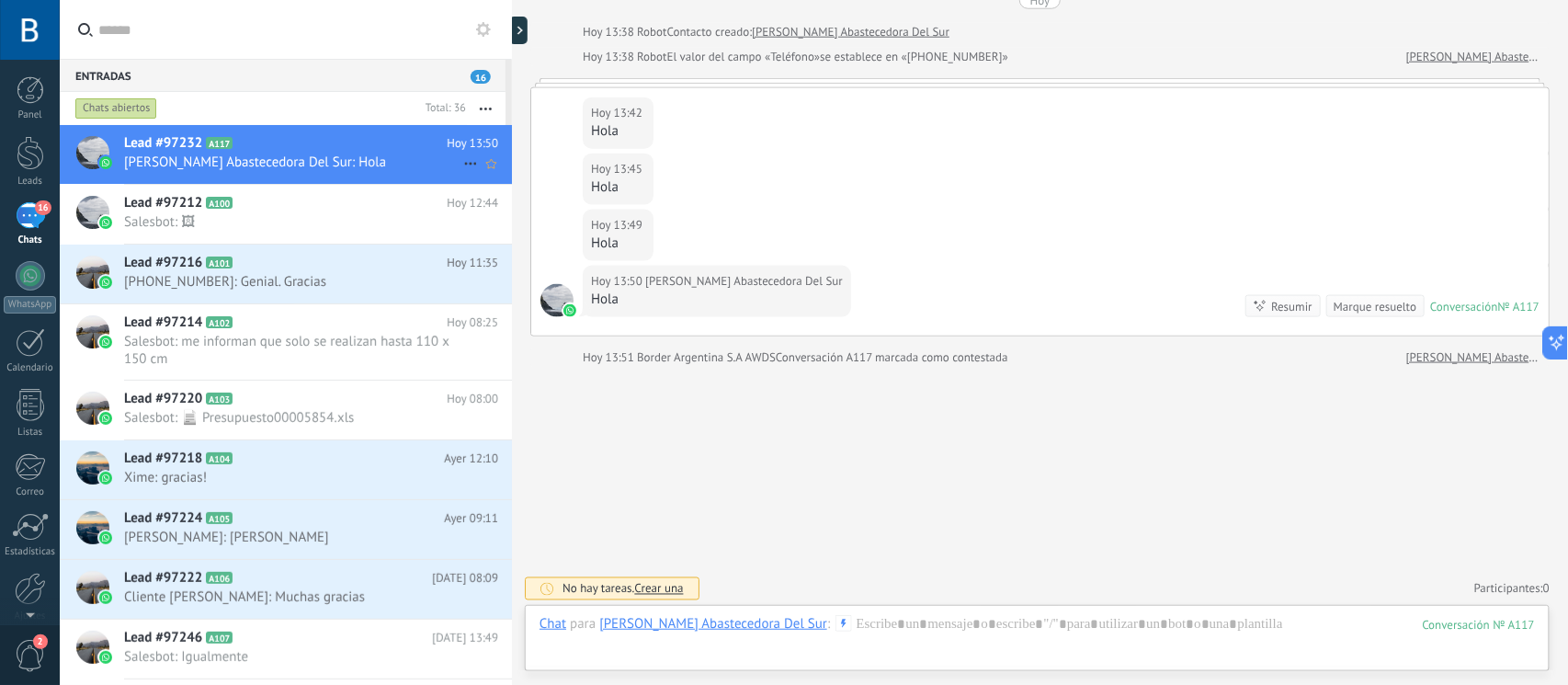 scroll, scrollTop: 17, scrollLeft: 0, axis: vertical 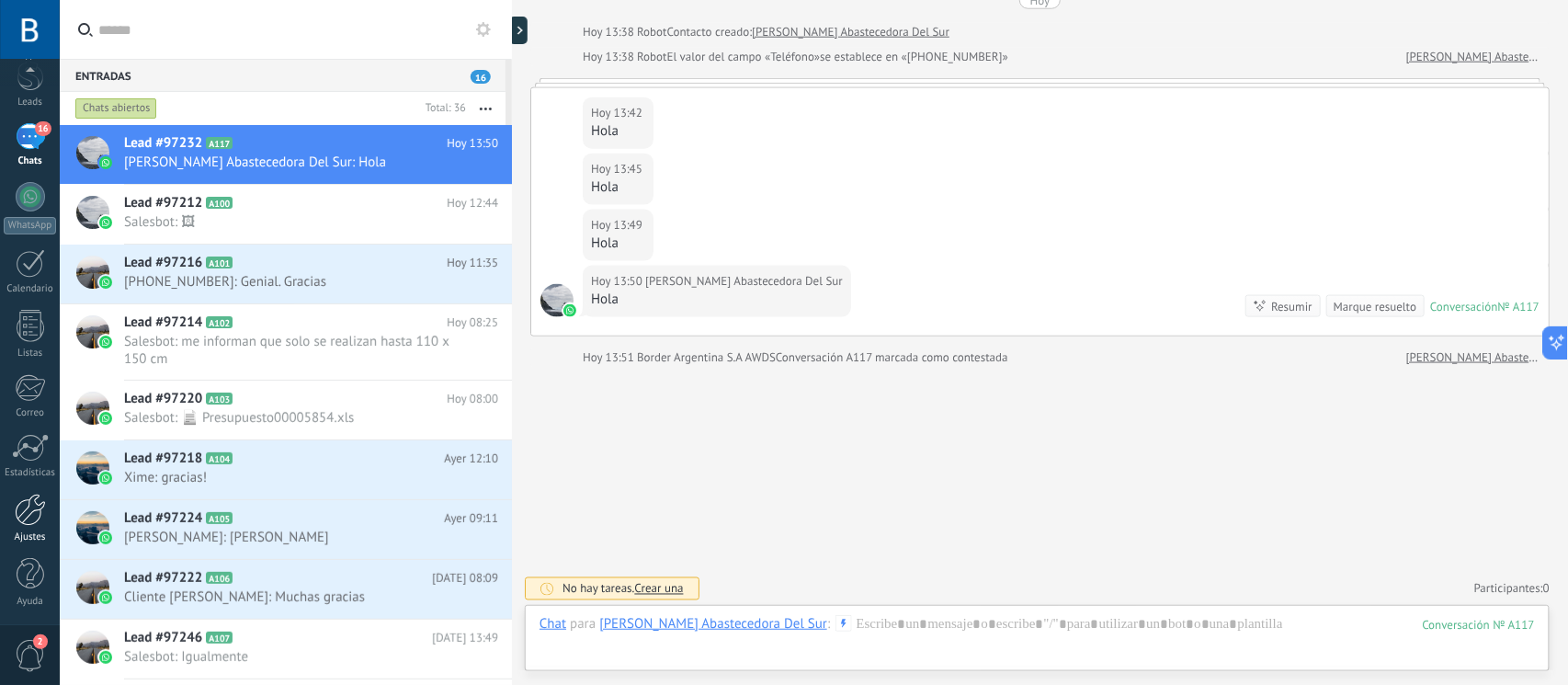 click at bounding box center [30, 509] 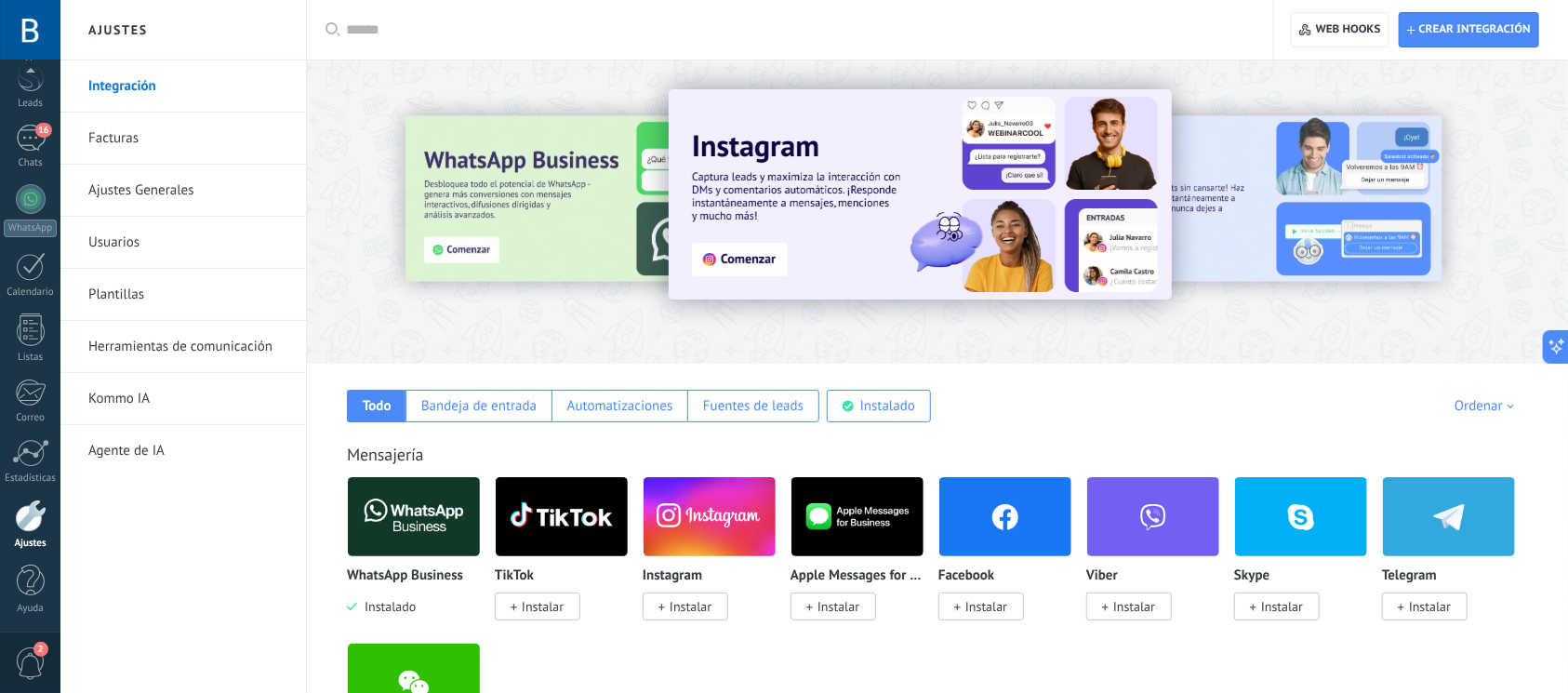click at bounding box center (482, 211) 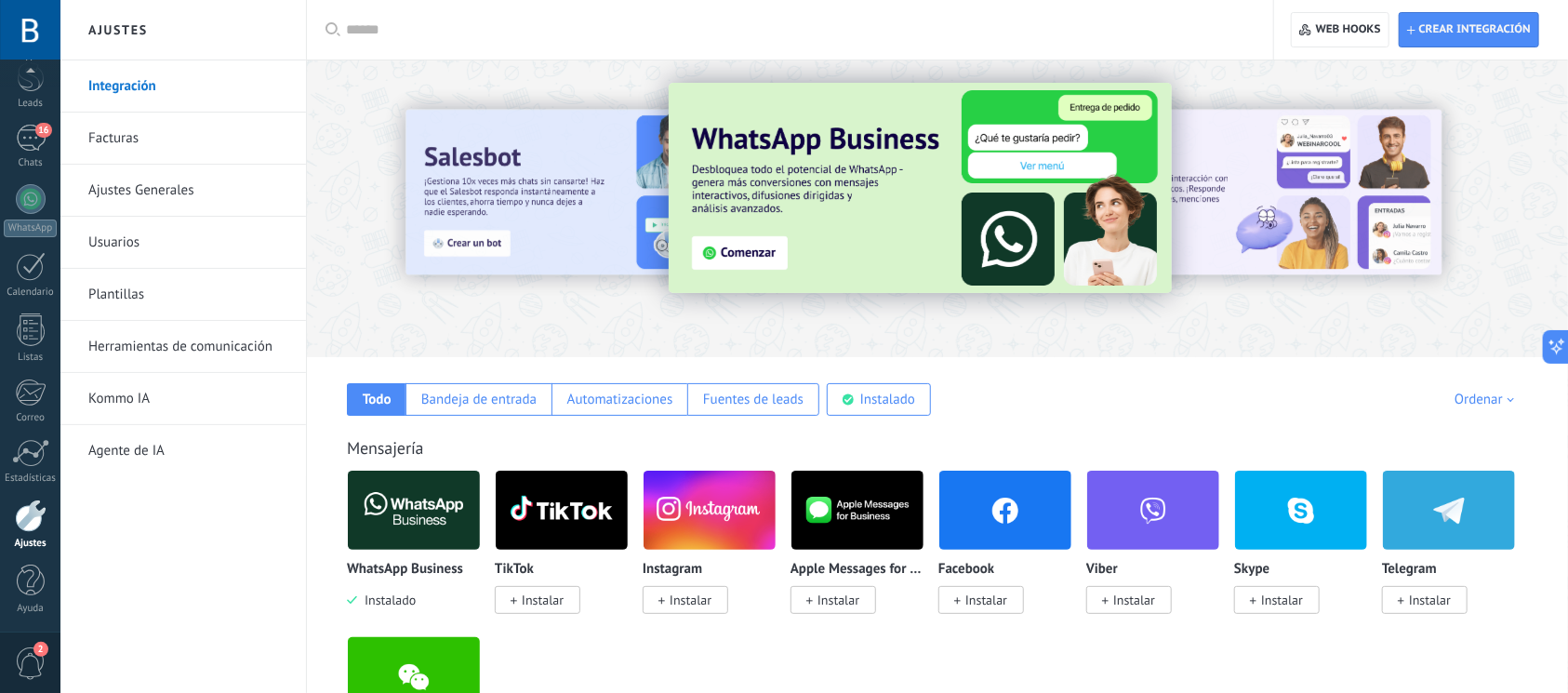 scroll, scrollTop: 0, scrollLeft: 0, axis: both 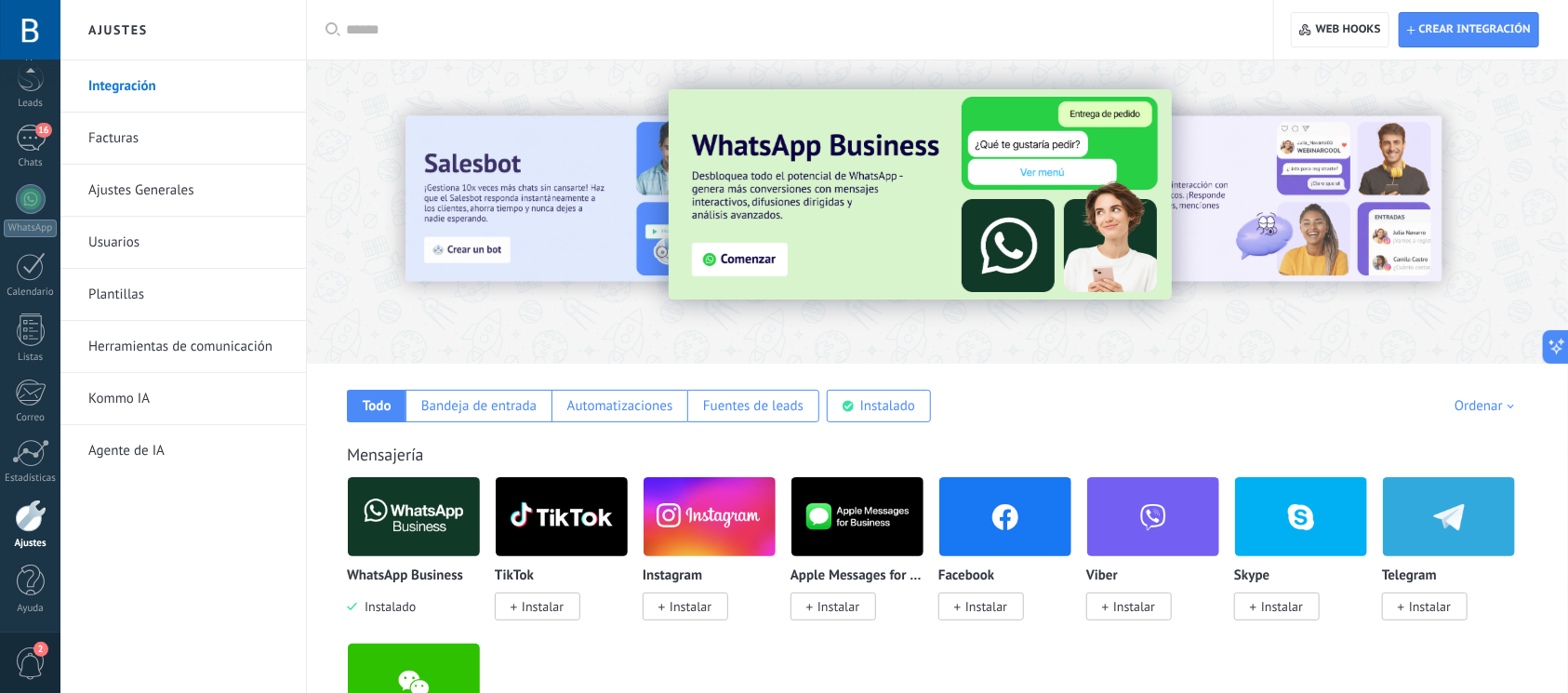 drag, startPoint x: 140, startPoint y: 395, endPoint x: 225, endPoint y: 406, distance: 85.708809 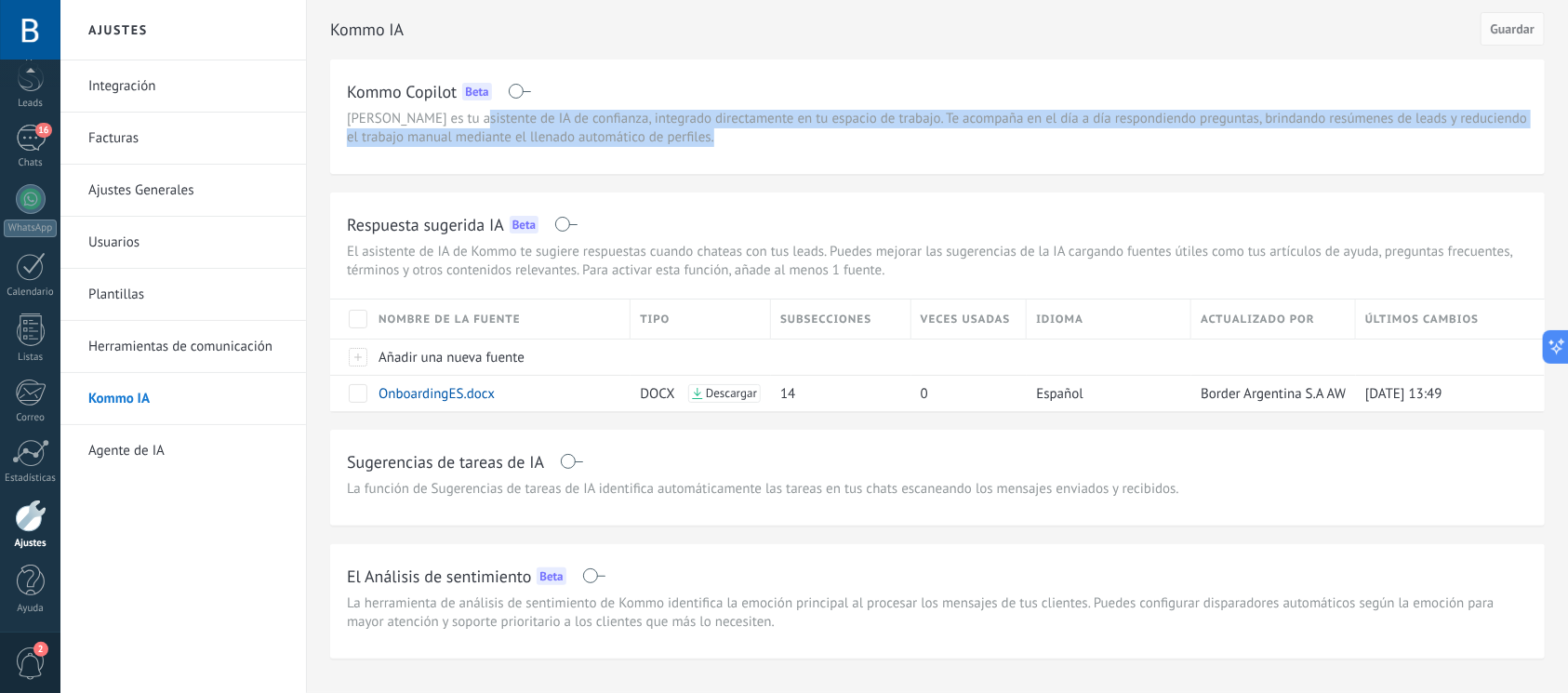 drag, startPoint x: 484, startPoint y: 116, endPoint x: 1481, endPoint y: 140, distance: 997.2888 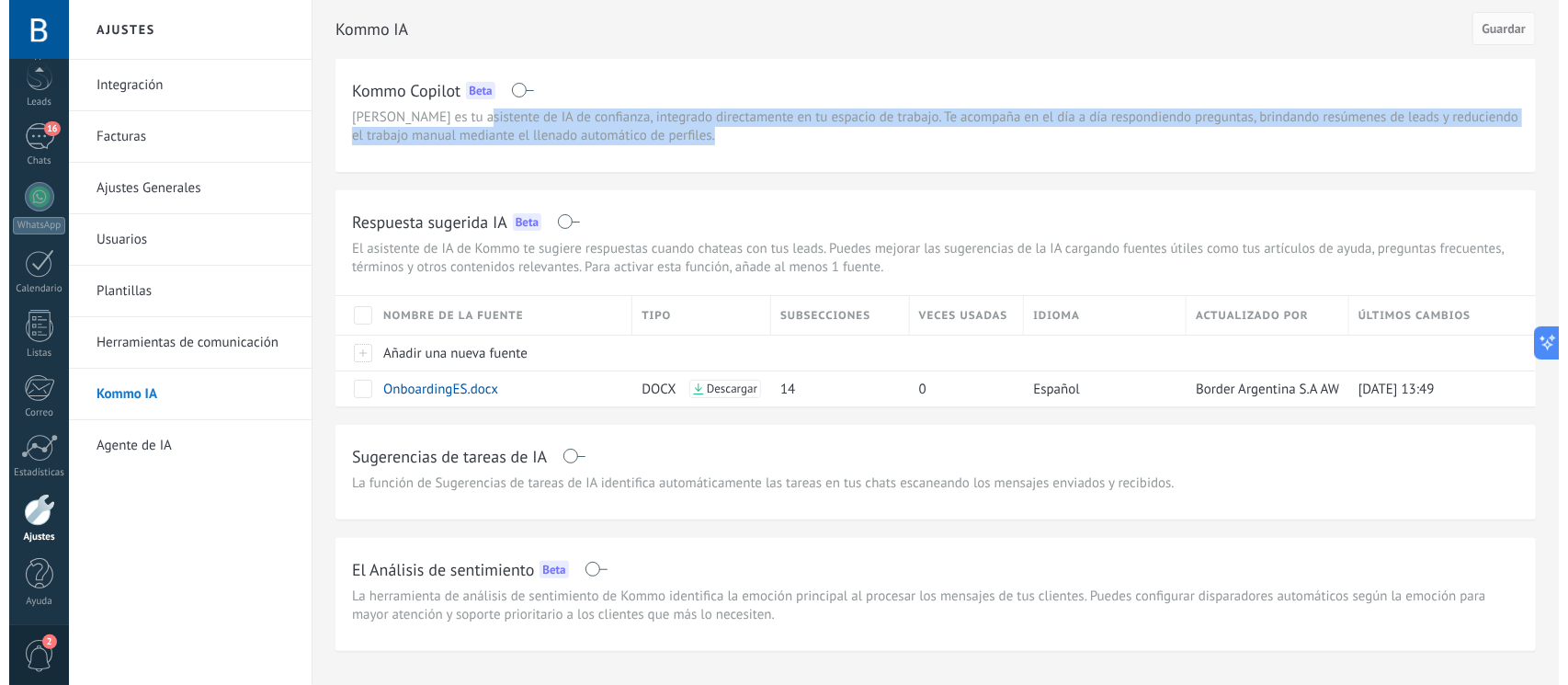 scroll, scrollTop: 44, scrollLeft: 0, axis: vertical 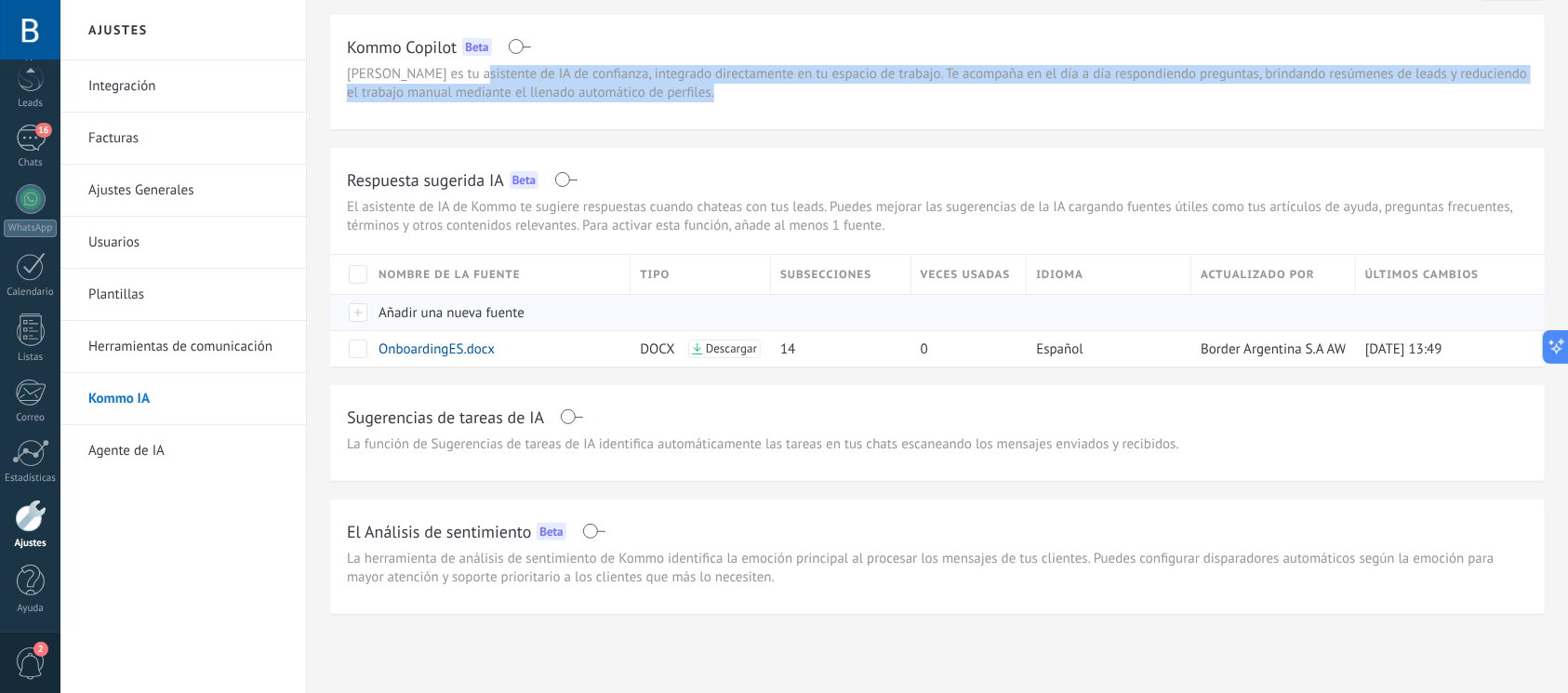 click at bounding box center [350, 312] 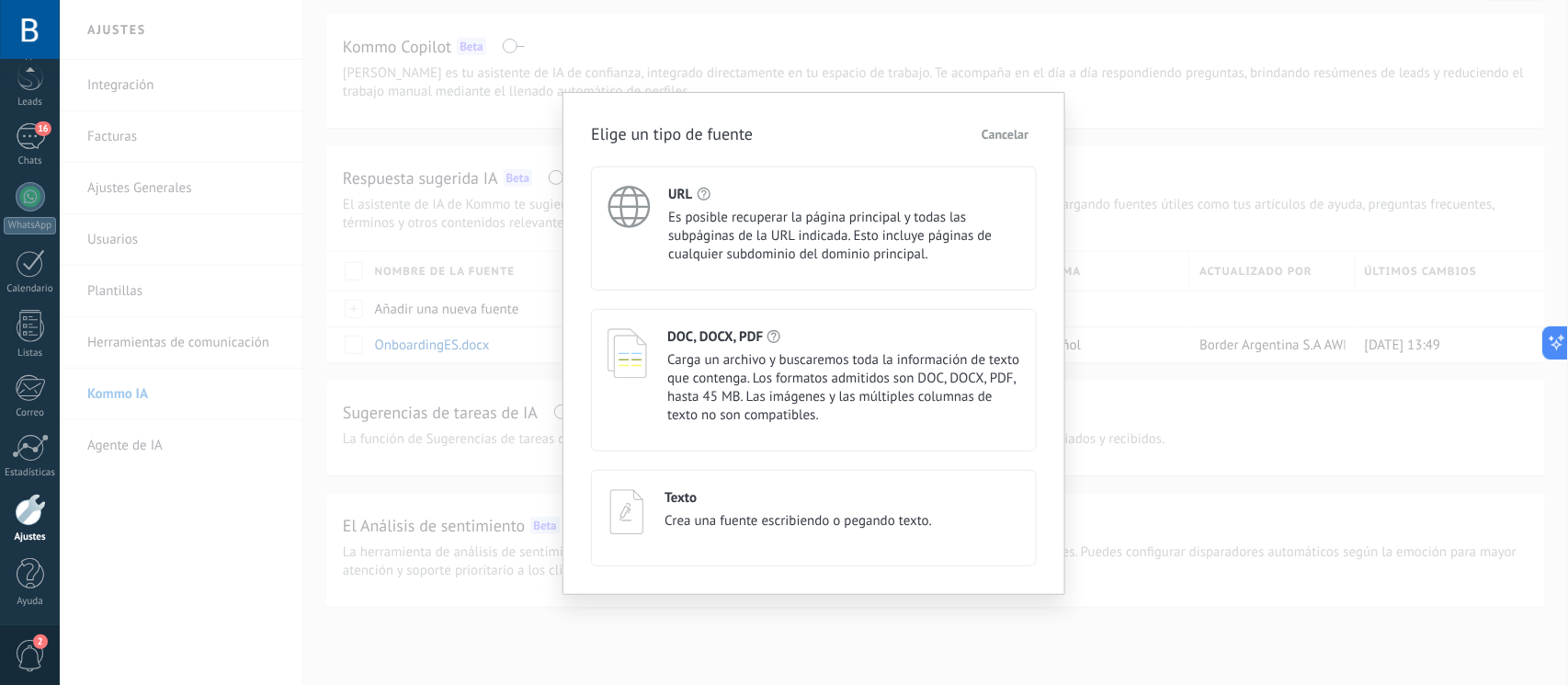 click on "Carga un archivo y buscaremos toda la información de texto que contenga. Los formatos admitidos son DOC, DOCX, PDF, hasta 45 MB. Las imágenes y las múltiples columnas de texto no son compatibles." at bounding box center (844, 388) 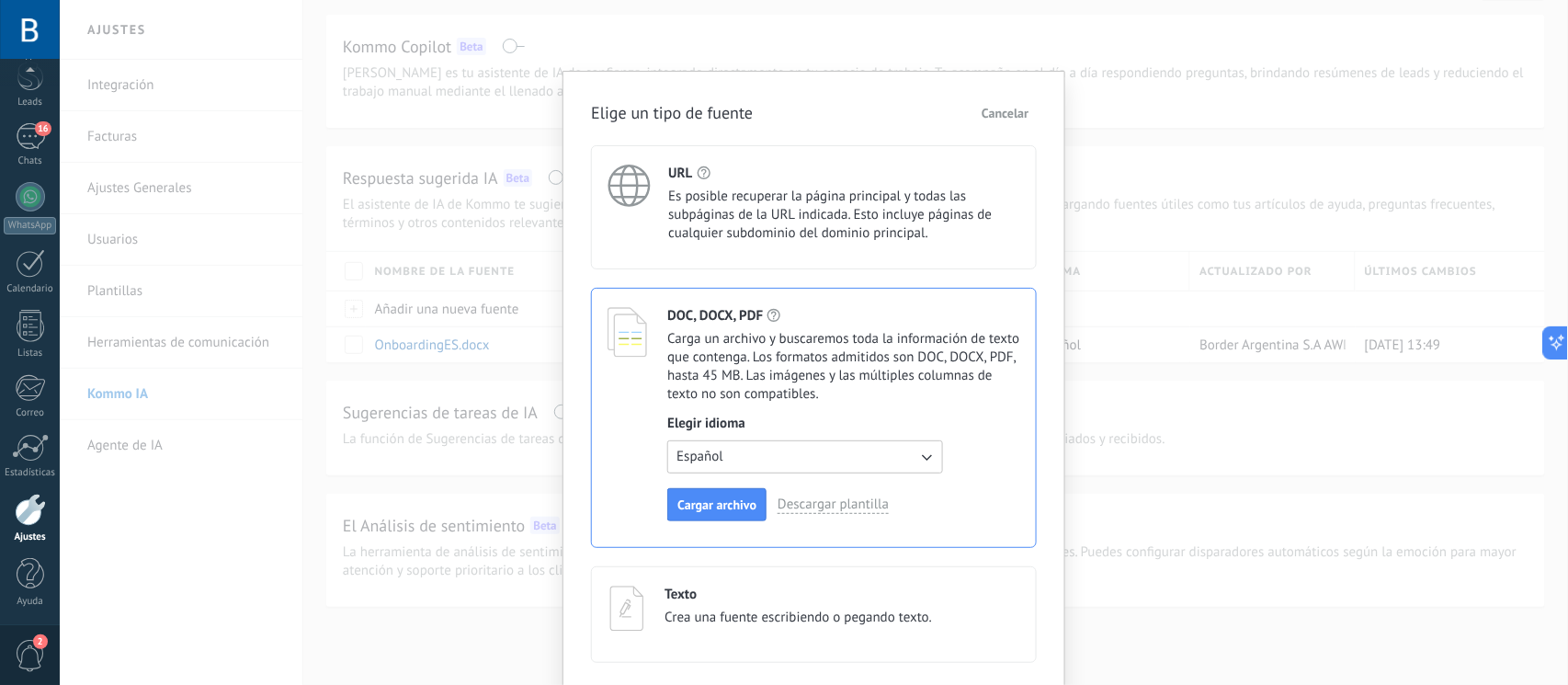 scroll, scrollTop: 27, scrollLeft: 0, axis: vertical 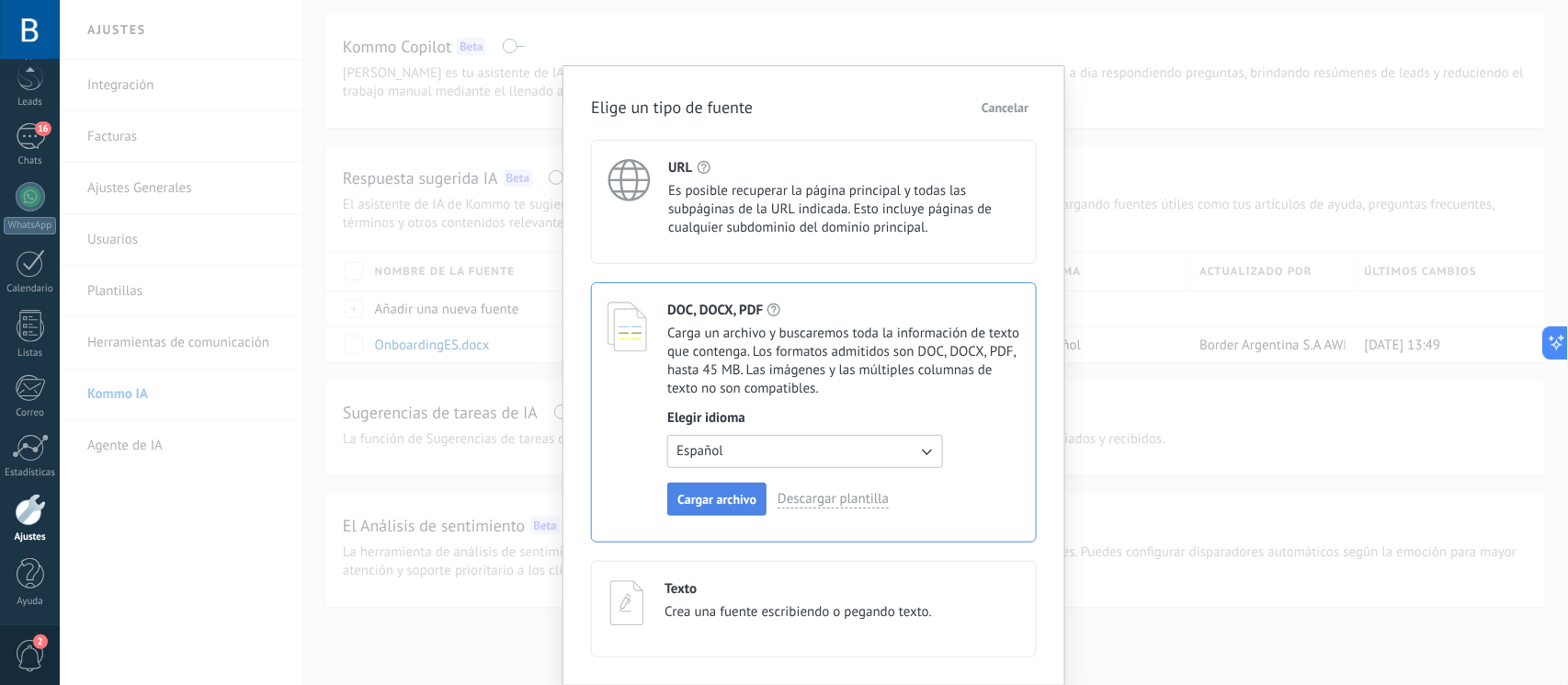 click on "Cargar archivo" at bounding box center [717, 499] 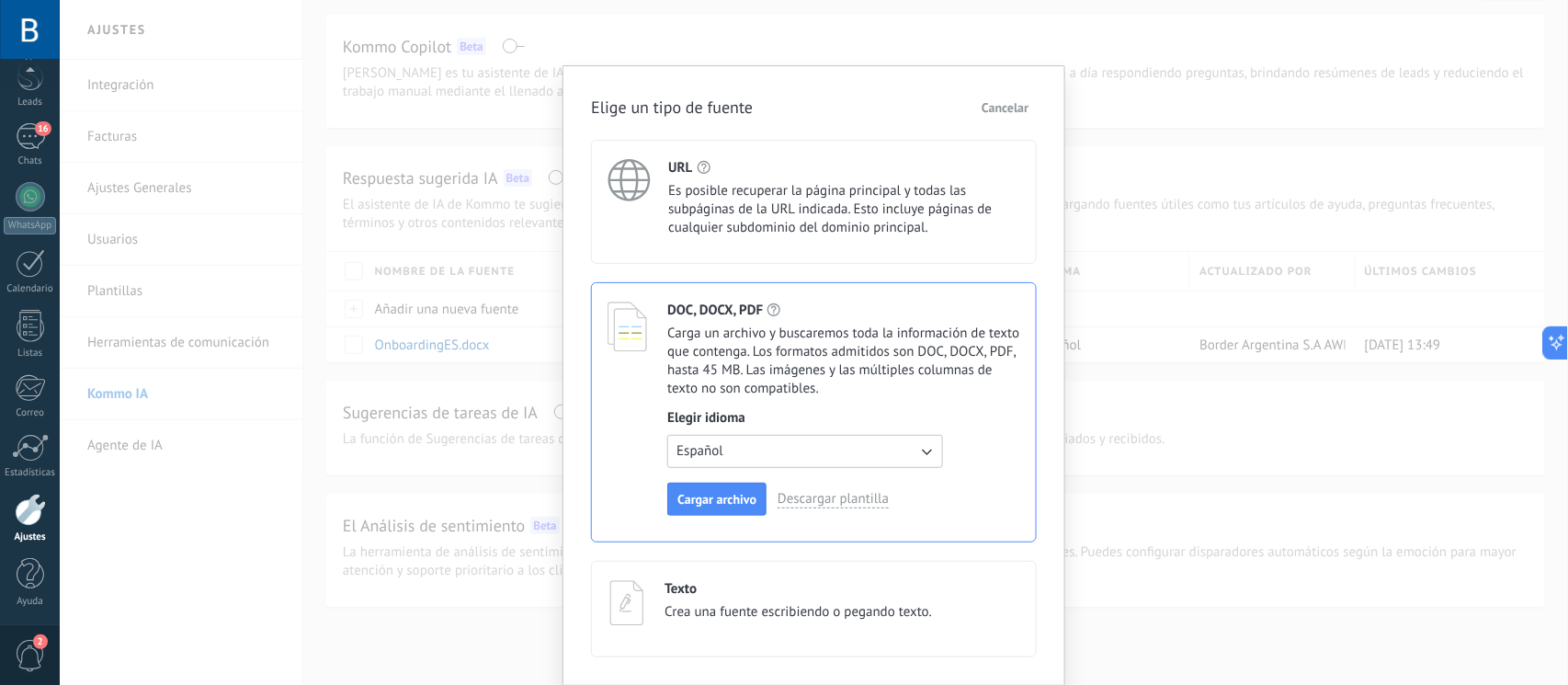 click on "URL Es posible recuperar la página principal y todas las subpáginas de la URL indicada. Esto incluye páginas de cualquier subdominio del dominio principal. Añadir subpáginas Añadir solo página principal Guardar" at bounding box center [844, 198] 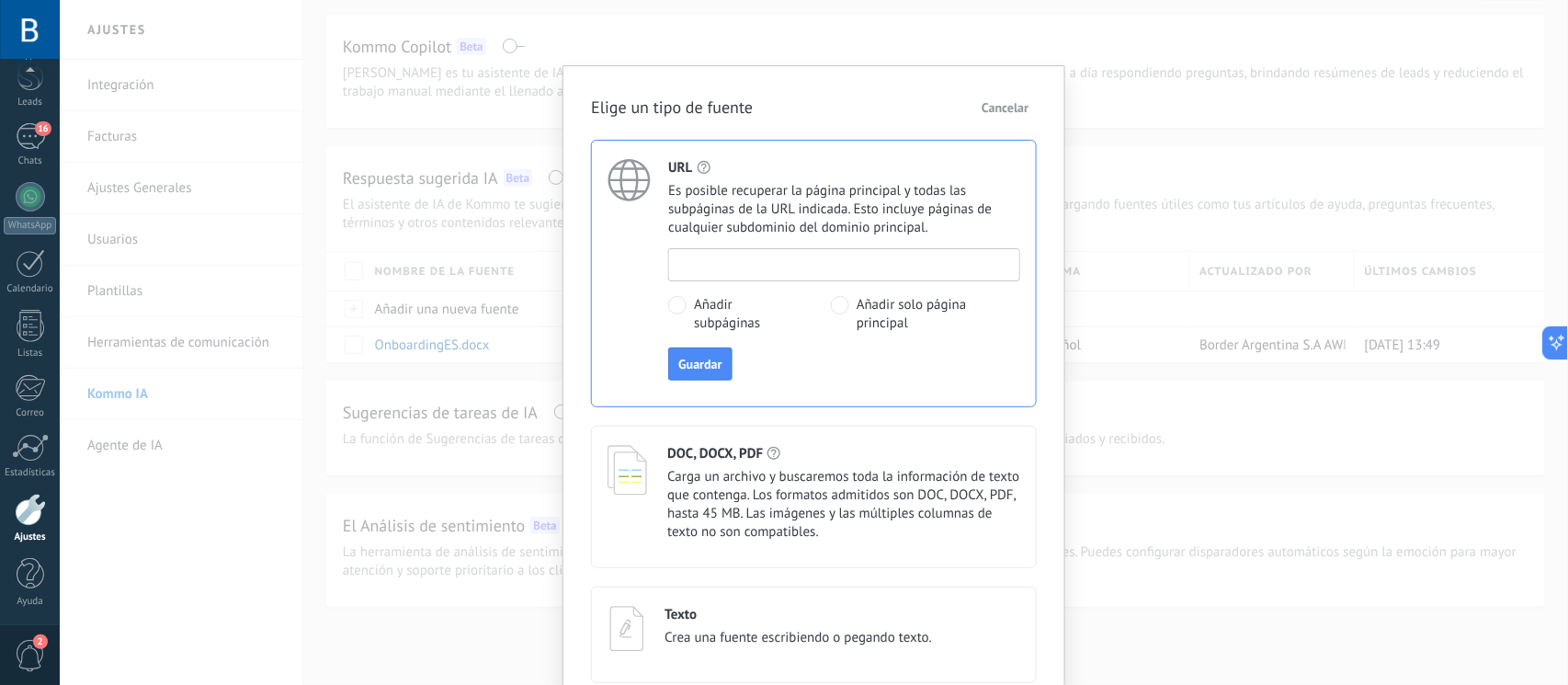 click at bounding box center [844, 264] 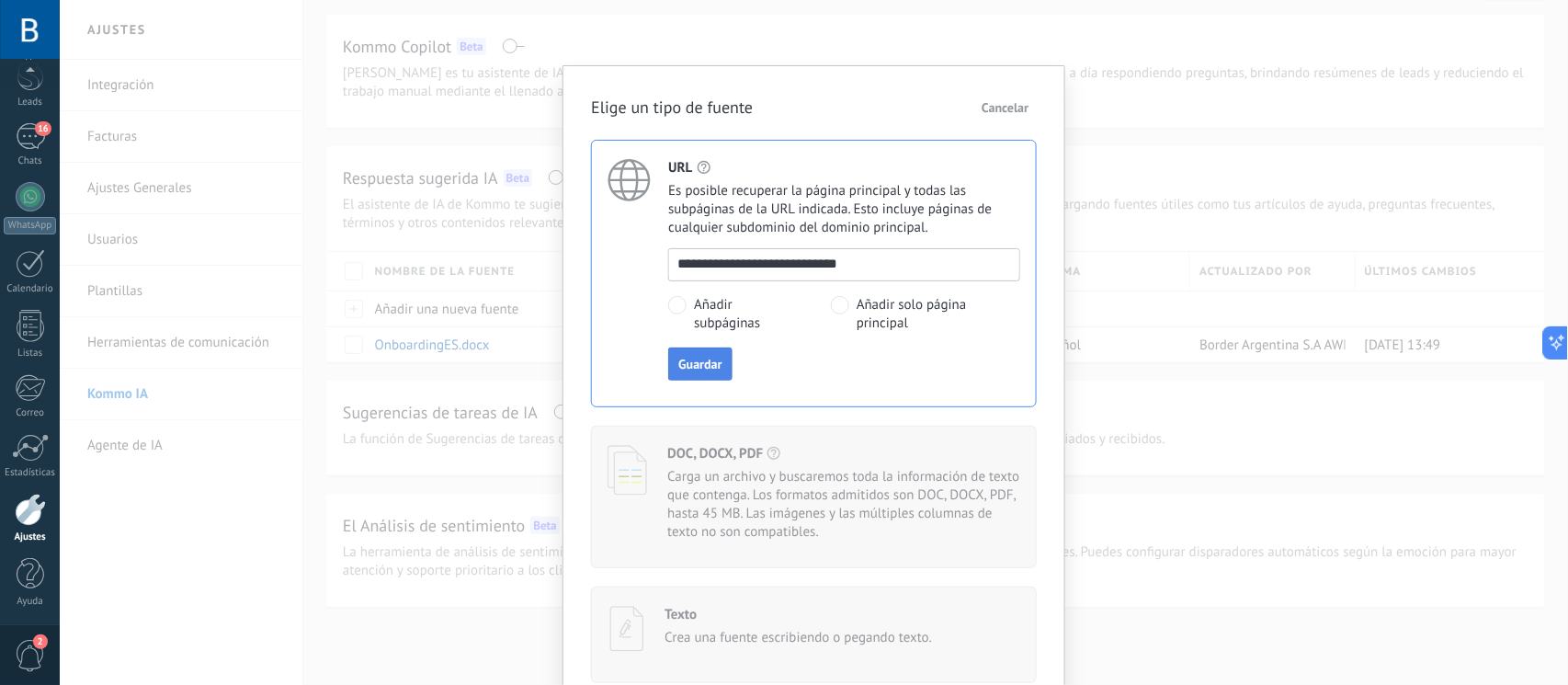 type on "**********" 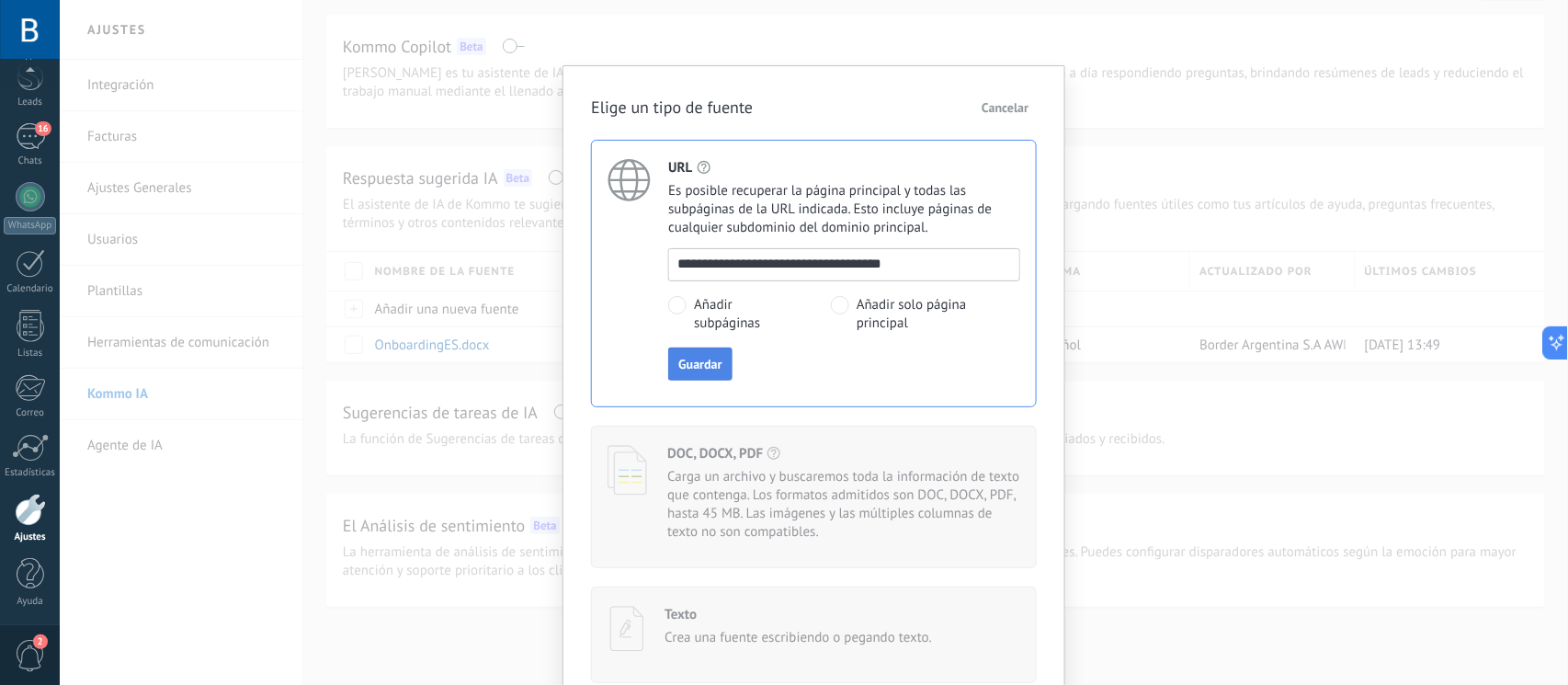 click on "Guardar" at bounding box center (699, 364) 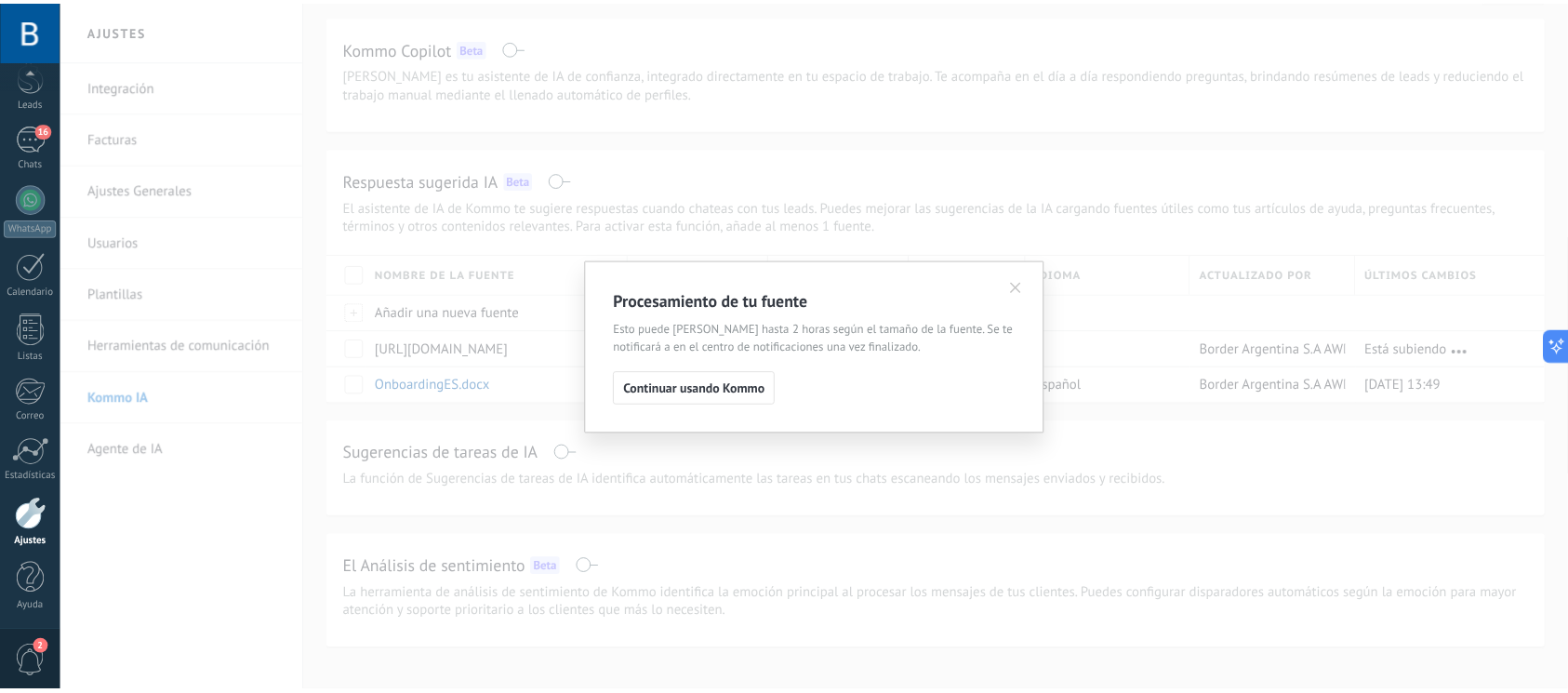 scroll, scrollTop: 0, scrollLeft: 0, axis: both 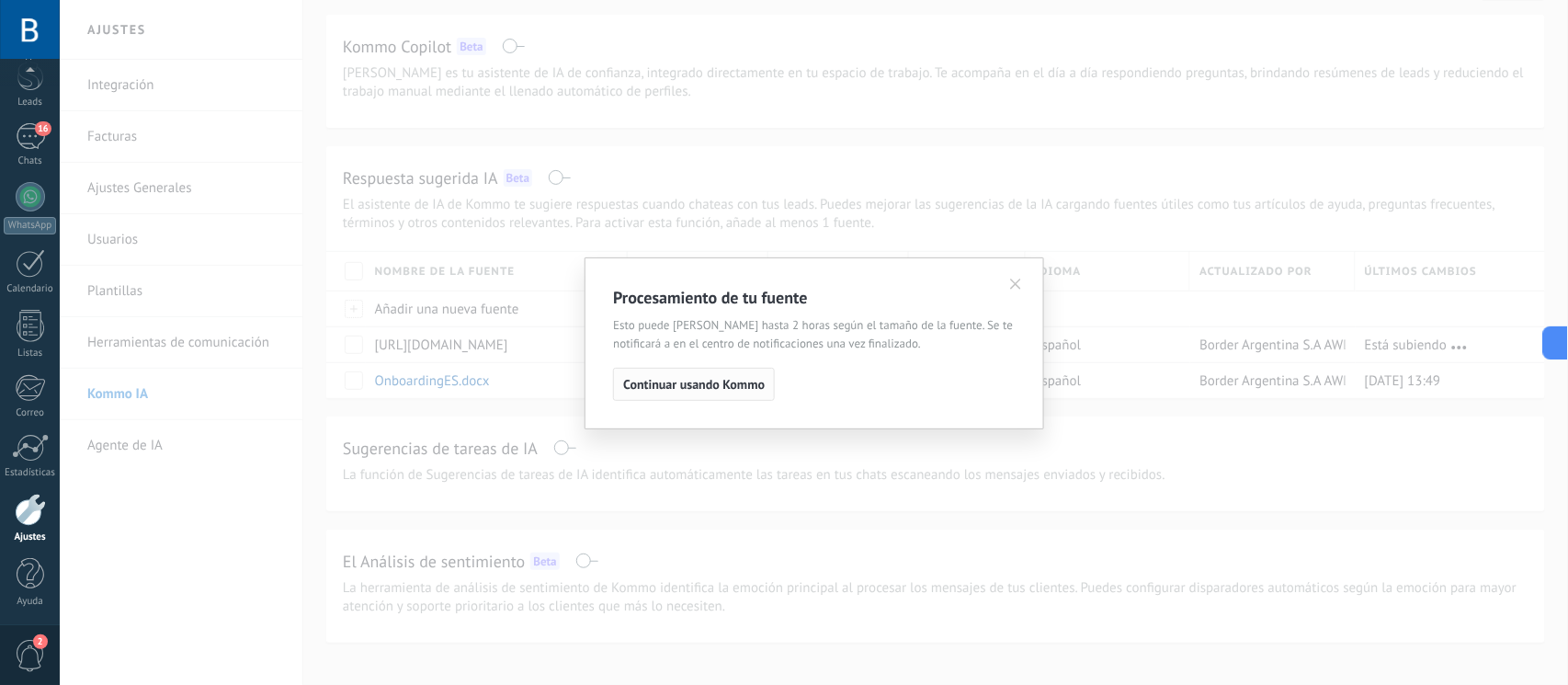 click on "Continuar usando Kommo" at bounding box center [694, 384] 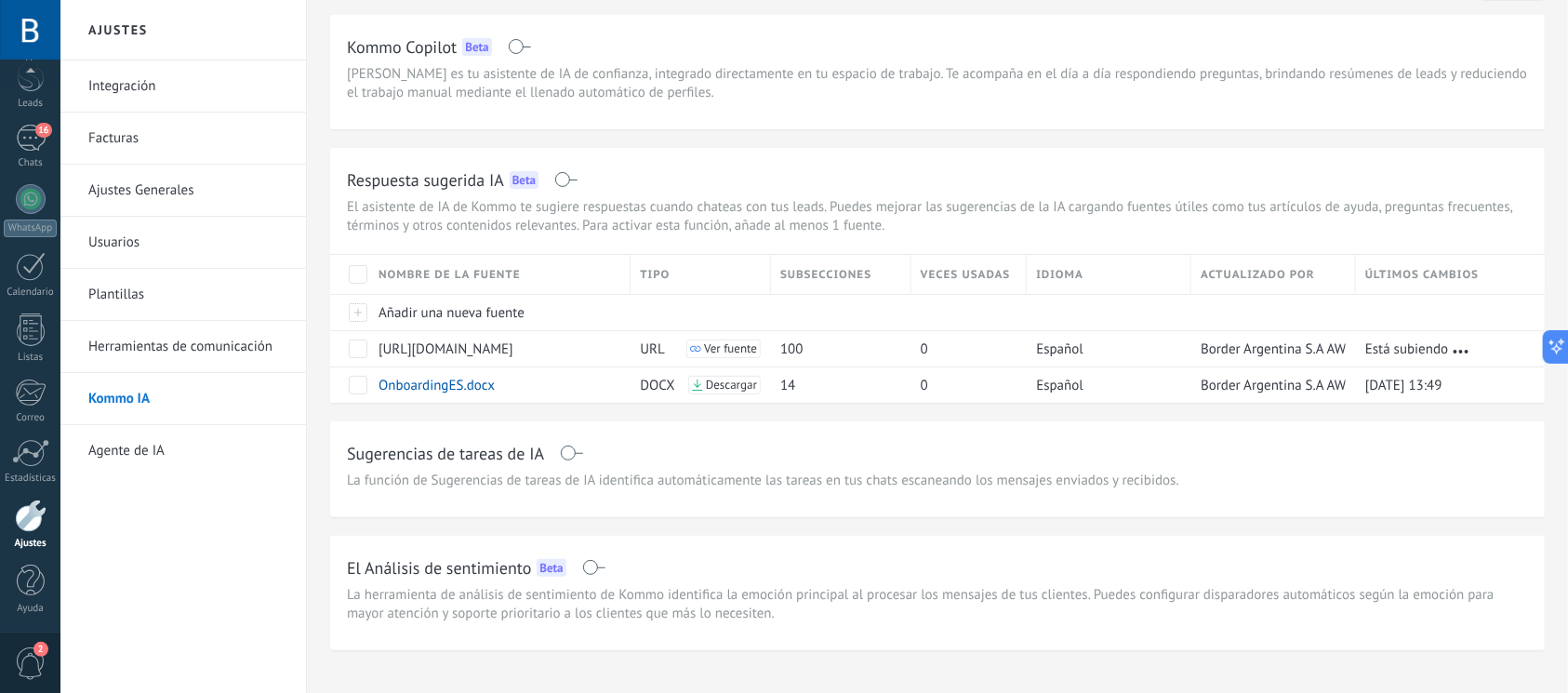 type on "**********" 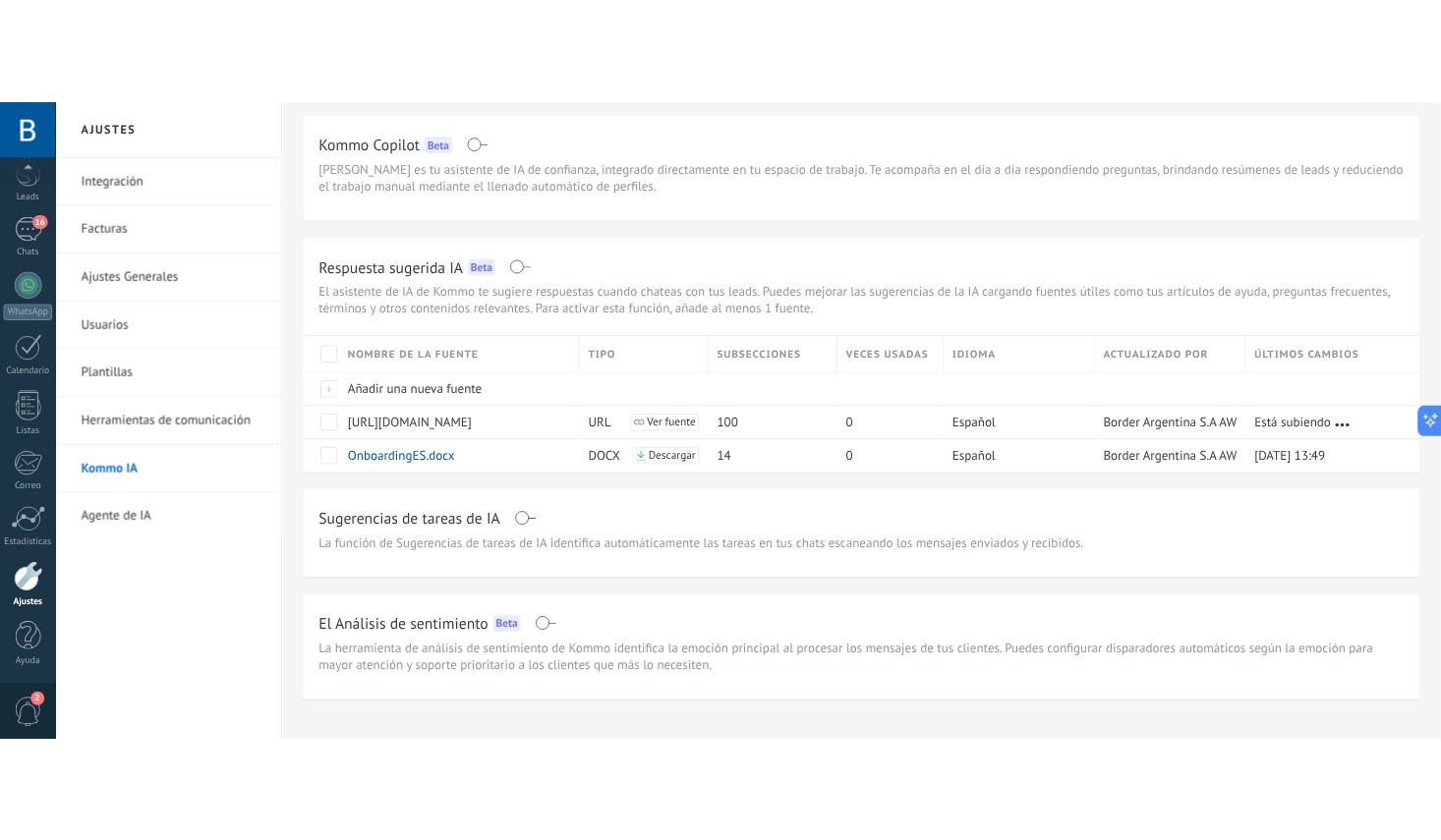 scroll, scrollTop: 0, scrollLeft: 0, axis: both 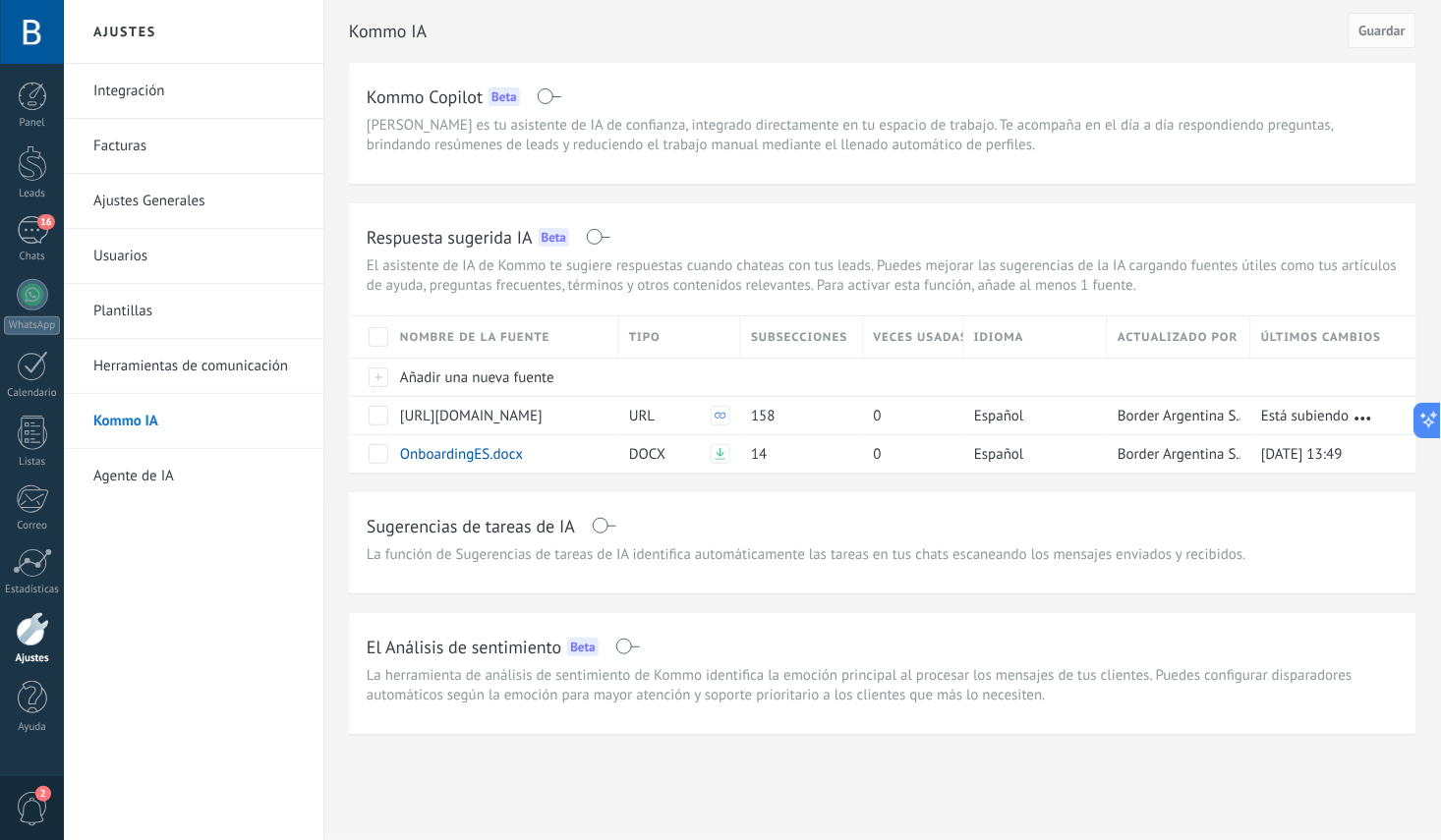 click on "Facturas" at bounding box center (199, 146) 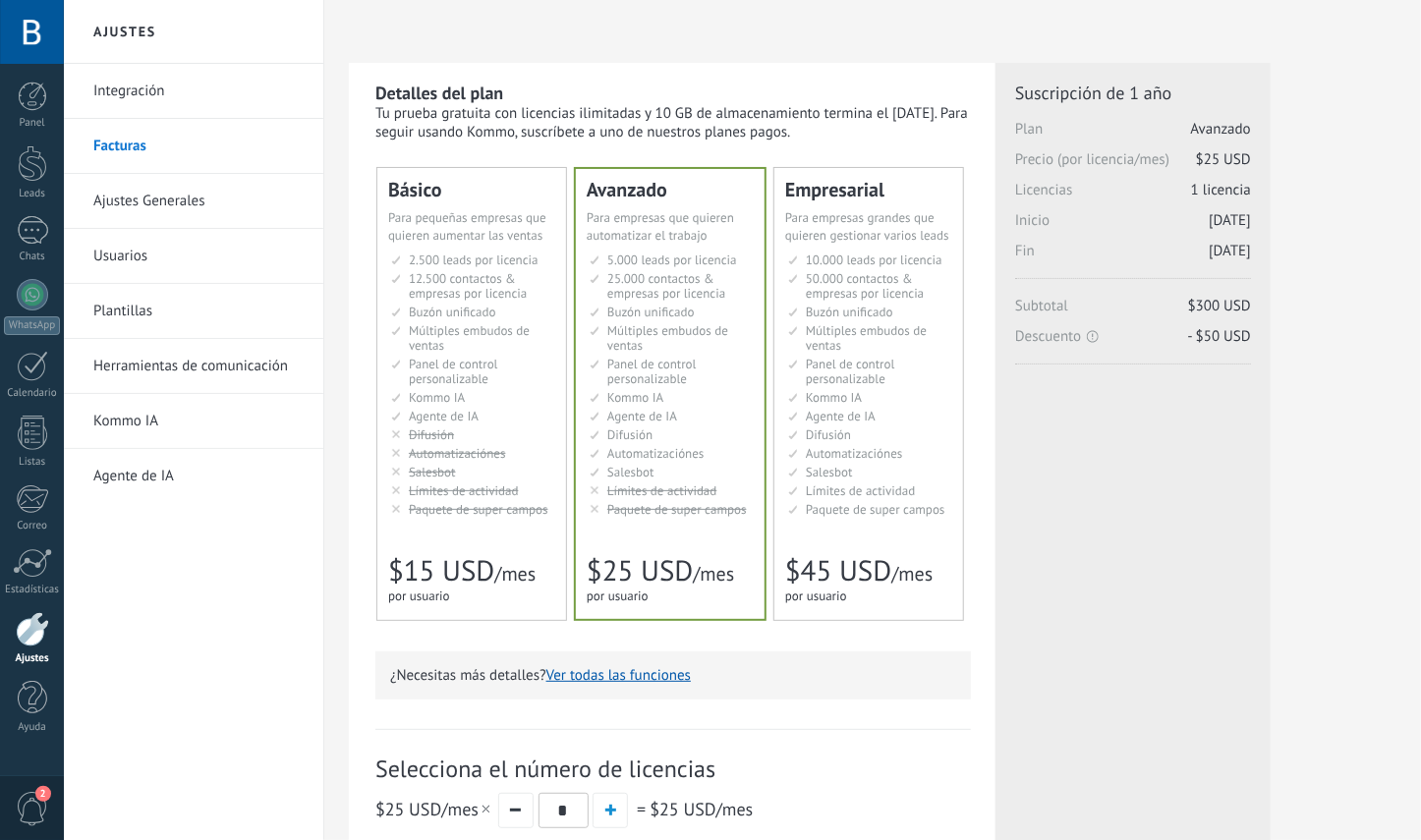 scroll, scrollTop: 0, scrollLeft: 0, axis: both 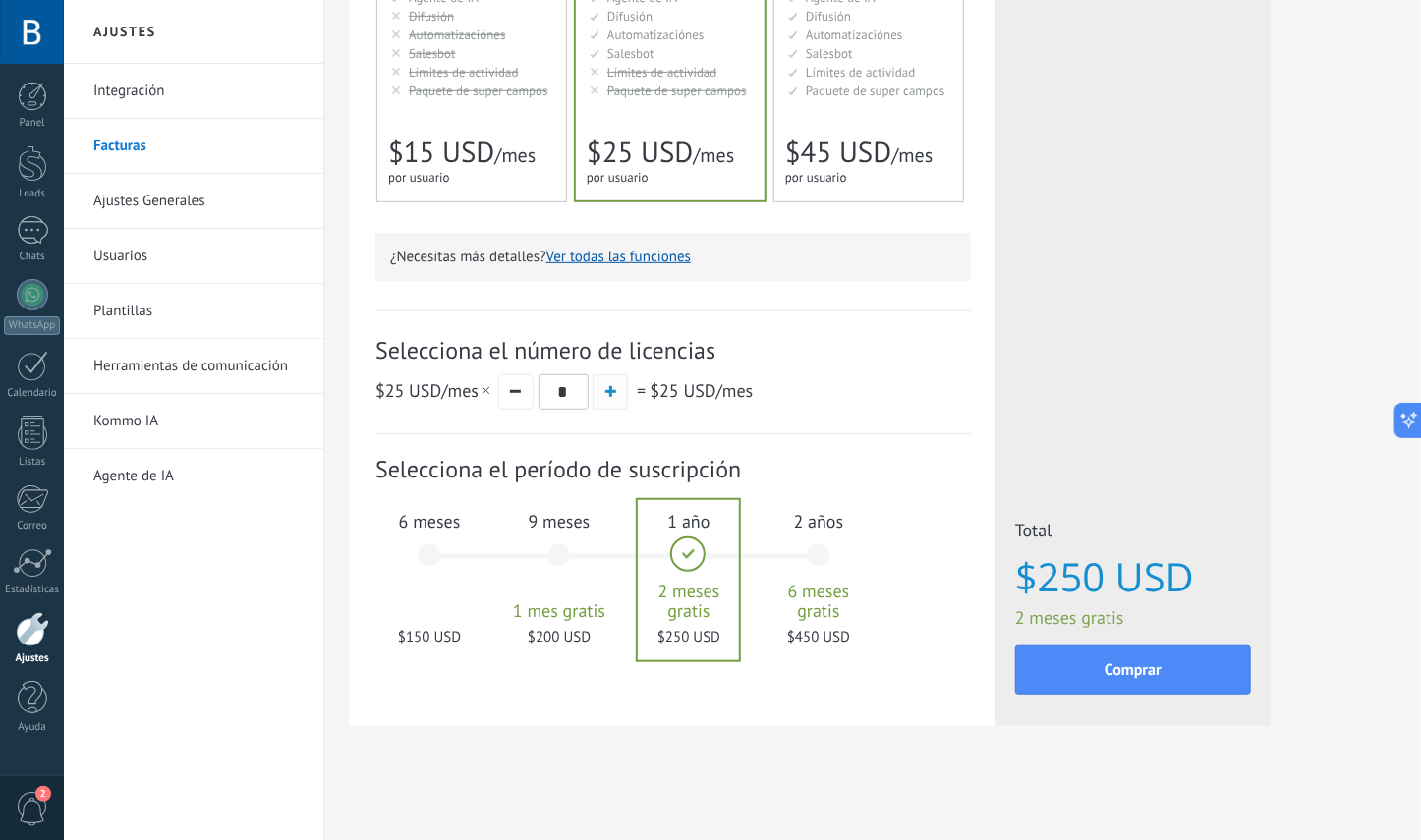 click at bounding box center [610, 392] 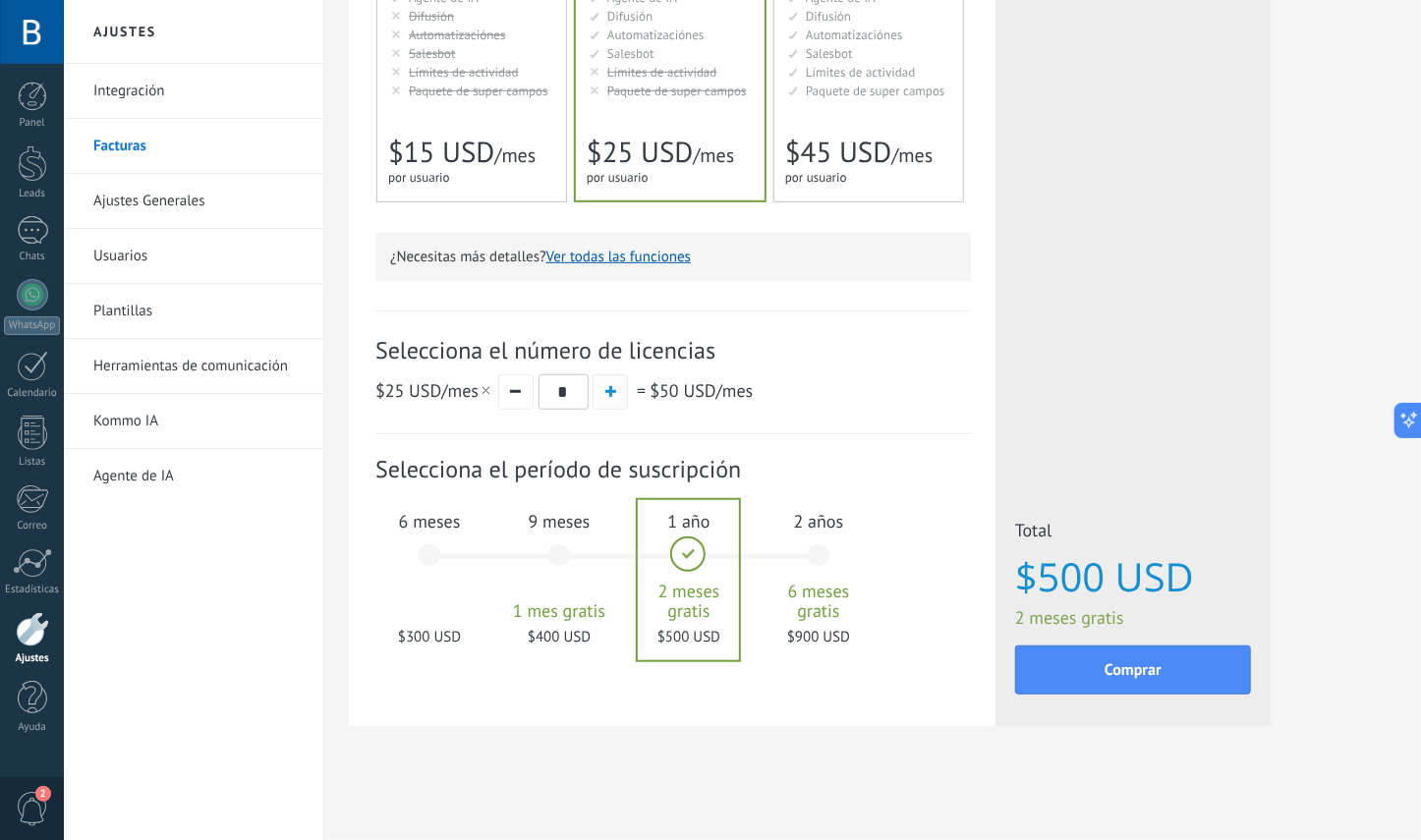 click at bounding box center [610, 392] 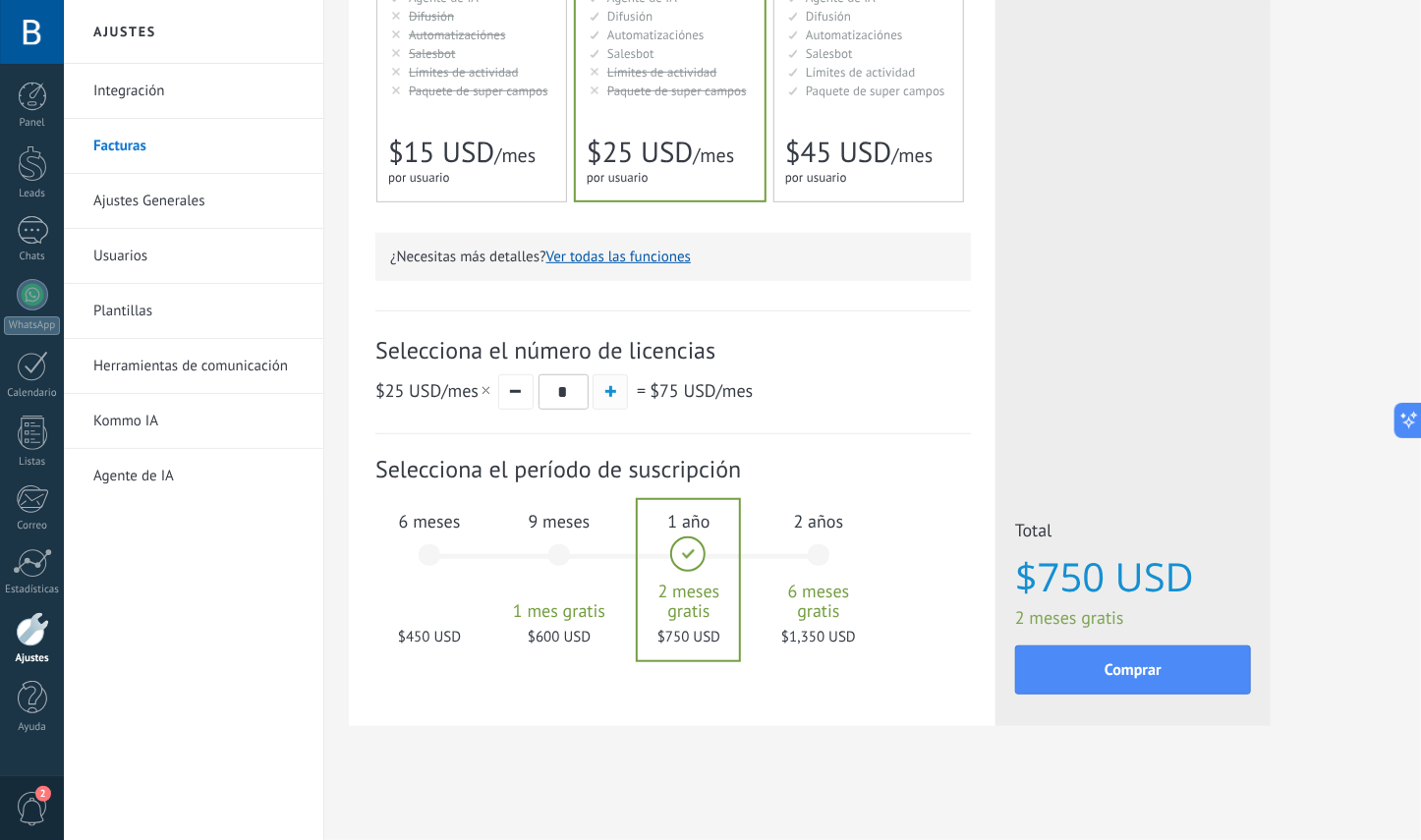 click at bounding box center (610, 392) 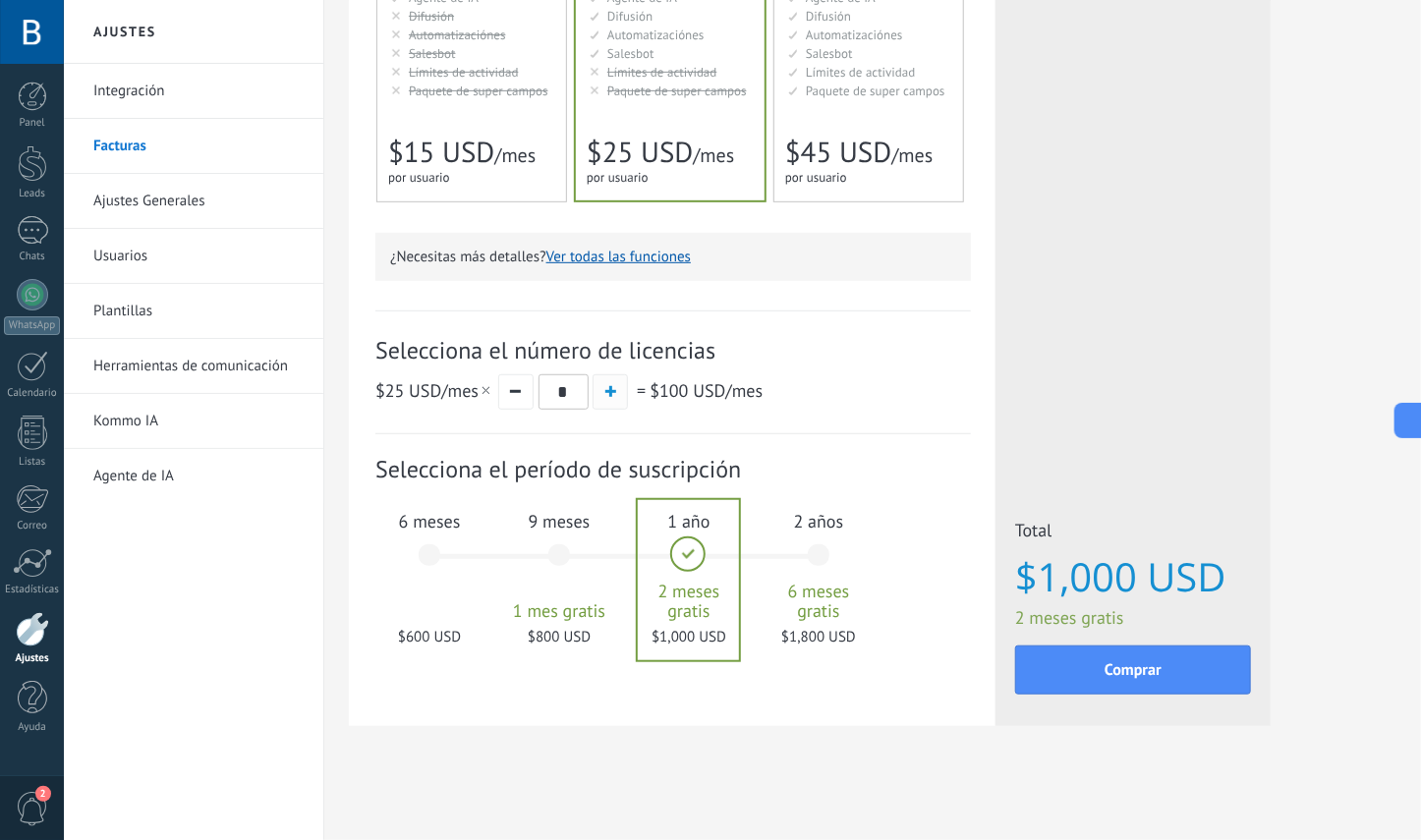 click at bounding box center [610, 392] 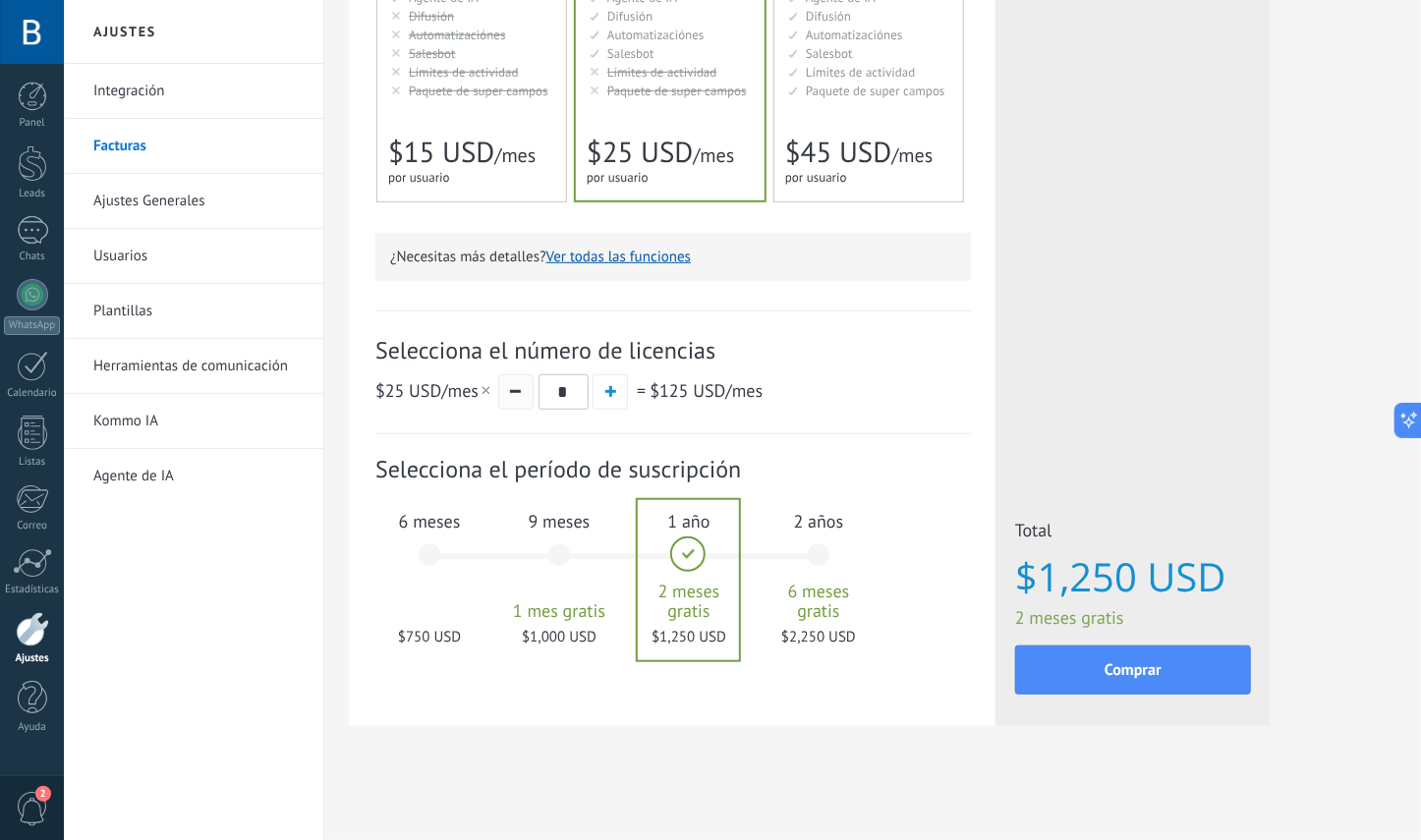 click at bounding box center (516, 392) 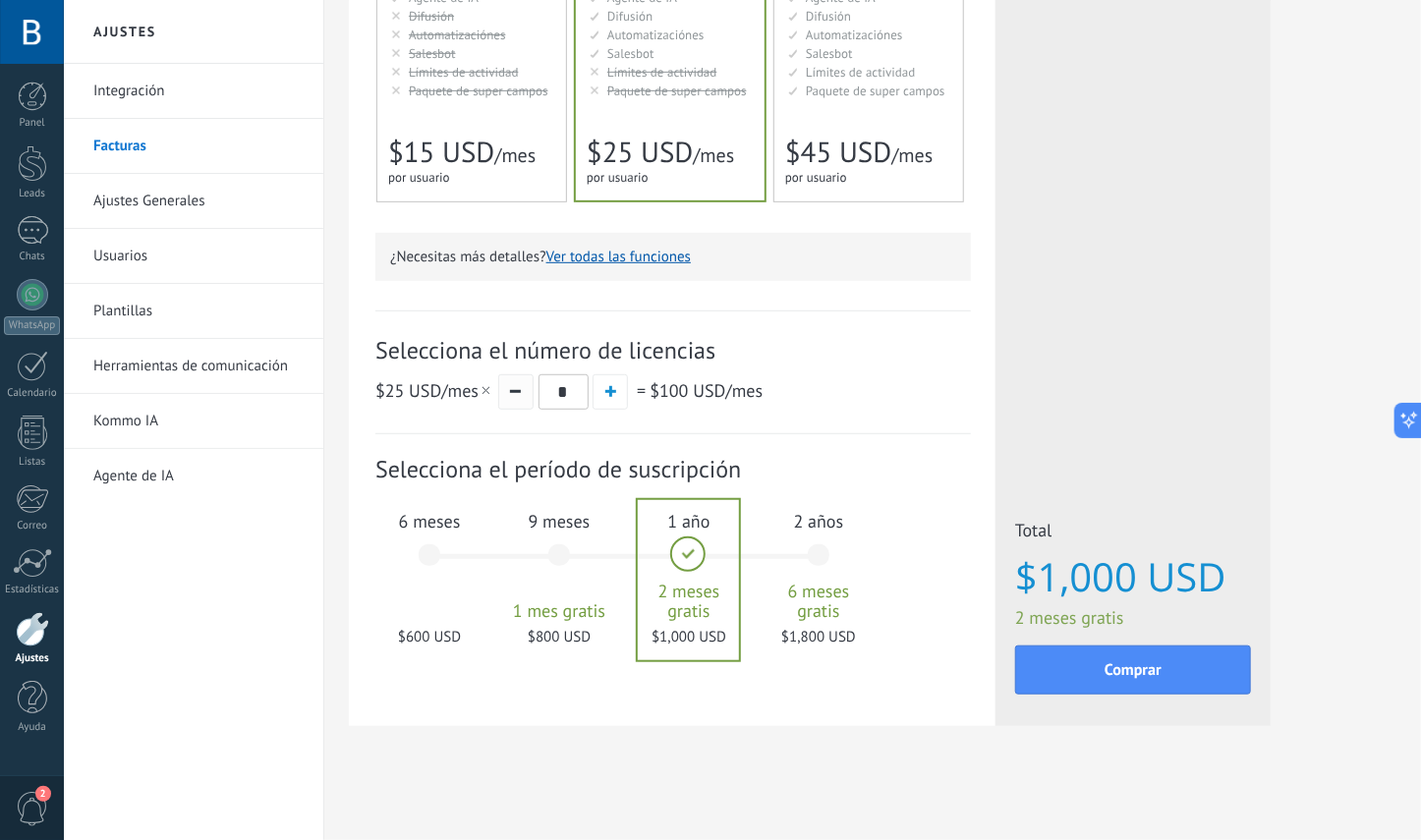 click at bounding box center [516, 392] 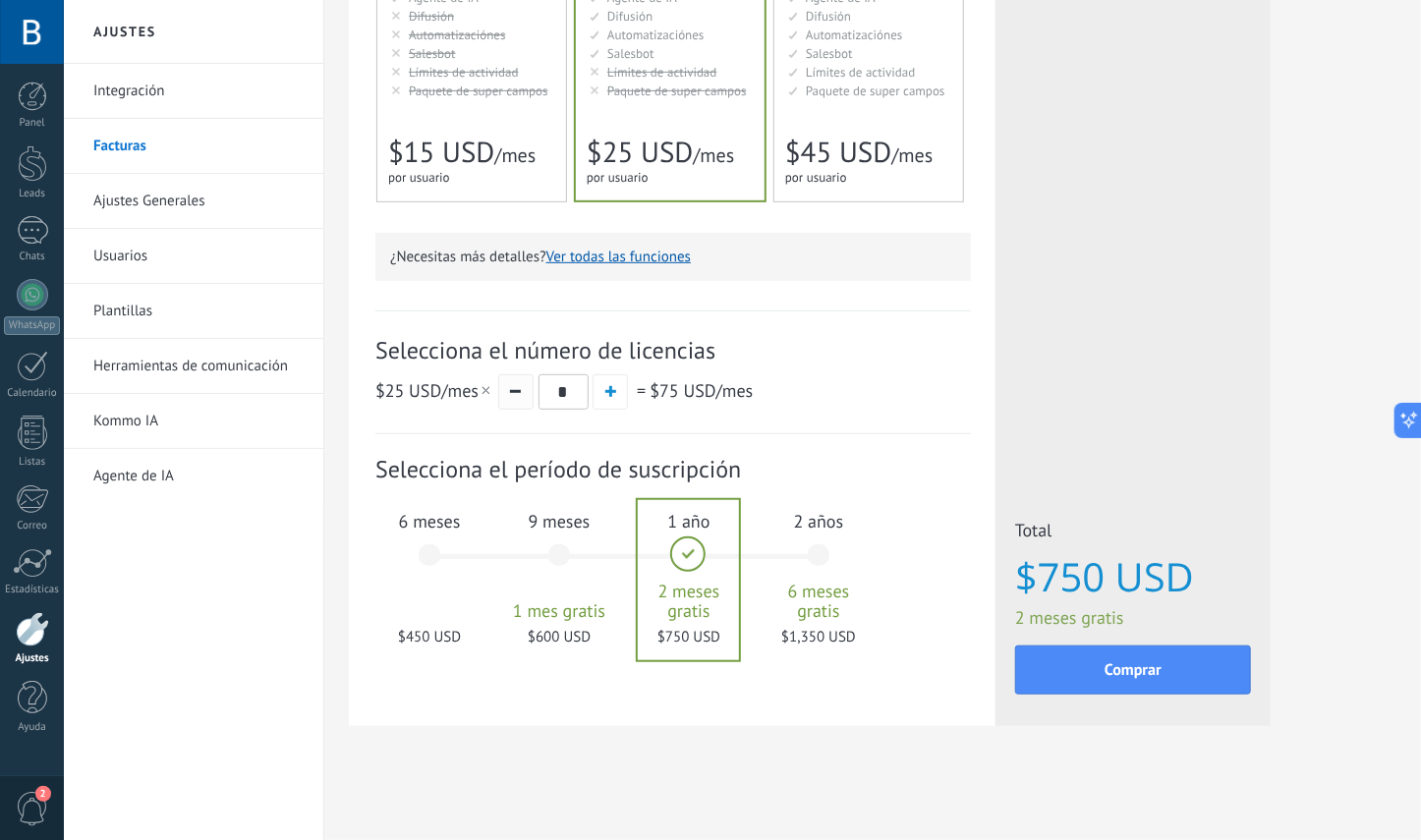 click at bounding box center [516, 392] 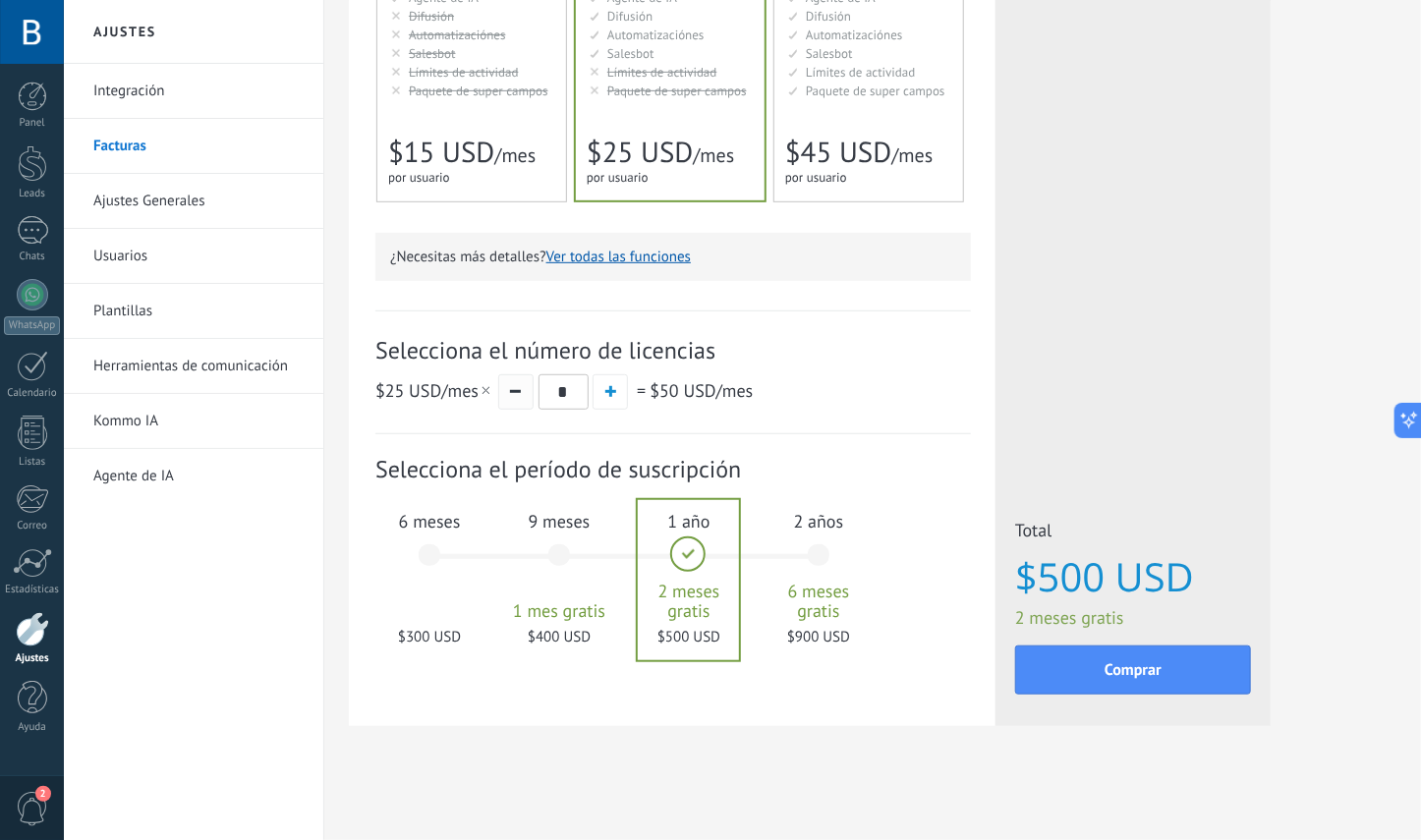 click at bounding box center [516, 392] 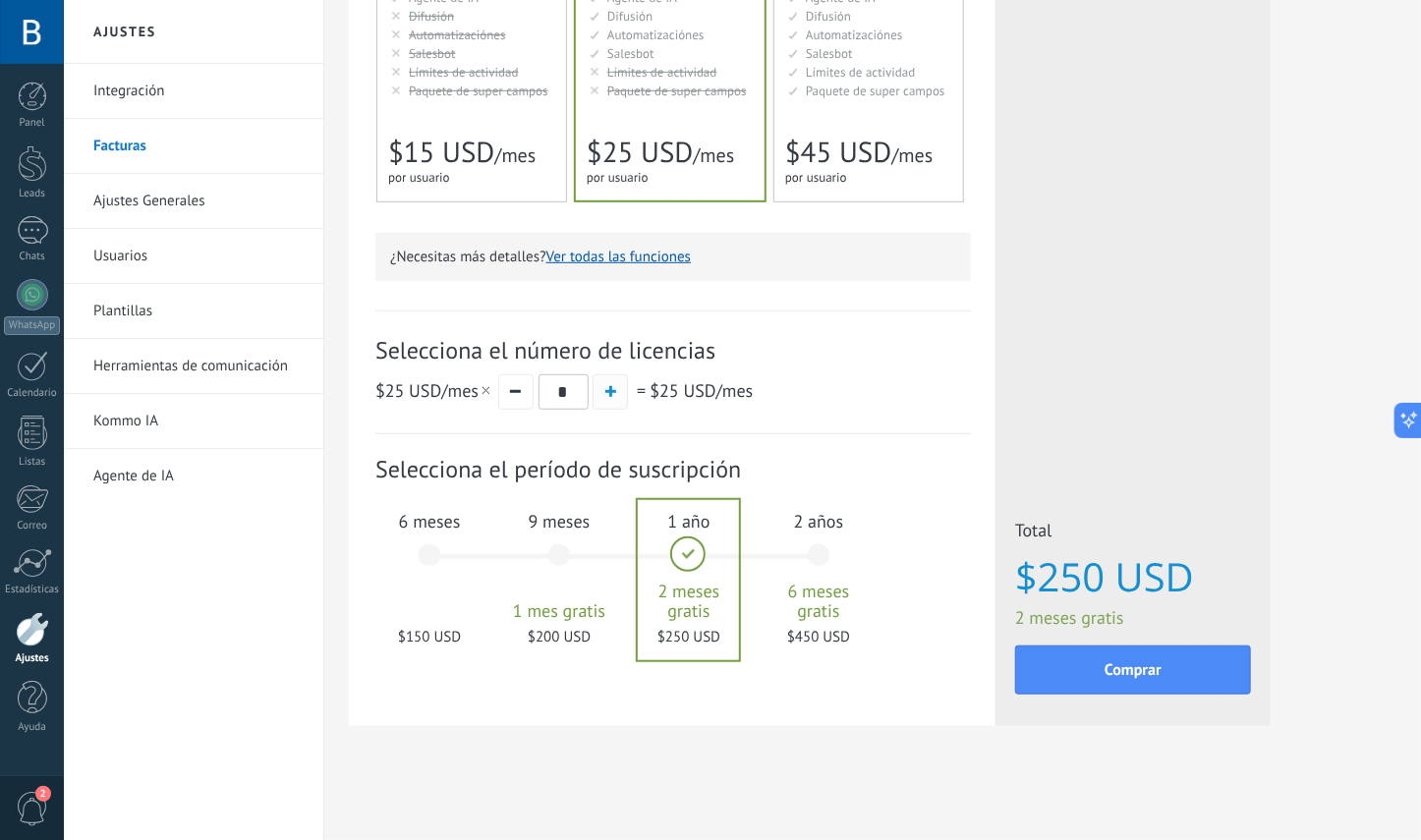 click at bounding box center (610, 392) 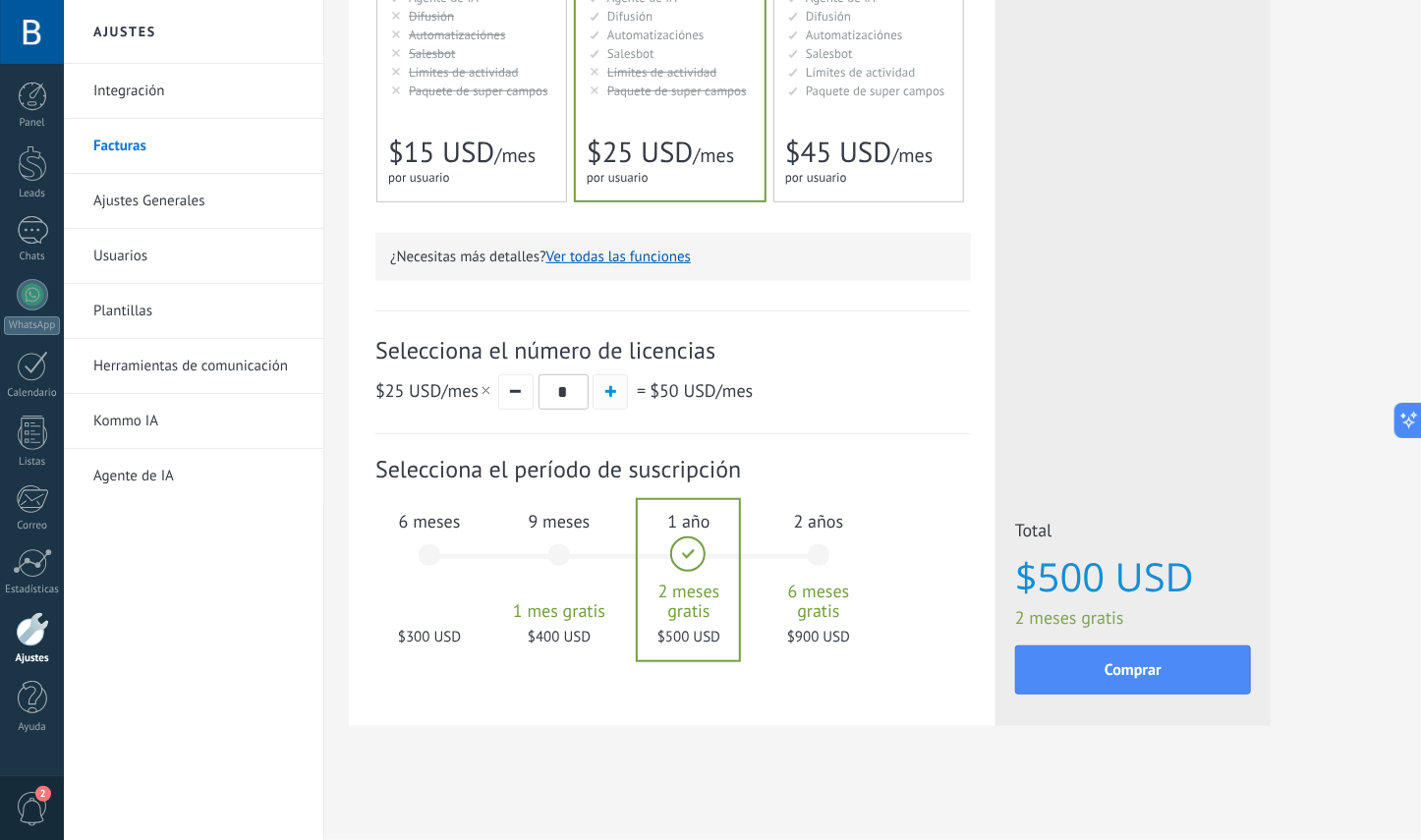 click at bounding box center [610, 392] 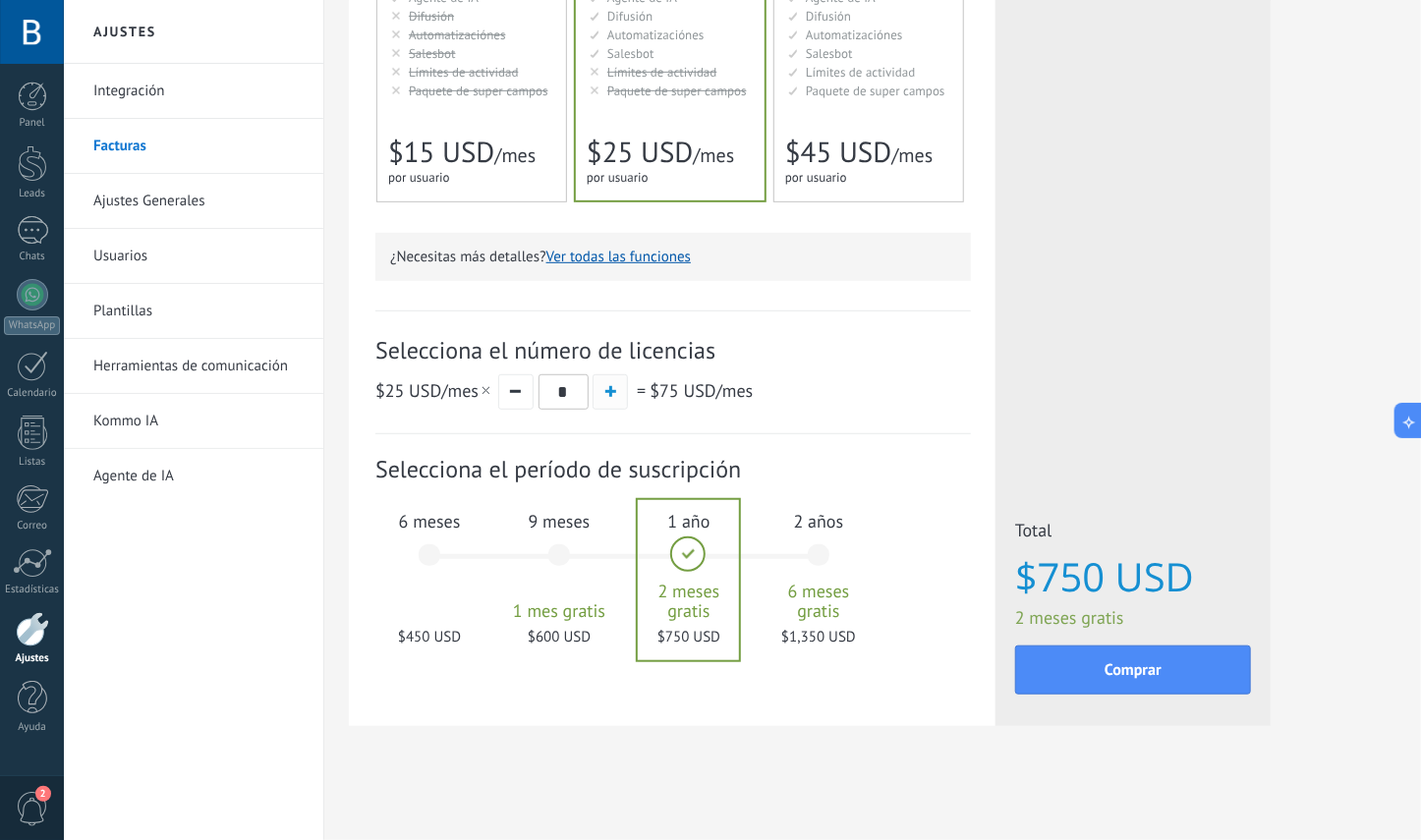 click at bounding box center [610, 392] 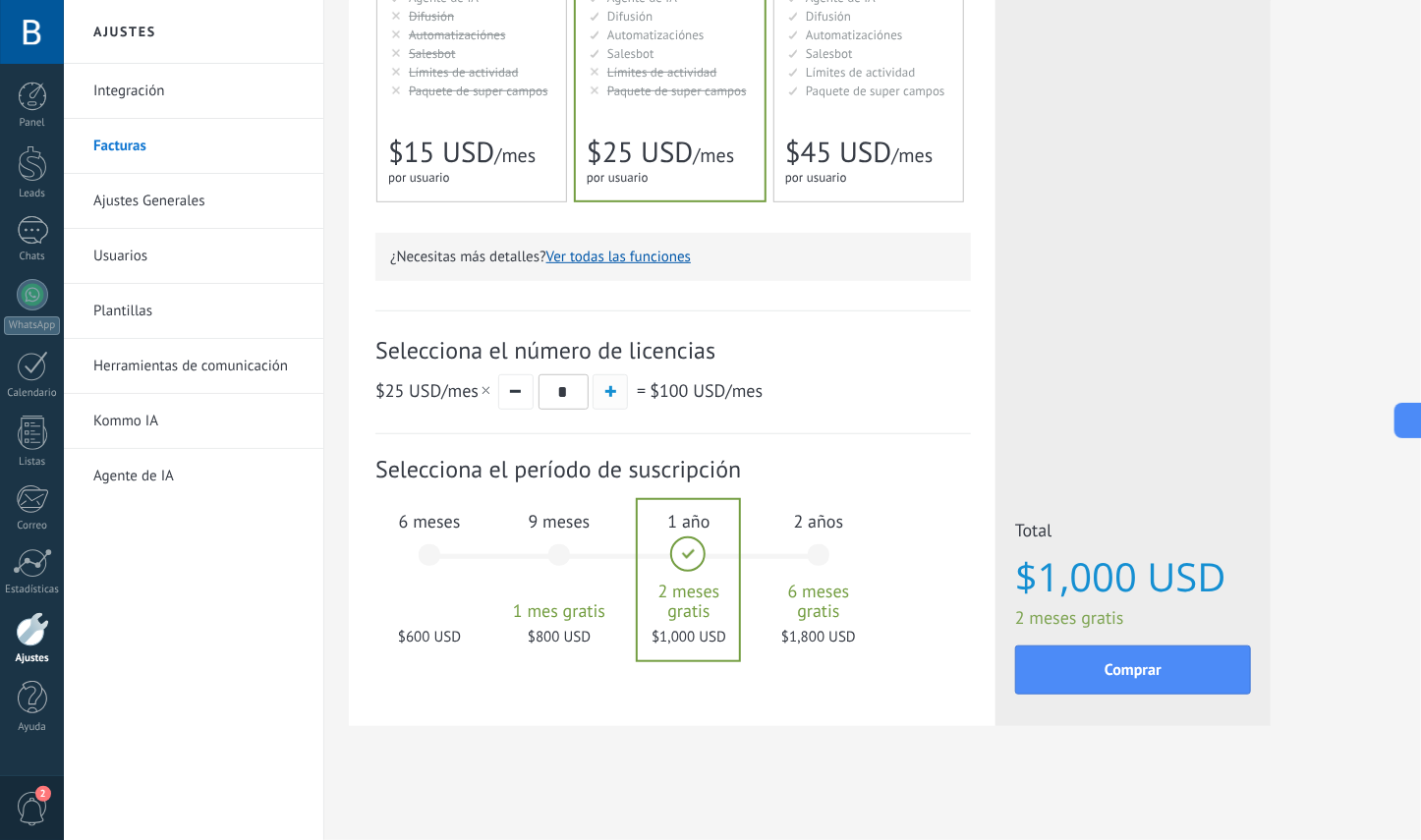 click at bounding box center [610, 392] 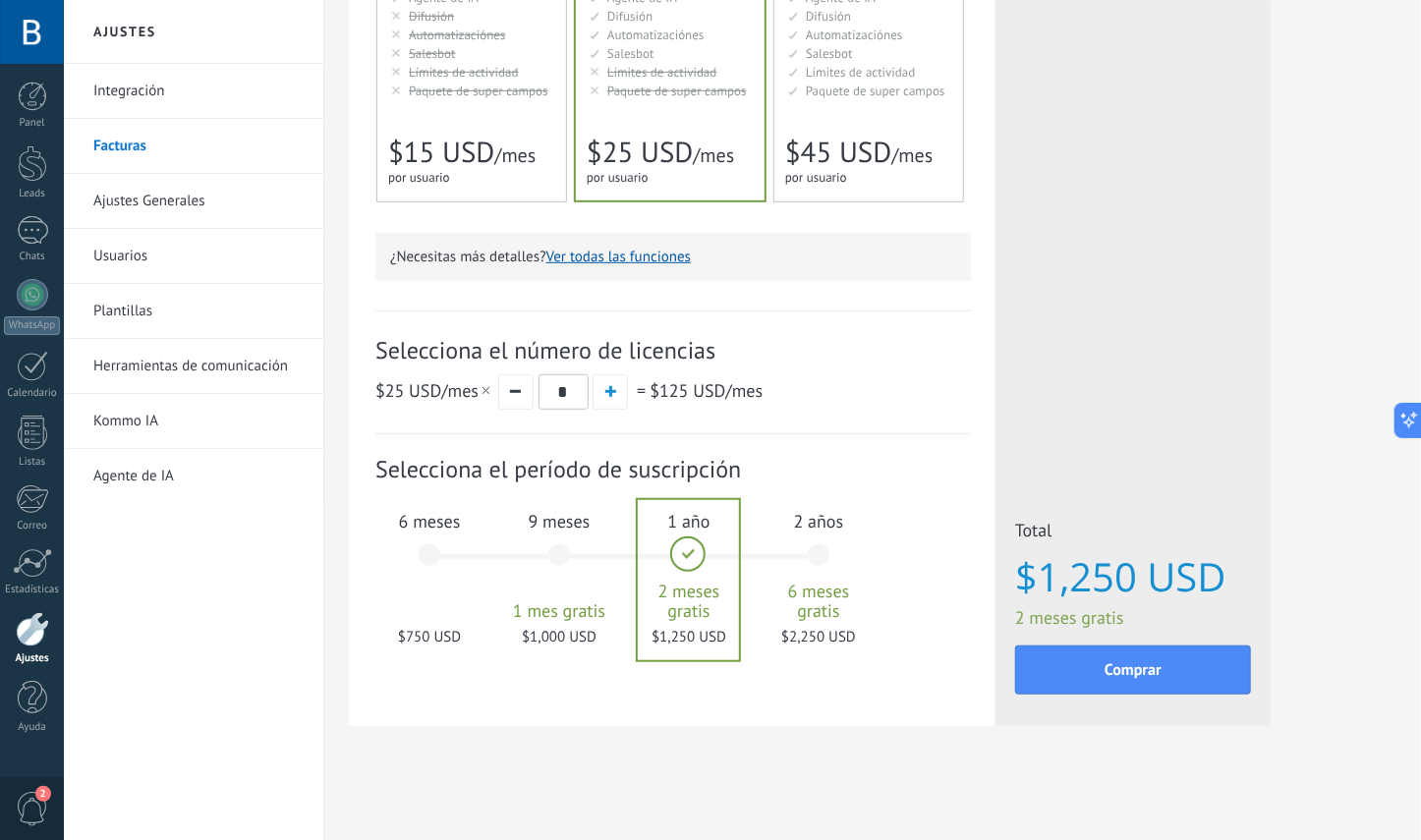 click on "Avanzado
Для автоматизации сделок в растущей компании
For growing businesses that want to automate their work
Para empresas que quieren automatizar el trabajo
对于需要有效的铅管理和自动化的人员
Para empresas que querem automatizar seu trabalho
Untuk bisnis berkembang [PERSON_NAME] ingin mengotomatiskan pekerjaannya
Büyüyen şirketlerin işleyişlerini otomasyona bağlamaları için
5.000 сделок на место
5.000 leads per seat
5.000 leads por licencia
添加线索和联系人
5.000 leads por licença
5.000 lead per slot
Lisans başına 5.000 müşteri
25.000 контактов & компаний на место
25.000 contacts & companies per seat
25.000 contactos & empresas por licencia" at bounding box center [670, -25] 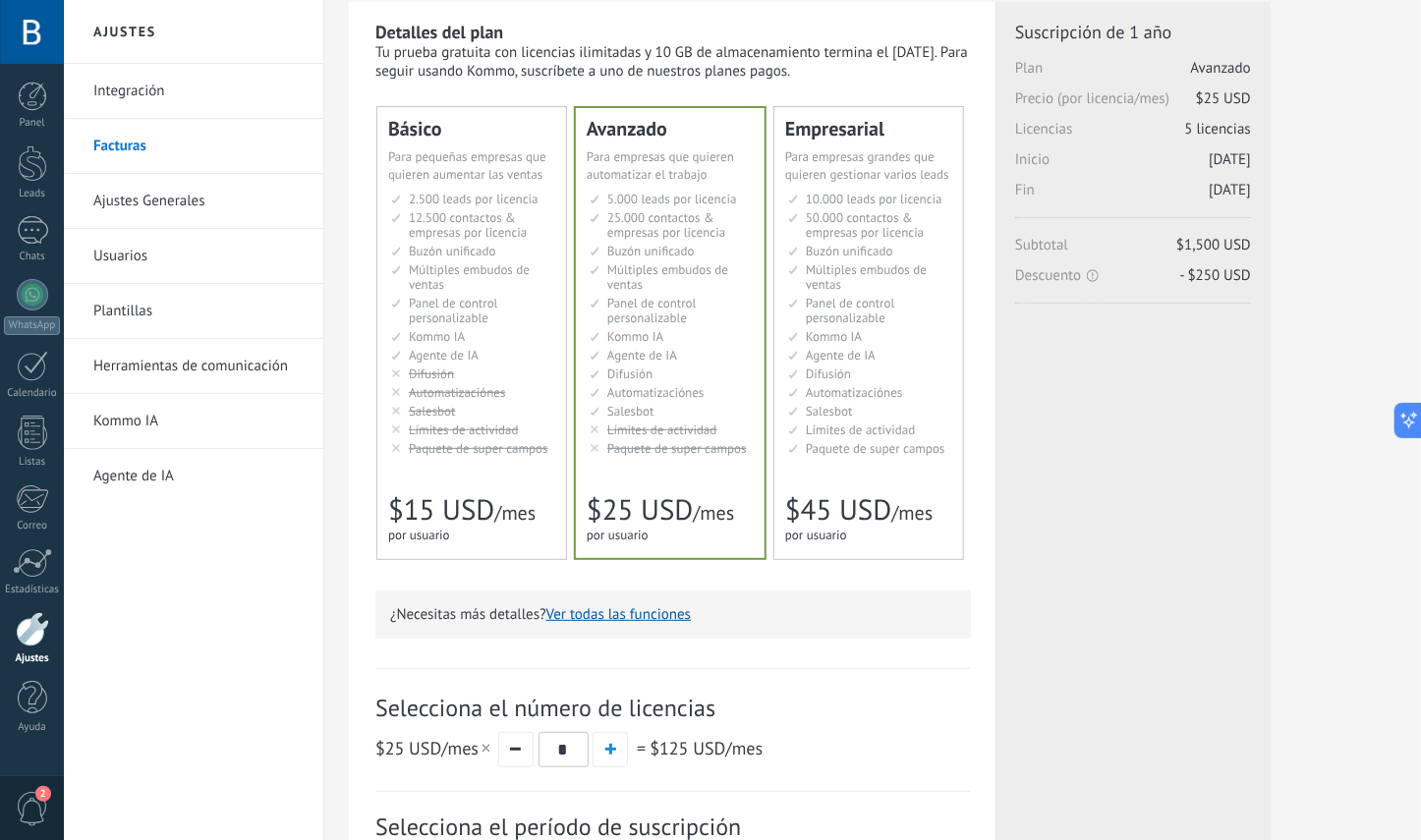 scroll, scrollTop: 419, scrollLeft: 0, axis: vertical 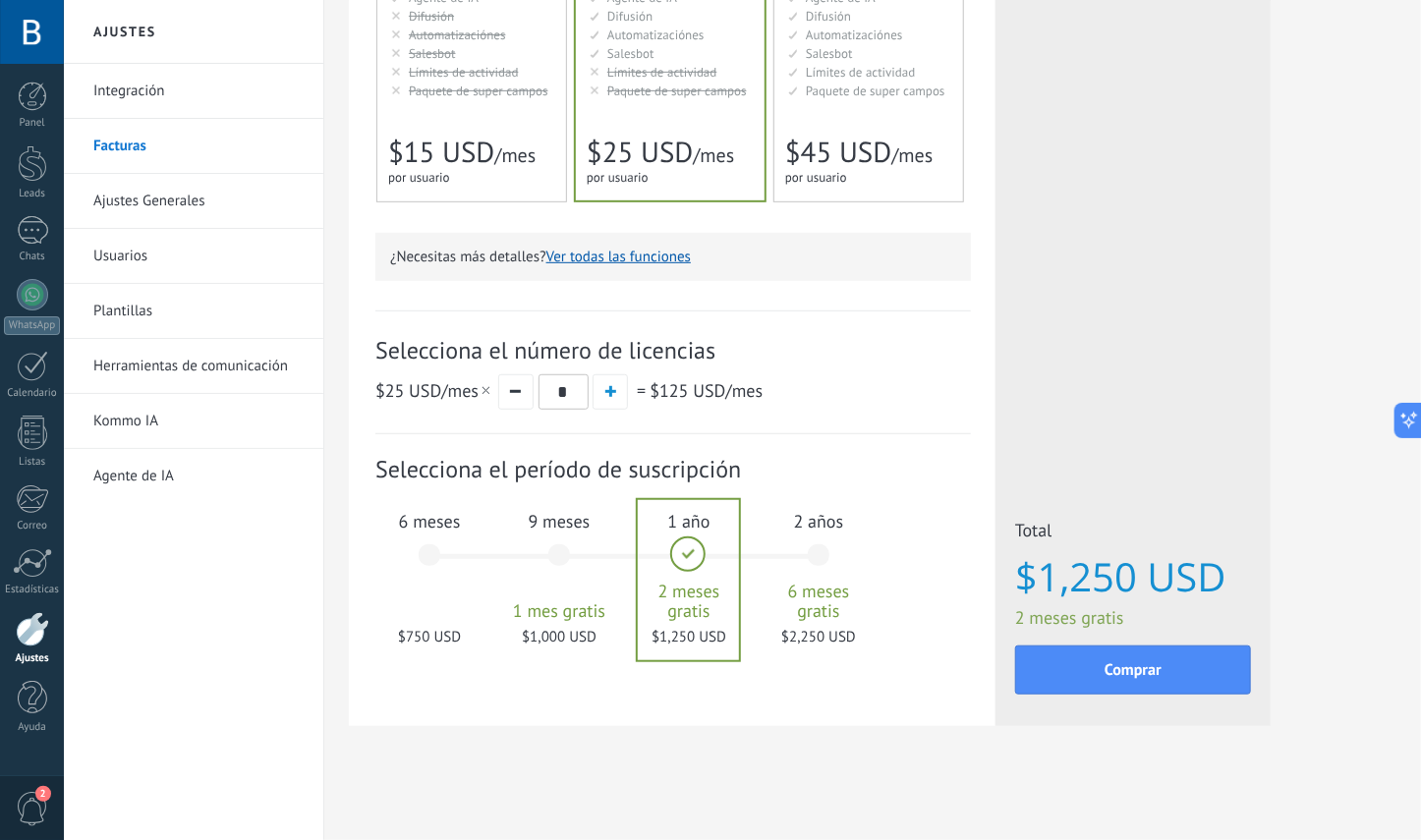 click on "6 meses
$750 USD" at bounding box center (429, 564) 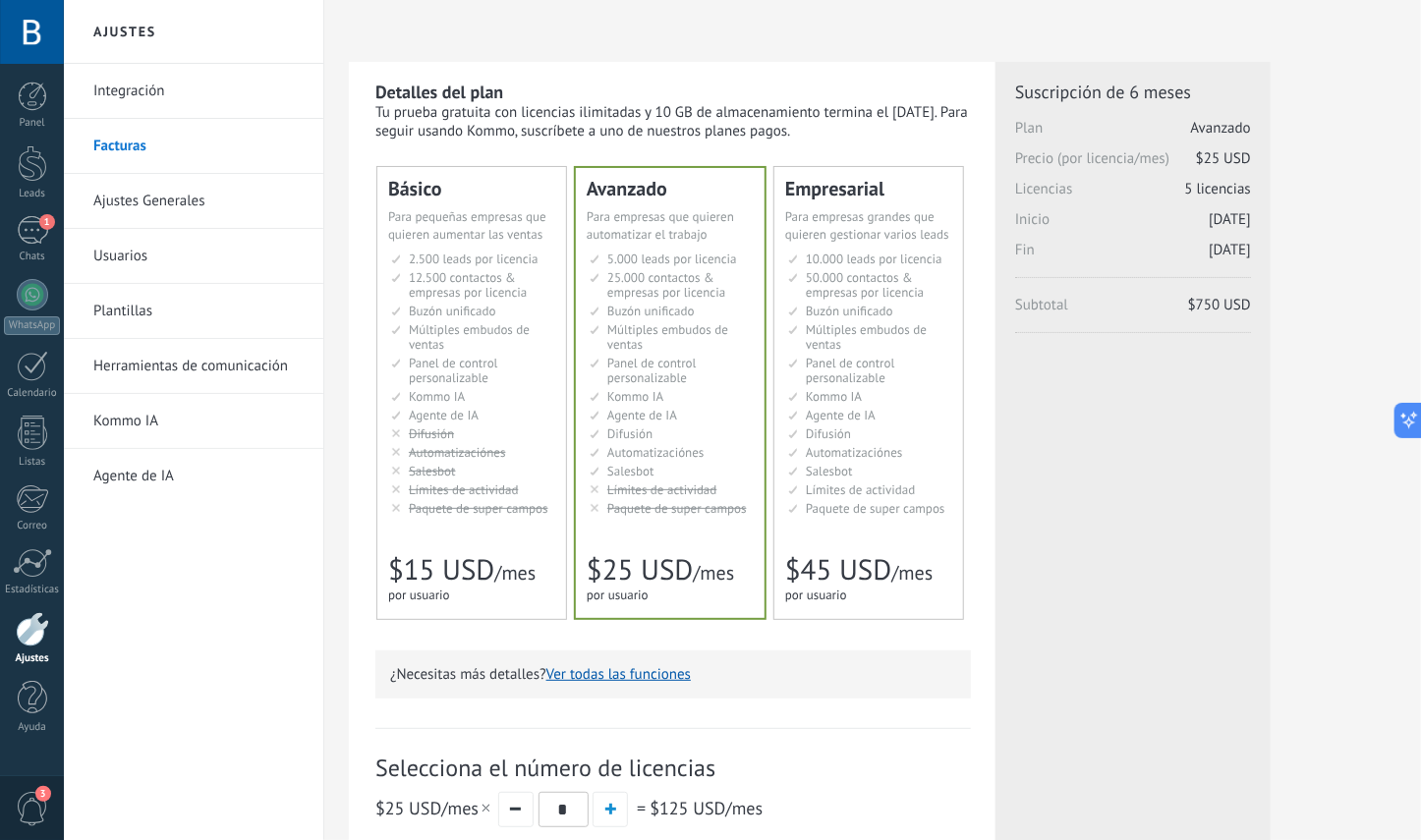 scroll, scrollTop: 0, scrollLeft: 0, axis: both 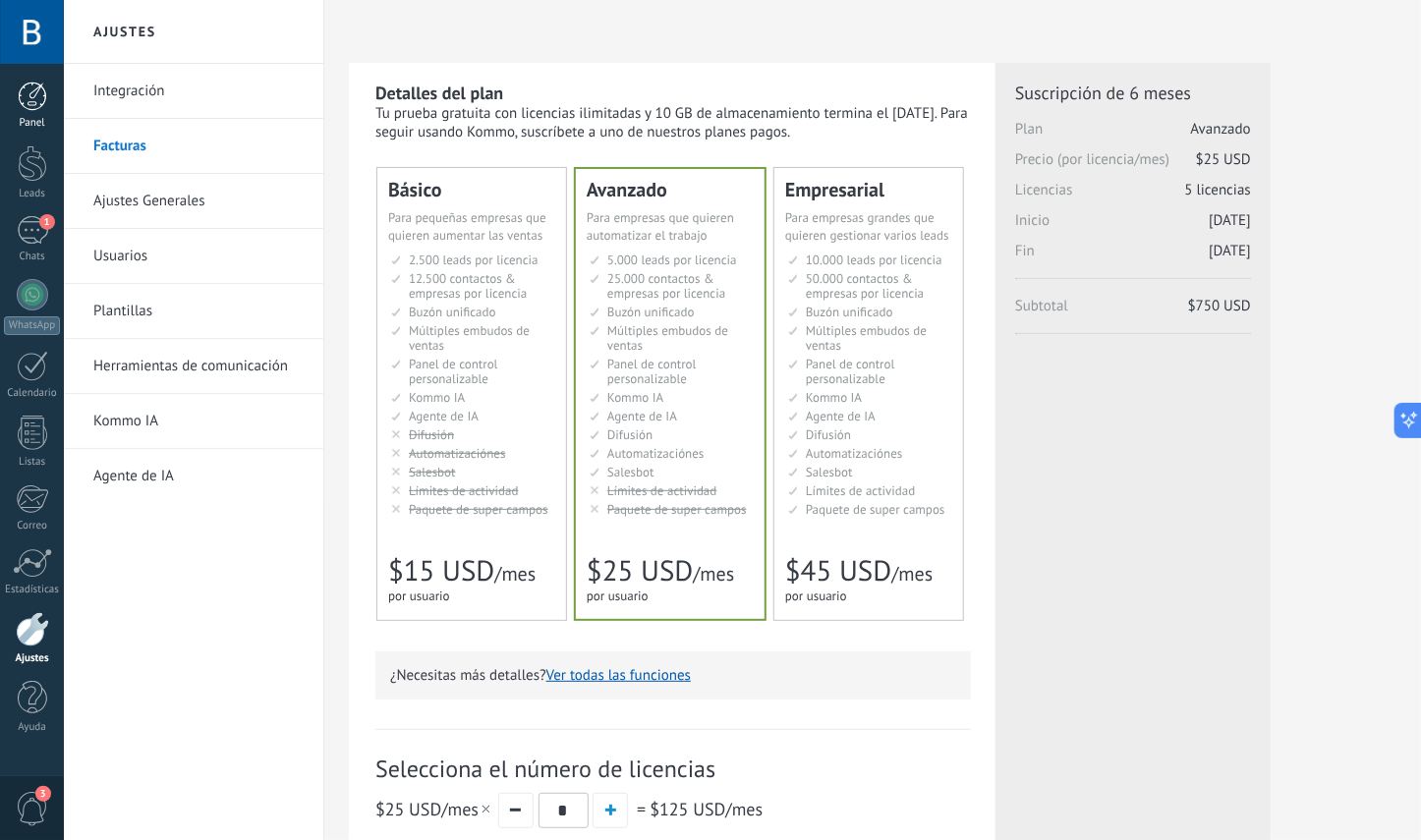 click at bounding box center [32, 96] 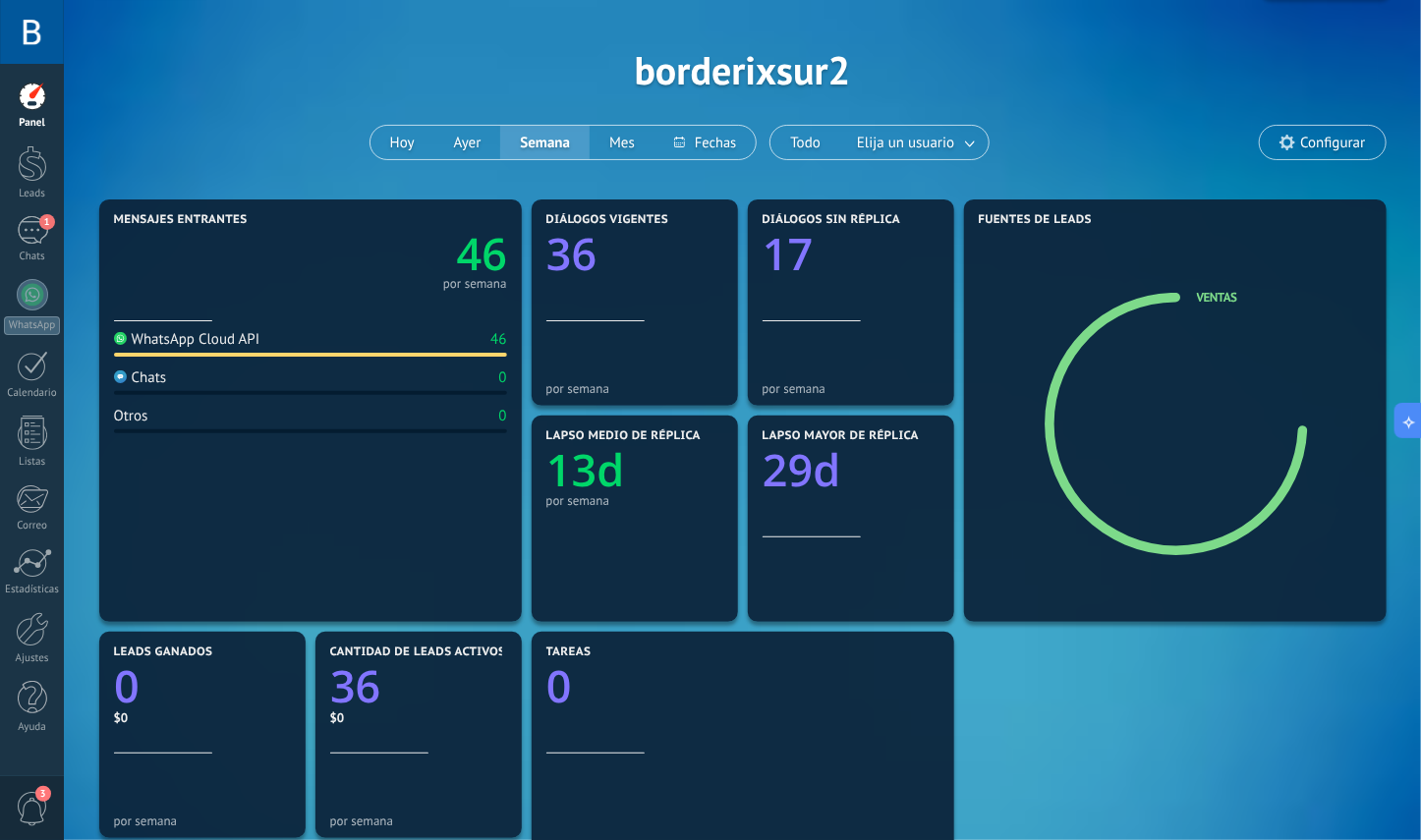 scroll, scrollTop: 393, scrollLeft: 0, axis: vertical 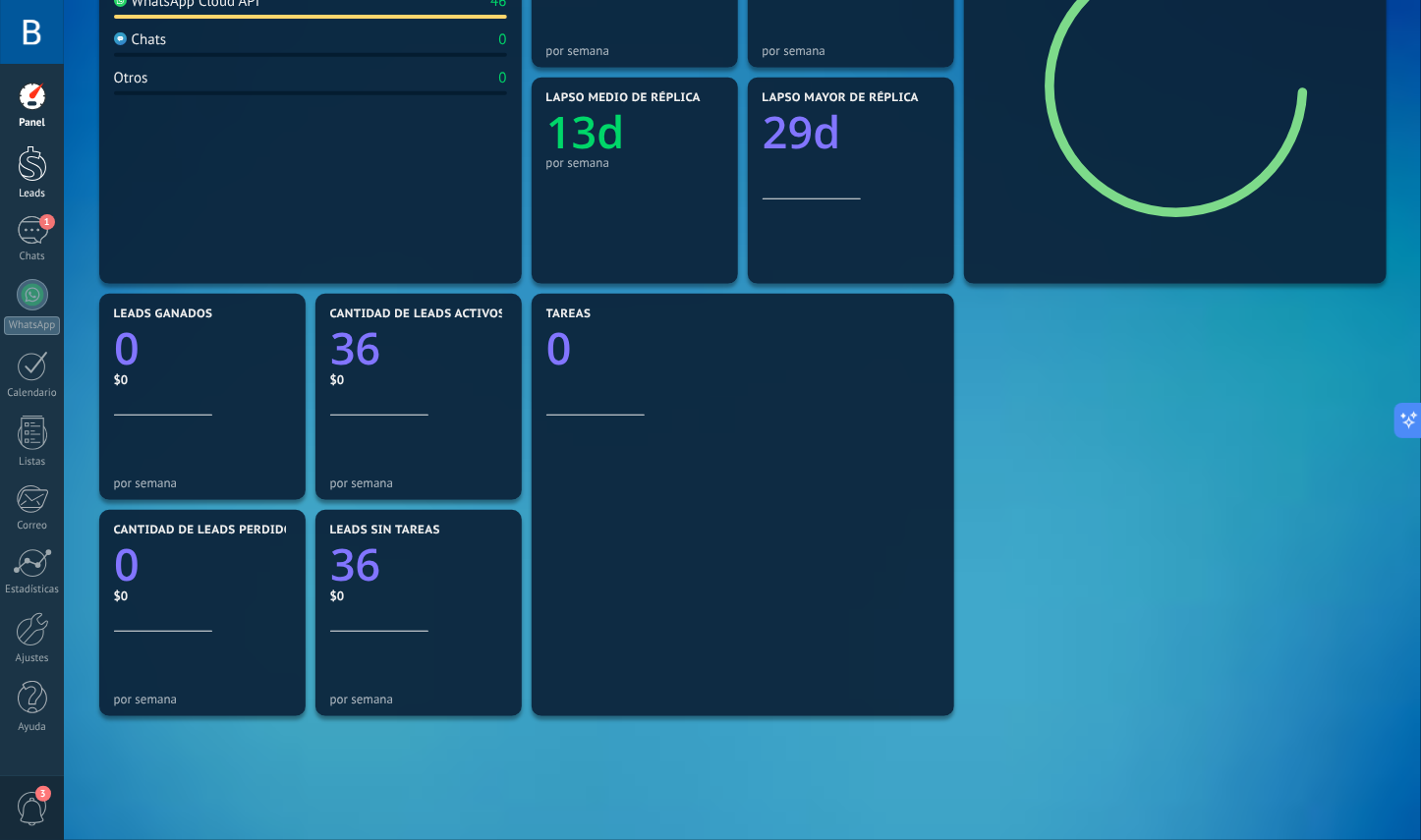click at bounding box center [32, 163] 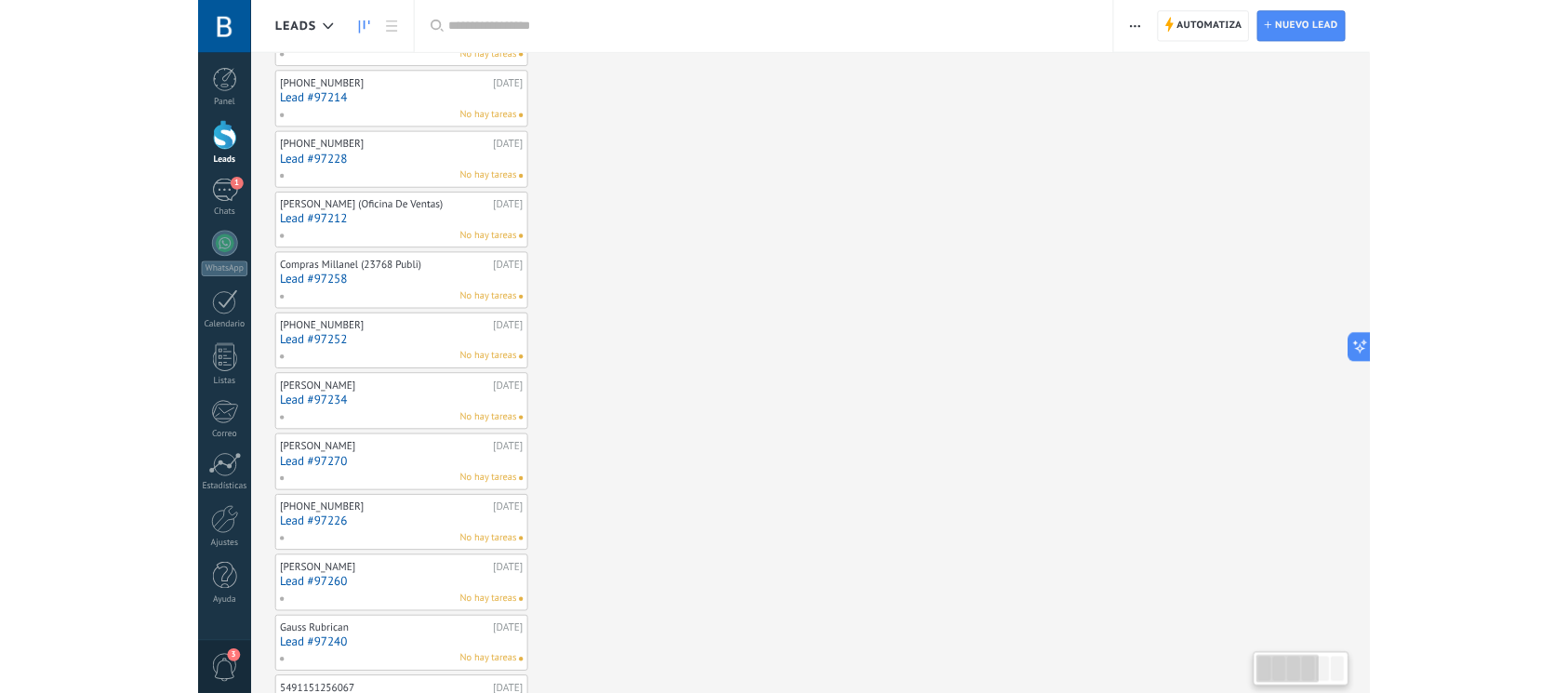 scroll, scrollTop: 0, scrollLeft: 0, axis: both 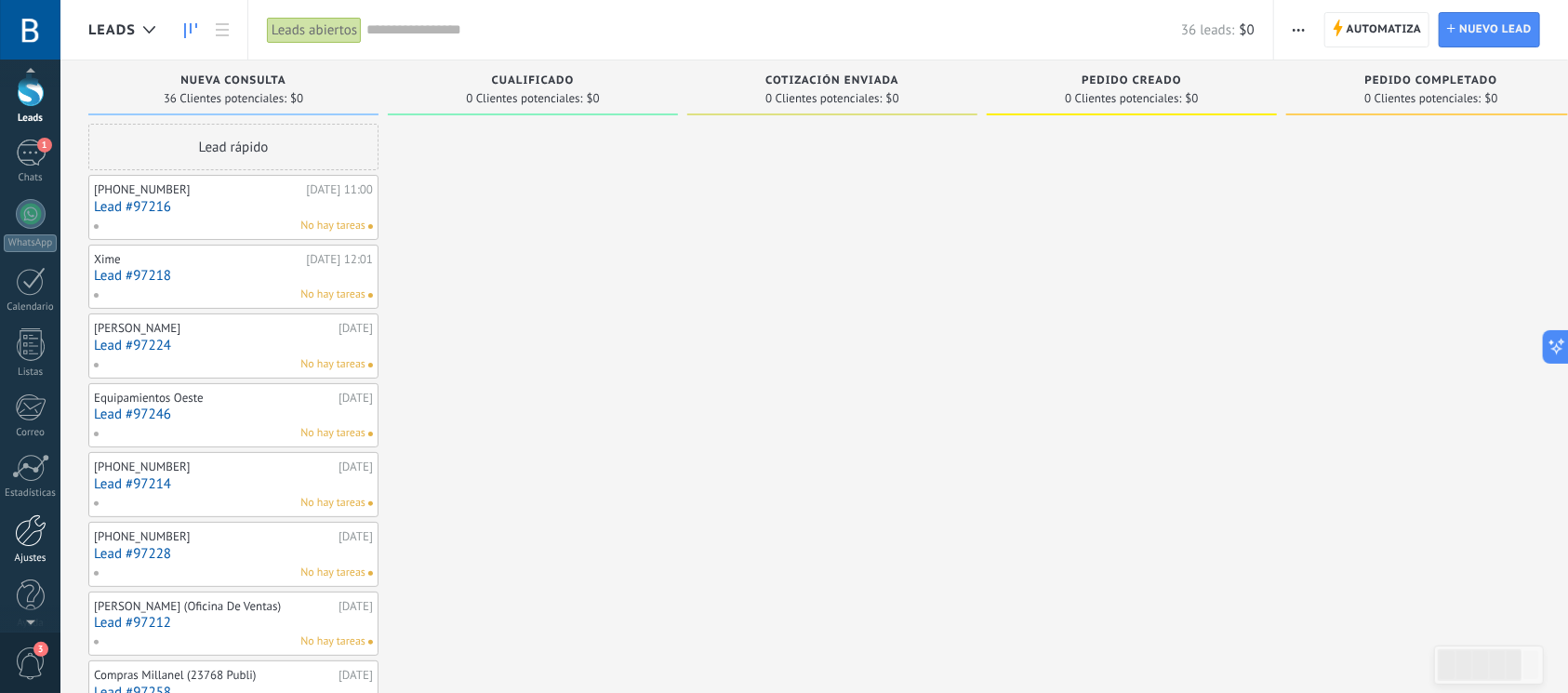 click at bounding box center (31, 530) 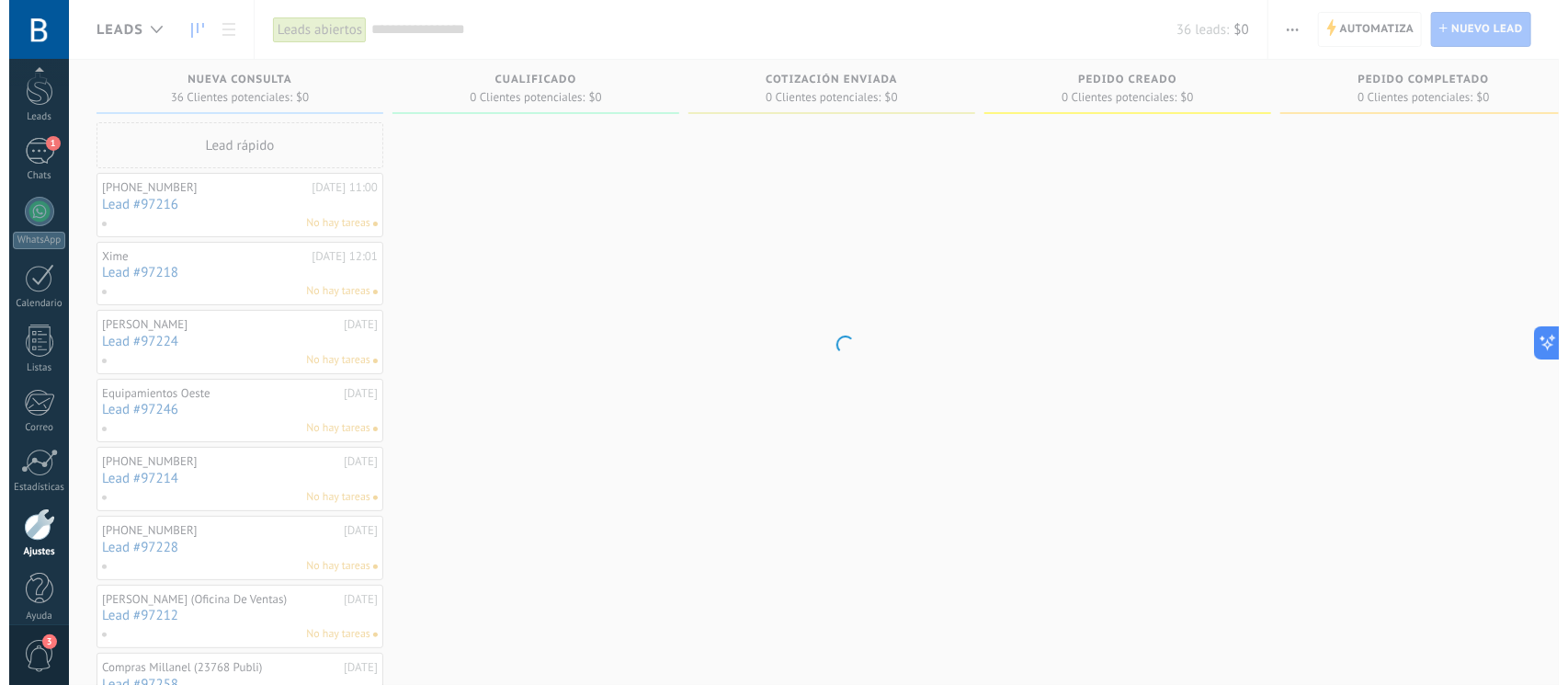 scroll, scrollTop: 79, scrollLeft: 0, axis: vertical 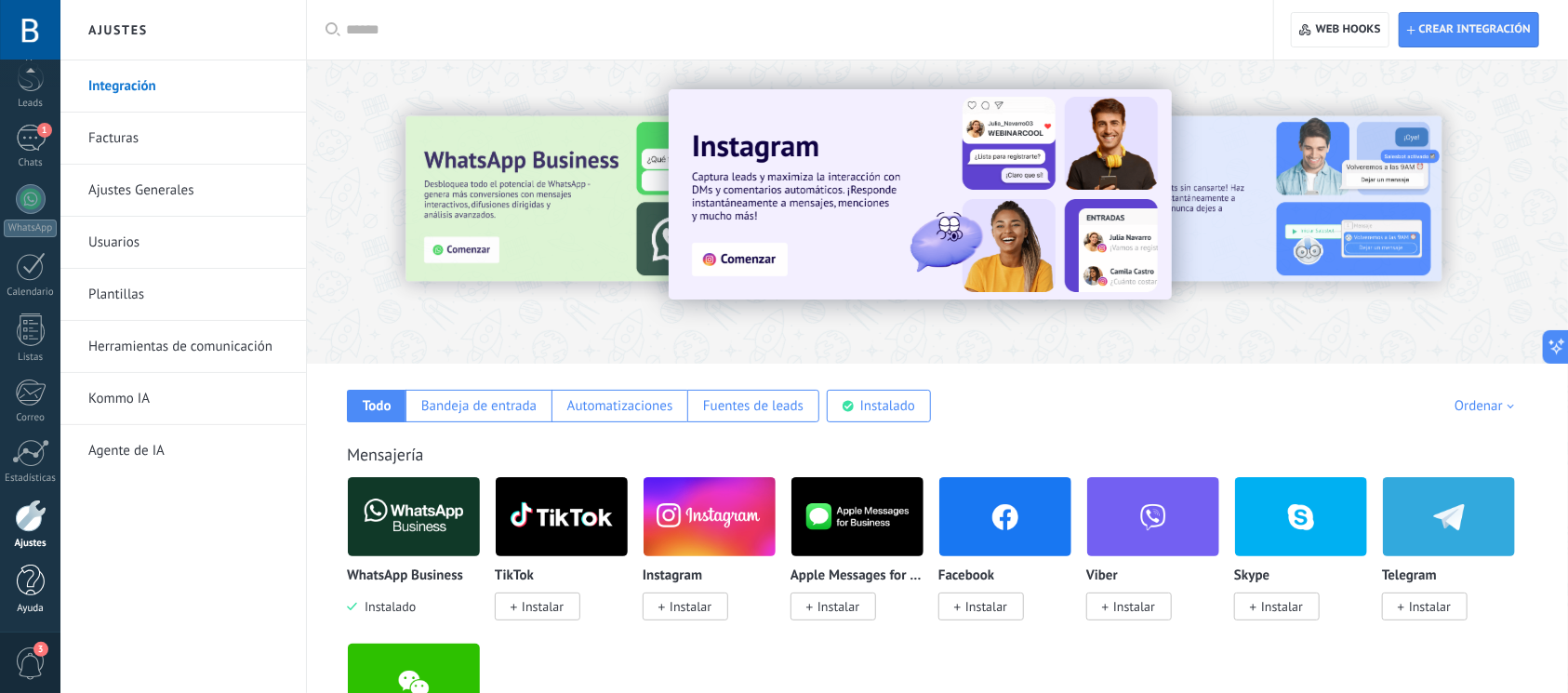 click at bounding box center [31, 580] 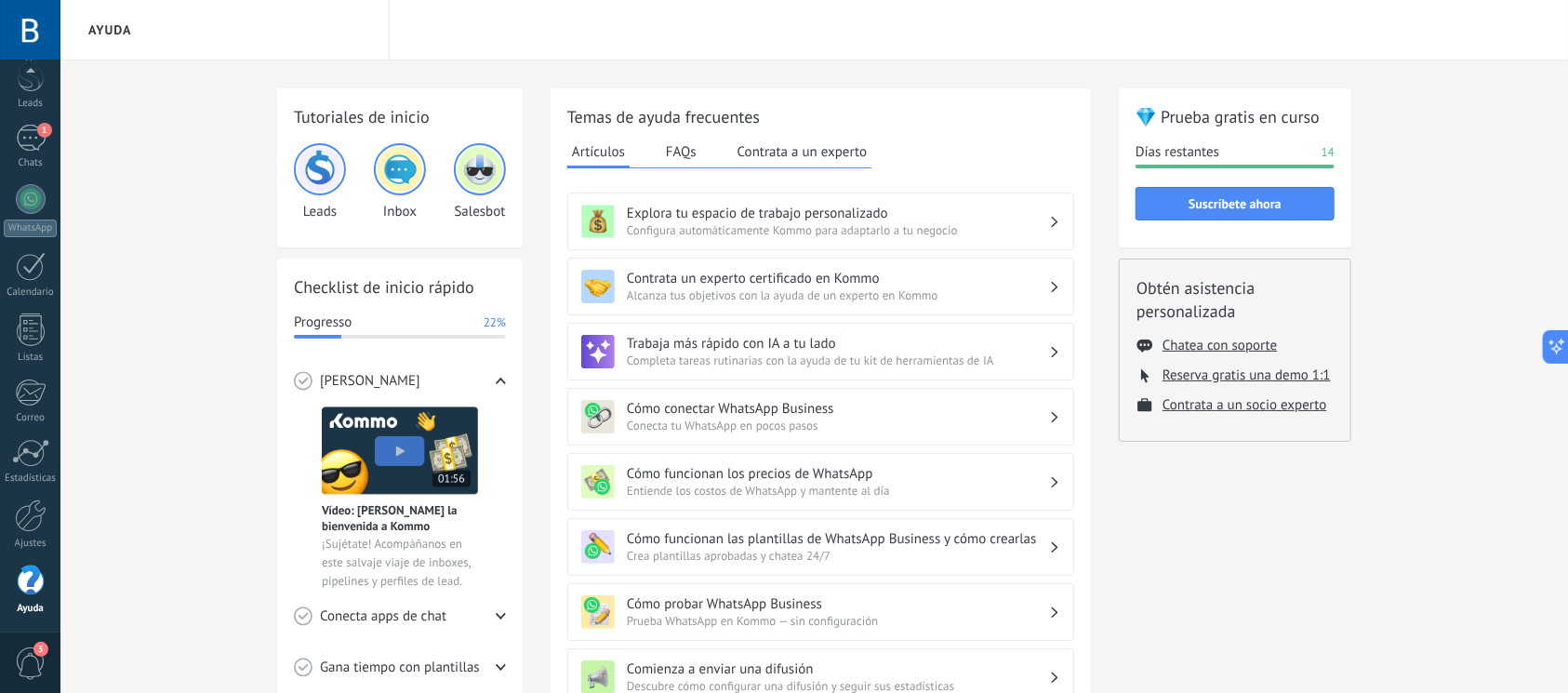 click on "3" at bounding box center [31, 663] 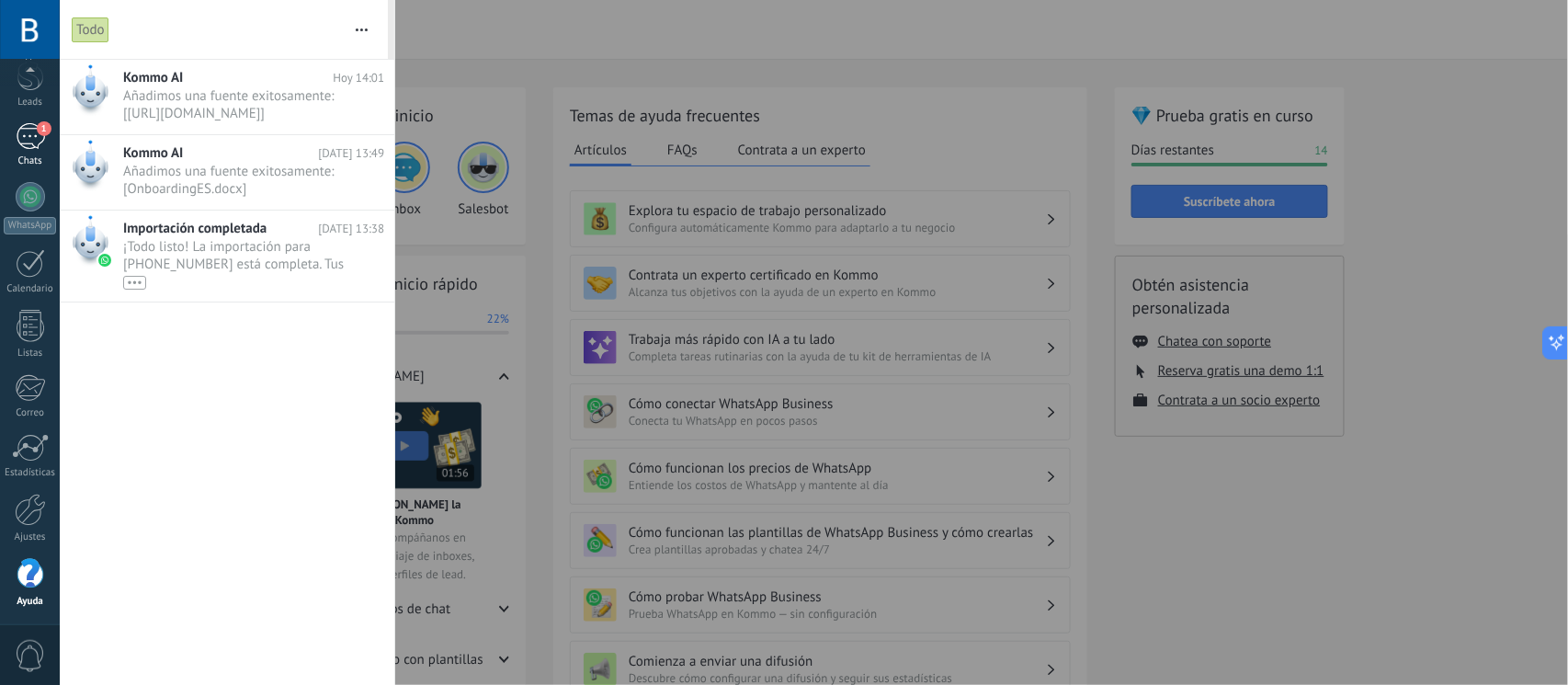 click on "1" at bounding box center (44, 129) 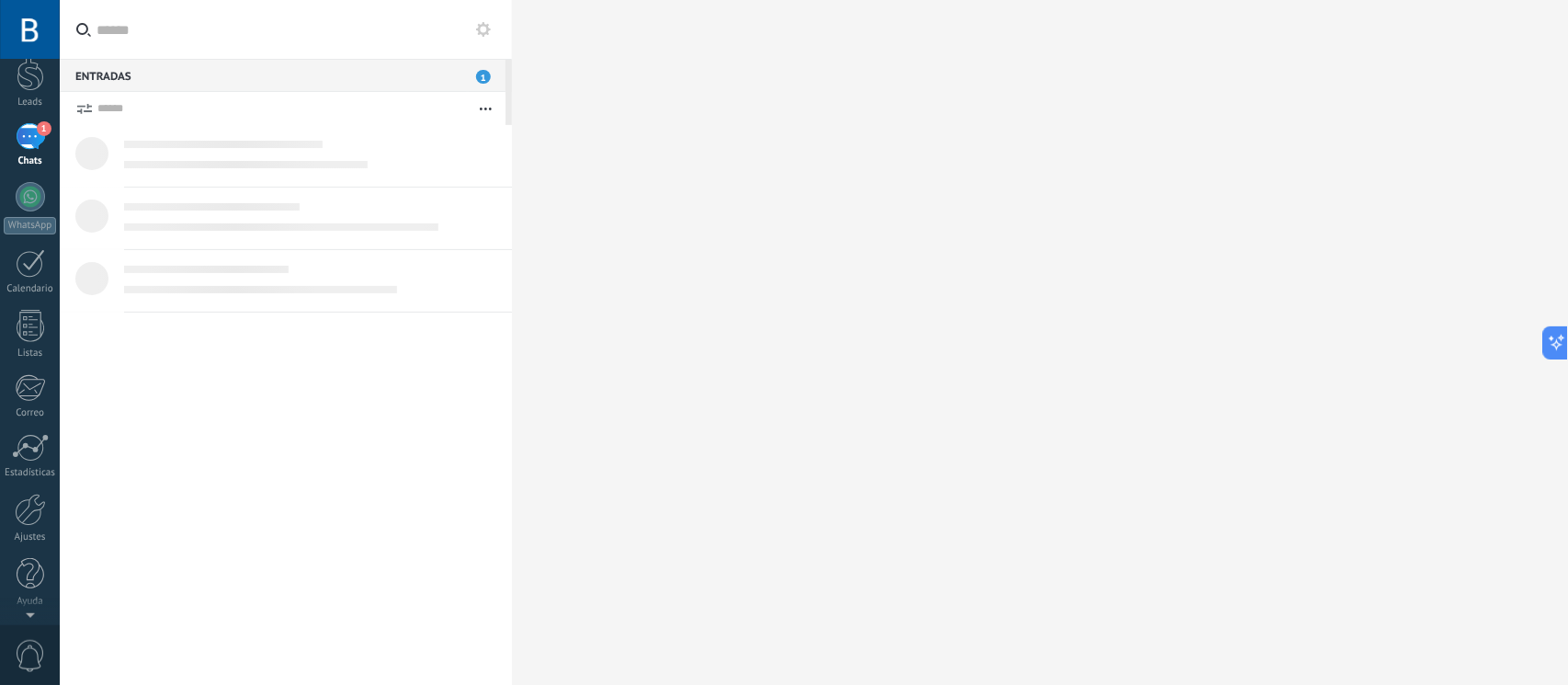 scroll, scrollTop: 0, scrollLeft: 0, axis: both 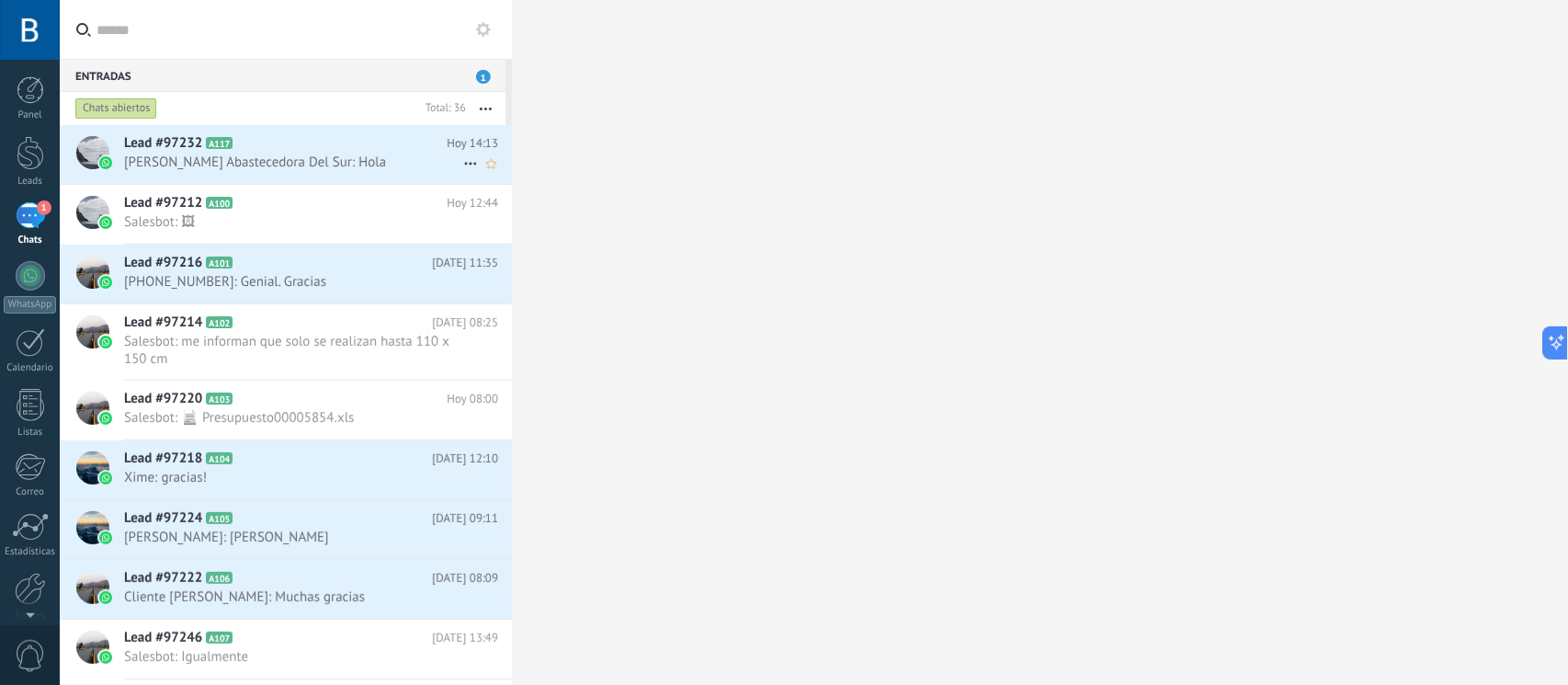 drag, startPoint x: 324, startPoint y: 151, endPoint x: 358, endPoint y: 155, distance: 34.234486 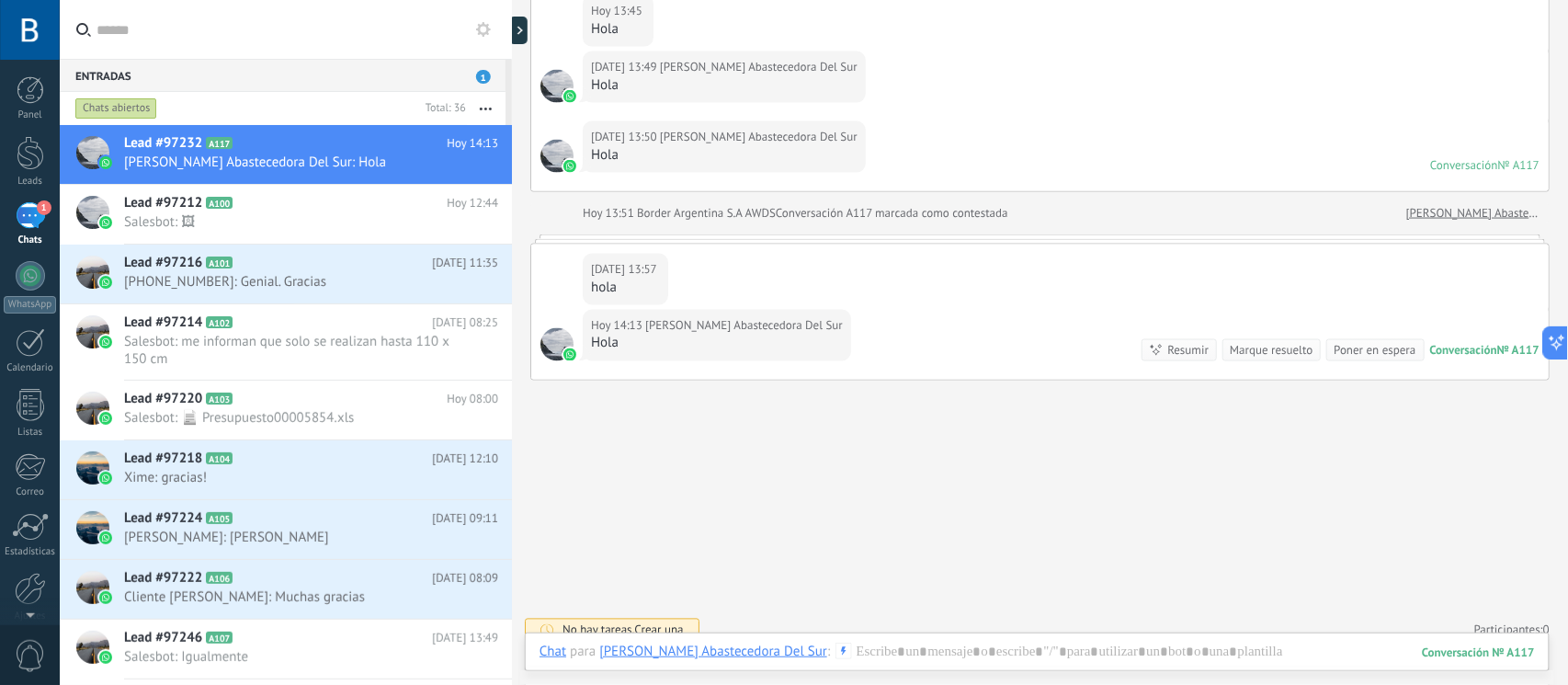 scroll, scrollTop: 858, scrollLeft: 0, axis: vertical 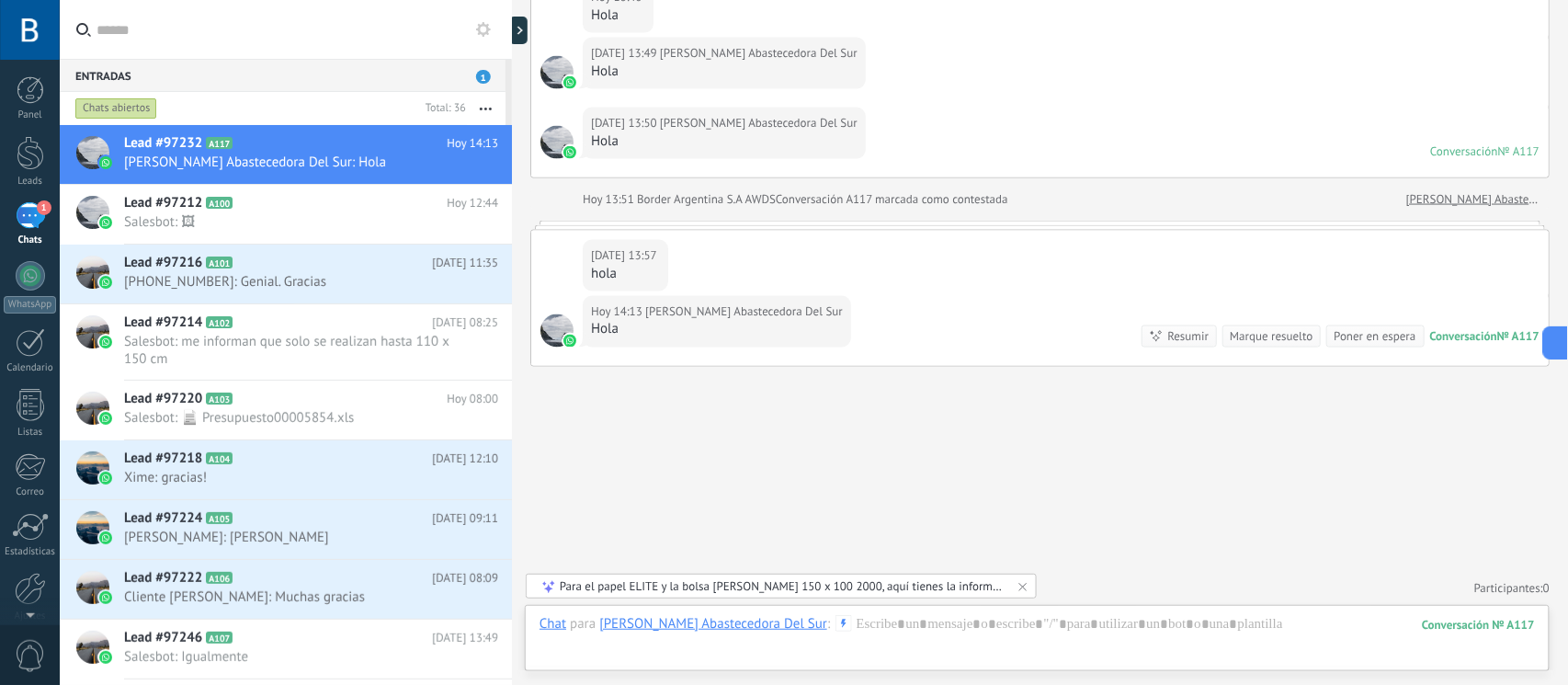 click on "Para el papel ELITE y la bolsa [PERSON_NAME] 150 x 100 2000, aquí tienes la información que necesitas:
1. **Papel ELITE**: No se proporciona información específica sobre este producto en las fuentes.
2. **Bolsa [PERSON_NAME] 150 x 100 2000**: No se menciona este tamaño específico en las fuentes. Sin embargo, hay una bolsa de residuos [PERSON_NAME] de 45x60 cm que cuesta $2.02825.
Si necesitas más detalles o ayuda, ¡házmelo saber!" at bounding box center (782, 586) 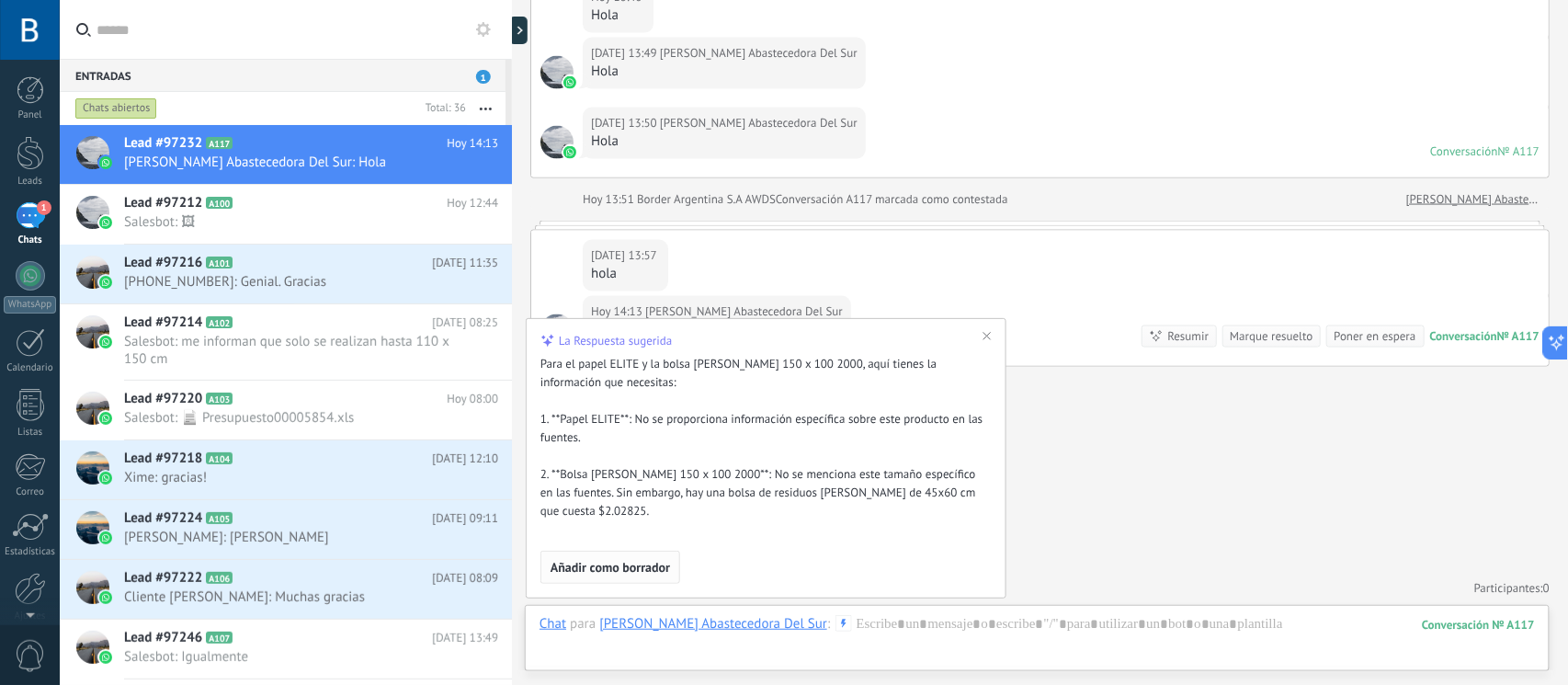 click on "Añadir como borrador" at bounding box center (610, 567) 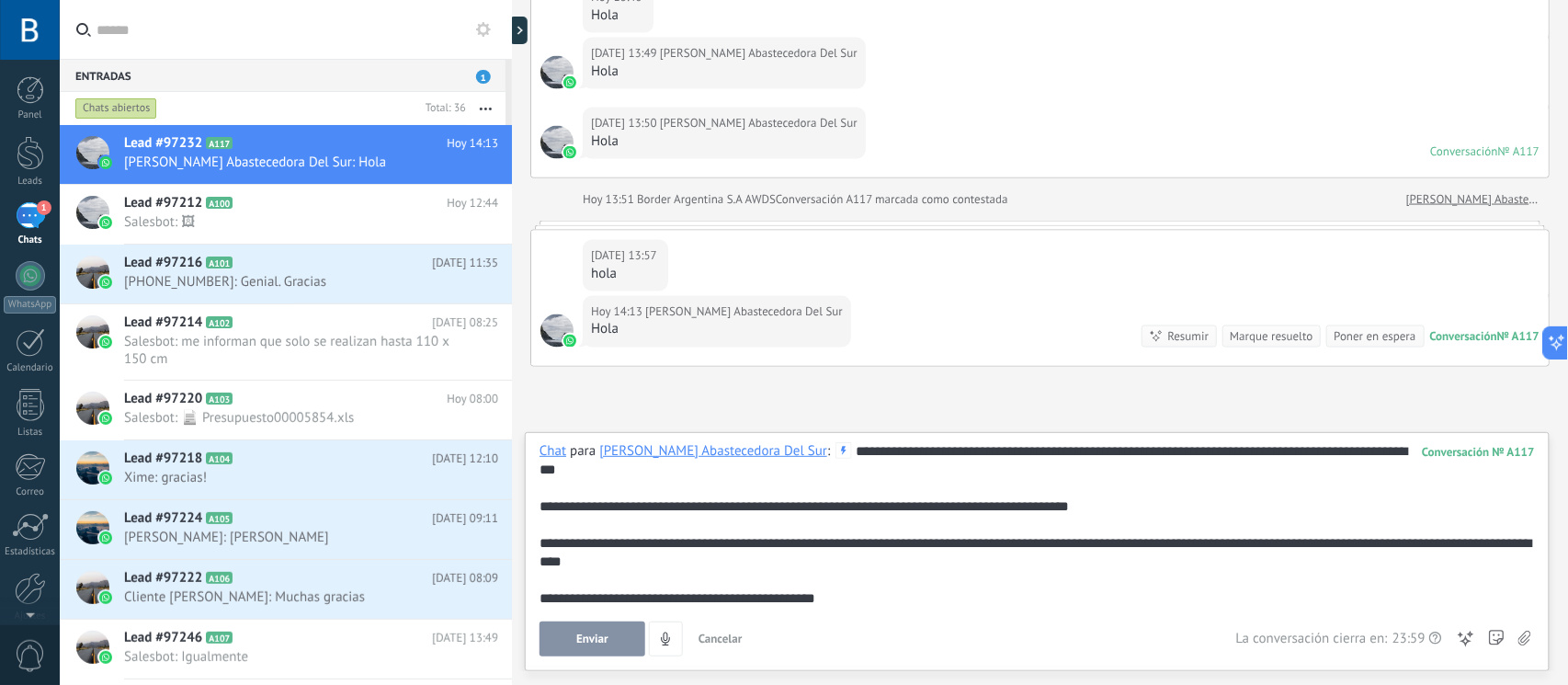 drag, startPoint x: 873, startPoint y: 599, endPoint x: 848, endPoint y: 599, distance: 25 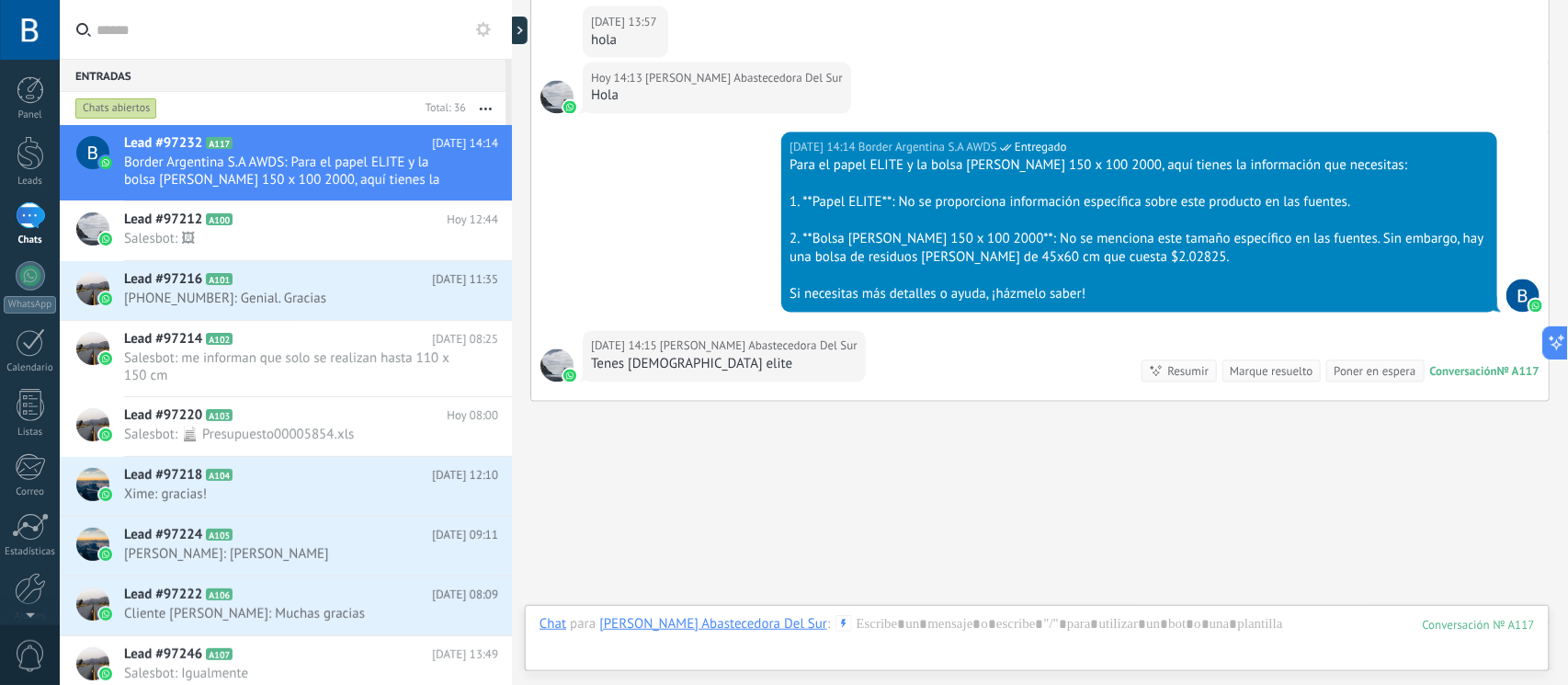 scroll, scrollTop: 1126, scrollLeft: 0, axis: vertical 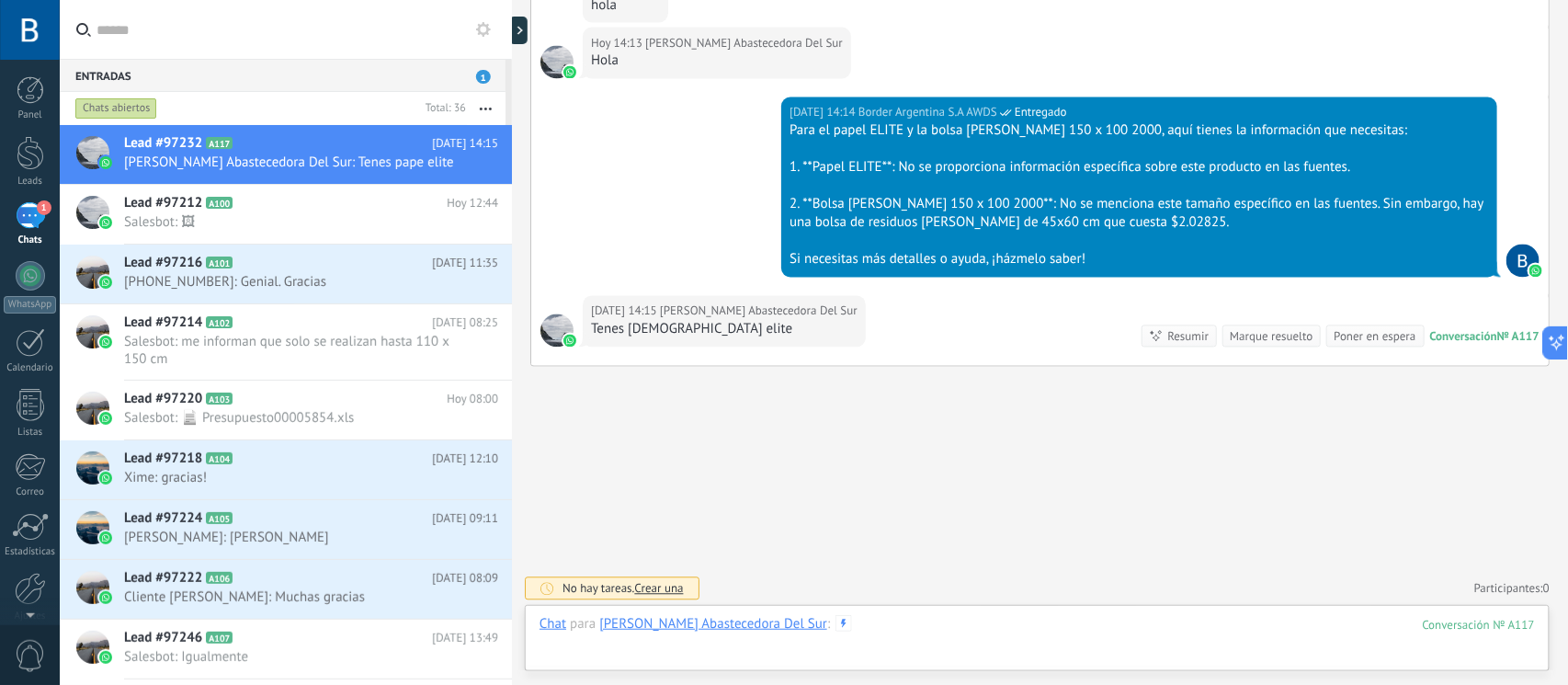 click at bounding box center [1037, 643] 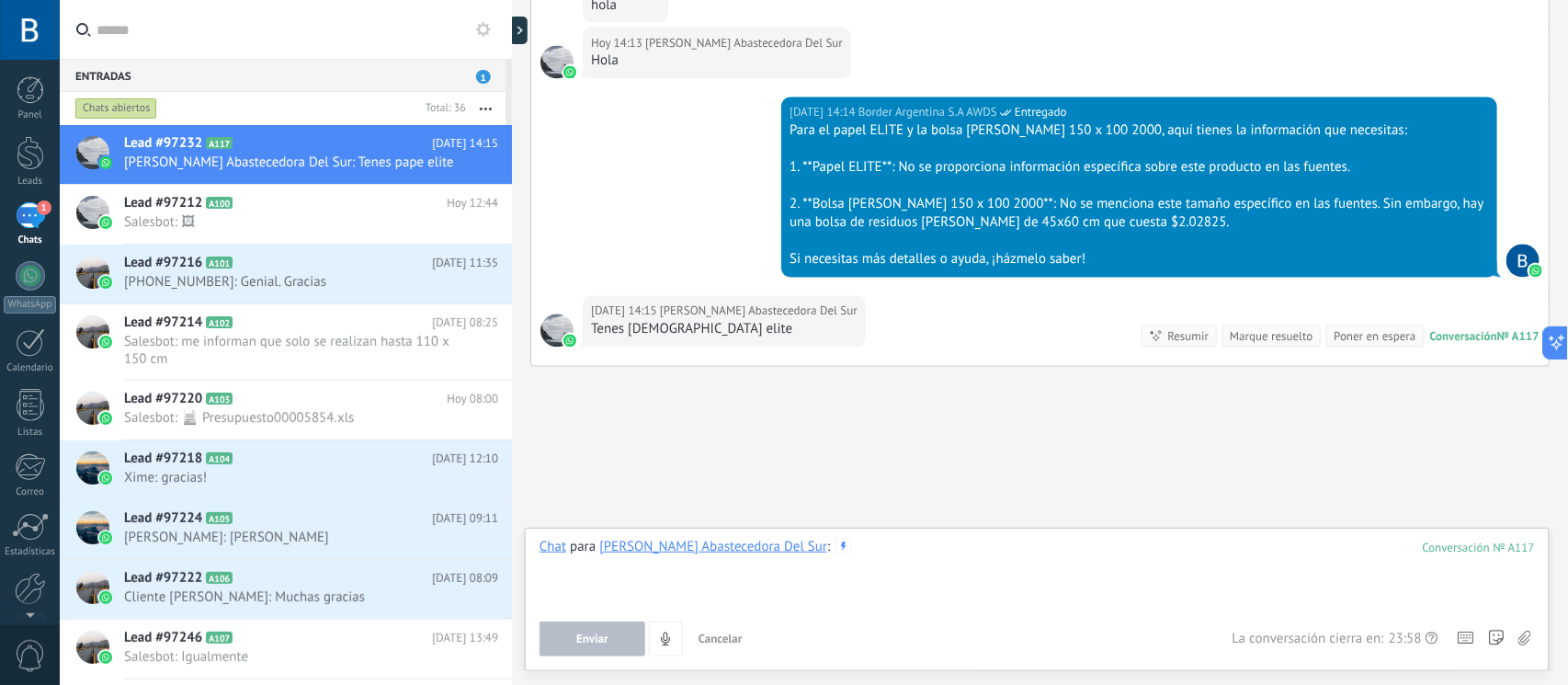 click at bounding box center (1037, 573) 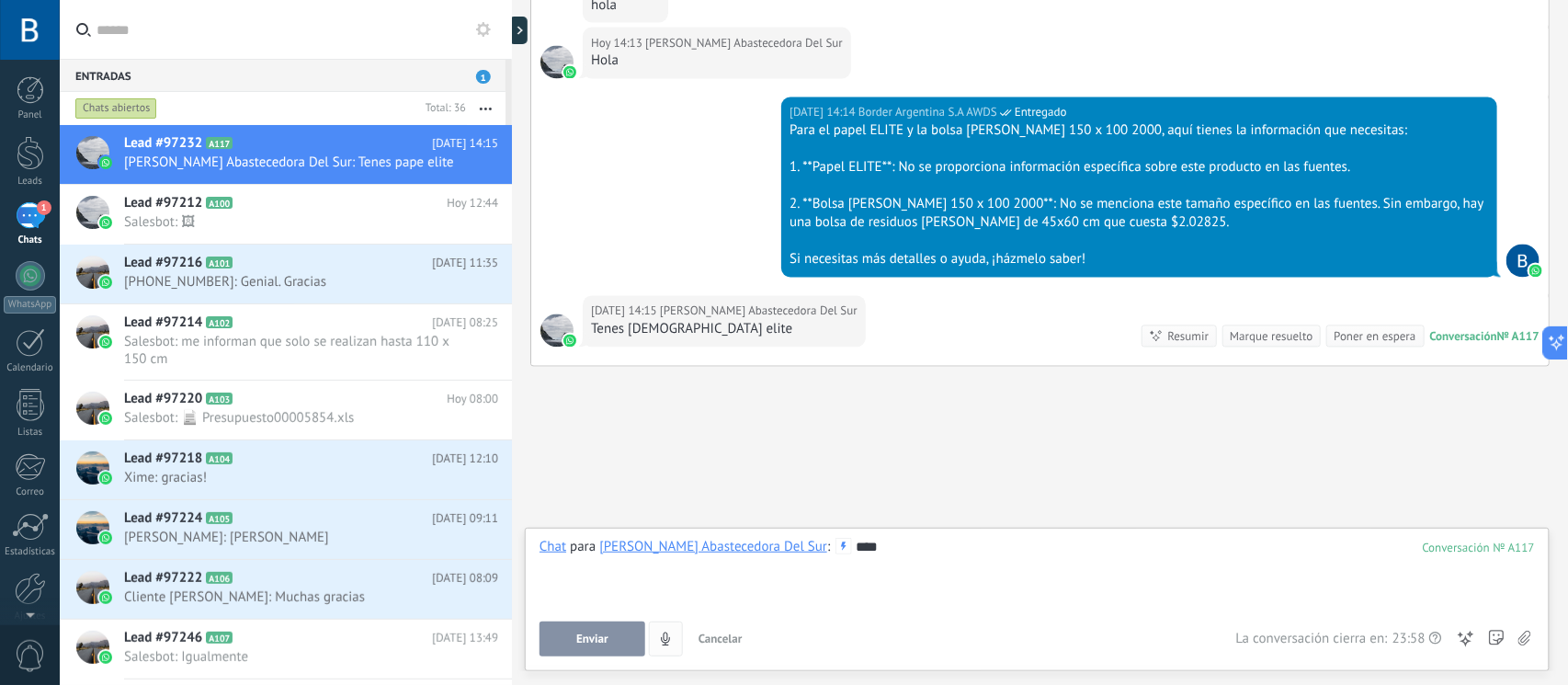 drag, startPoint x: 593, startPoint y: 653, endPoint x: 619, endPoint y: 652, distance: 26.019224 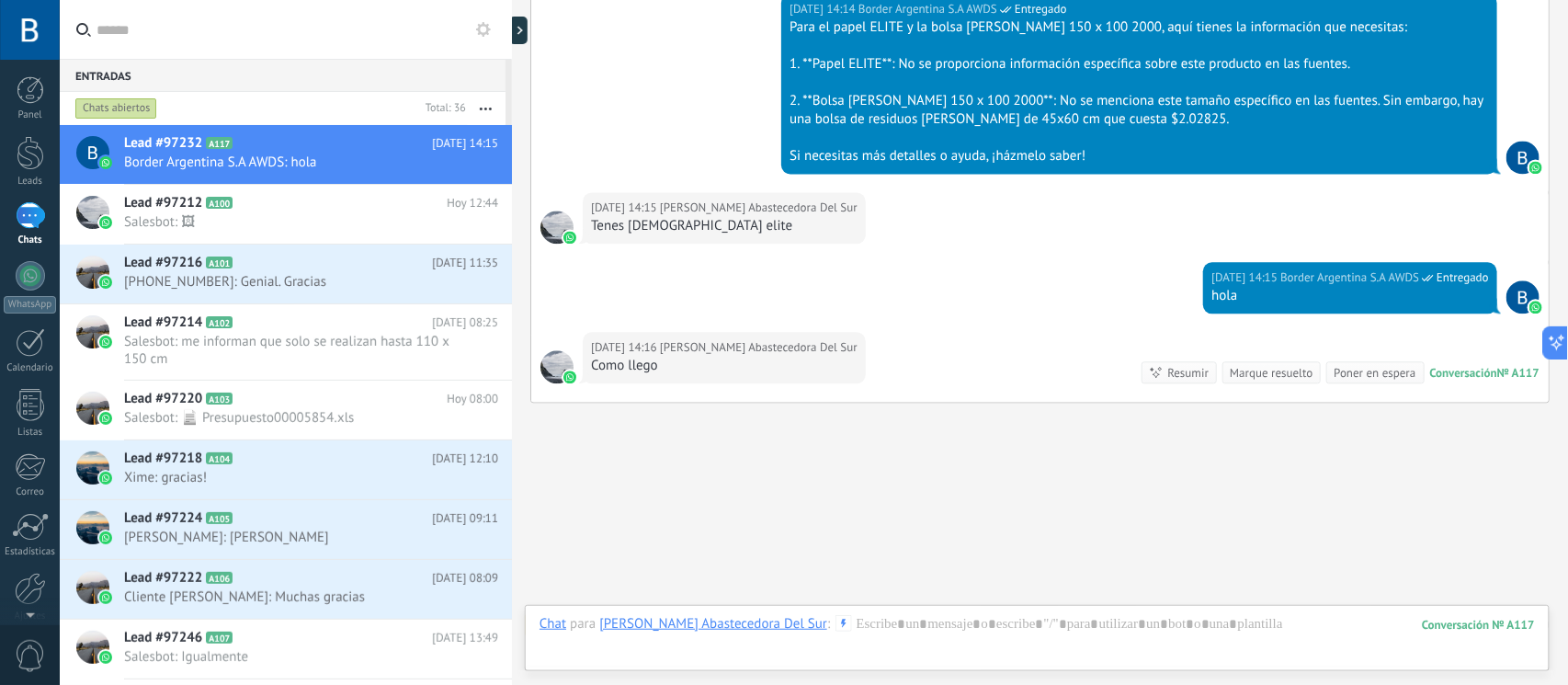 scroll, scrollTop: 1267, scrollLeft: 0, axis: vertical 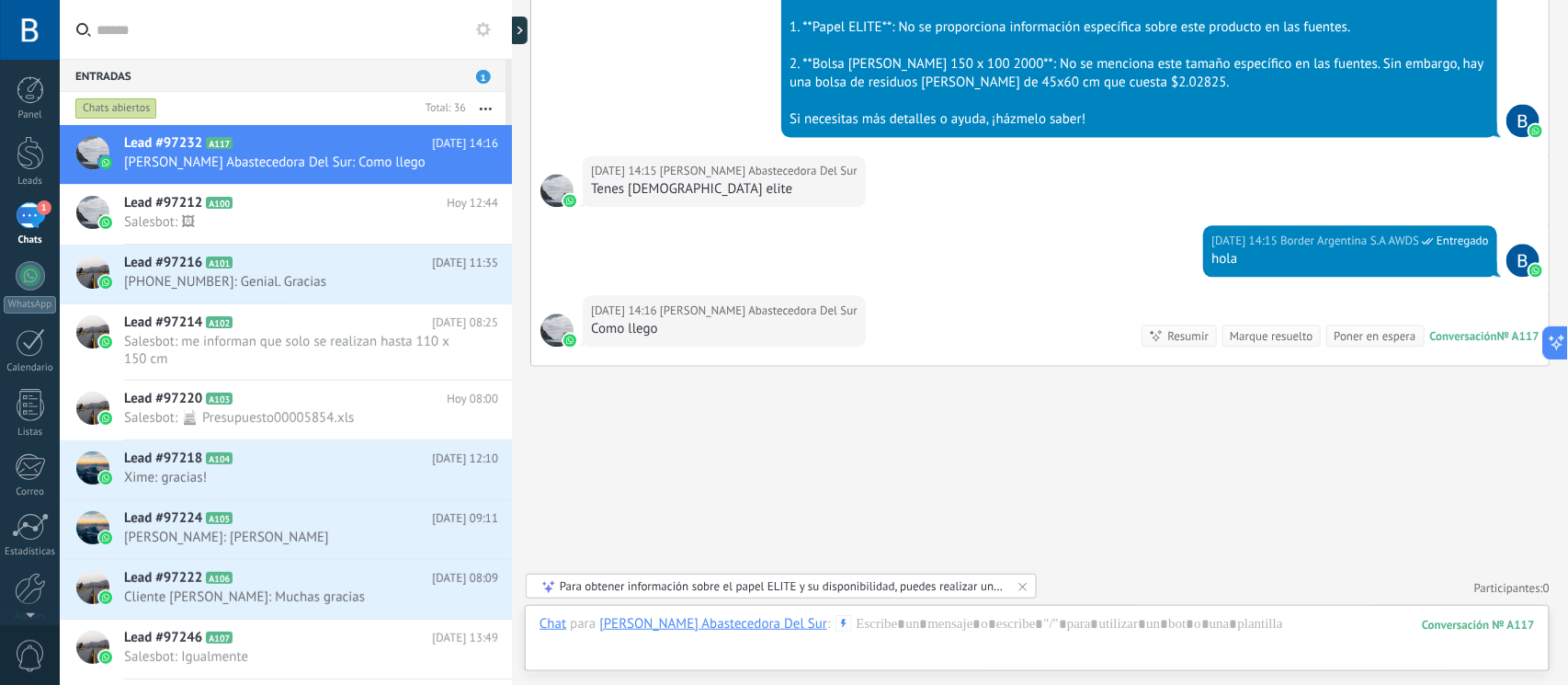 click 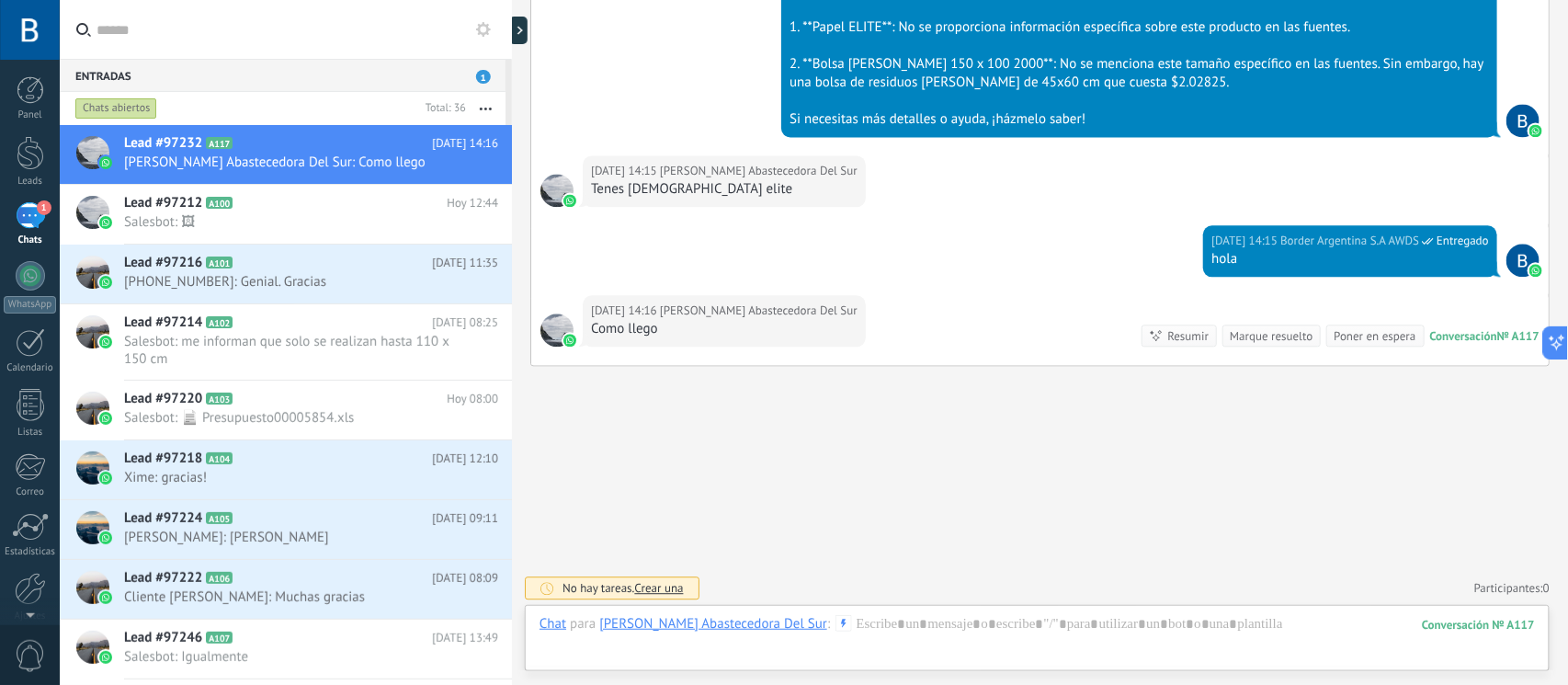 scroll, scrollTop: 1322, scrollLeft: 0, axis: vertical 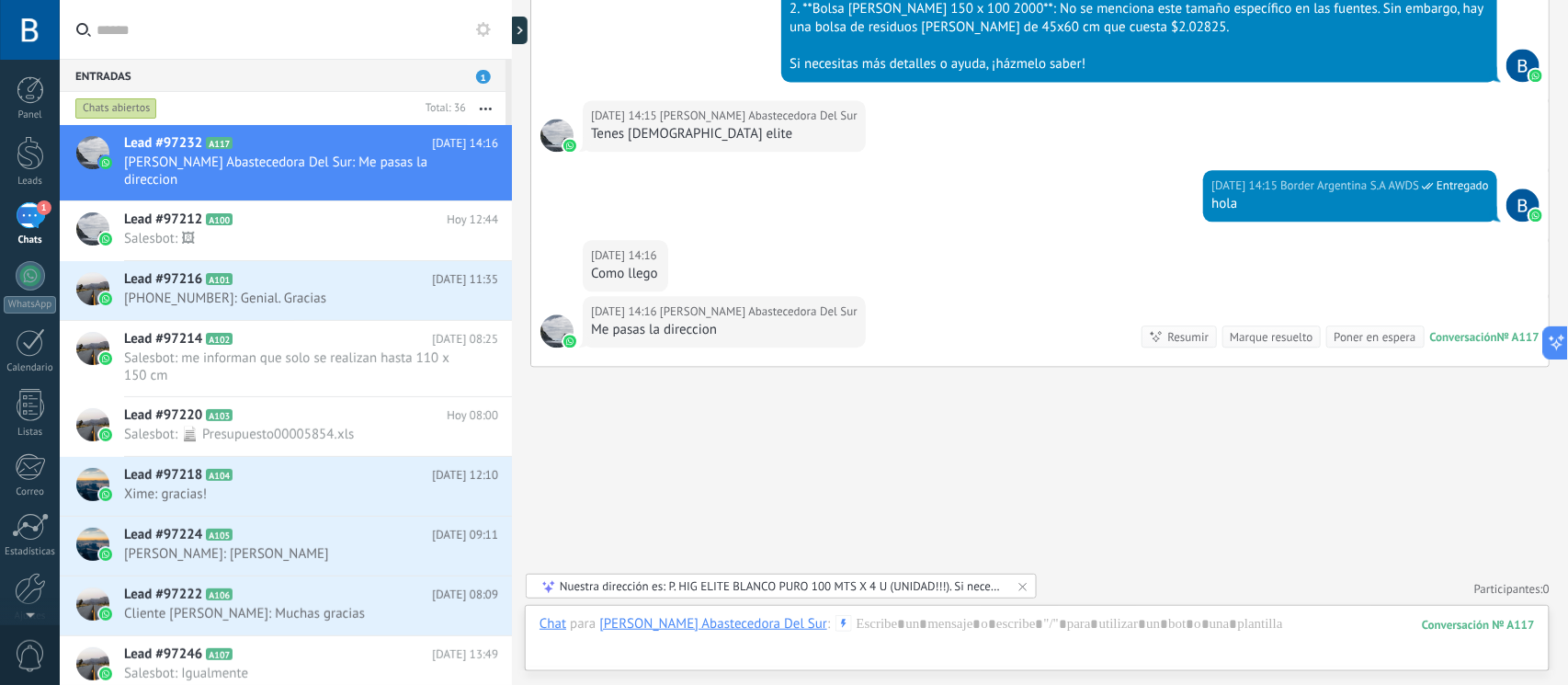 click on "Nuestra dirección es: P. HIG ELITE BLANCO PURO 100 MTS X 4 U (UNIDAD!!!). Si necesitas más ayuda, ¡déjamelo saber!" at bounding box center (782, 586) 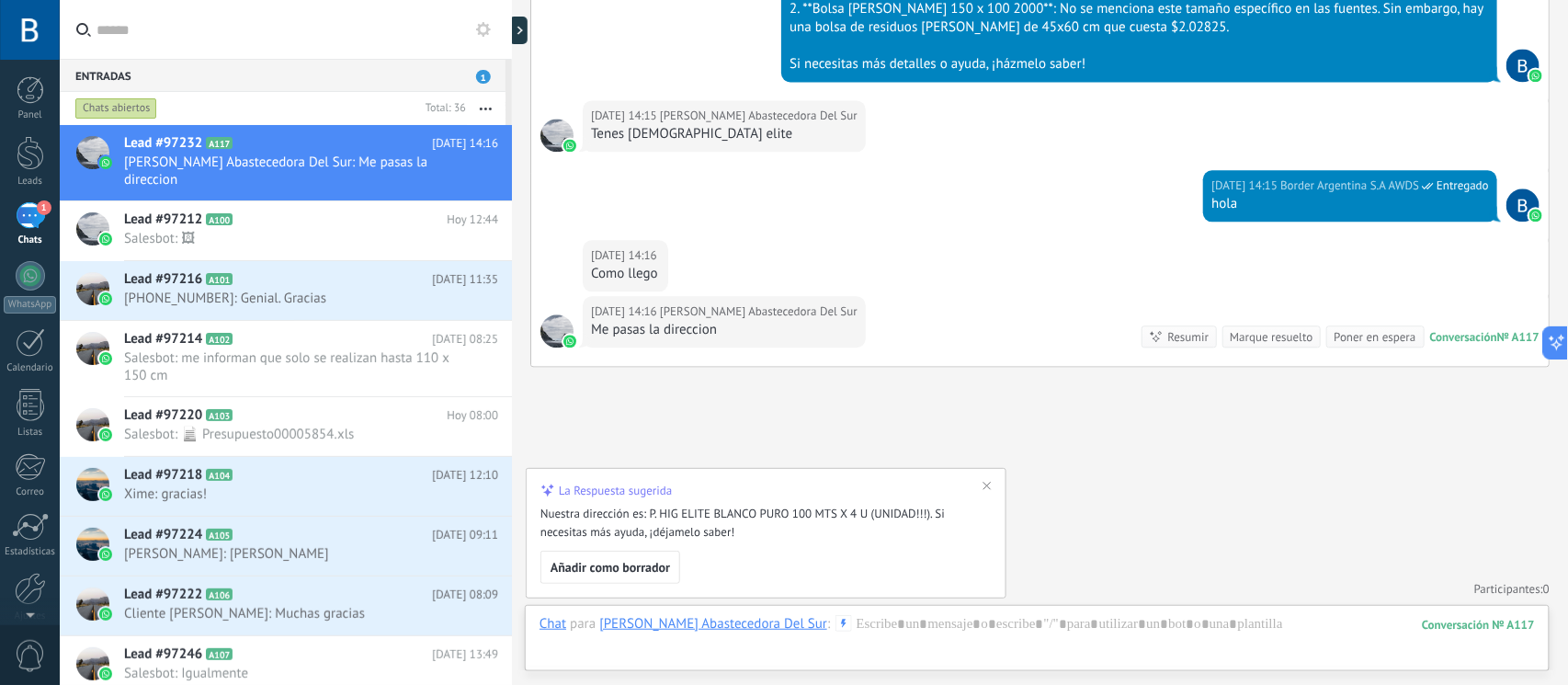 click 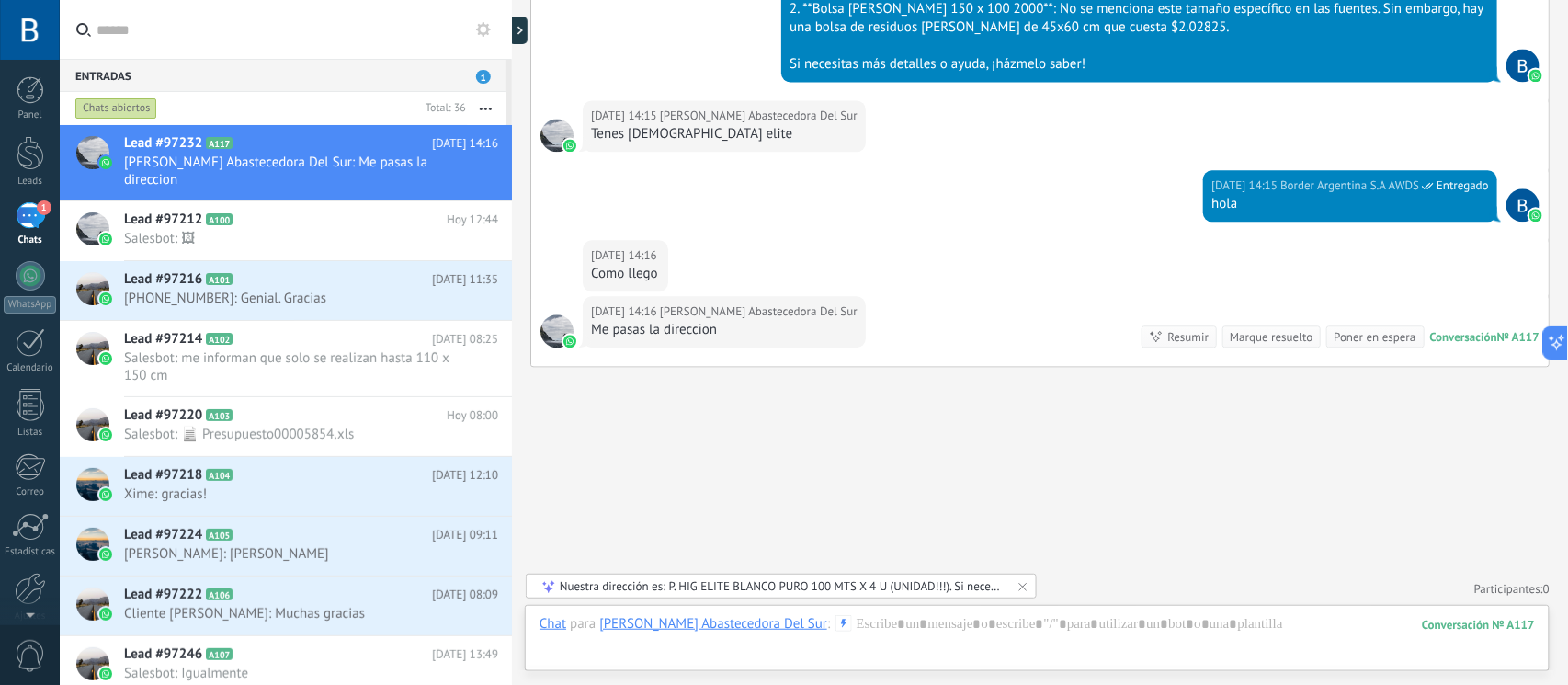 click 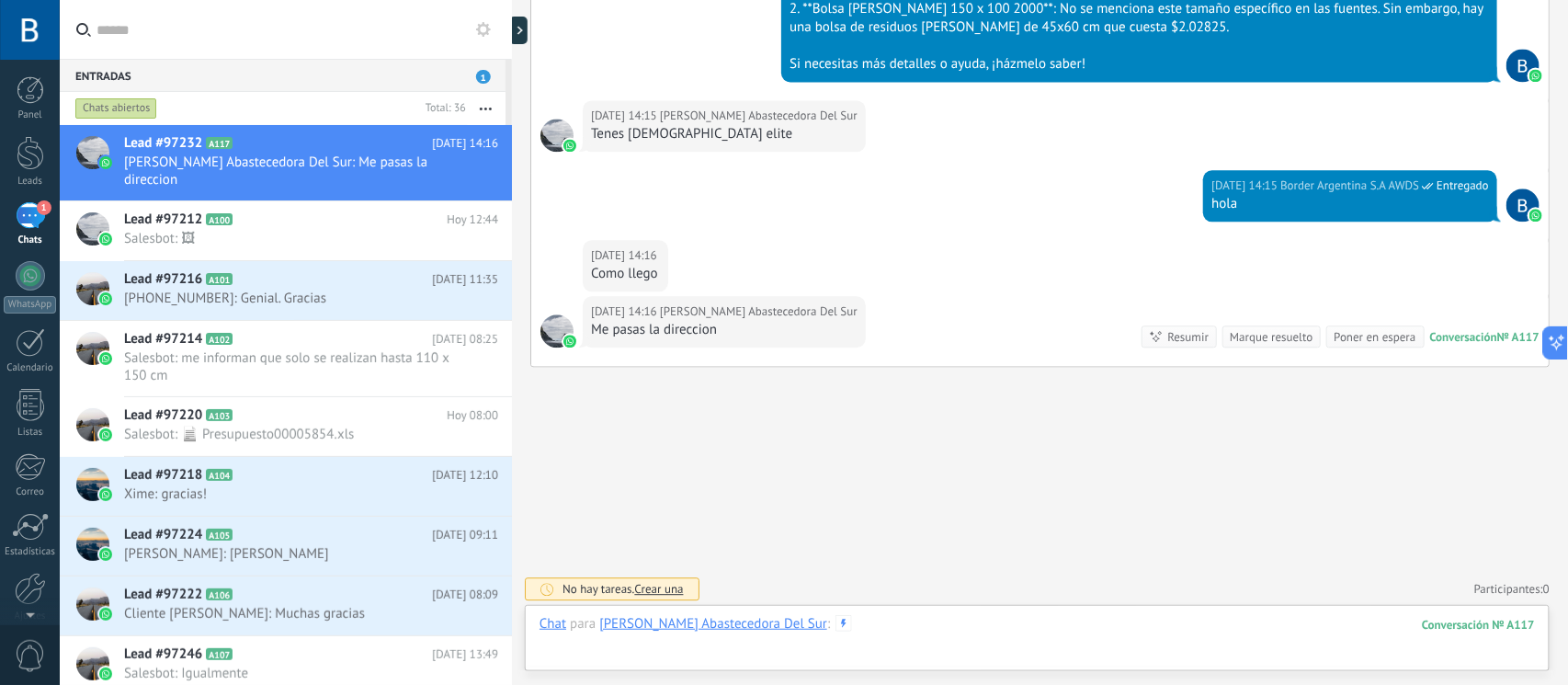 click at bounding box center [1037, 643] 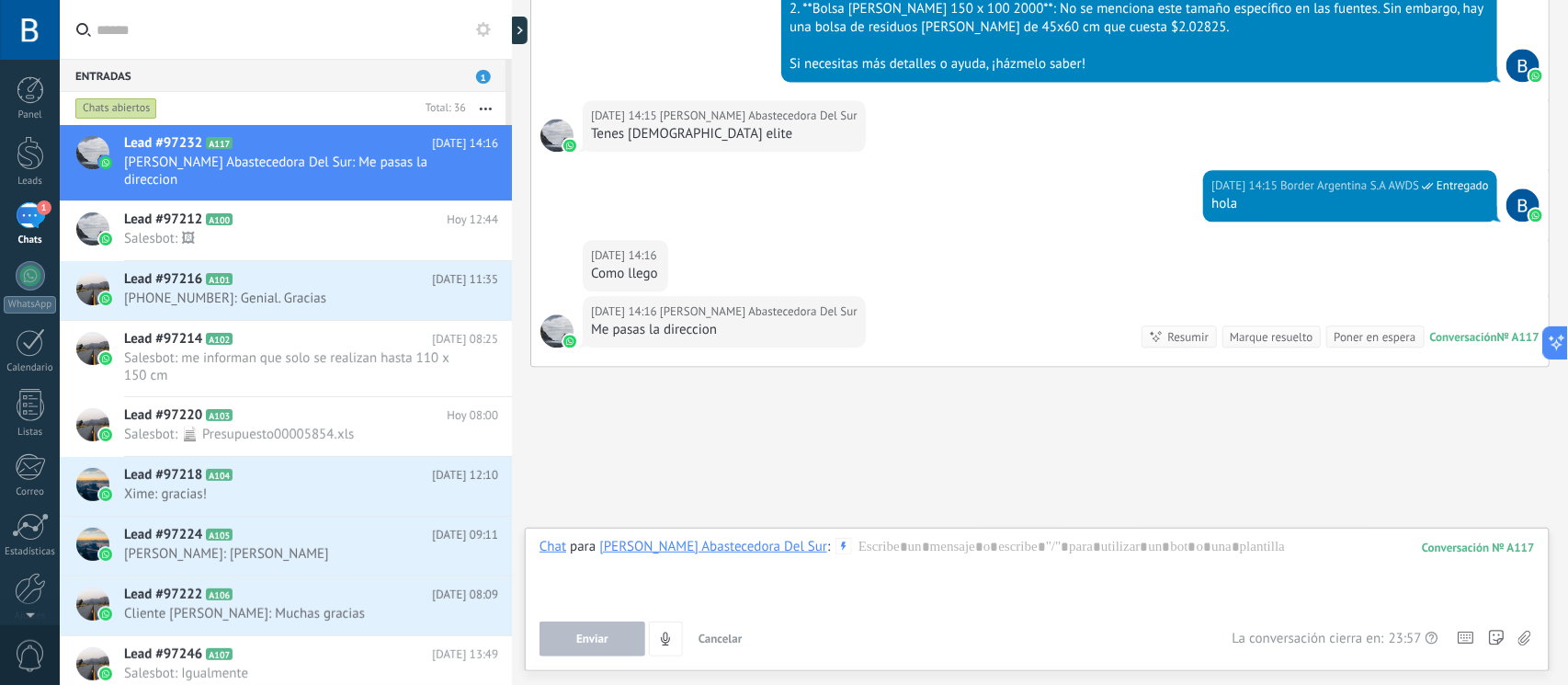 click on "Buscar Carga más Junio 26/06/2025 10:18 Robot  Lead creado:  Lead #97232 Fernando Formigo Abastecedora Del Sur  26/06/2025 10:18 WhatsApp Cloud API  Entregado Ferchu pase cosas para que pidas que son urgente y papel ELITE Conversación  № A117 Conversación № A117 11/07/2025 Fernando Formigo Abastecedora Del Sur  11/07/2025 13:27 WhatsApp Cloud API  Entregado BOLSA CRISTAL VIRGEN 150 x 100 2000 11/07/2025 13:46 Fernando Formigo Abastecedora Del Sur  Descargar Conversación  № A117 Conversación № A117 Hoy Hoy 13:38 Robot  Contacto creado:  Fernando Formigo Abastecedora Del Sur Hoy 13:38 Robot  El valor del campo «Teléfono»  se establece en «+5491151831542» Fernando Formigo Abastecedora Del Sur Hoy 13:42 Fernando Formigo Abastecedora Del Sur  Hola Hoy 13:45 Fernando Formigo Abastecedora Del Sur  Hola Hoy 13:49 Fernando Formigo Abastecedora Del Sur  Hola Hoy 13:50 Fernando Formigo Abastecedora Del Sur  Hola Conversación  № A117 Conversación № A117 Hoy 13:51 Hoy 13:57 hola 0" at bounding box center (1040, -317) 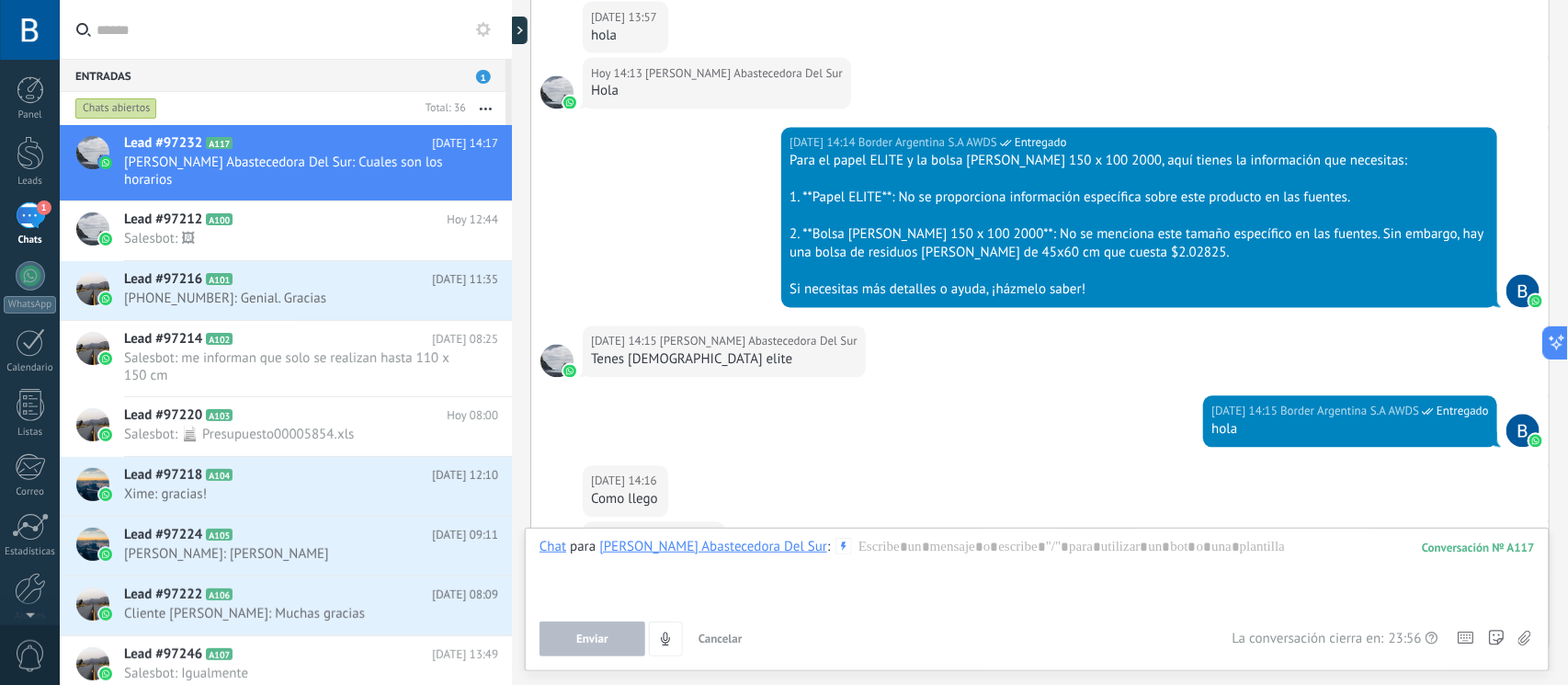 scroll, scrollTop: 1378, scrollLeft: 0, axis: vertical 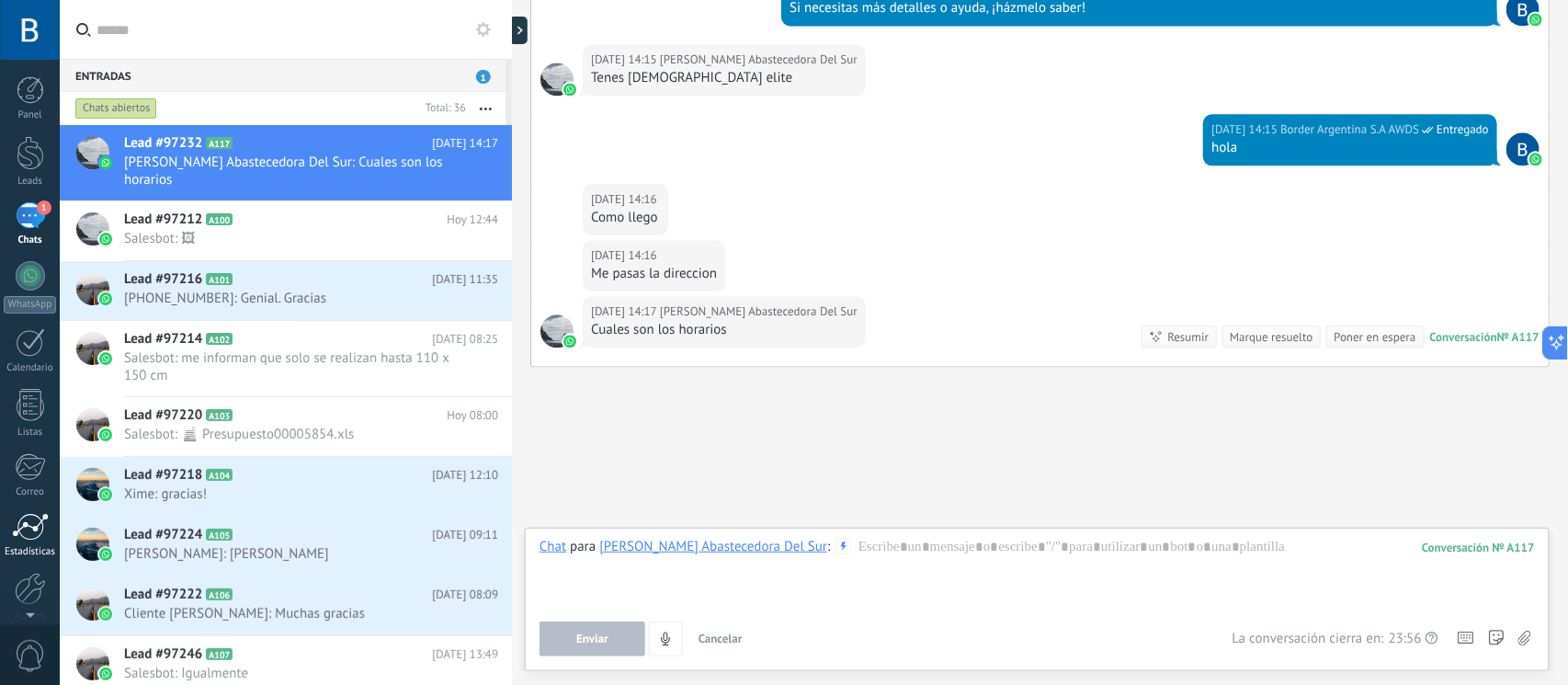 click at bounding box center (30, 527) 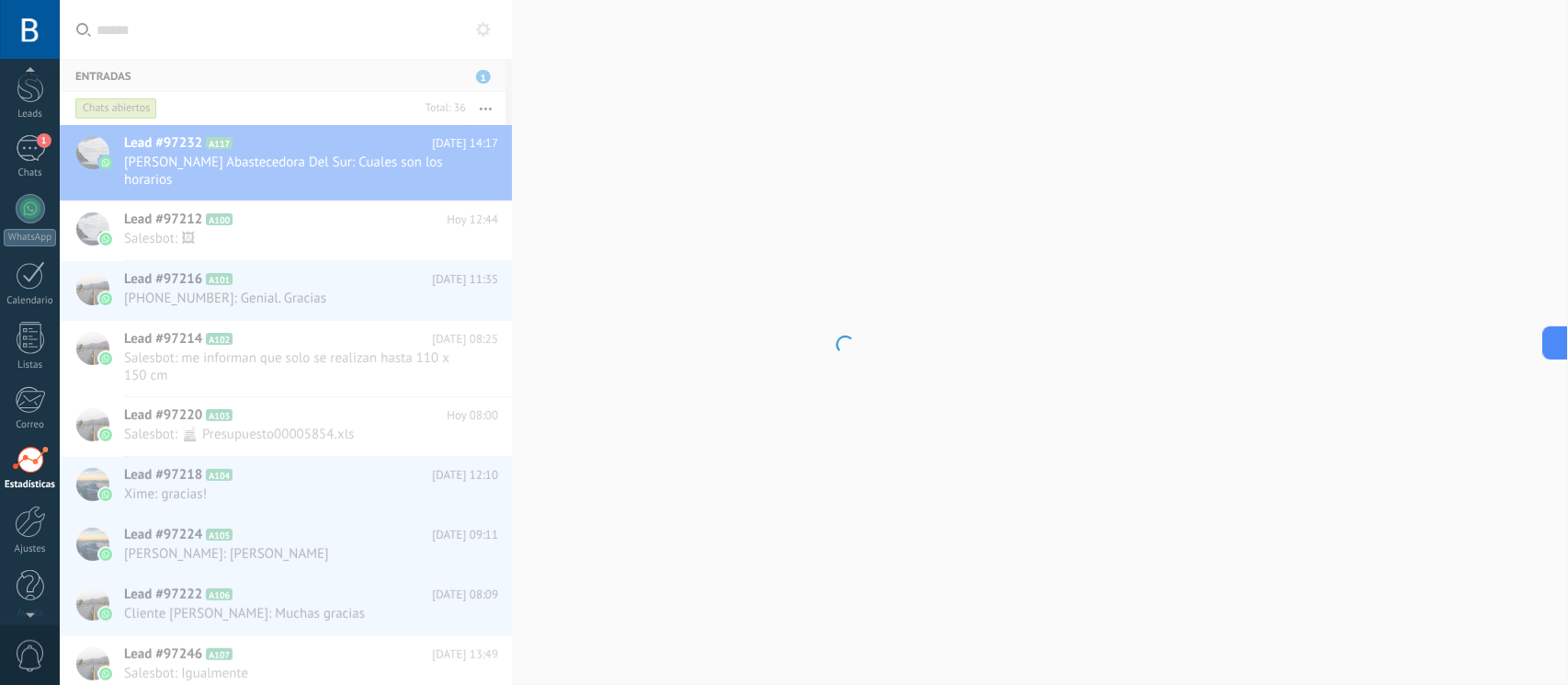 click on "©  2025  derechos reservados |  Términos de uso
Soporte técnico
Border Argentina S.A AWDS
ID de cuenta
34928644
perfil
salir
Panel" at bounding box center [29, 342] 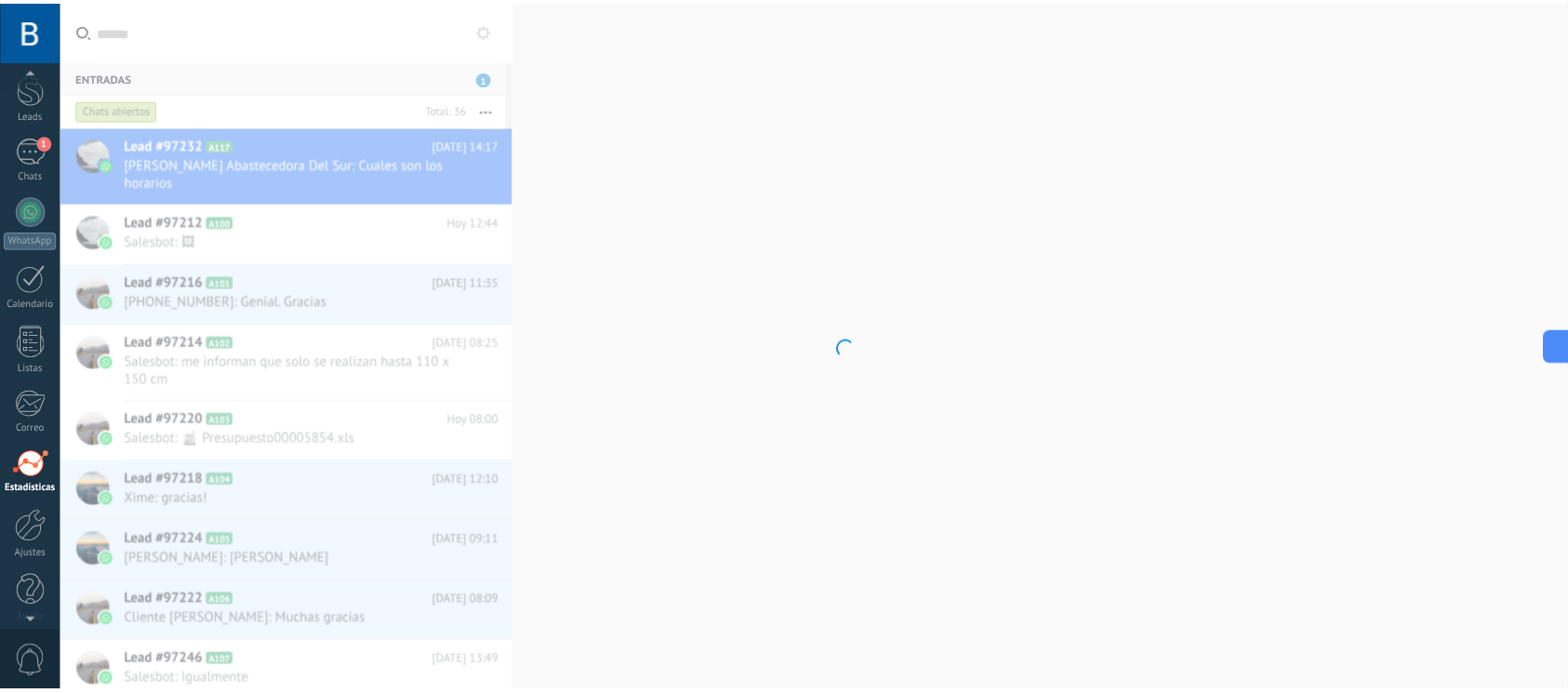 scroll, scrollTop: 80, scrollLeft: 0, axis: vertical 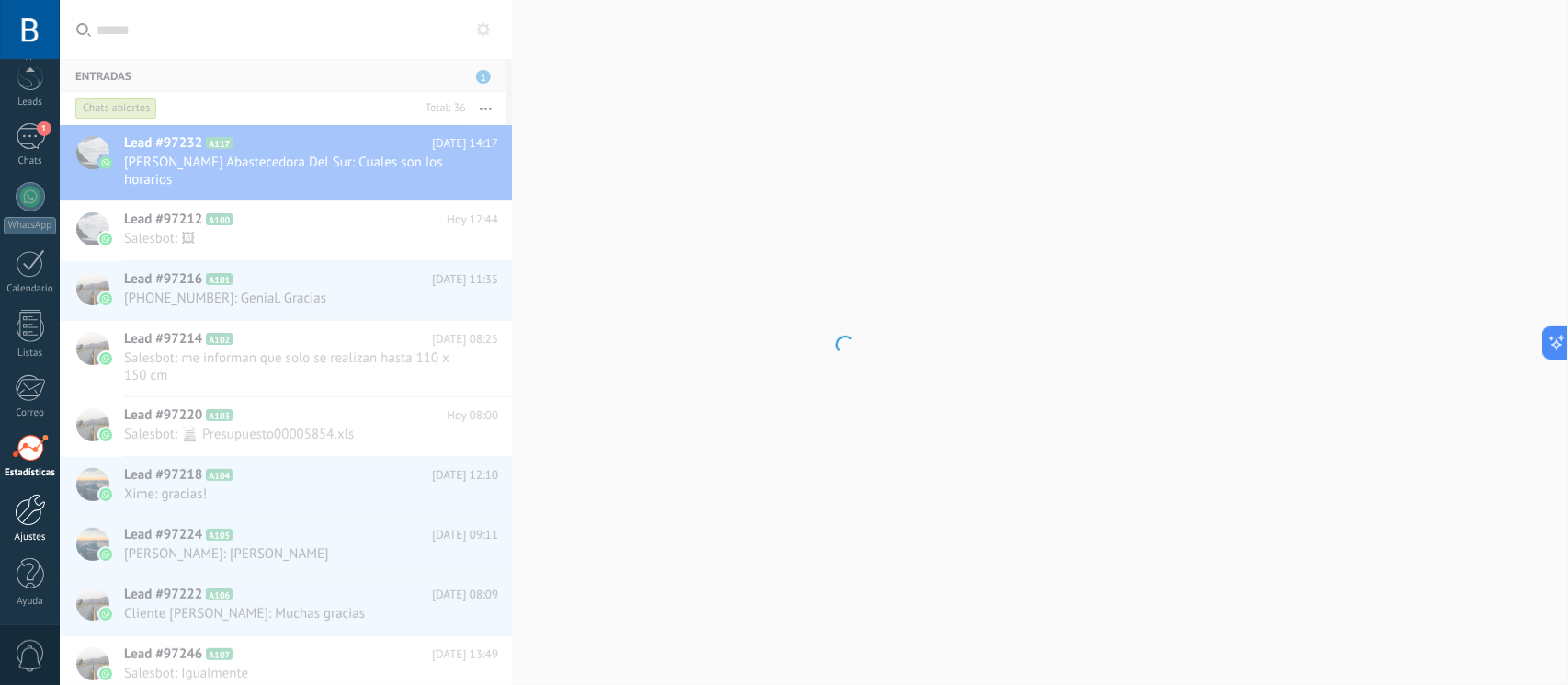 click at bounding box center (30, 509) 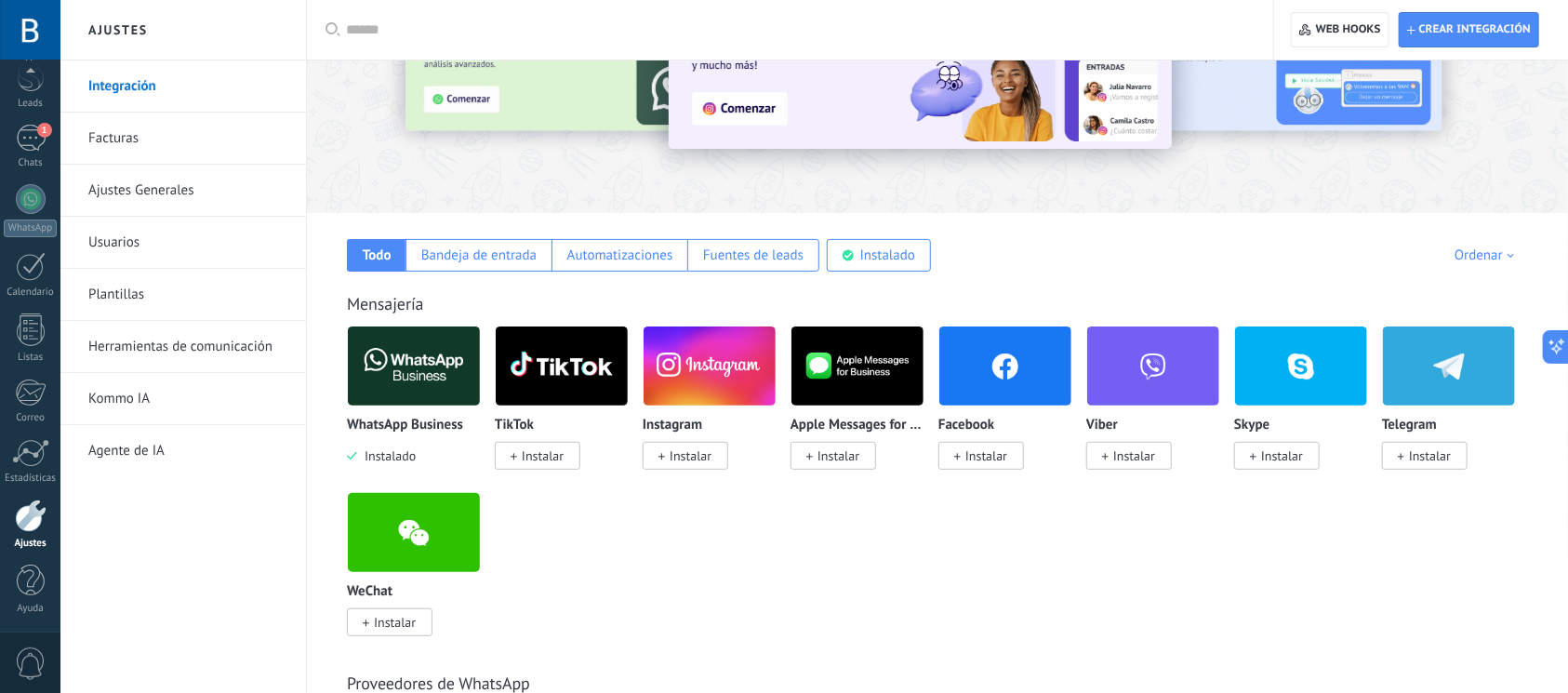 scroll, scrollTop: 247, scrollLeft: 0, axis: vertical 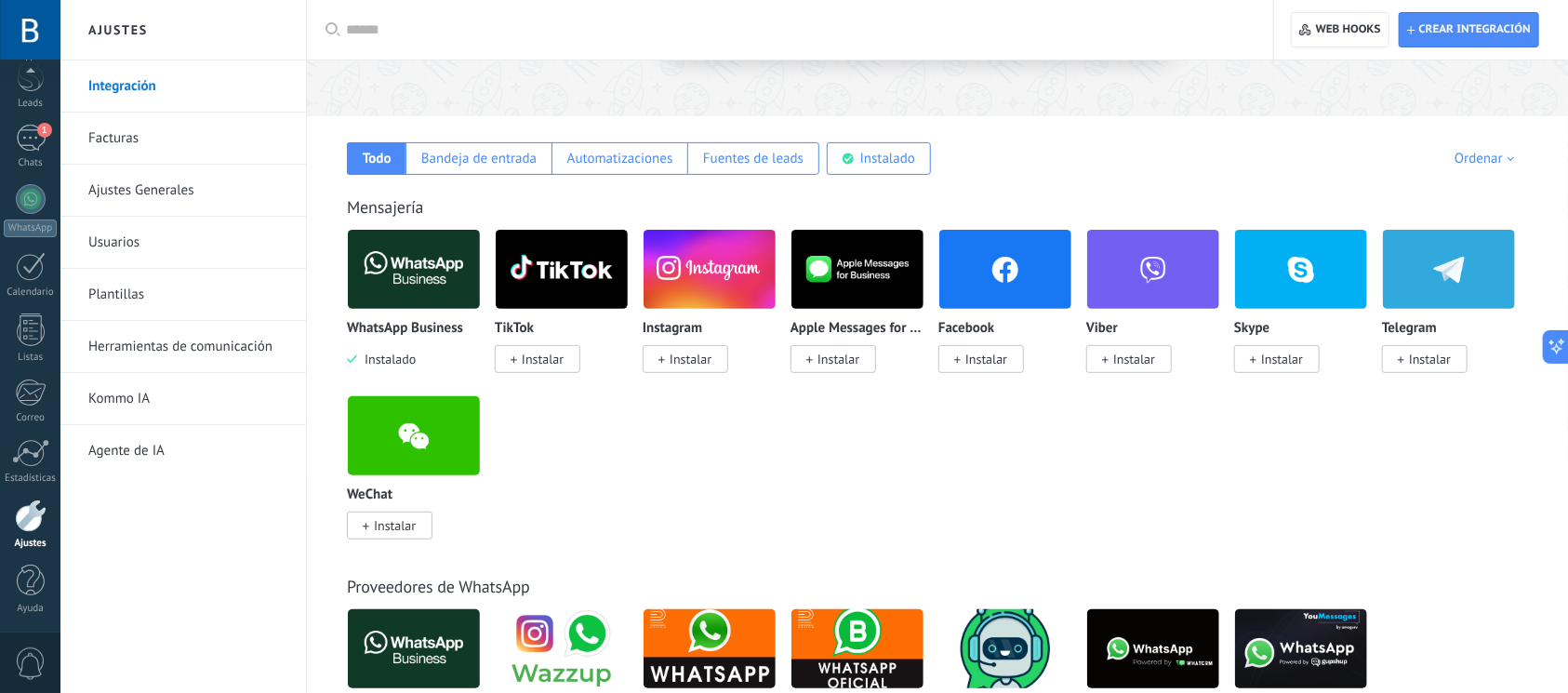 click on "Kommo IA" at bounding box center (188, 399) 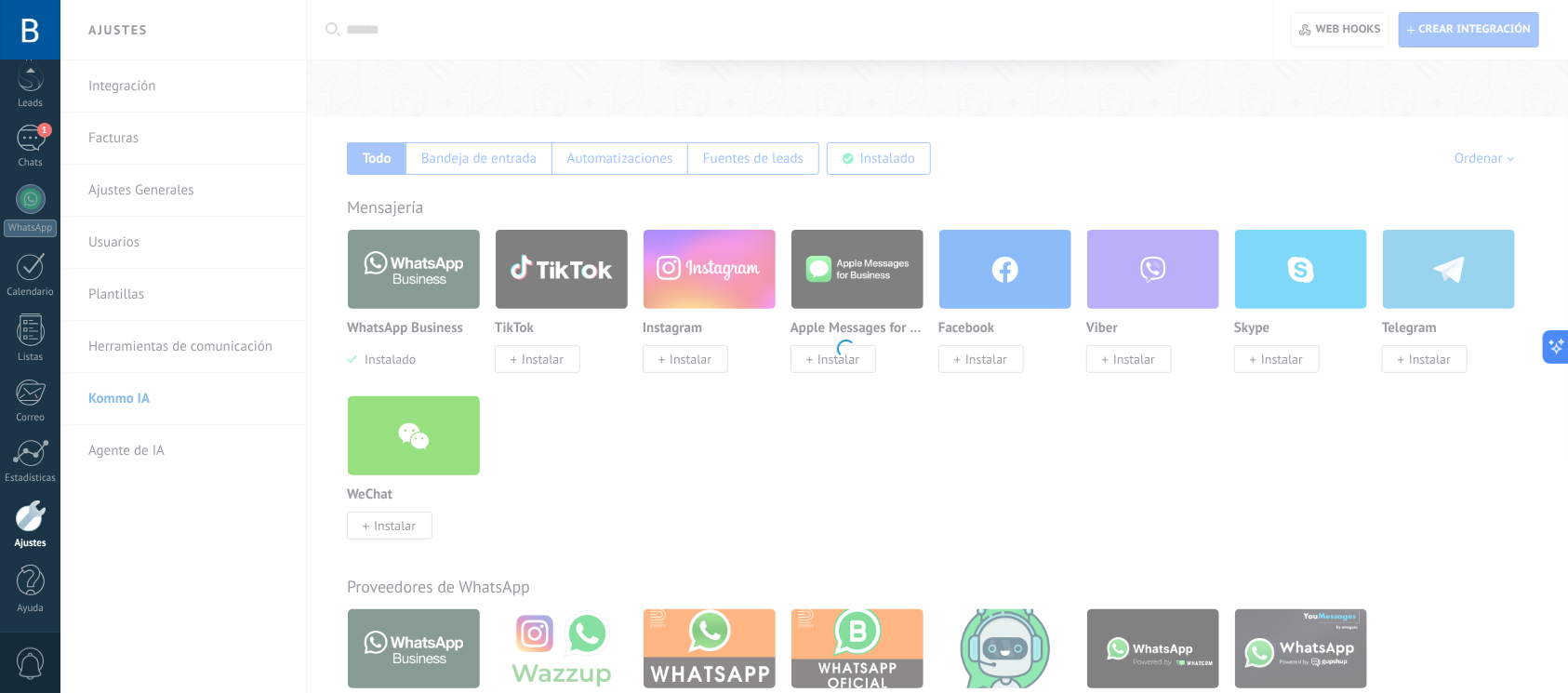 scroll, scrollTop: 0, scrollLeft: 0, axis: both 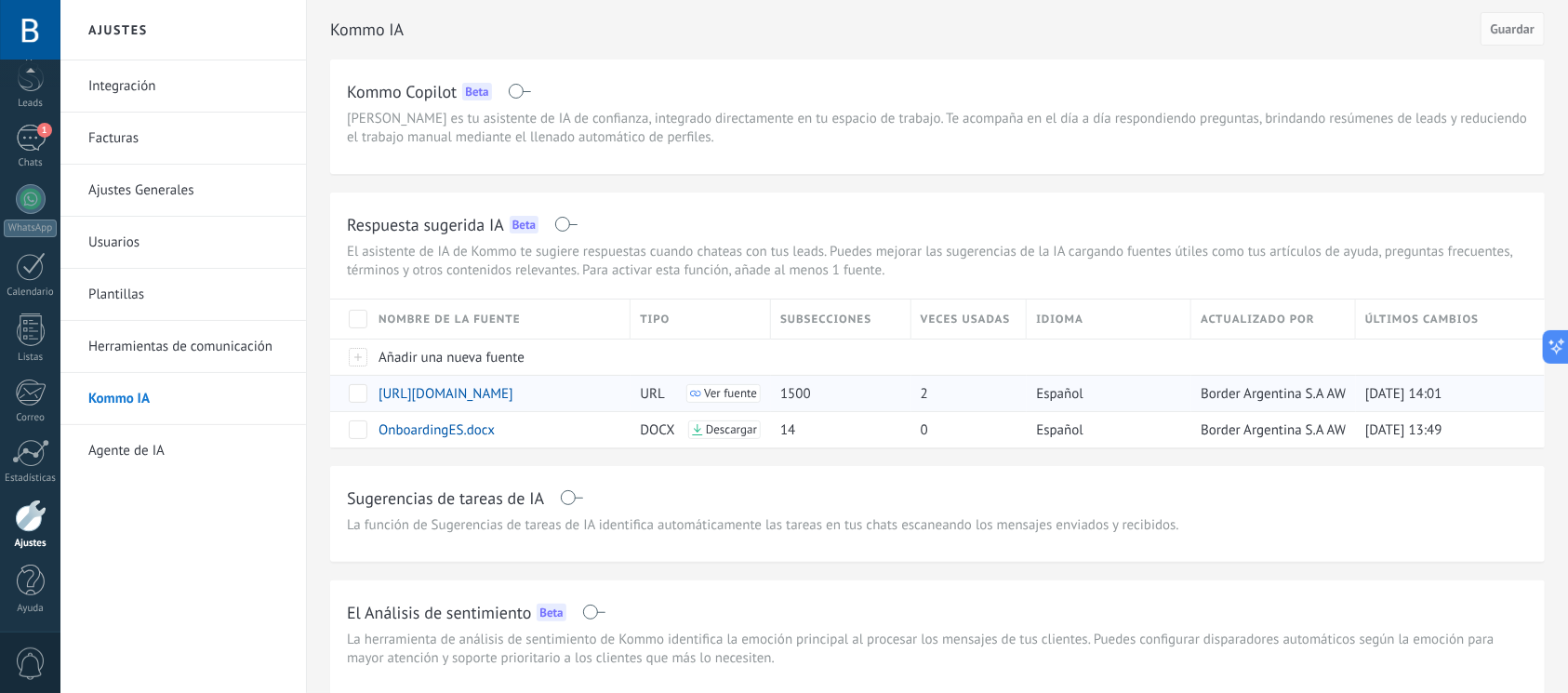 click on "Ver fuente" at bounding box center (730, 393) 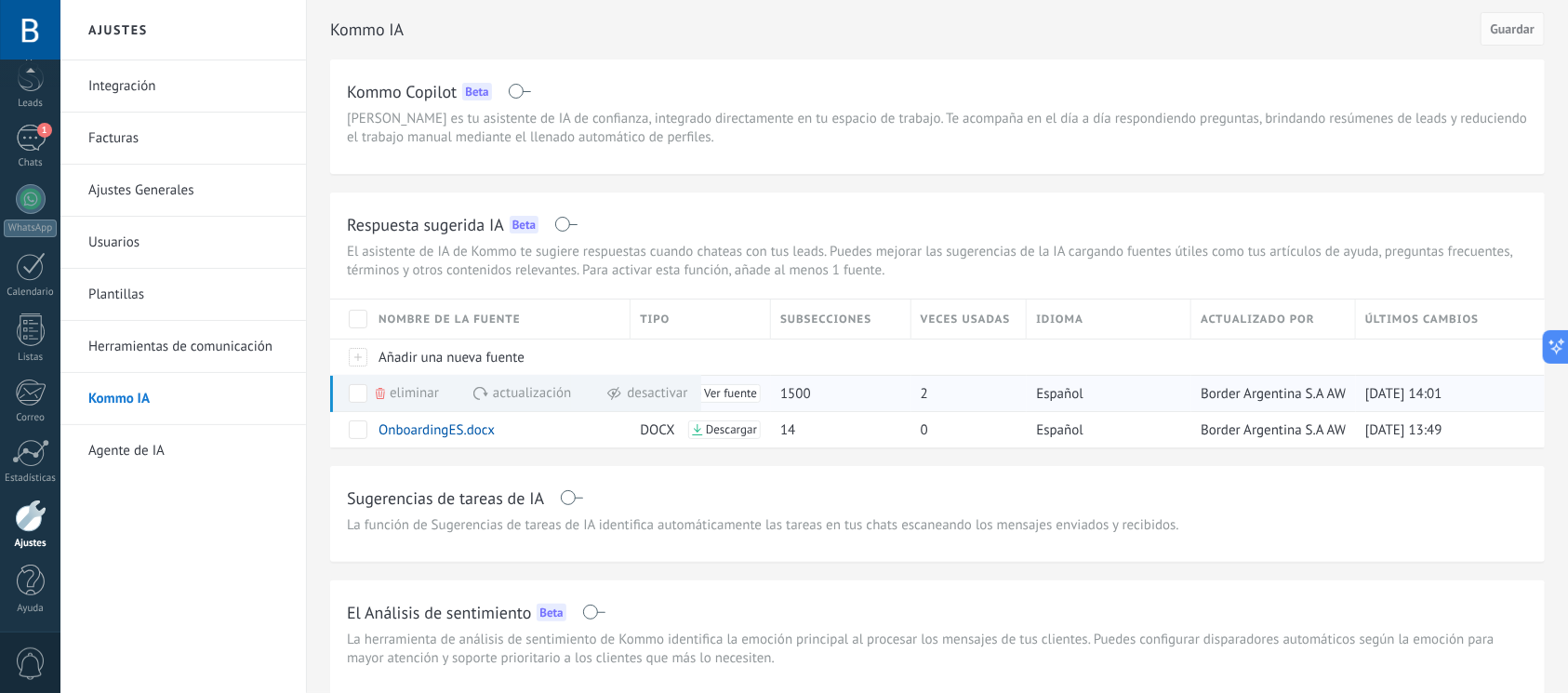 click at bounding box center [358, 393] 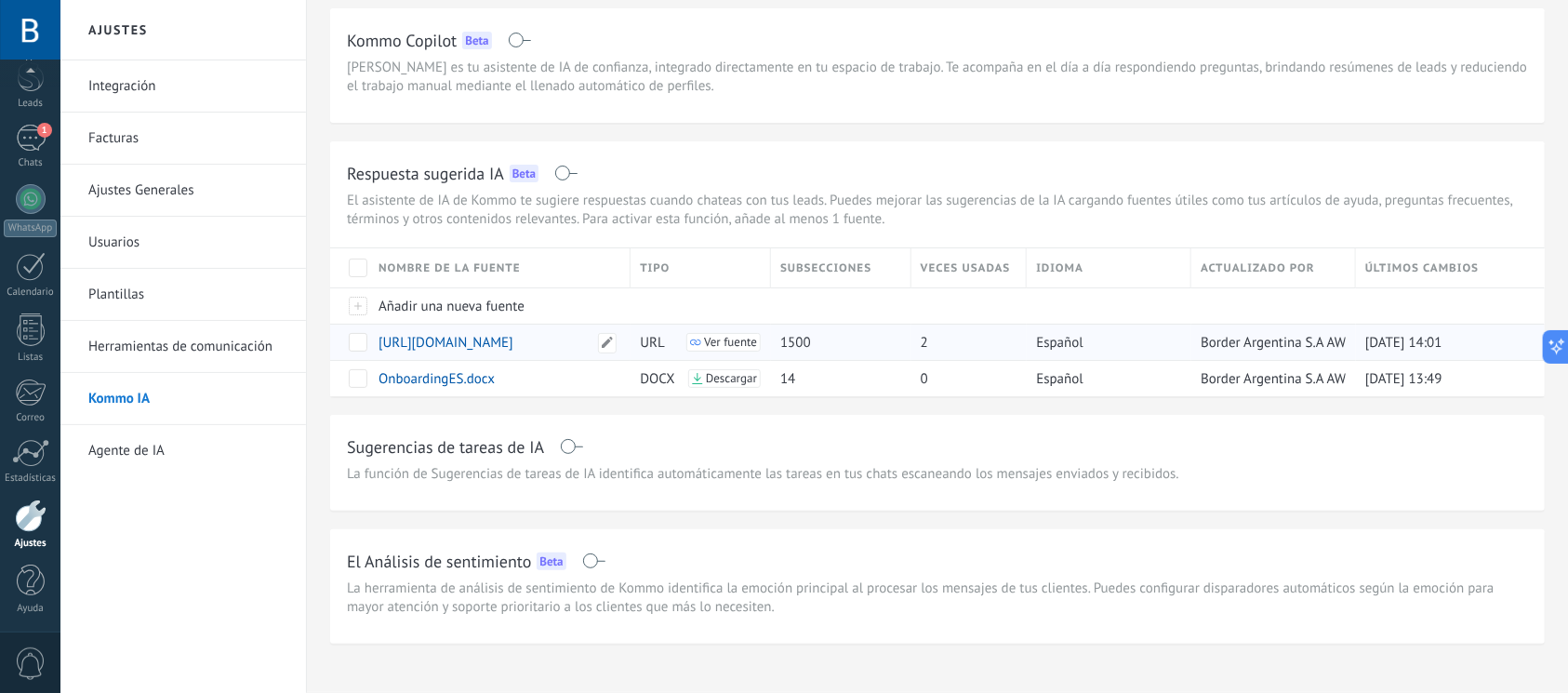 scroll, scrollTop: 80, scrollLeft: 0, axis: vertical 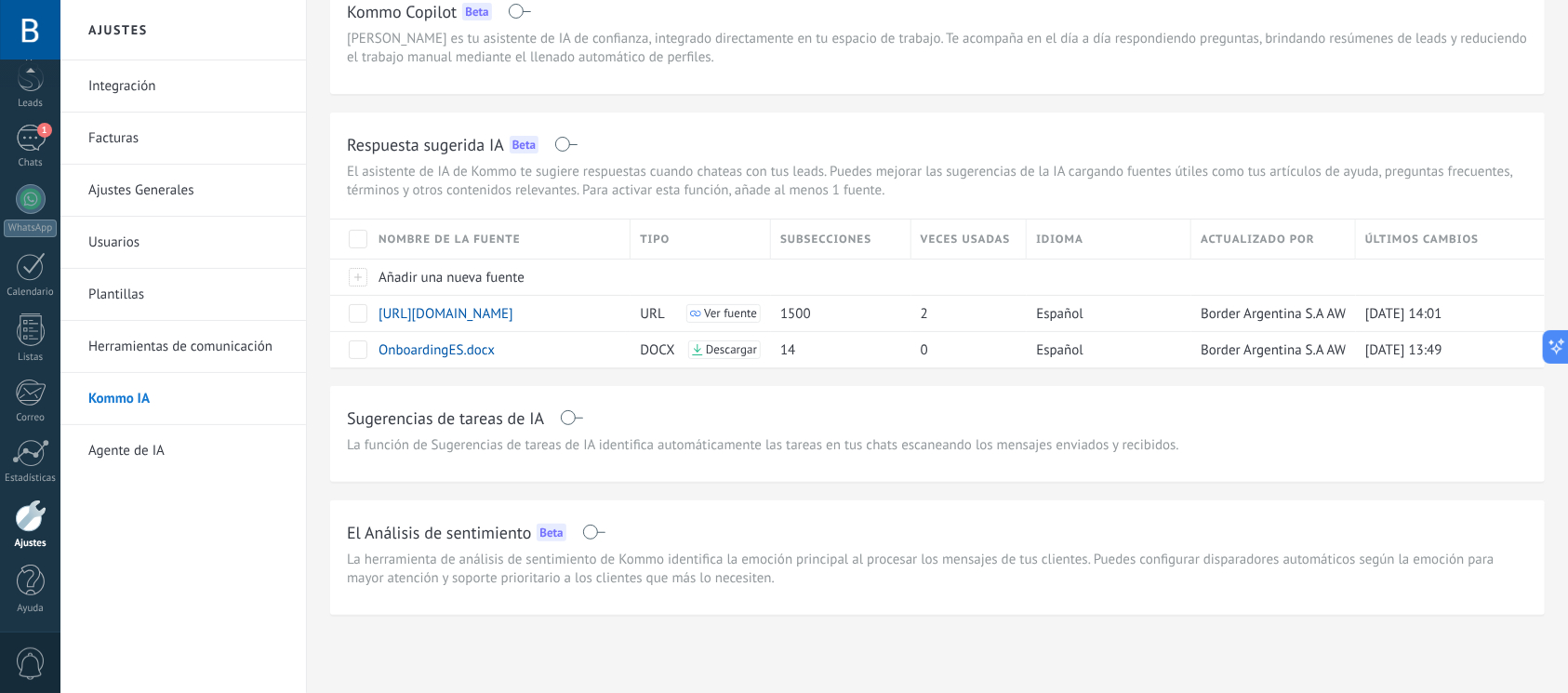 click on "Agente de IA" at bounding box center (188, 451) 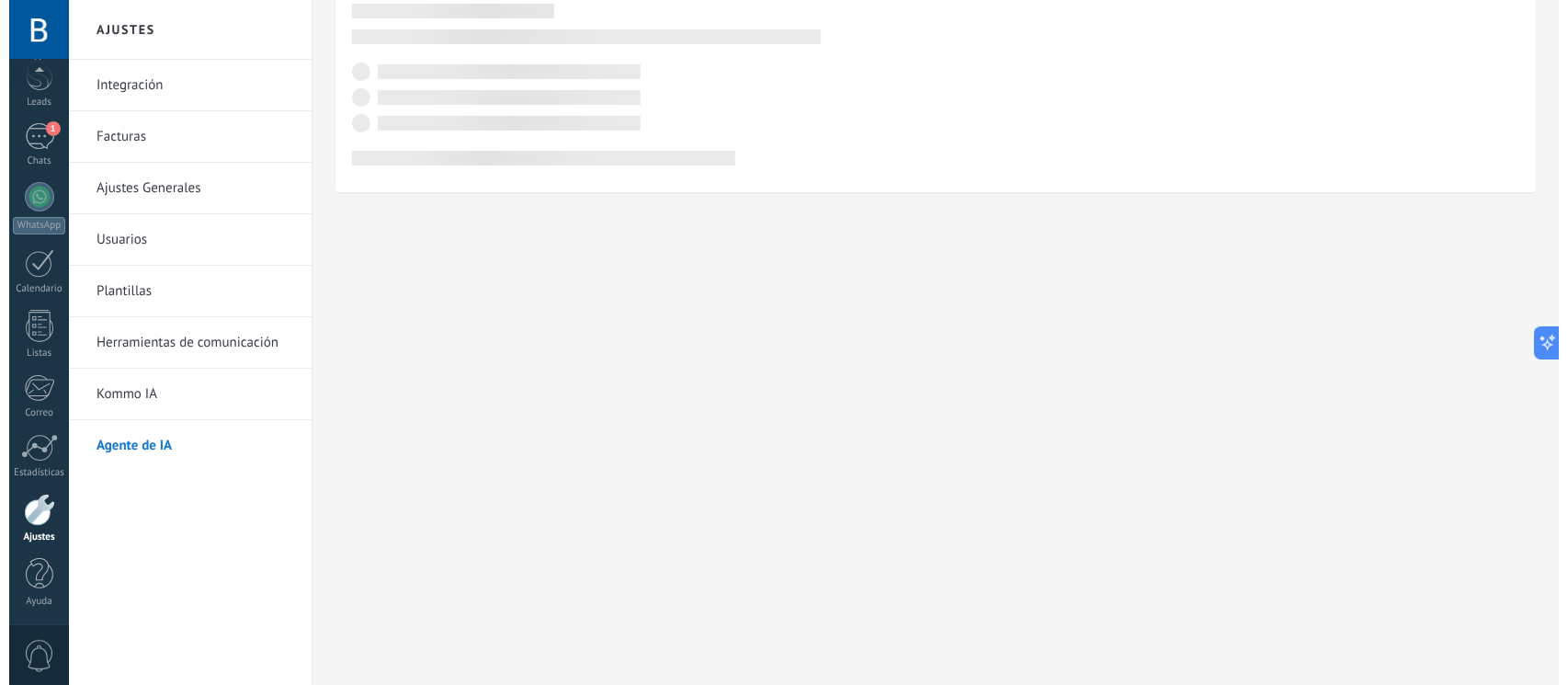 scroll, scrollTop: 0, scrollLeft: 0, axis: both 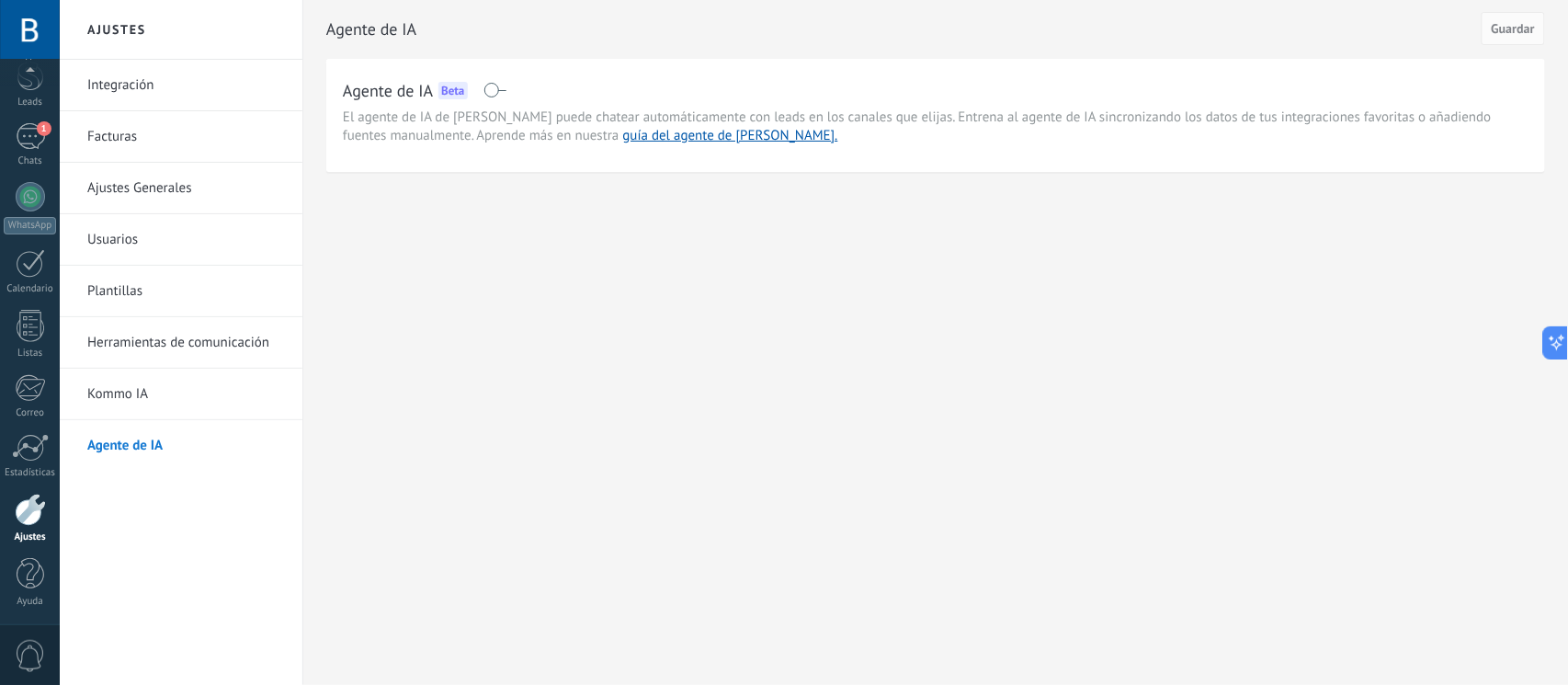 drag, startPoint x: 495, startPoint y: 94, endPoint x: 507, endPoint y: 95, distance: 12.041595 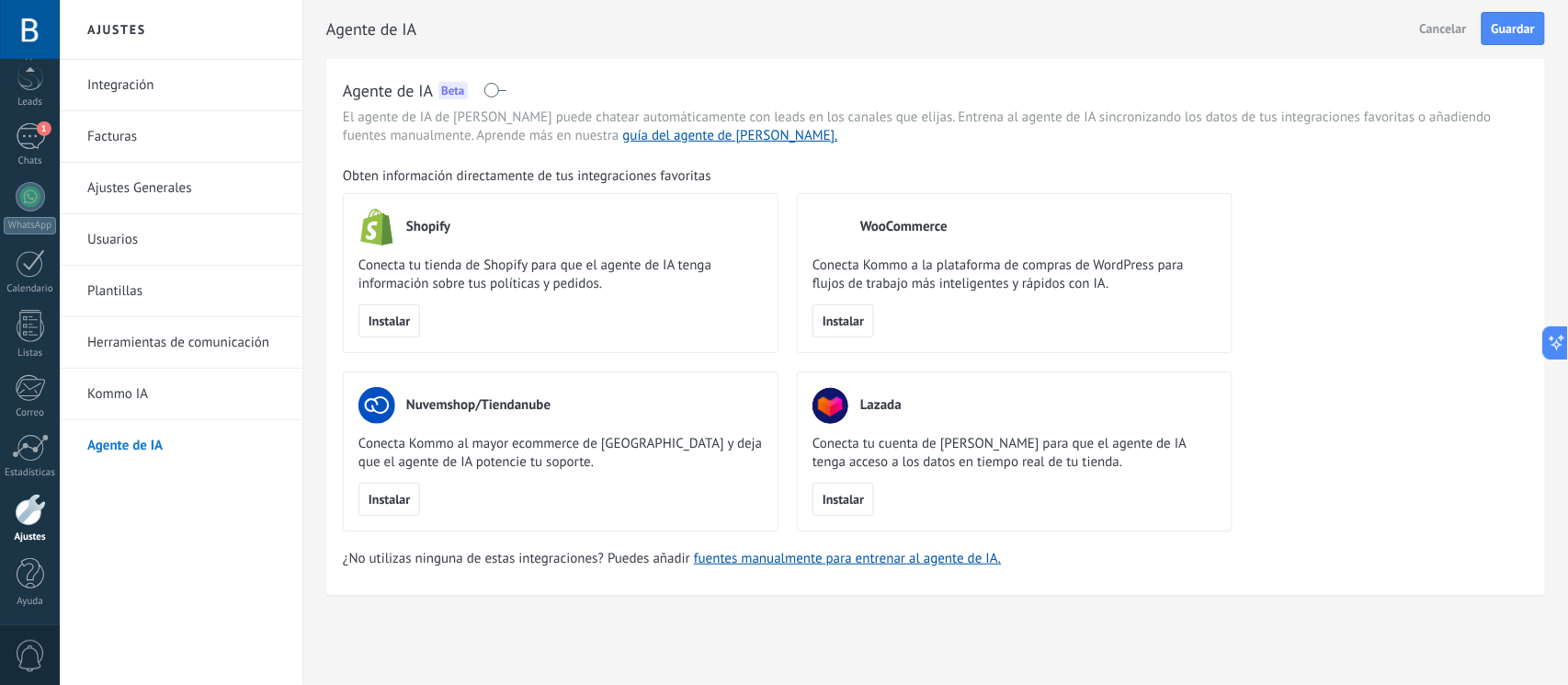 click on "Plantillas" at bounding box center [186, 291] 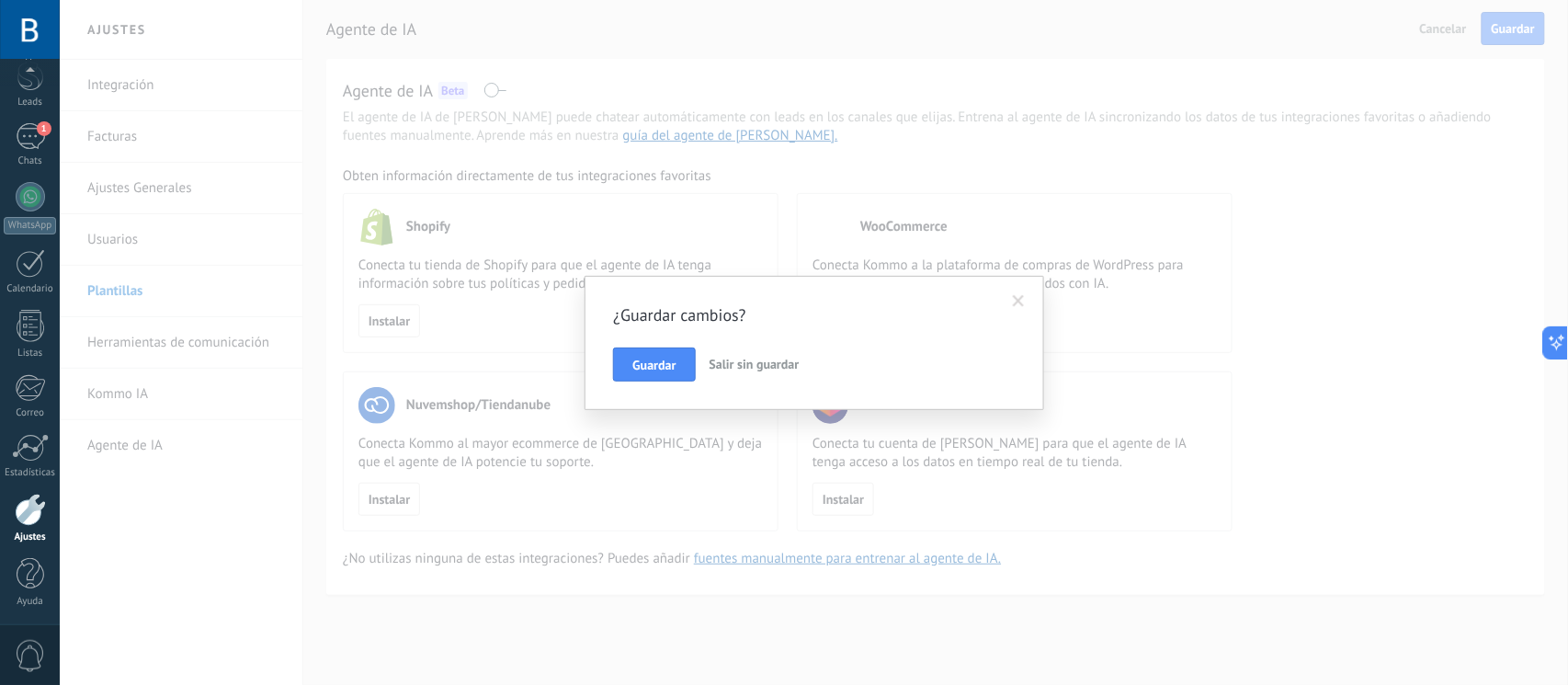 click on "Salir sin guardar" at bounding box center (755, 364) 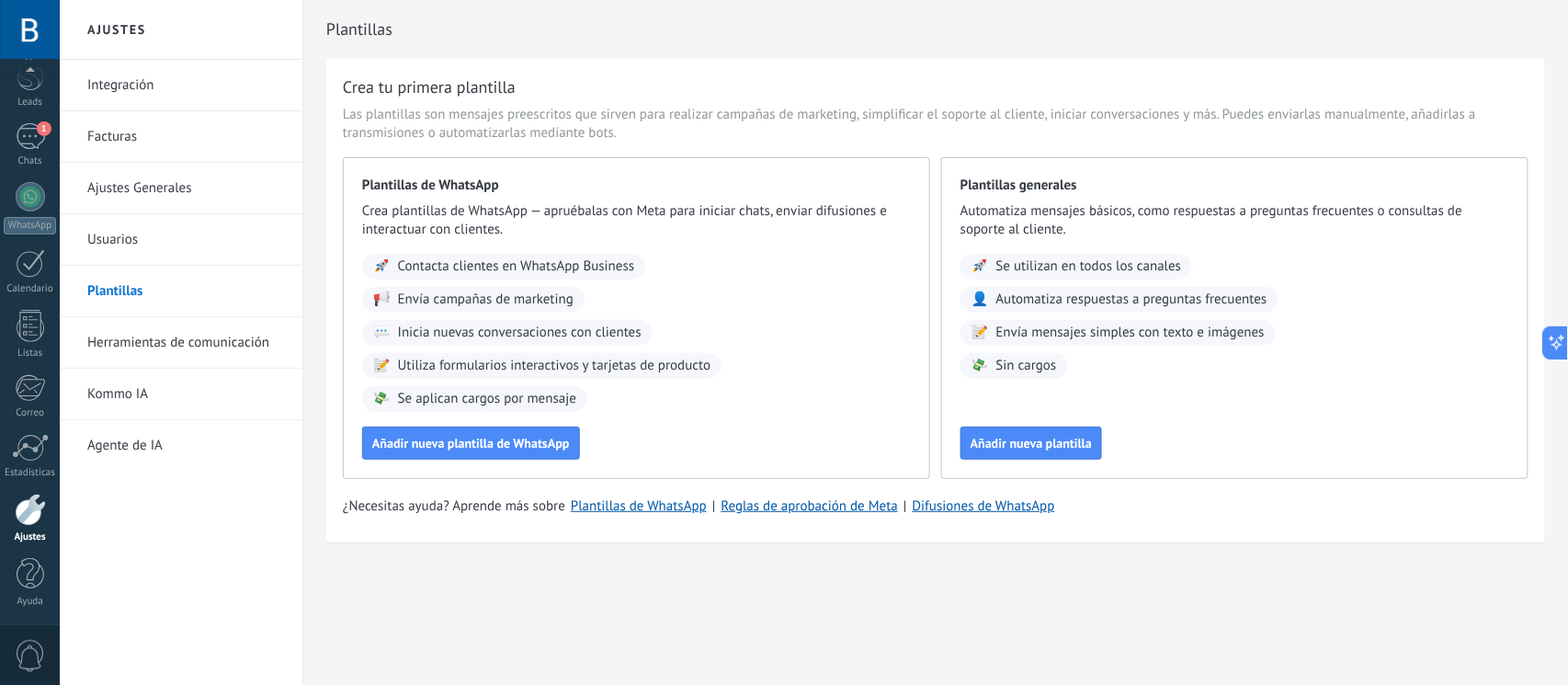 click on "Utiliza formularios interactivos y tarjetas de producto" at bounding box center [554, 366] 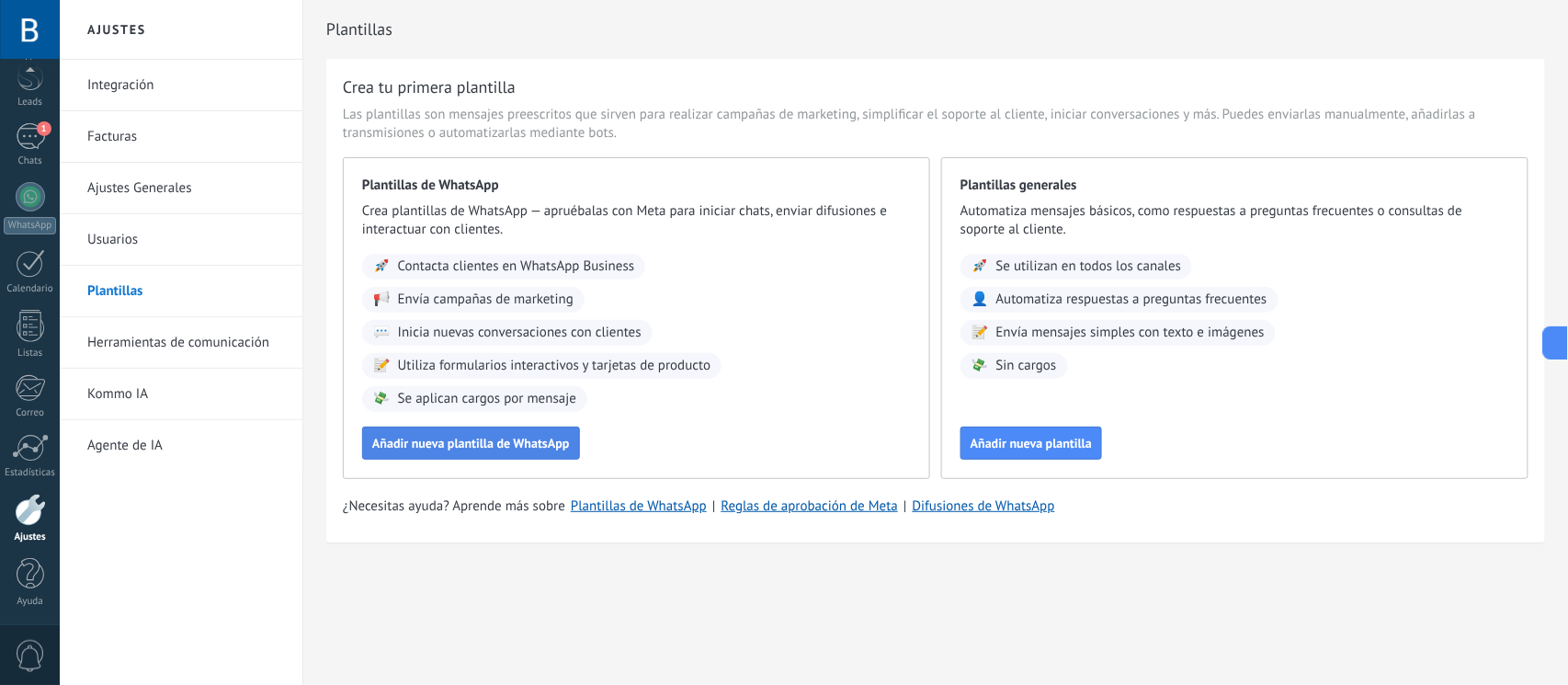 click on "Añadir nueva plantilla de WhatsApp" at bounding box center [471, 443] 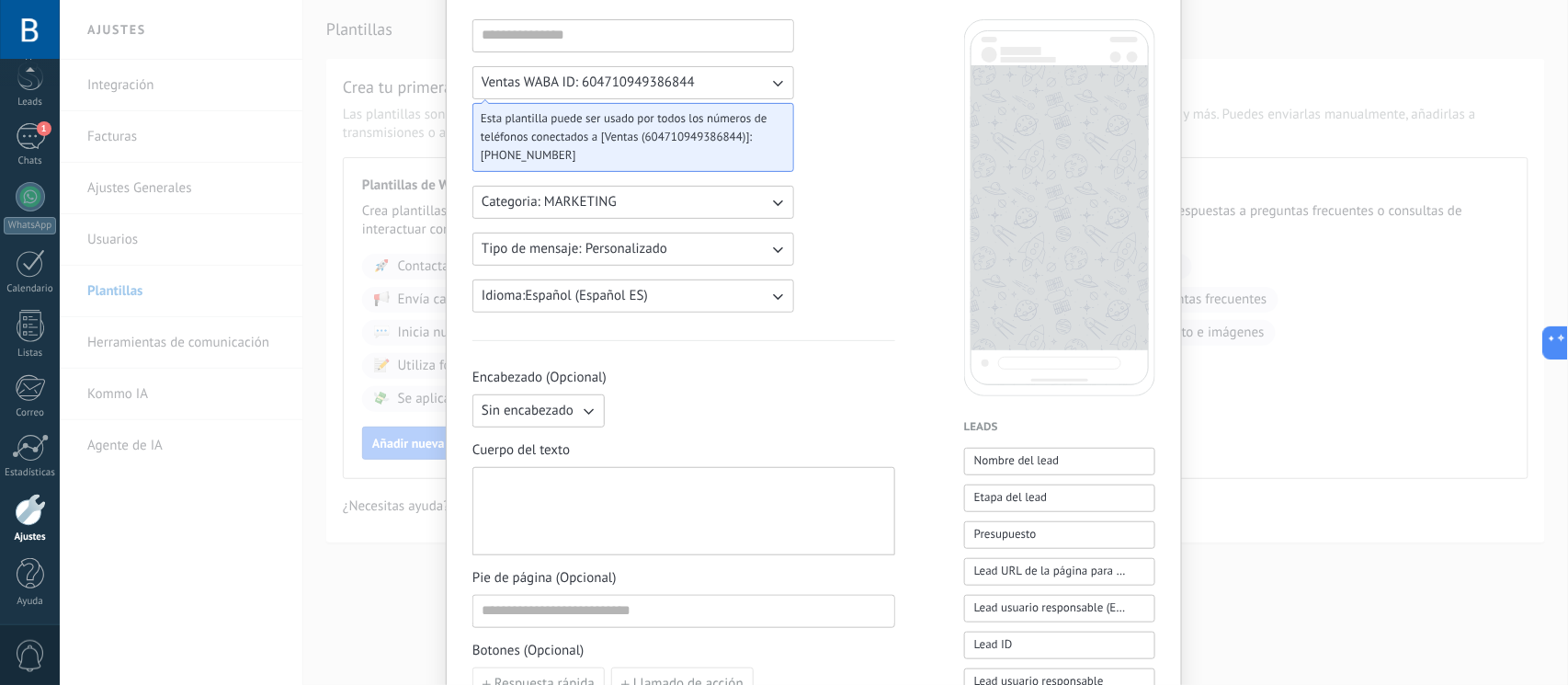 scroll, scrollTop: 245, scrollLeft: 0, axis: vertical 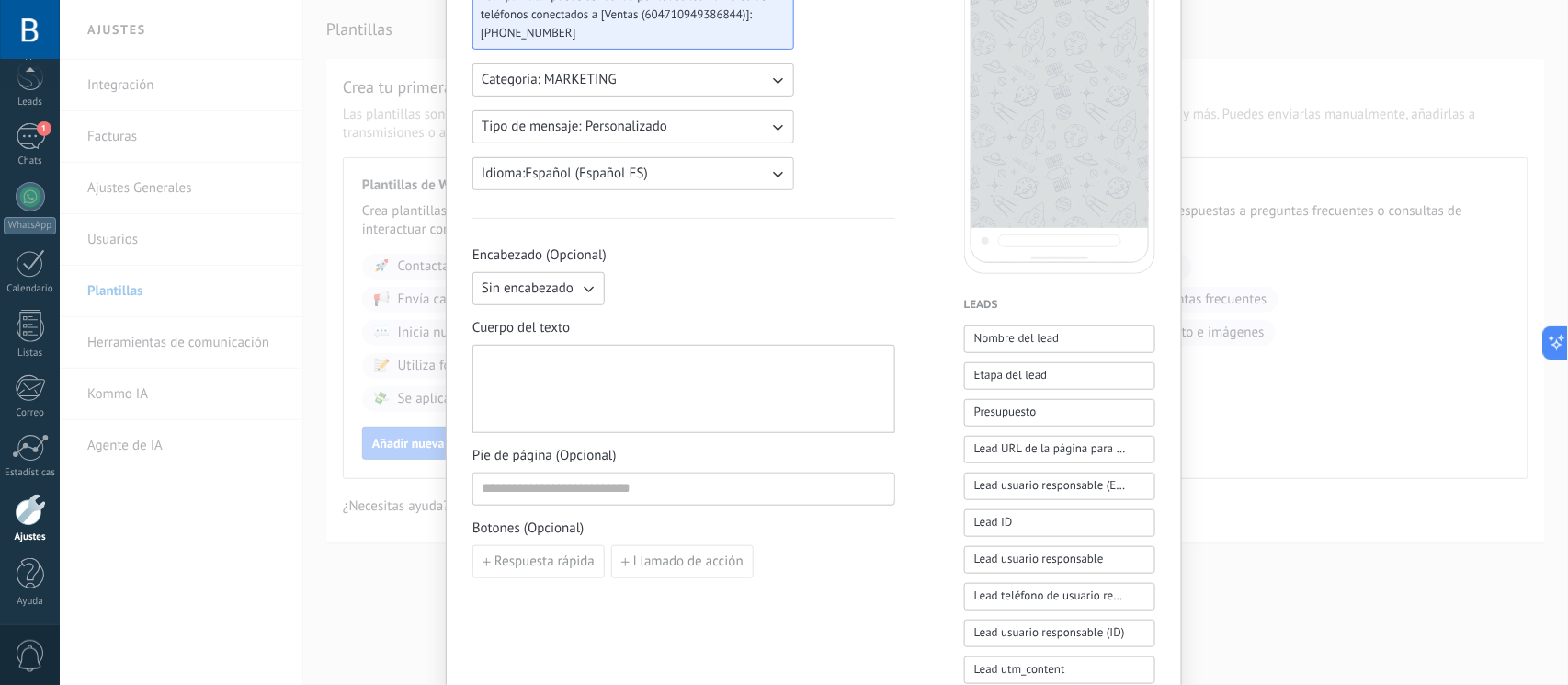 click 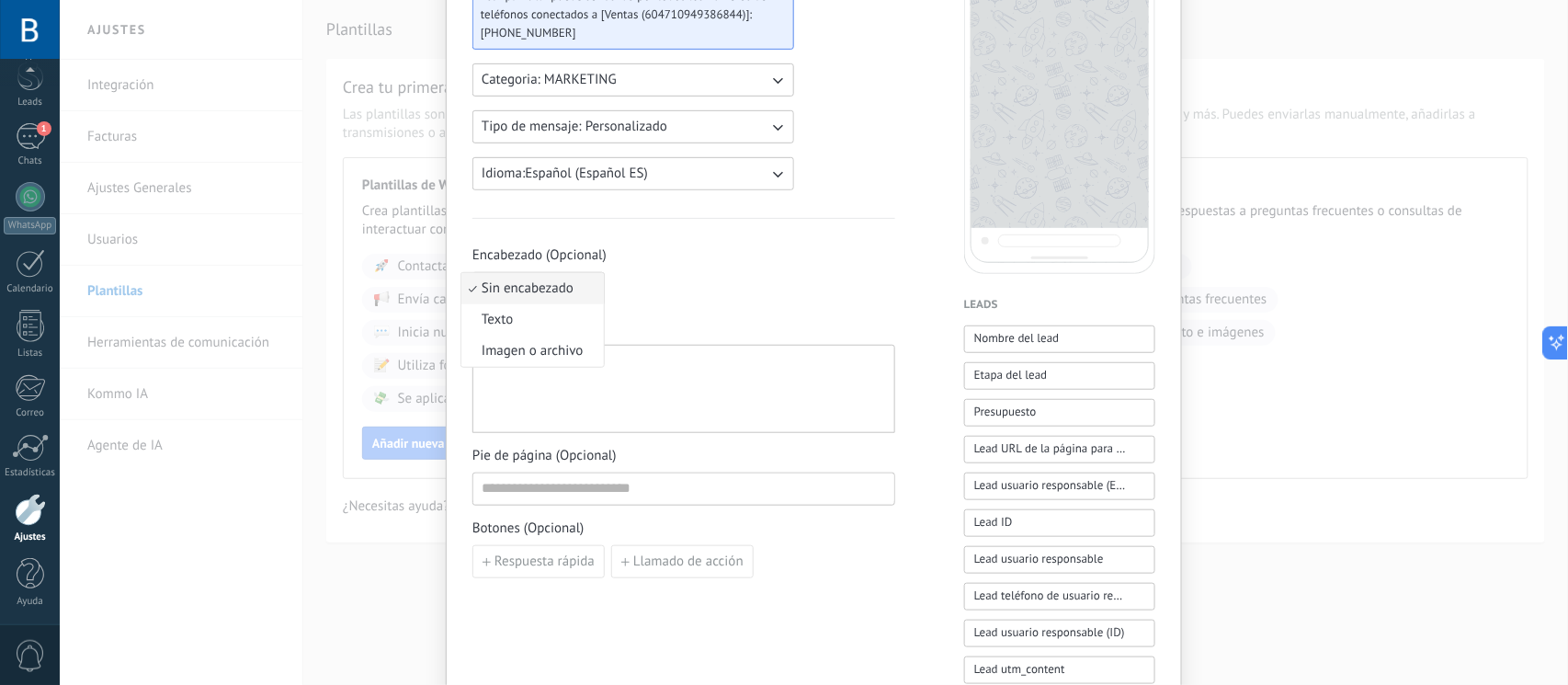 click on "Sin encabezado" at bounding box center (532, 289) 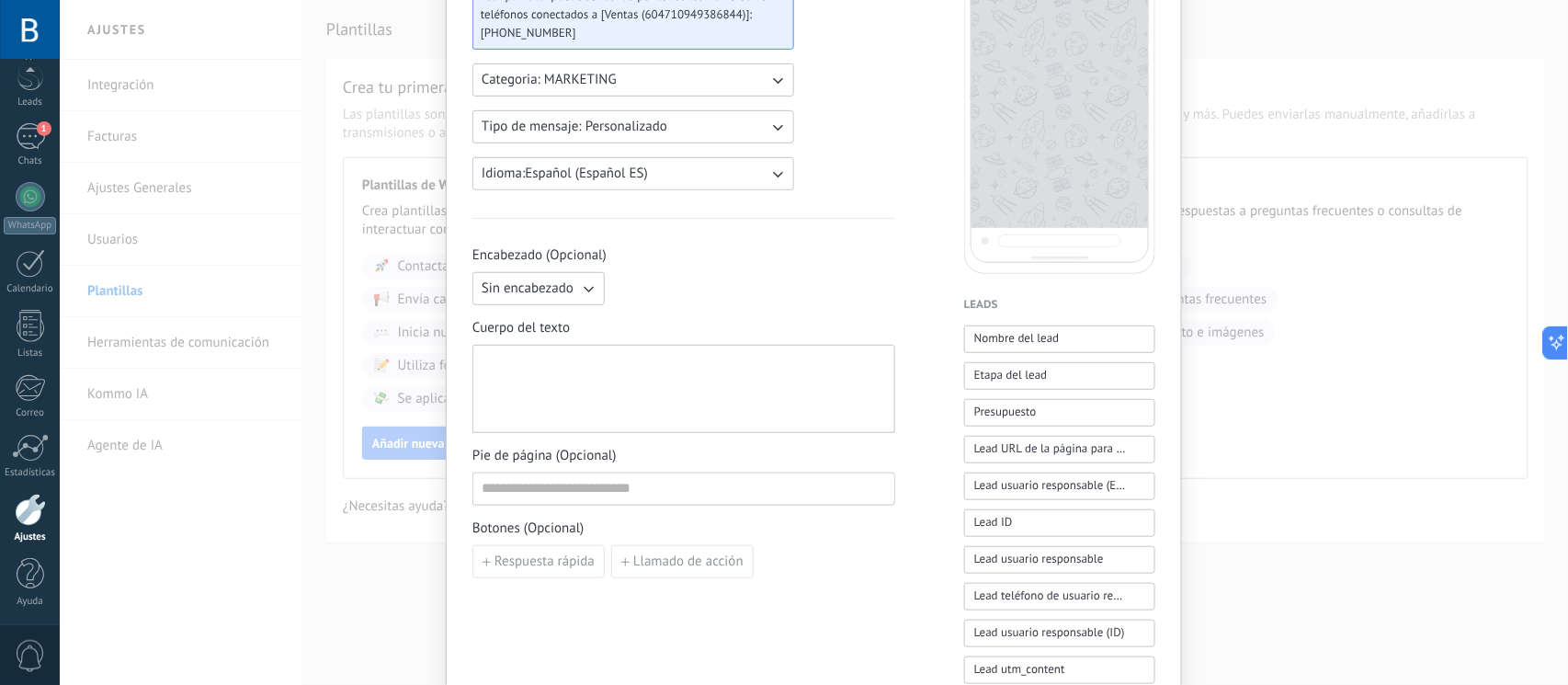 click 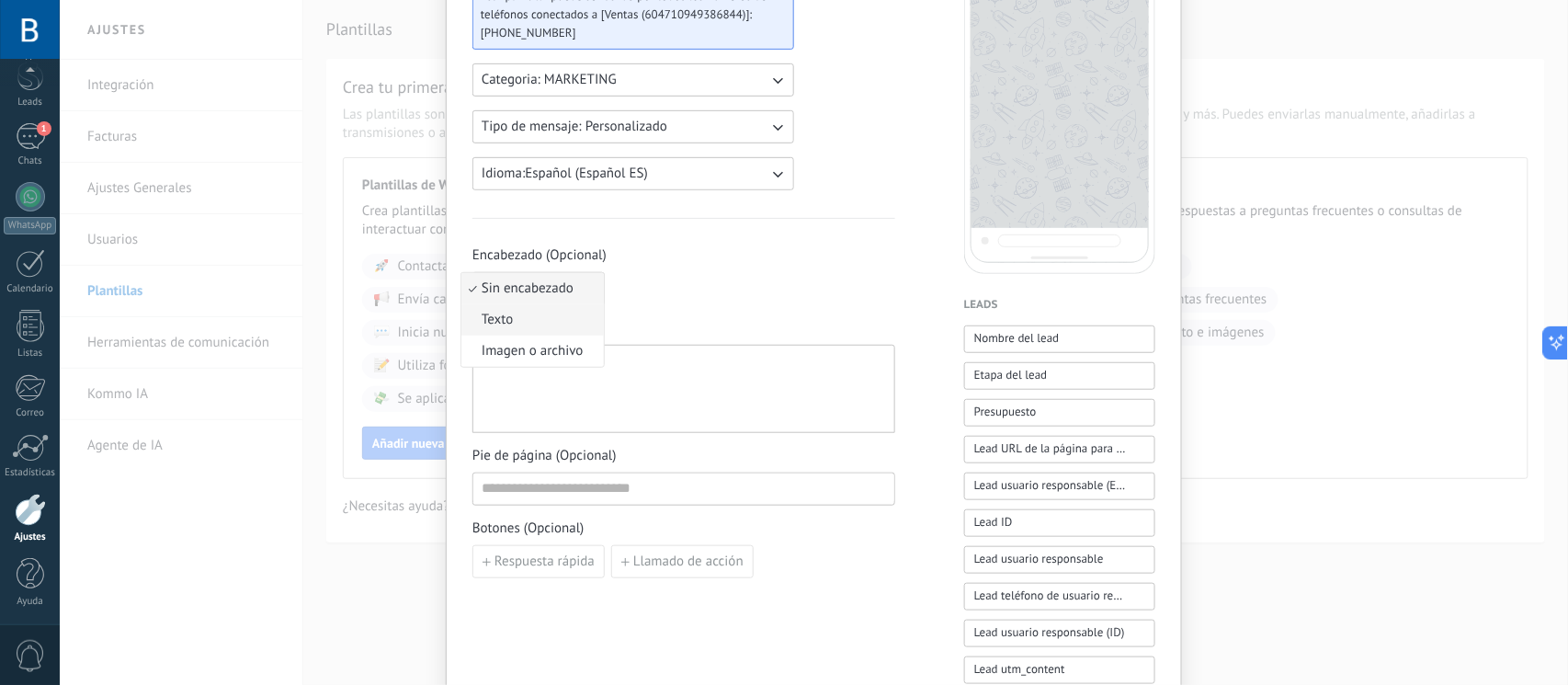 click on "Texto" at bounding box center [497, 320] 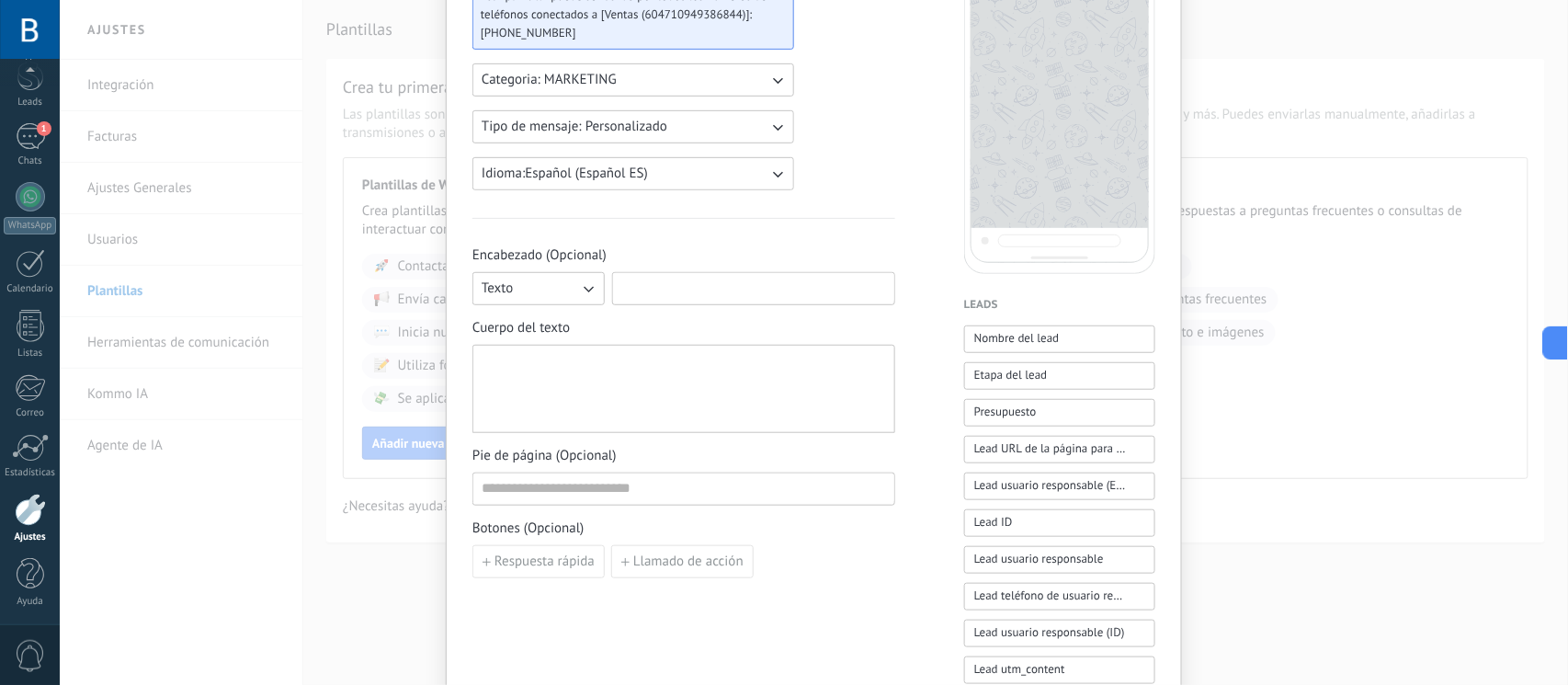 click at bounding box center [754, 288] 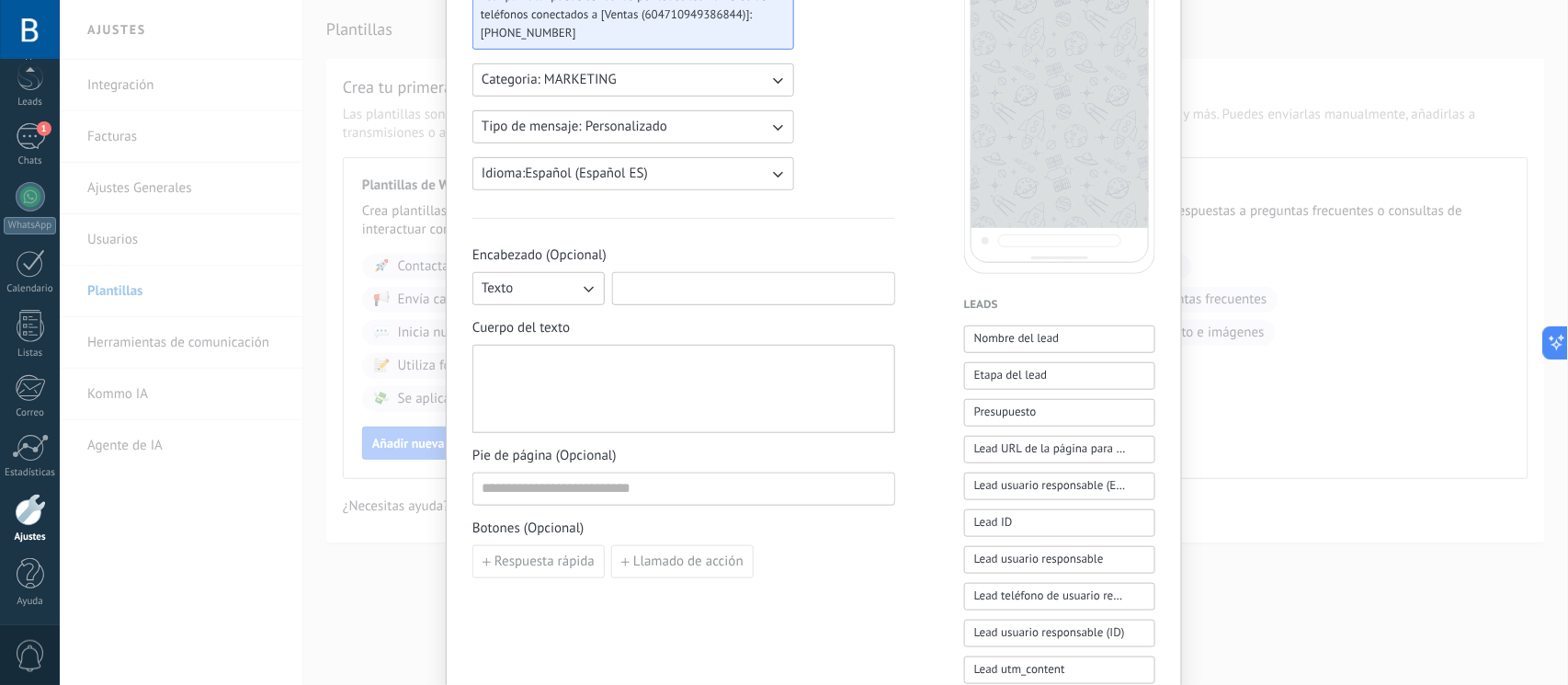 click at bounding box center [754, 288] 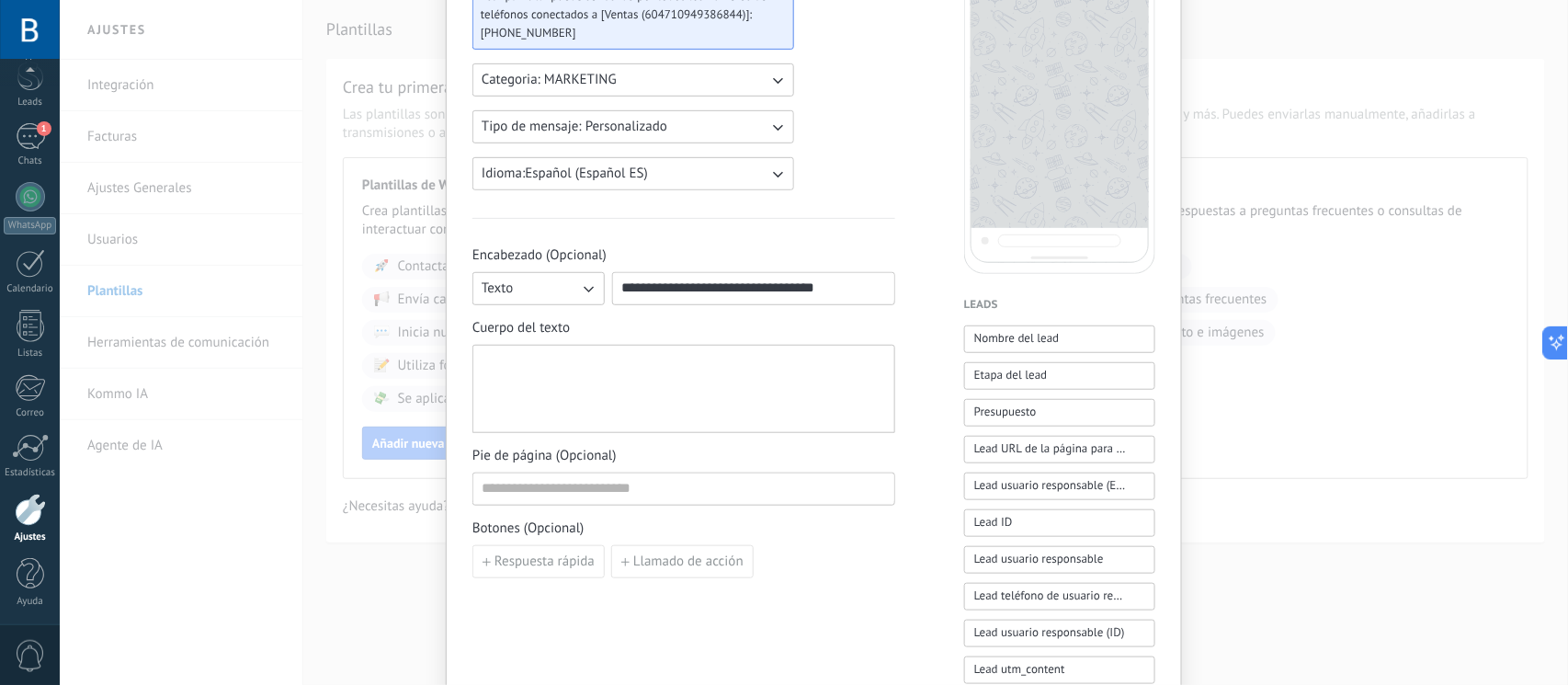 type on "**********" 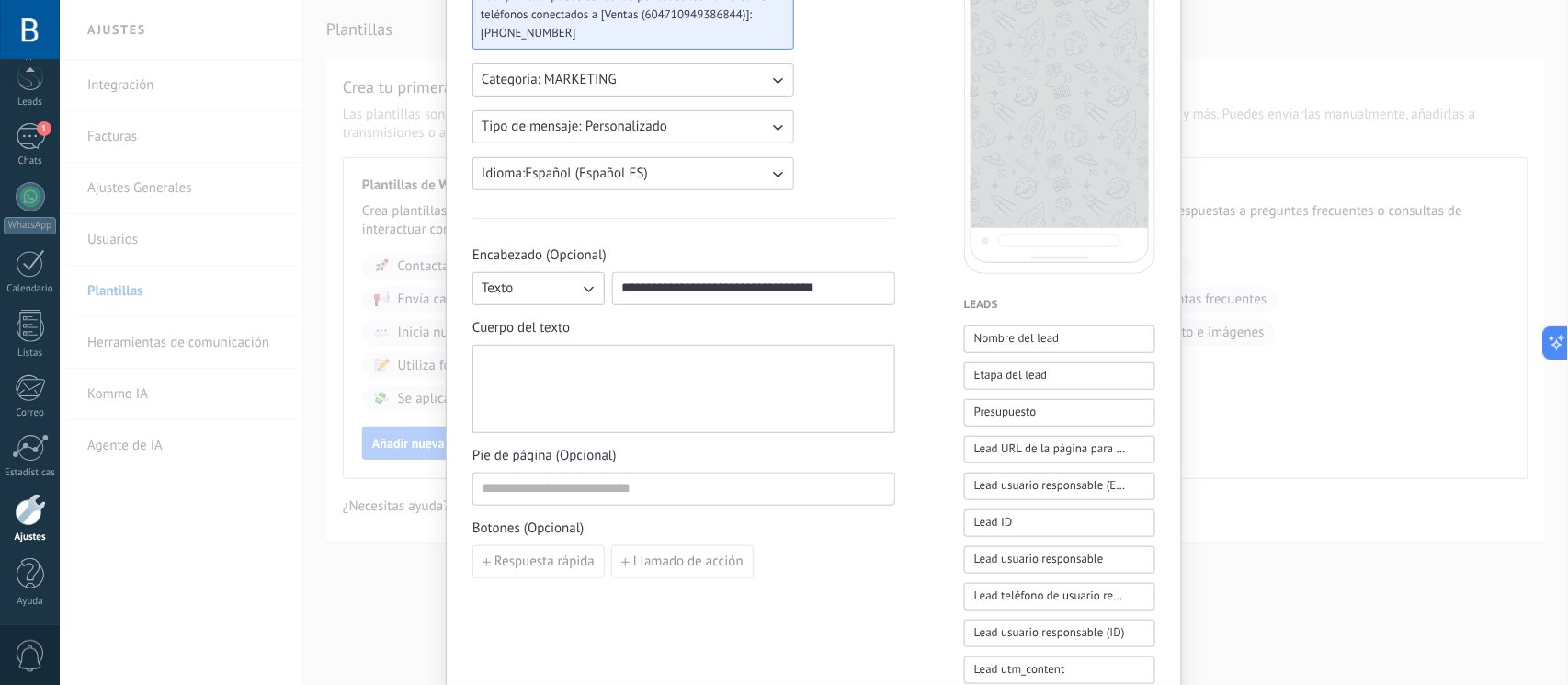 click at bounding box center [684, 389] 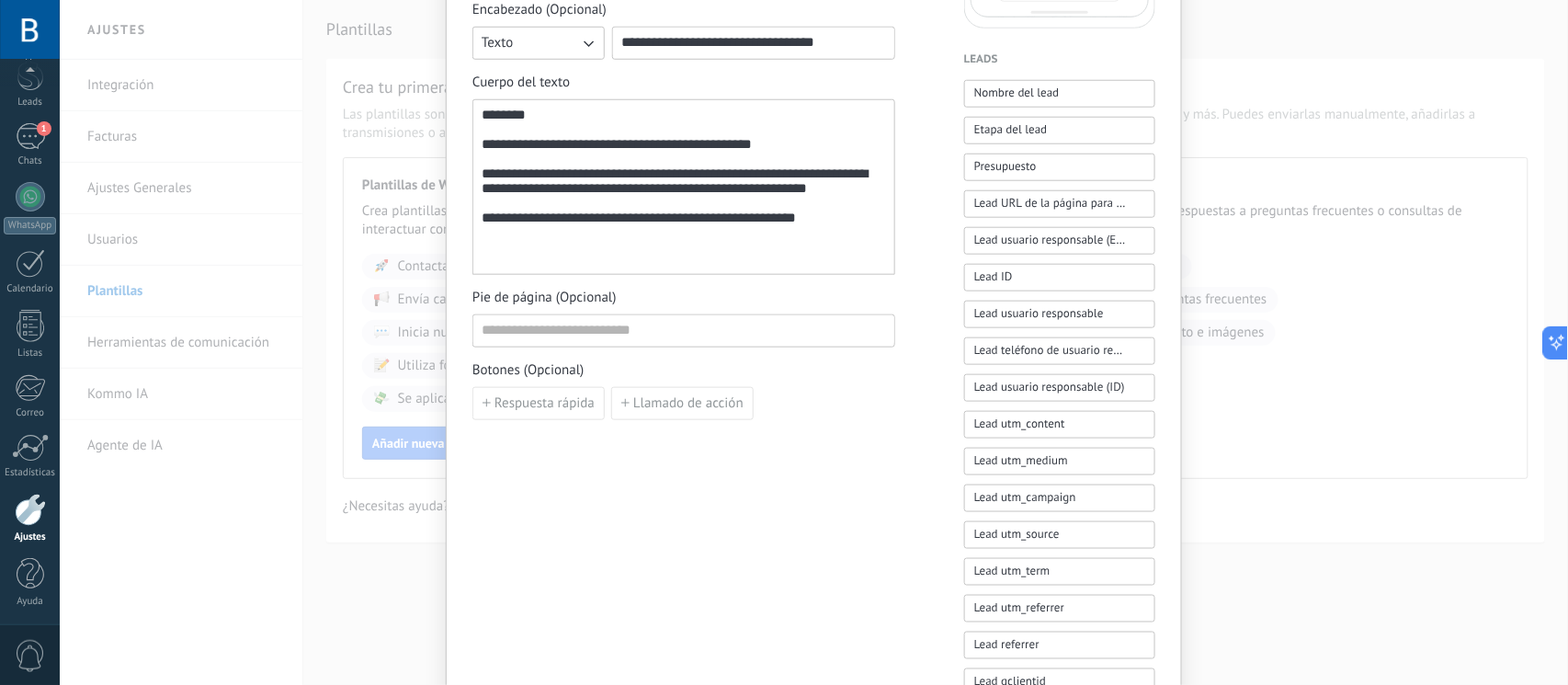 scroll, scrollTop: 368, scrollLeft: 0, axis: vertical 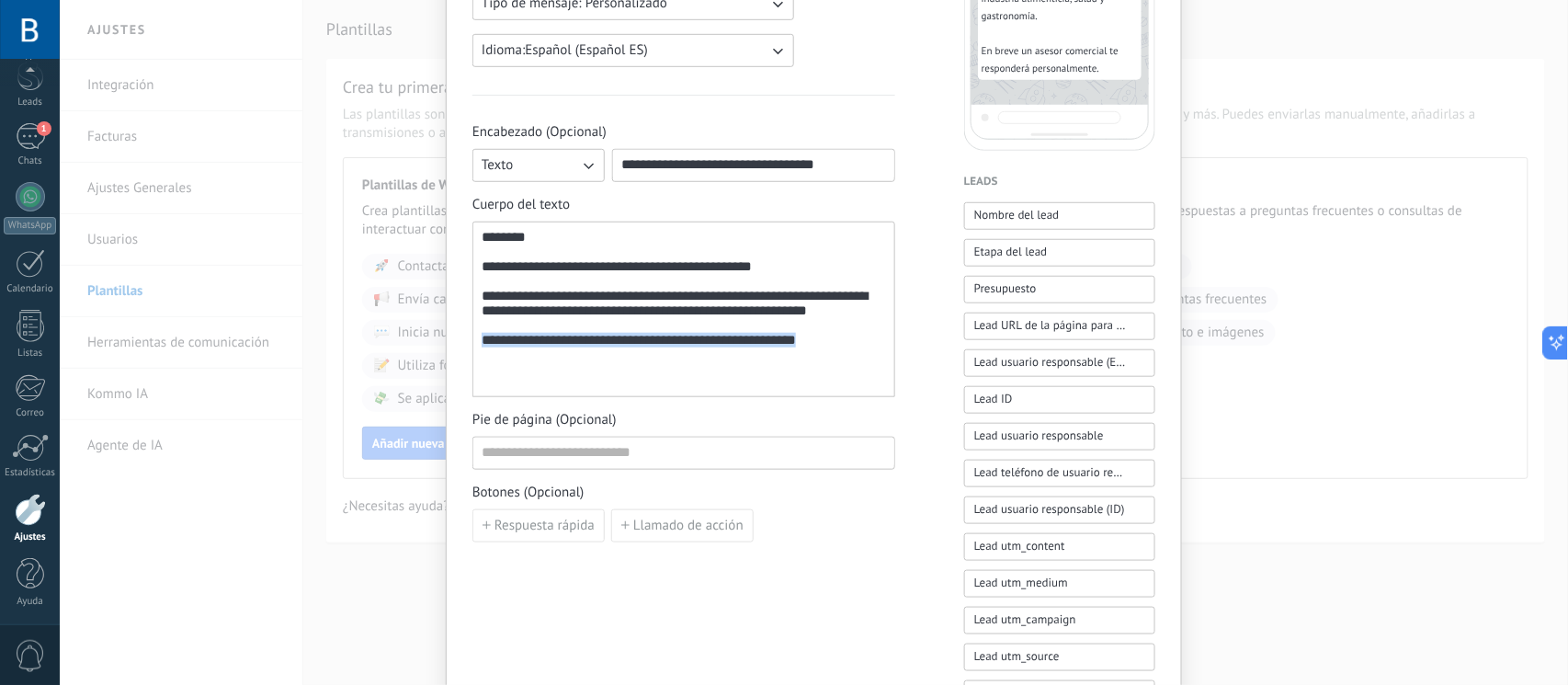 drag, startPoint x: 834, startPoint y: 378, endPoint x: 479, endPoint y: 378, distance: 355 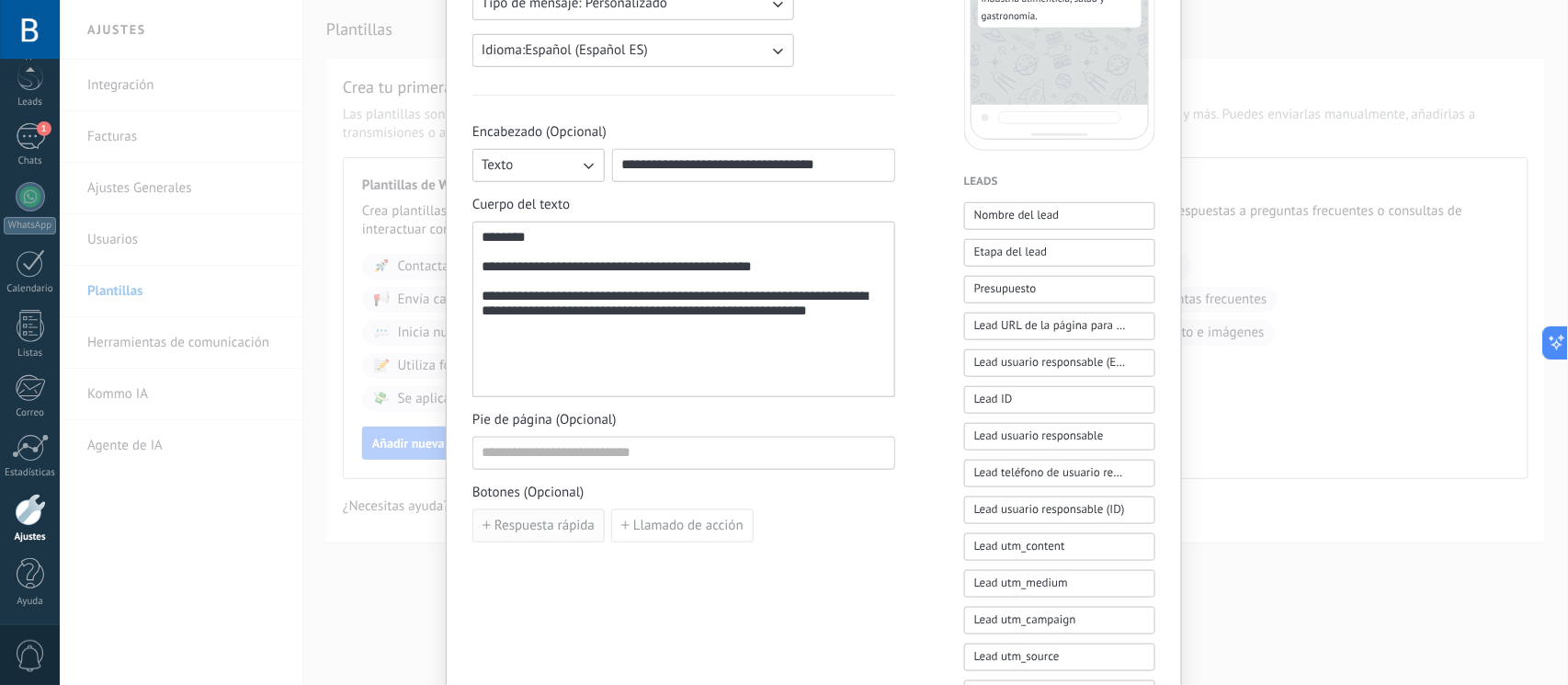 click on "Respuesta rápida" at bounding box center (539, 526) 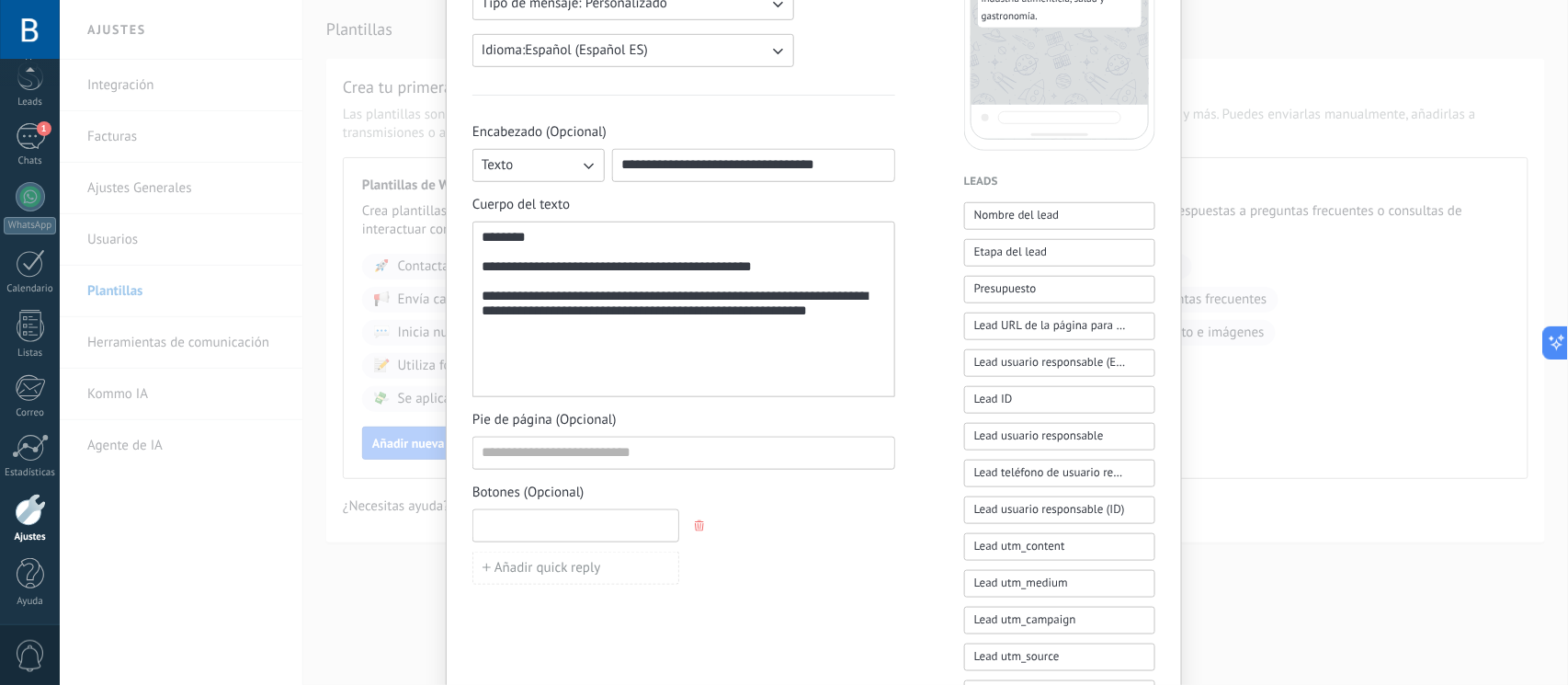 click at bounding box center (575, 525) 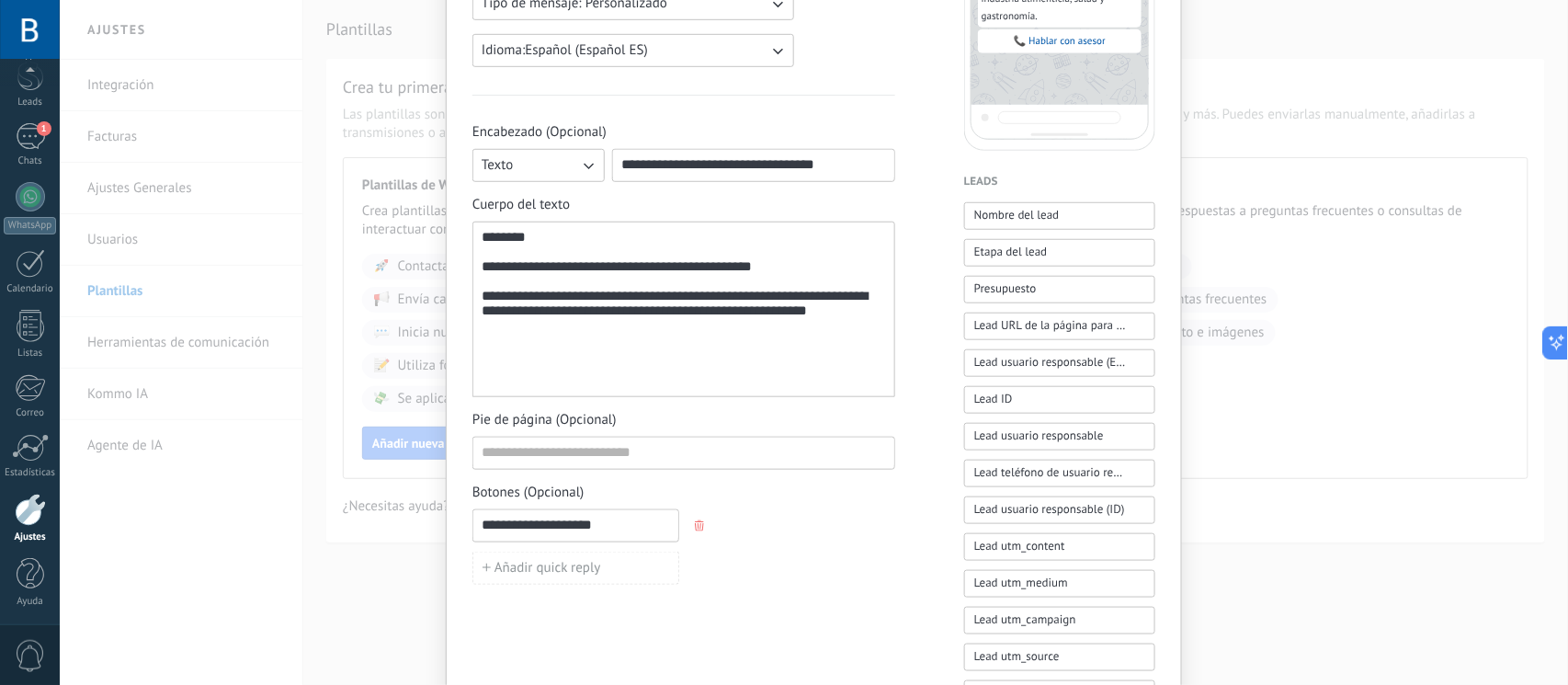 click on "Añadir quick reply" at bounding box center (684, 568) 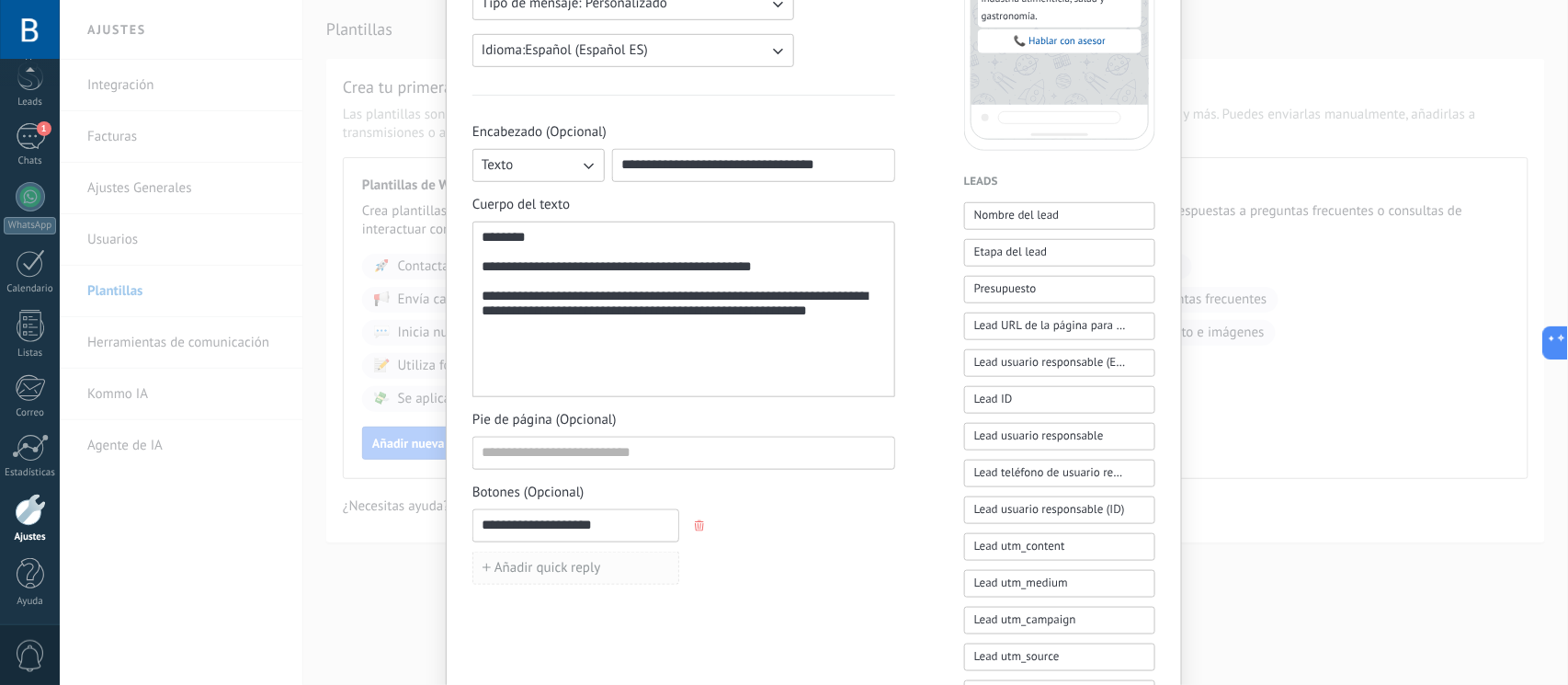 click on "Añadir quick reply" at bounding box center (548, 568) 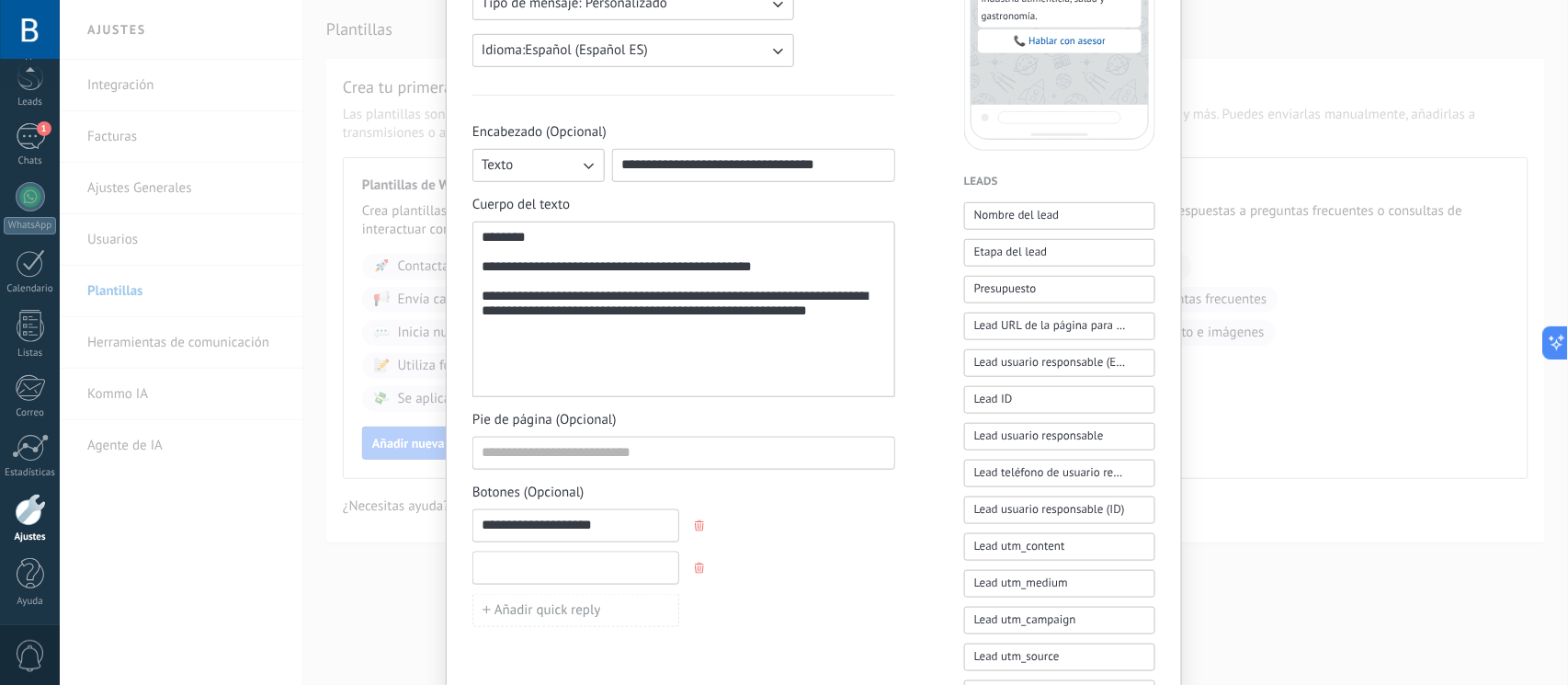 click at bounding box center [575, 567] 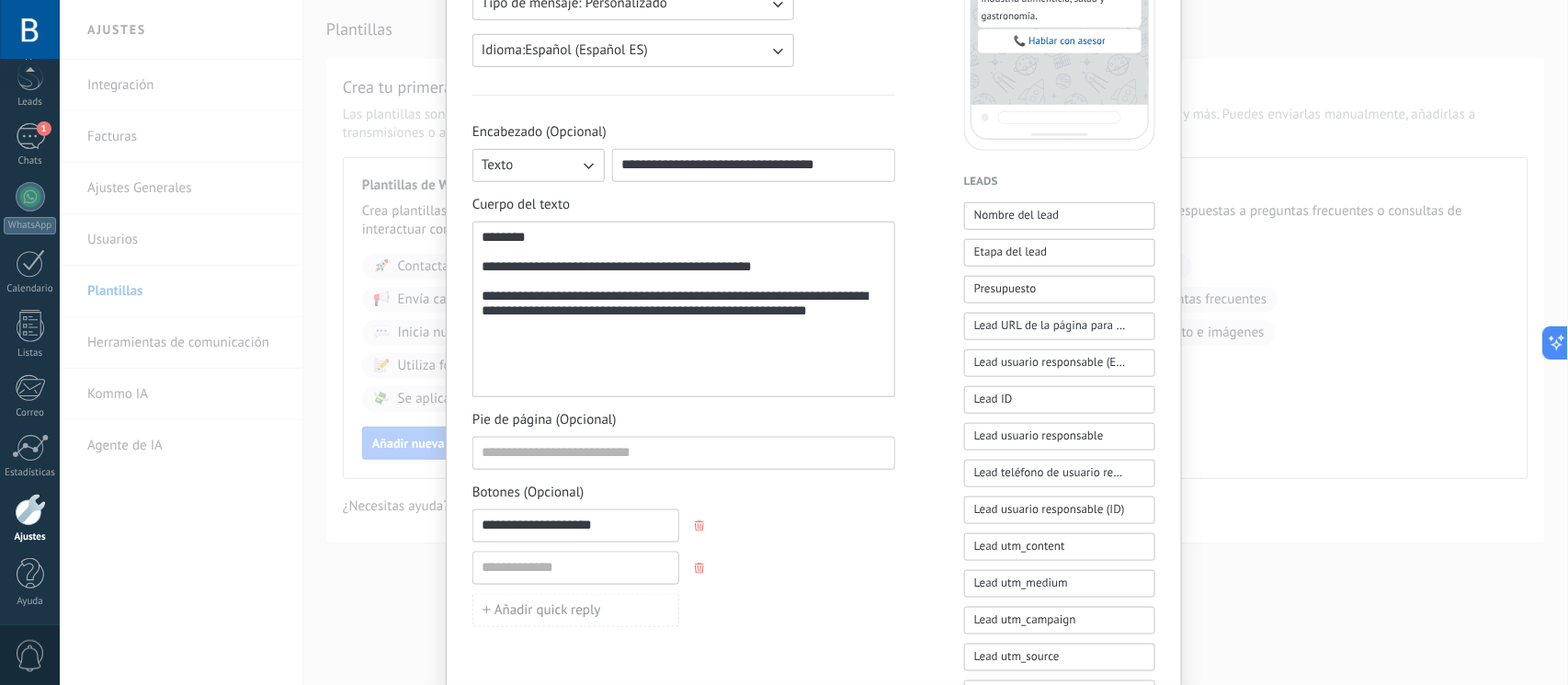 click on "**********" at bounding box center [575, 525] 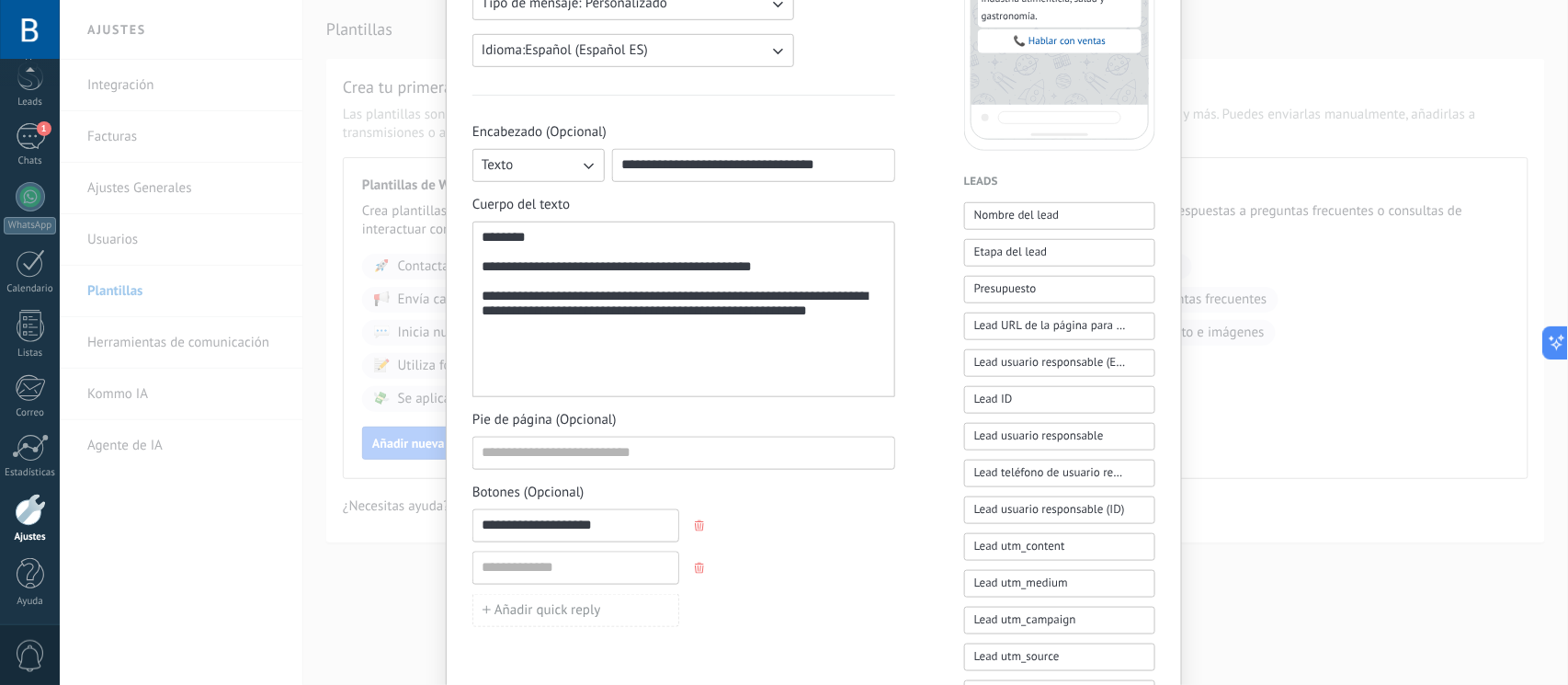 type on "**********" 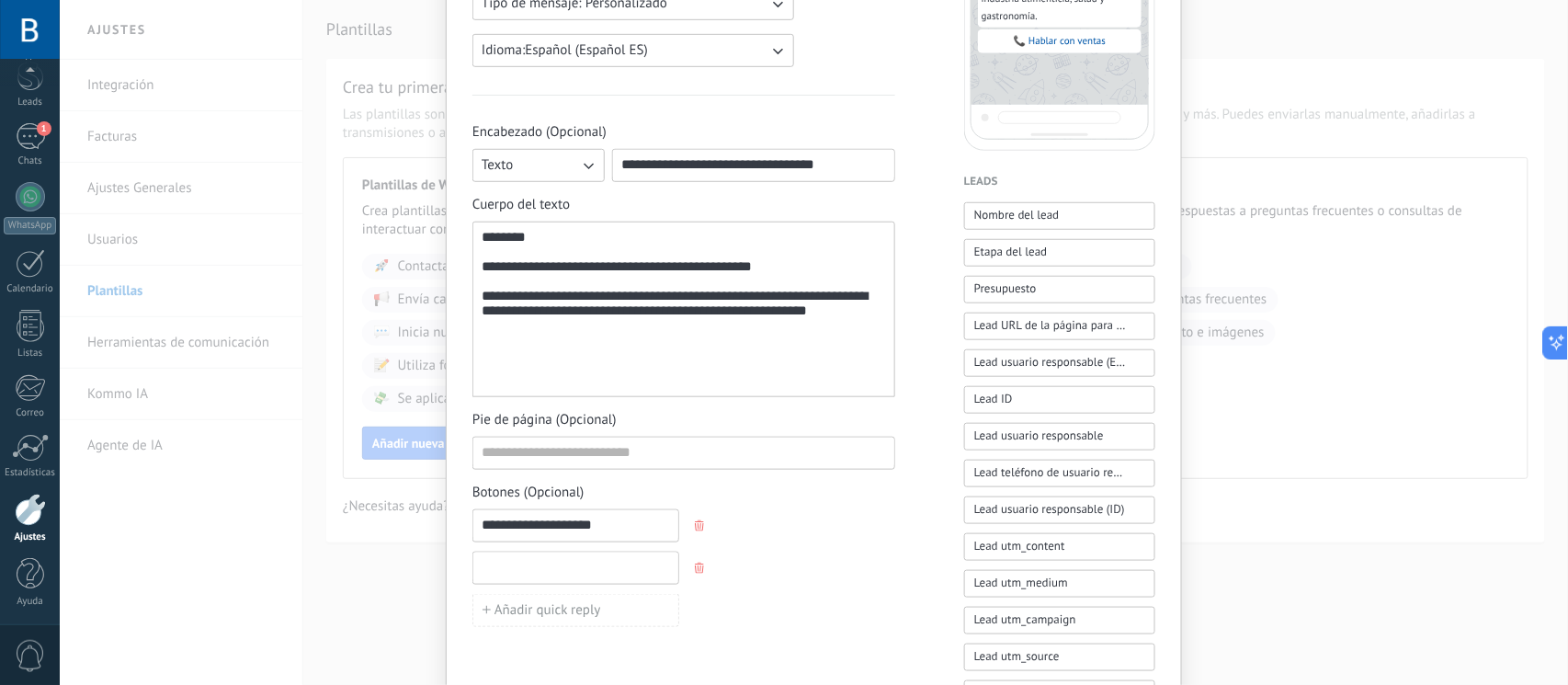 click at bounding box center [575, 567] 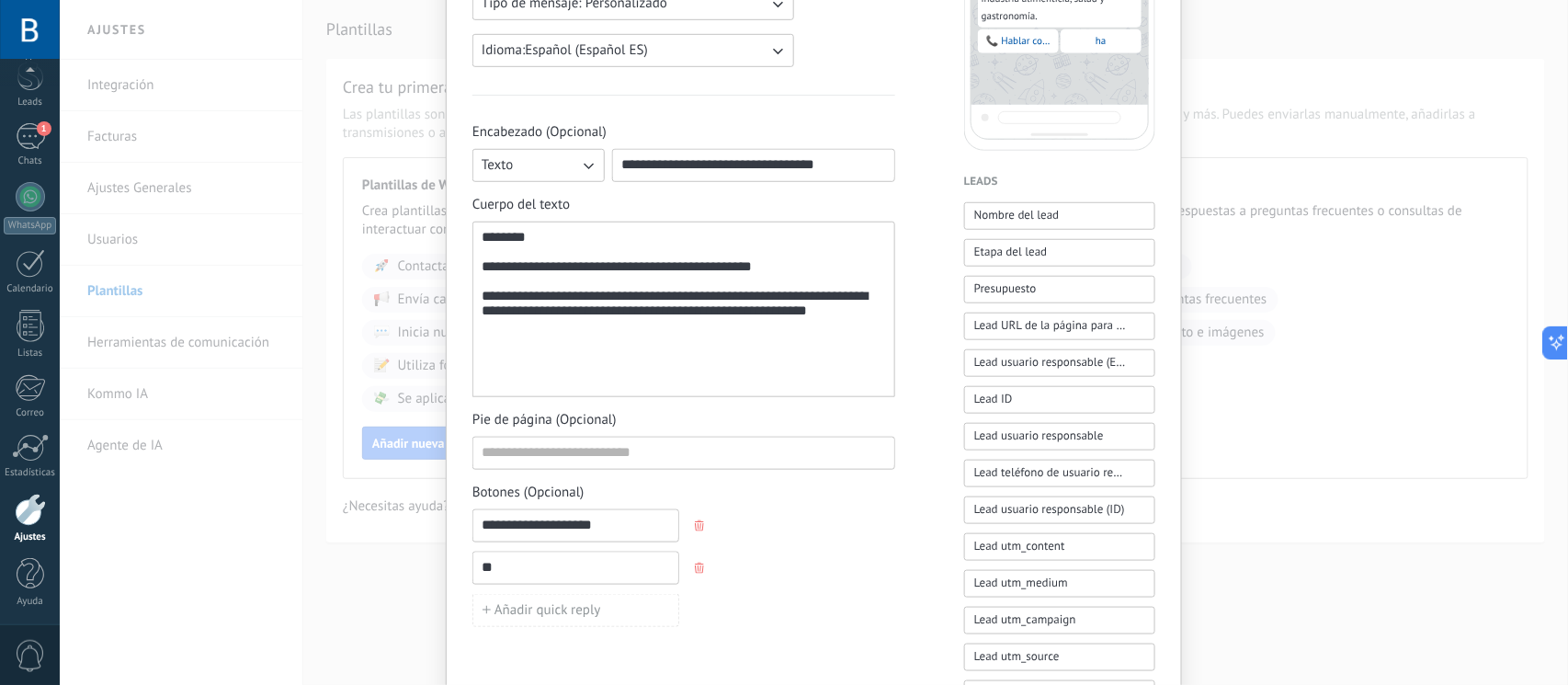 drag, startPoint x: 645, startPoint y: 525, endPoint x: 456, endPoint y: 546, distance: 190.16 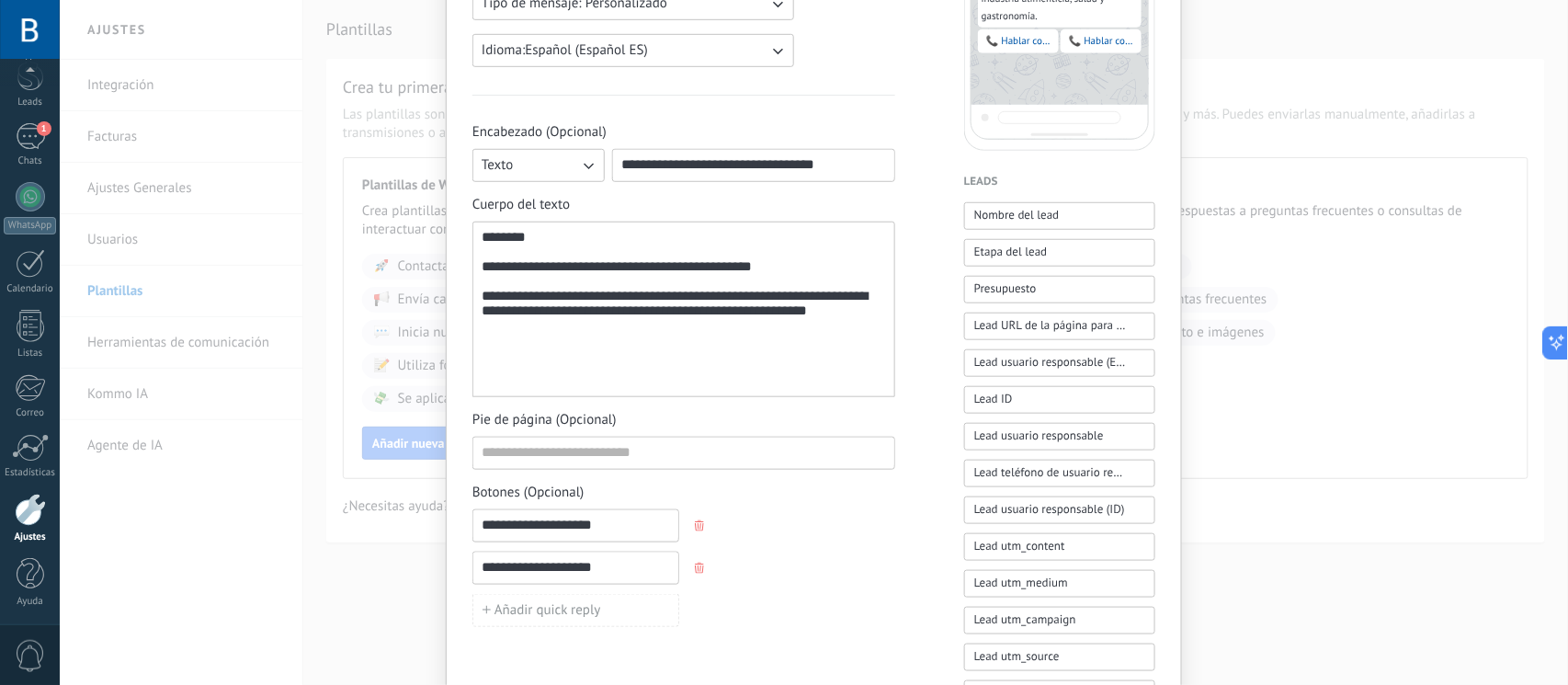click on "**********" at bounding box center [575, 567] 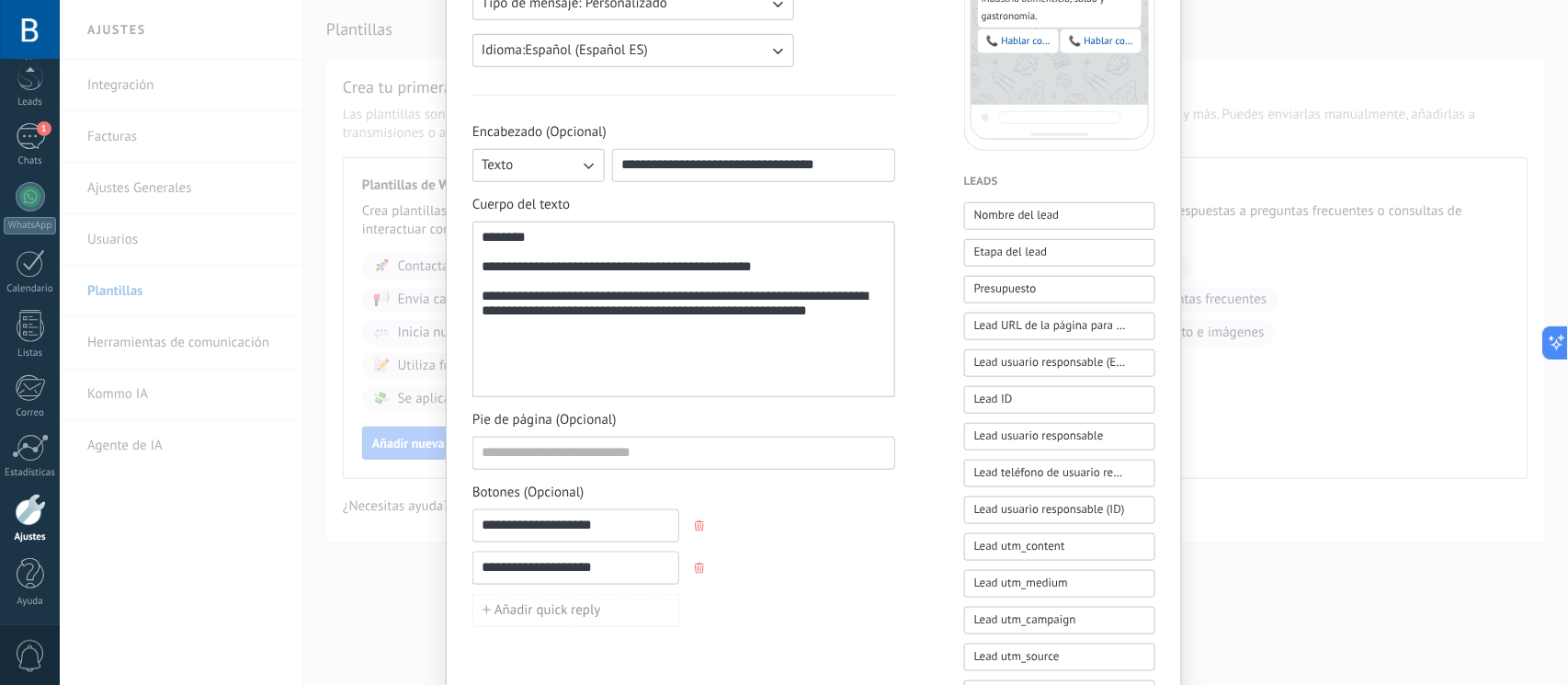 click on "**********" at bounding box center [575, 567] 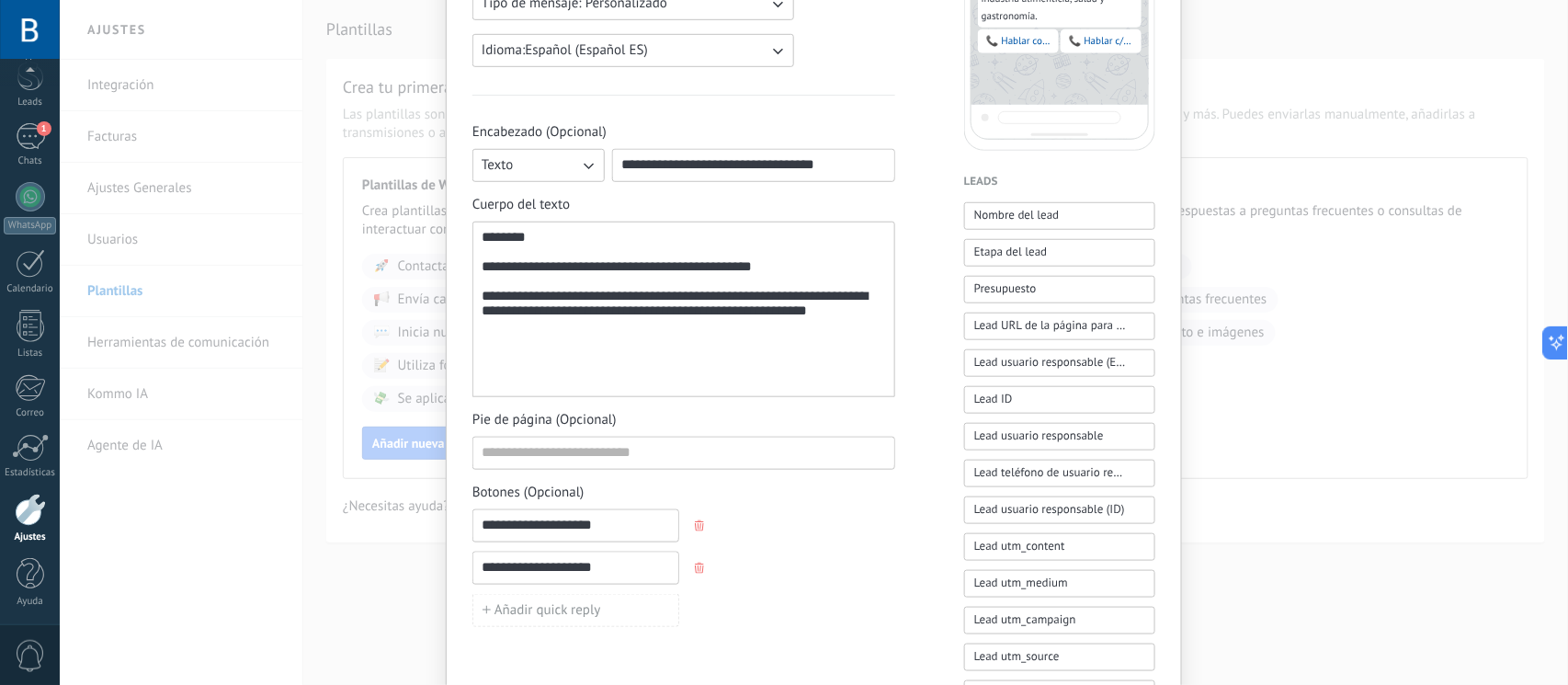 type on "**********" 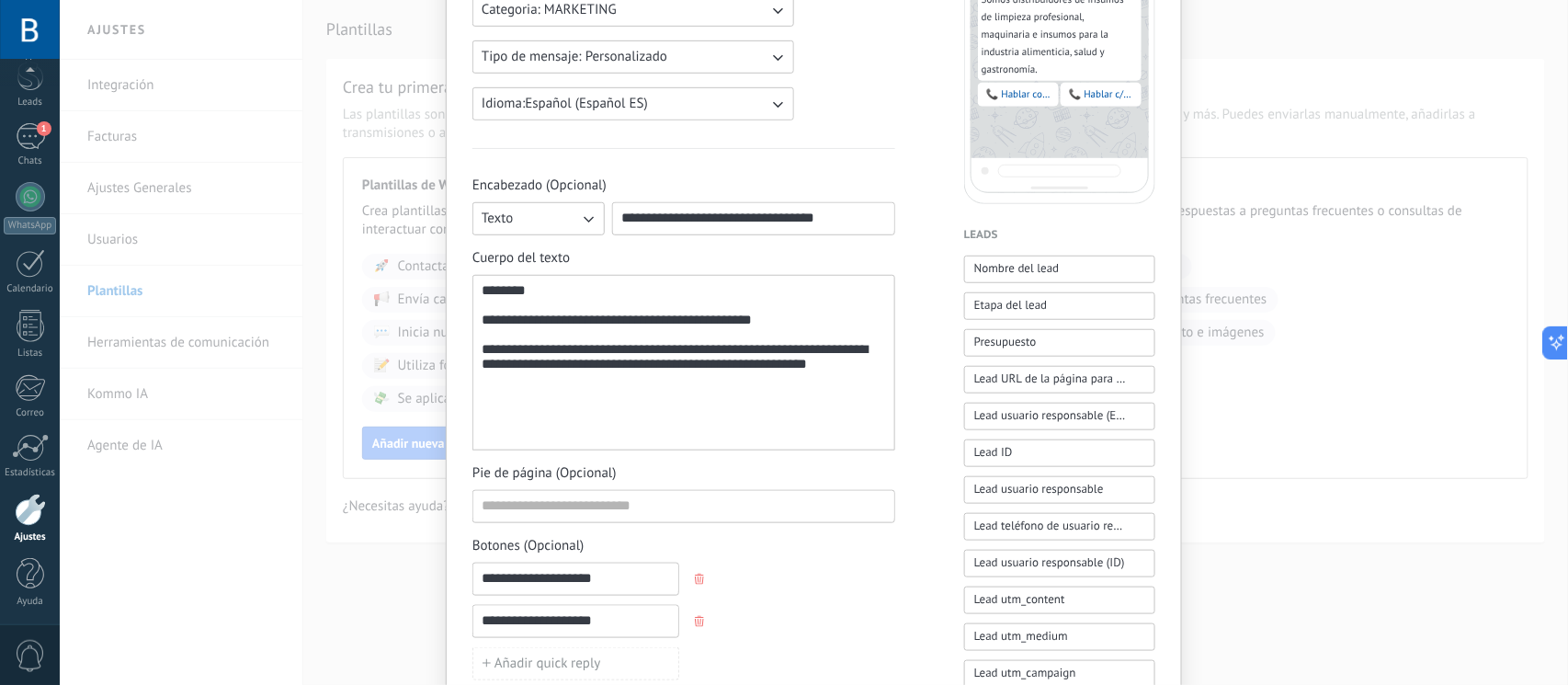 scroll, scrollTop: 368, scrollLeft: 0, axis: vertical 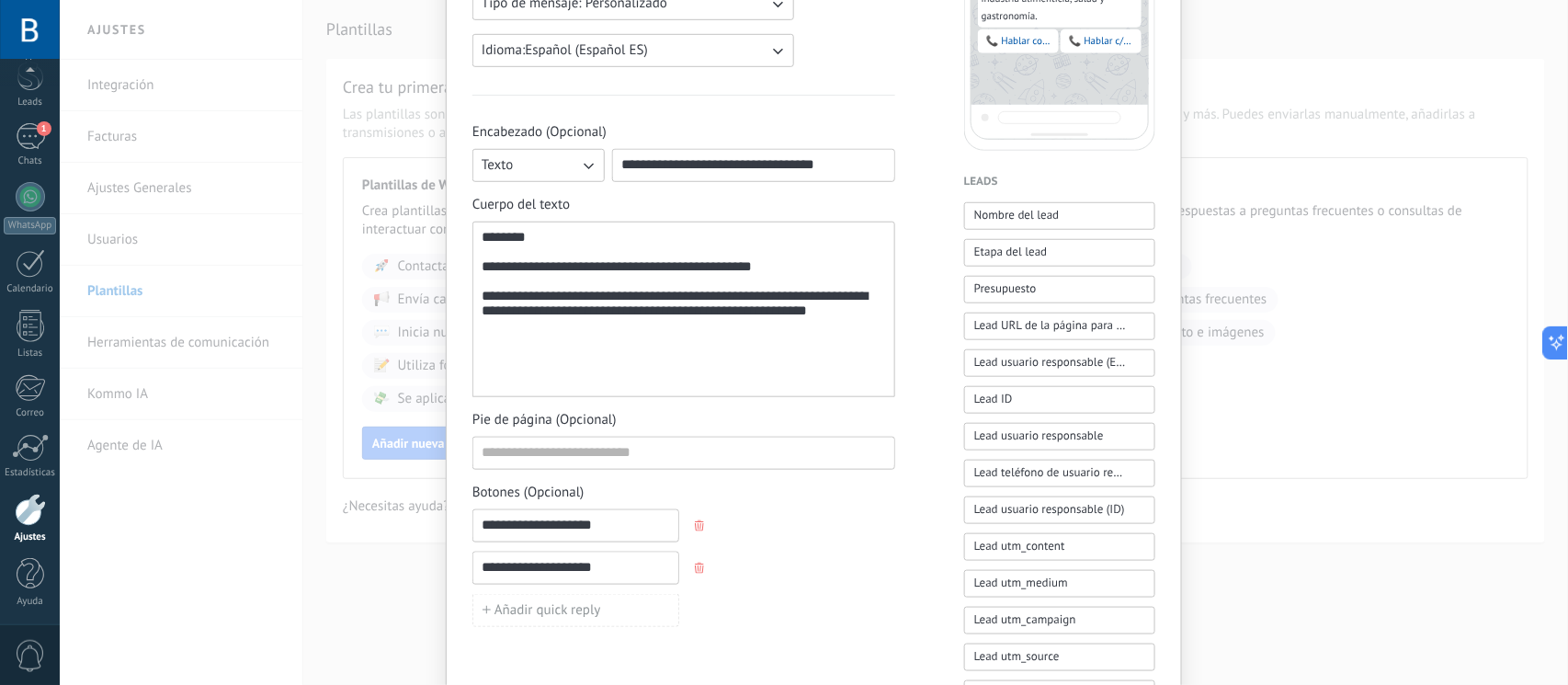 click on "**********" at bounding box center [684, 310] 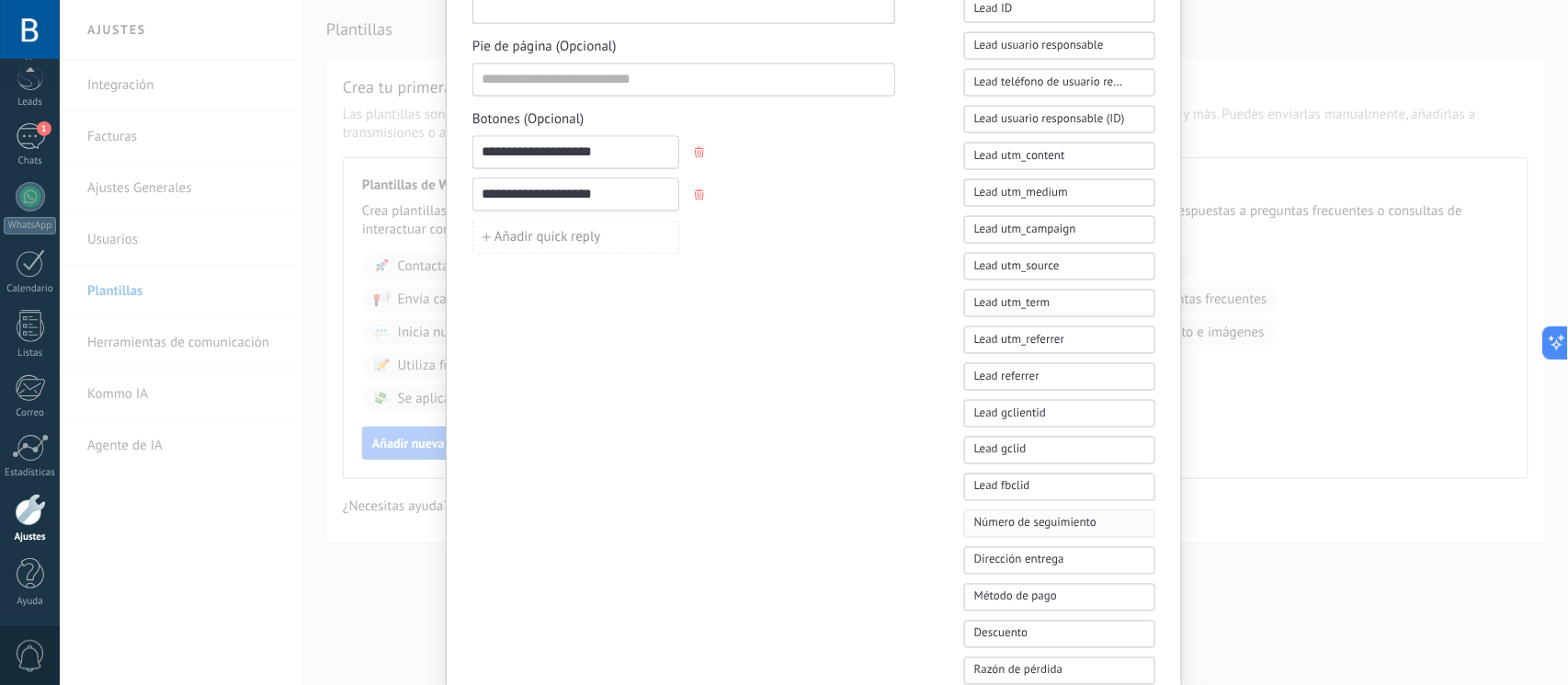 scroll, scrollTop: 881, scrollLeft: 0, axis: vertical 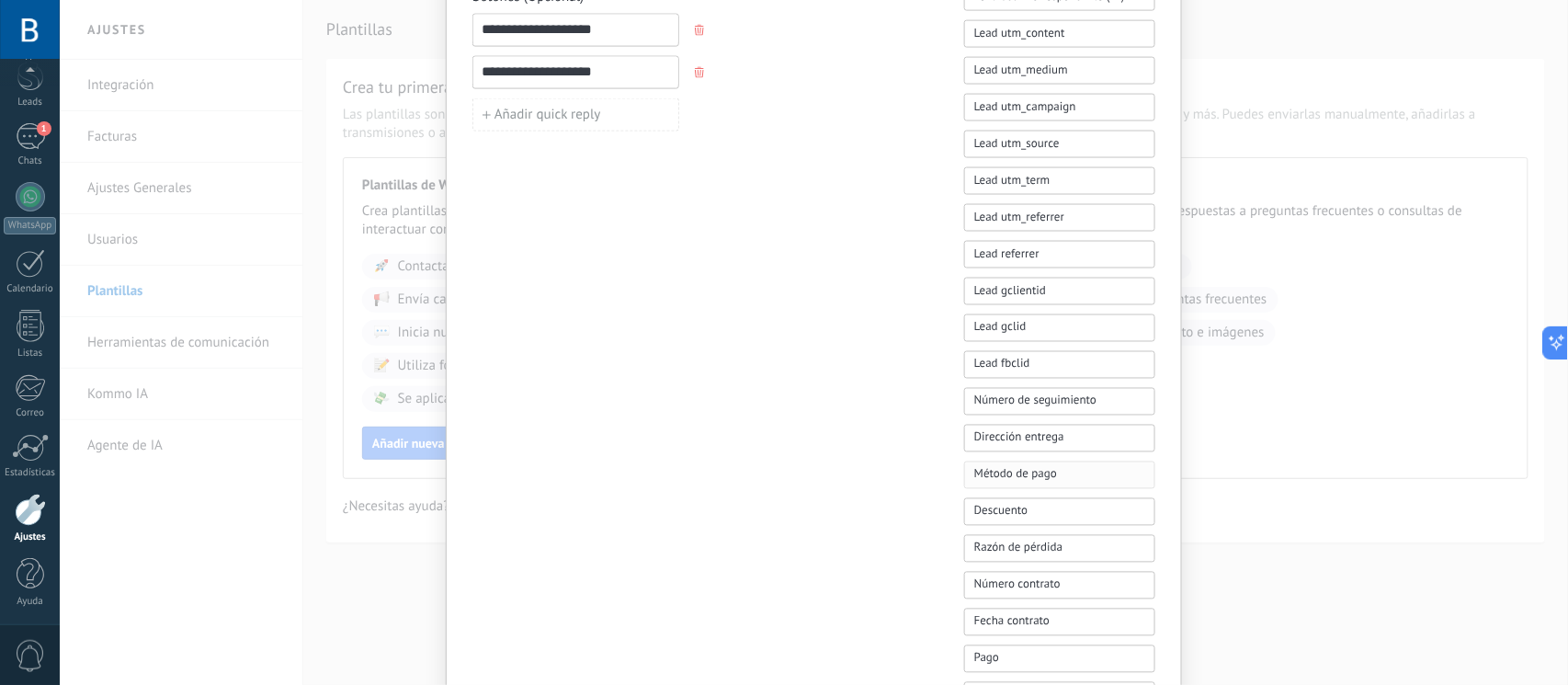 click on "Método de pago" at bounding box center [1016, 474] 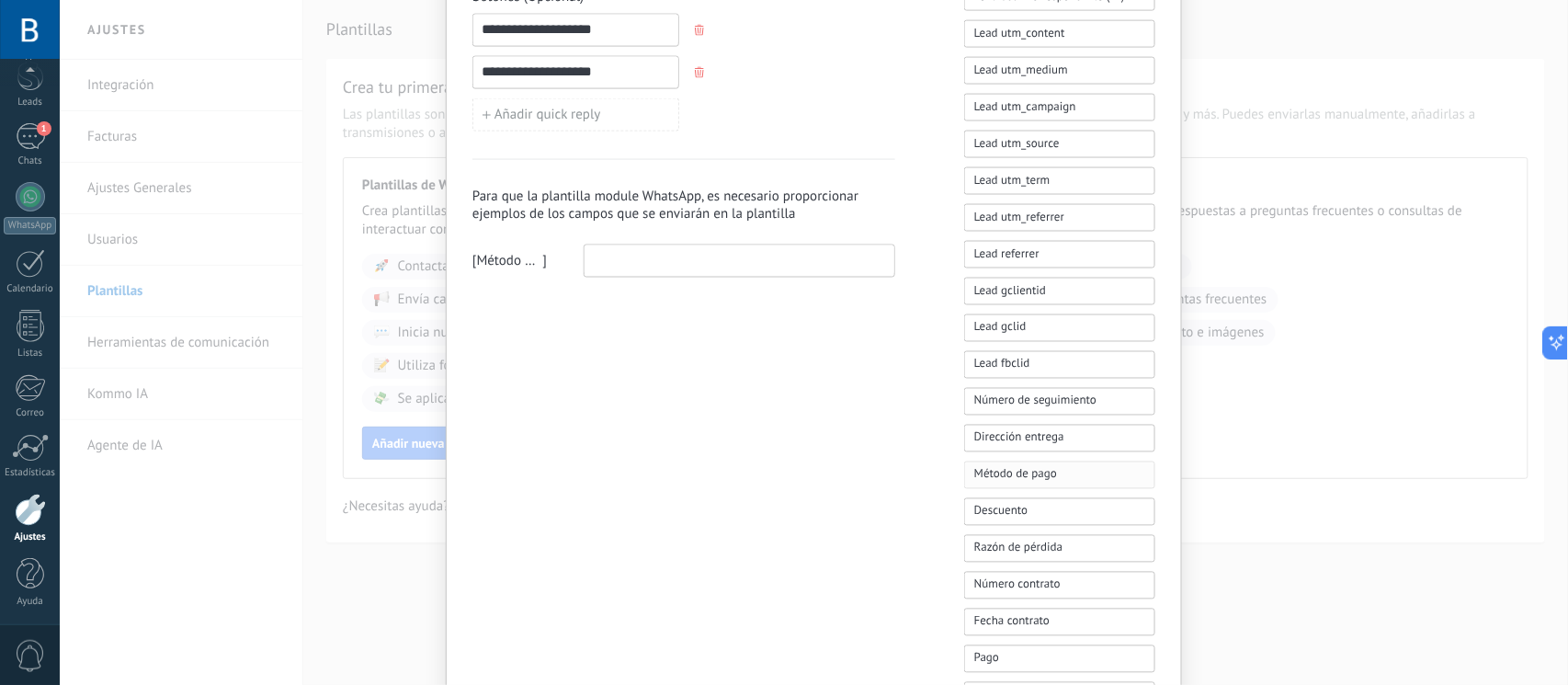 scroll, scrollTop: 899, scrollLeft: 0, axis: vertical 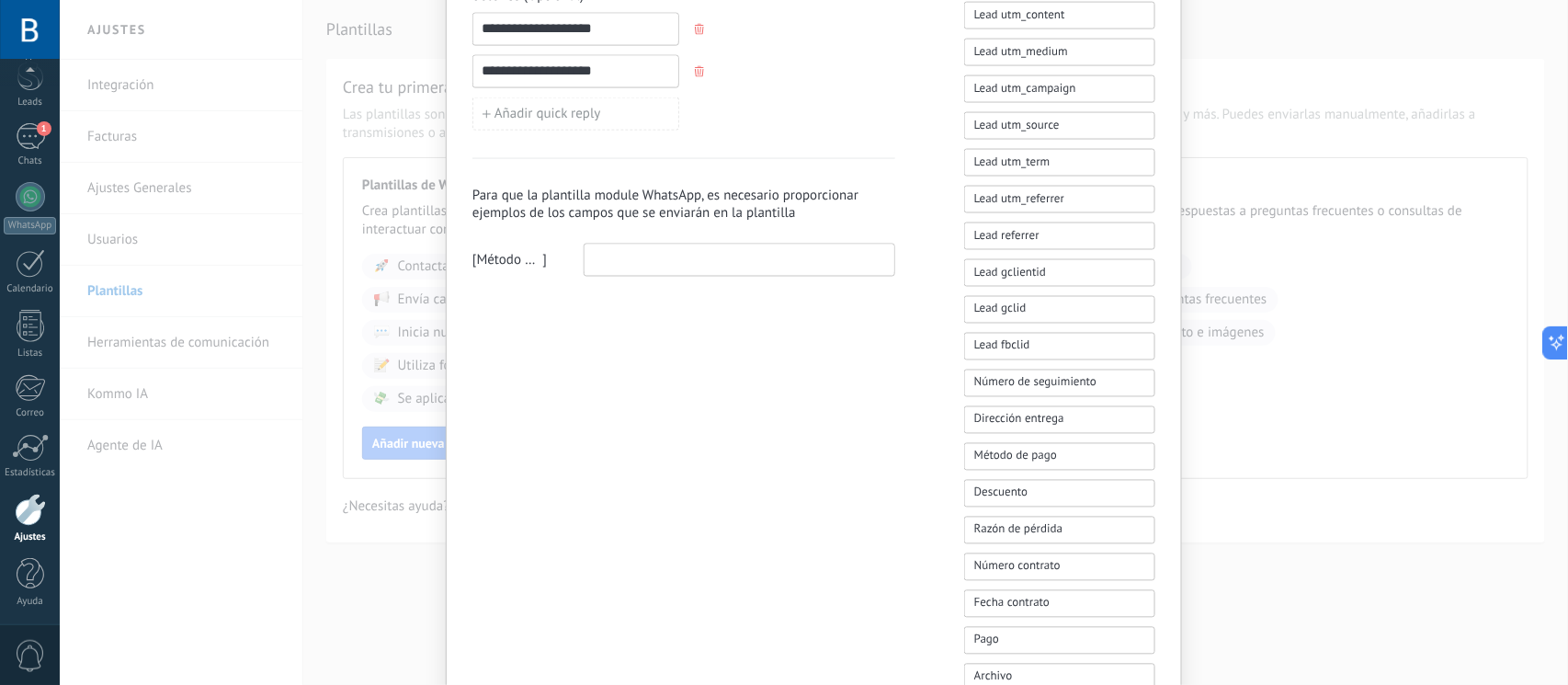 click at bounding box center [739, 259] 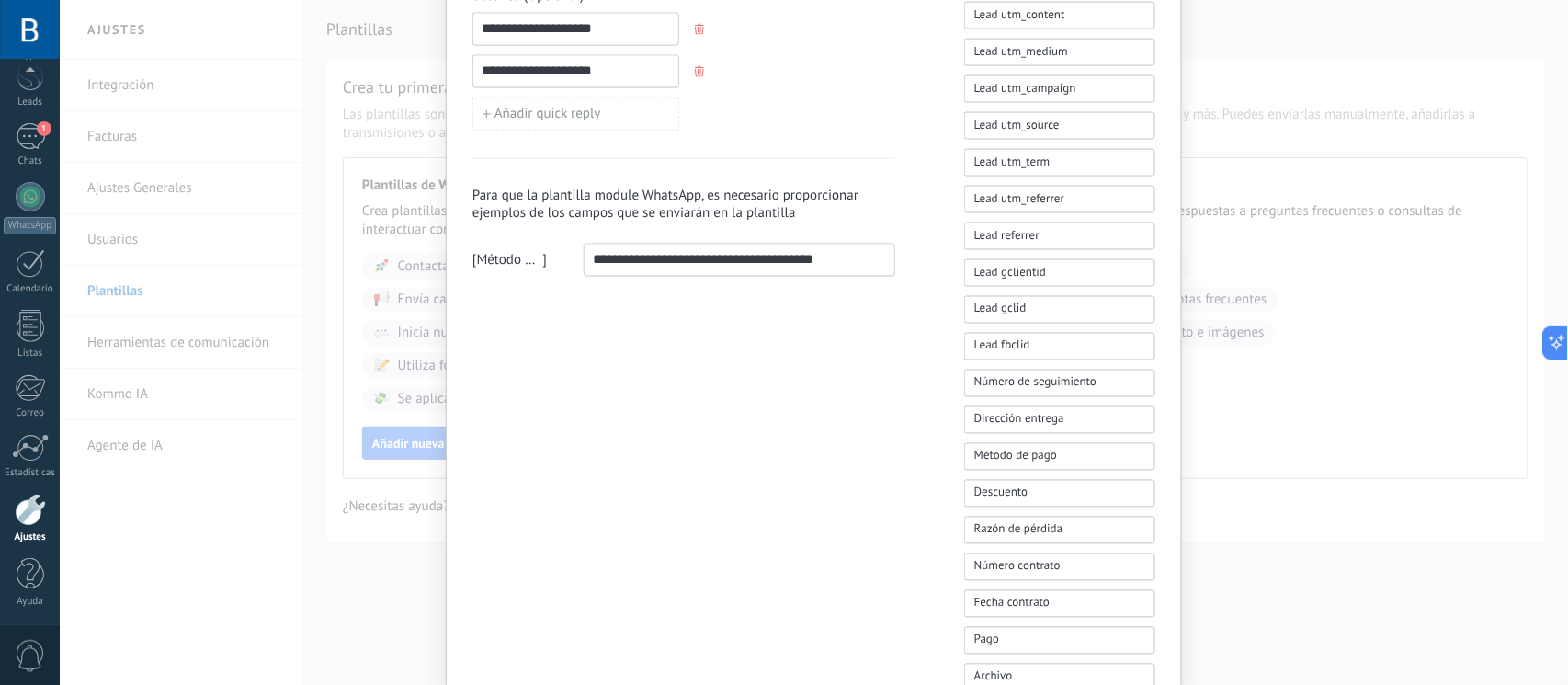 type on "**********" 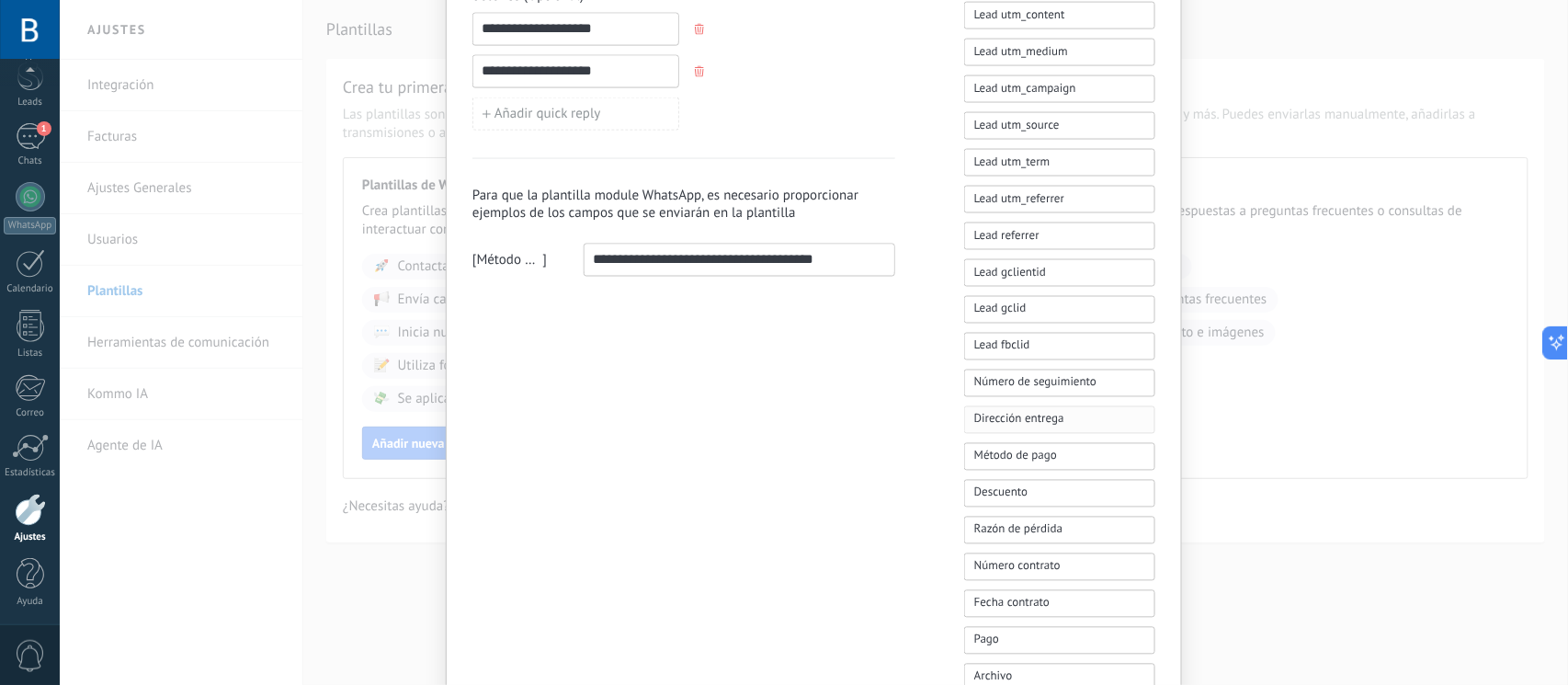 click on "Dirección entrega" at bounding box center [1019, 419] 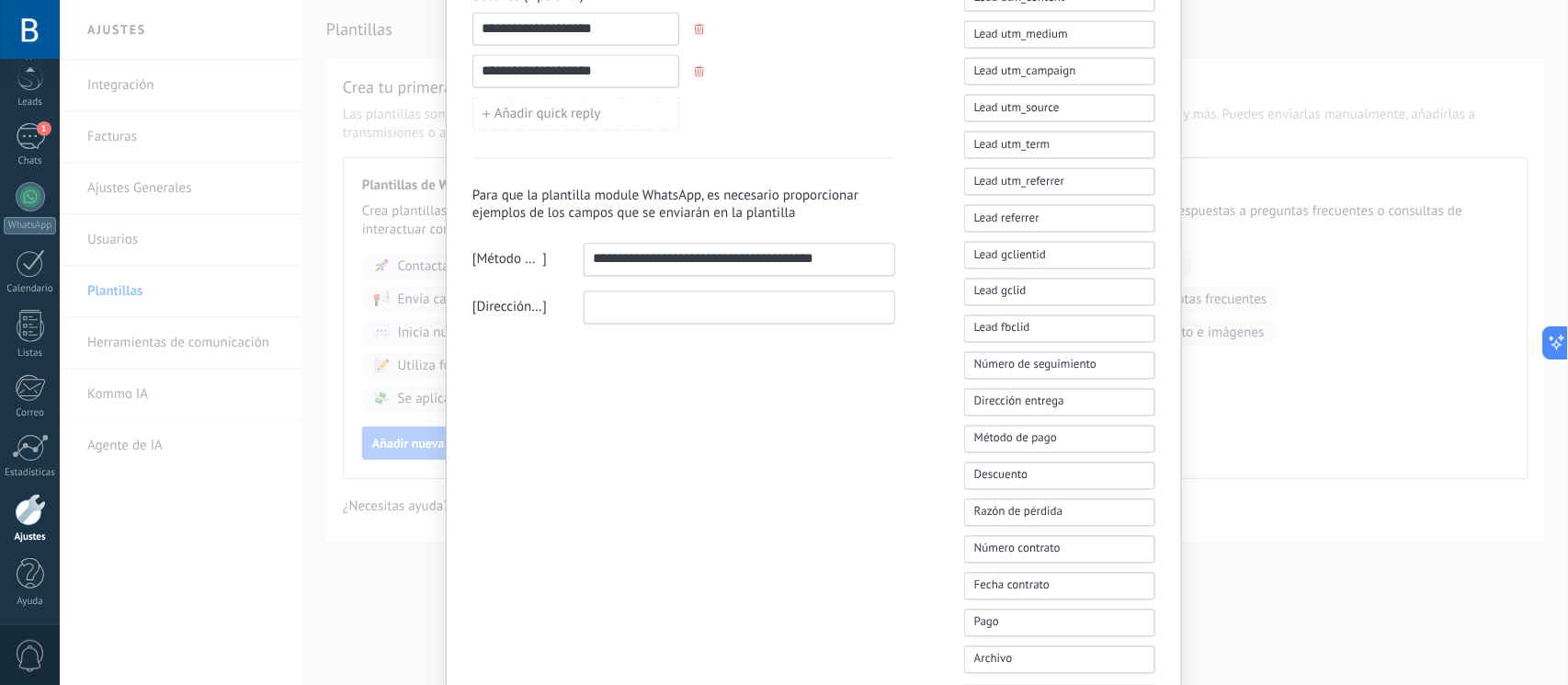 click at bounding box center (739, 307) 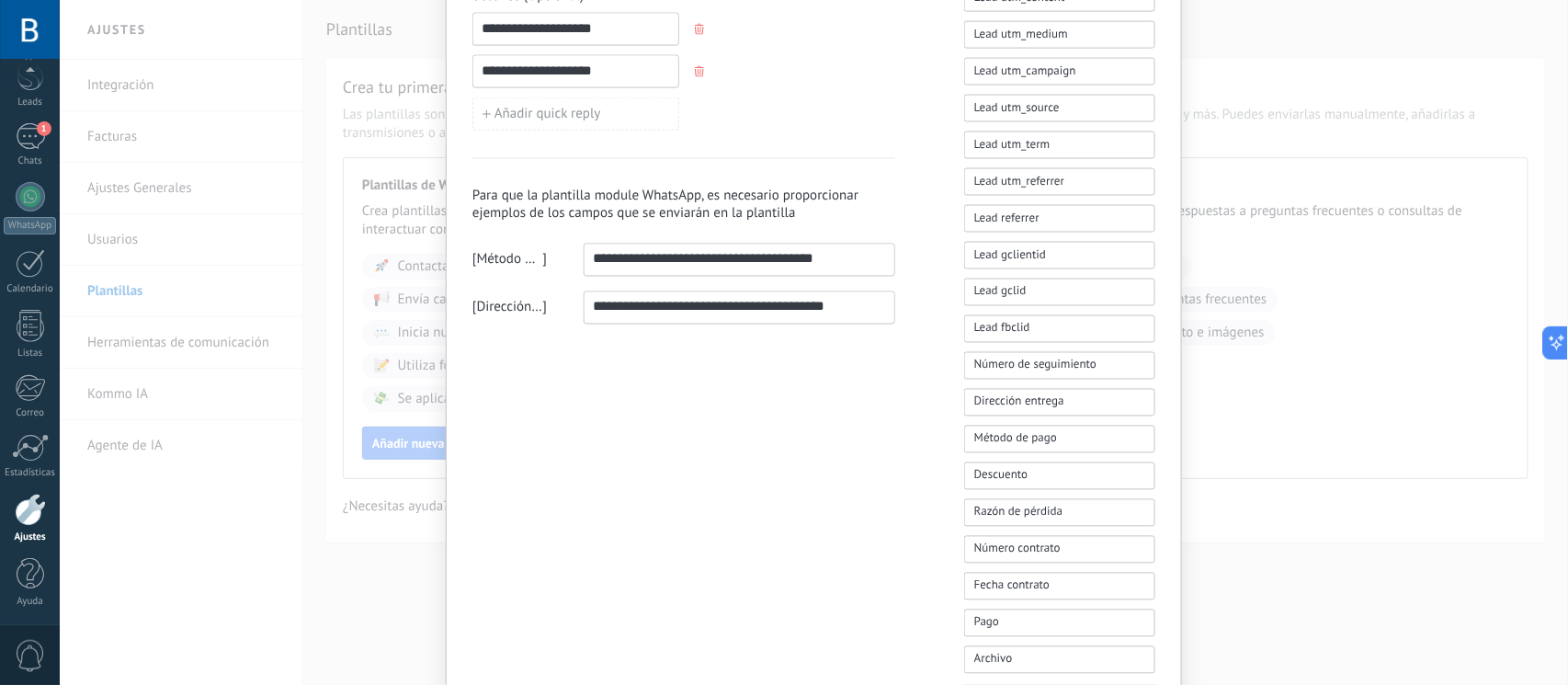 type on "**********" 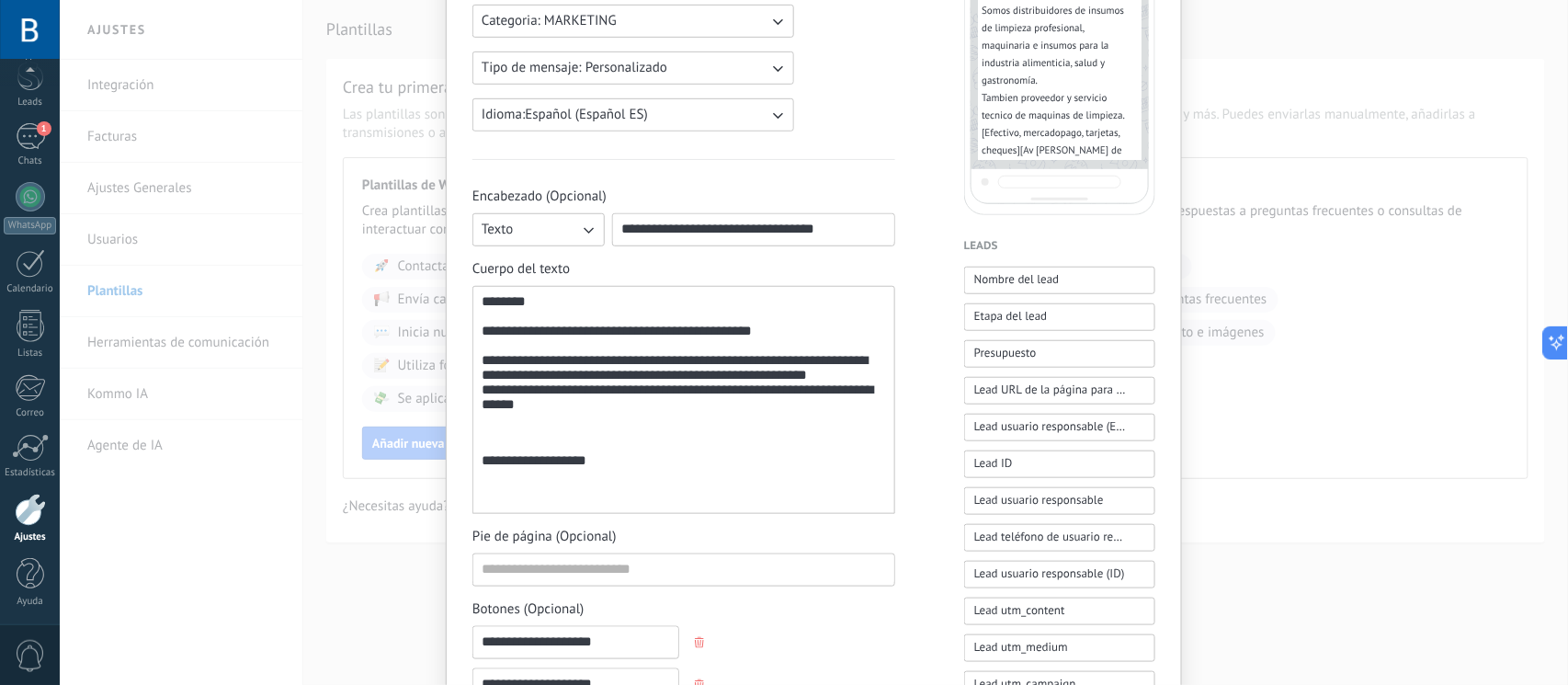 scroll, scrollTop: 23, scrollLeft: 0, axis: vertical 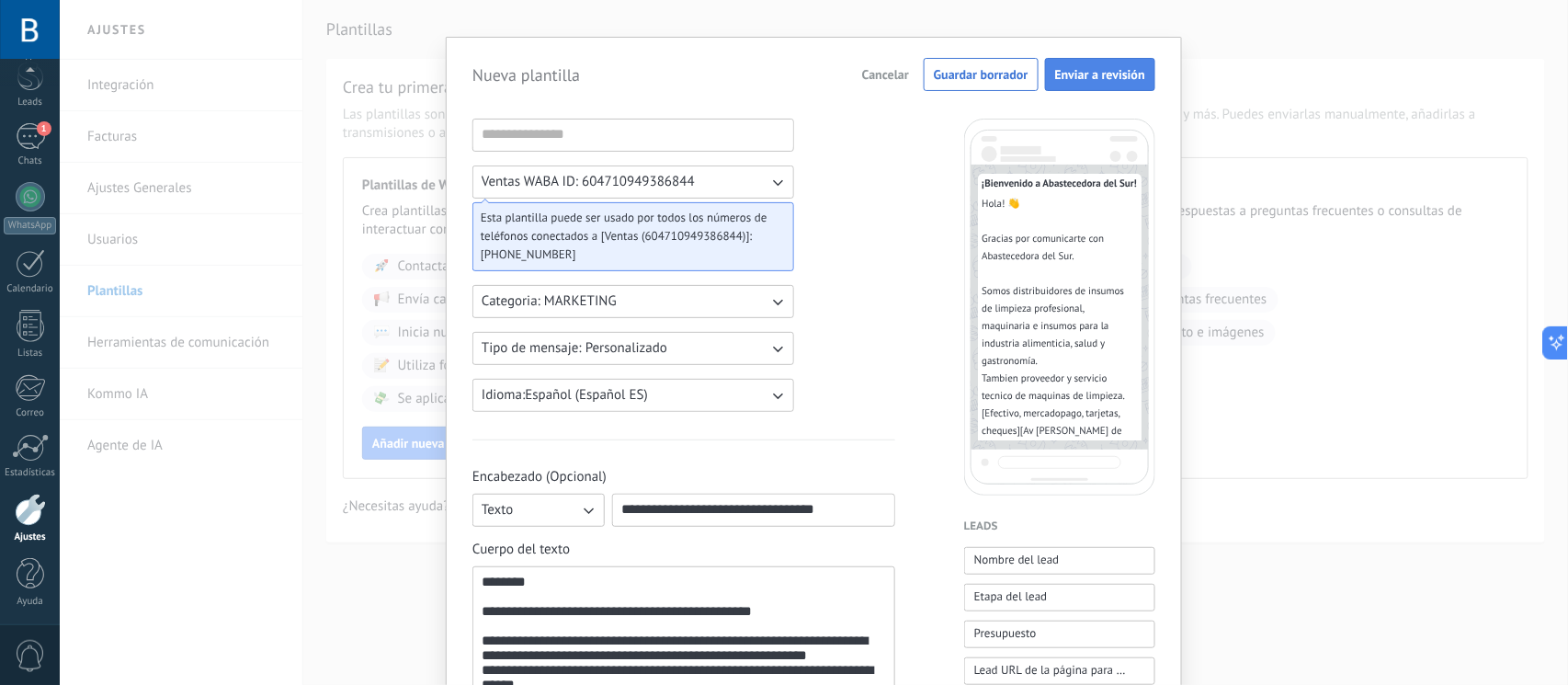 click on "Enviar a revisión" at bounding box center (1100, 74) 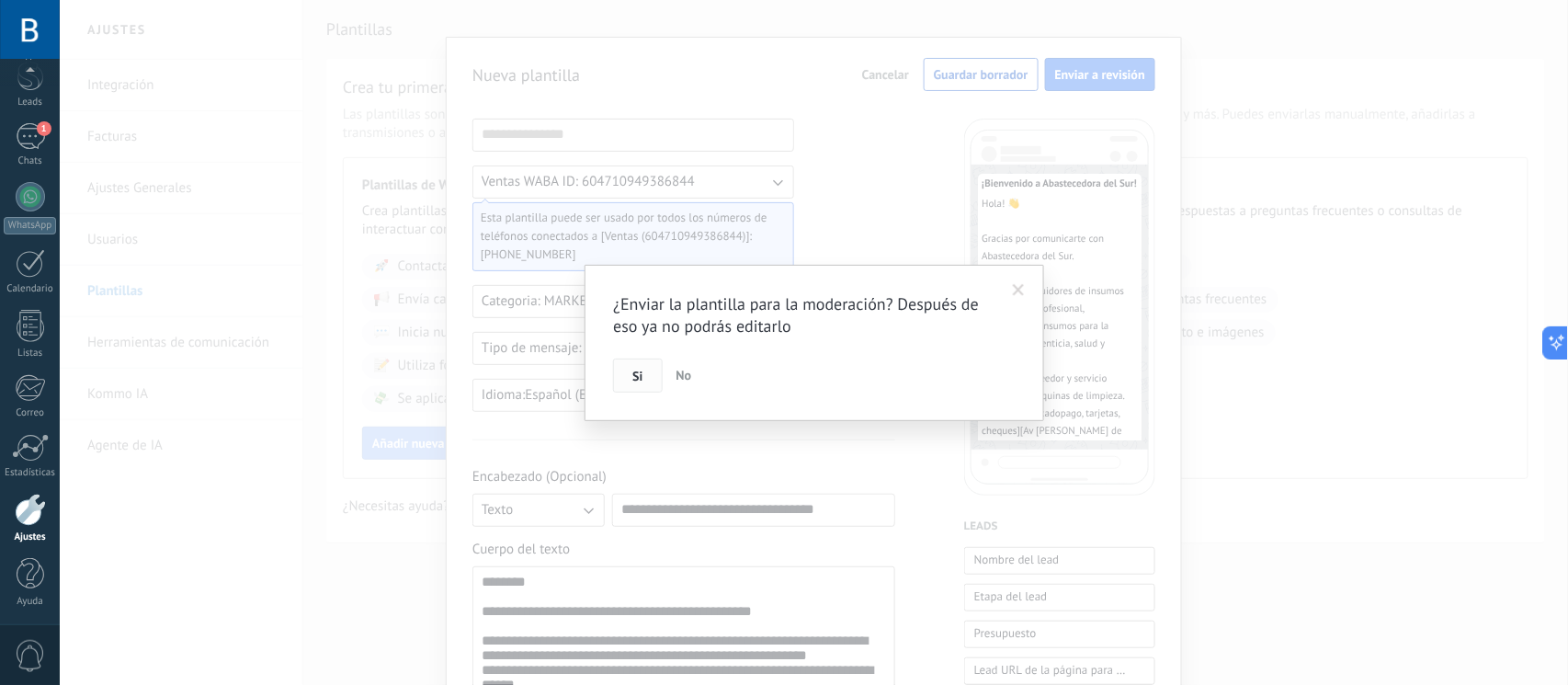 click on "Si" at bounding box center [637, 376] 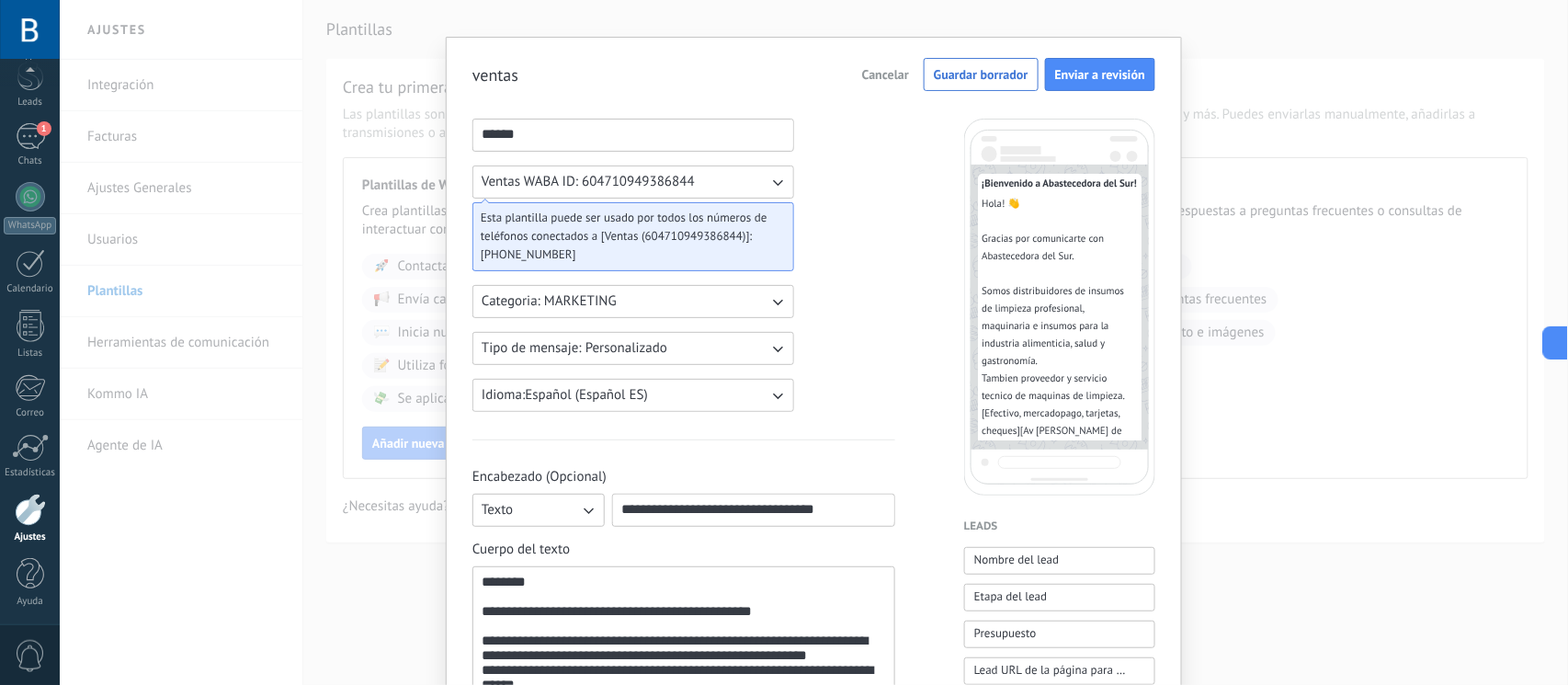 type on "******" 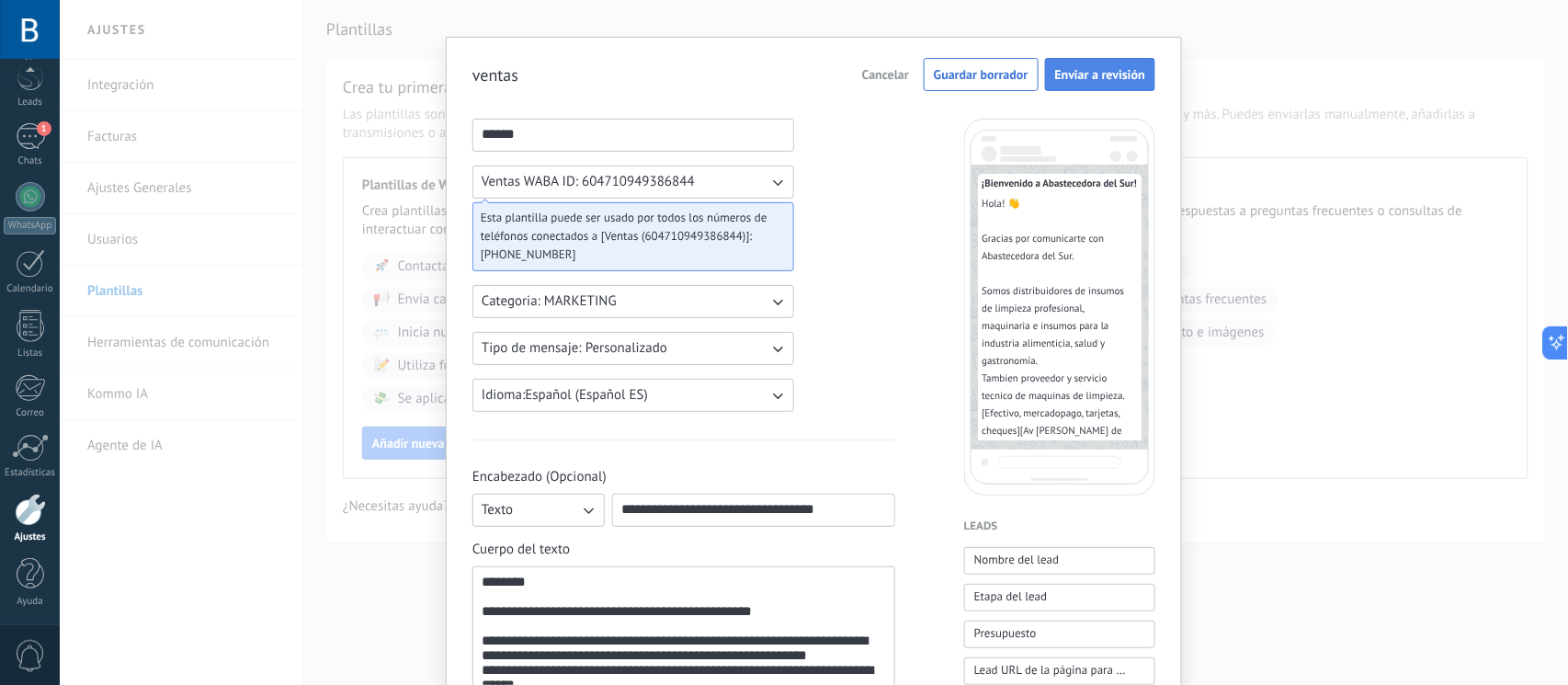 click on "Enviar a revisión" at bounding box center [1100, 74] 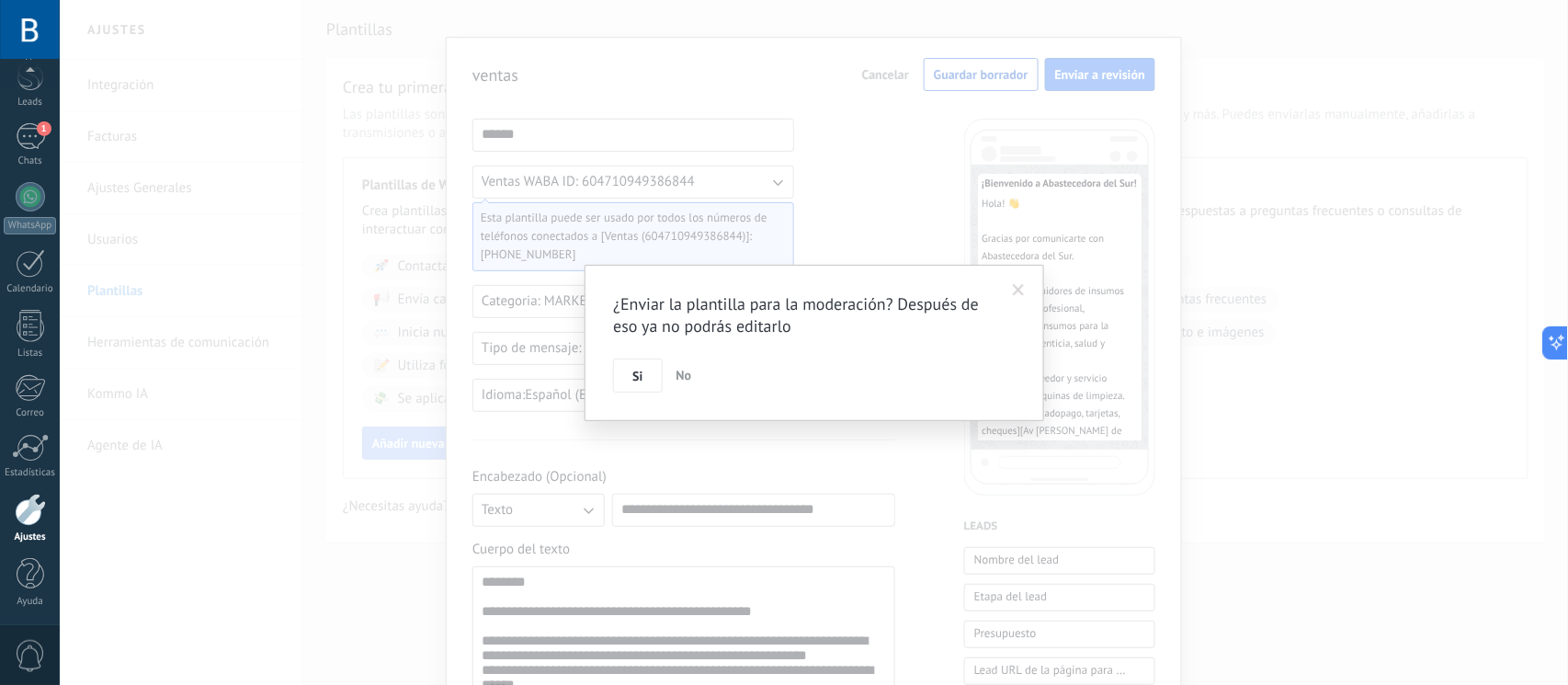 click on "Si" at bounding box center [637, 376] 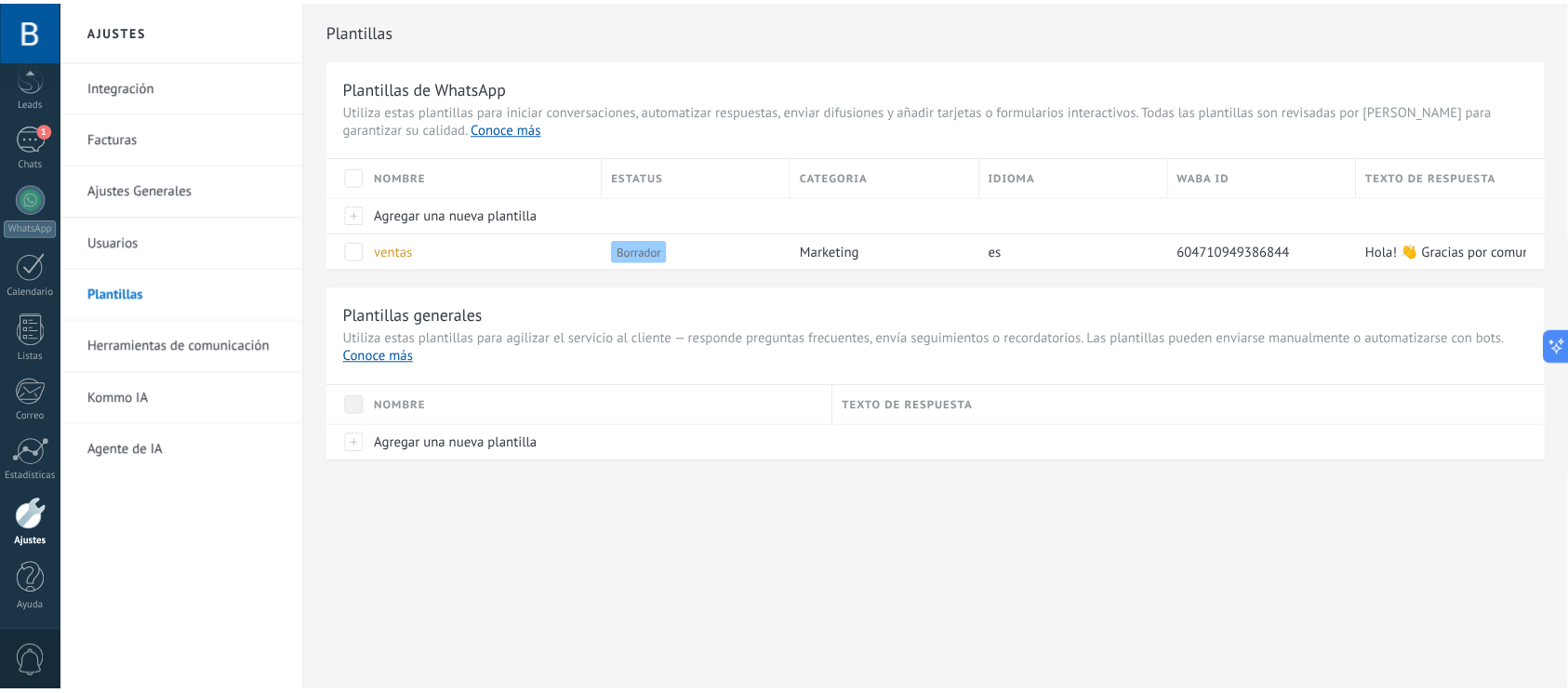 scroll, scrollTop: 0, scrollLeft: 0, axis: both 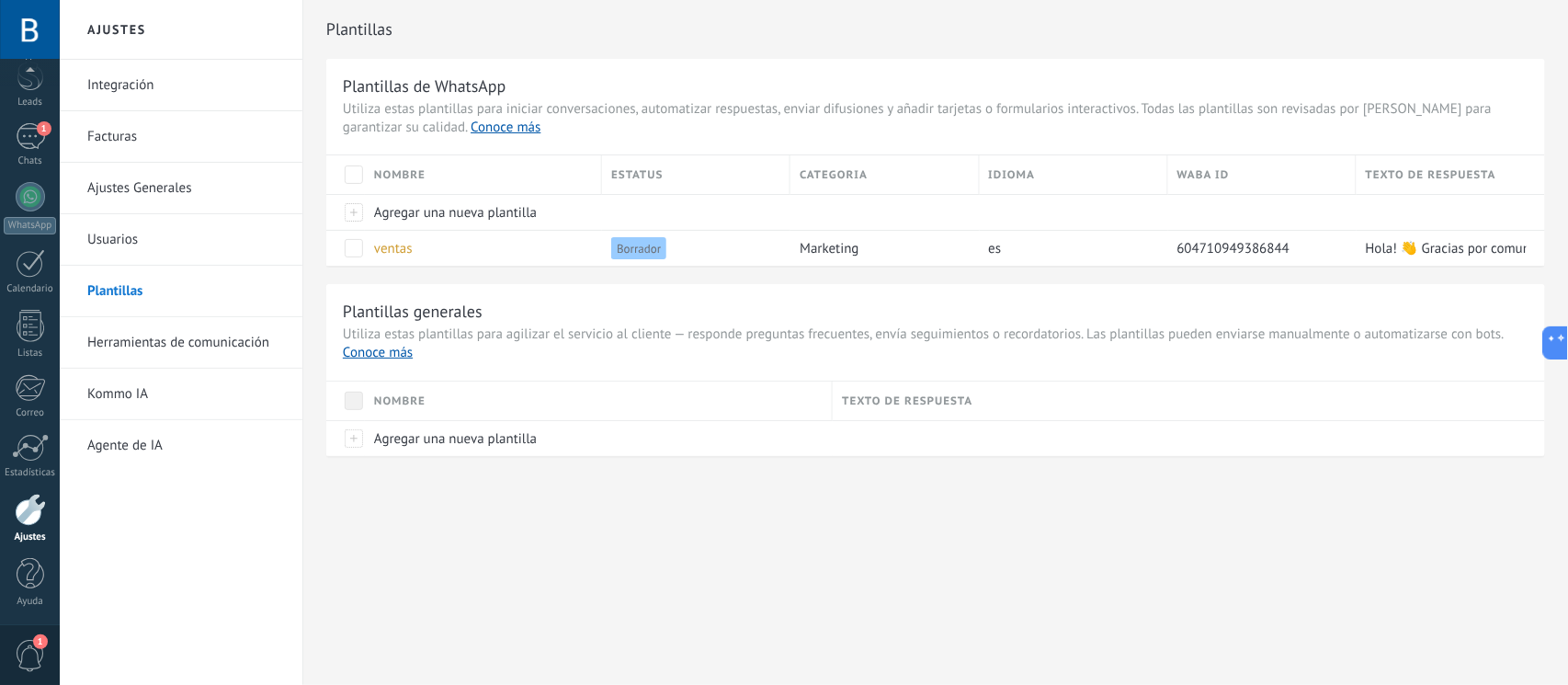 click on "Herramientas de comunicación" at bounding box center [186, 343] 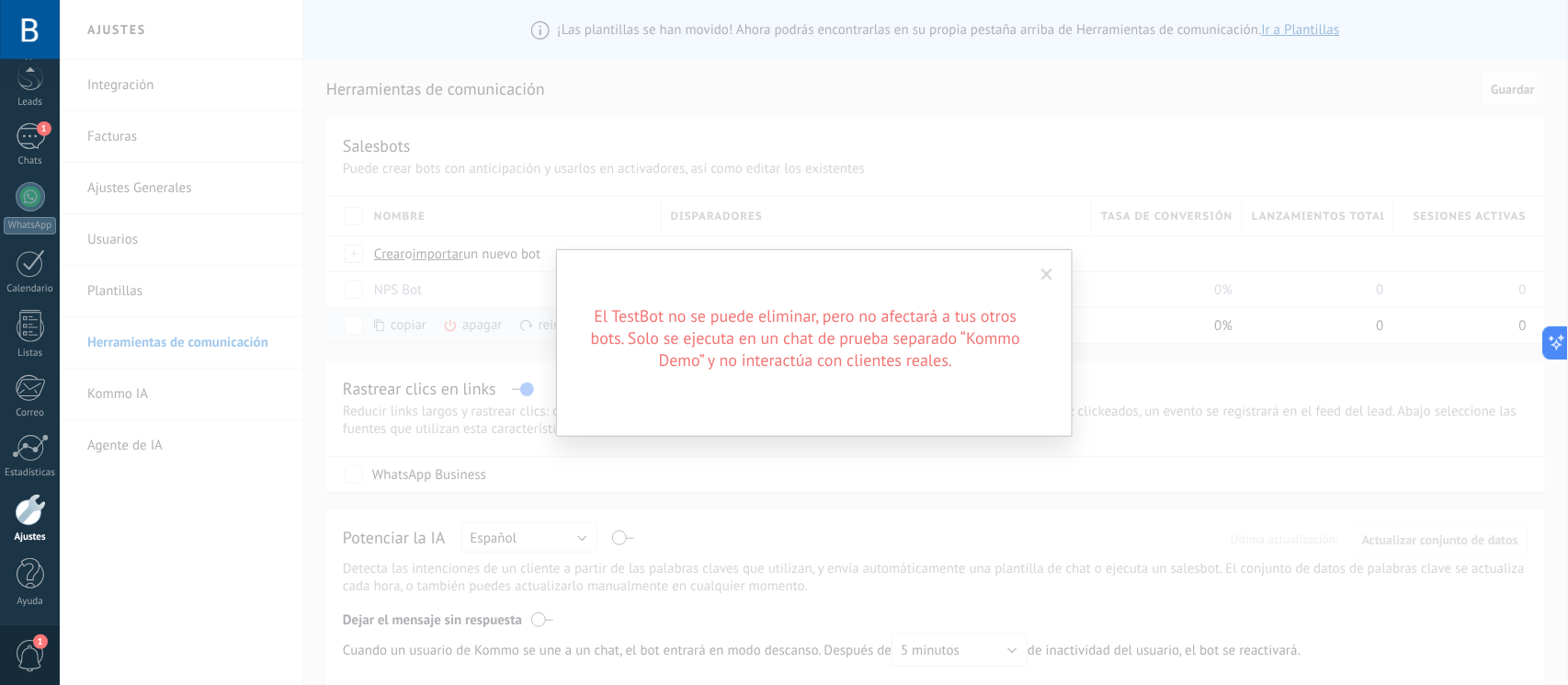 click at bounding box center [1047, 275] 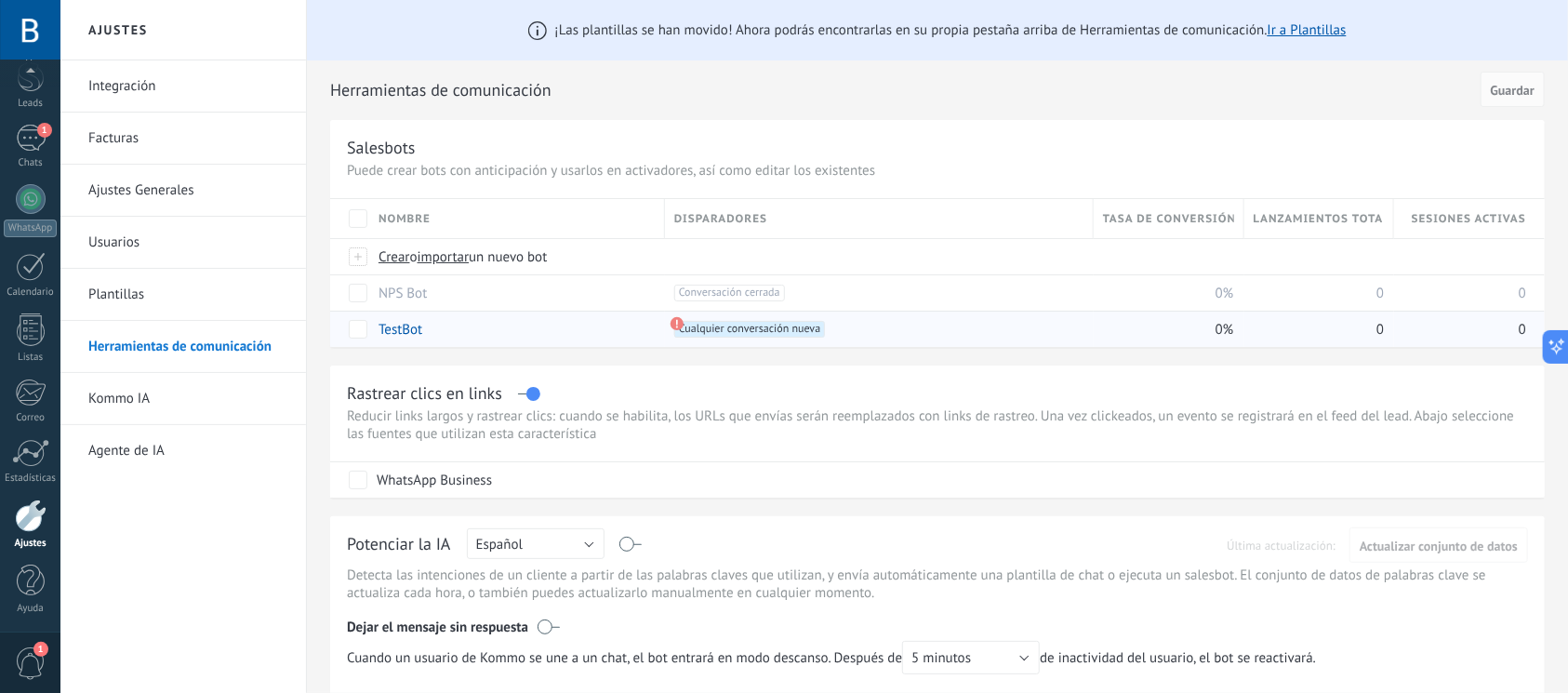 click on "Cualquier conversación nueva +0" at bounding box center (750, 329) 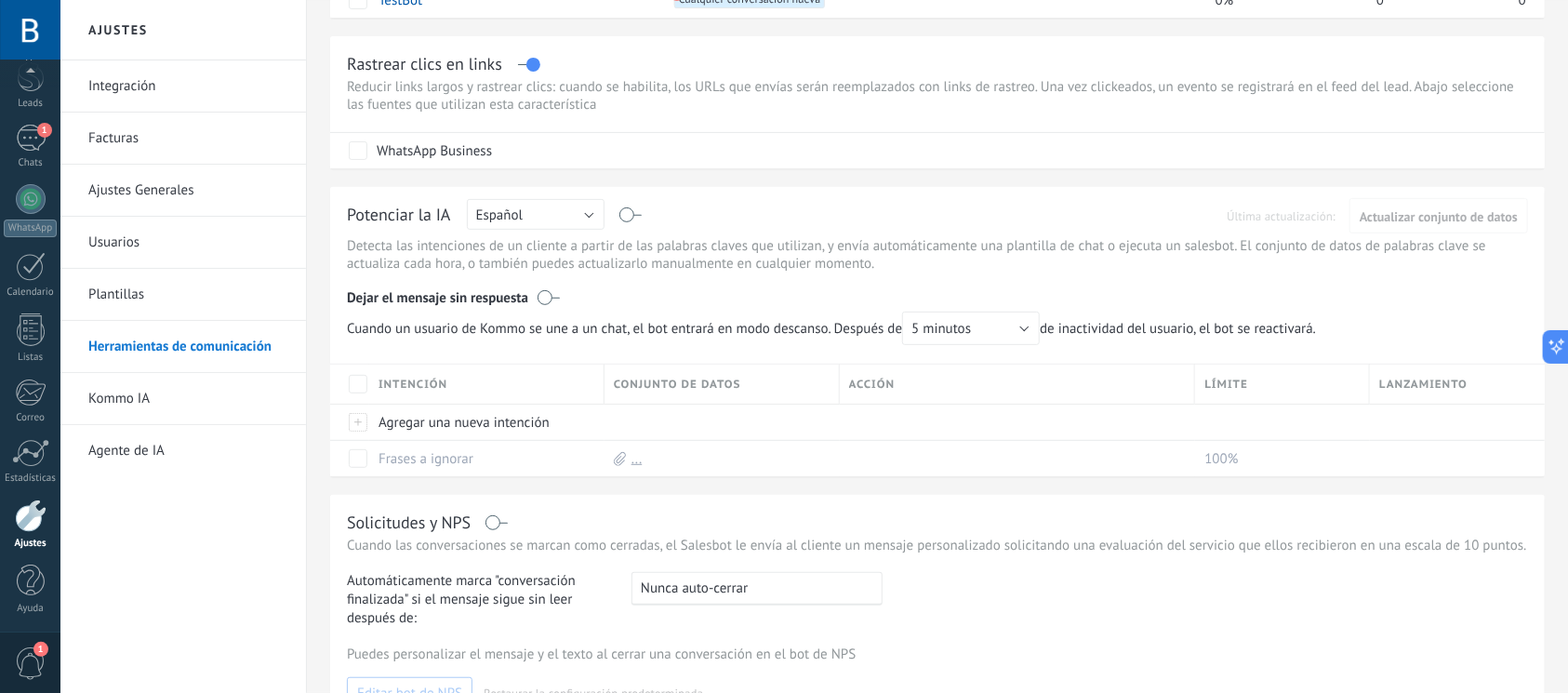 scroll, scrollTop: 372, scrollLeft: 0, axis: vertical 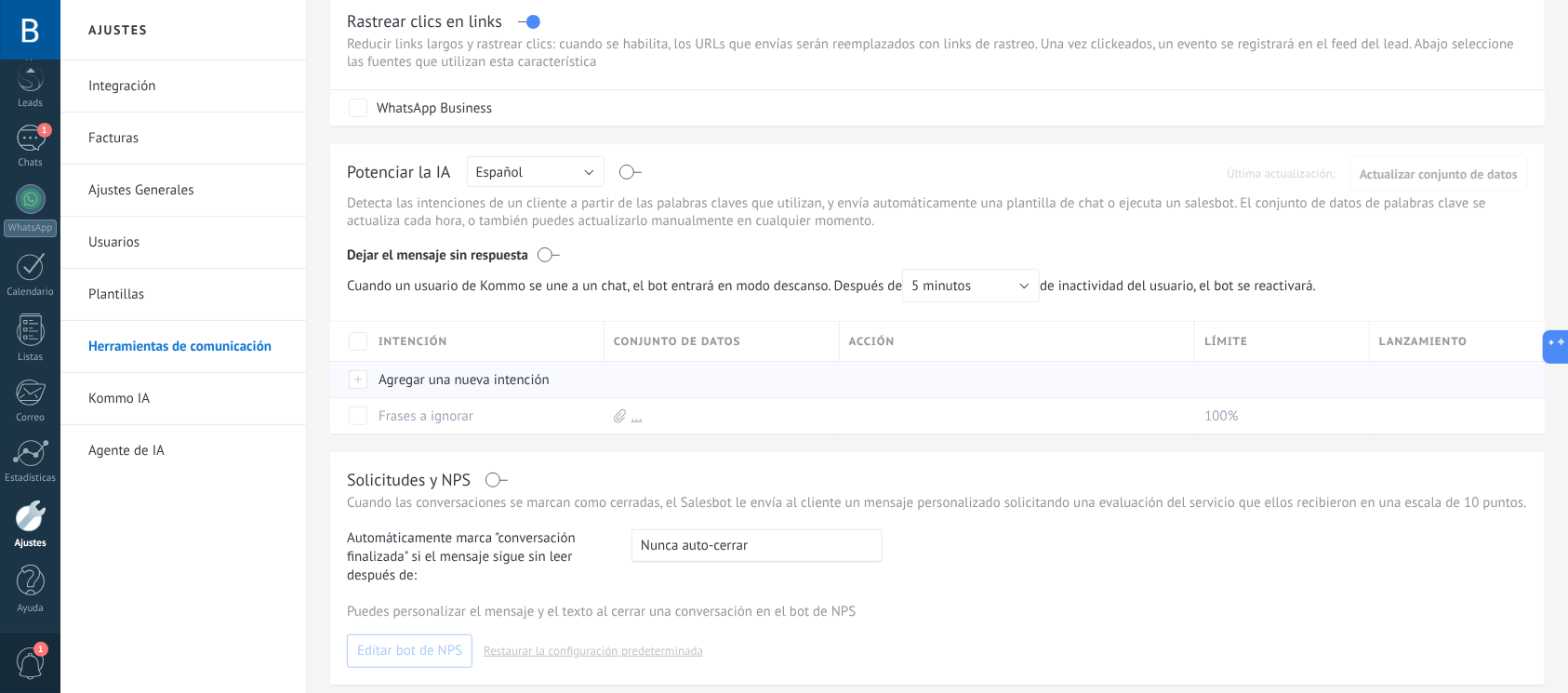 click on "Agregar una nueva intención" at bounding box center [482, 380] 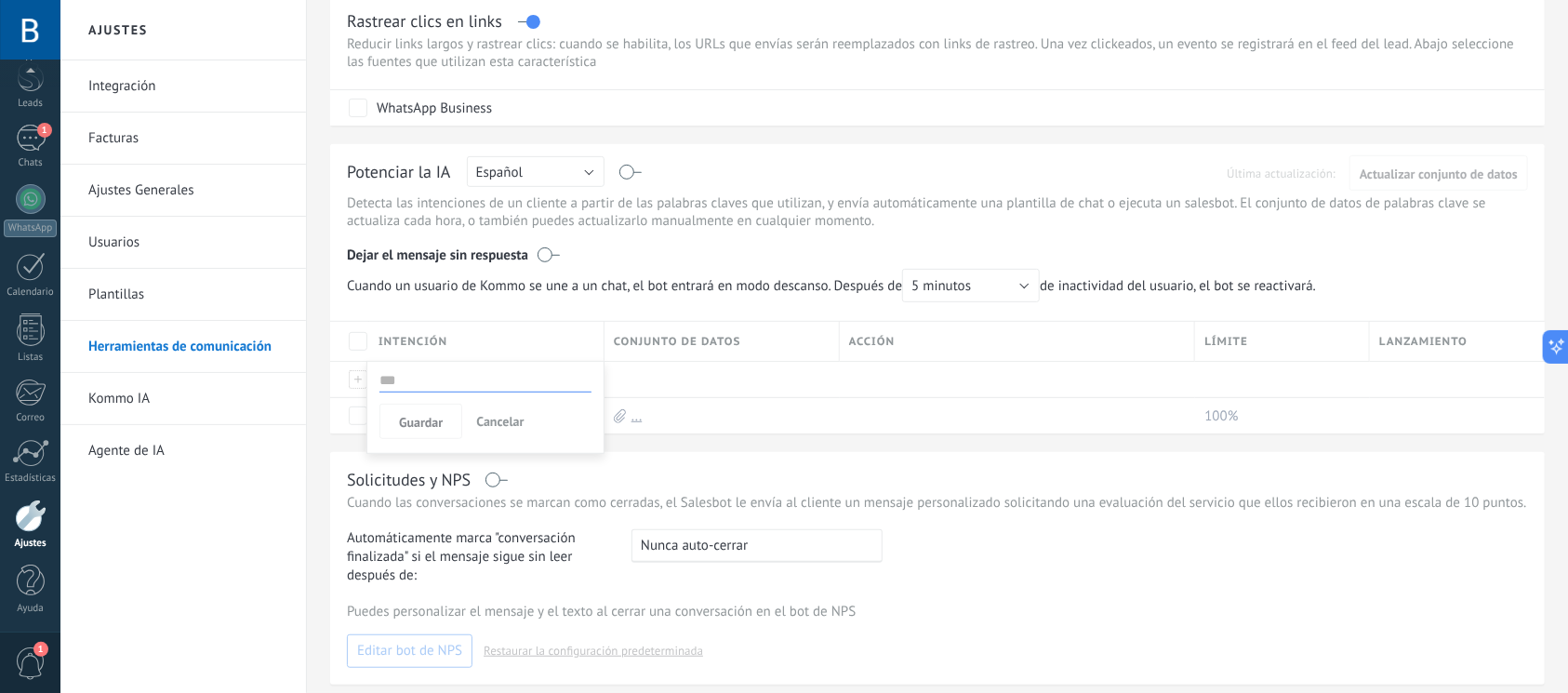 click at bounding box center [485, 380] 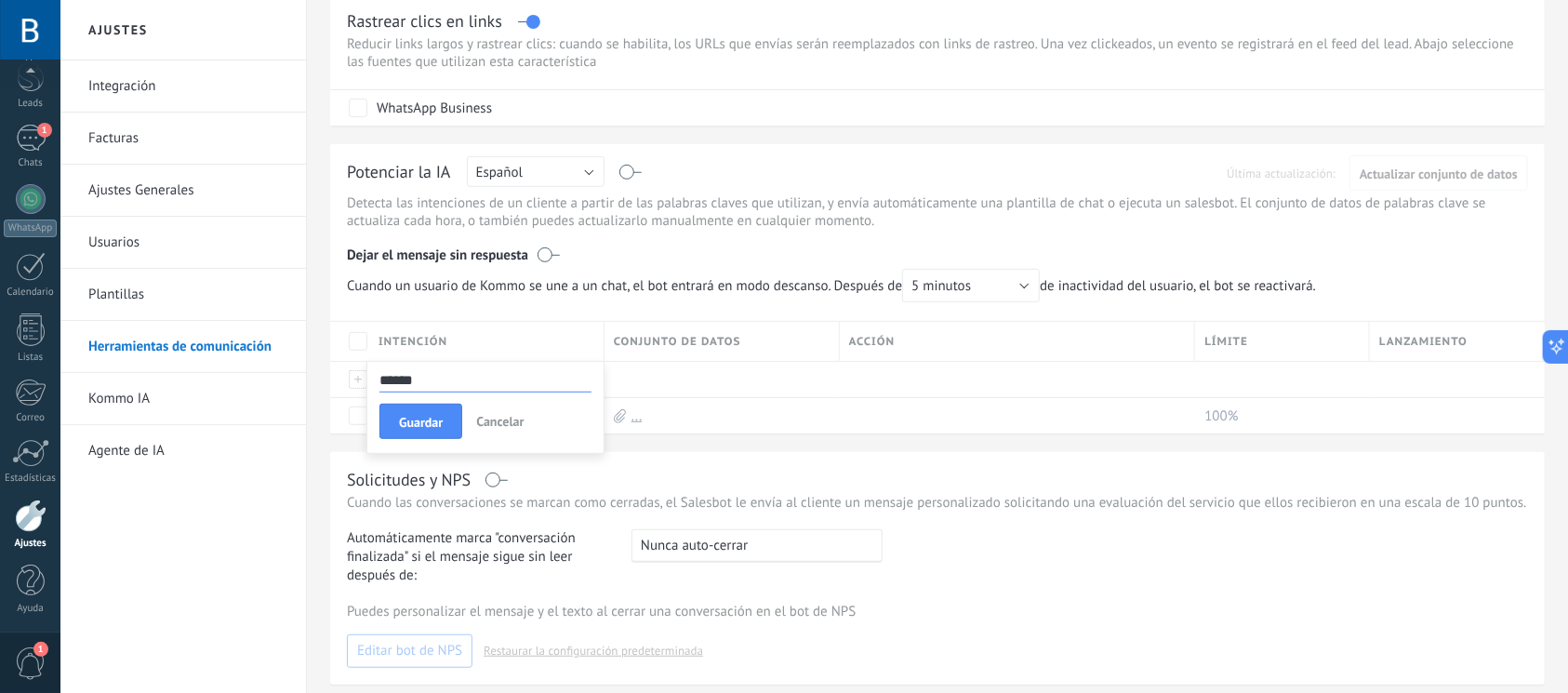 type on "******" 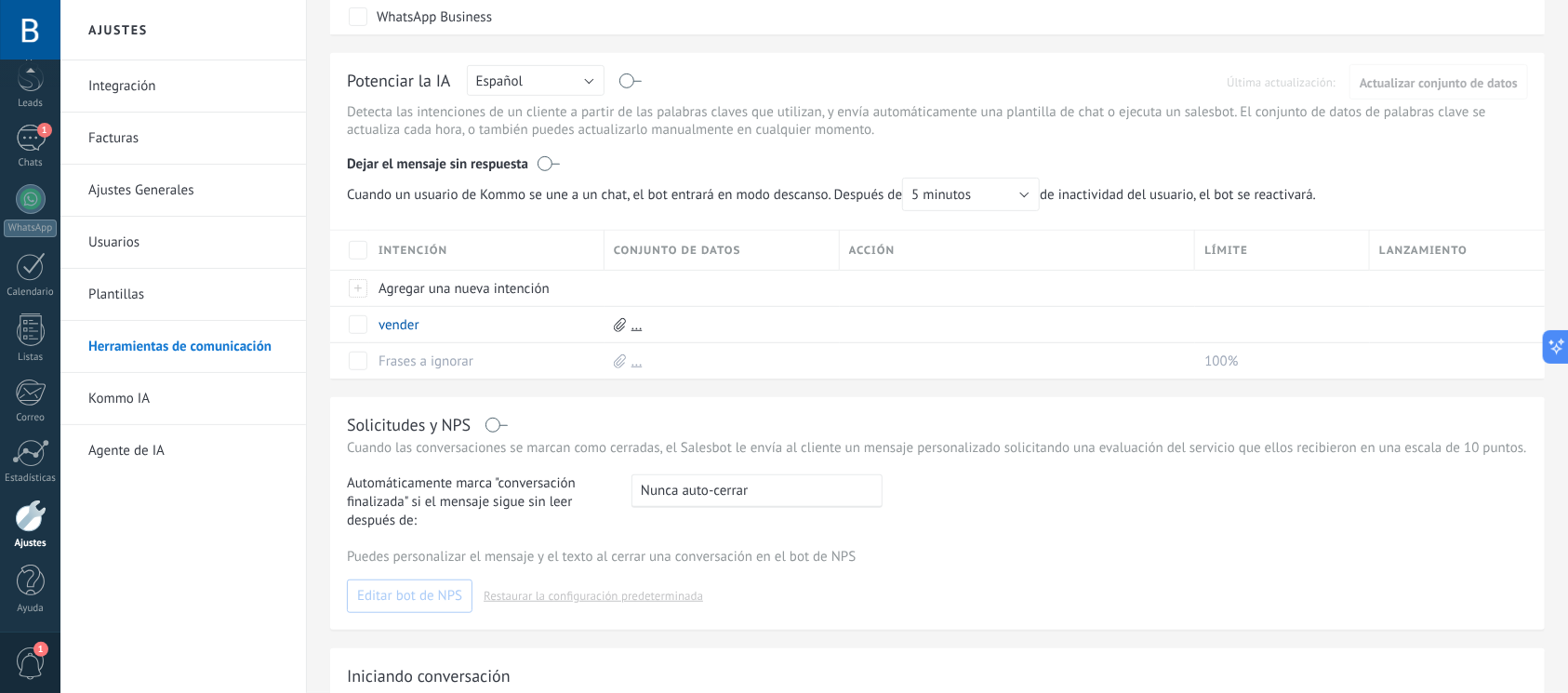 scroll, scrollTop: 620, scrollLeft: 0, axis: vertical 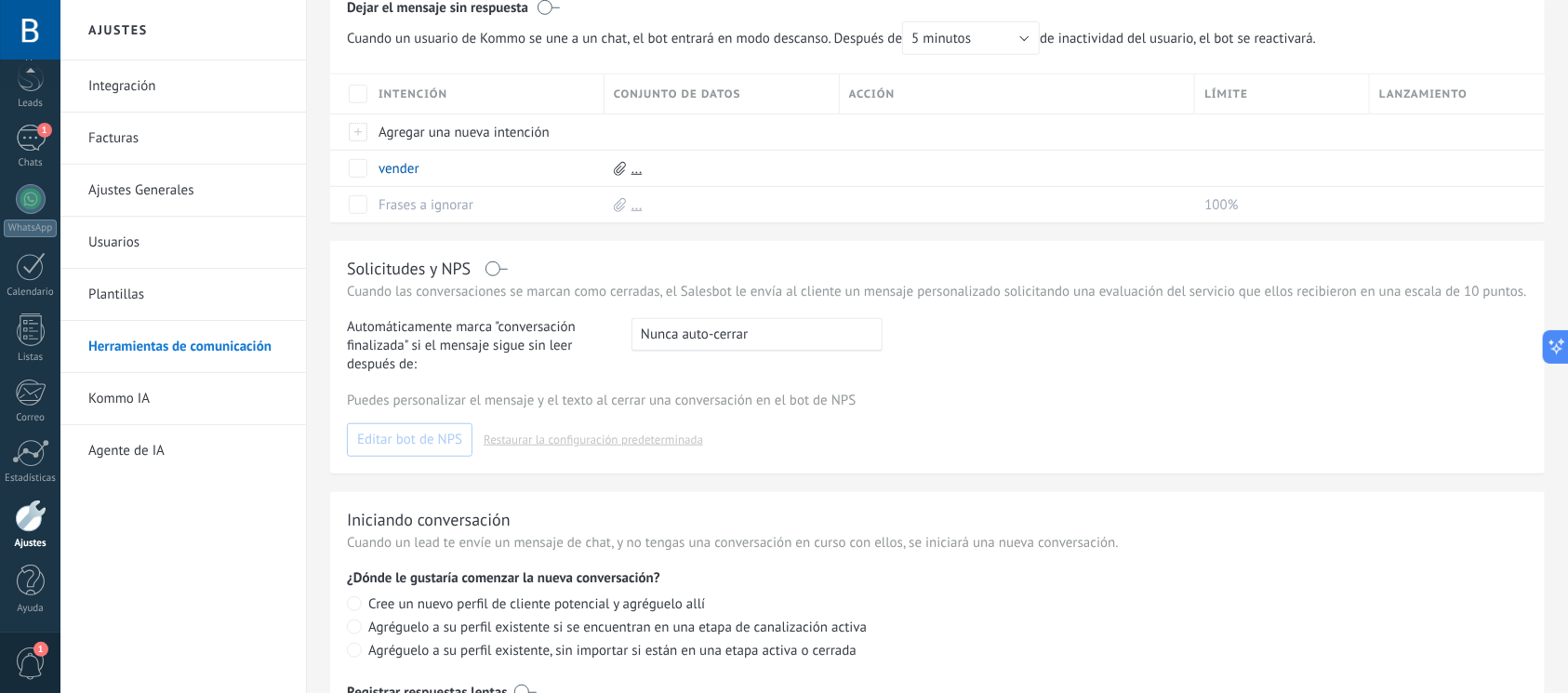 click on "Kommo IA" at bounding box center [188, 399] 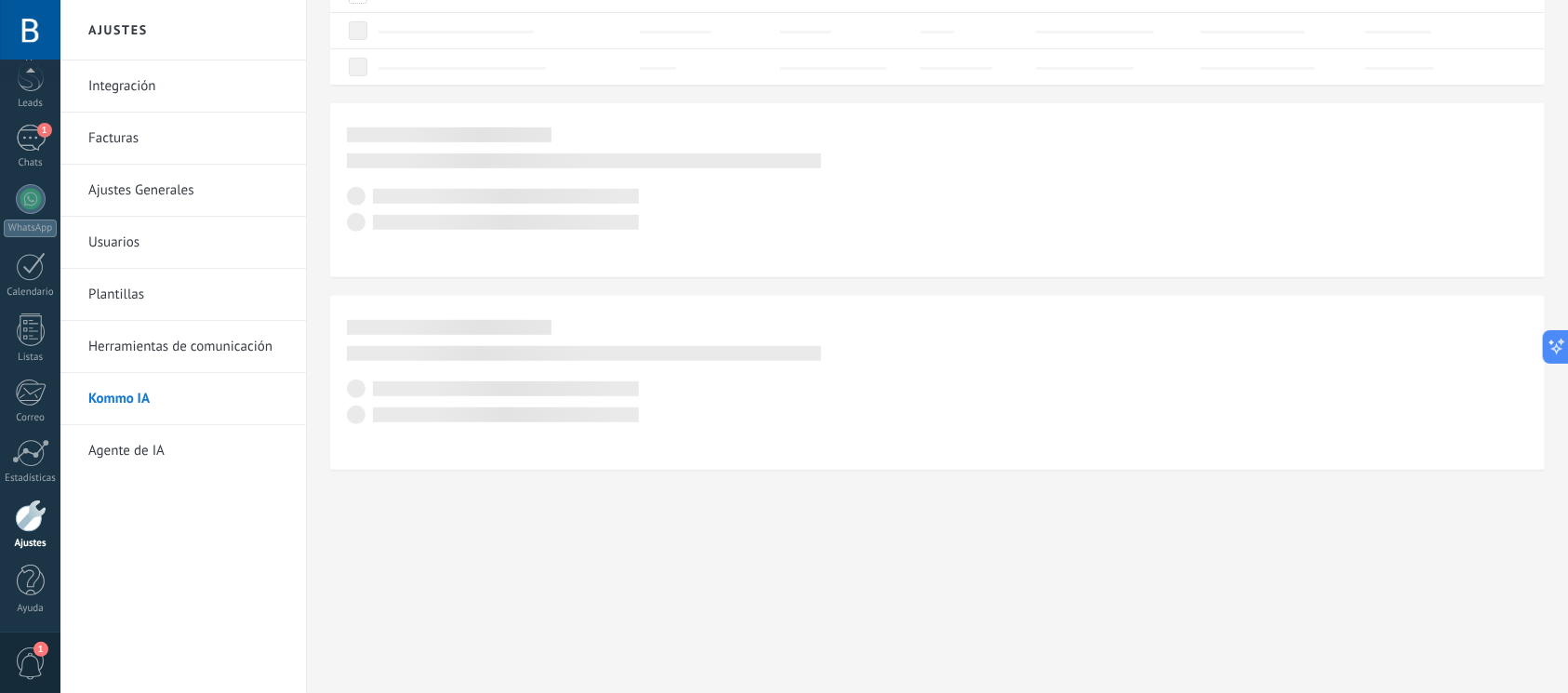 scroll, scrollTop: 0, scrollLeft: 0, axis: both 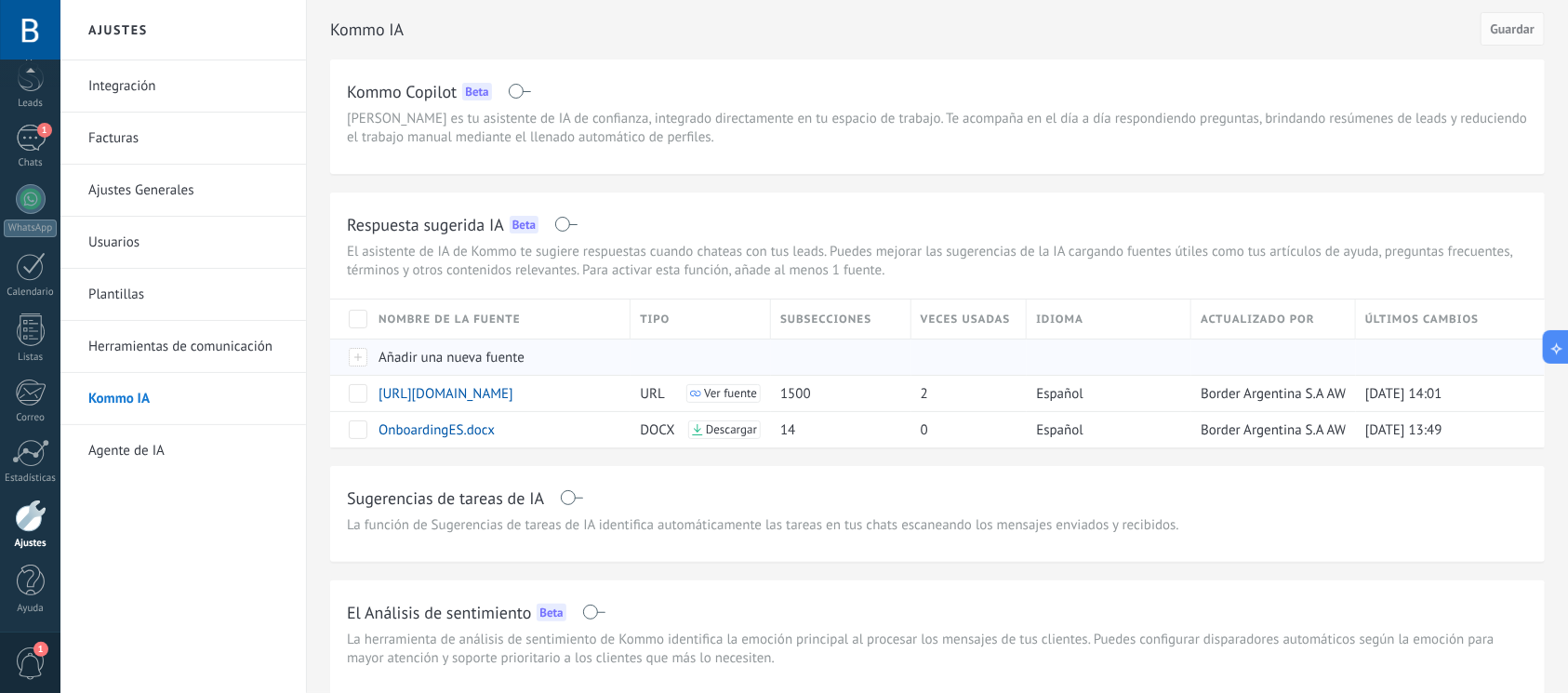 click at bounding box center [350, 356] 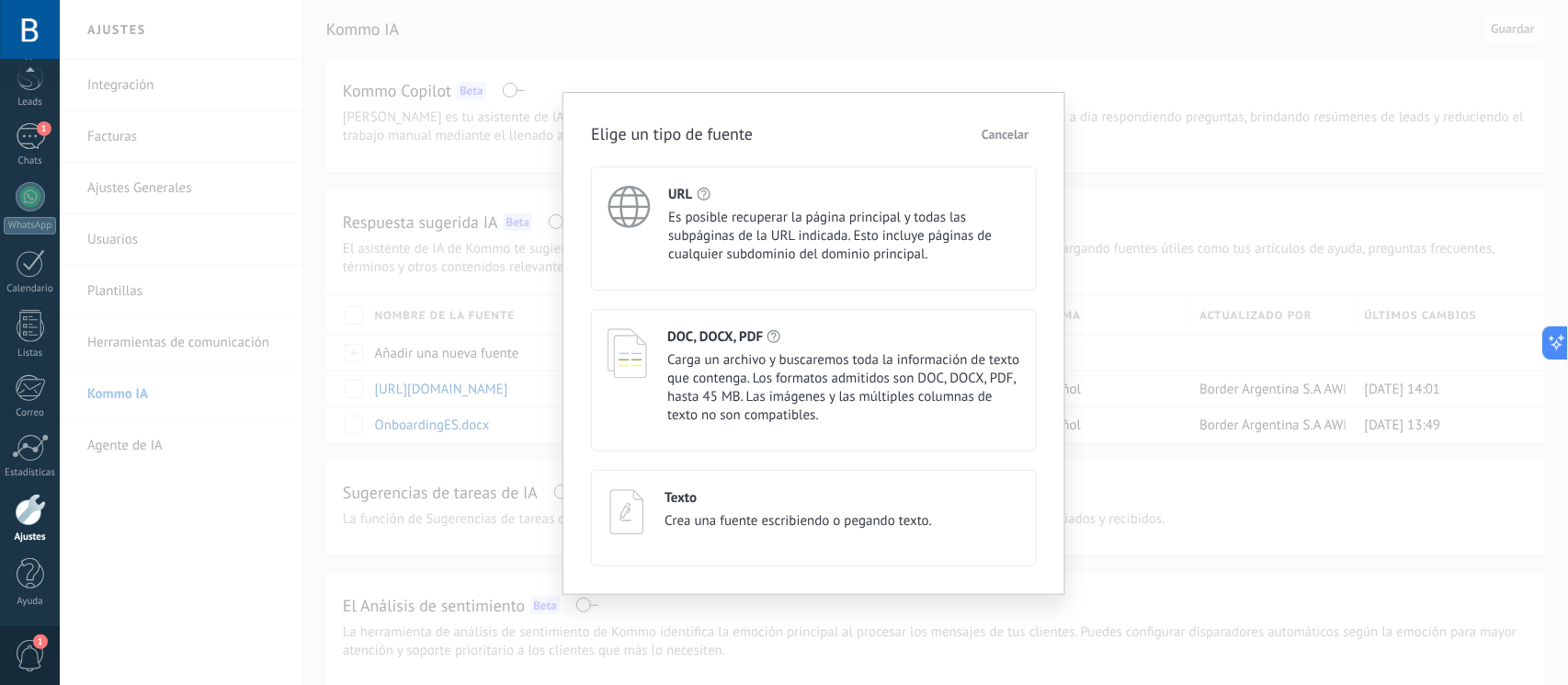click on "Carga un archivo y buscaremos toda la información de texto que contenga. Los formatos admitidos son DOC, DOCX, PDF, hasta 45 MB. Las imágenes y las múltiples columnas de texto no son compatibles." at bounding box center [844, 388] 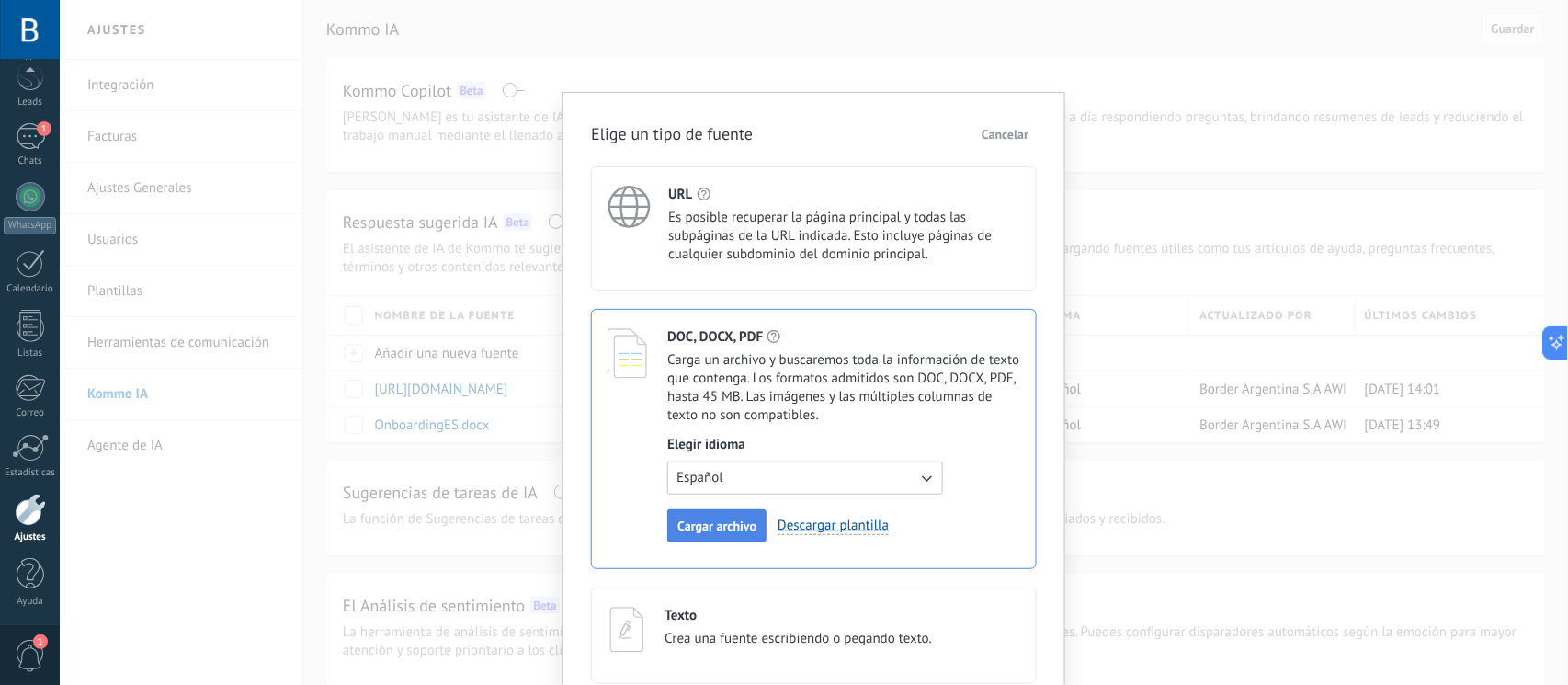 click on "Cargar archivo" at bounding box center [717, 526] 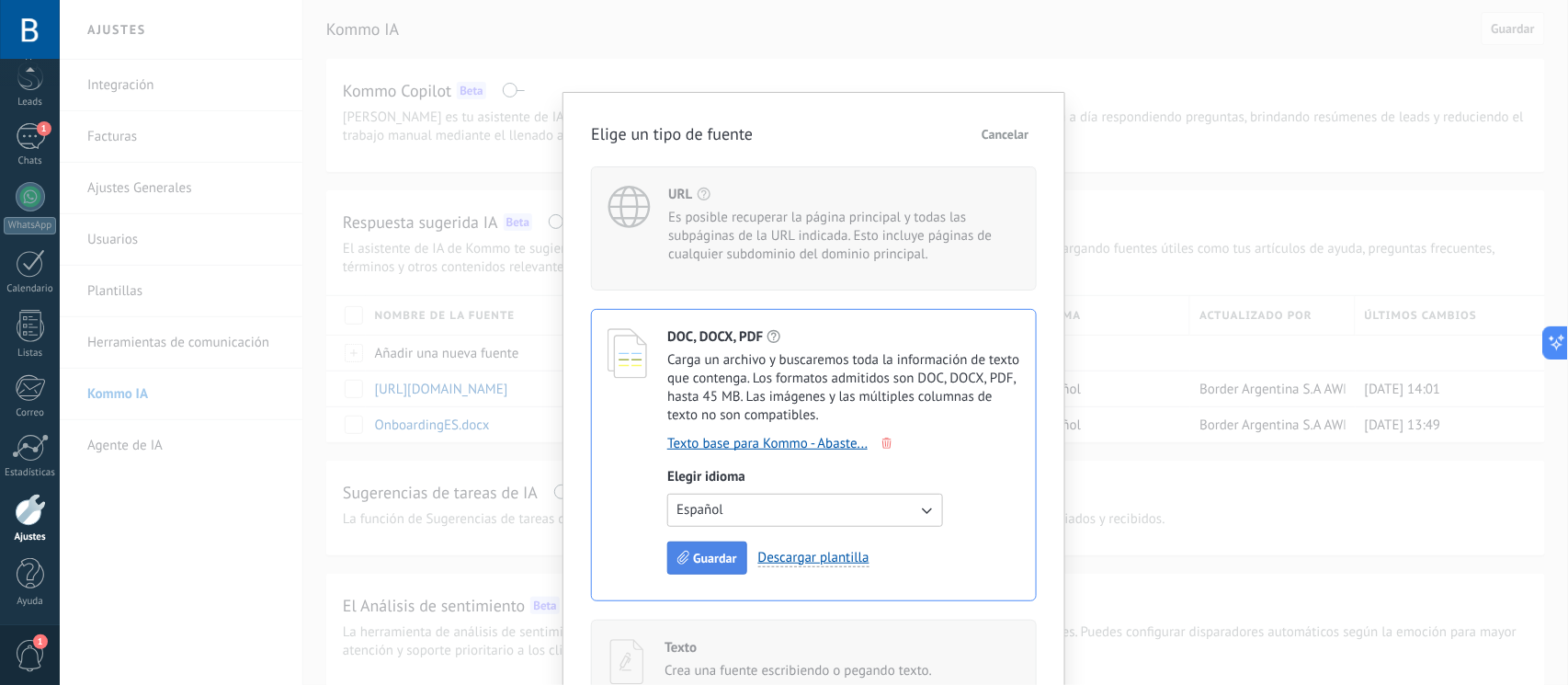 click on "Guardar" at bounding box center [714, 558] 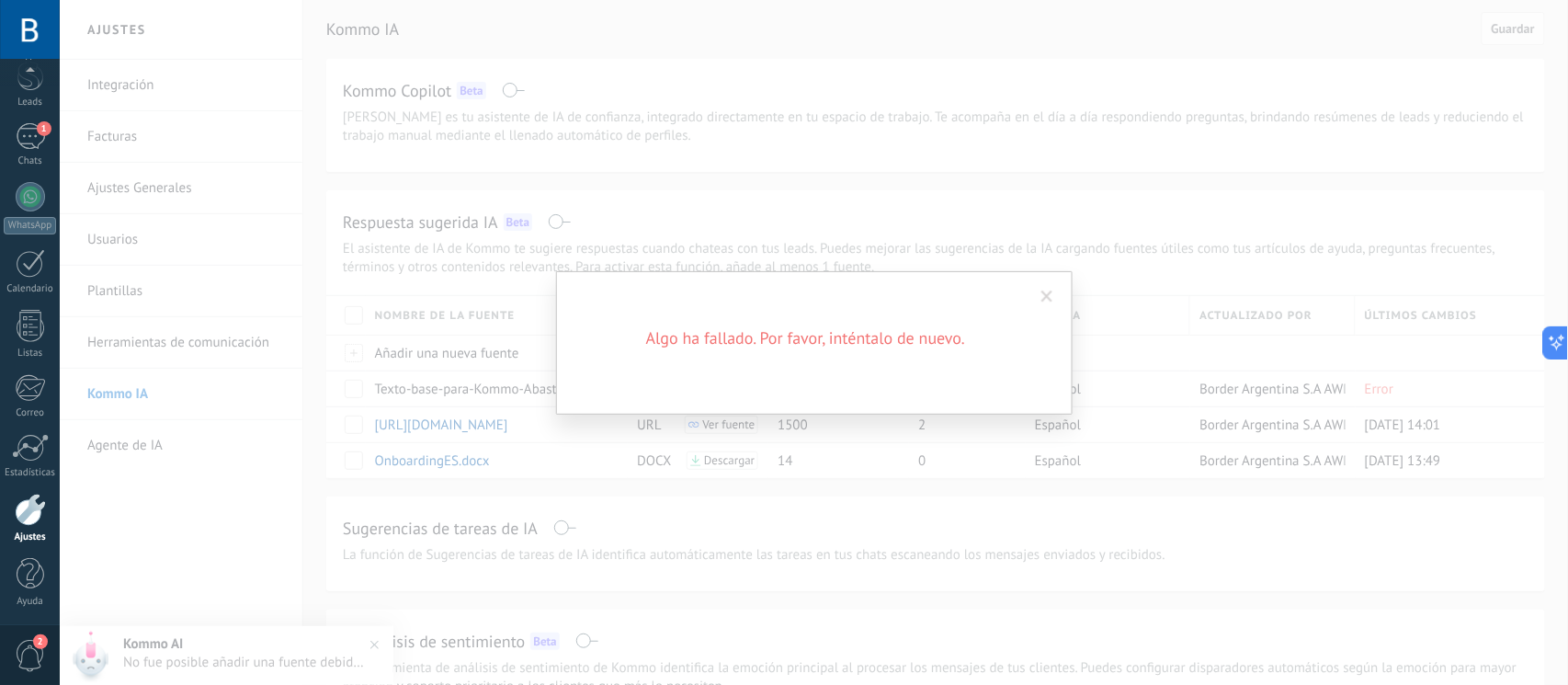 click at bounding box center [1047, 297] 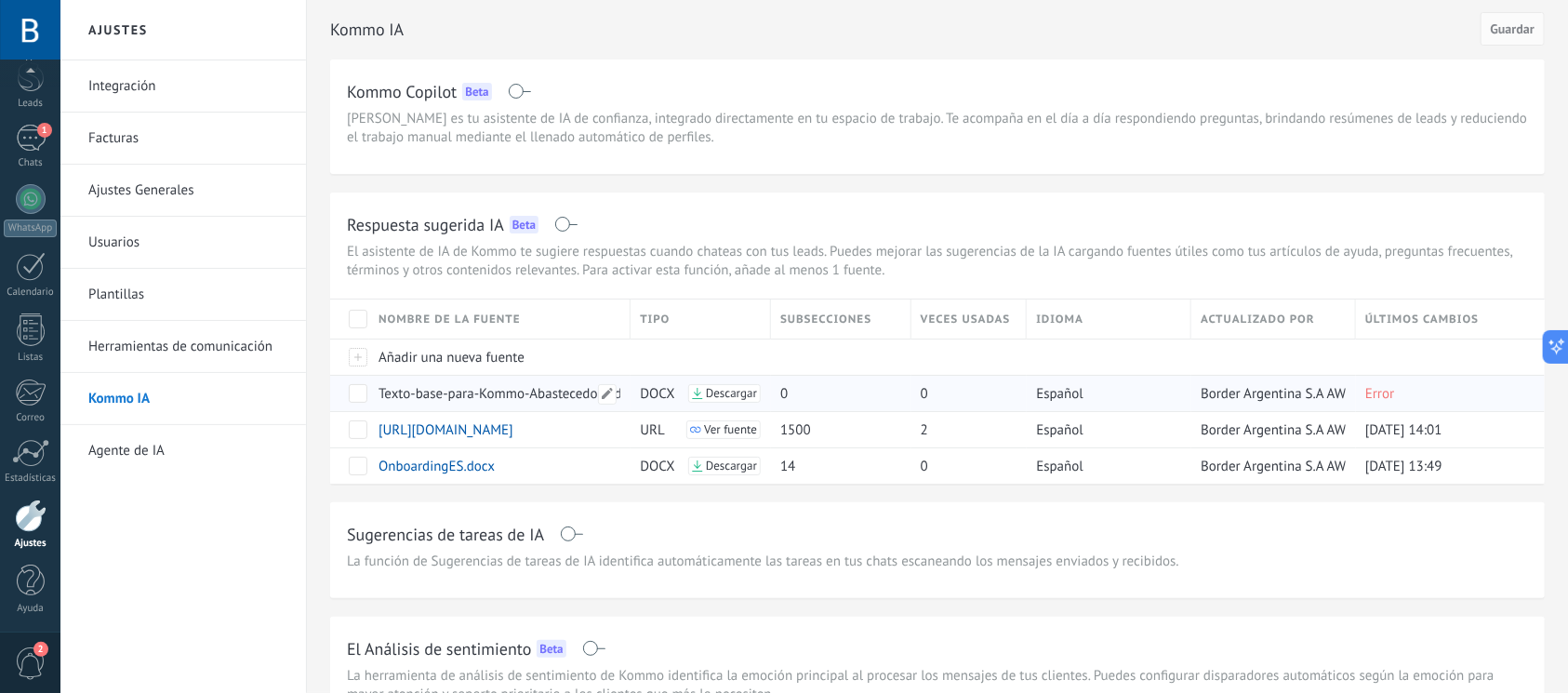 click on "Texto-base-para-Kommo-Abastecedora-del-Sur-1.docx" at bounding box center [495, 393] 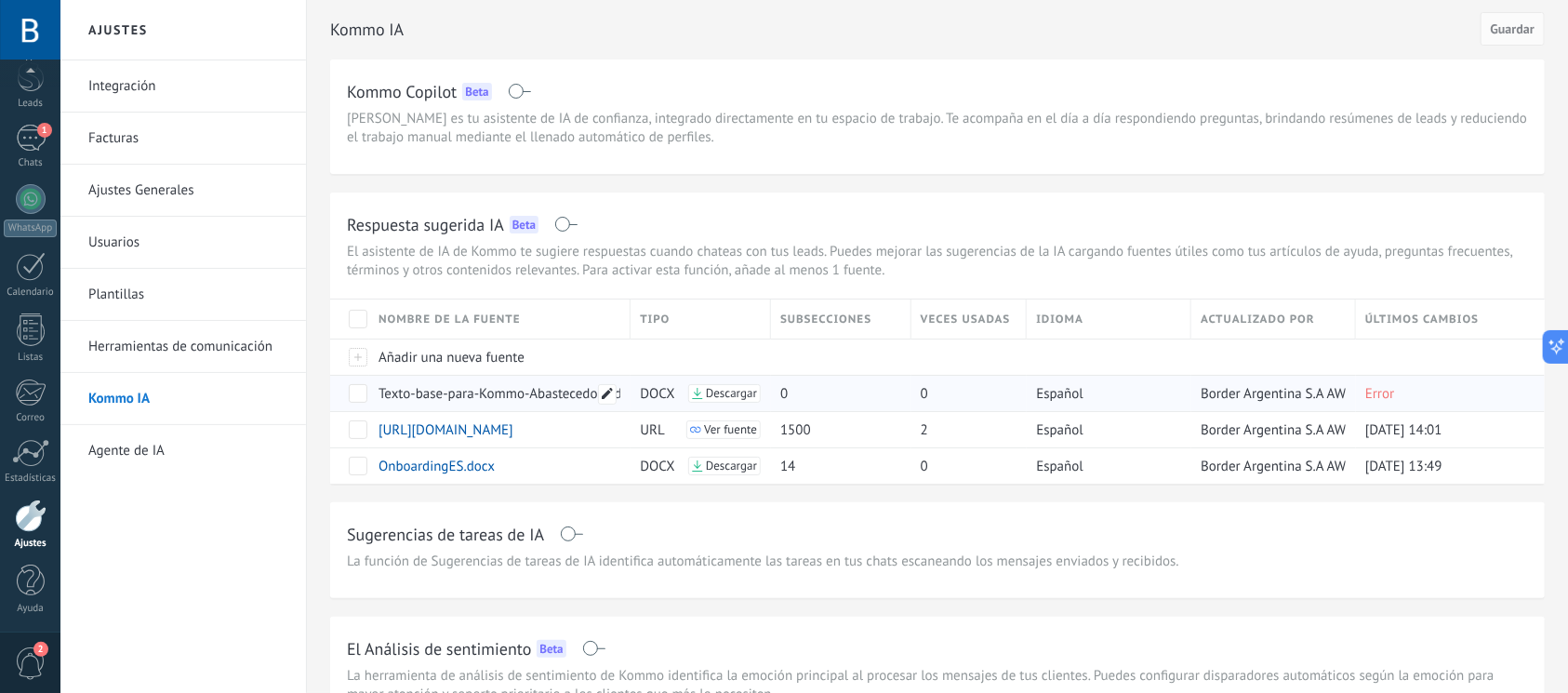click 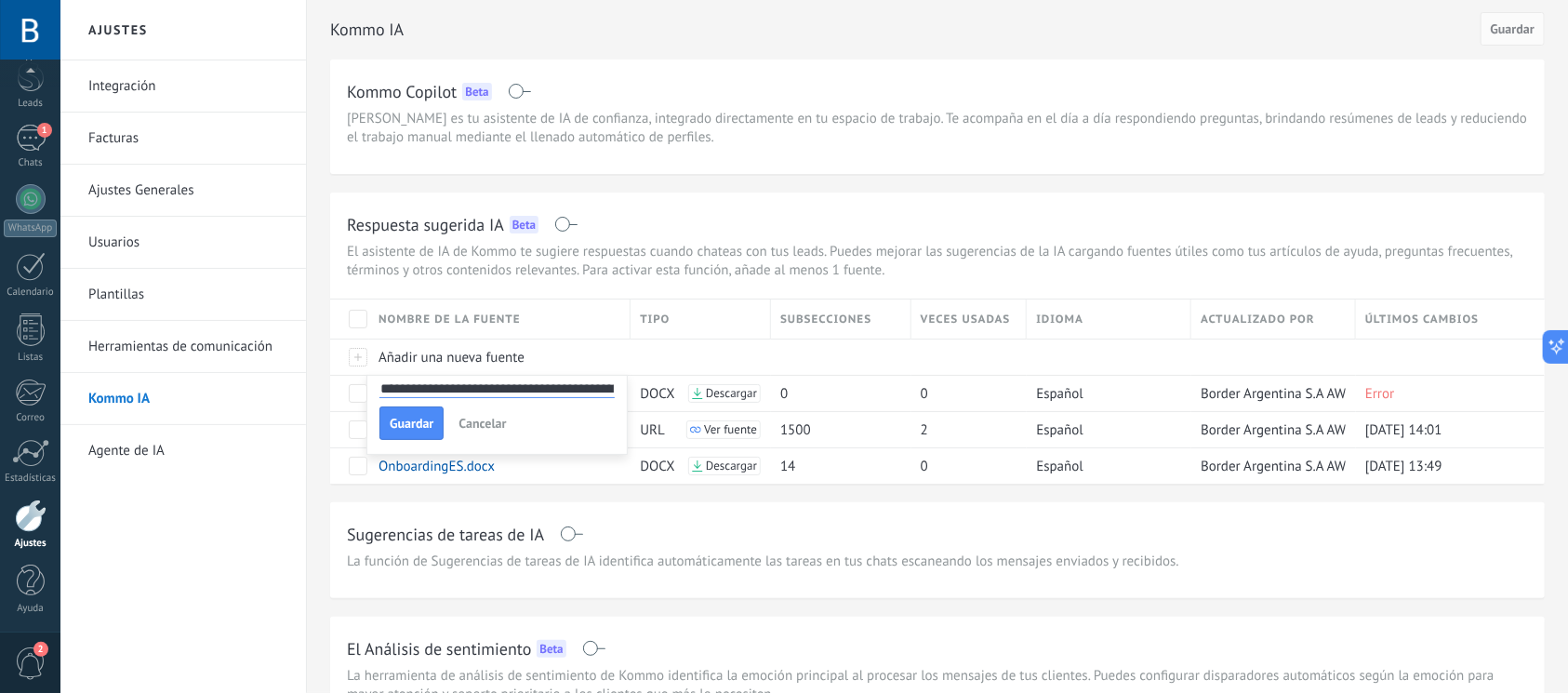 click on "**********" at bounding box center [497, 388] 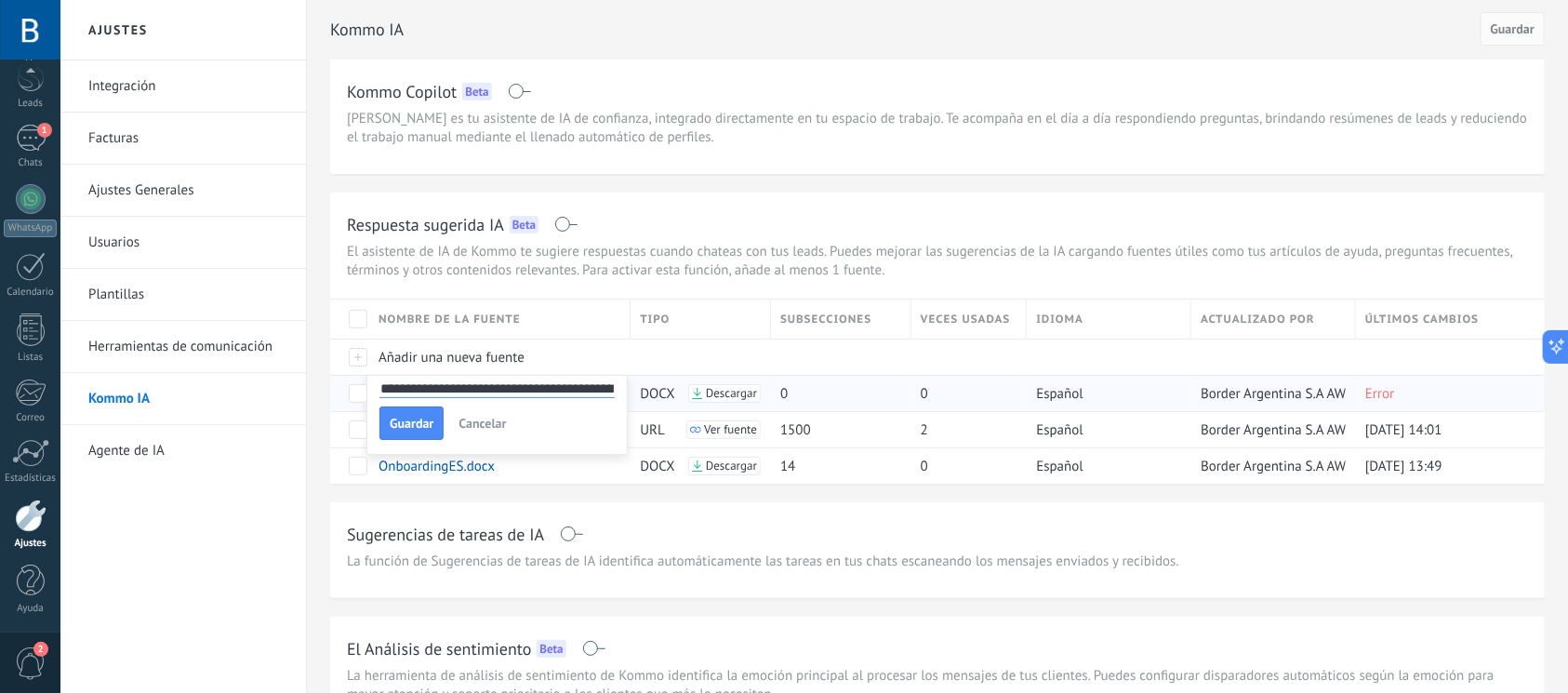 drag, startPoint x: 527, startPoint y: 388, endPoint x: 348, endPoint y: 392, distance: 179.04469 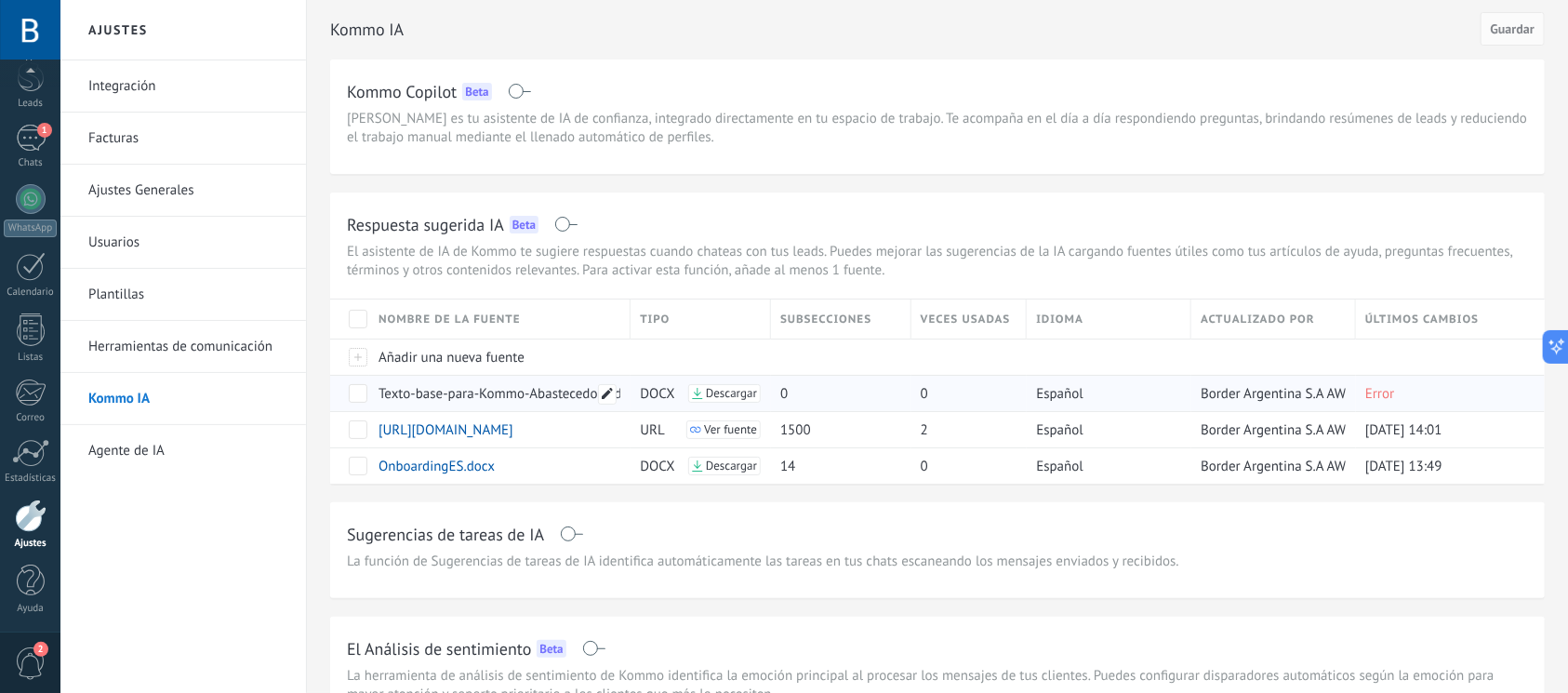 click 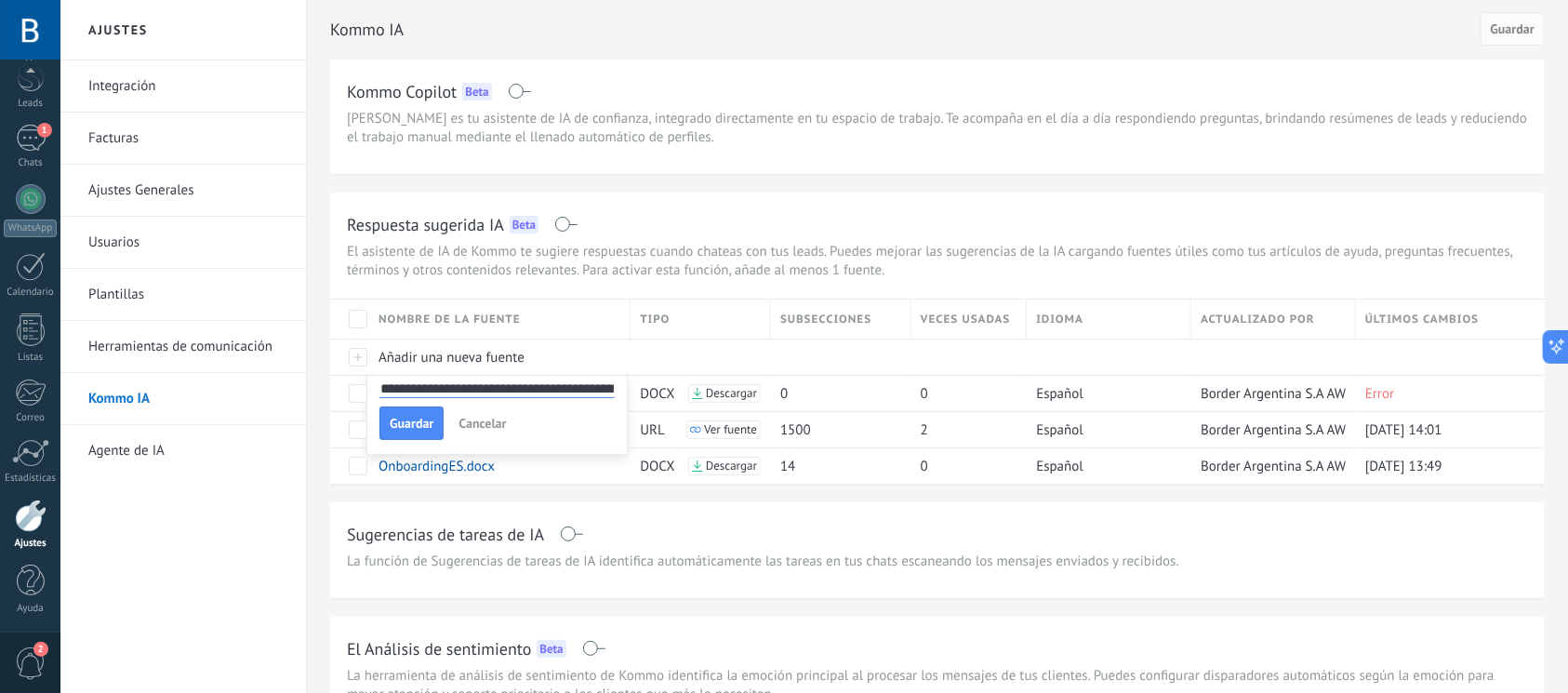 drag, startPoint x: 596, startPoint y: 386, endPoint x: 370, endPoint y: 385, distance: 226.00221 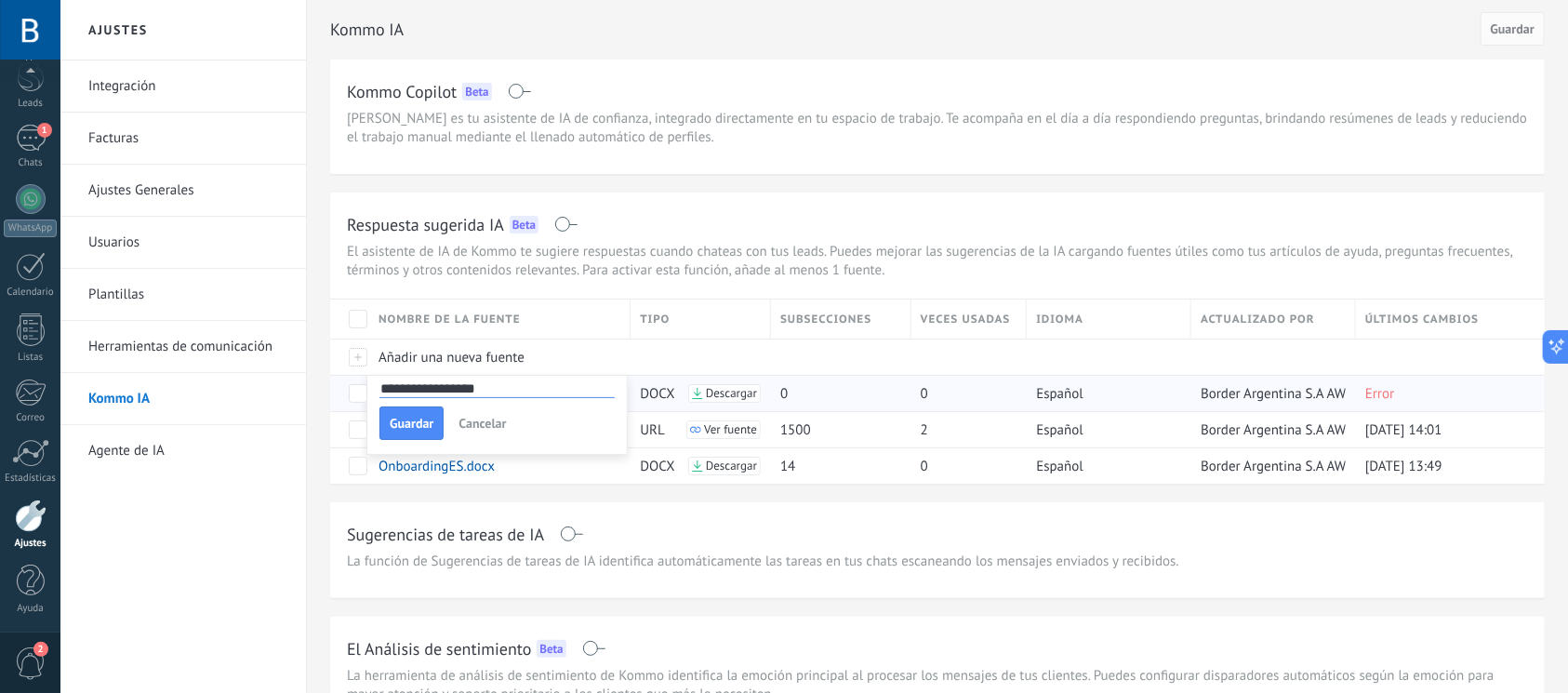 drag, startPoint x: 444, startPoint y: 386, endPoint x: 344, endPoint y: 389, distance: 100.04499 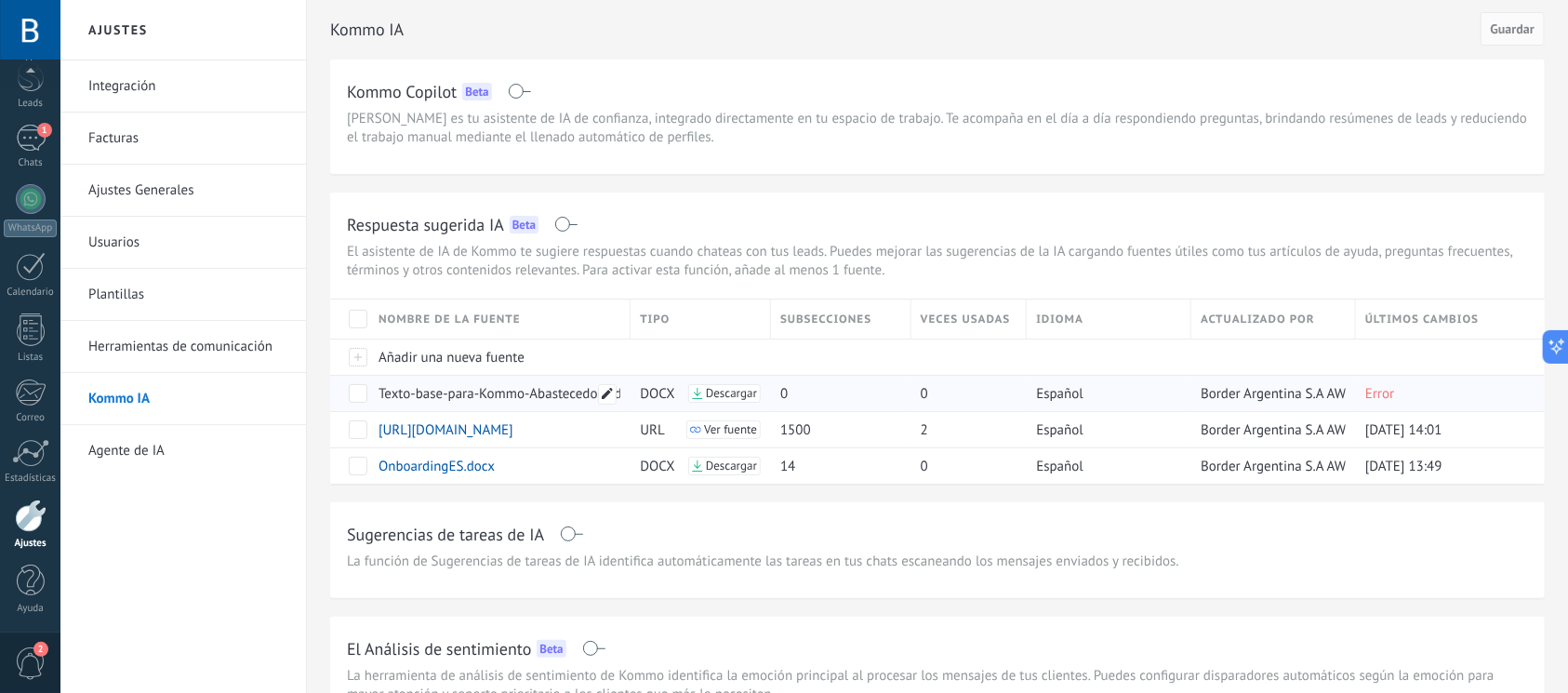 click 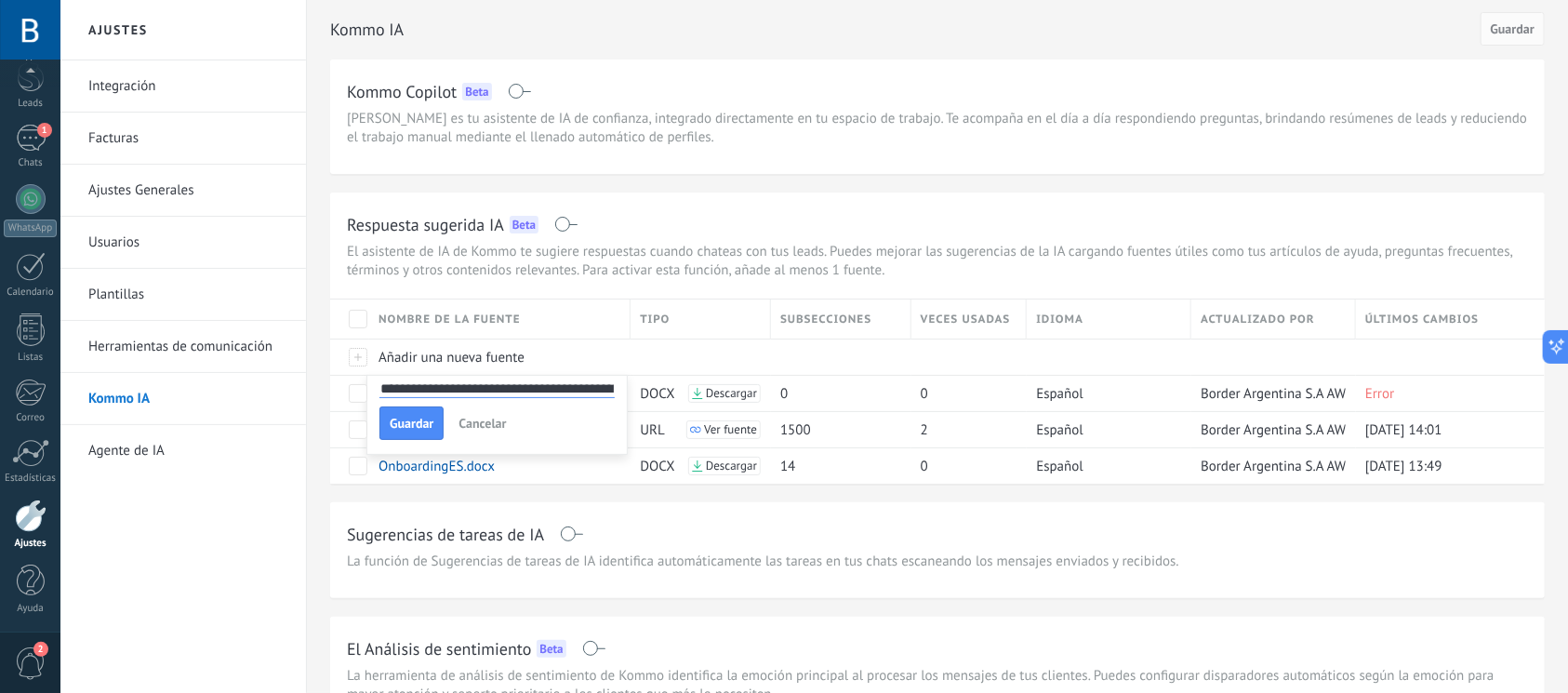 drag, startPoint x: 548, startPoint y: 393, endPoint x: 318, endPoint y: 389, distance: 230.03478 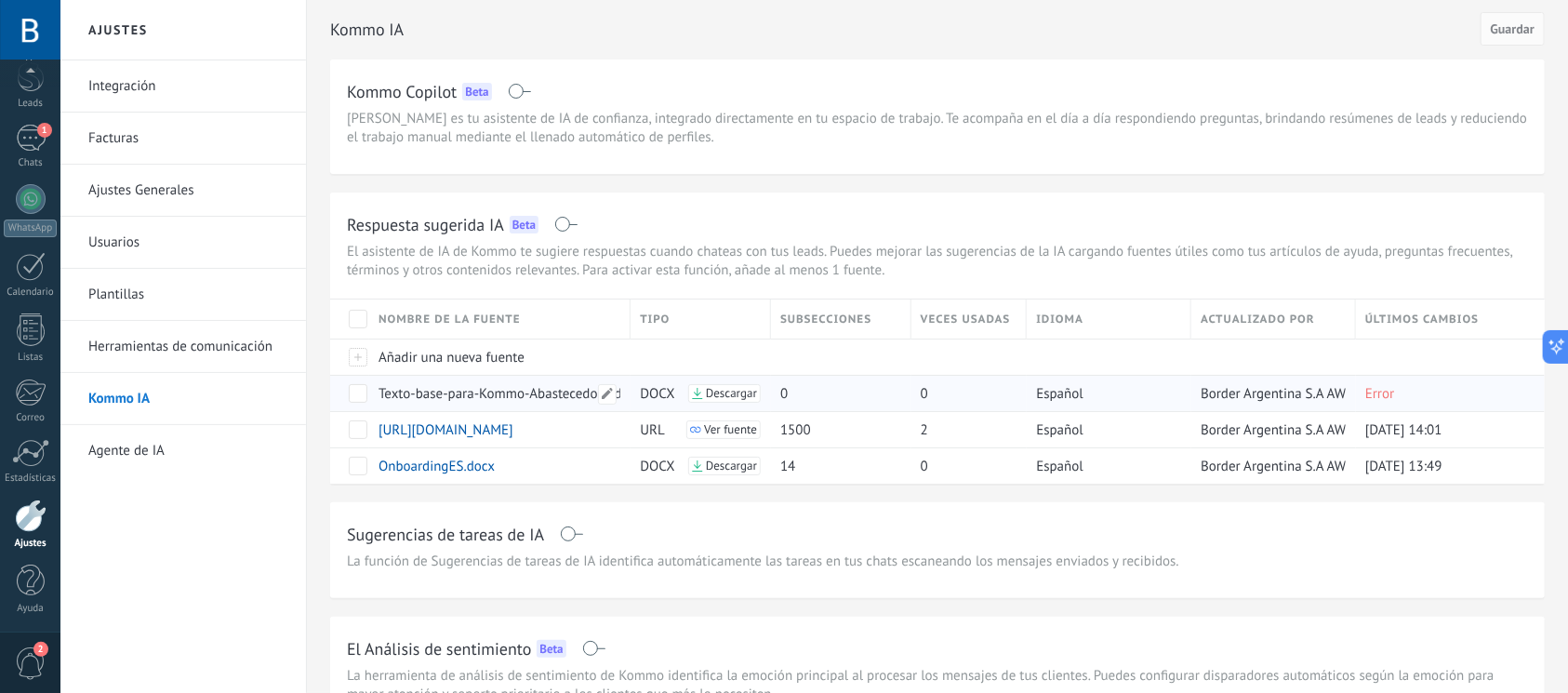 click on "Texto-base-para-Kommo-Abastecedora-del-Sur-1.docx" at bounding box center [539, 393] 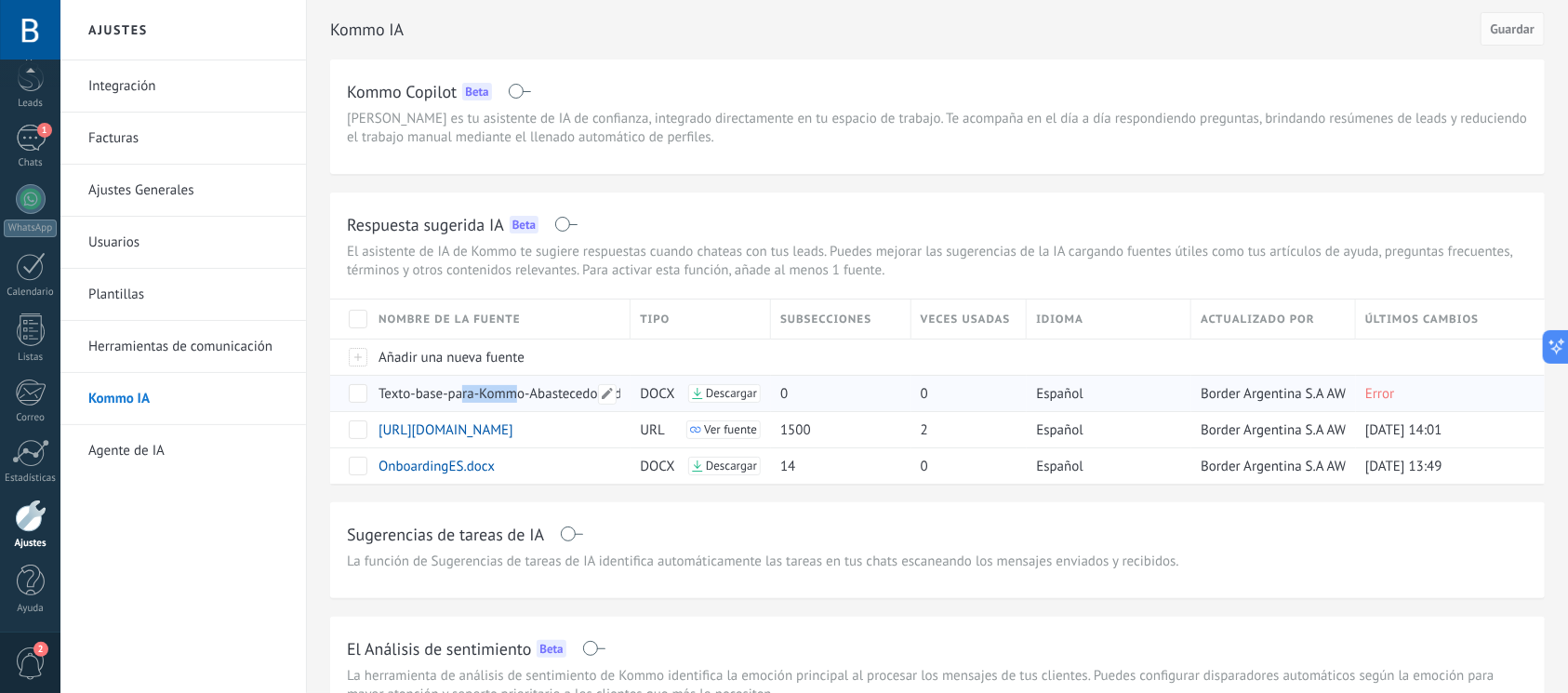 drag, startPoint x: 513, startPoint y: 393, endPoint x: 464, endPoint y: 388, distance: 49.254441 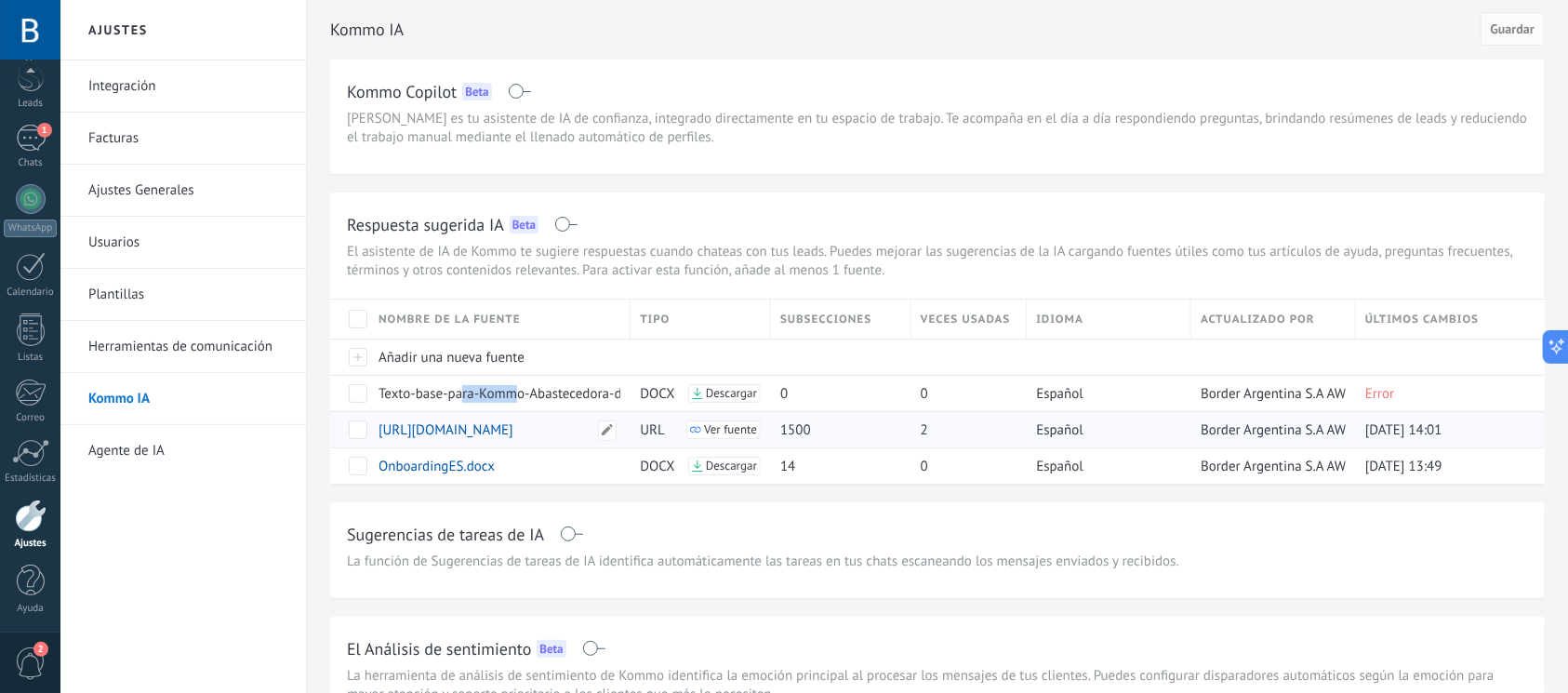 click at bounding box center [350, 429] 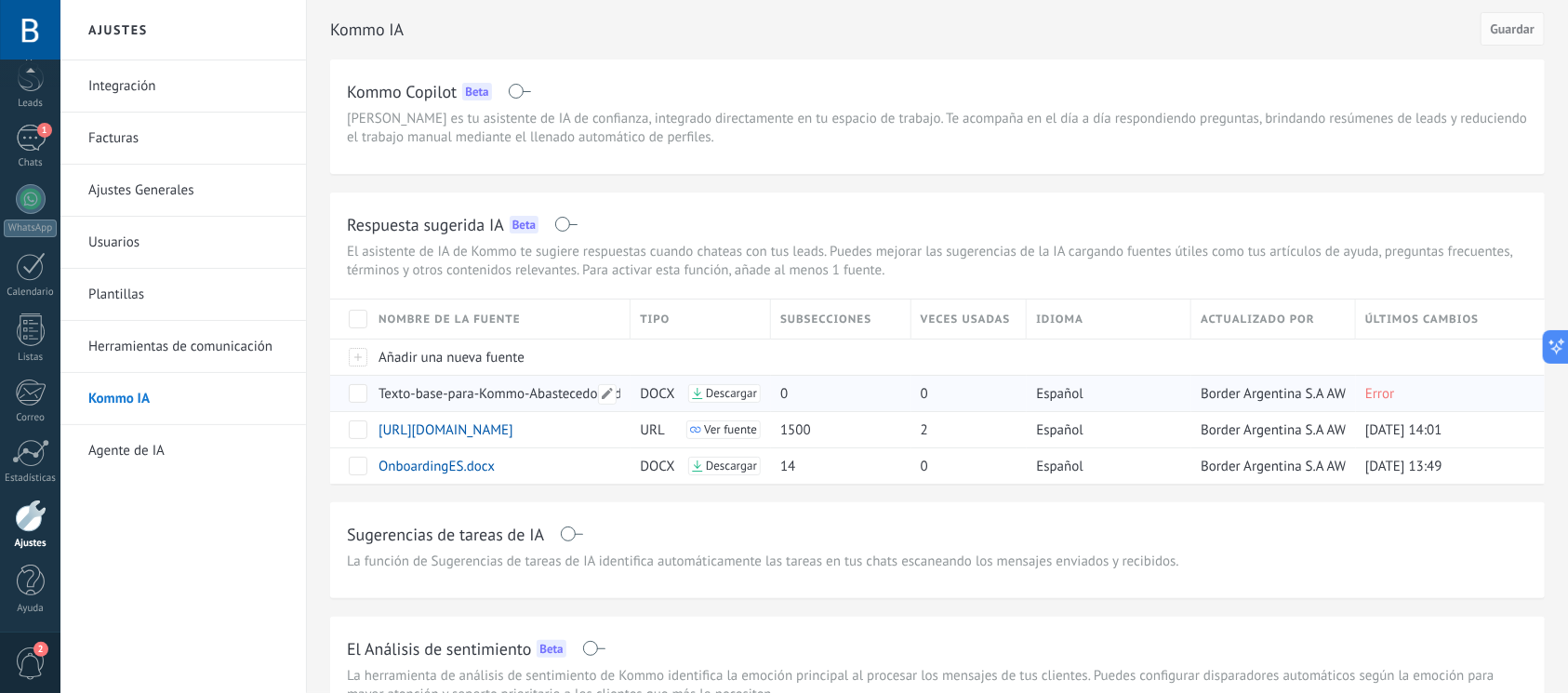 click on "Texto-base-para-Kommo-Abastecedora-del-Sur-1.docx" at bounding box center (539, 393) 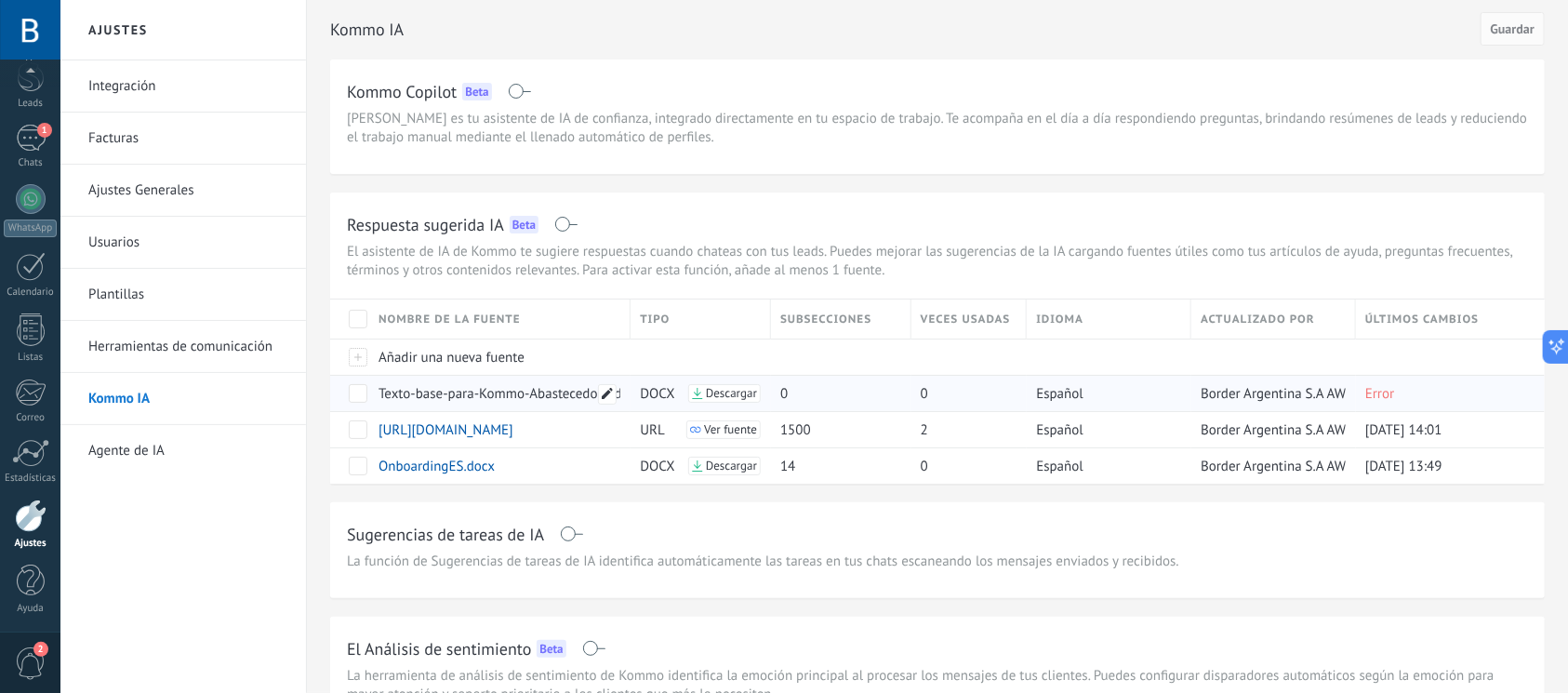 click 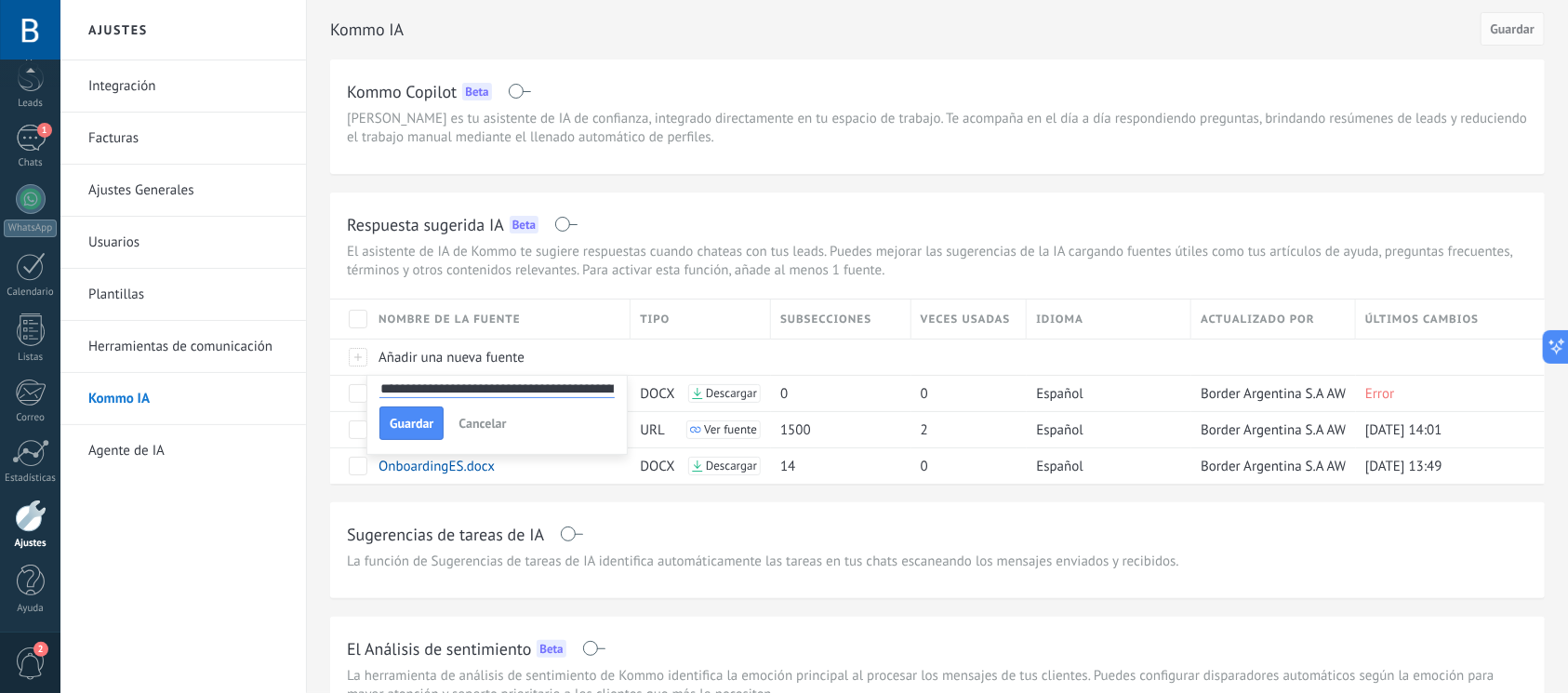 click on "Cancelar" at bounding box center (482, 423) 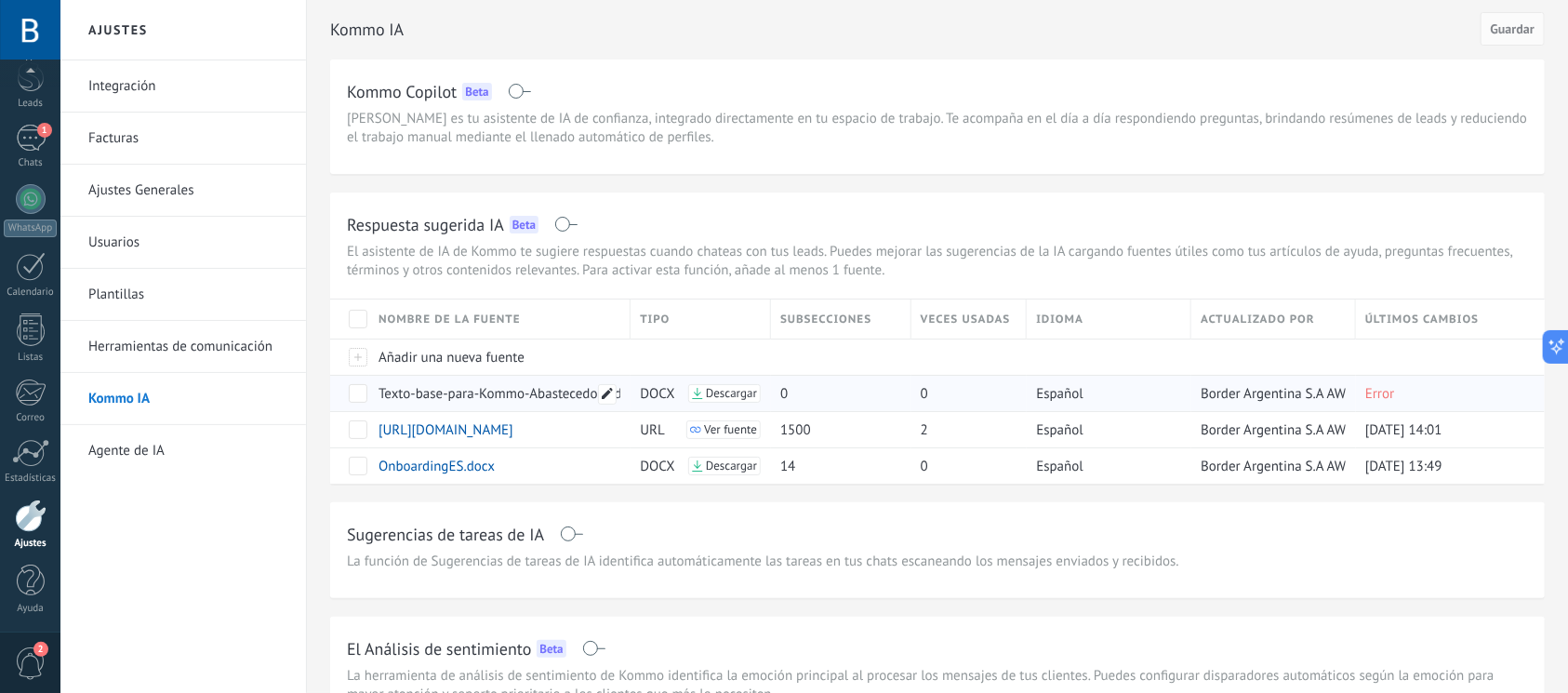 click at bounding box center (607, 394) 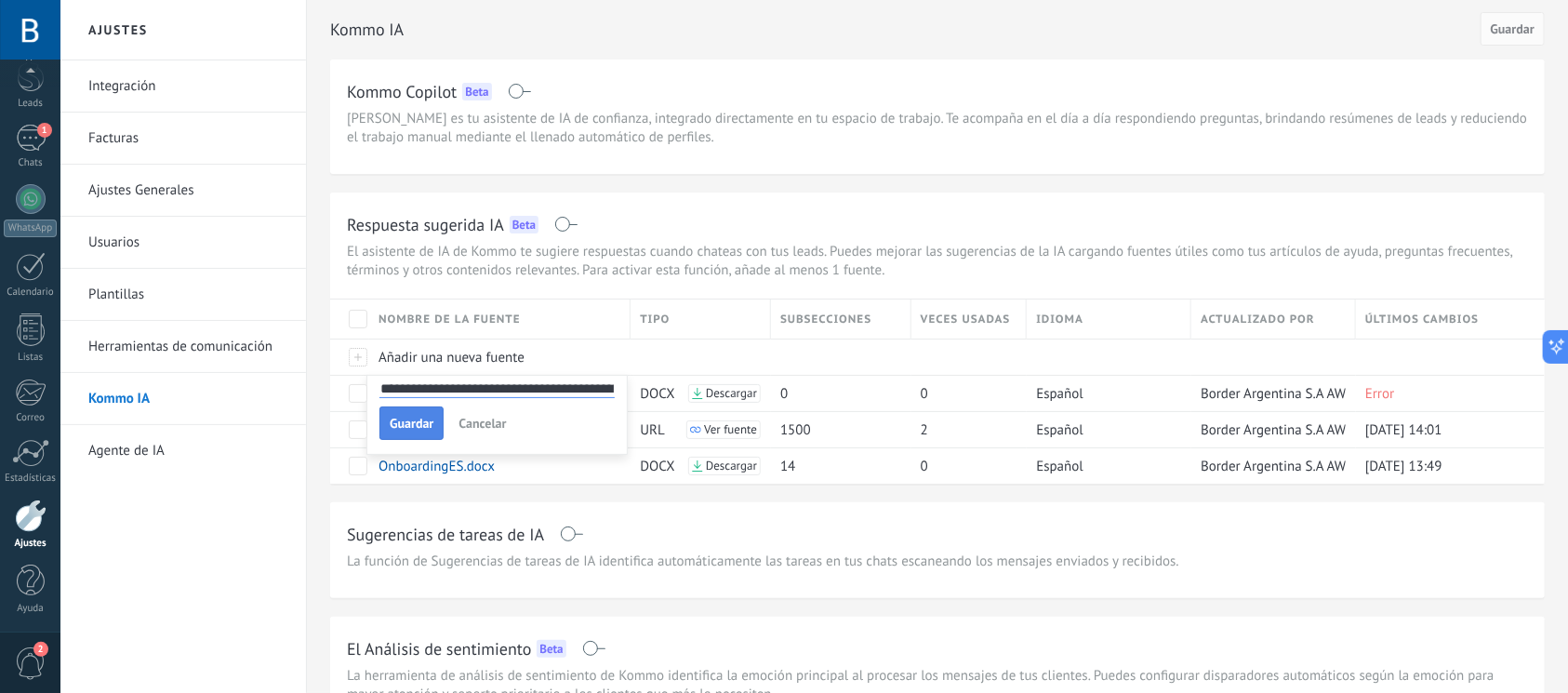 click on "Guardar" at bounding box center [411, 423] 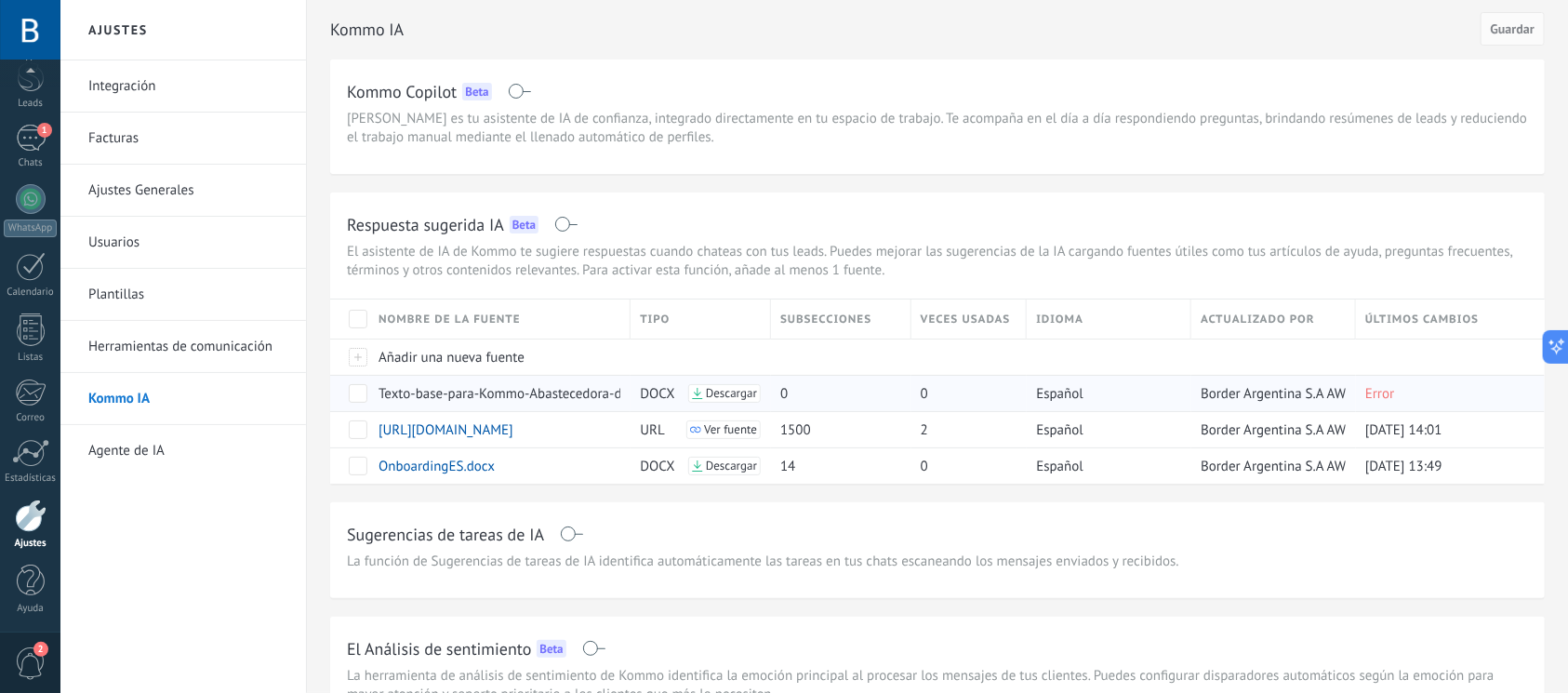 click on "0" at bounding box center (964, 393) 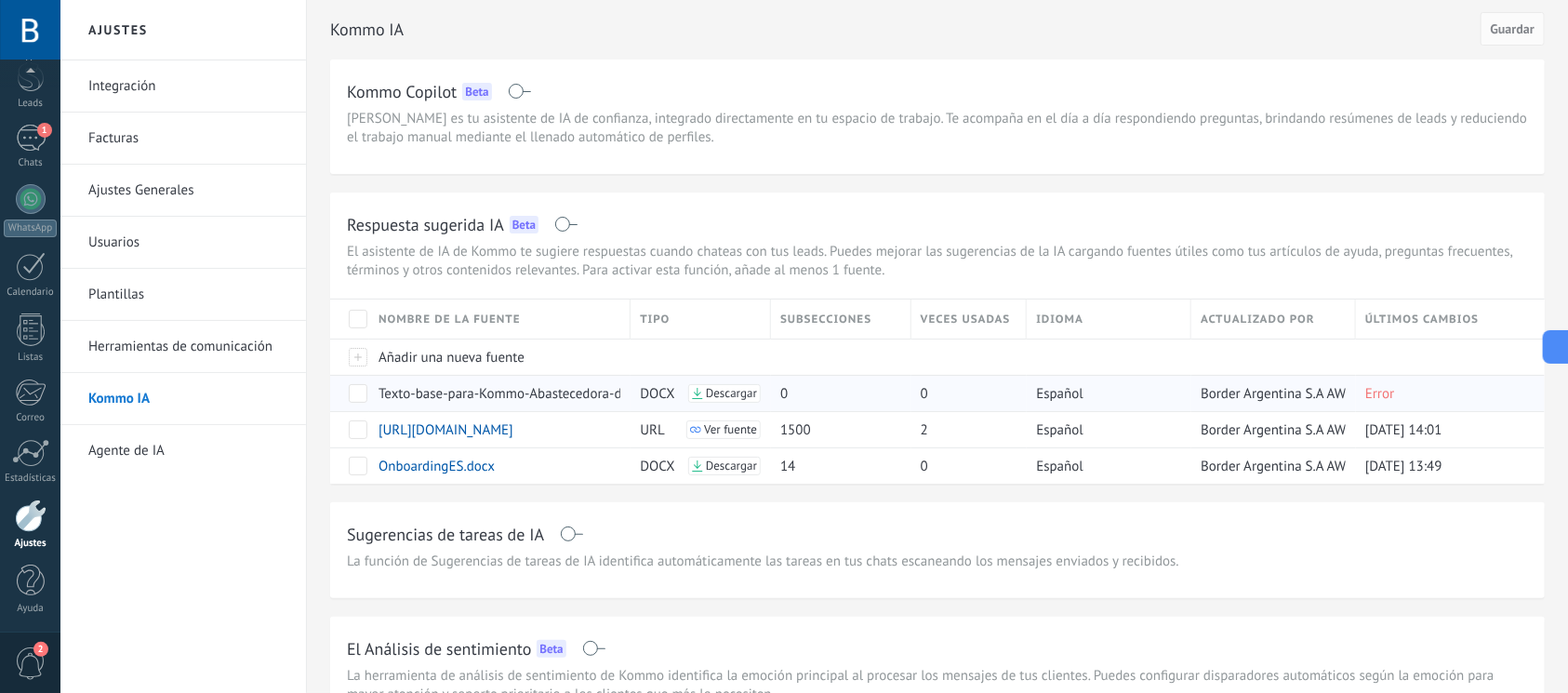 drag, startPoint x: 787, startPoint y: 393, endPoint x: 740, endPoint y: 393, distance: 47 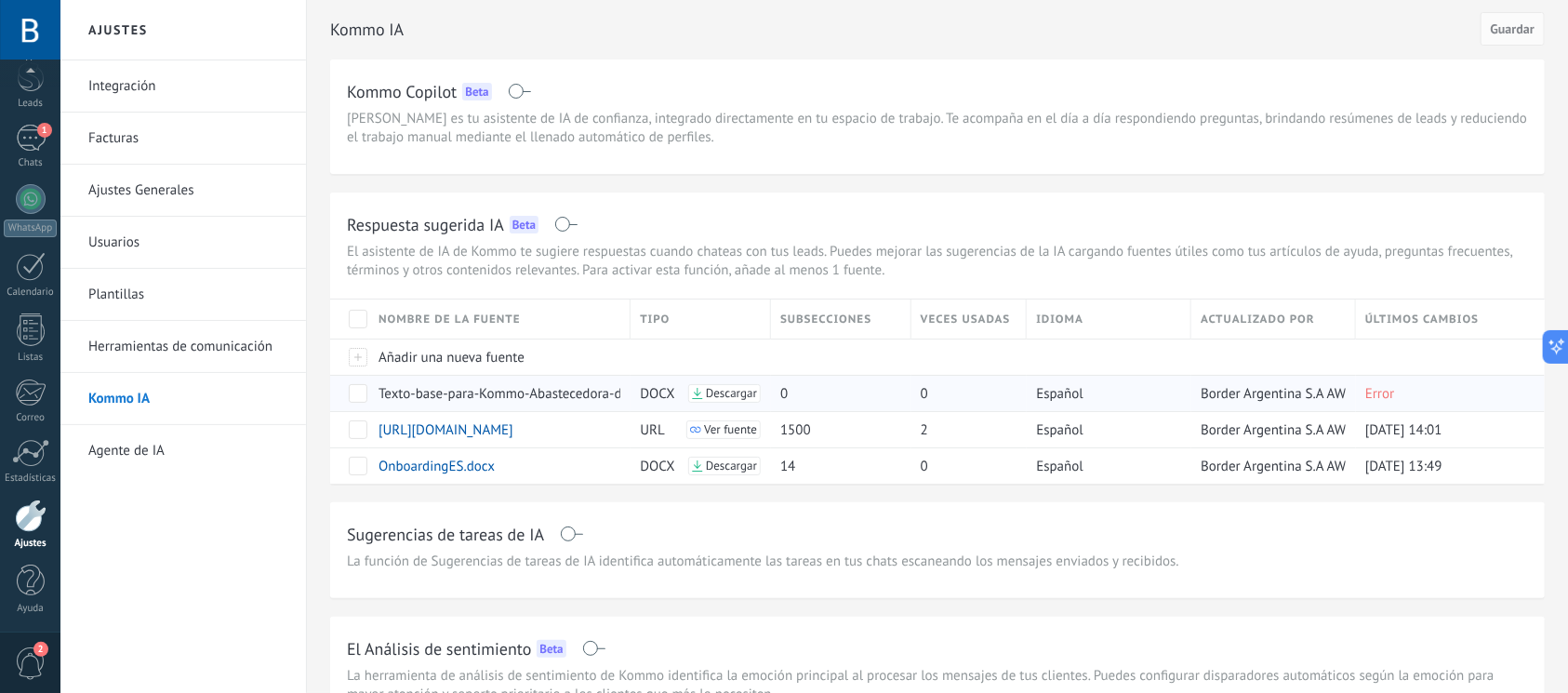 click on "Descargar" at bounding box center [731, 393] 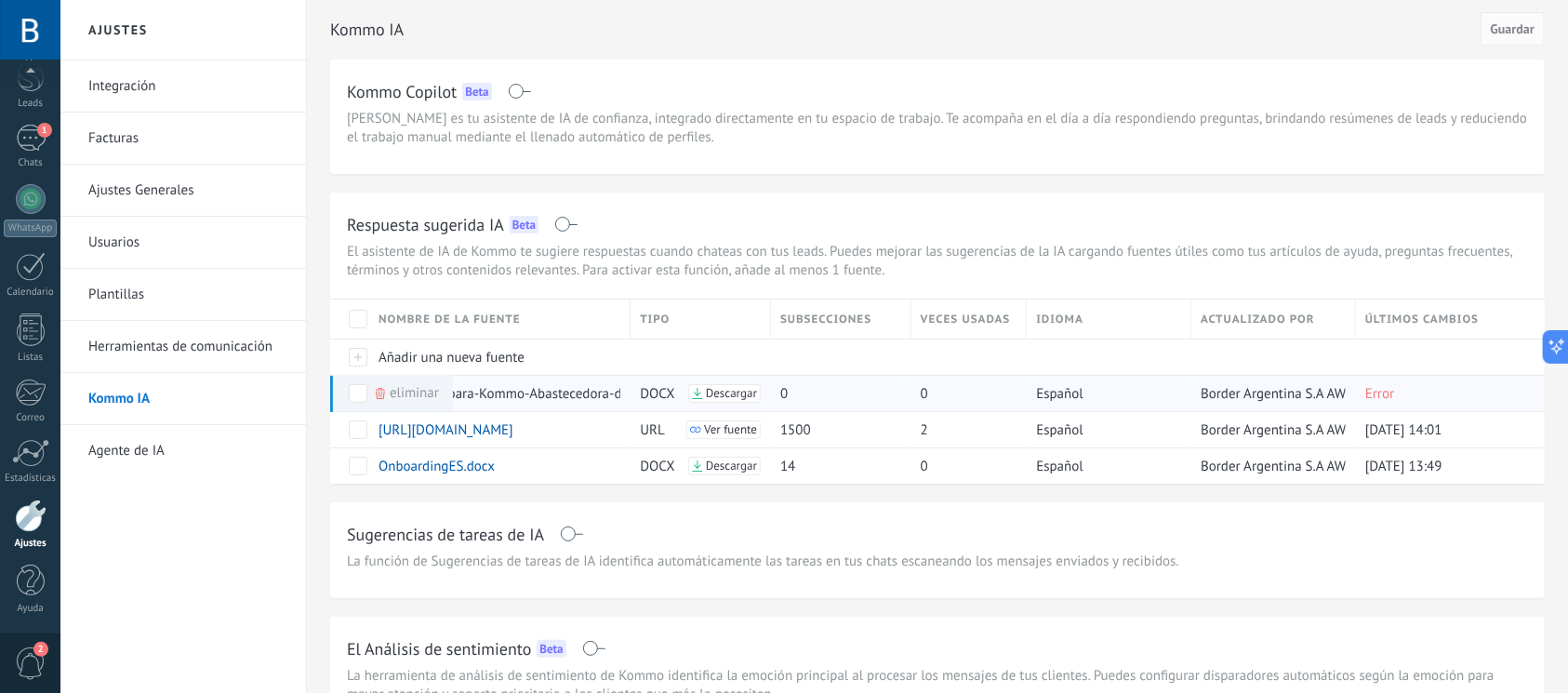 click on "Eliminar" at bounding box center (407, 393) 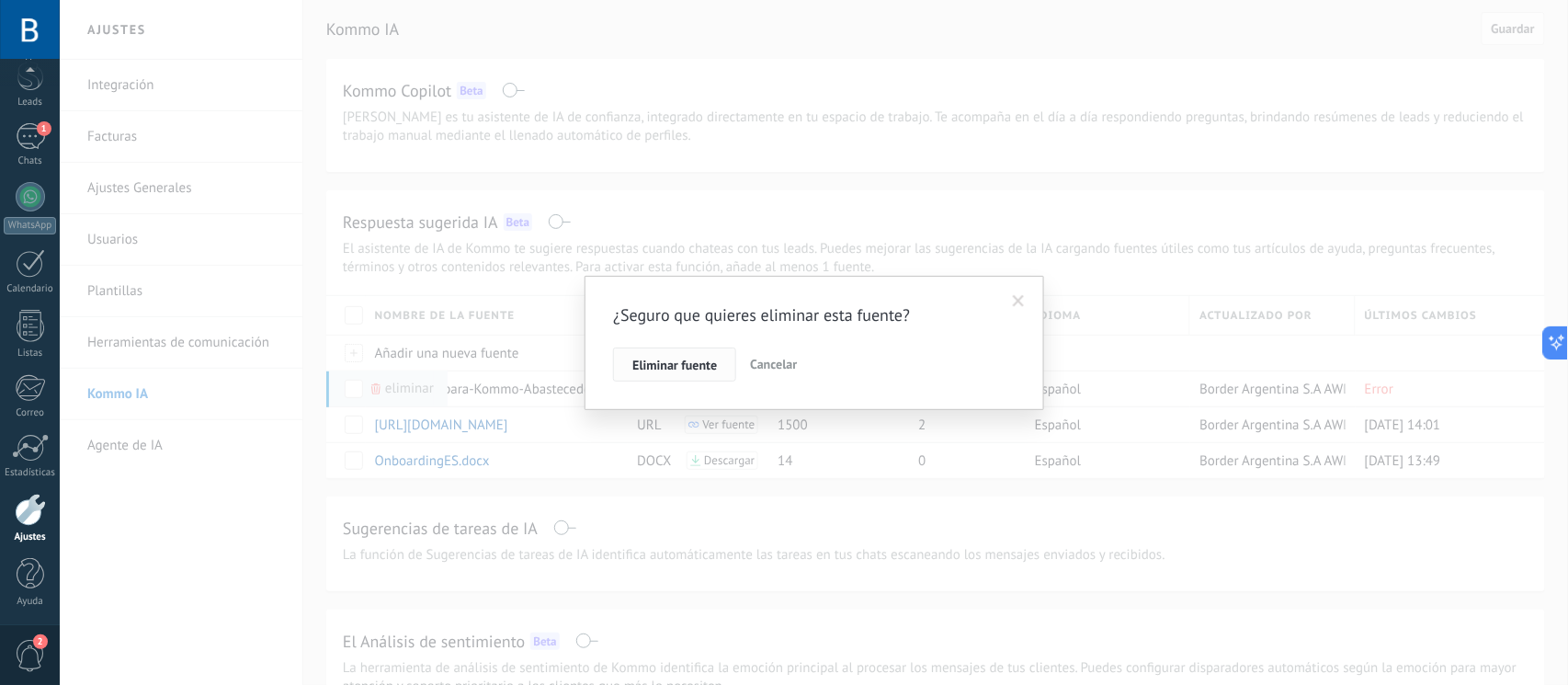 click on "Eliminar fuente" at bounding box center (675, 365) 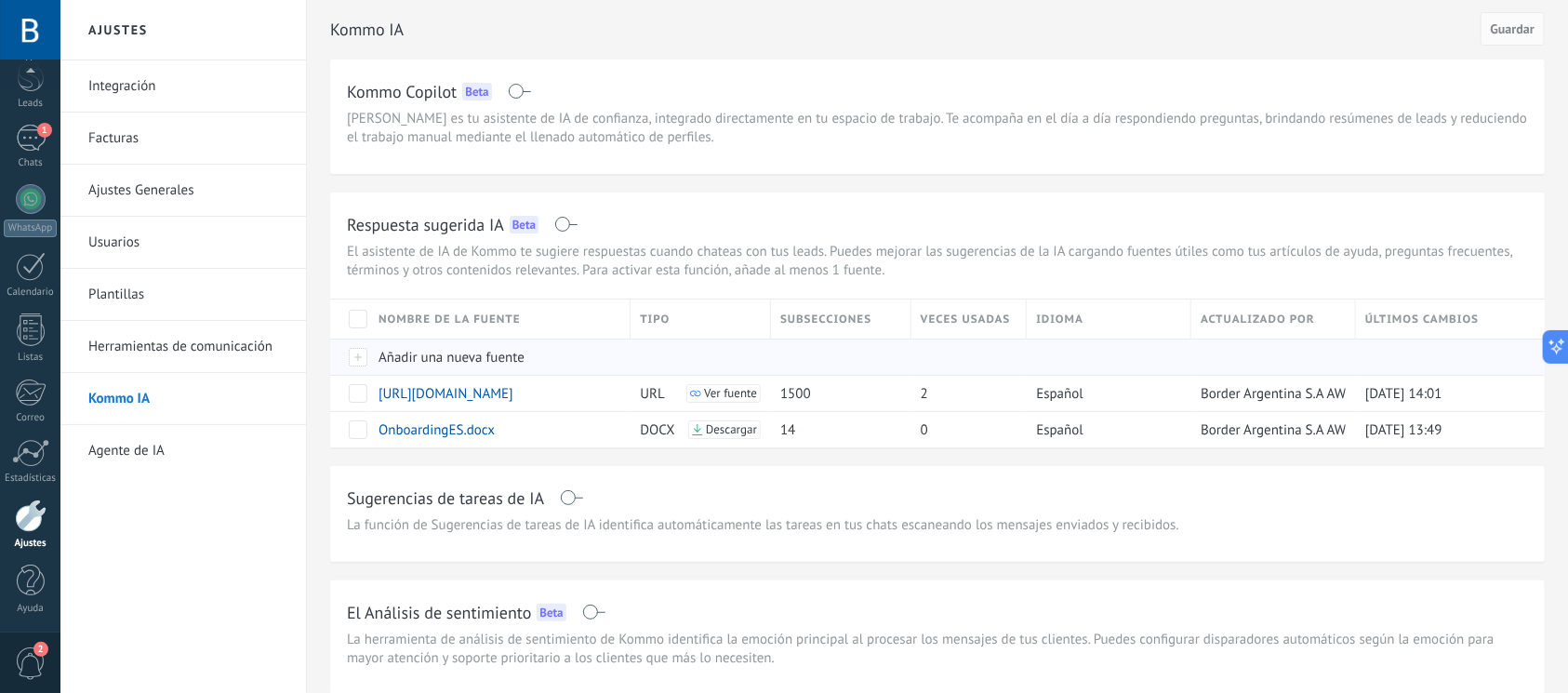 click at bounding box center (350, 356) 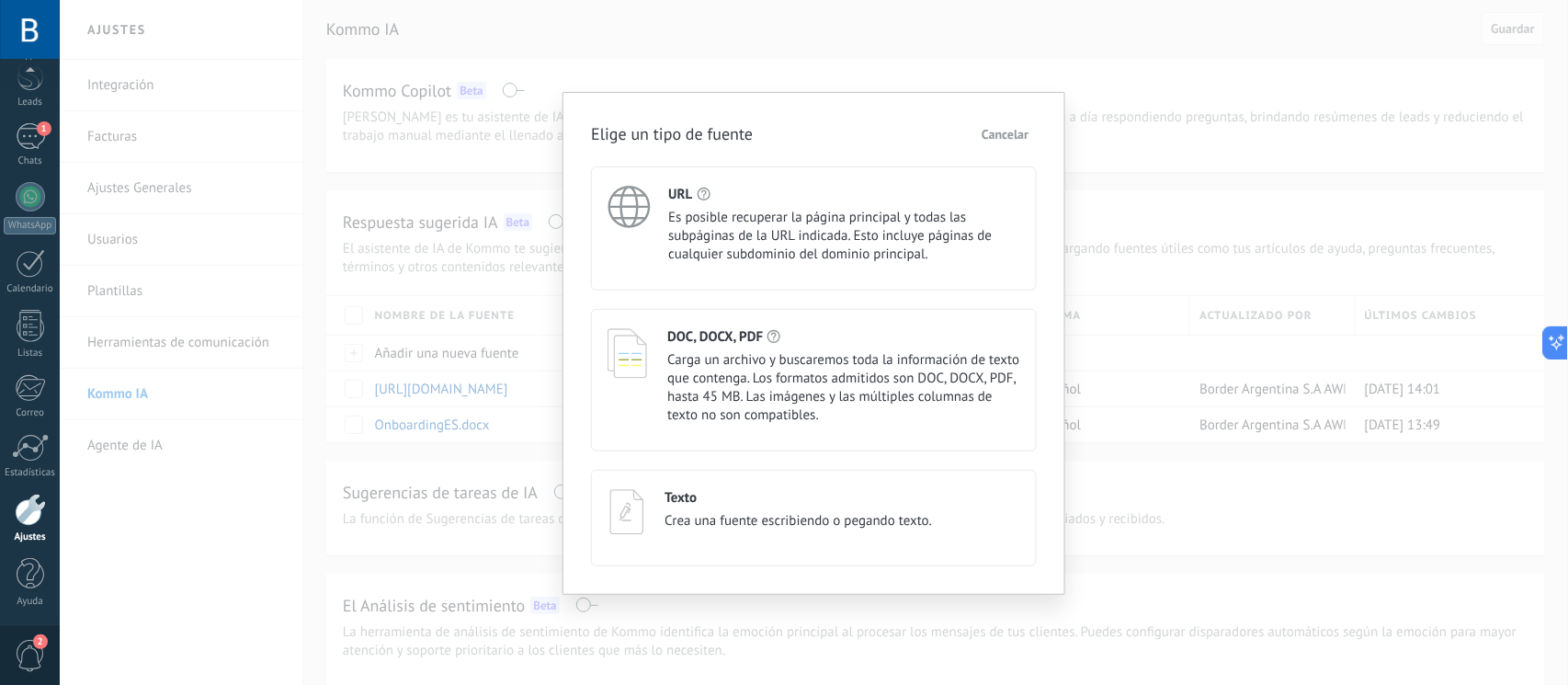 click on "Carga un archivo y buscaremos toda la información de texto que contenga. Los formatos admitidos son DOC, DOCX, PDF, hasta 45 MB. Las imágenes y las múltiples columnas de texto no son compatibles." at bounding box center (844, 388) 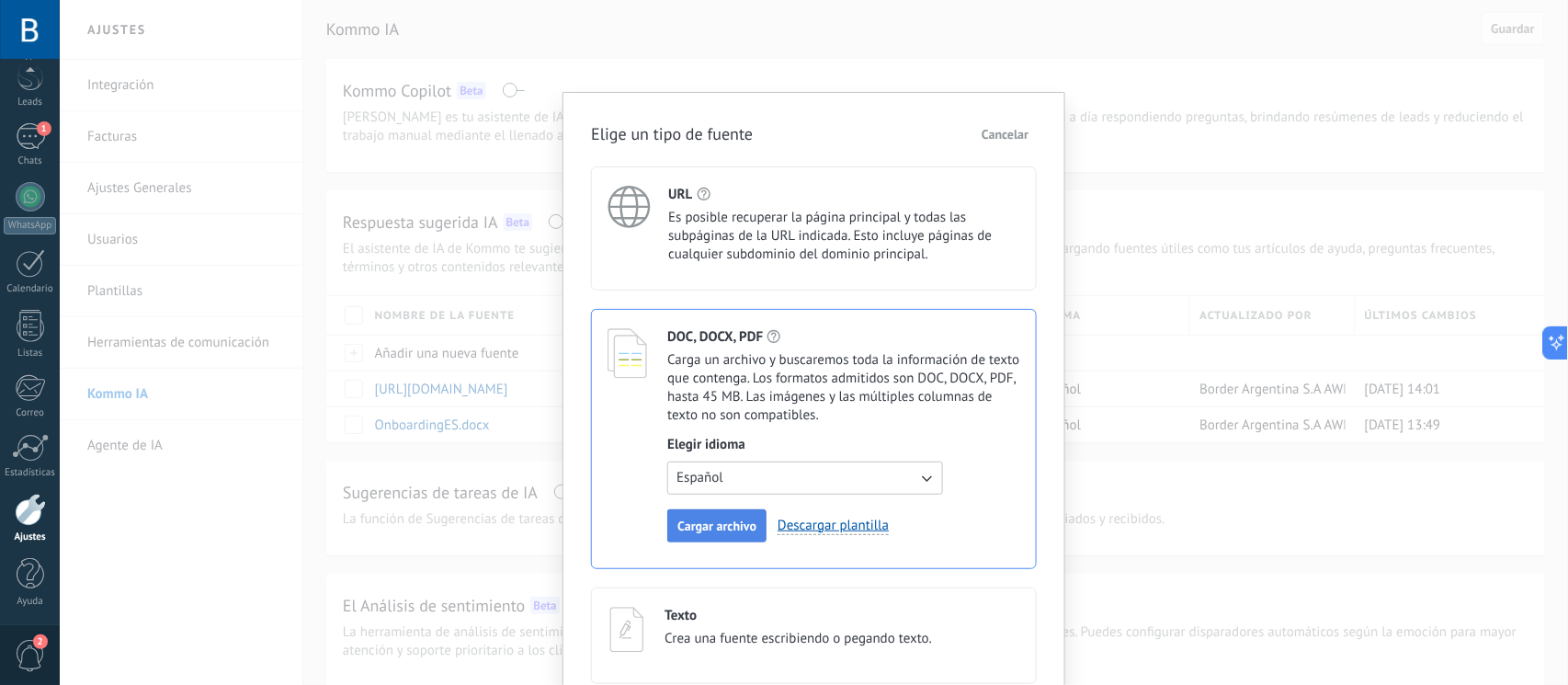 click on "Cargar archivo" at bounding box center [717, 526] 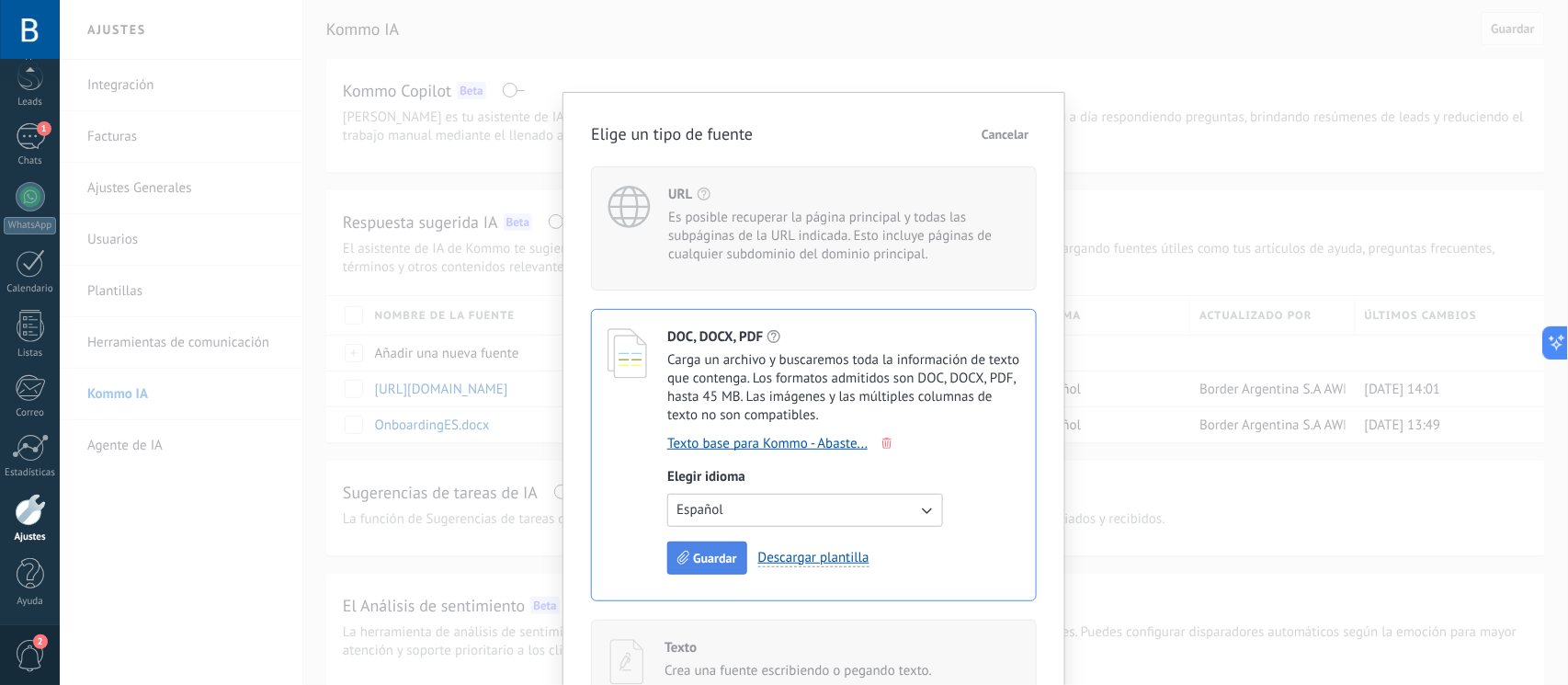 click on "Guardar" at bounding box center (714, 558) 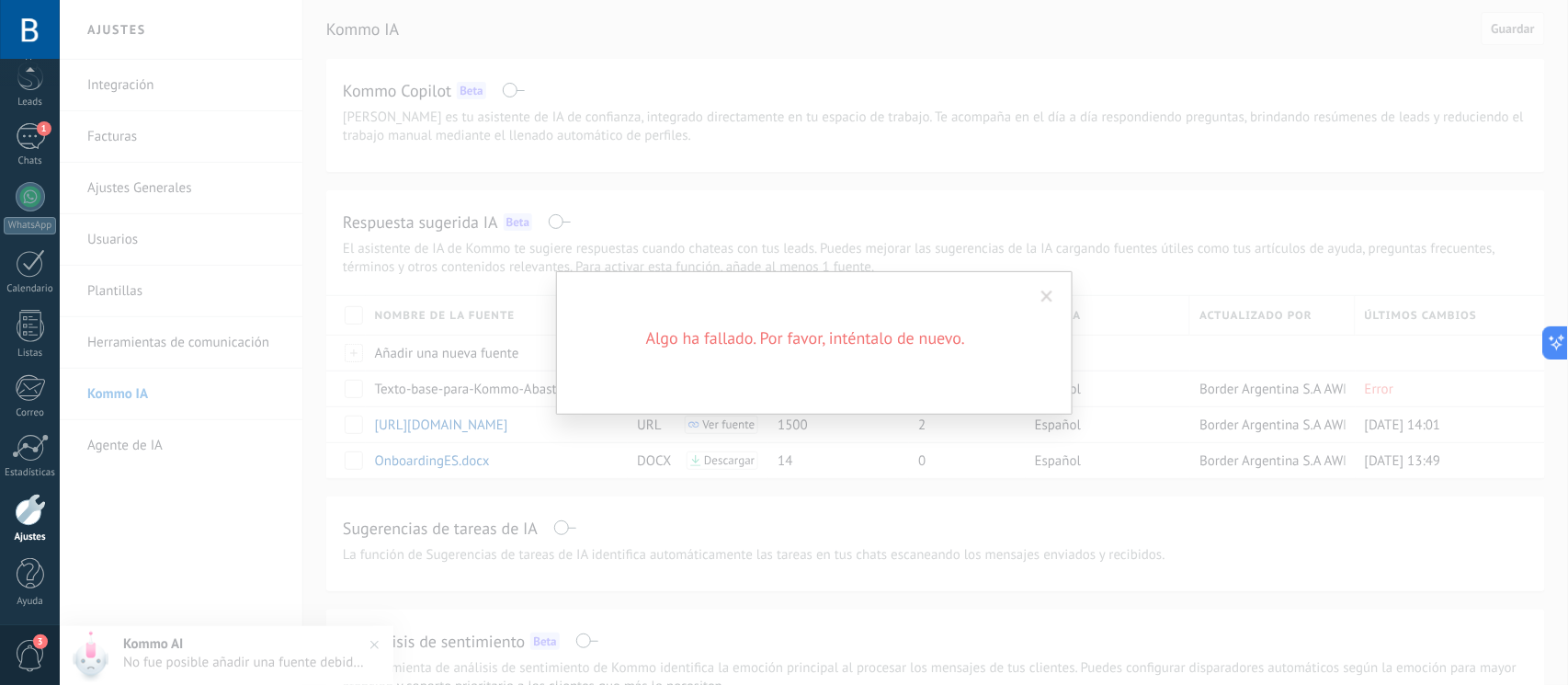 click on "Algo ha fallado. Por favor, inténtalo de nuevo." at bounding box center (814, 343) 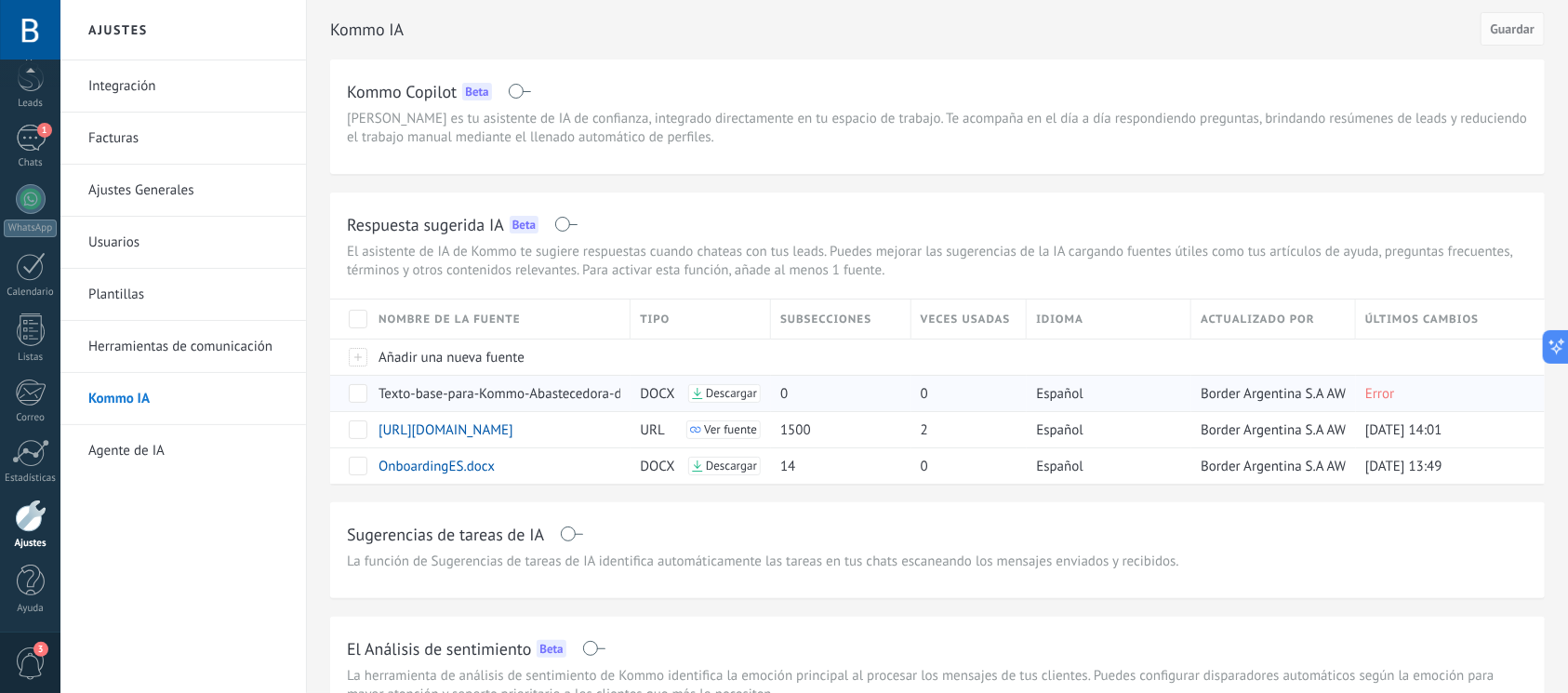 click at bounding box center [358, 393] 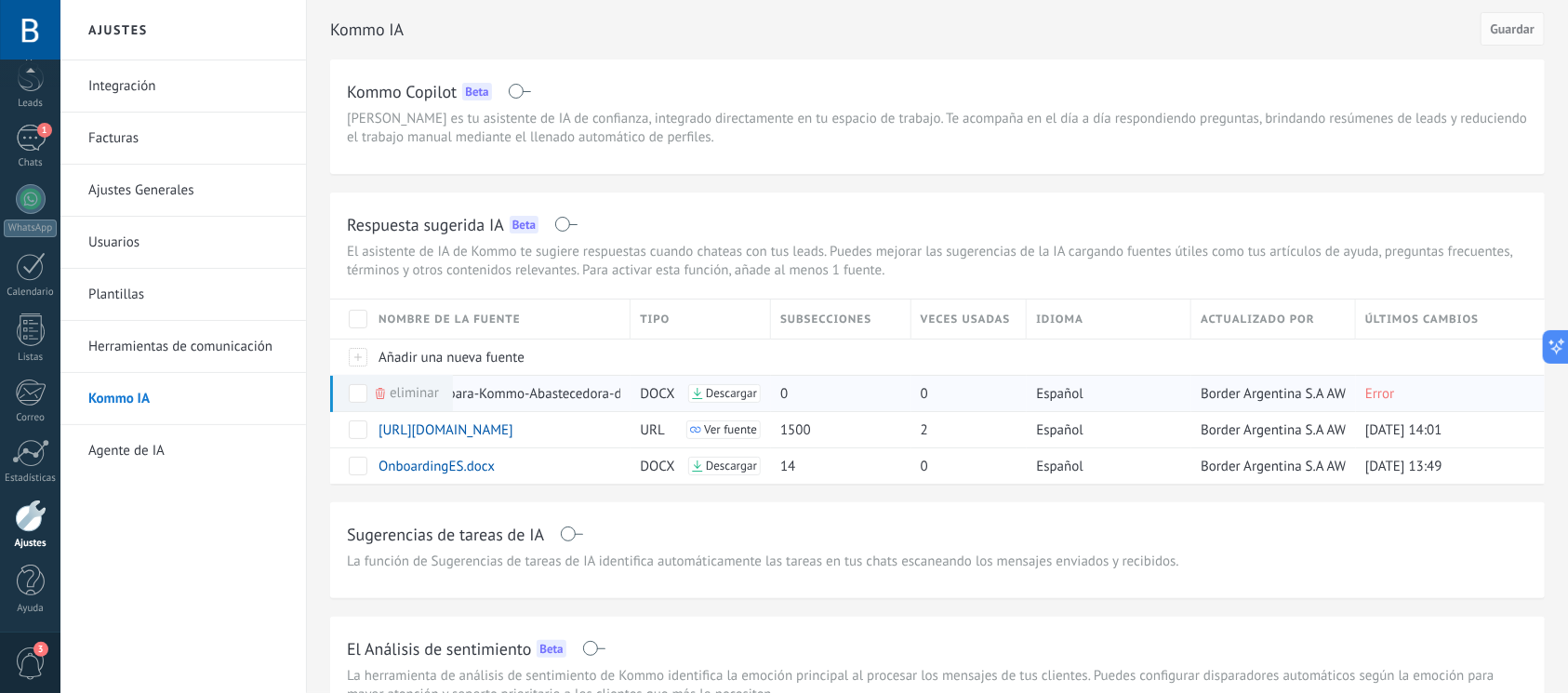 click on "Eliminar" at bounding box center [414, 393] 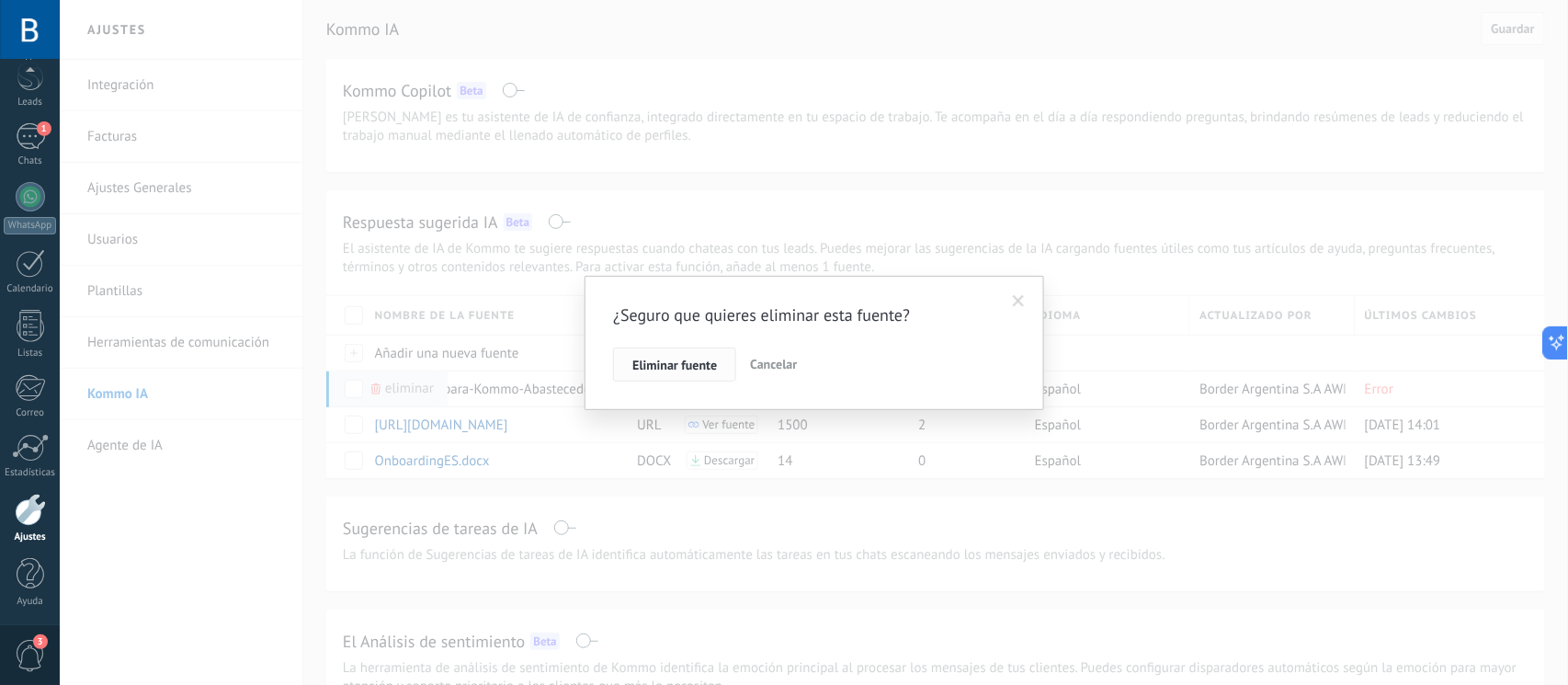 click on "Eliminar fuente" at bounding box center (675, 365) 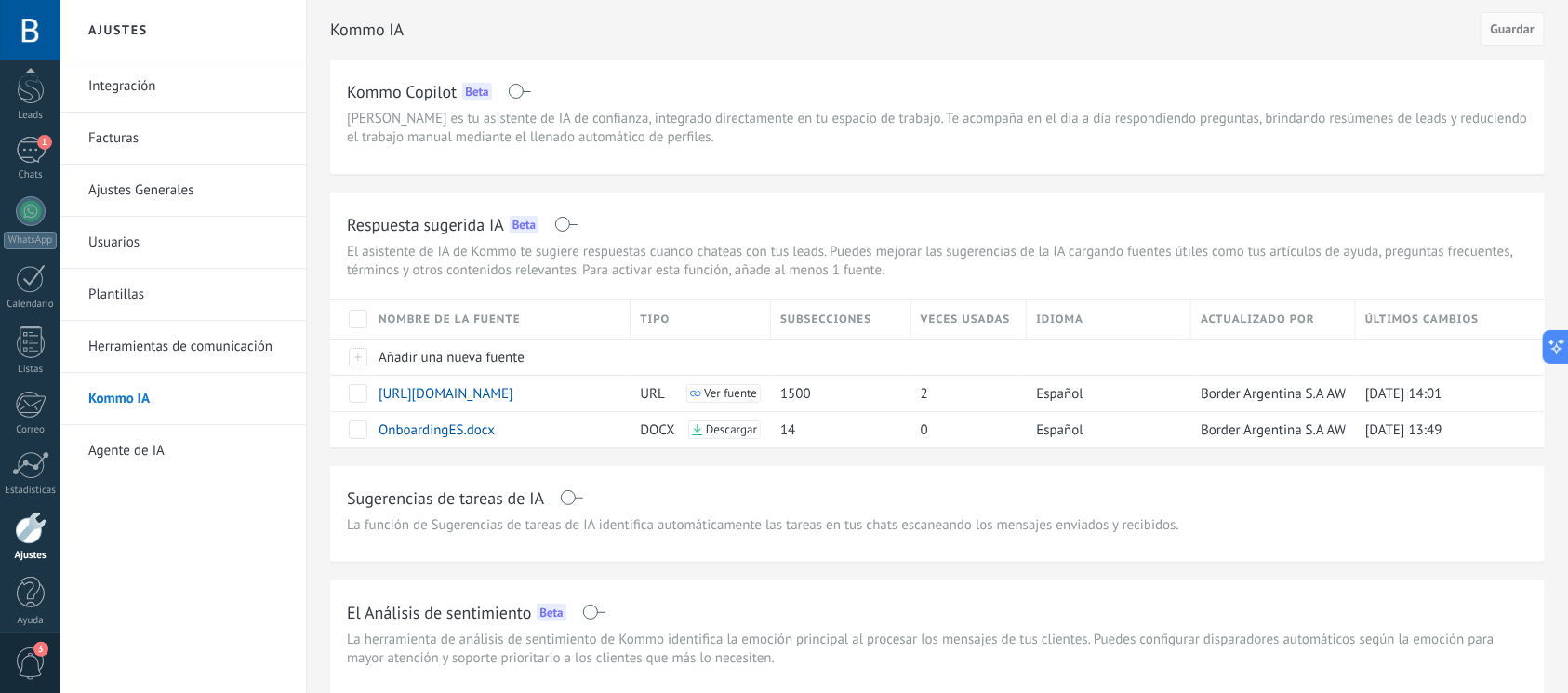scroll, scrollTop: 80, scrollLeft: 0, axis: vertical 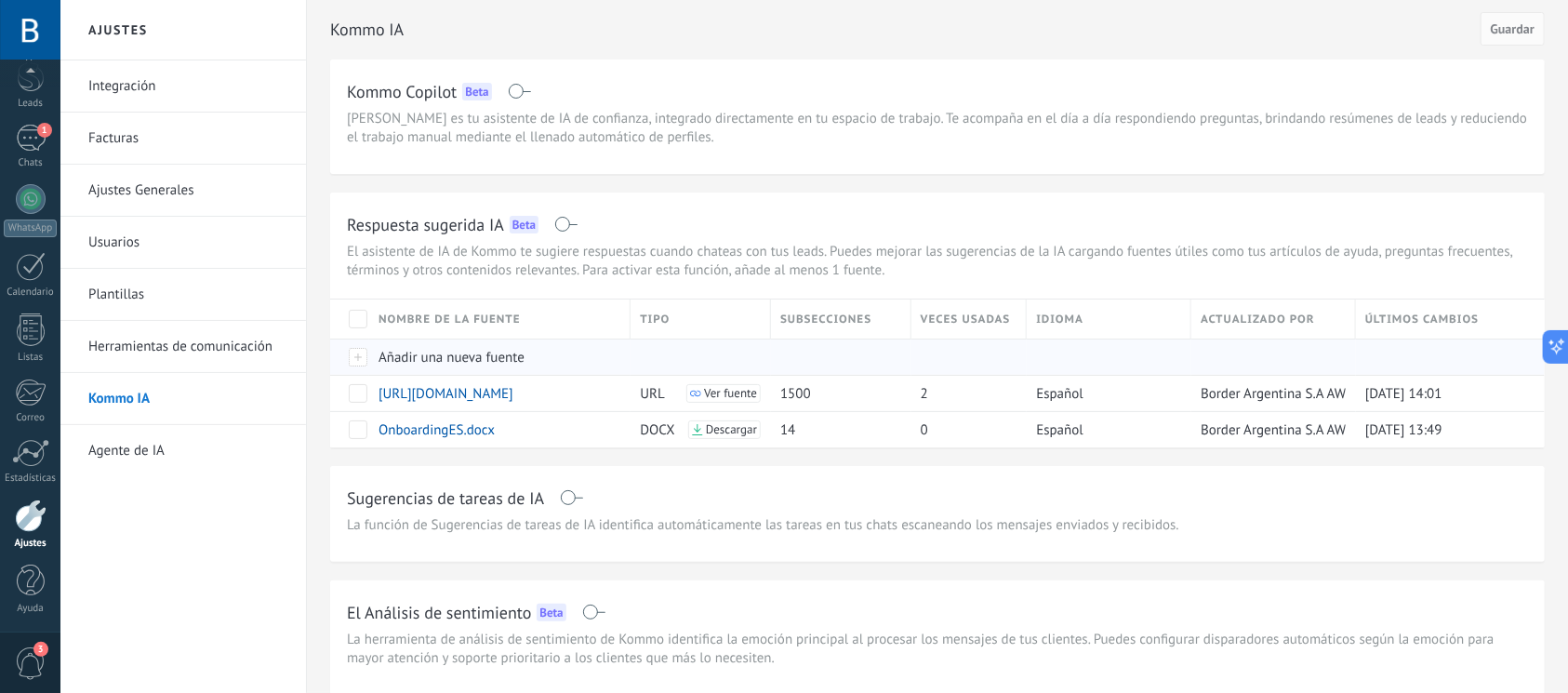 click at bounding box center (350, 356) 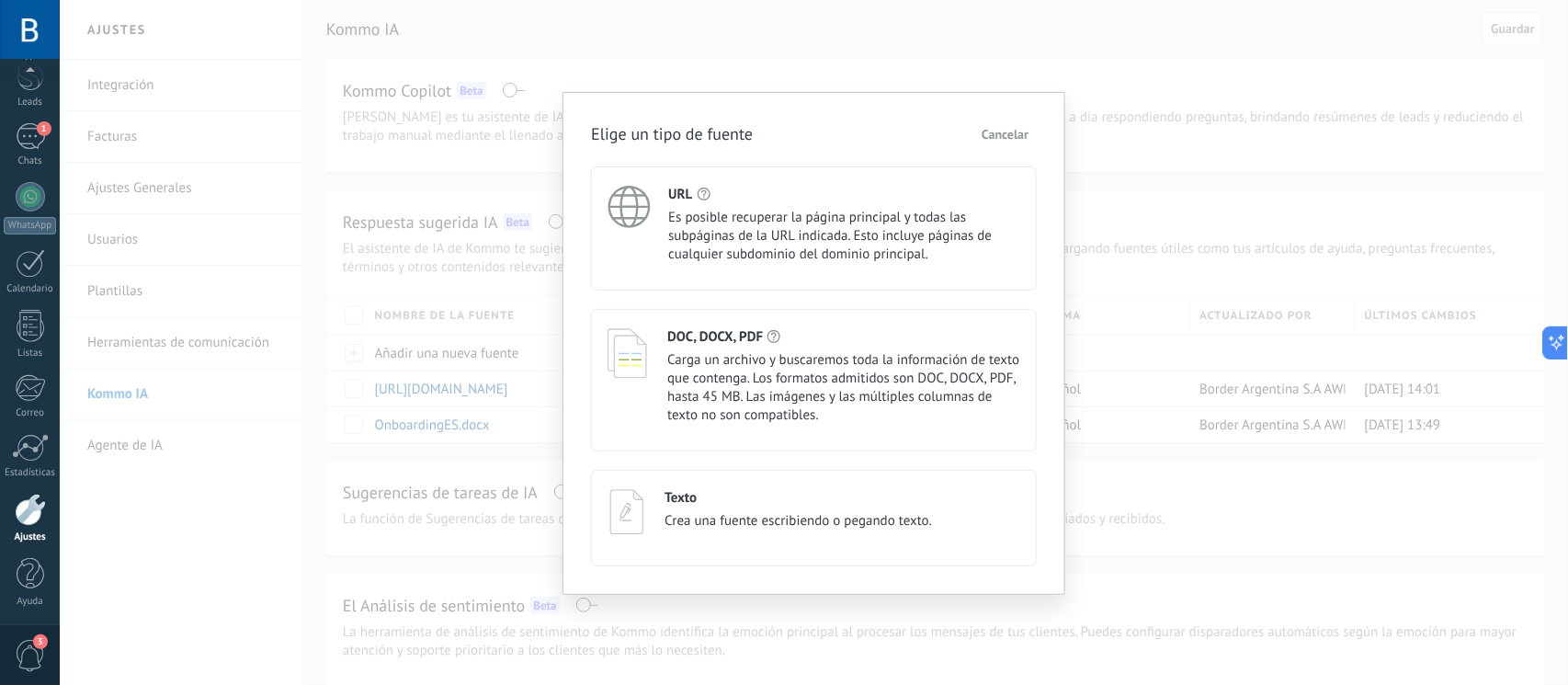 click on "Carga un archivo y buscaremos toda la información de texto que contenga. Los formatos admitidos son DOC, DOCX, PDF, hasta 45 MB. Las imágenes y las múltiples columnas de texto no son compatibles." at bounding box center (844, 388) 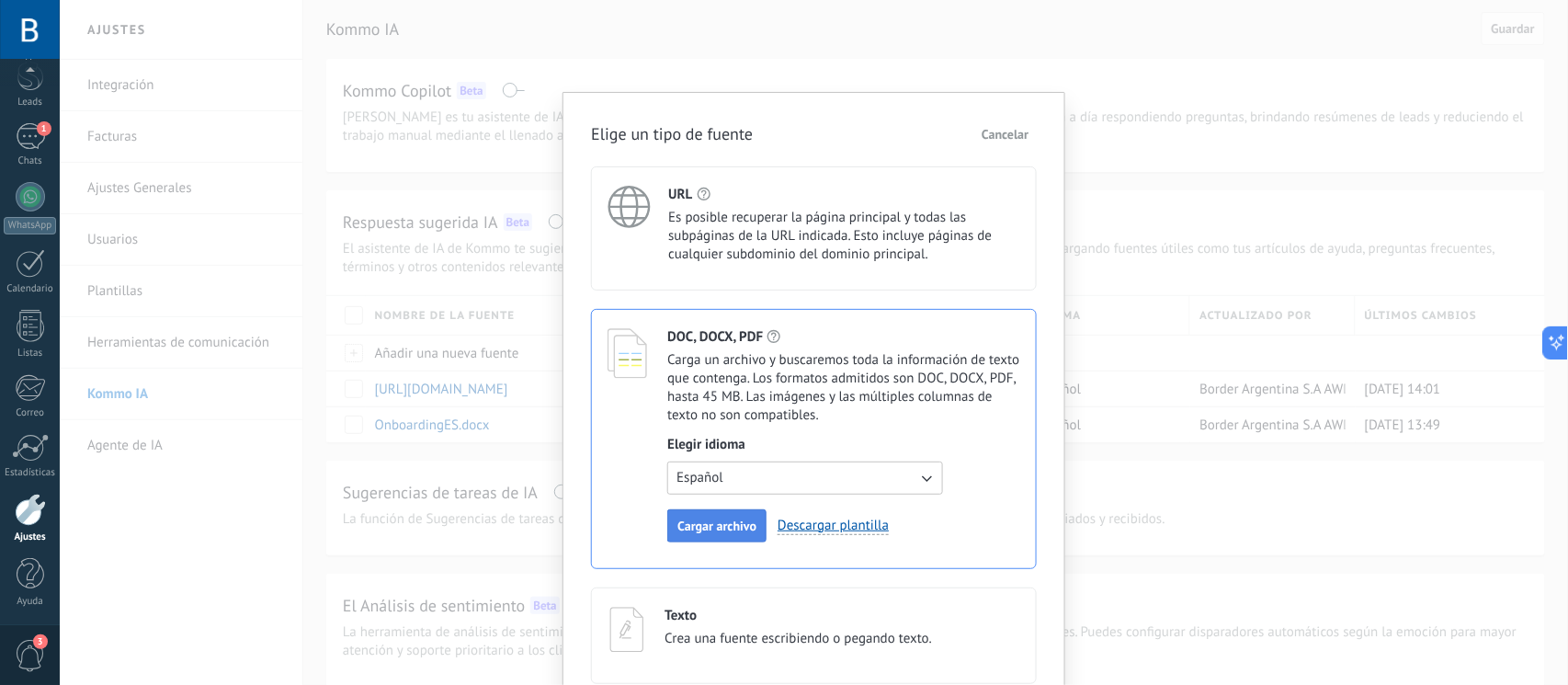 click on "Cargar archivo" at bounding box center (717, 526) 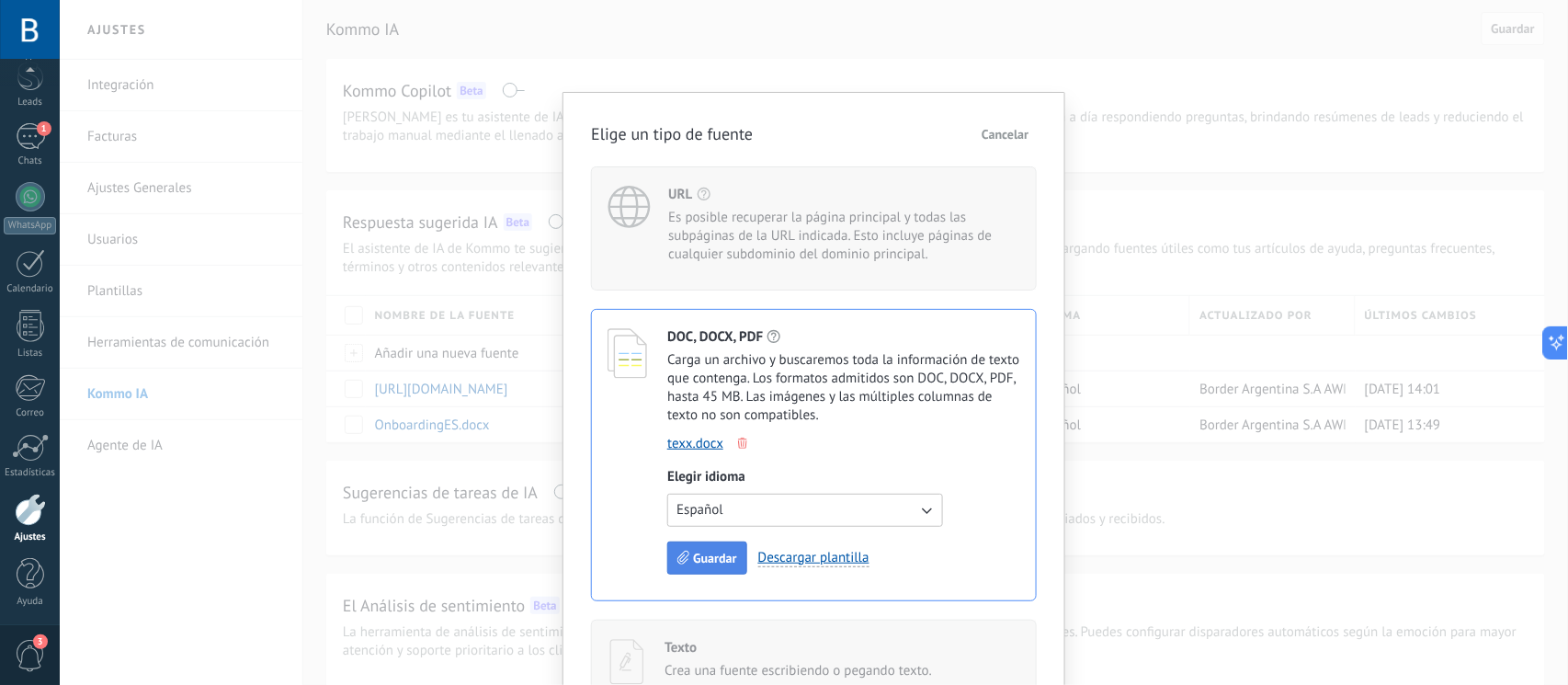 click on "Guardar" at bounding box center (707, 558) 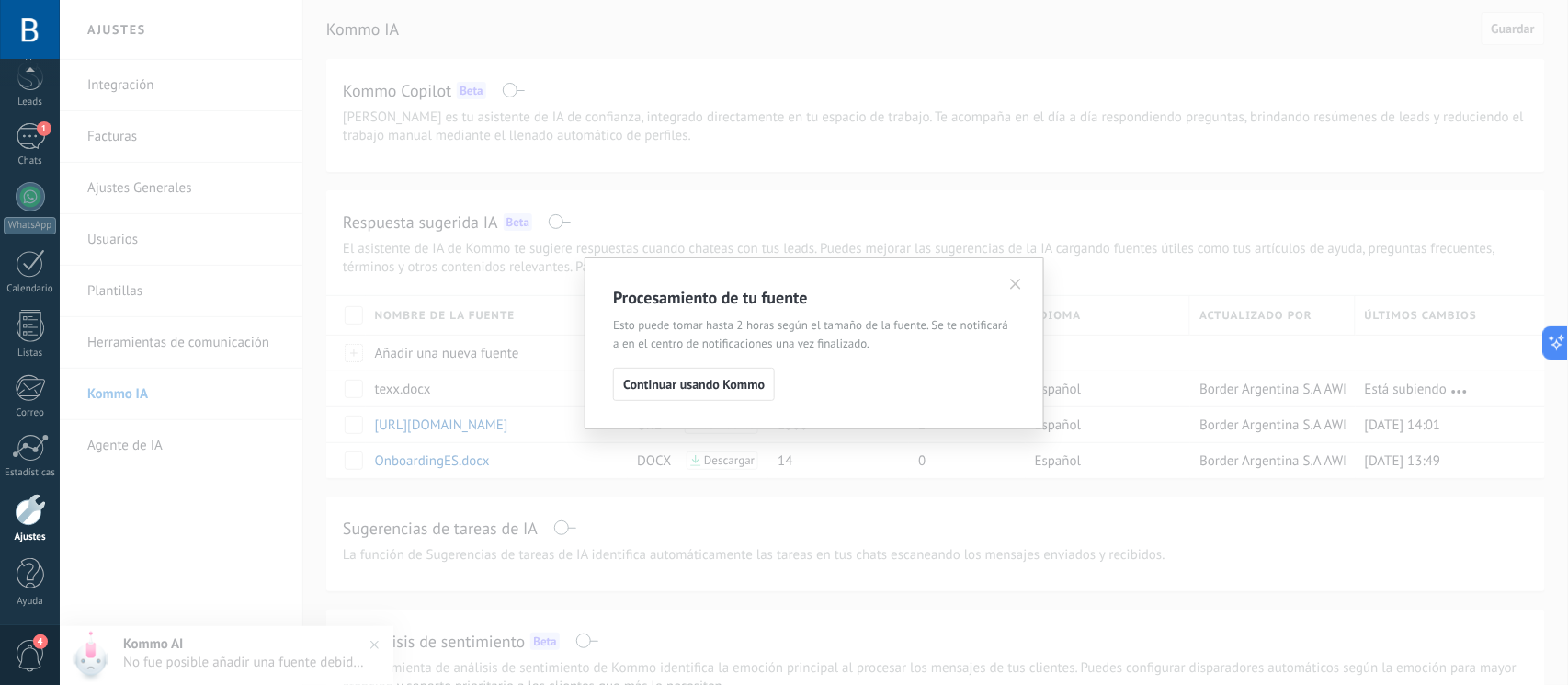 click 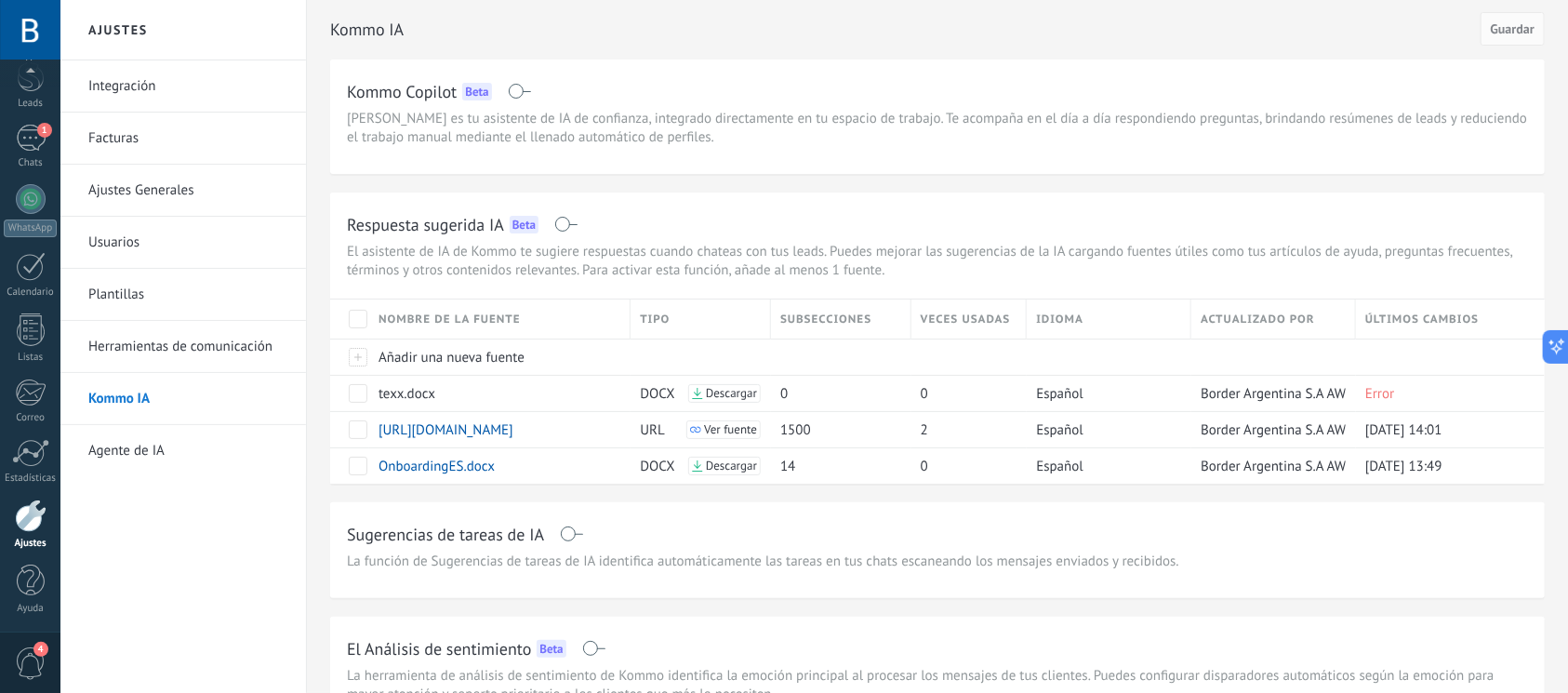 click on "Agente de IA" at bounding box center [188, 451] 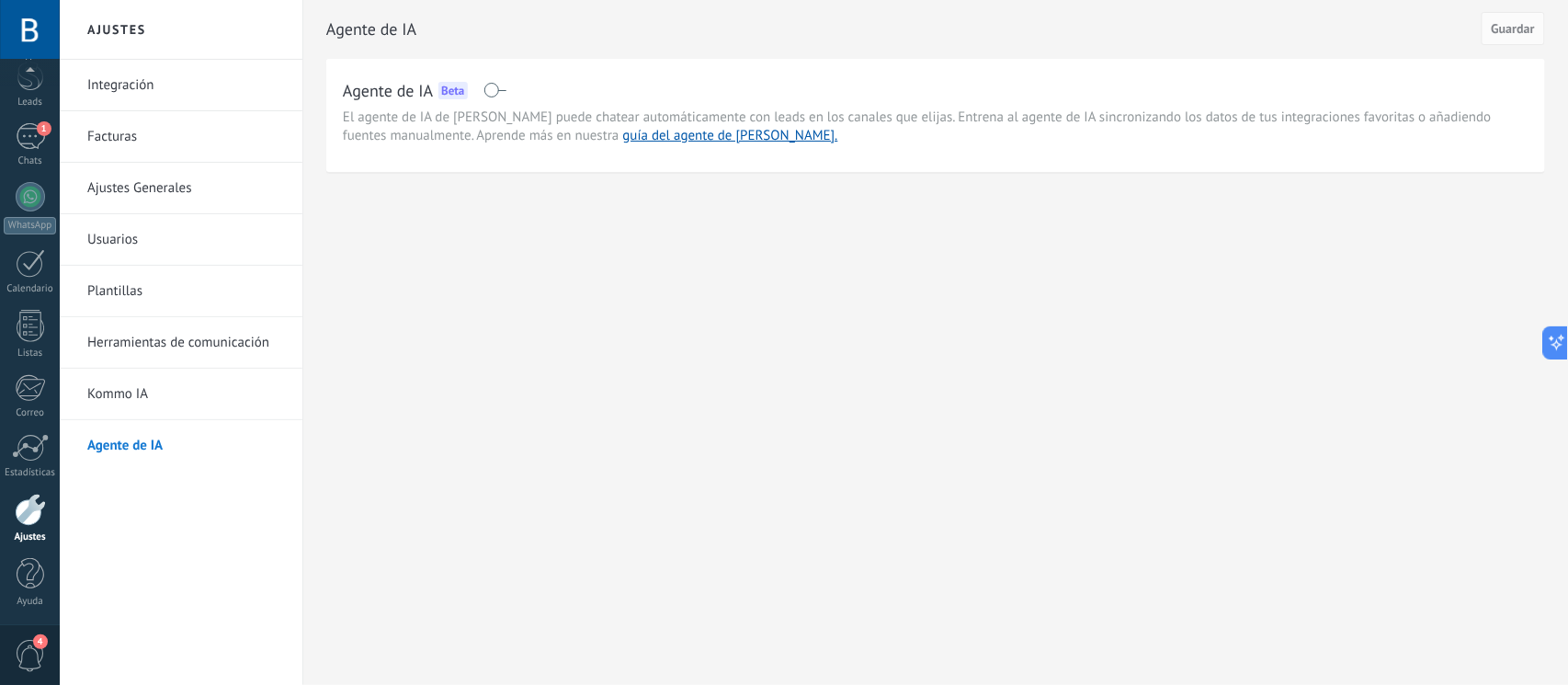 click at bounding box center (494, 90) 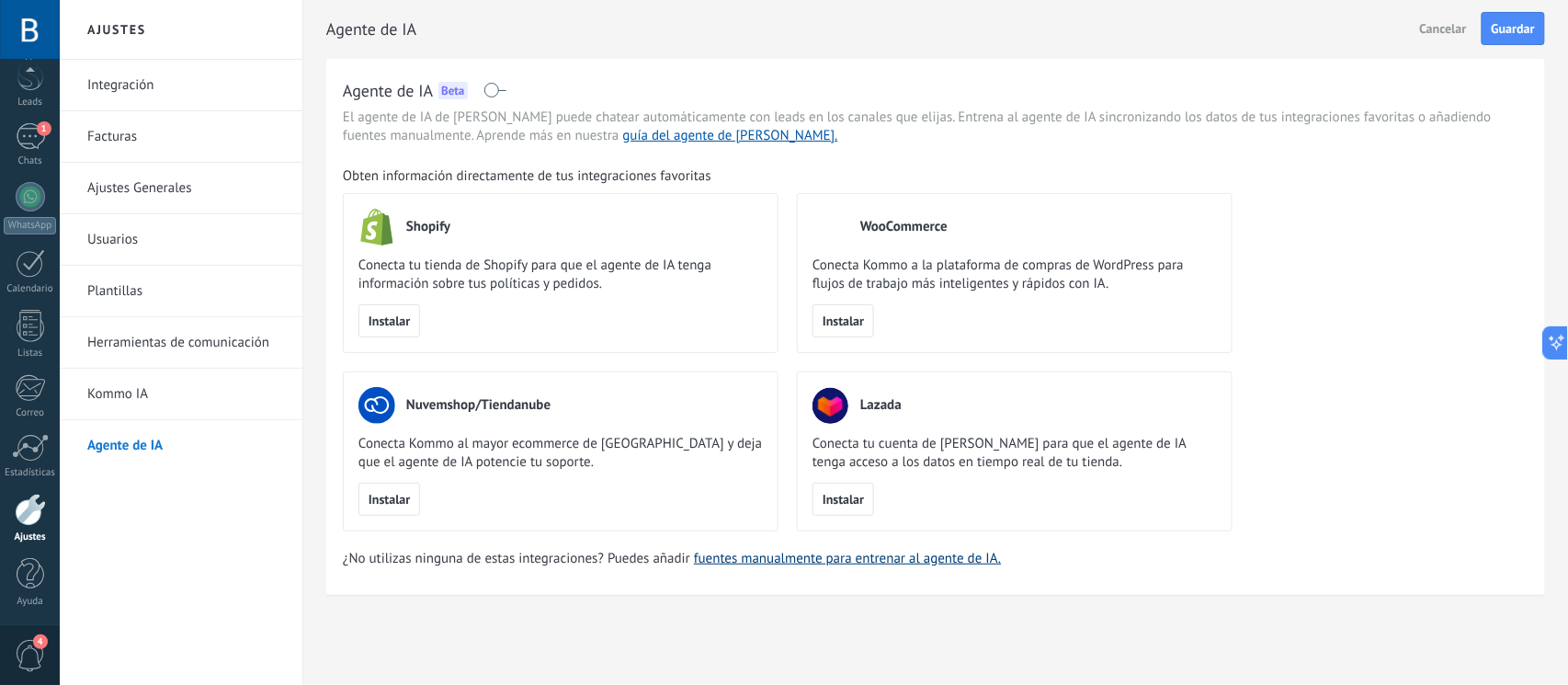 drag, startPoint x: 838, startPoint y: 559, endPoint x: 915, endPoint y: 560, distance: 77.00649 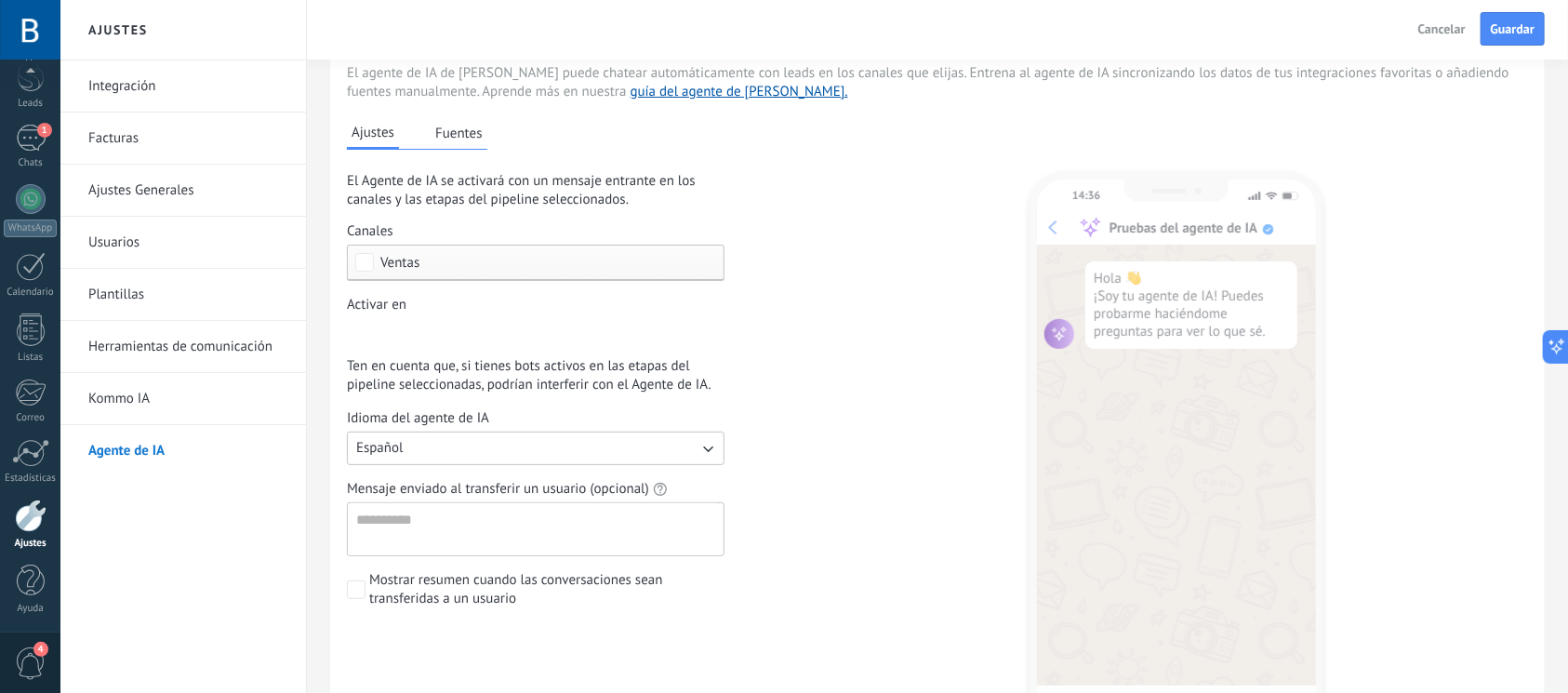 scroll, scrollTop: 124, scrollLeft: 0, axis: vertical 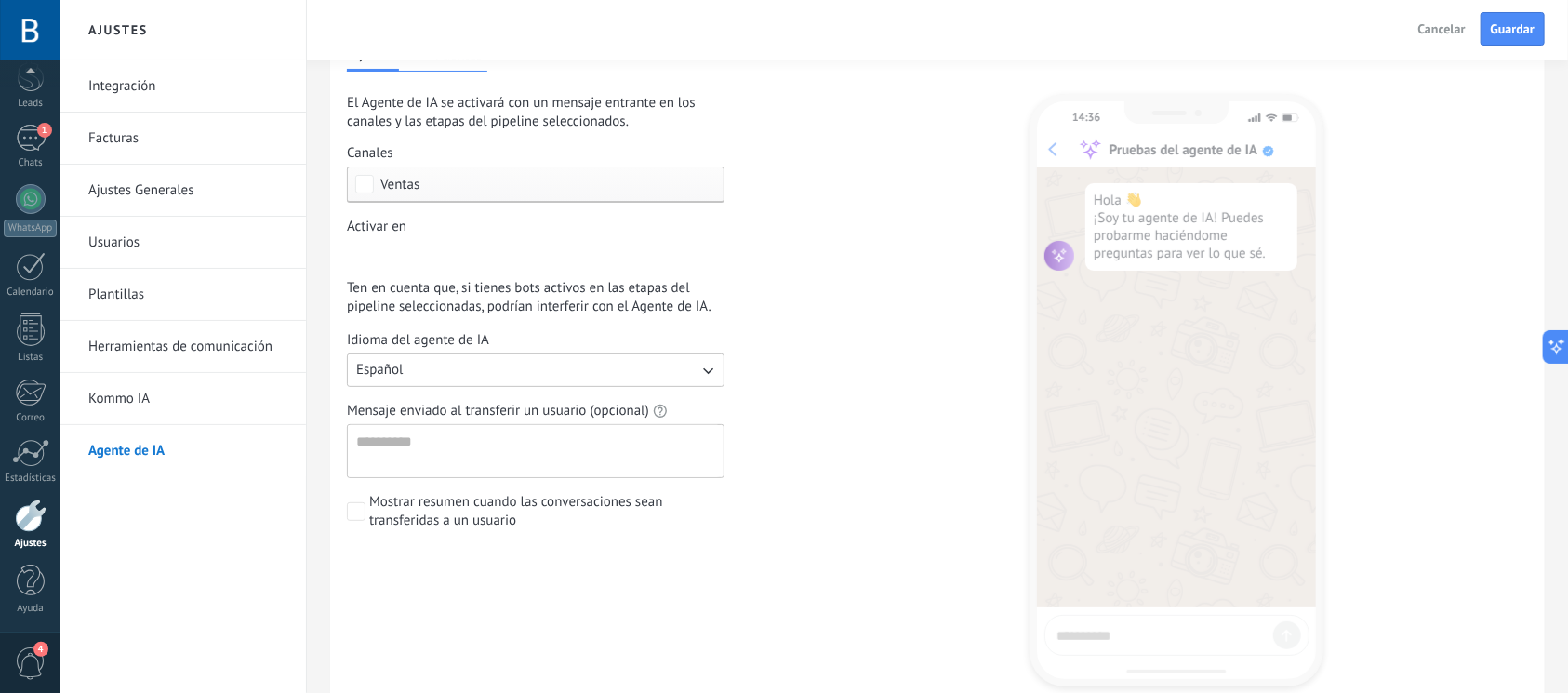 click on "Leads Entrantes Nueva consulta Cualificado Cotización enviada Pedido creado Pedido completado Pedido enviado Pedido enviado – ganado Pedido cancelado – perdido" at bounding box center [0, 0] 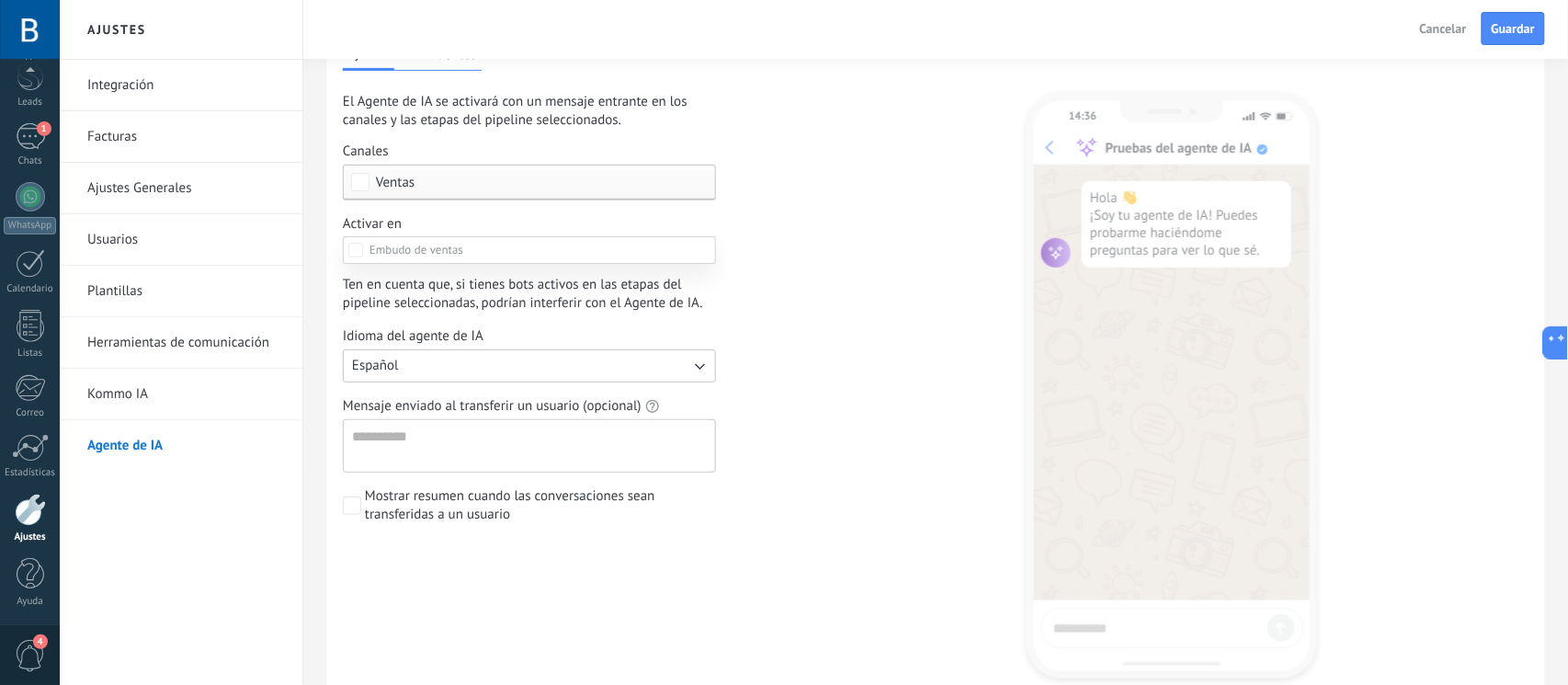 click on "Leads Entrantes" at bounding box center [0, 0] 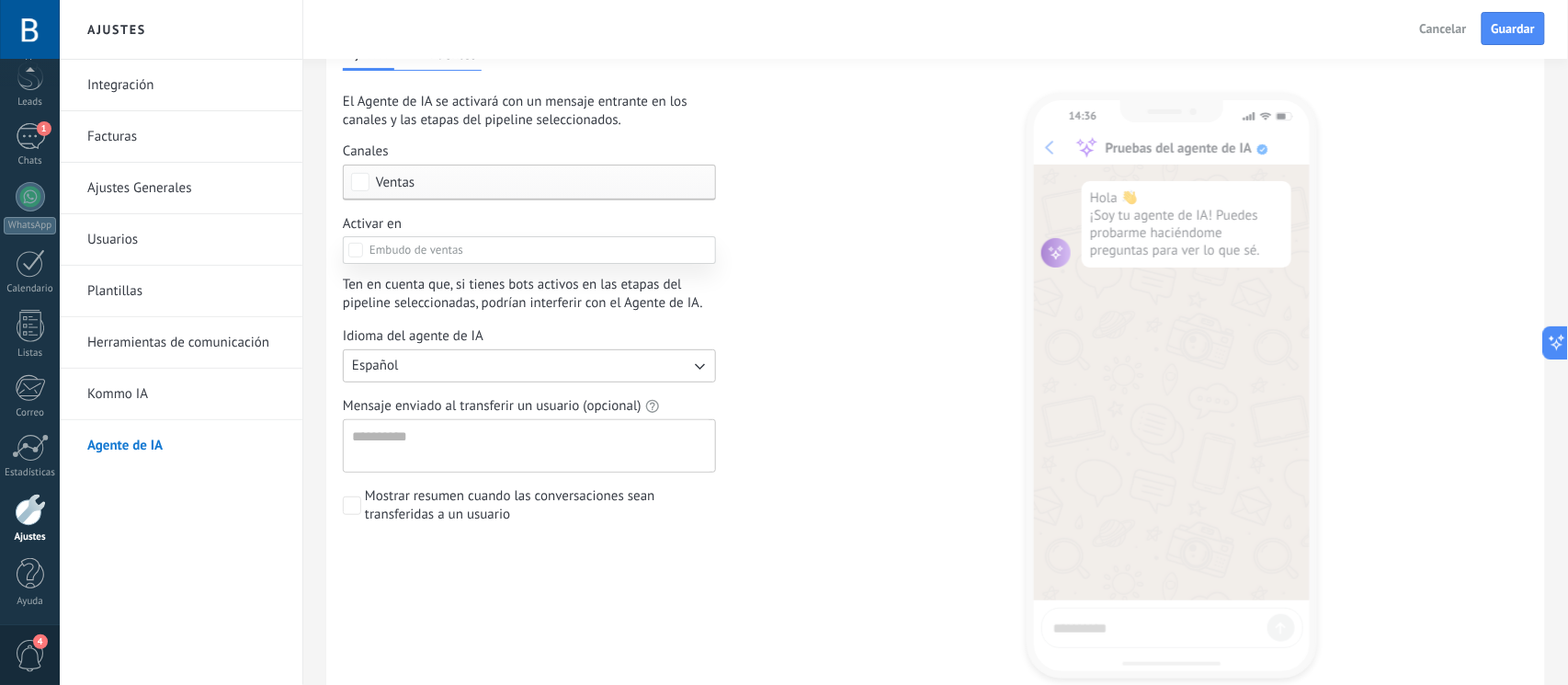 click at bounding box center (813, 342) 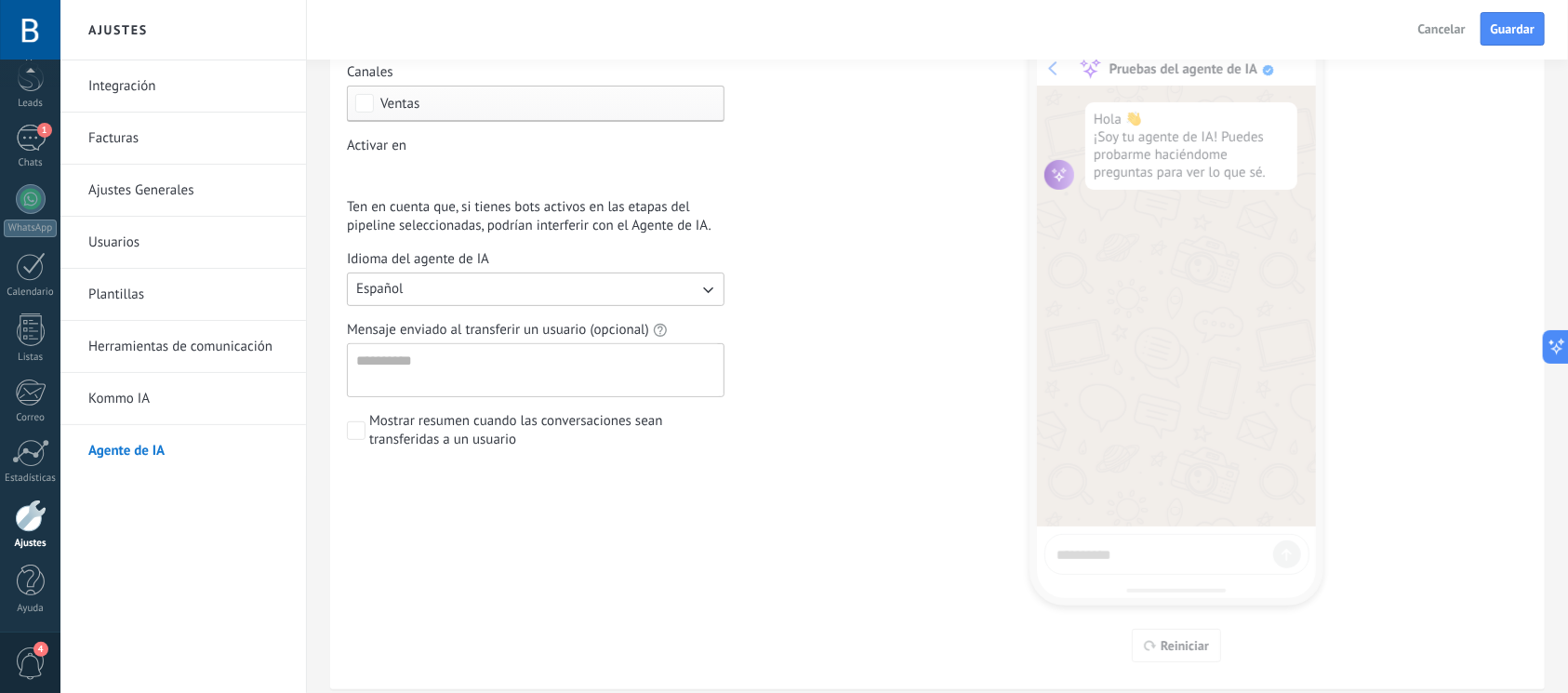 scroll, scrollTop: 247, scrollLeft: 0, axis: vertical 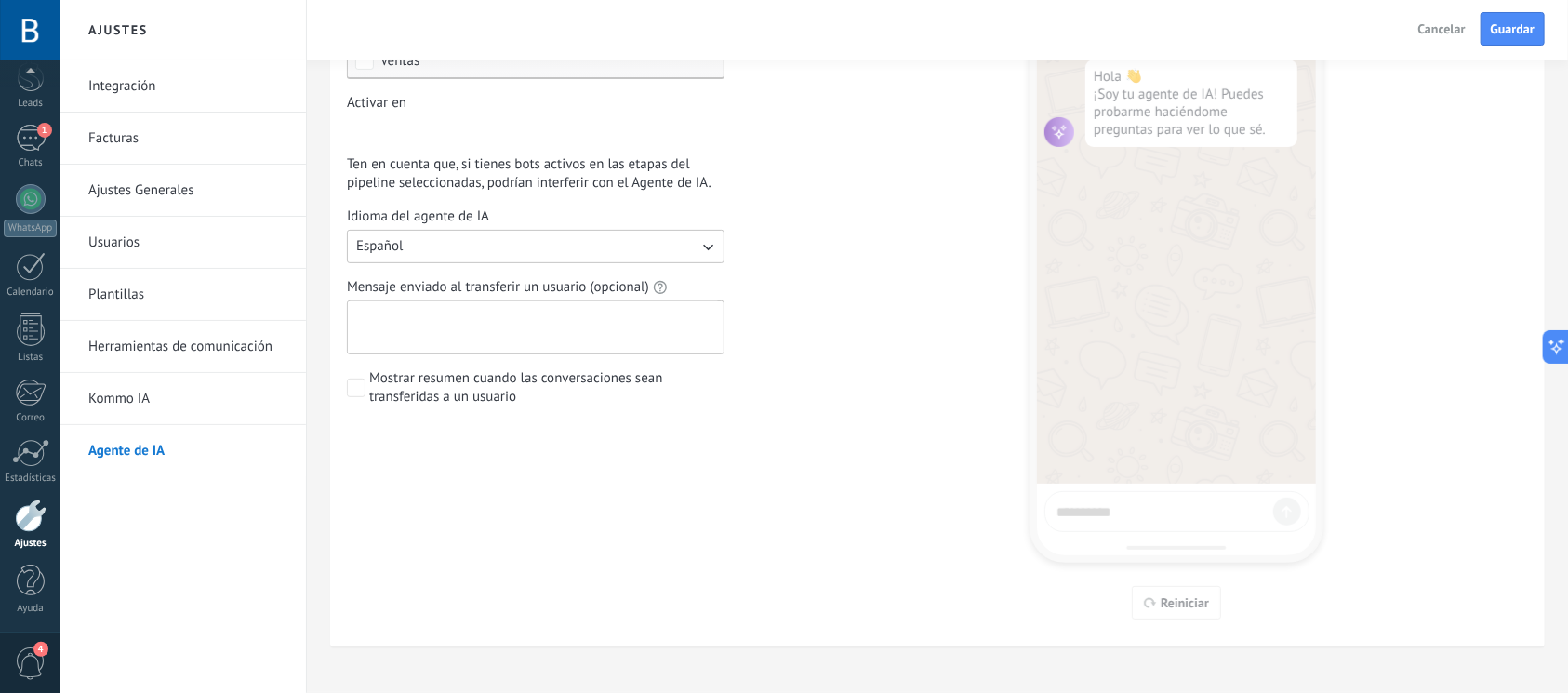 click on "Mensaje enviado al transferir un usuario (opcional)" at bounding box center (534, 327) 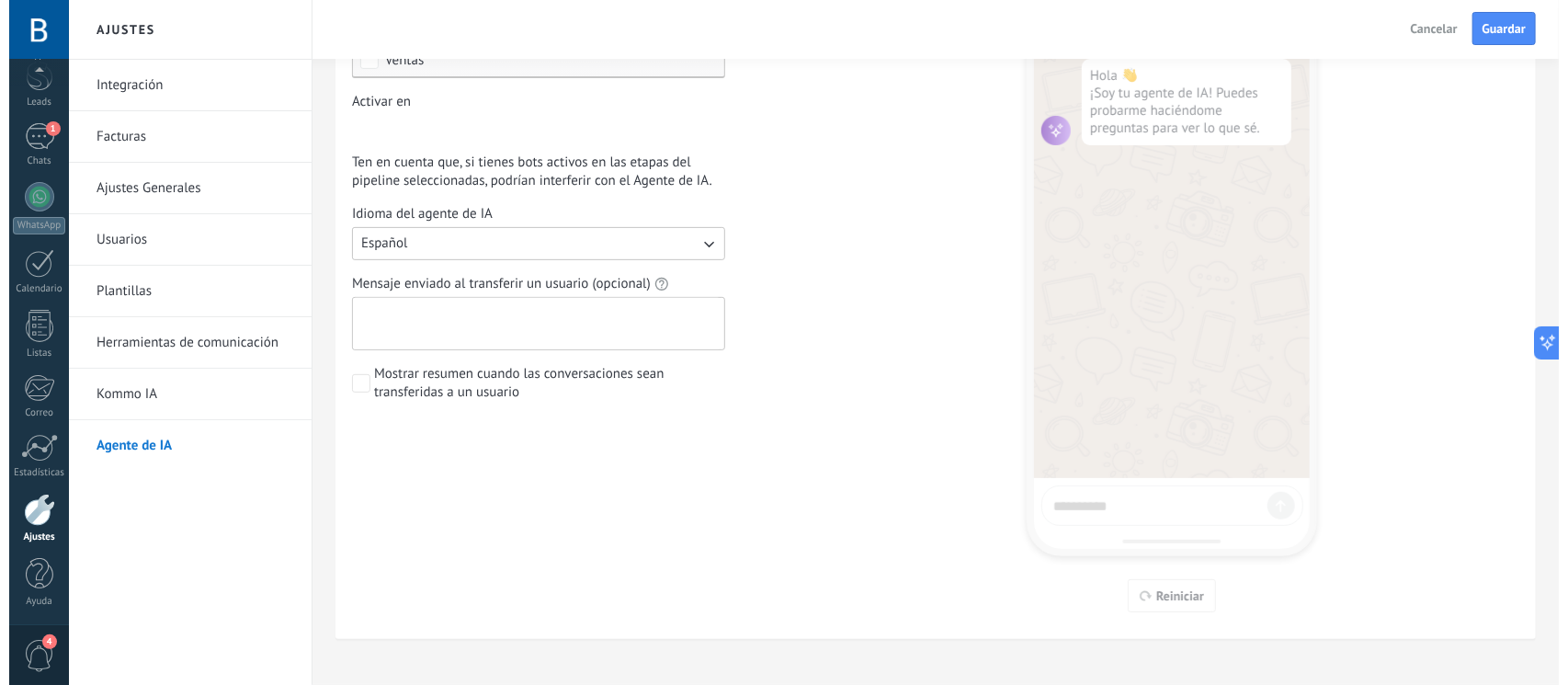 scroll, scrollTop: 0, scrollLeft: 0, axis: both 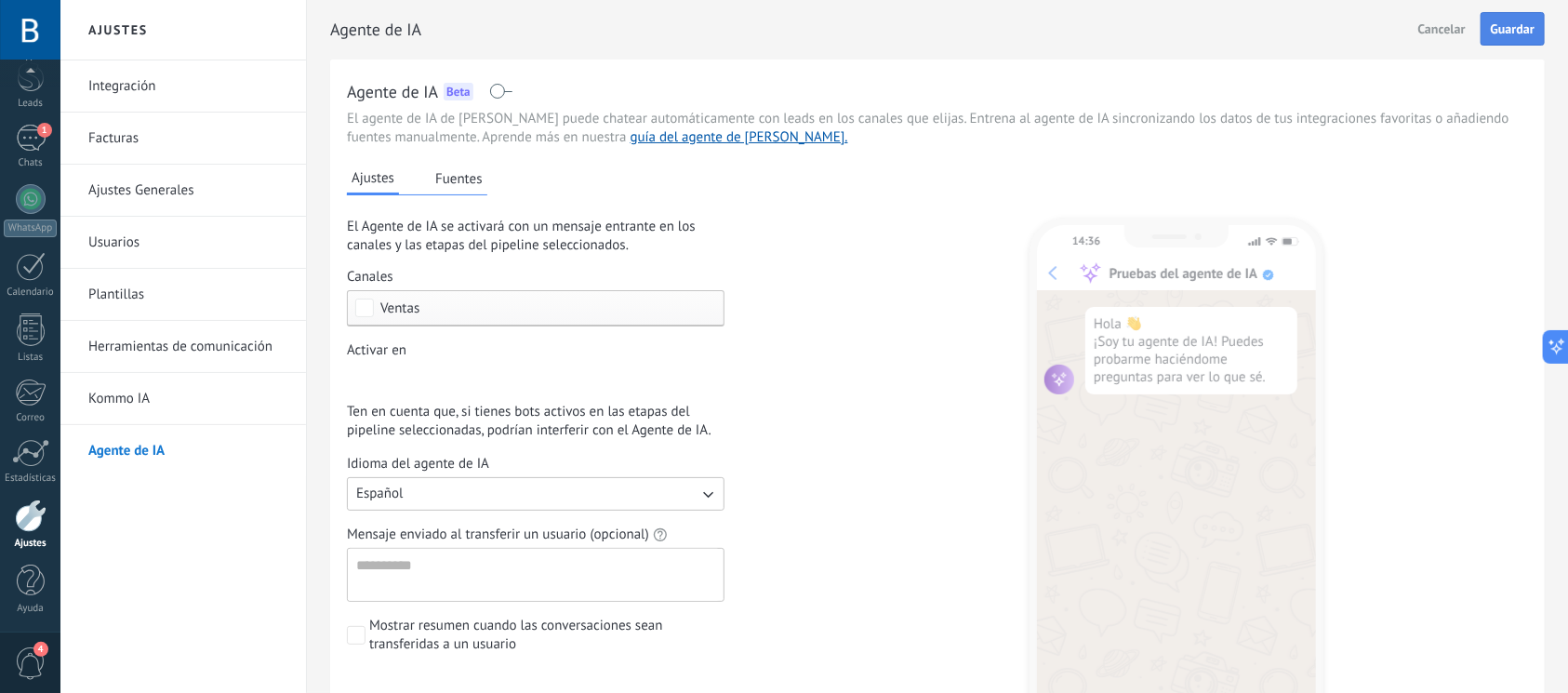 click on "Guardar" at bounding box center (1512, 29) 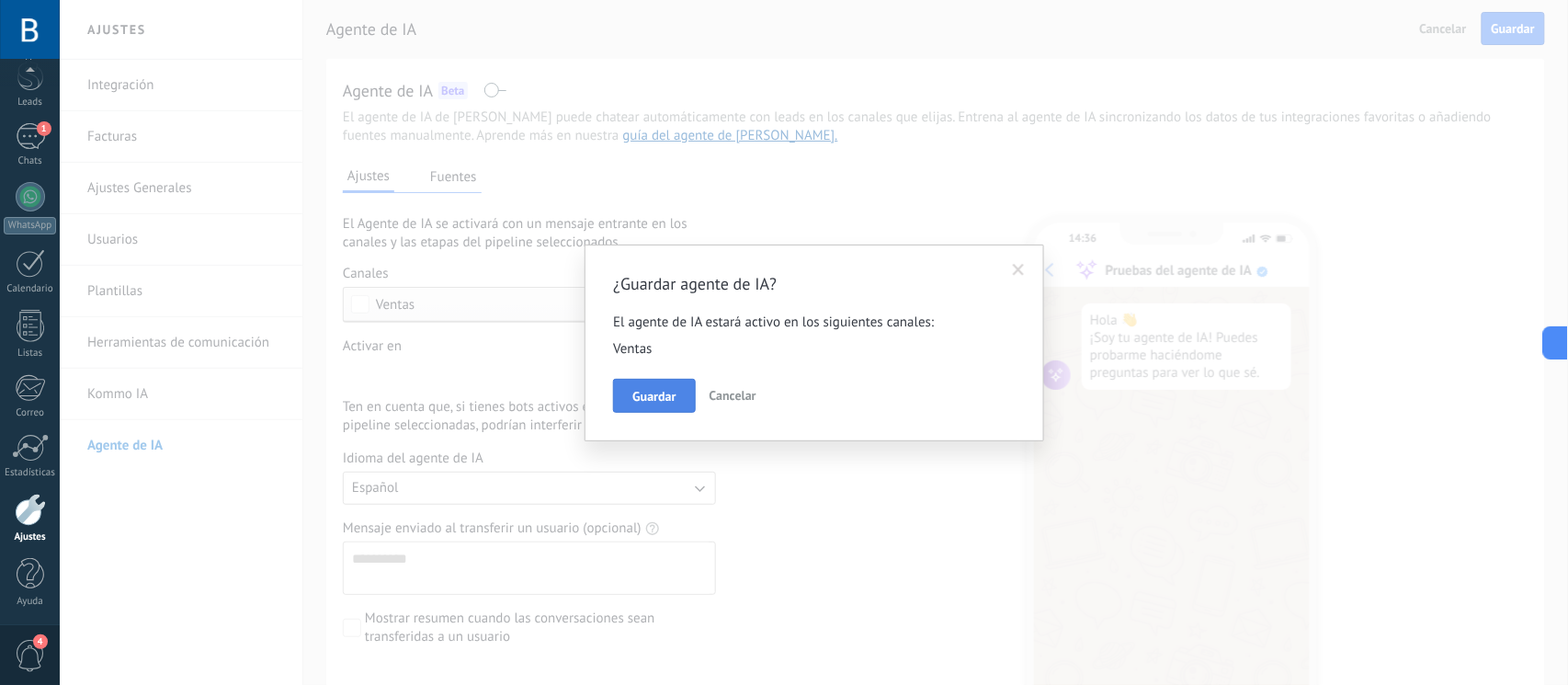 click on "Guardar" at bounding box center [653, 396] 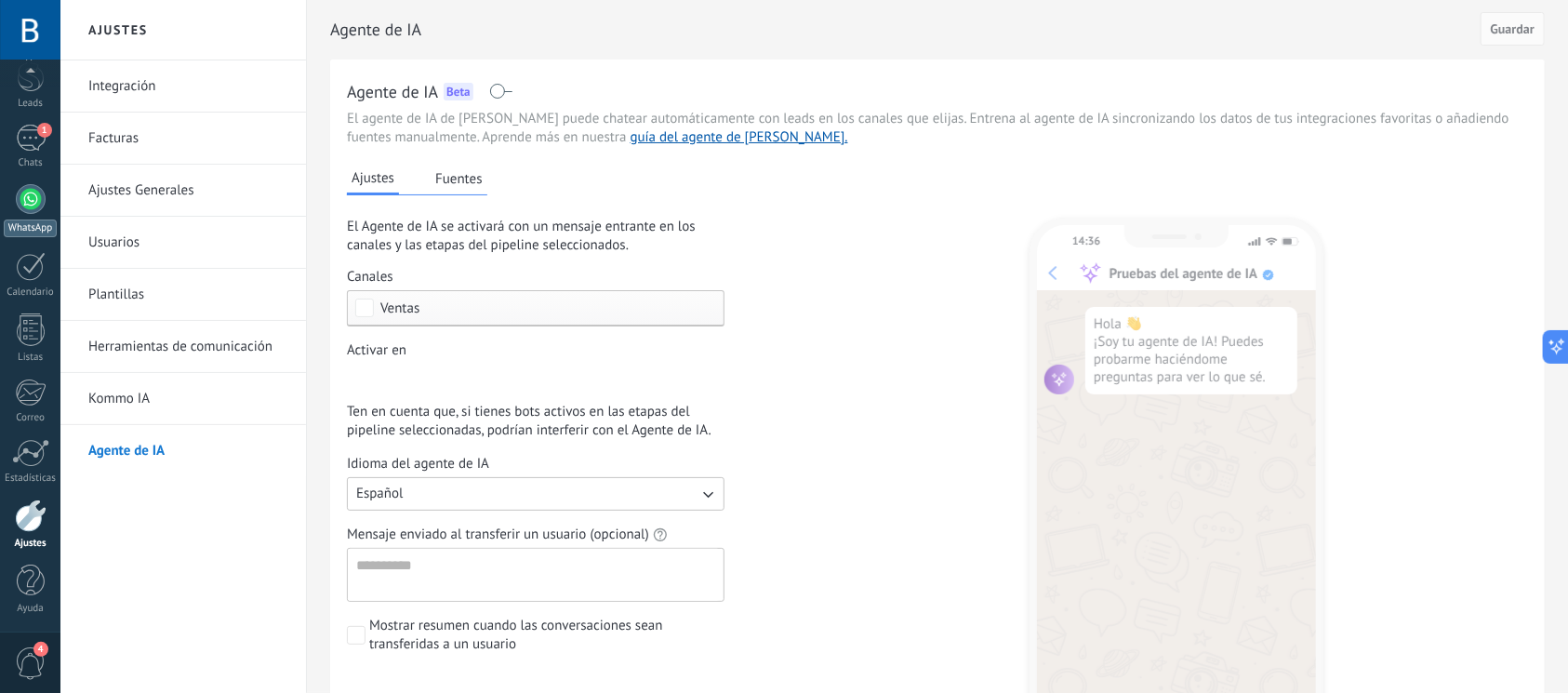 click at bounding box center [31, 199] 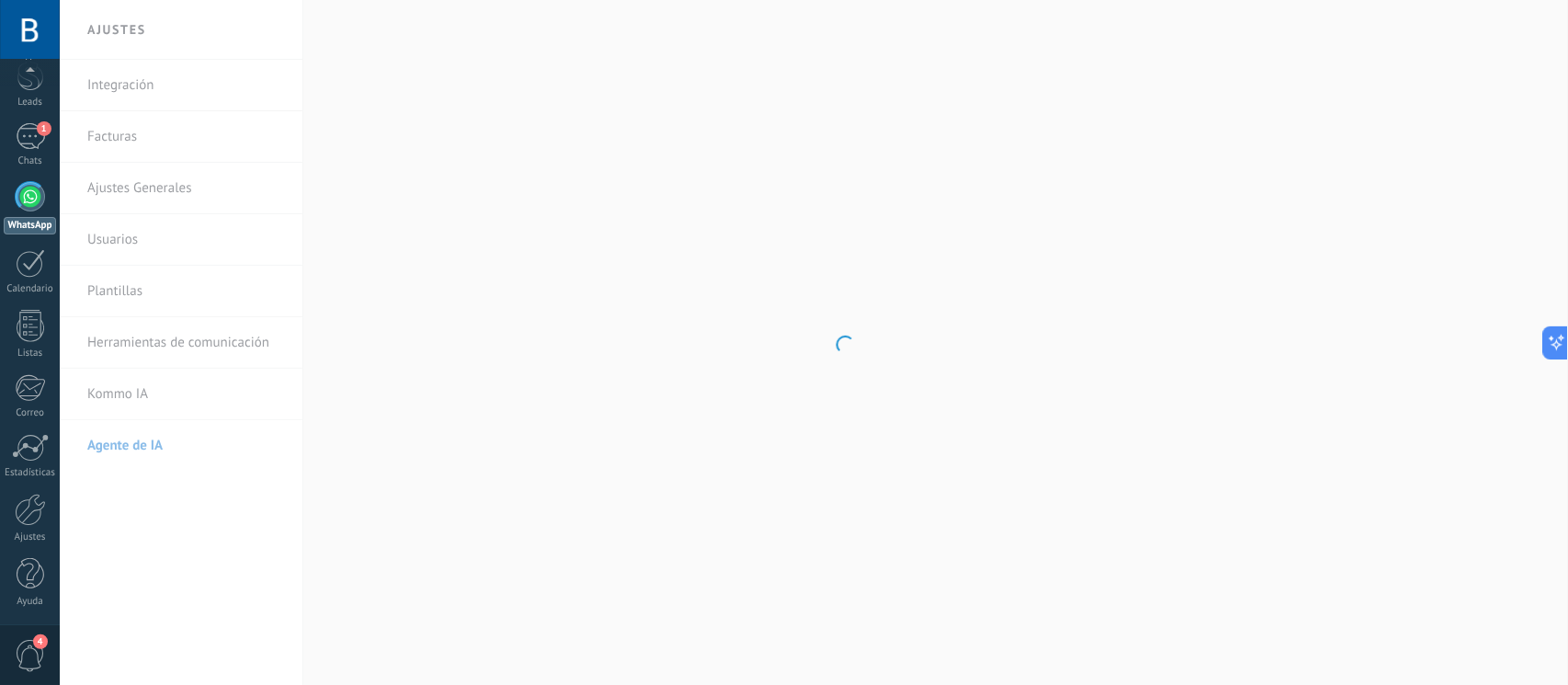 scroll, scrollTop: 0, scrollLeft: 0, axis: both 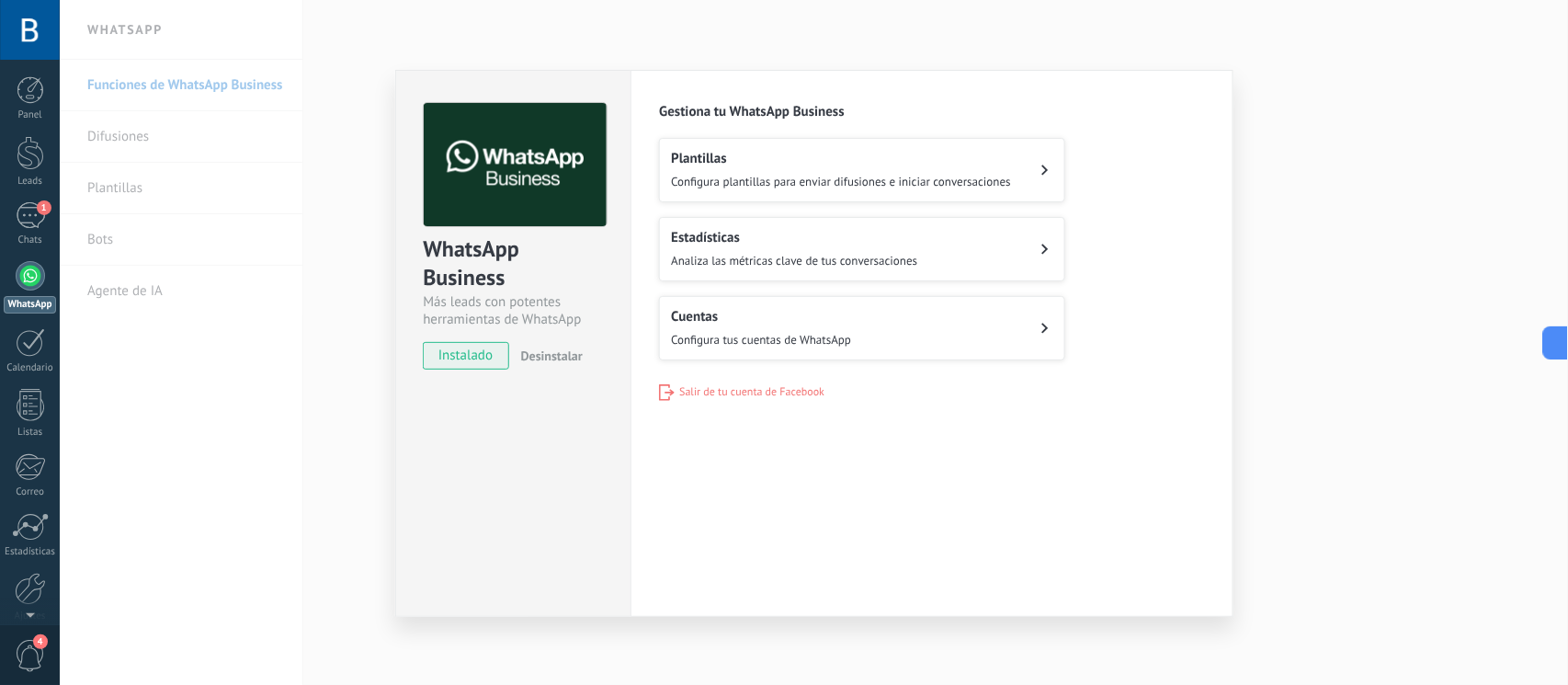 click on "Configura plantillas para enviar difusiones e iniciar conversaciones" at bounding box center (841, 181) 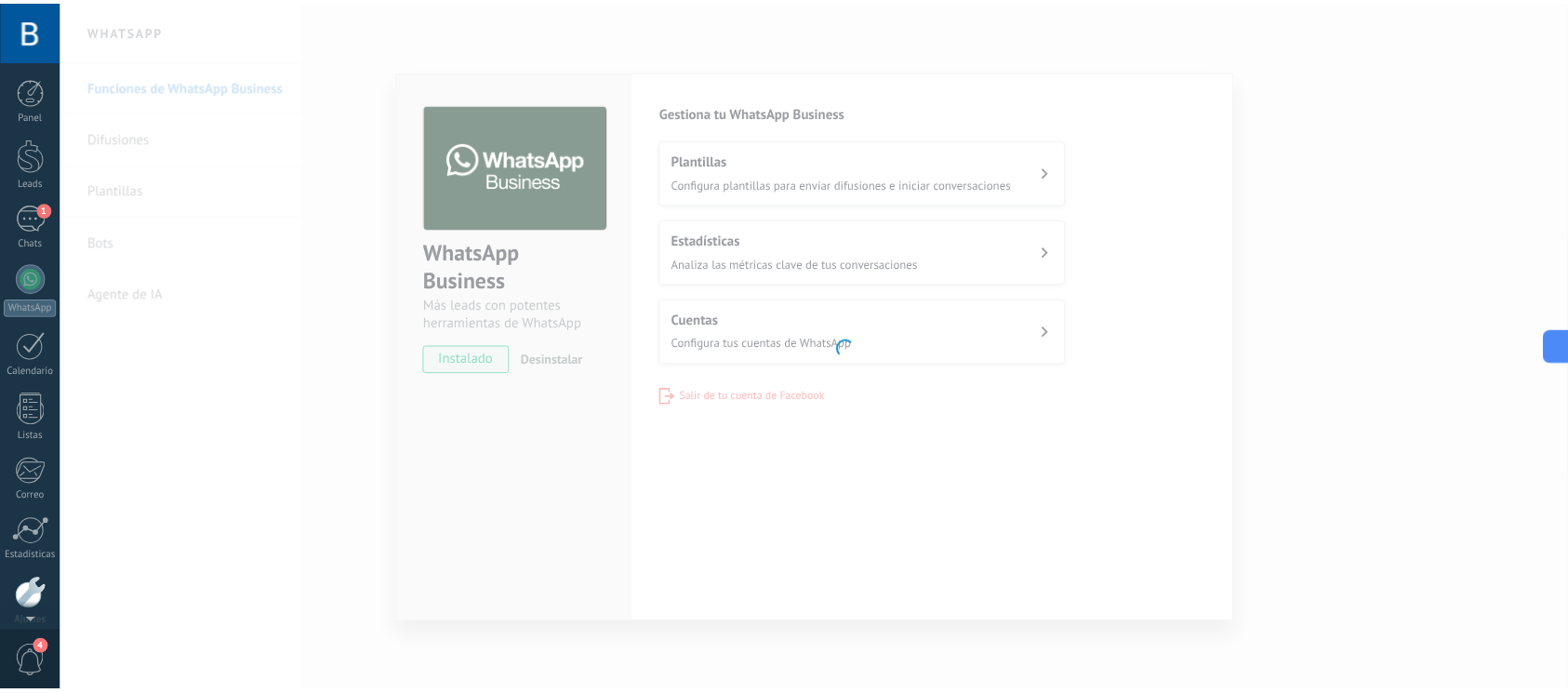scroll, scrollTop: 80, scrollLeft: 0, axis: vertical 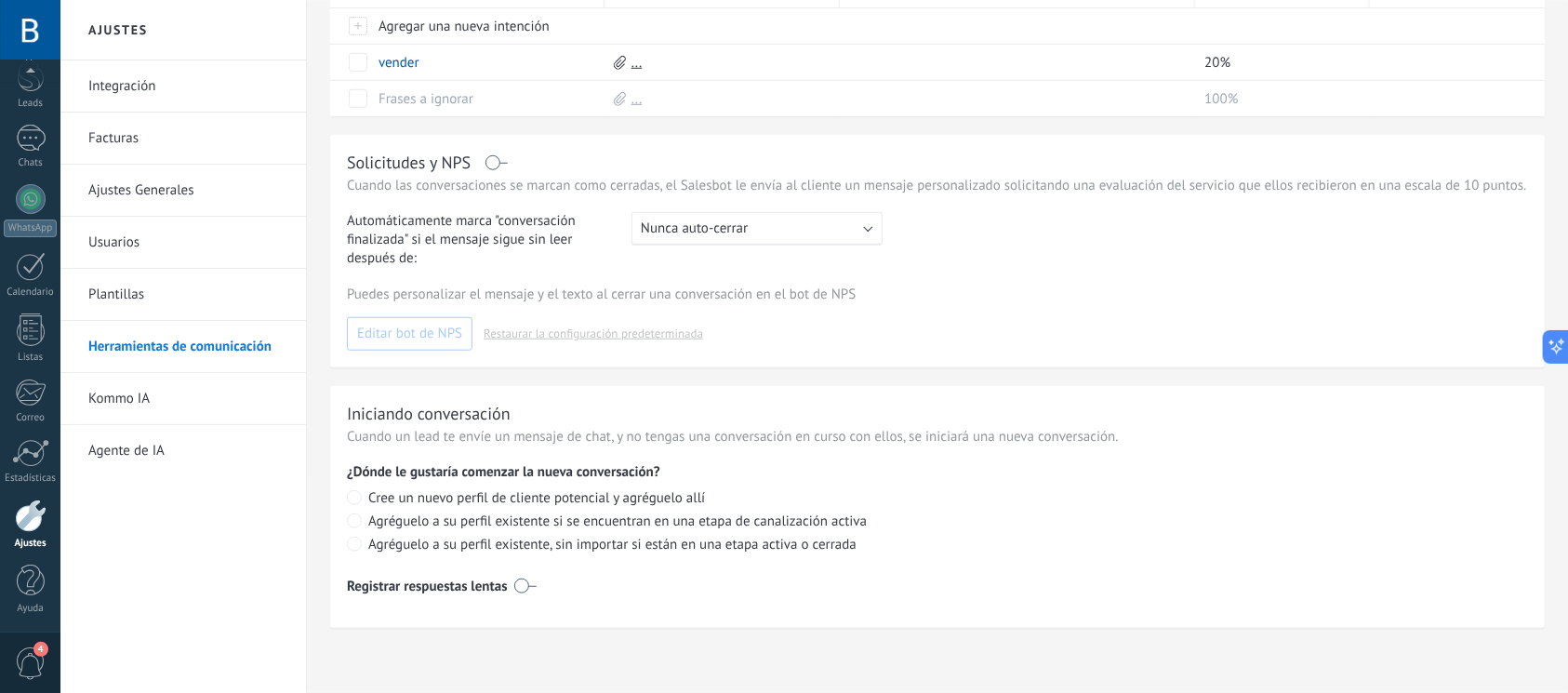 drag, startPoint x: 40, startPoint y: 207, endPoint x: 100, endPoint y: 192, distance: 61.84658 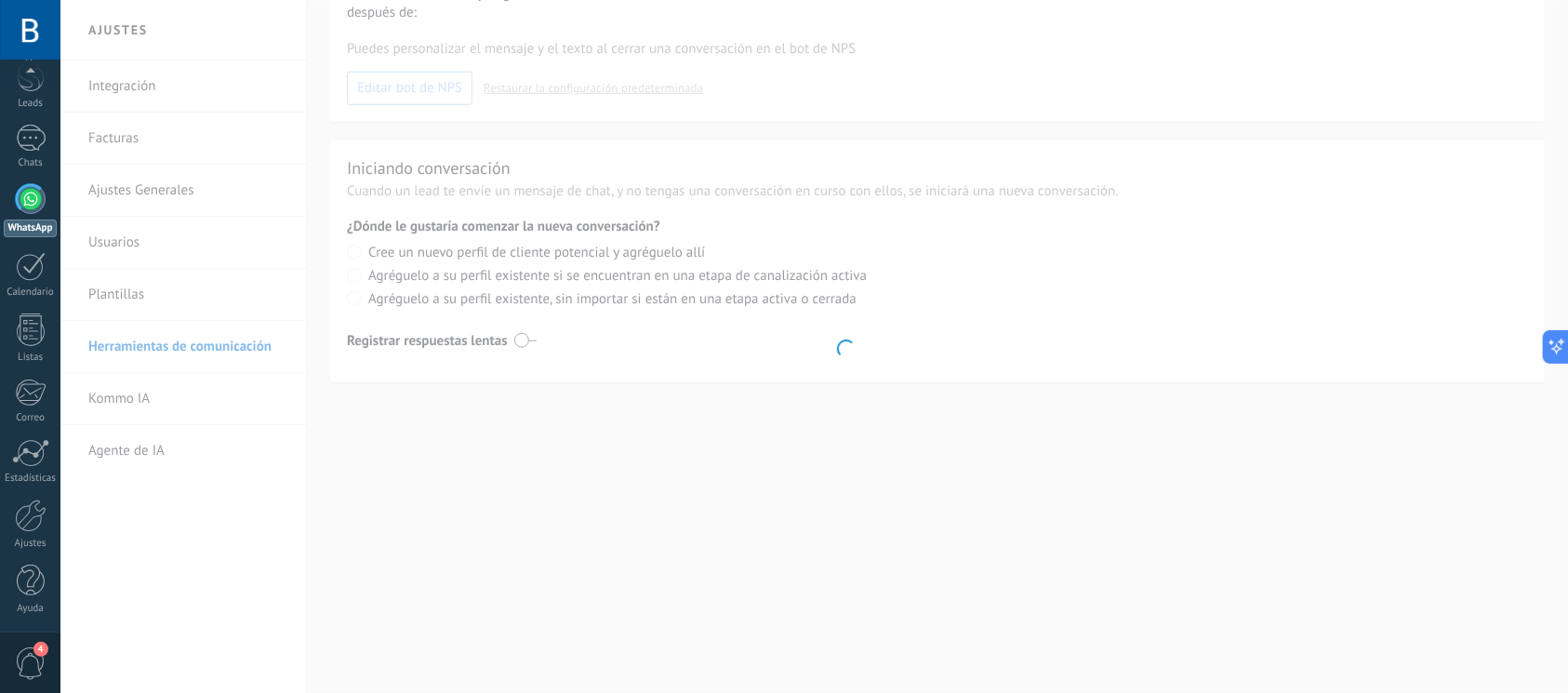 scroll, scrollTop: 484, scrollLeft: 0, axis: vertical 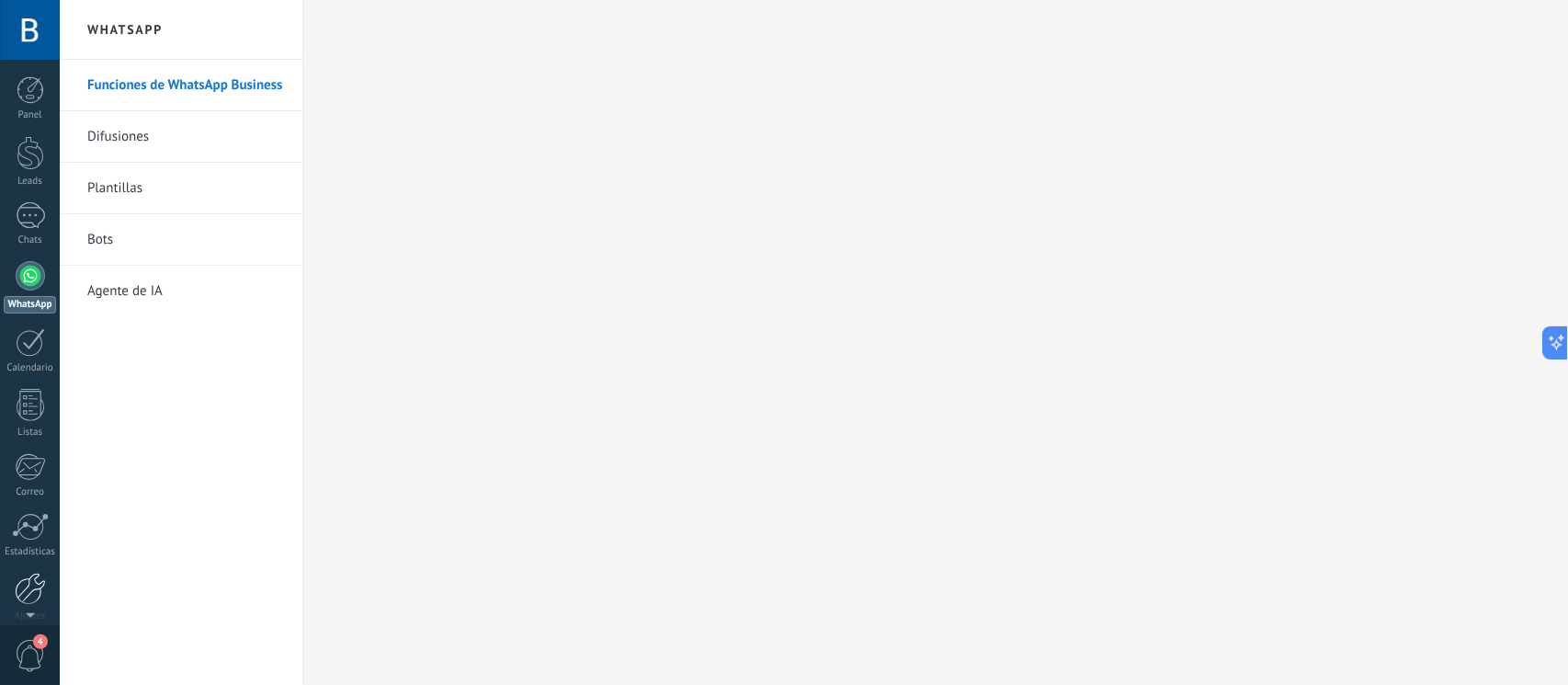 click at bounding box center [30, 588] 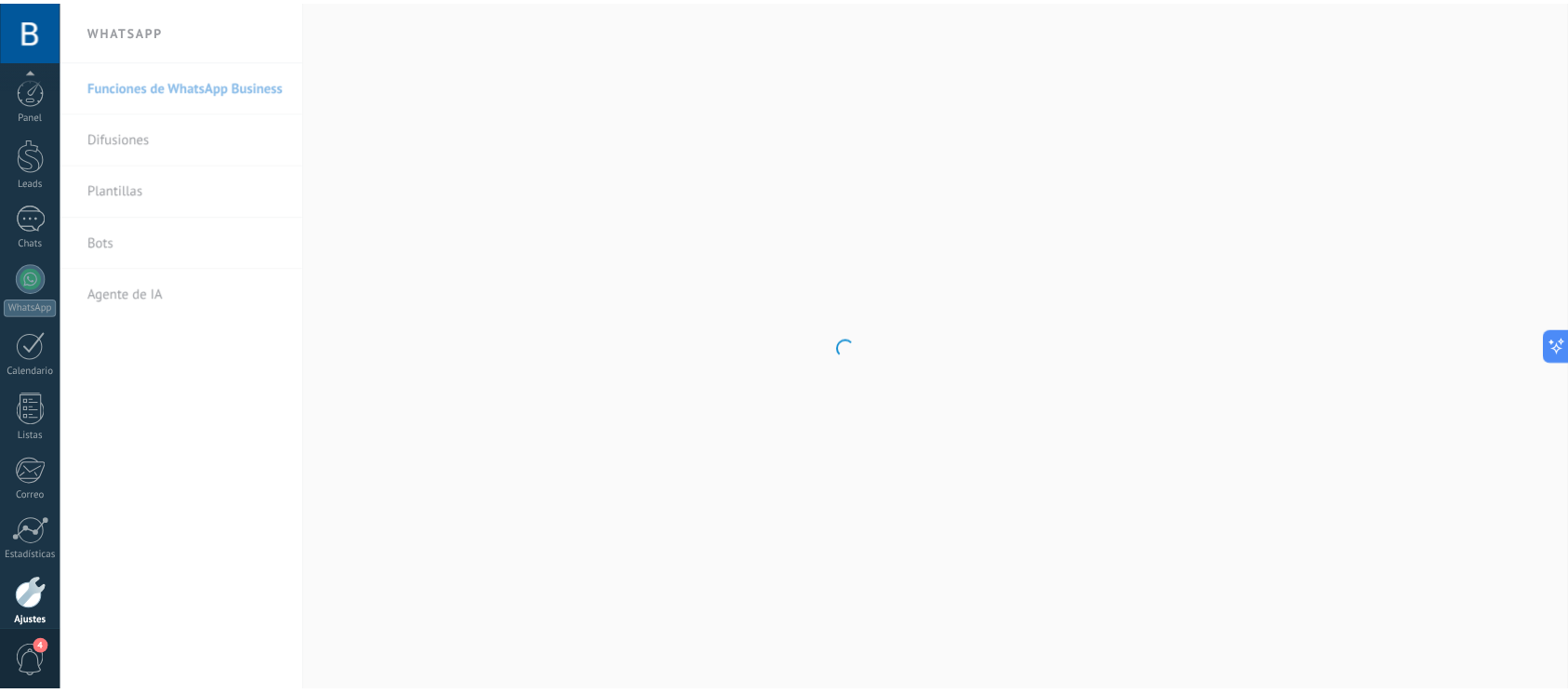 scroll, scrollTop: 80, scrollLeft: 0, axis: vertical 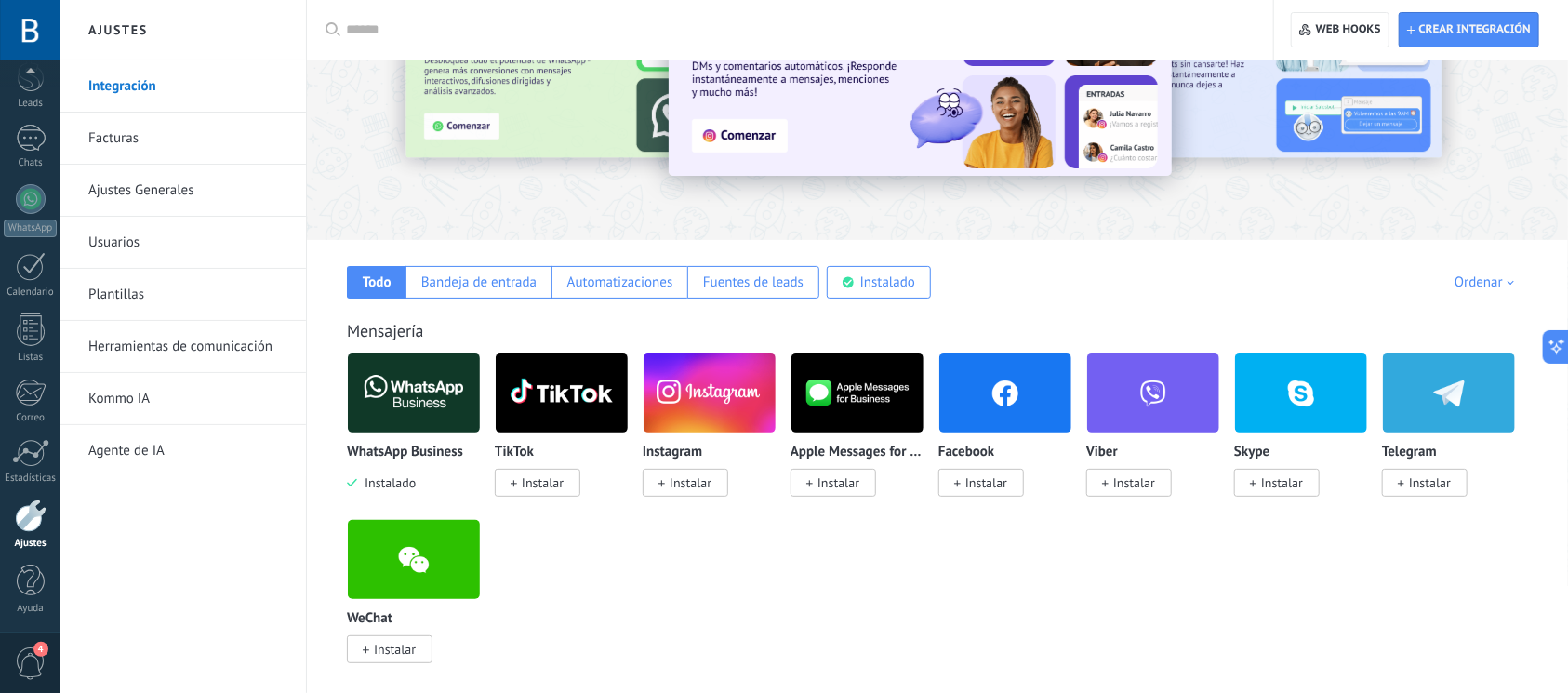 click at bounding box center (482, 87) 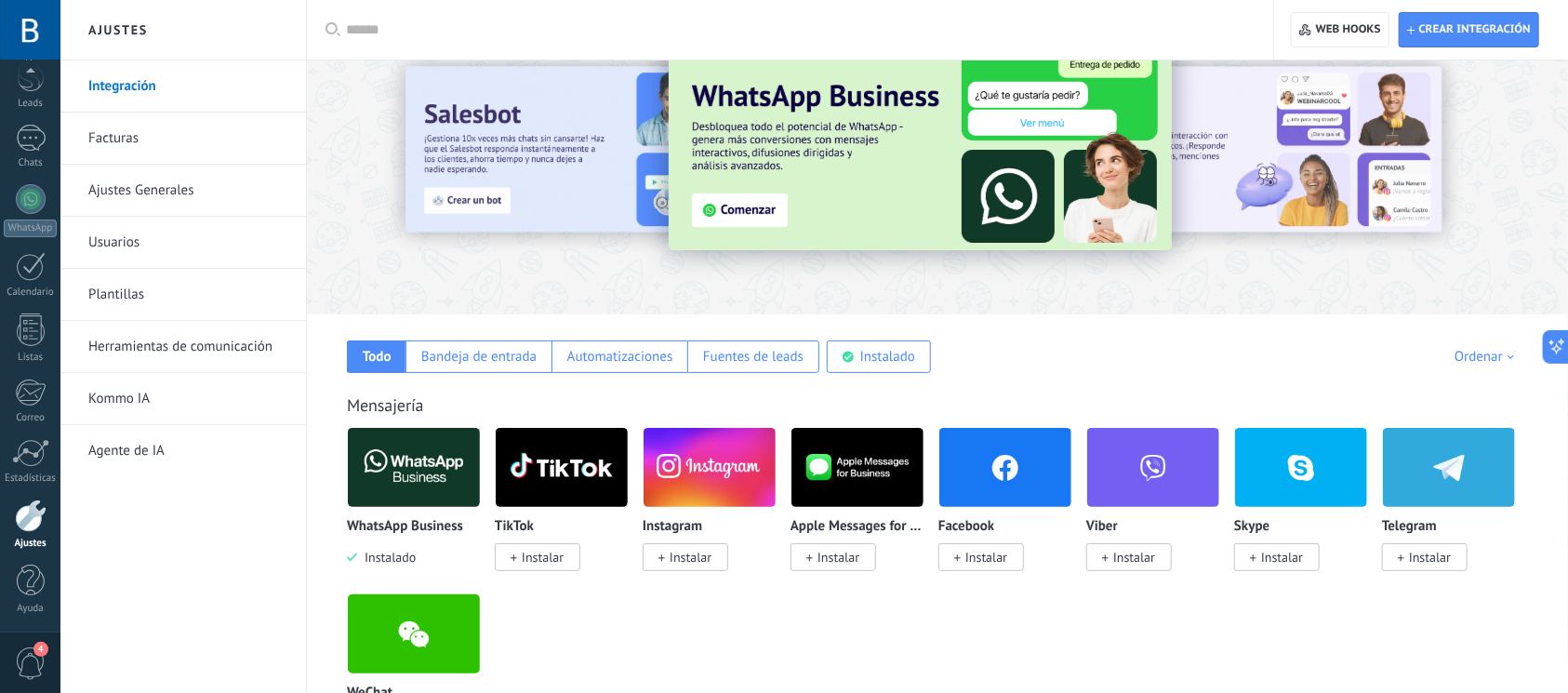 scroll, scrollTop: 0, scrollLeft: 0, axis: both 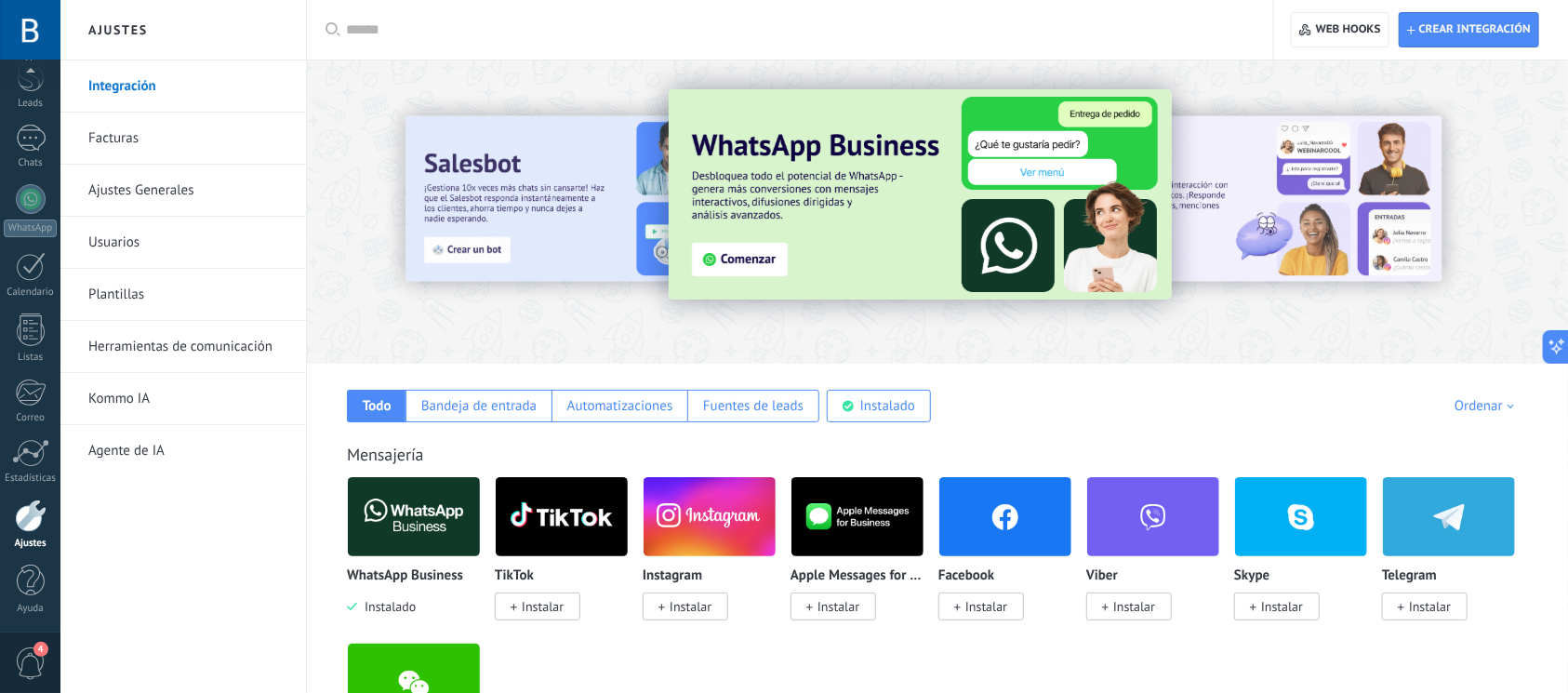 click on "Kommo IA" at bounding box center (188, 399) 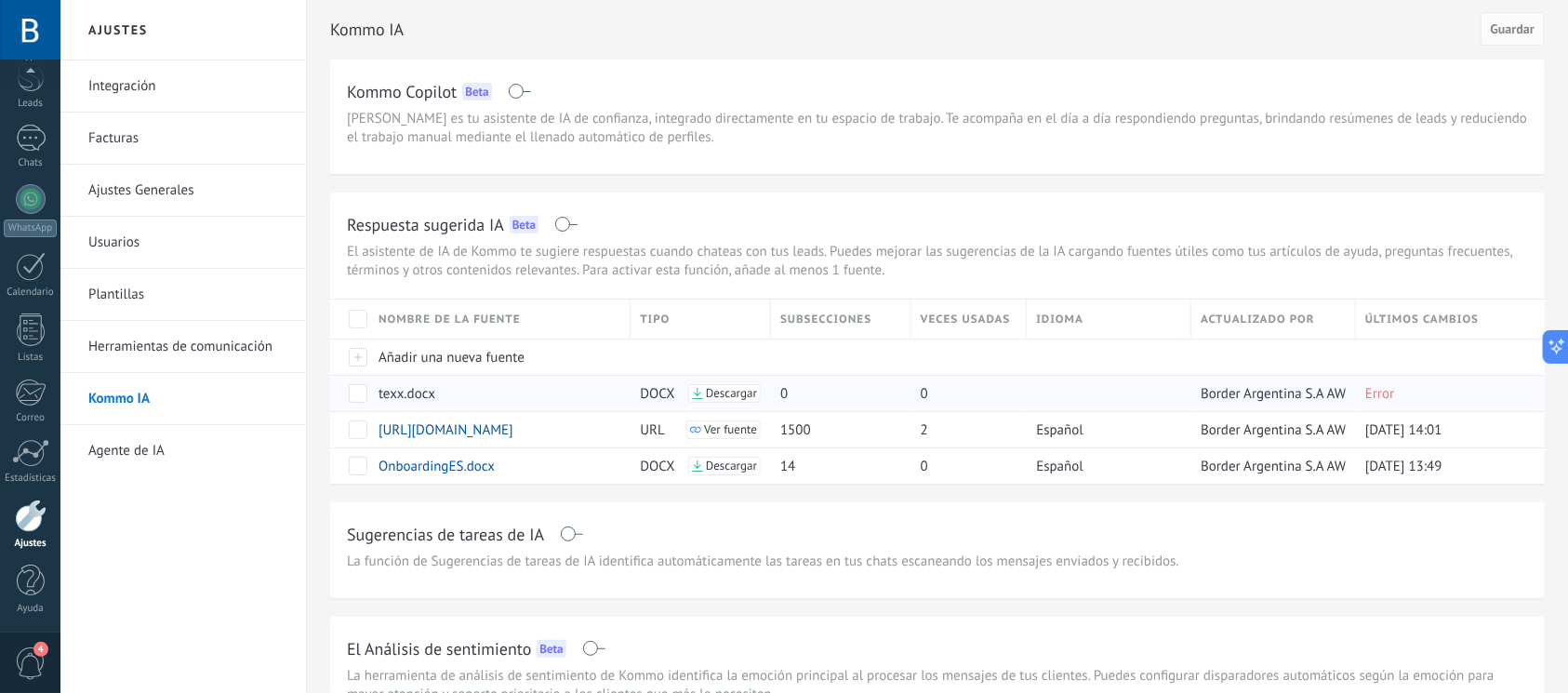 click on "Error" at bounding box center [1379, 393] 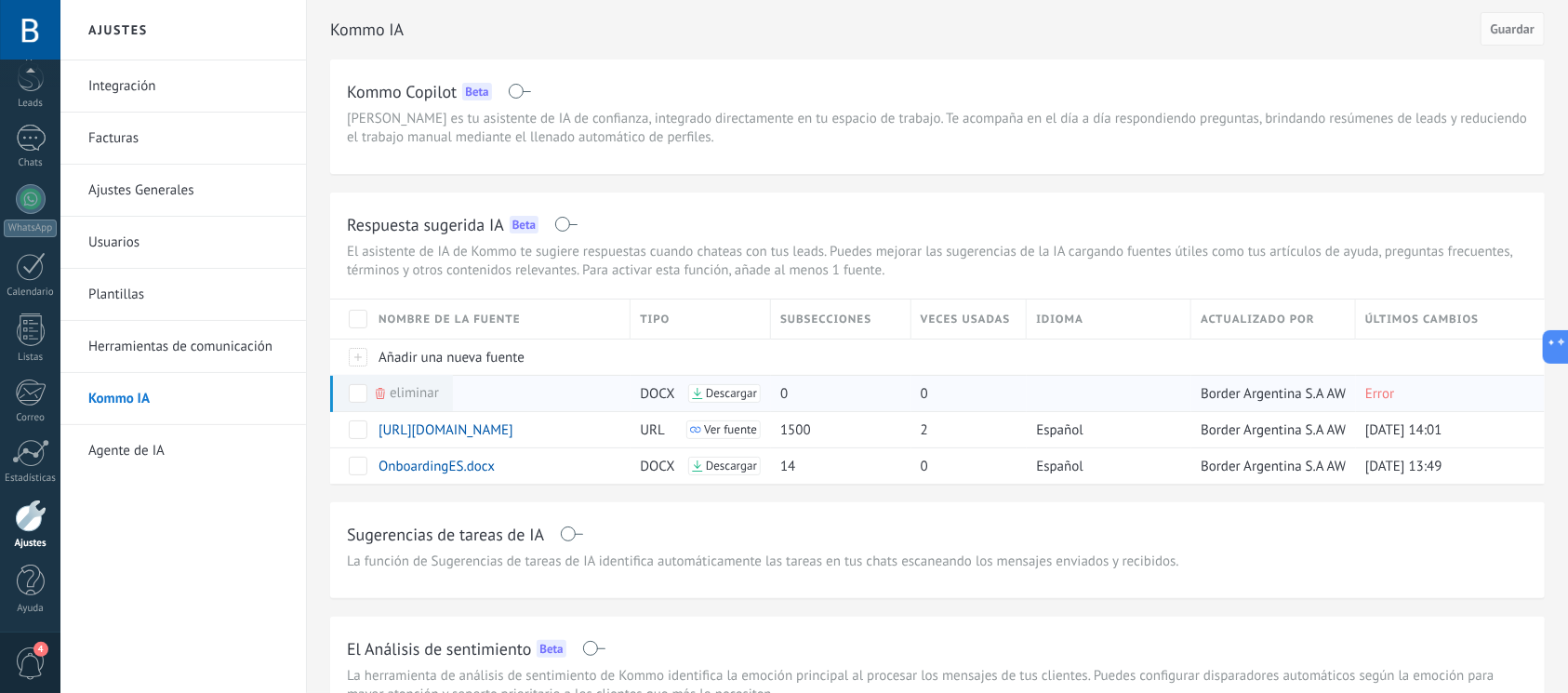 click on "Eliminar" at bounding box center [414, 393] 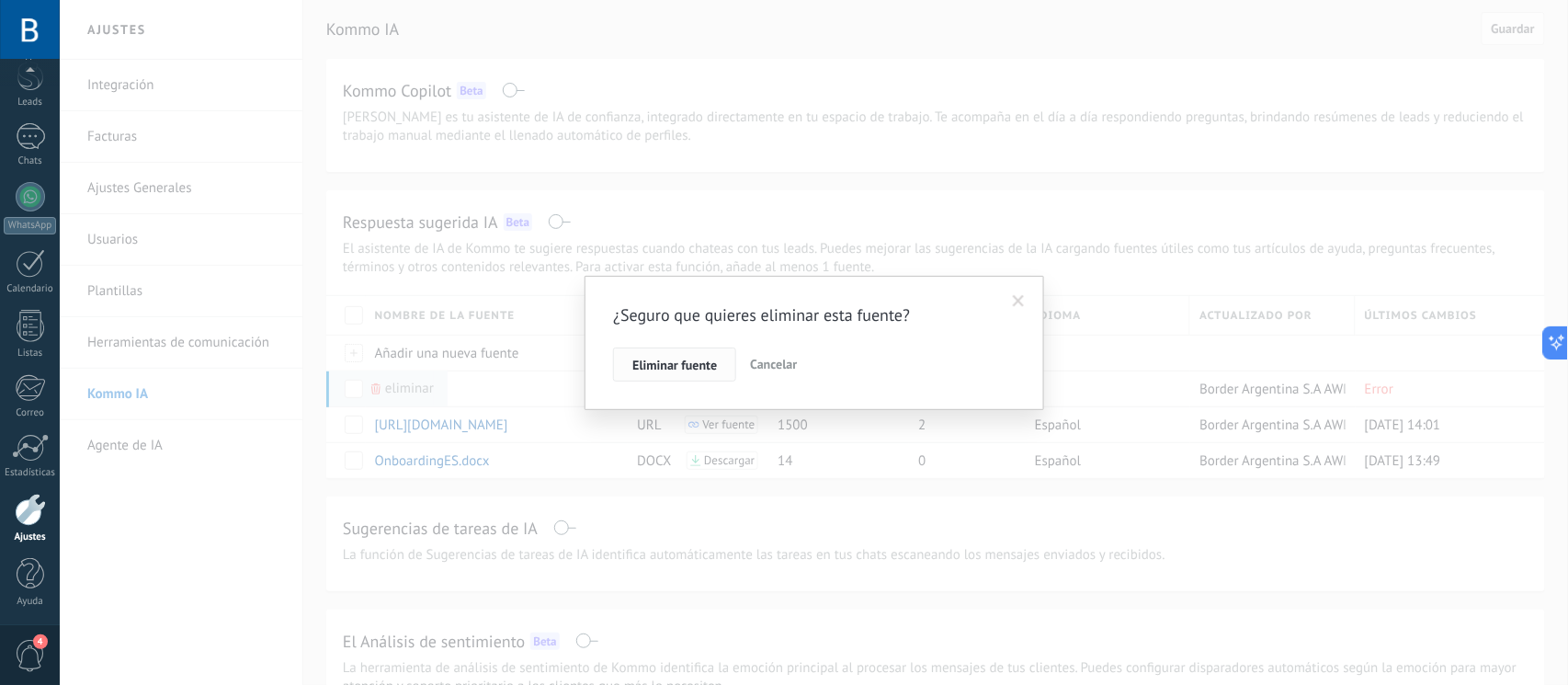 click on "Eliminar fuente" at bounding box center [675, 365] 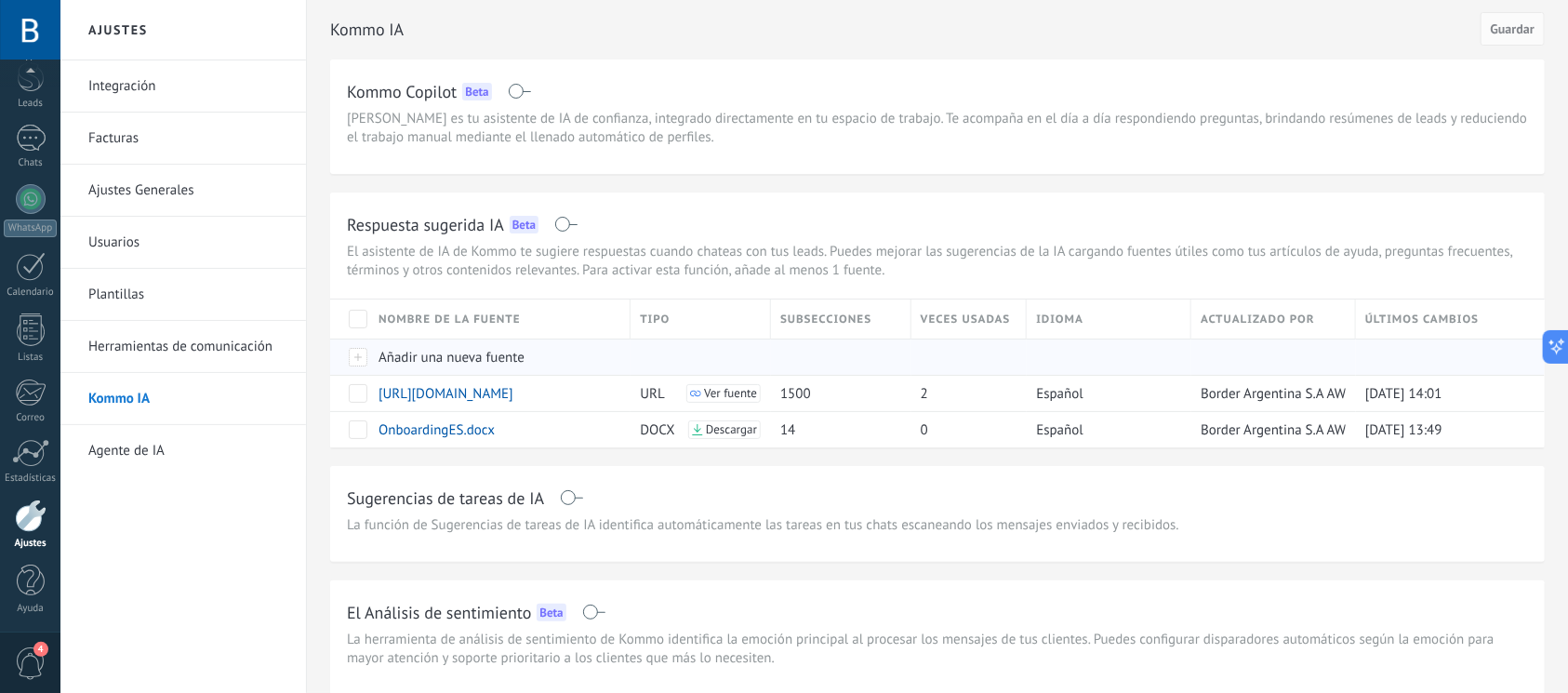 click at bounding box center [350, 356] 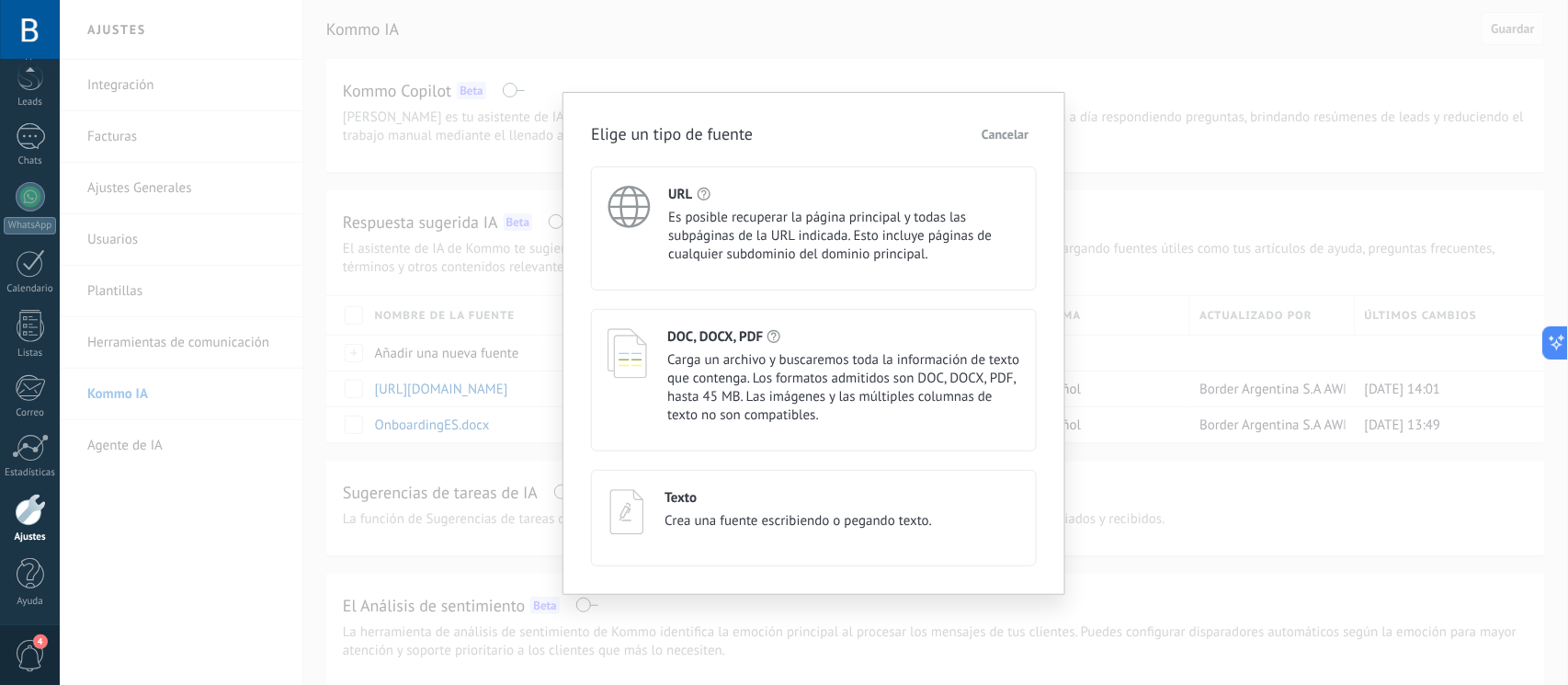 click on "Carga un archivo y buscaremos toda la información de texto que contenga. Los formatos admitidos son DOC, DOCX, PDF, hasta 45 MB. Las imágenes y las múltiples columnas de texto no son compatibles." at bounding box center [844, 388] 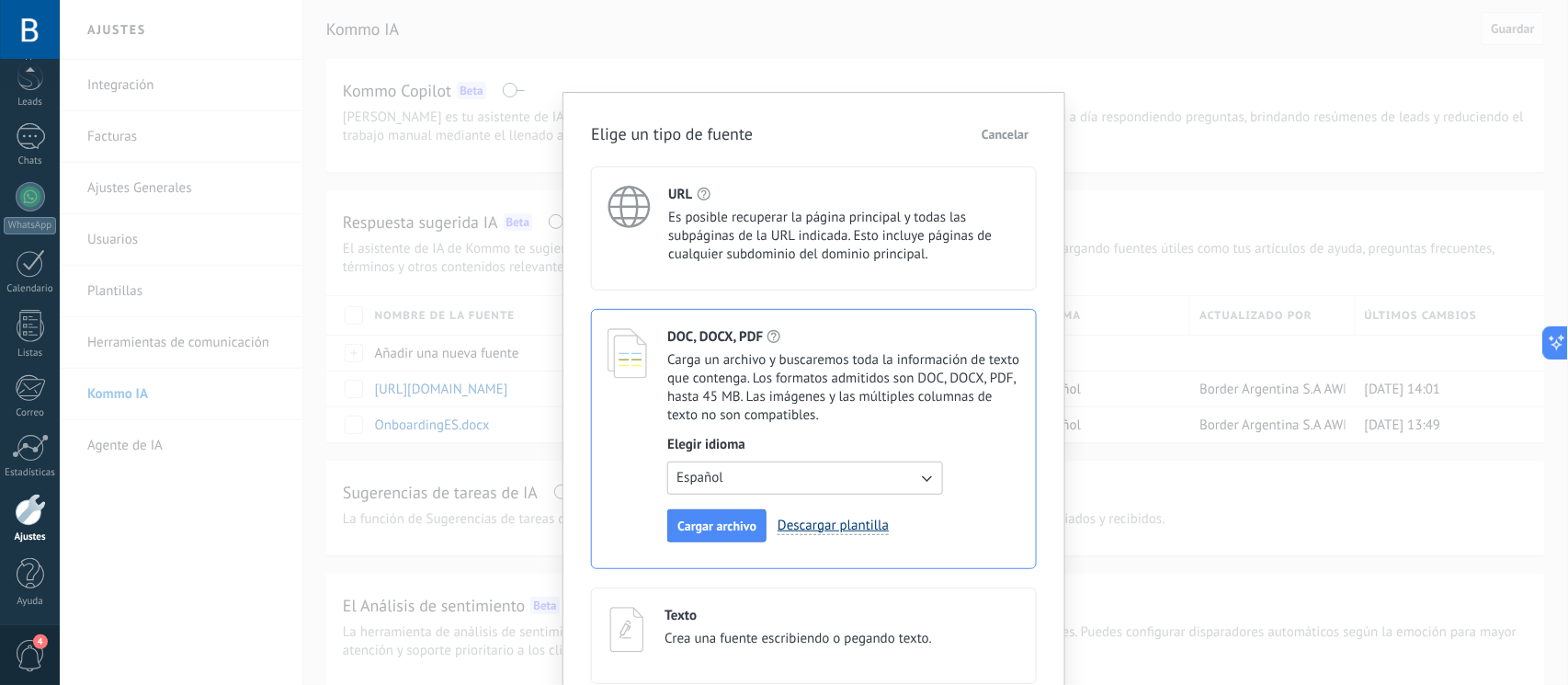 click on "Descargar plantilla" at bounding box center [833, 526] 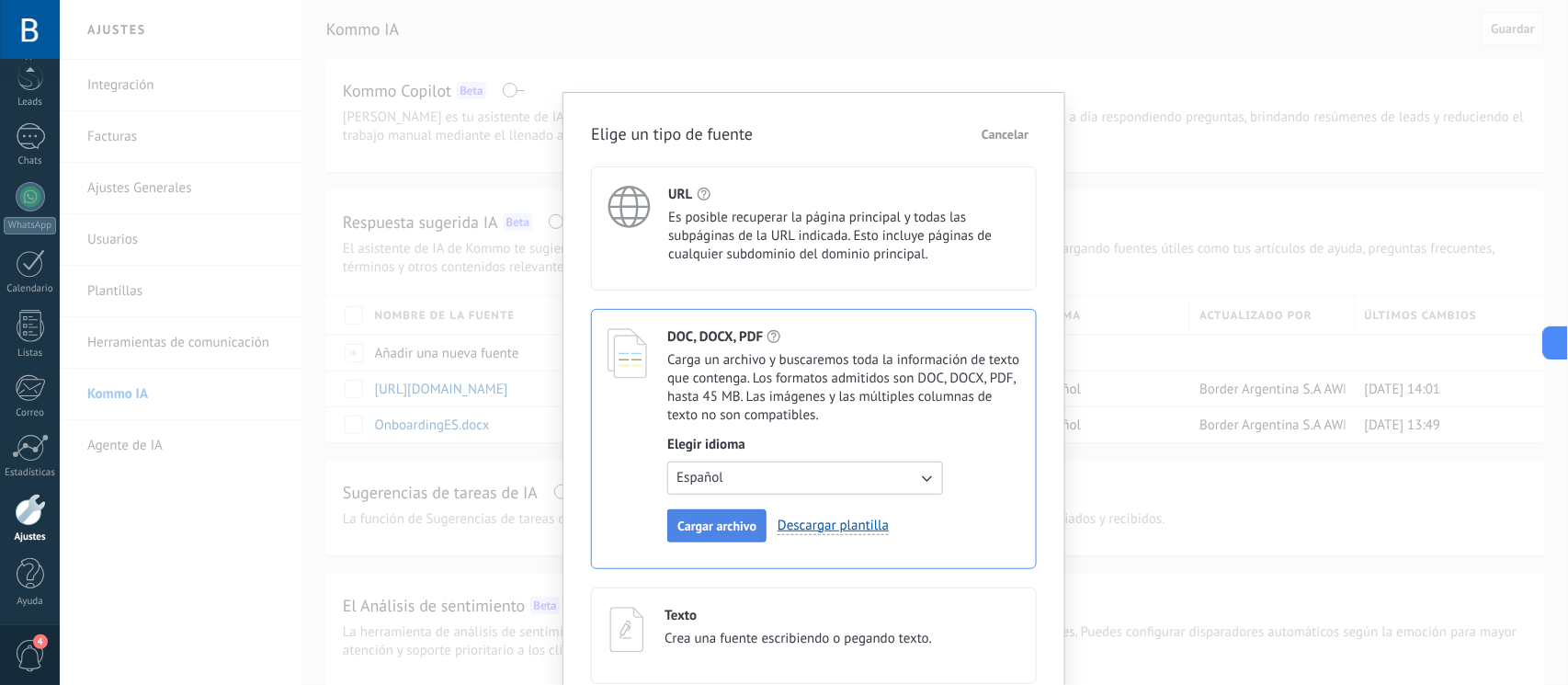 click on "Cargar archivo" at bounding box center [717, 526] 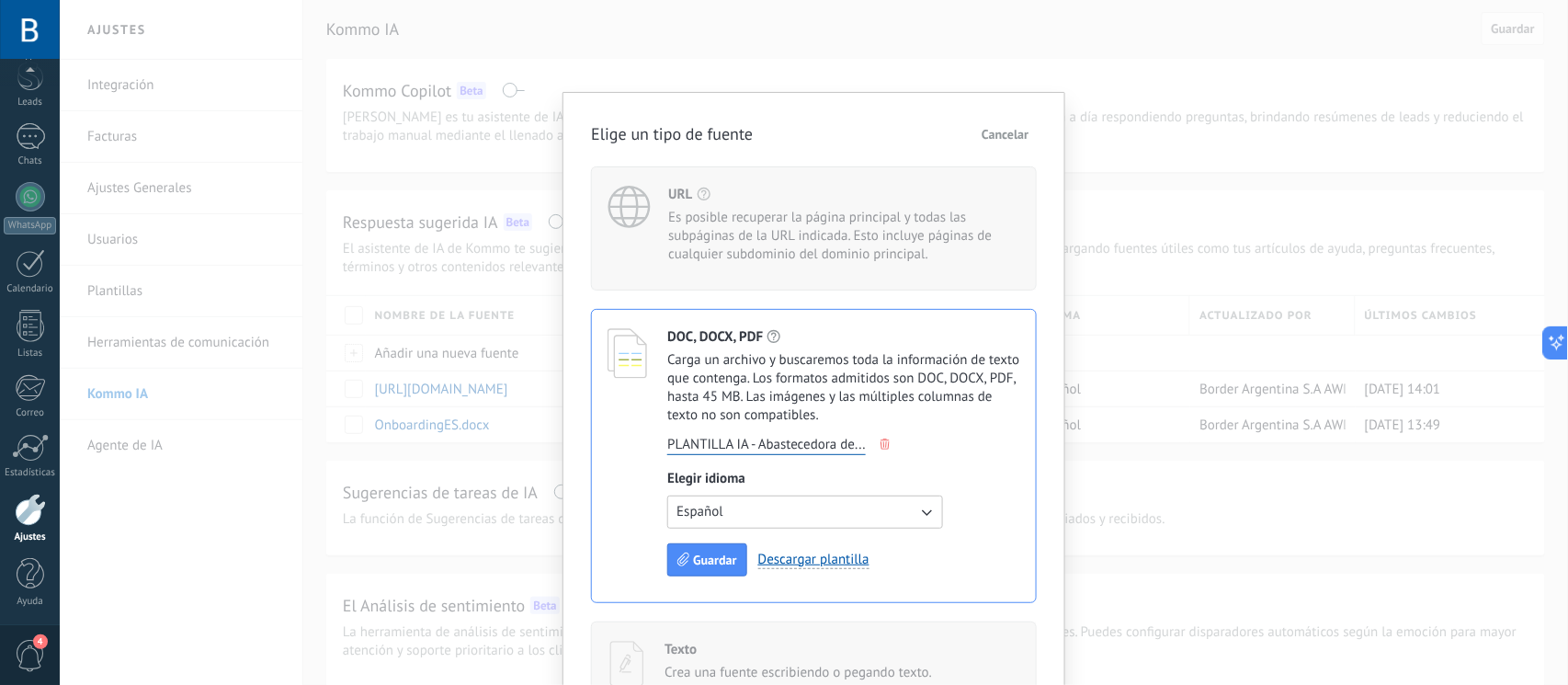 drag, startPoint x: 701, startPoint y: 563, endPoint x: 834, endPoint y: 576, distance: 133.63383 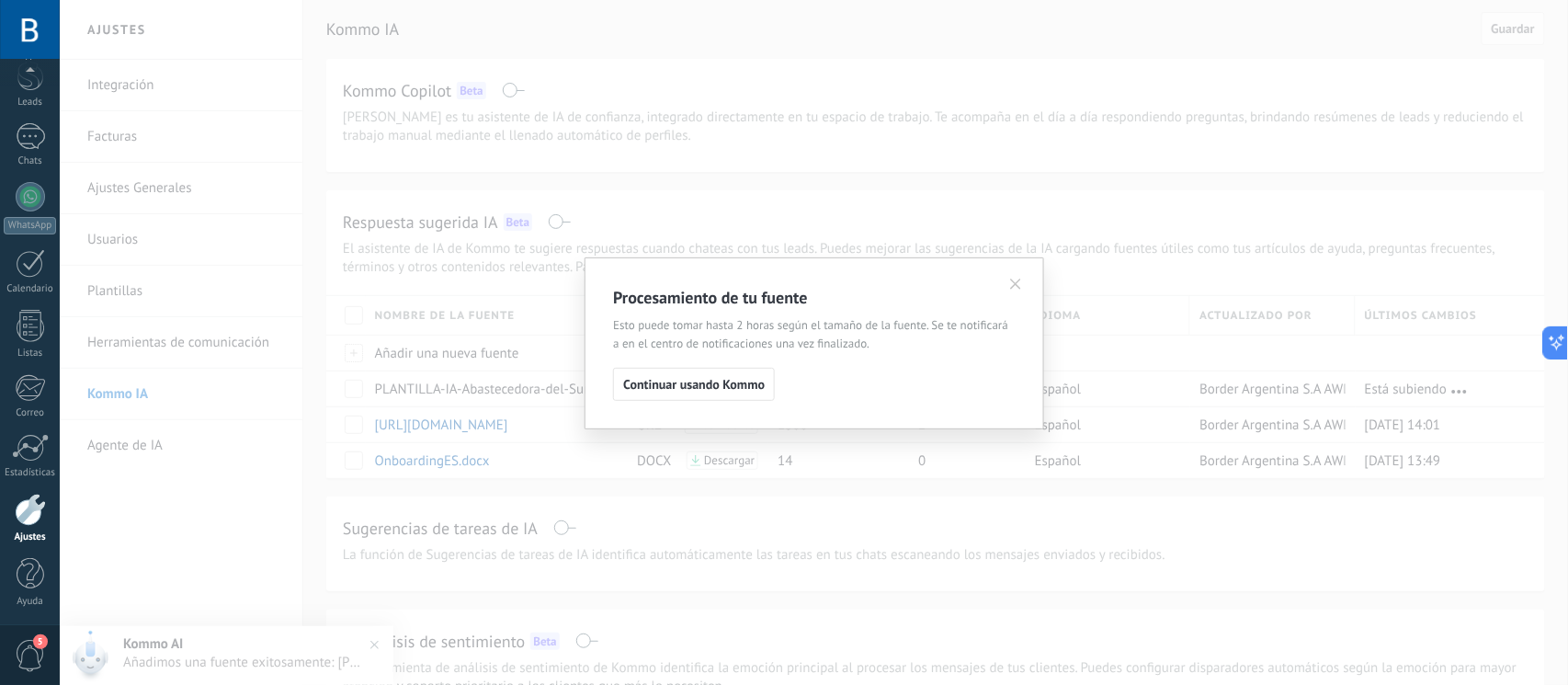 click 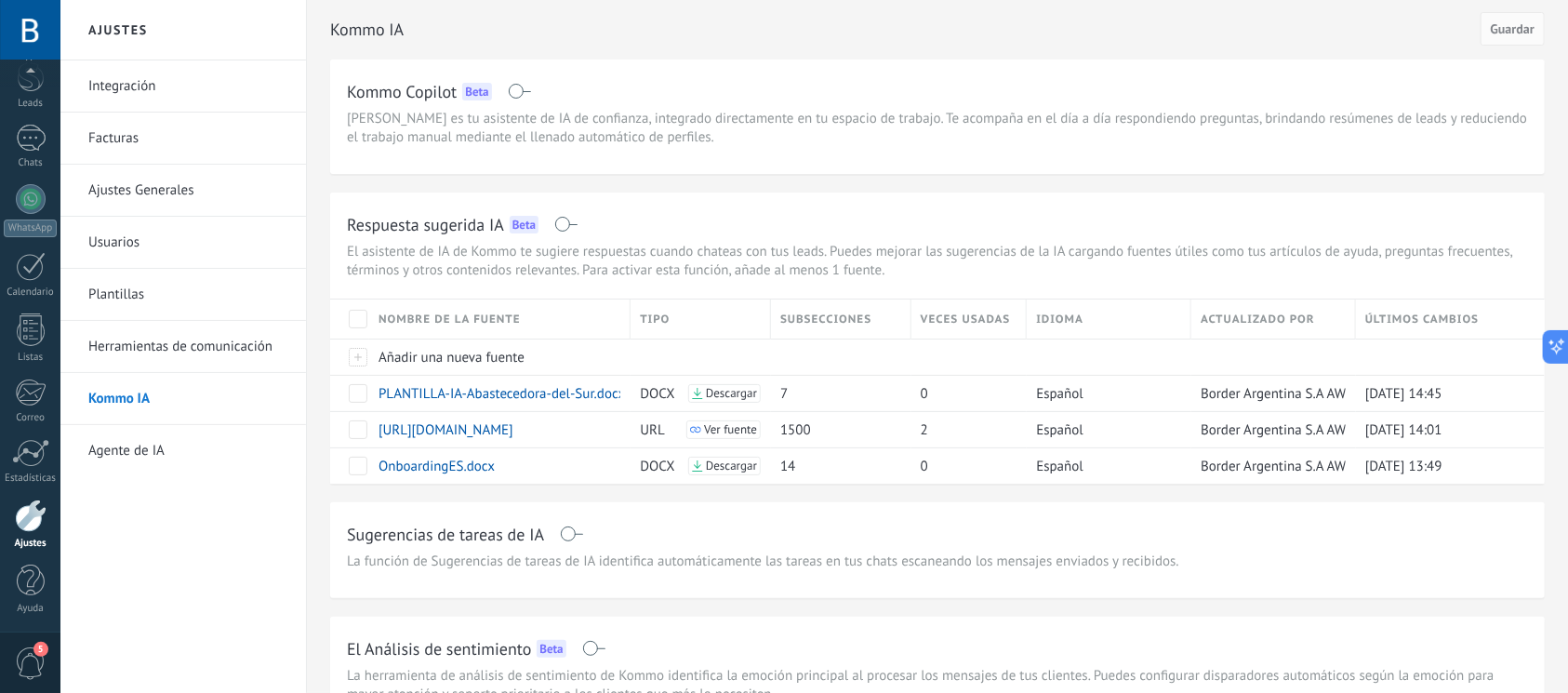 click on "Agente de IA" at bounding box center (188, 451) 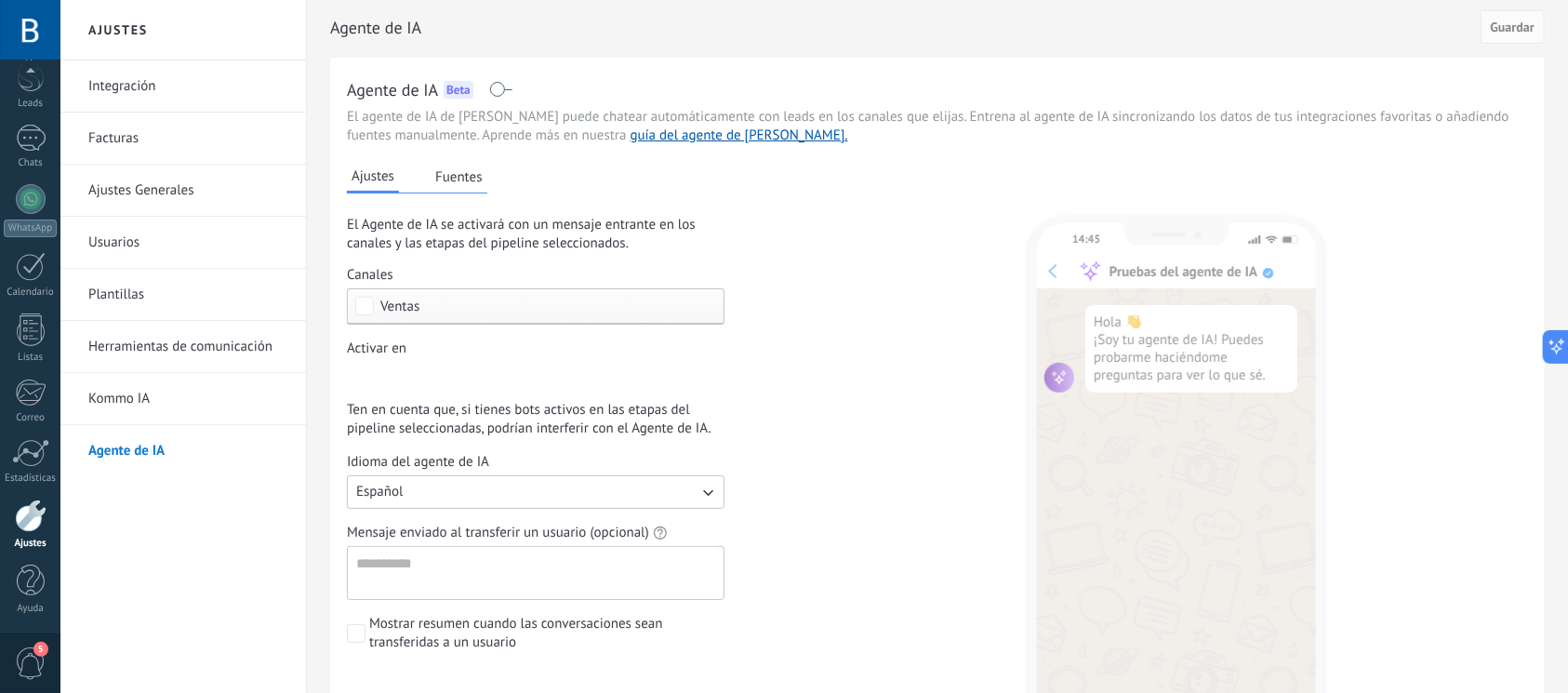 scroll, scrollTop: 0, scrollLeft: 0, axis: both 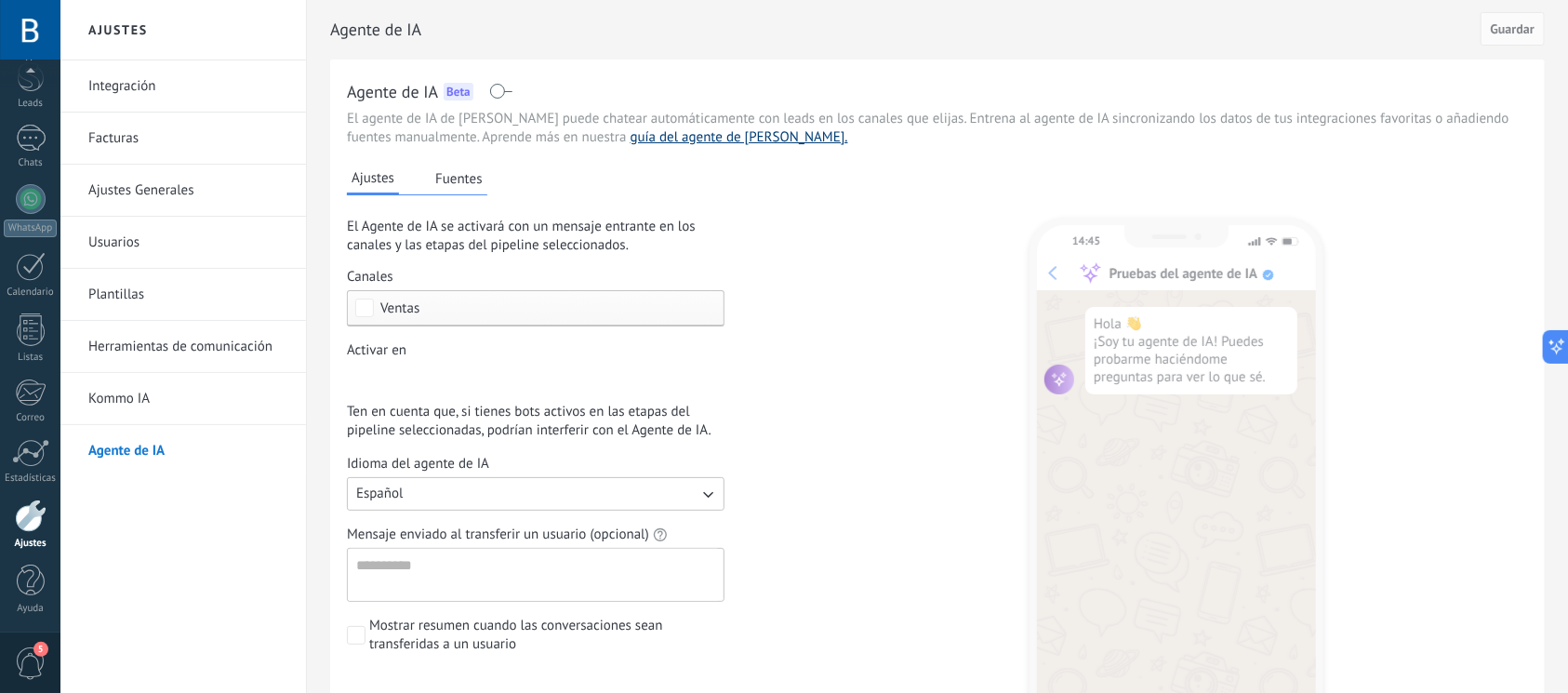 click on "guía del agente de IA." at bounding box center [739, 137] 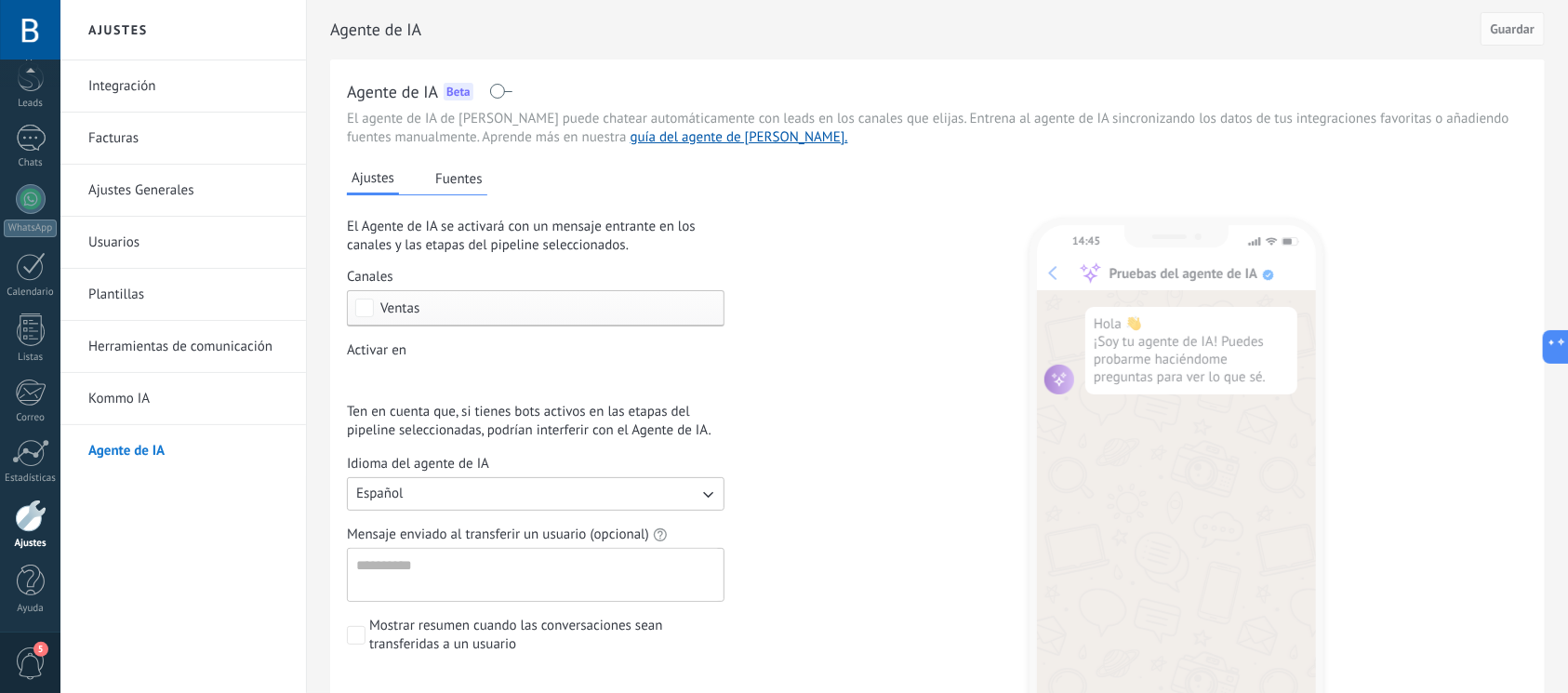 click on "Kommo IA" at bounding box center [188, 399] 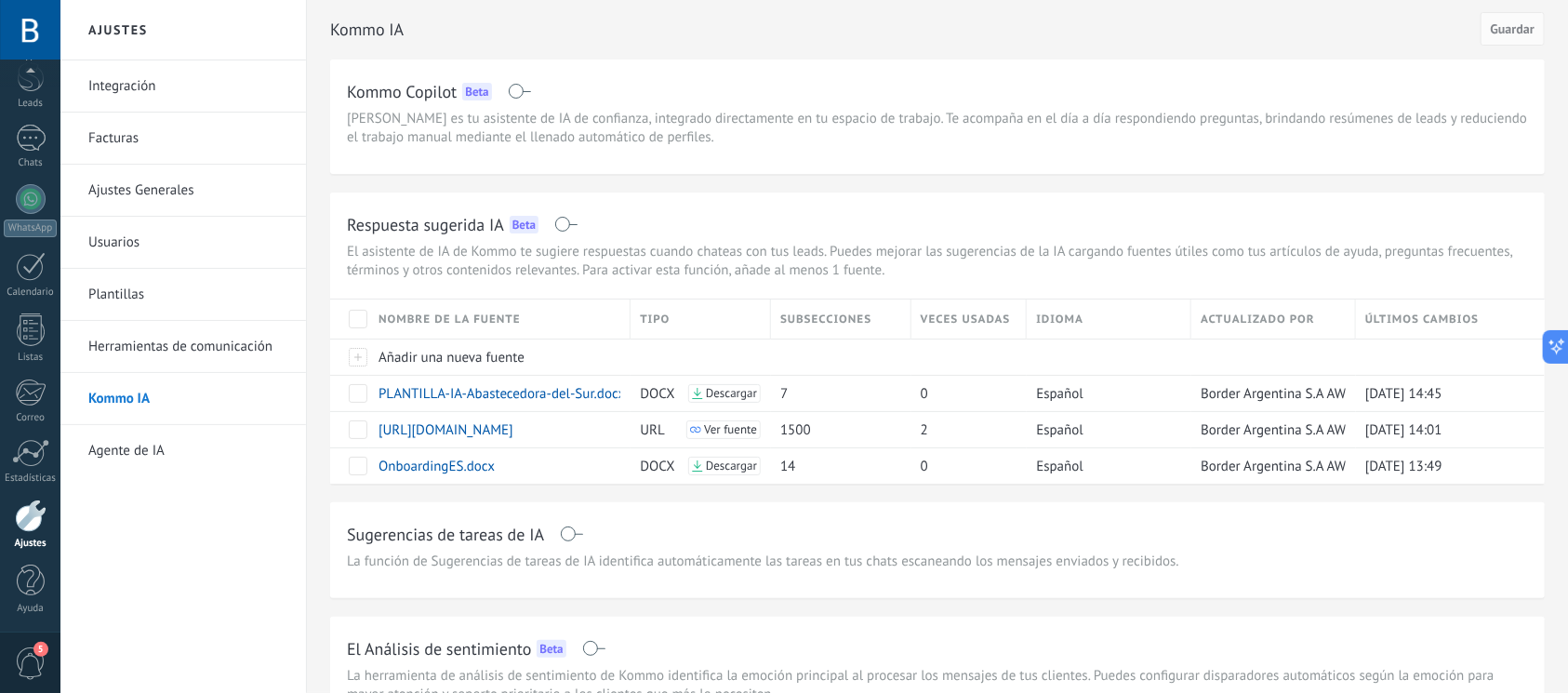 click on "Agente de IA" at bounding box center [188, 451] 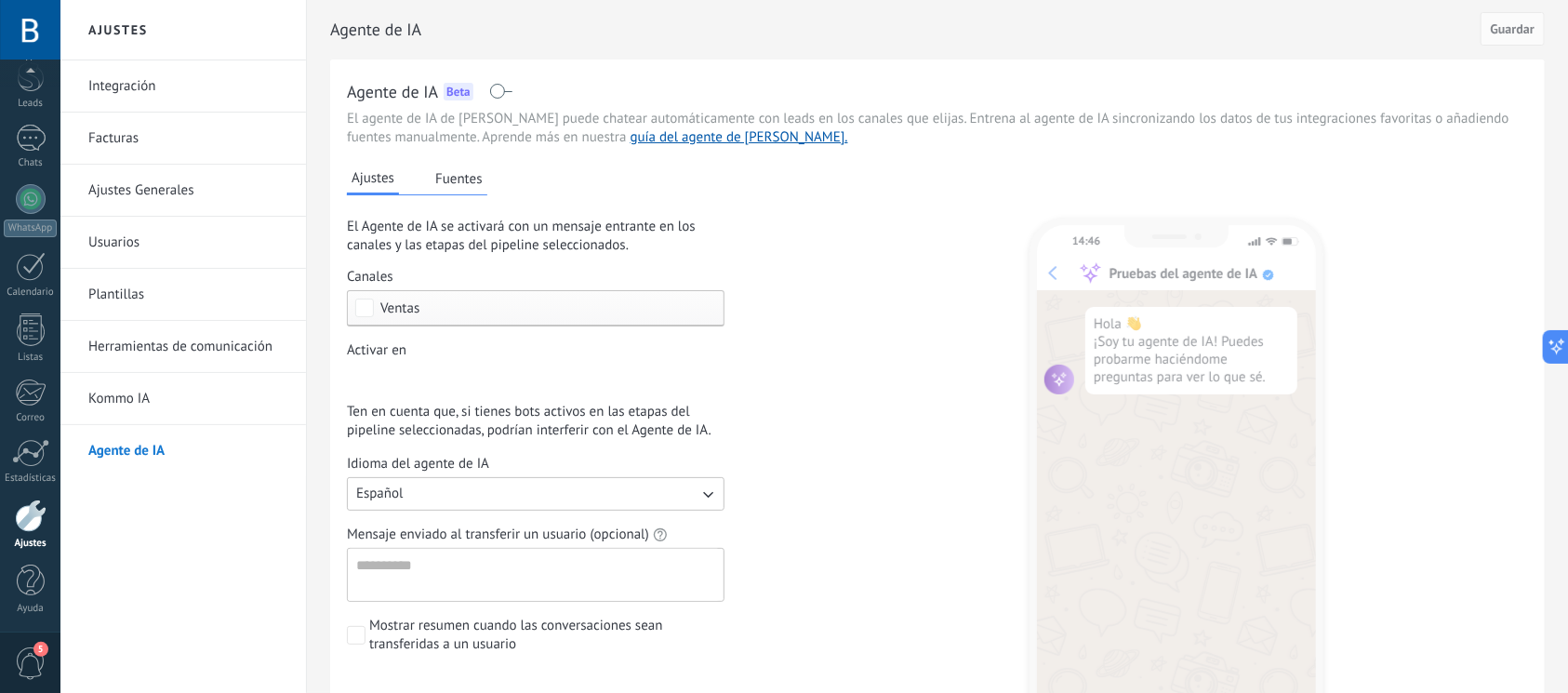 click on "Fuentes" at bounding box center [458, 179] 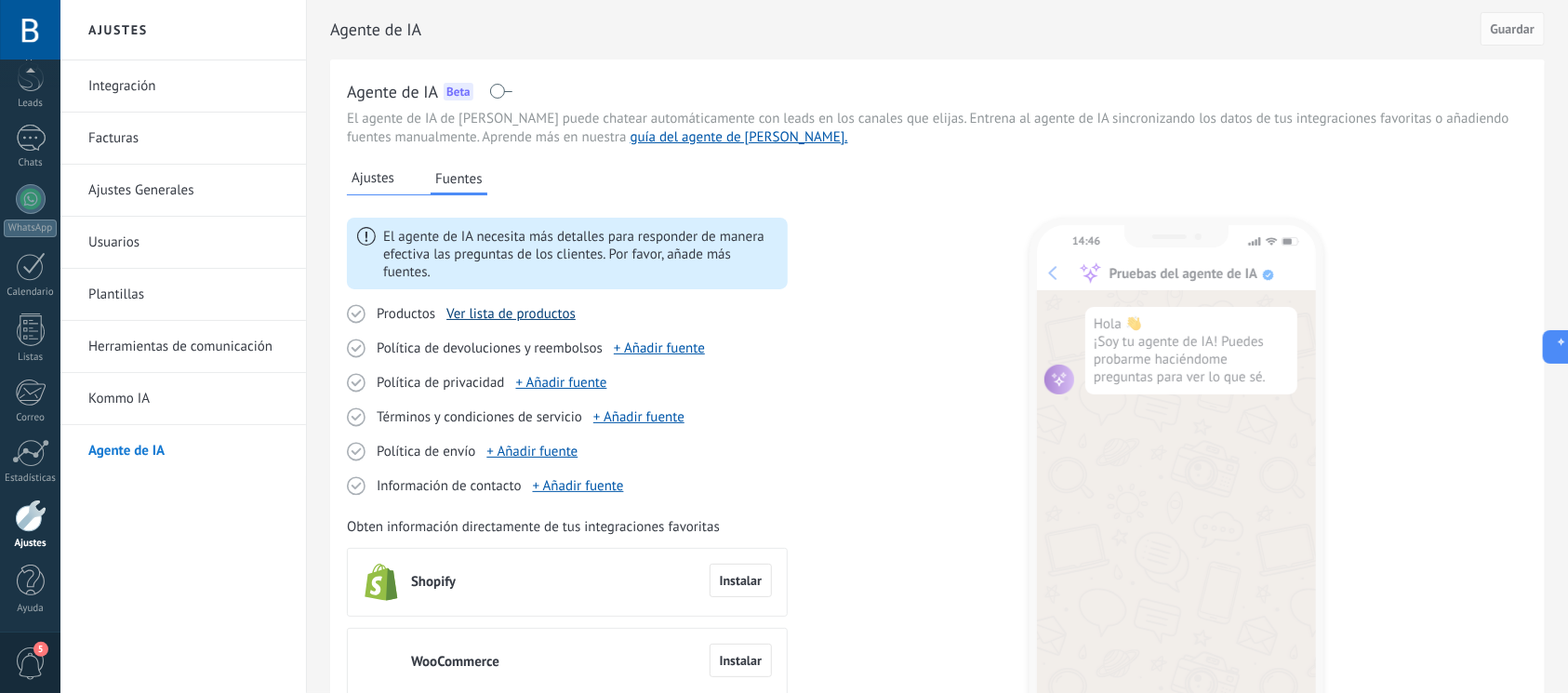 click on "Ver lista de productos" at bounding box center (511, 313) 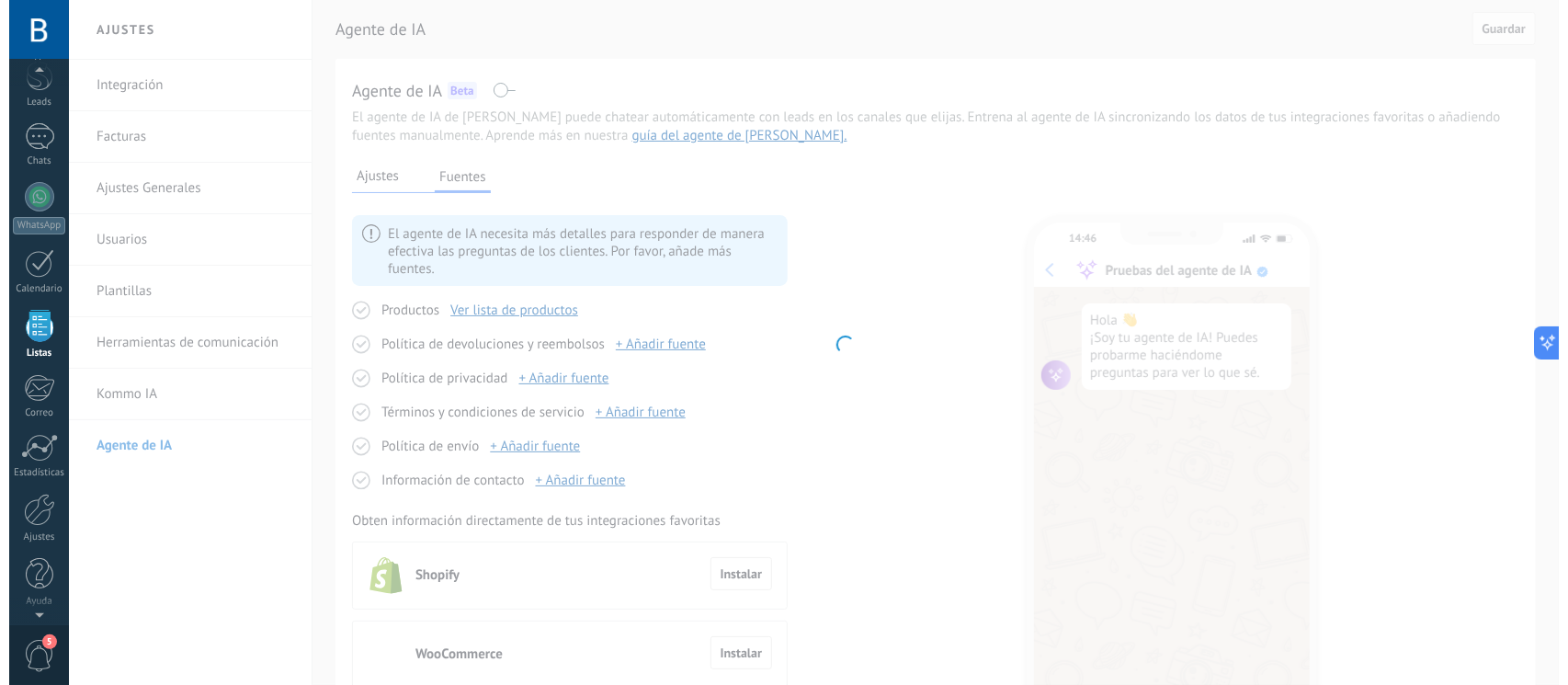scroll, scrollTop: 48, scrollLeft: 0, axis: vertical 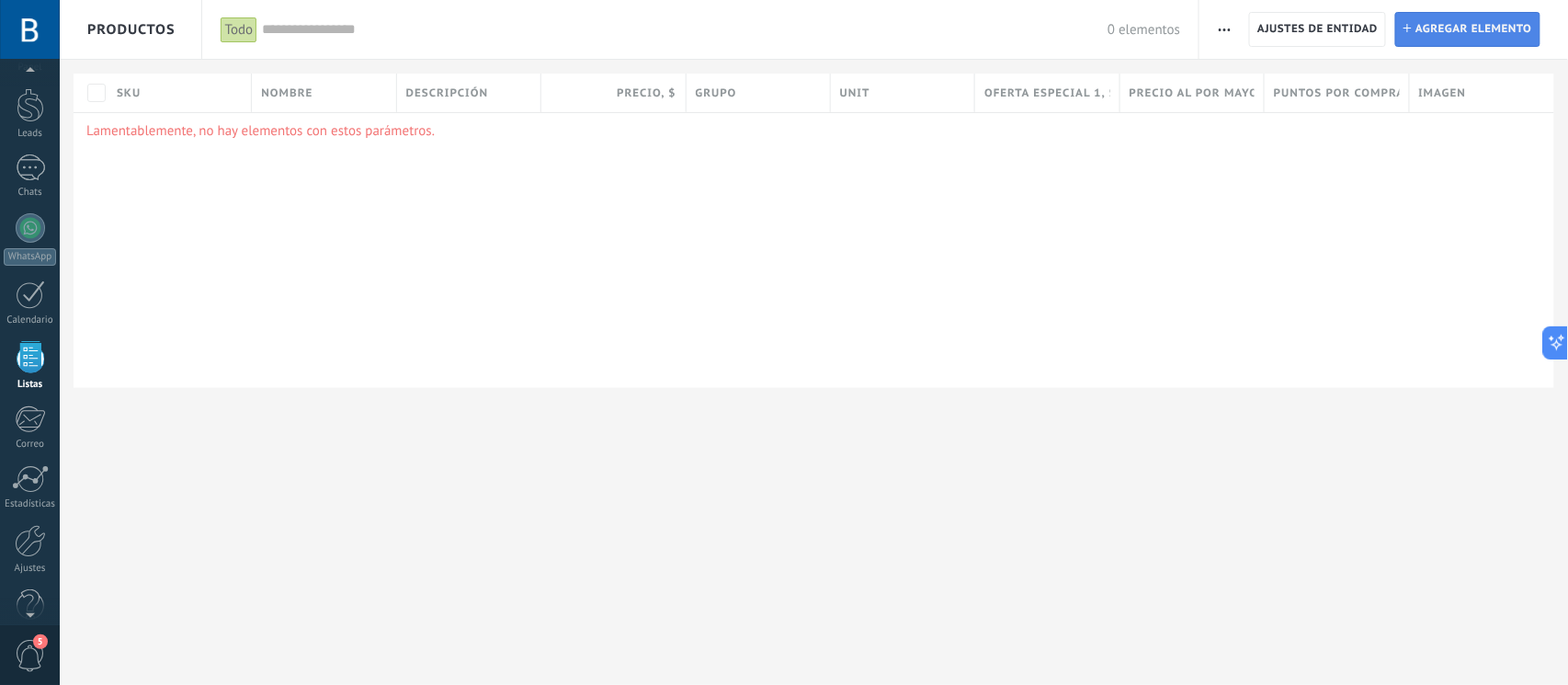 click on "Agregar elemento" at bounding box center (1473, 29) 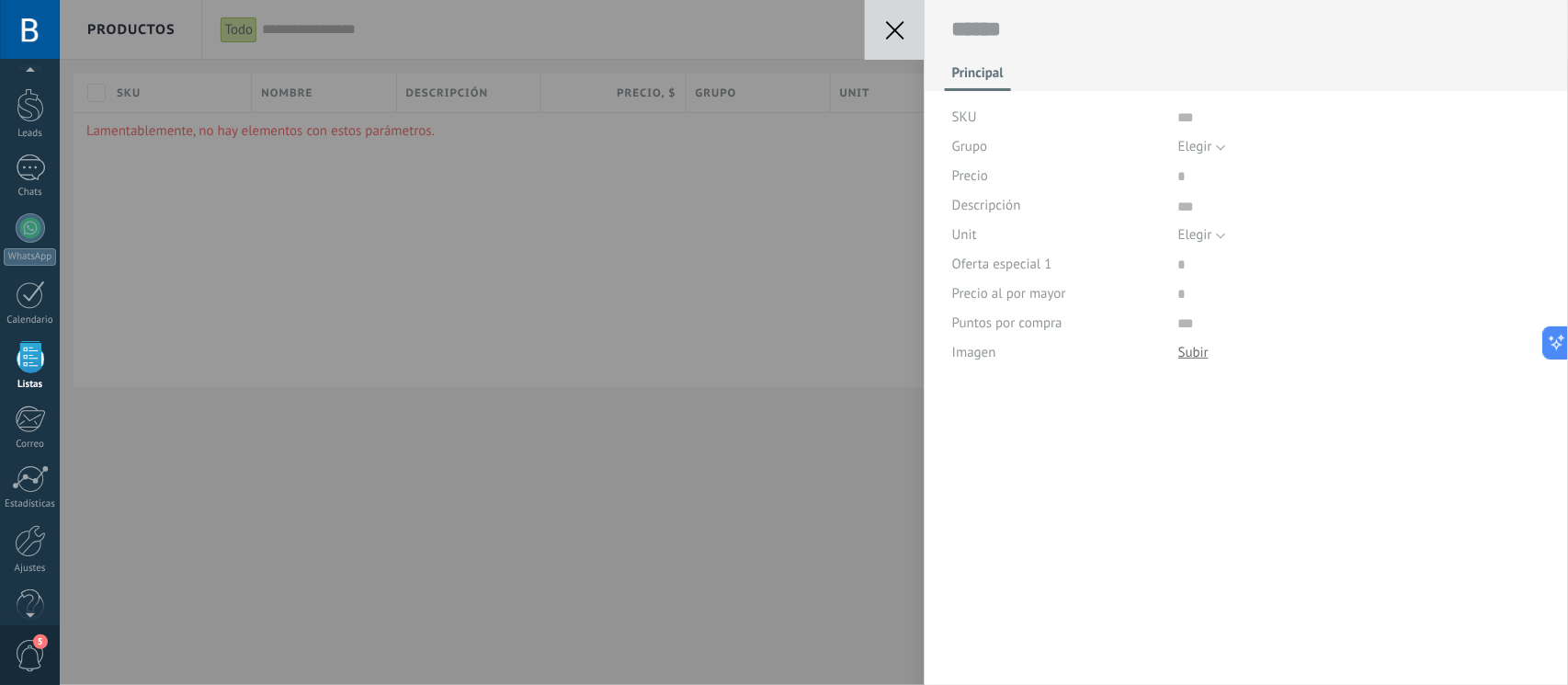 scroll, scrollTop: 18, scrollLeft: 0, axis: vertical 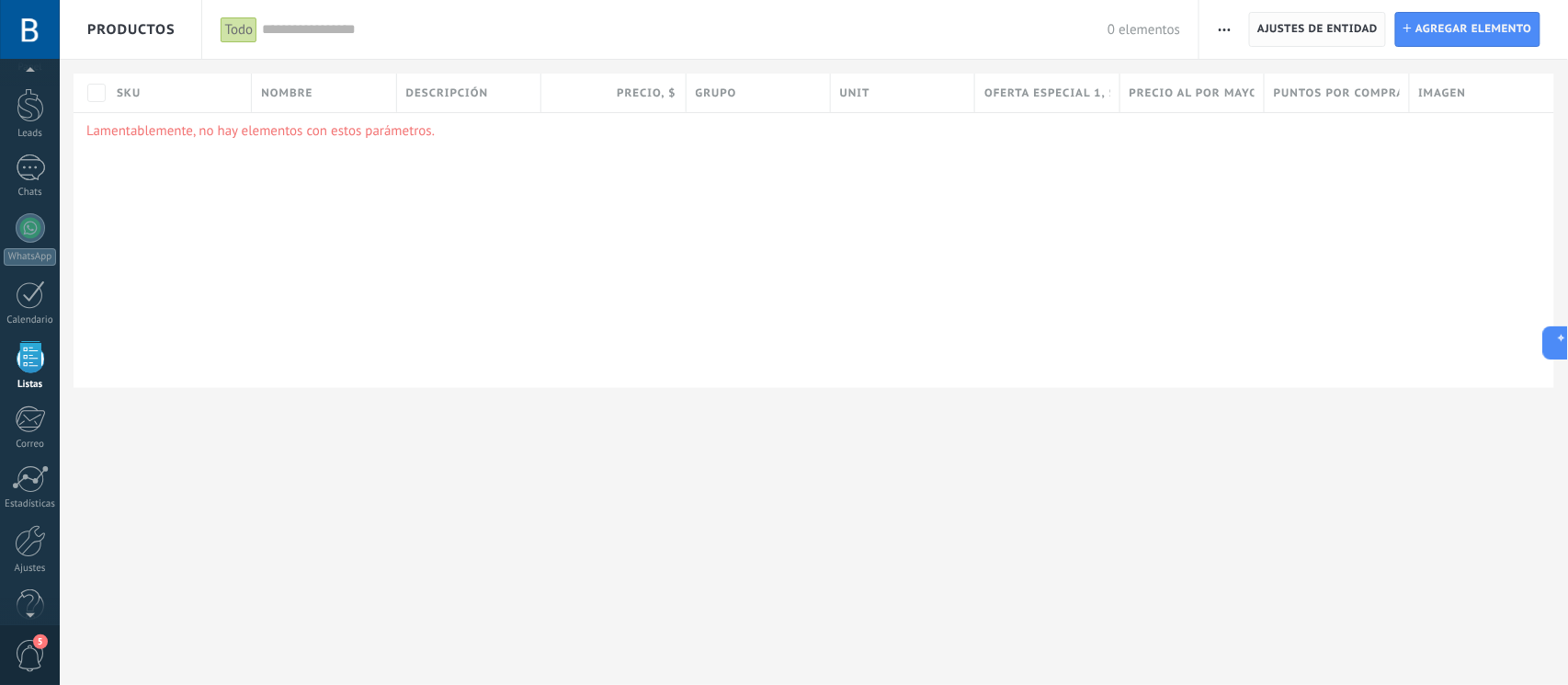 click on "Ajustes de entidad" at bounding box center [1317, 29] 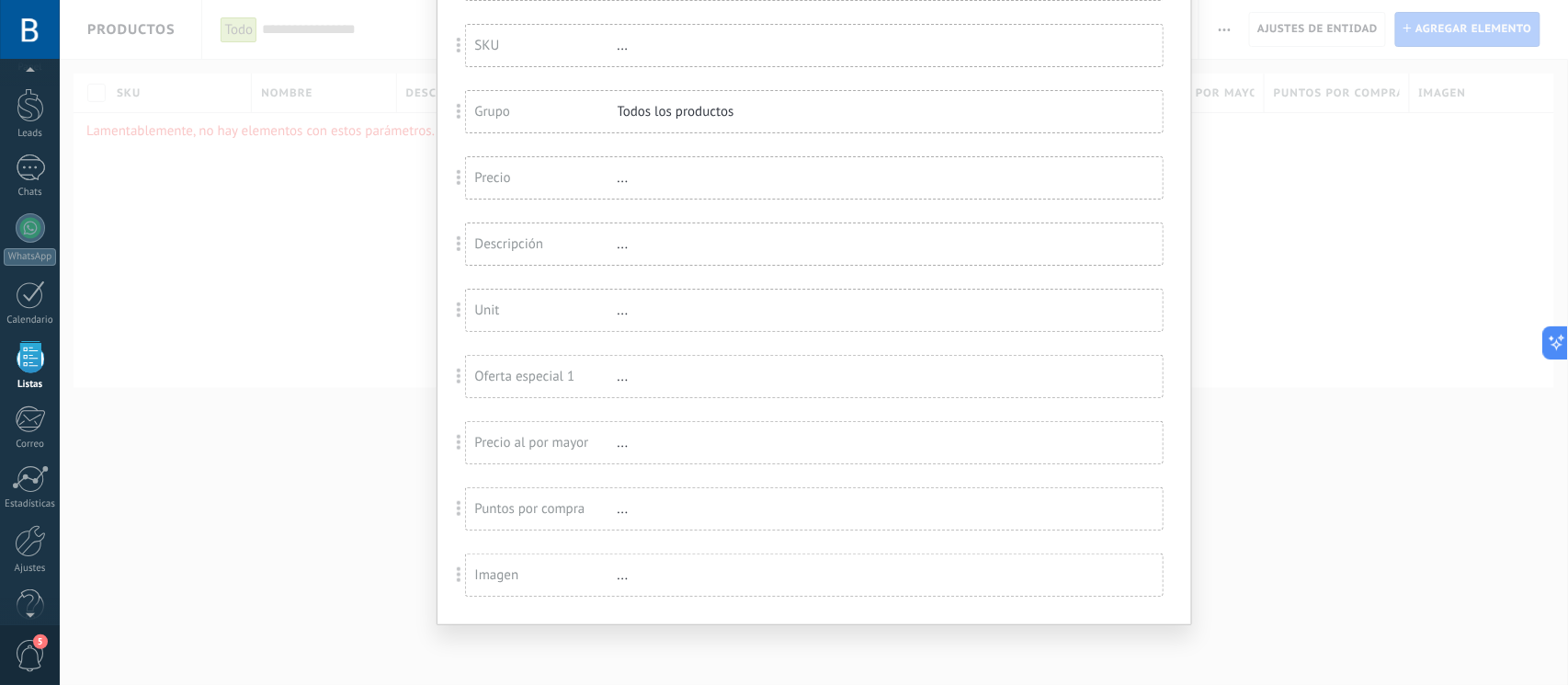 scroll, scrollTop: 0, scrollLeft: 0, axis: both 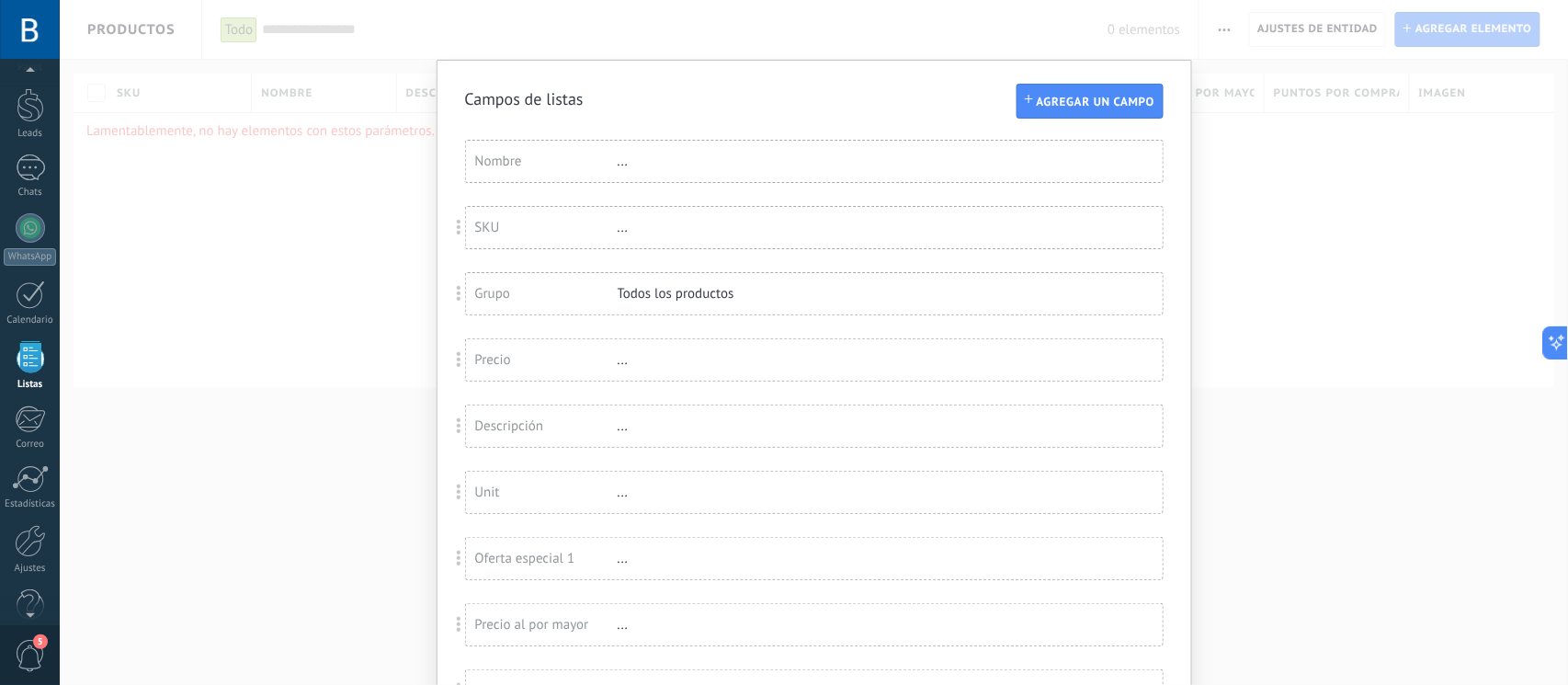 click on "Campos de listas Agregar un campo Usted ha alcanzado la cantidad máxima de los campos añadidos en la tarifa Periodo de prueba Nombre ... SKU ... Grupo Todos los productos Precio ... Descripción ... Unit ... Oferta especial 1 ... Precio al por mayor ... Puntos por compra ... Imagen ..." at bounding box center [813, 342] 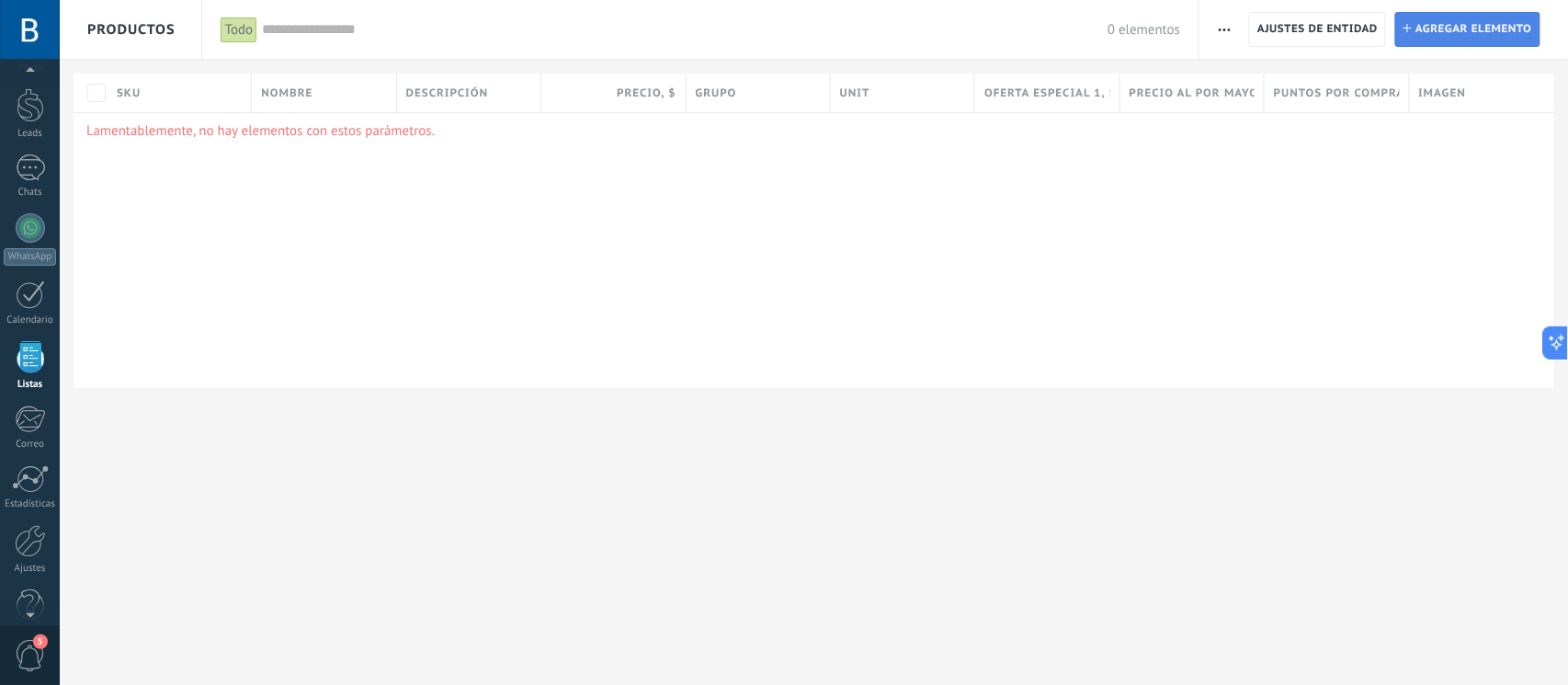 click on "Agregar elemento" at bounding box center [1473, 29] 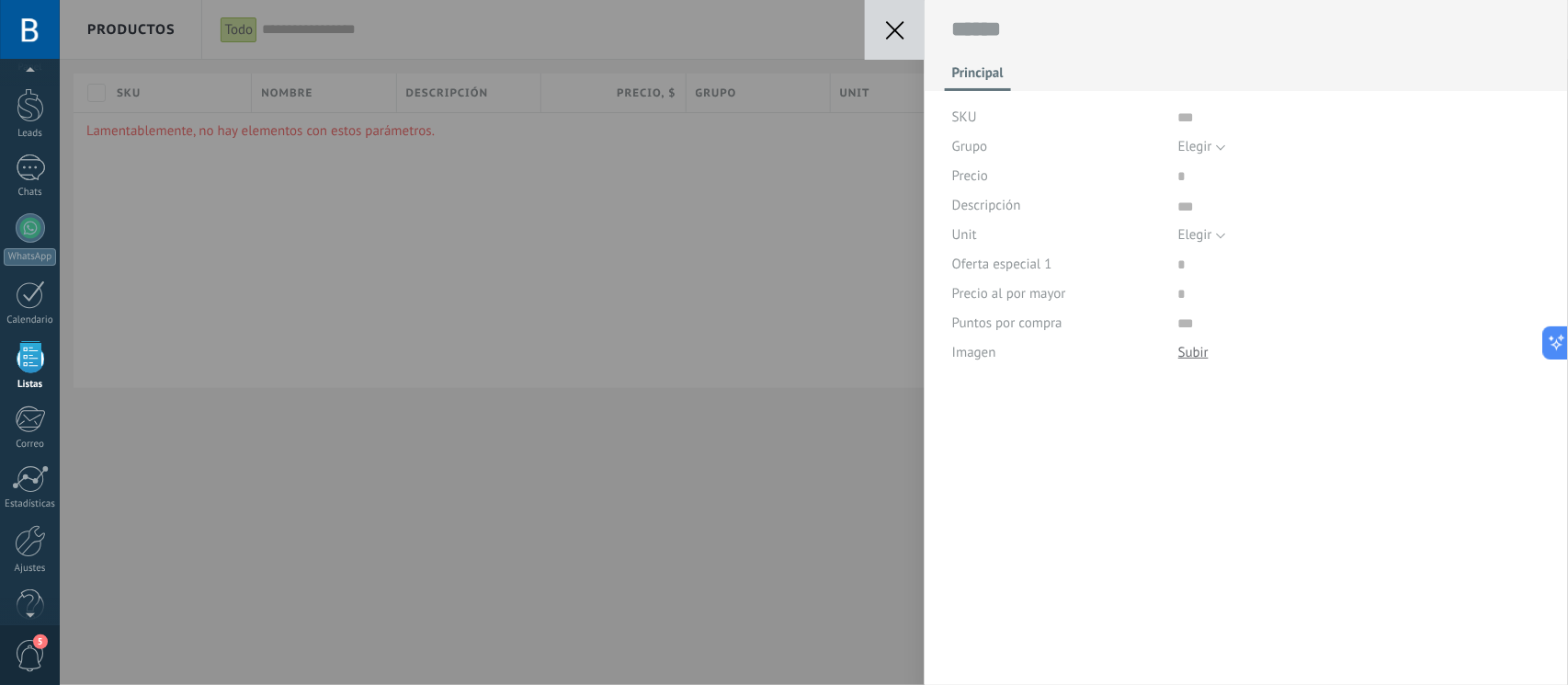 scroll, scrollTop: 18, scrollLeft: 0, axis: vertical 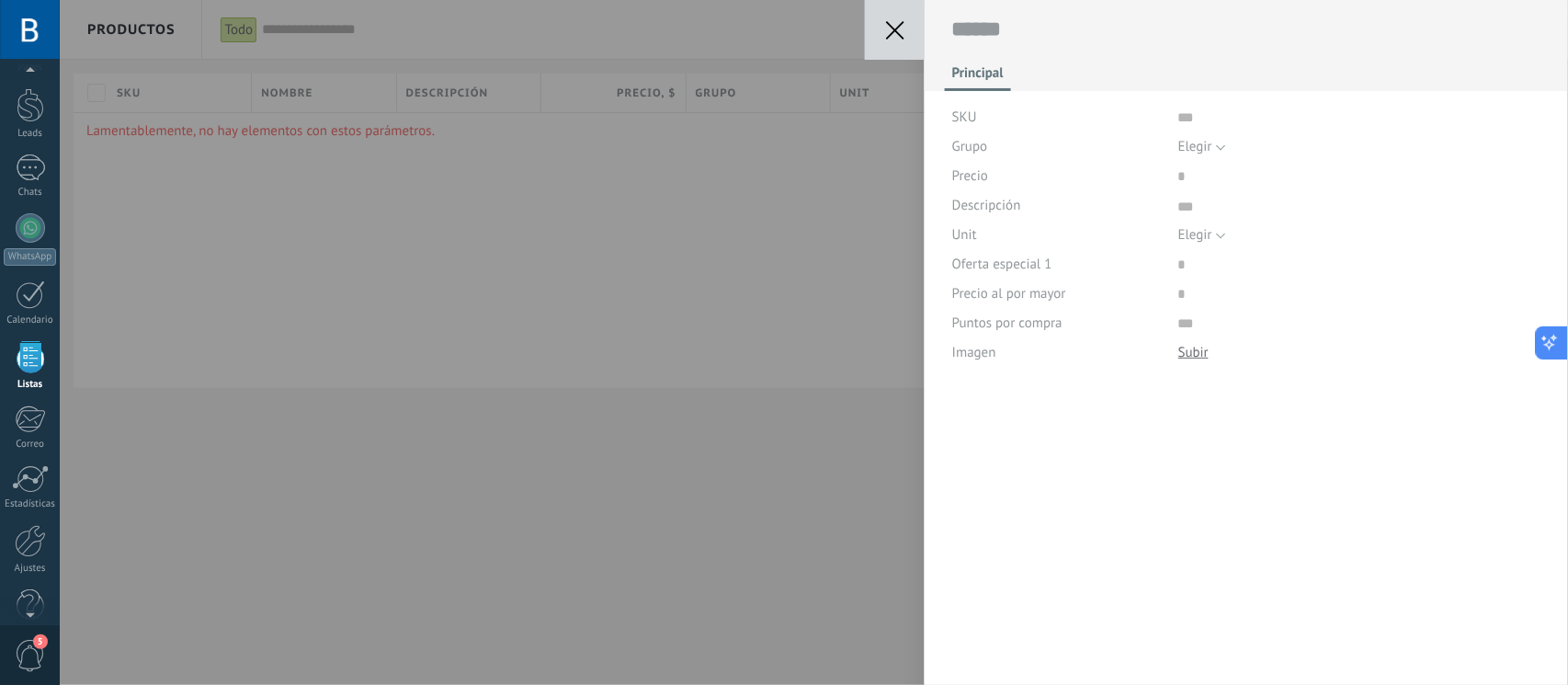 click 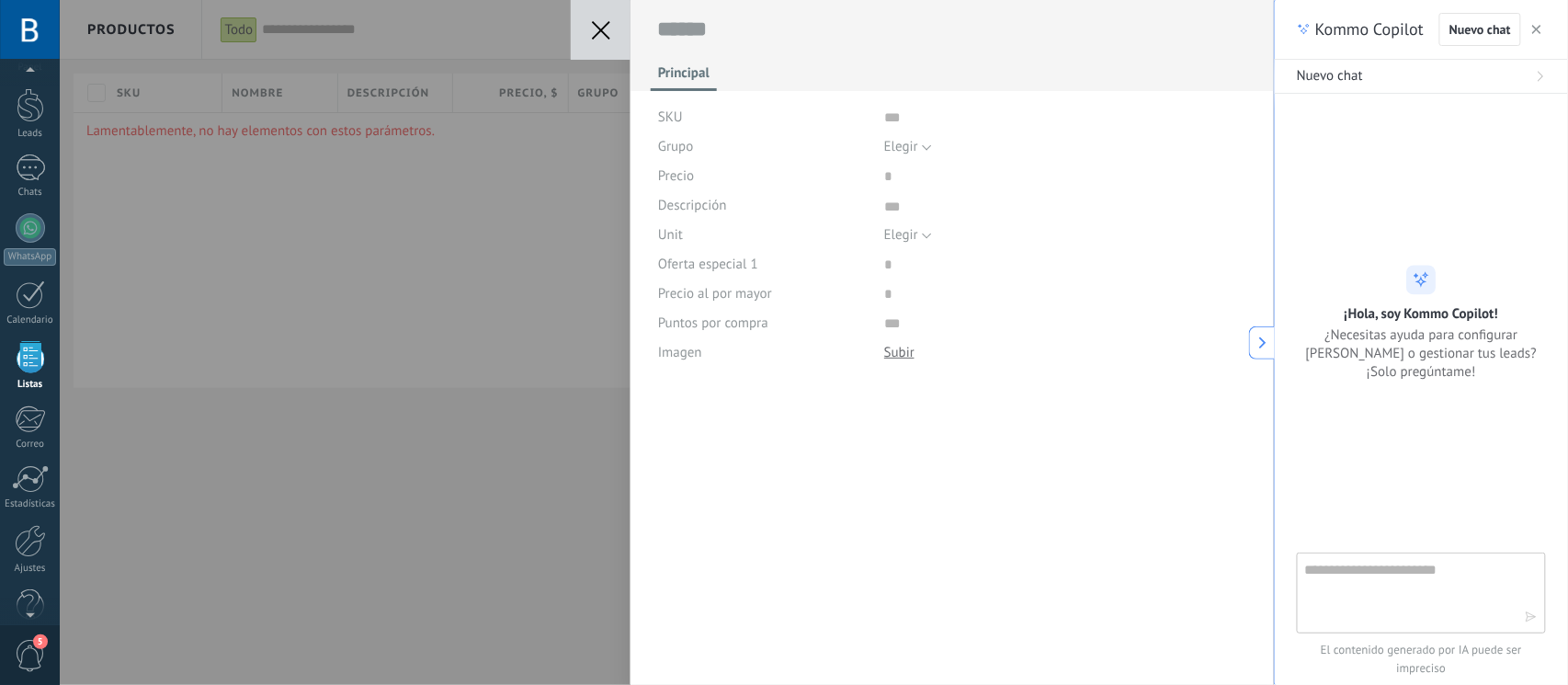 type on "***" 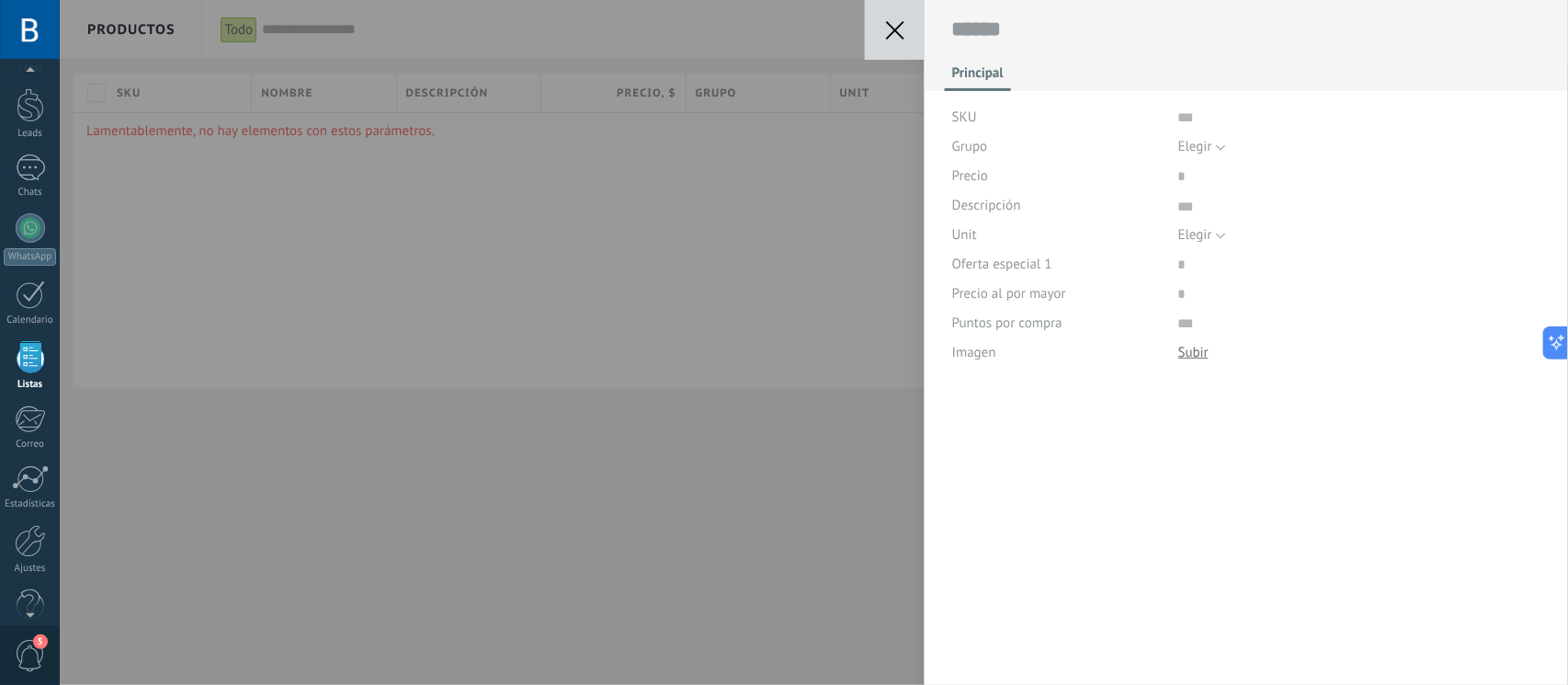 click on "Guardar Cancelar Principal SKU Grupo Elegir Todos los productos Elegir Precio Descripción Unit Elegir pc l m3 kg t gal cu ft lb Elegir Oferta especial 1 Precio al por mayor Puntos por compra Imagen Descargar   Reemplazar Descargar Versiones Eliminar" at bounding box center (813, 342) 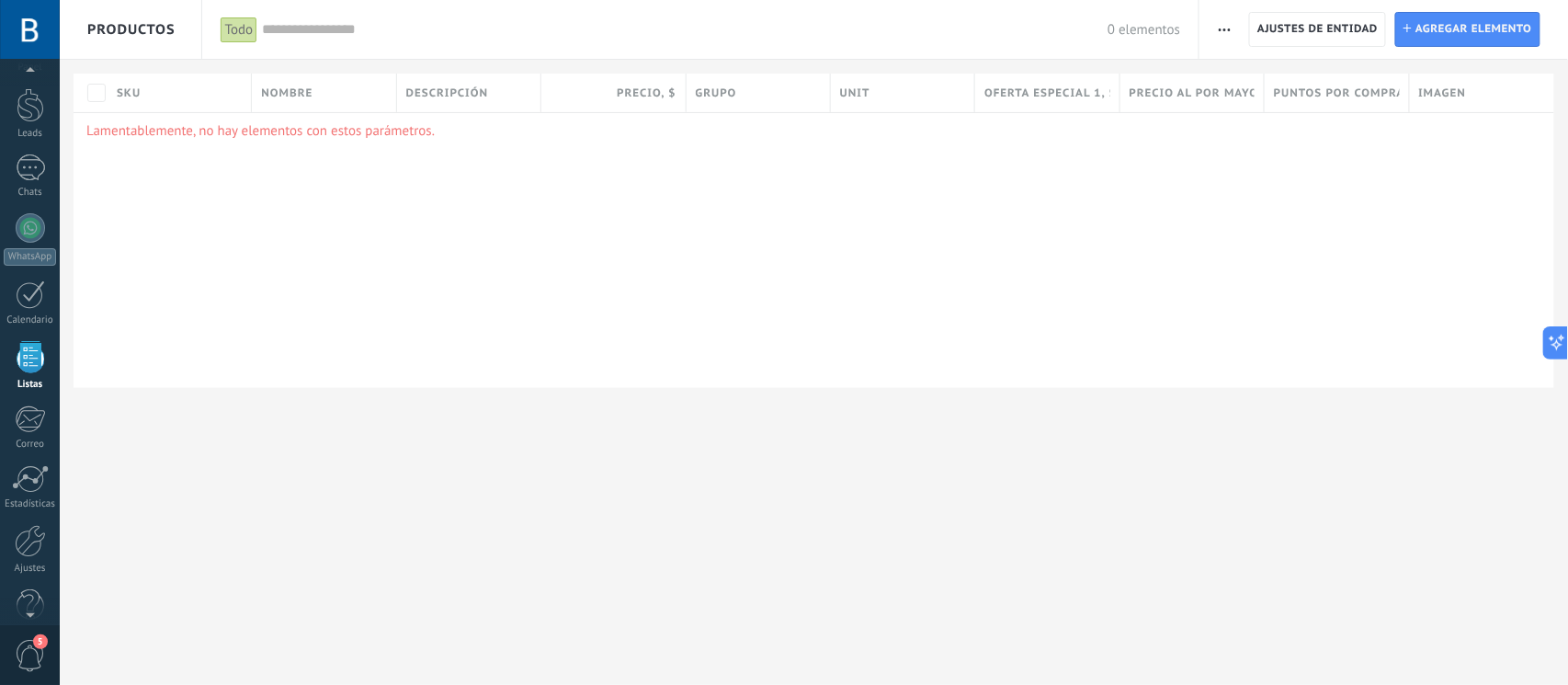 click on "Todo" at bounding box center [239, 29] 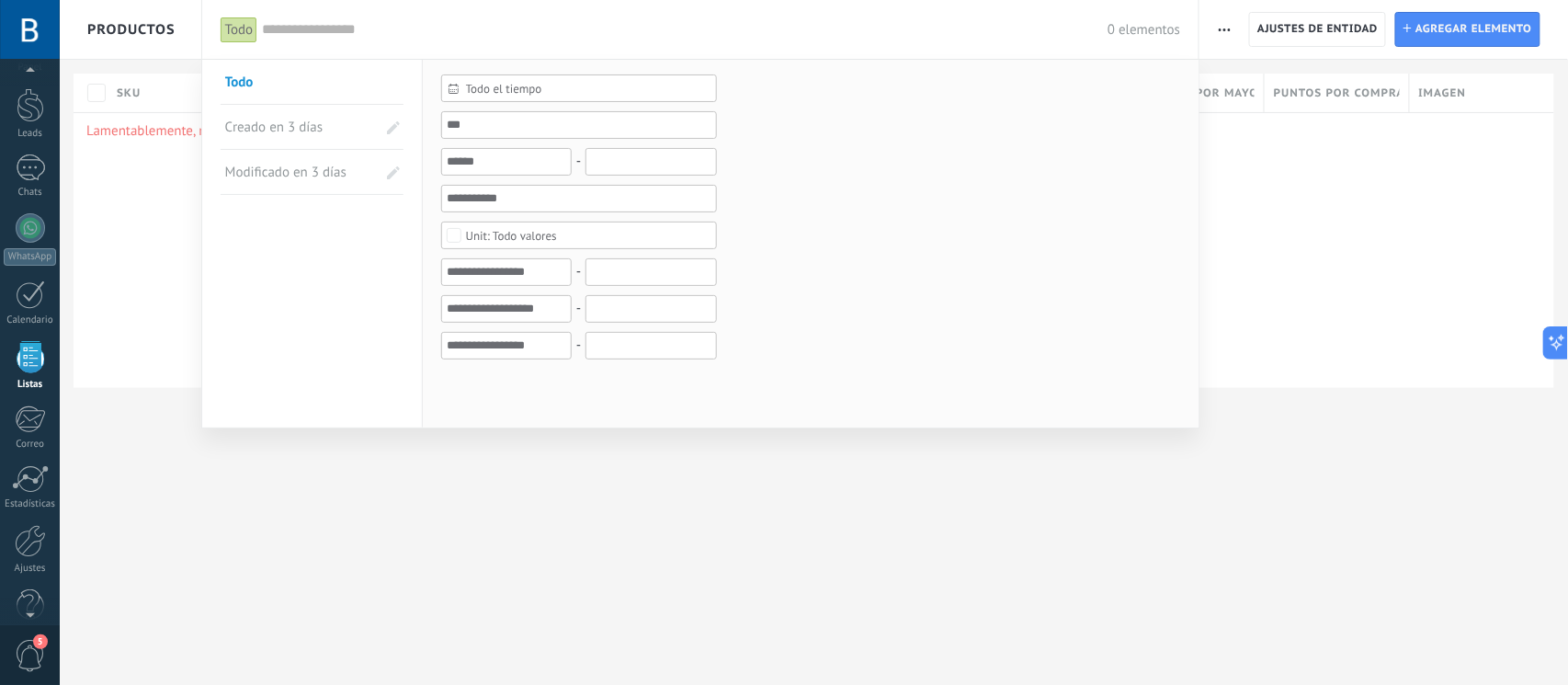 click on "Todo el tiempo" at bounding box center [586, 88] 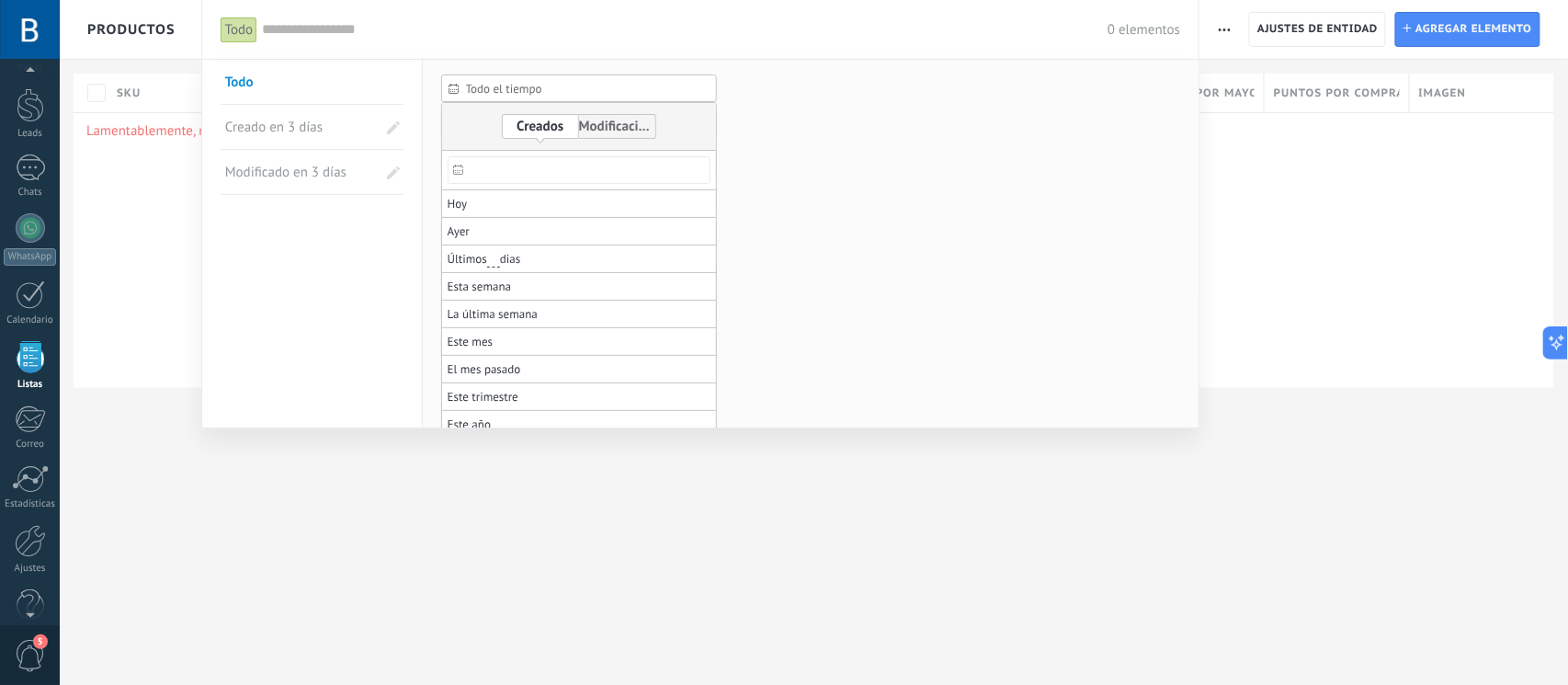 click on "Todo el tiempo Todo el tiempo Hoy Ayer Últimos  ** 30  dias Esta semana La última semana Este mes El mes pasado Este trimestre Este año - Seleccionar todo Vacío pc l m3 kg t gal cu ft lb Todo valores - - -" at bounding box center (811, 228) 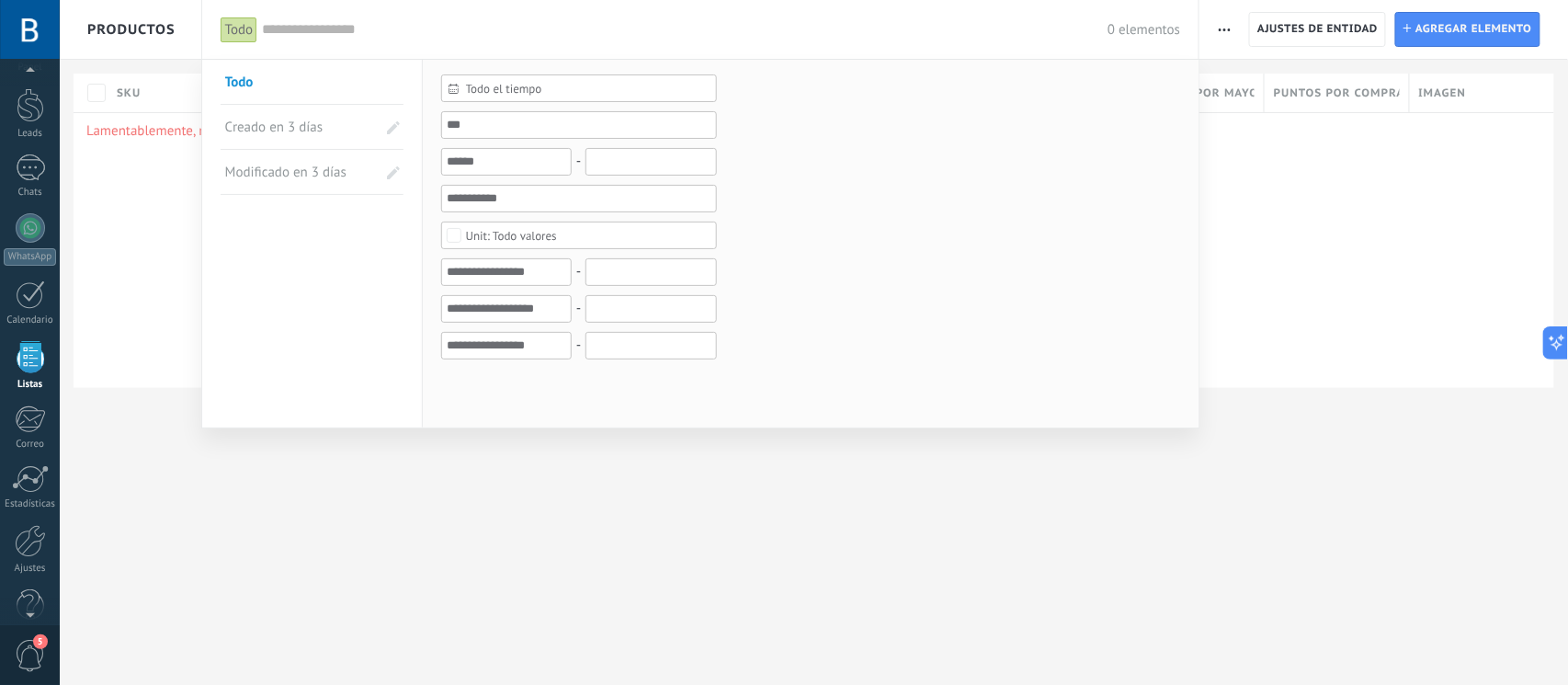 drag, startPoint x: 546, startPoint y: 555, endPoint x: 487, endPoint y: 512, distance: 73.00685 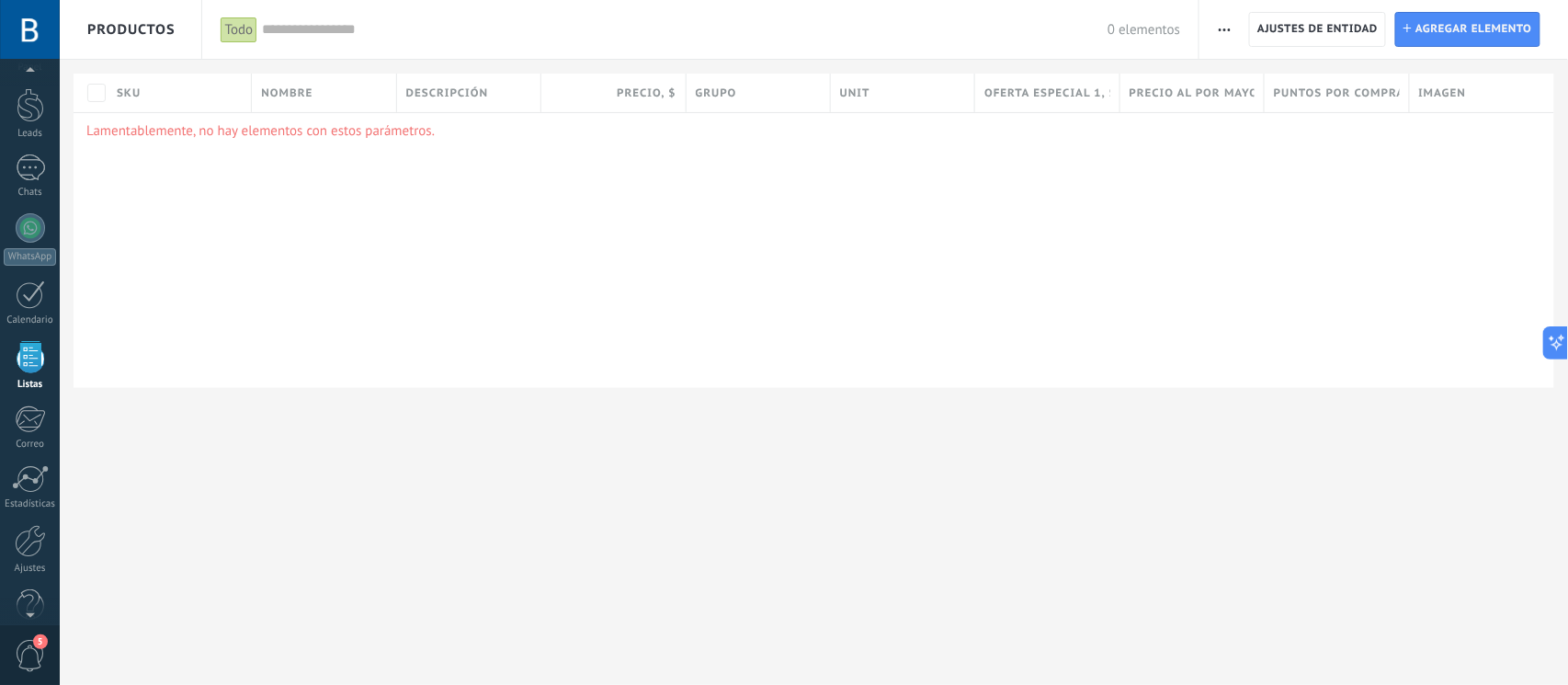 click on "Productos" at bounding box center [131, 29] 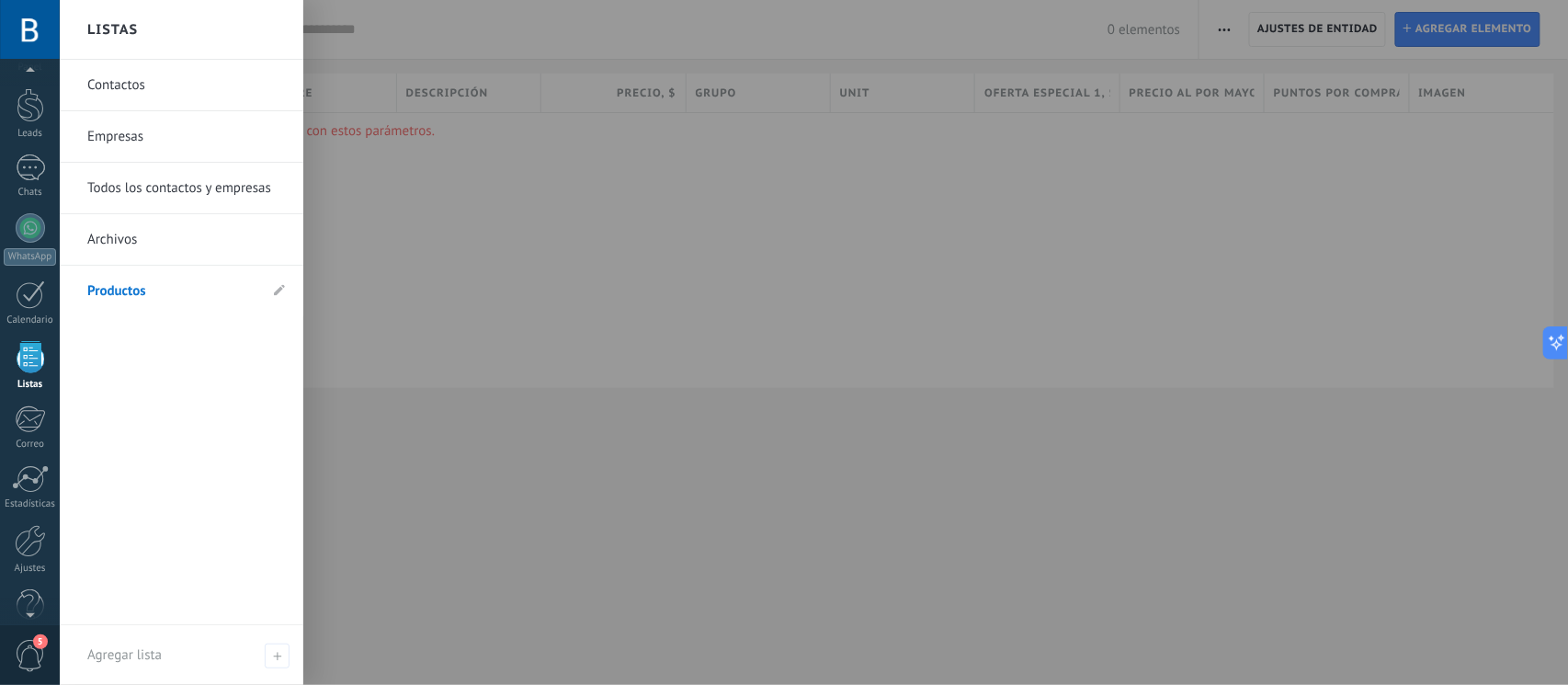 click at bounding box center [844, 342] 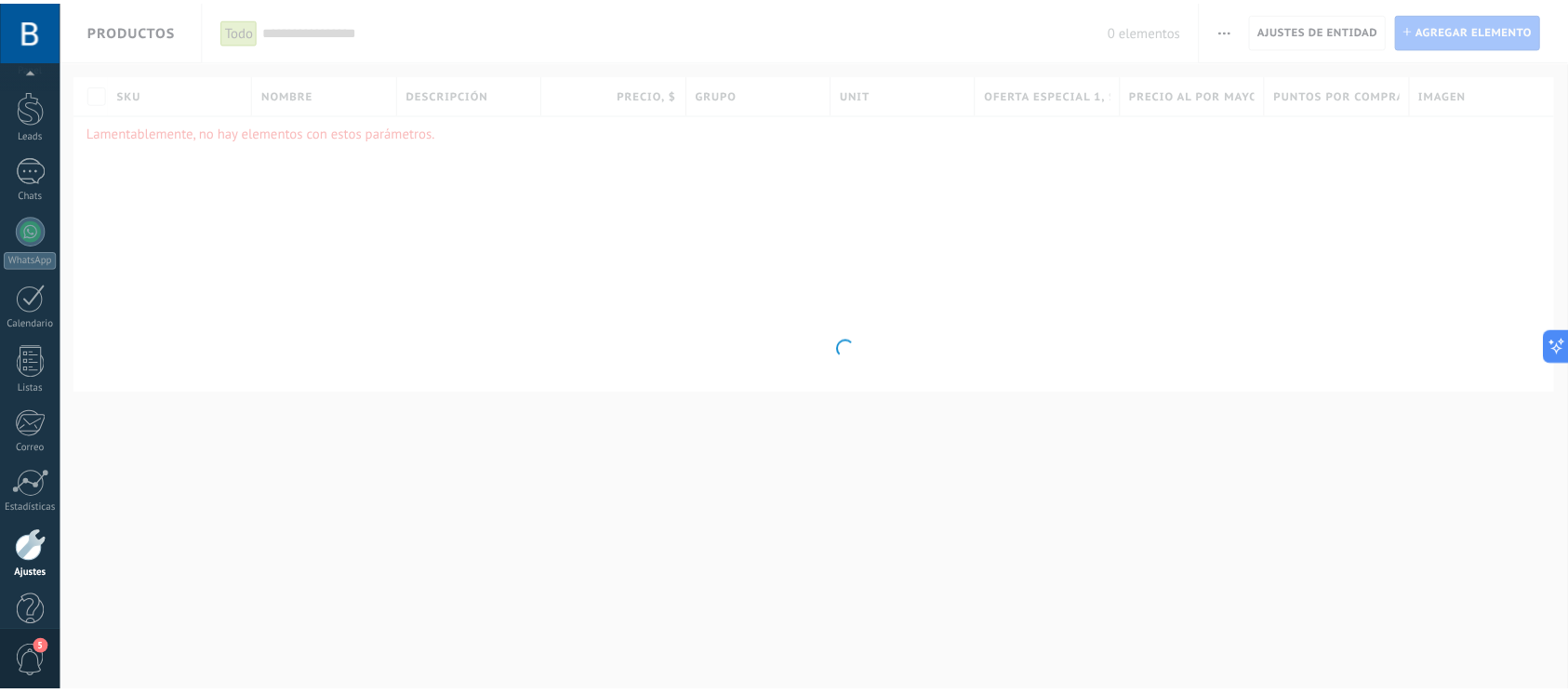 scroll, scrollTop: 80, scrollLeft: 0, axis: vertical 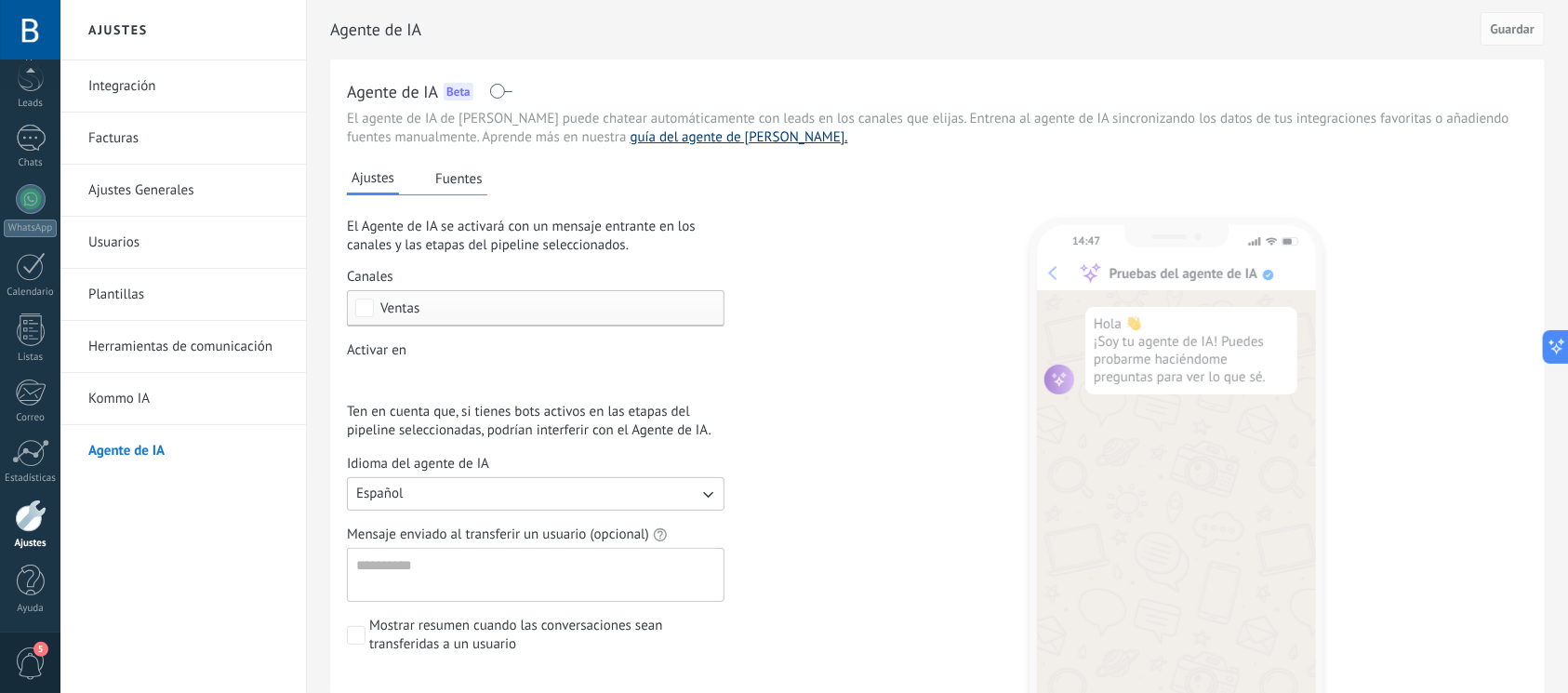 click on "guía del agente de IA." at bounding box center (739, 137) 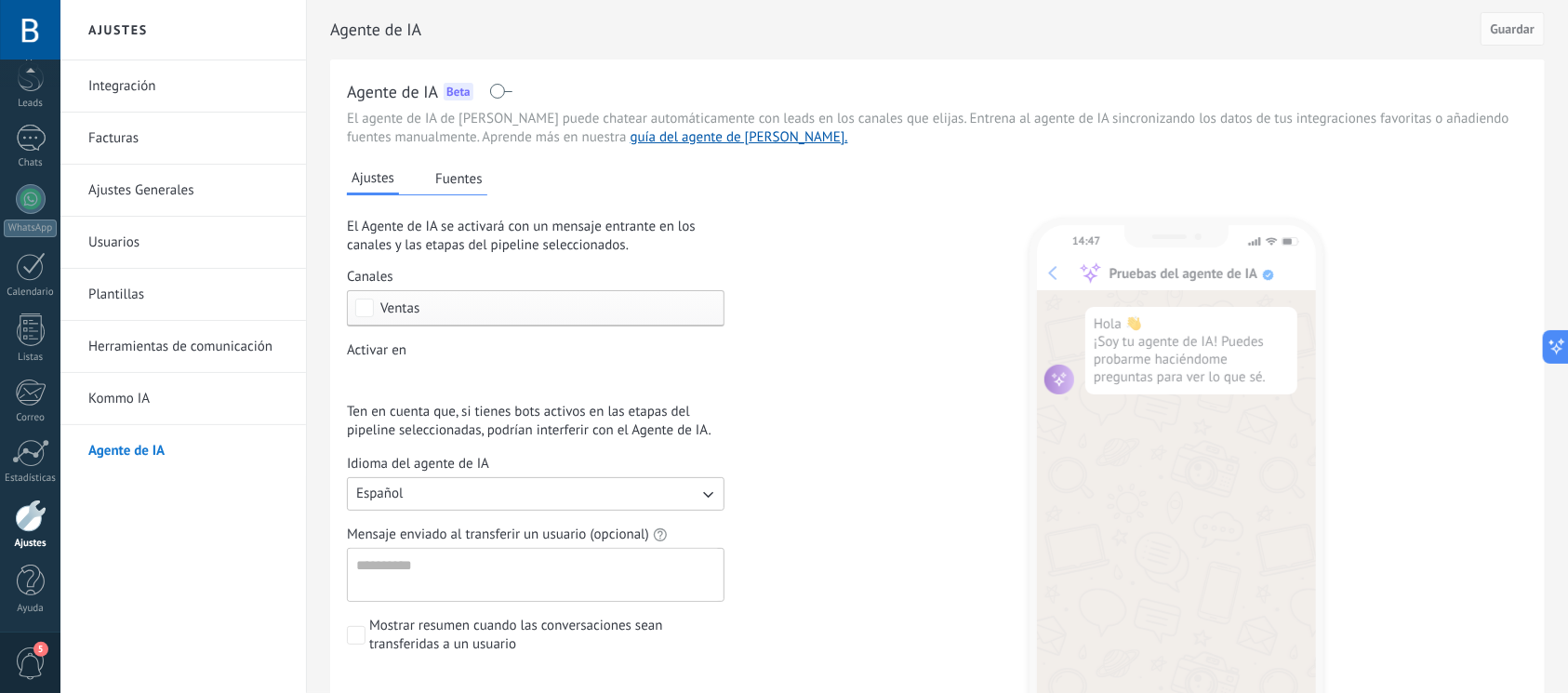 click on "Fuentes" at bounding box center (458, 179) 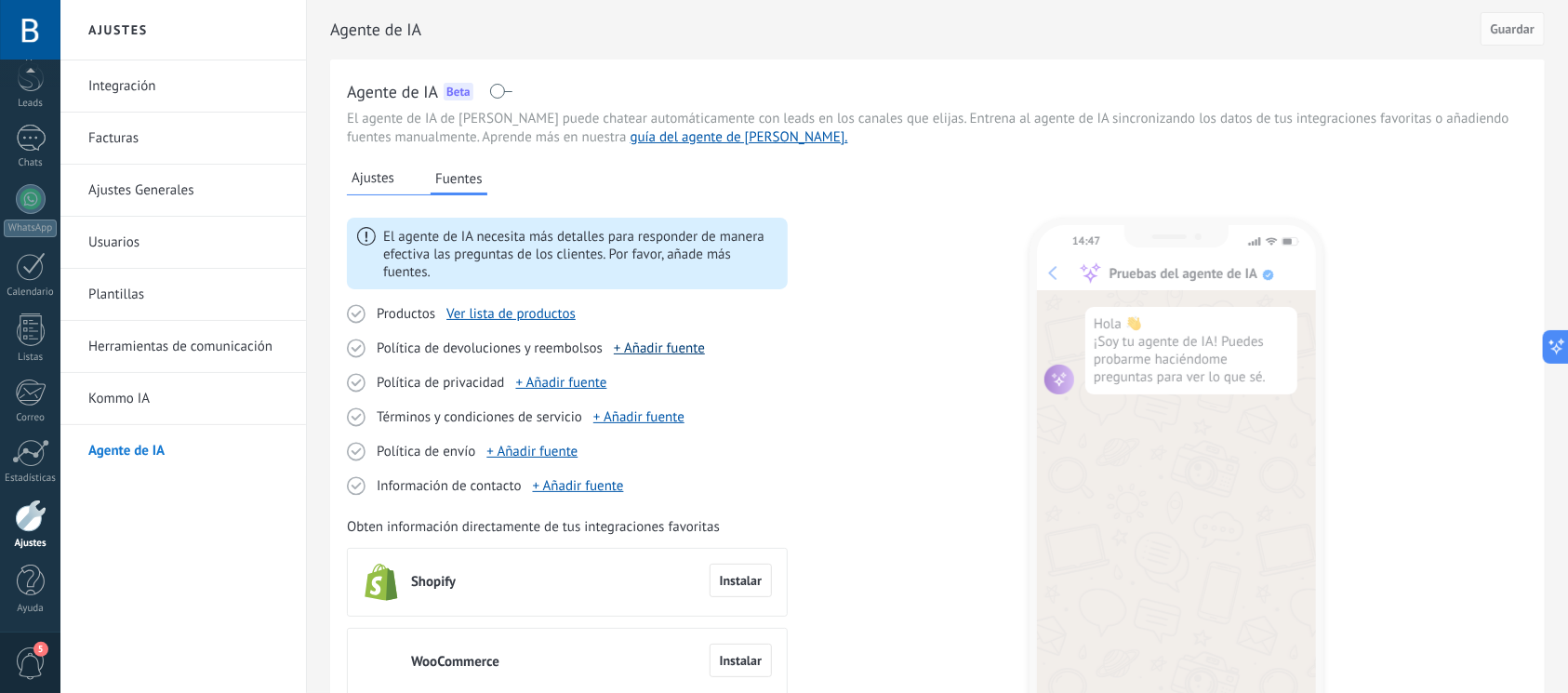 click on "+ Añadir fuente" at bounding box center [659, 348] 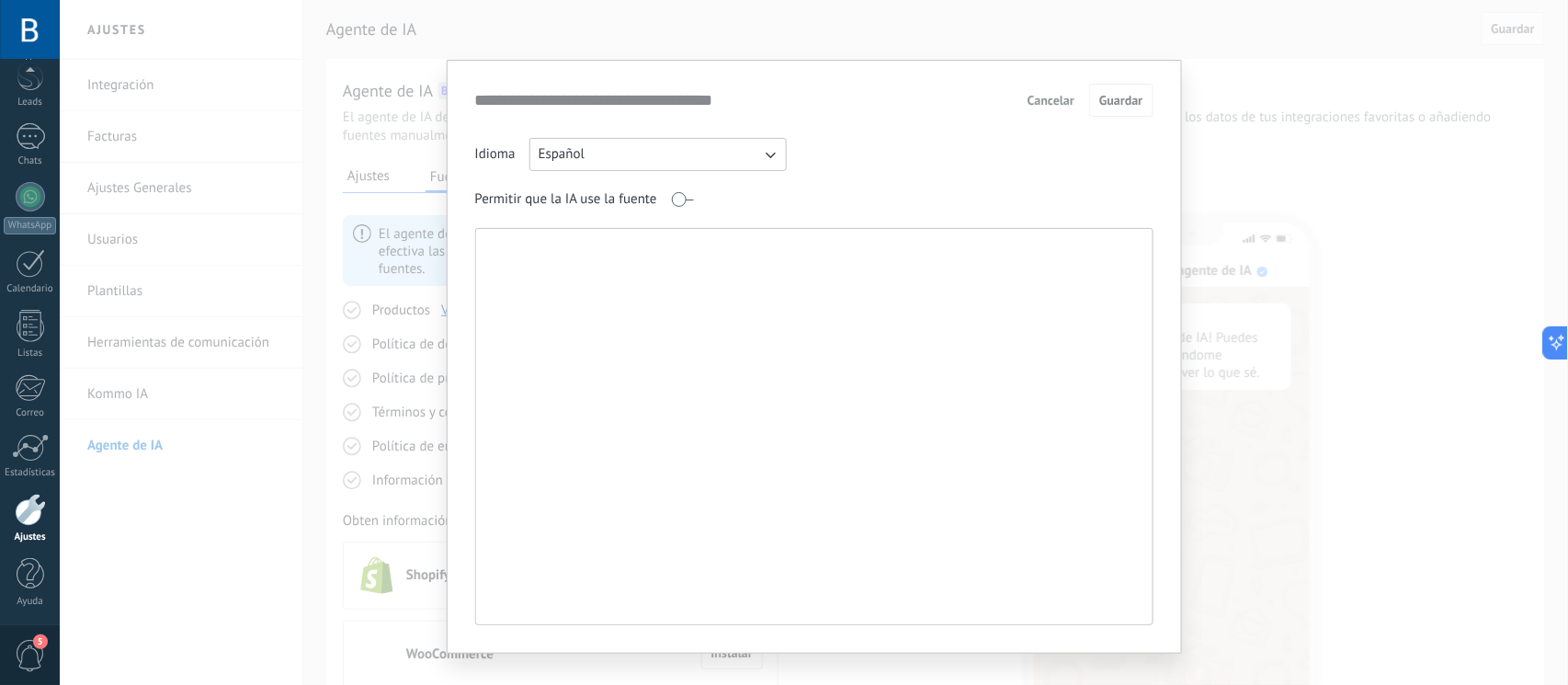 click at bounding box center (812, 427) 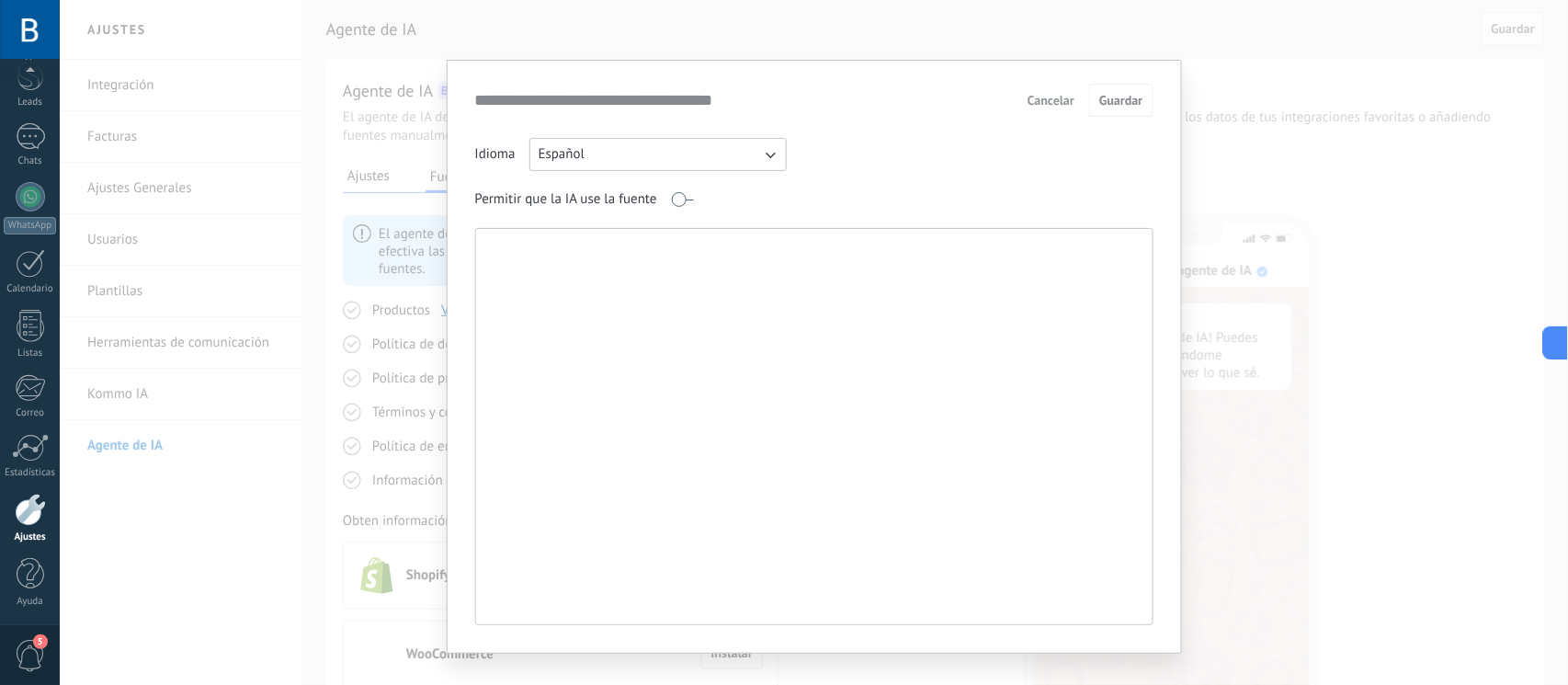 paste on "**********" 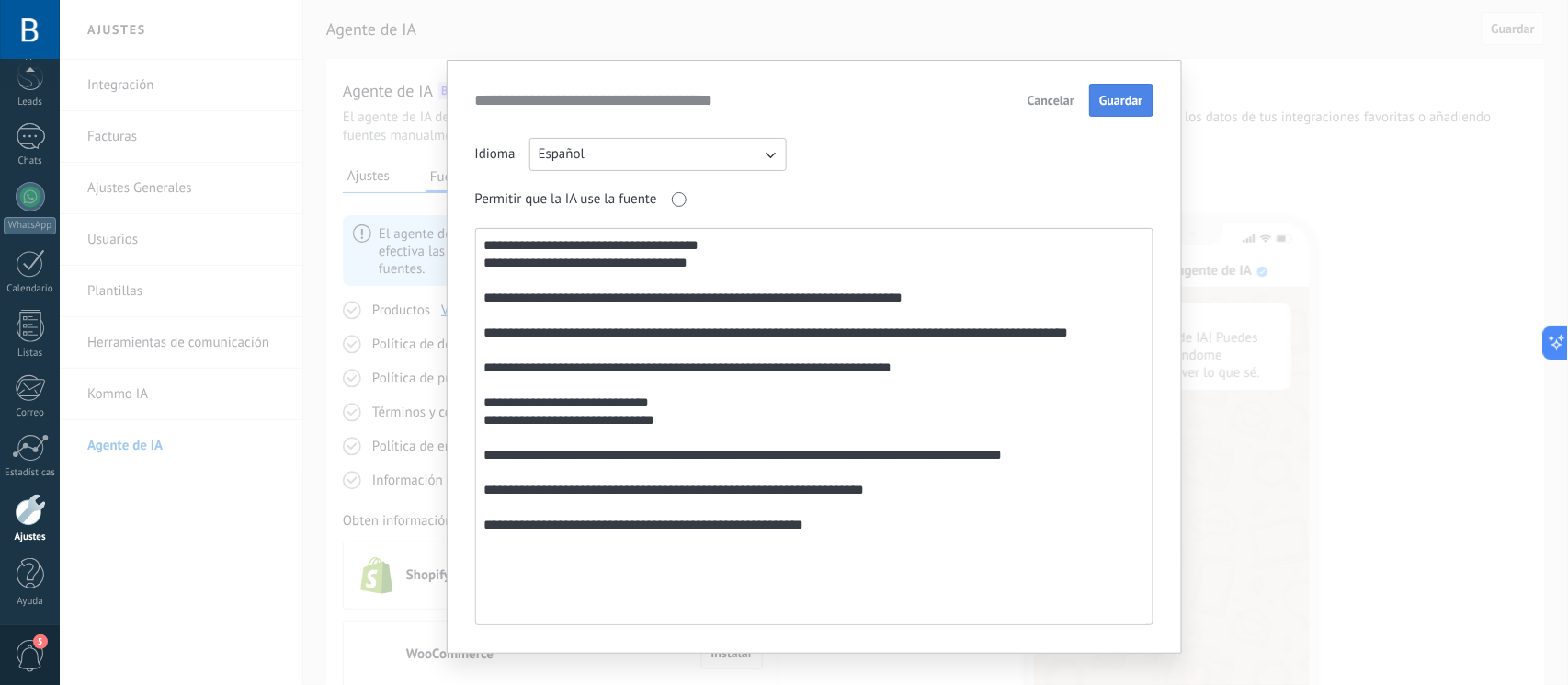 type on "**********" 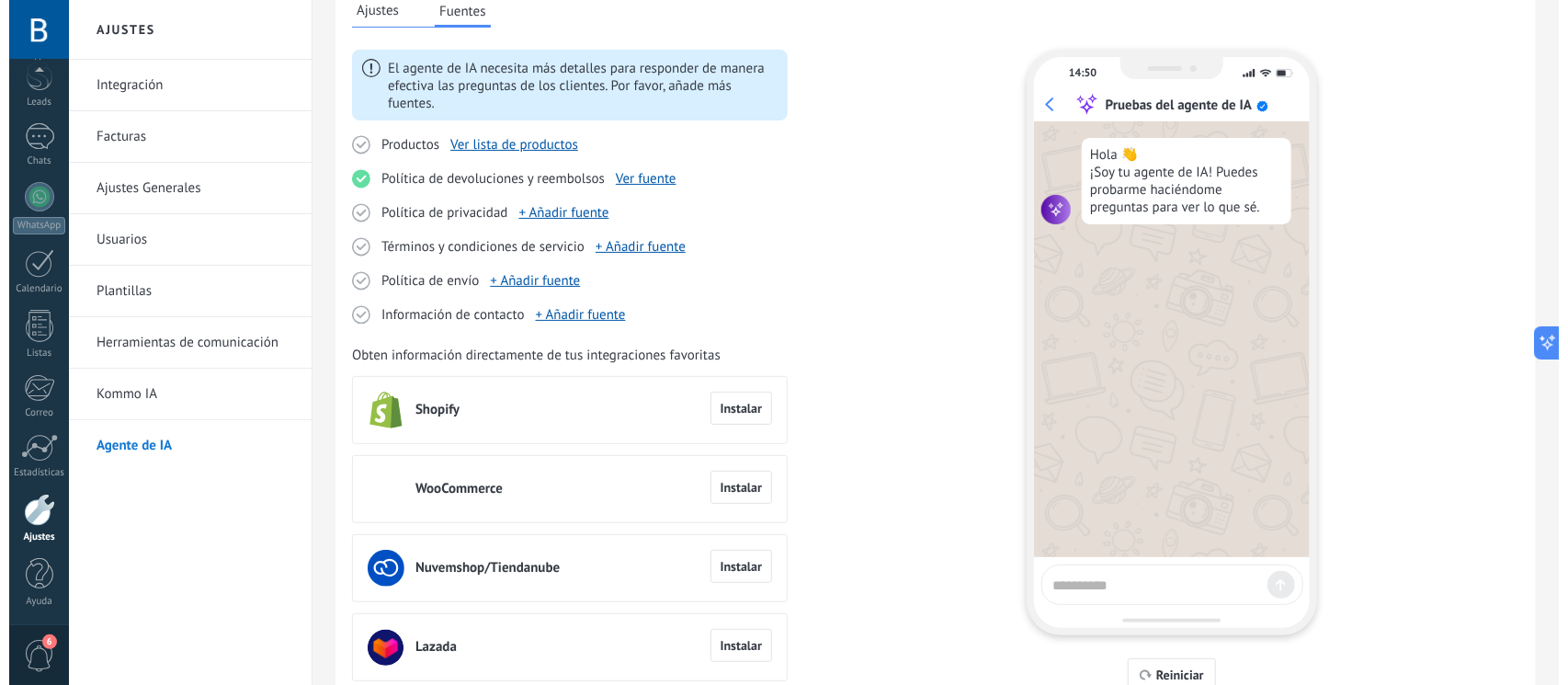 scroll, scrollTop: 122, scrollLeft: 0, axis: vertical 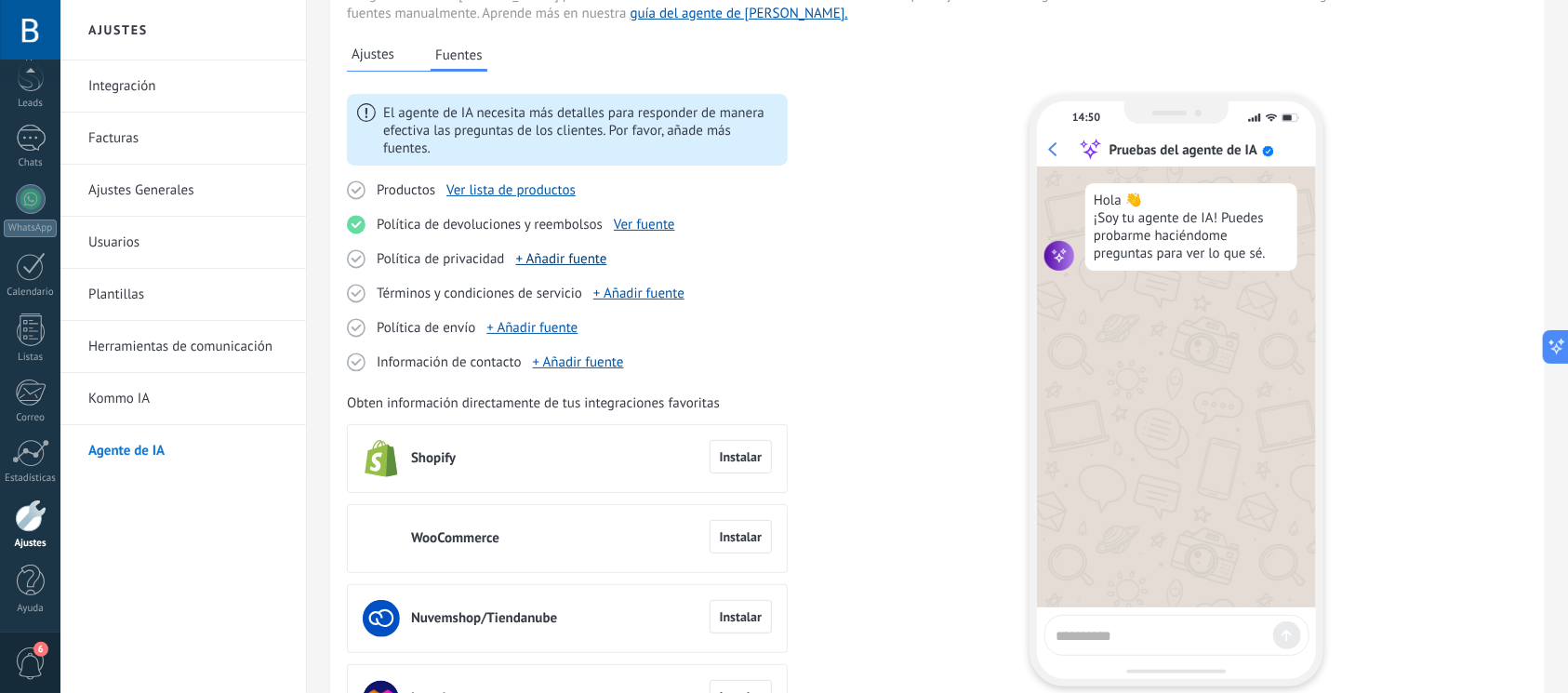 click on "+ Añadir fuente" at bounding box center (562, 259) 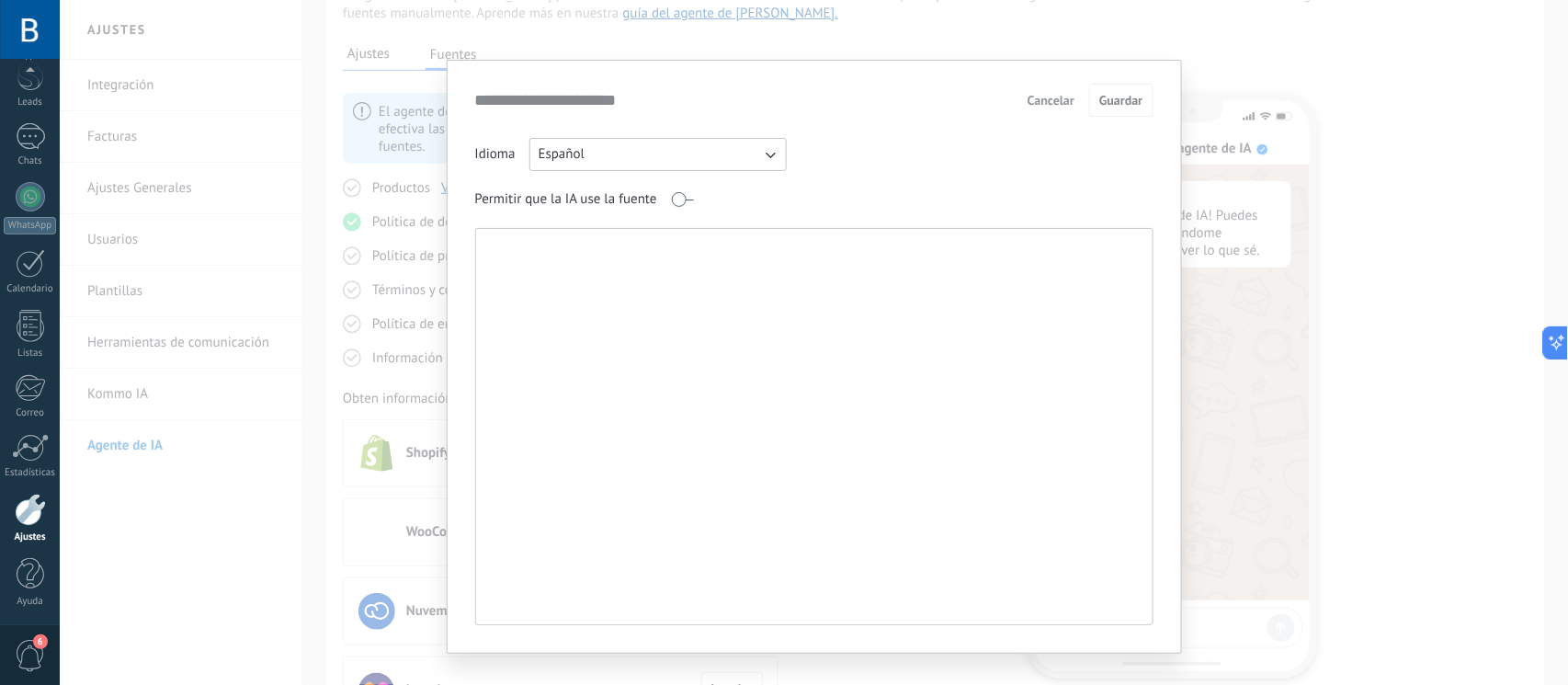 click at bounding box center (812, 427) 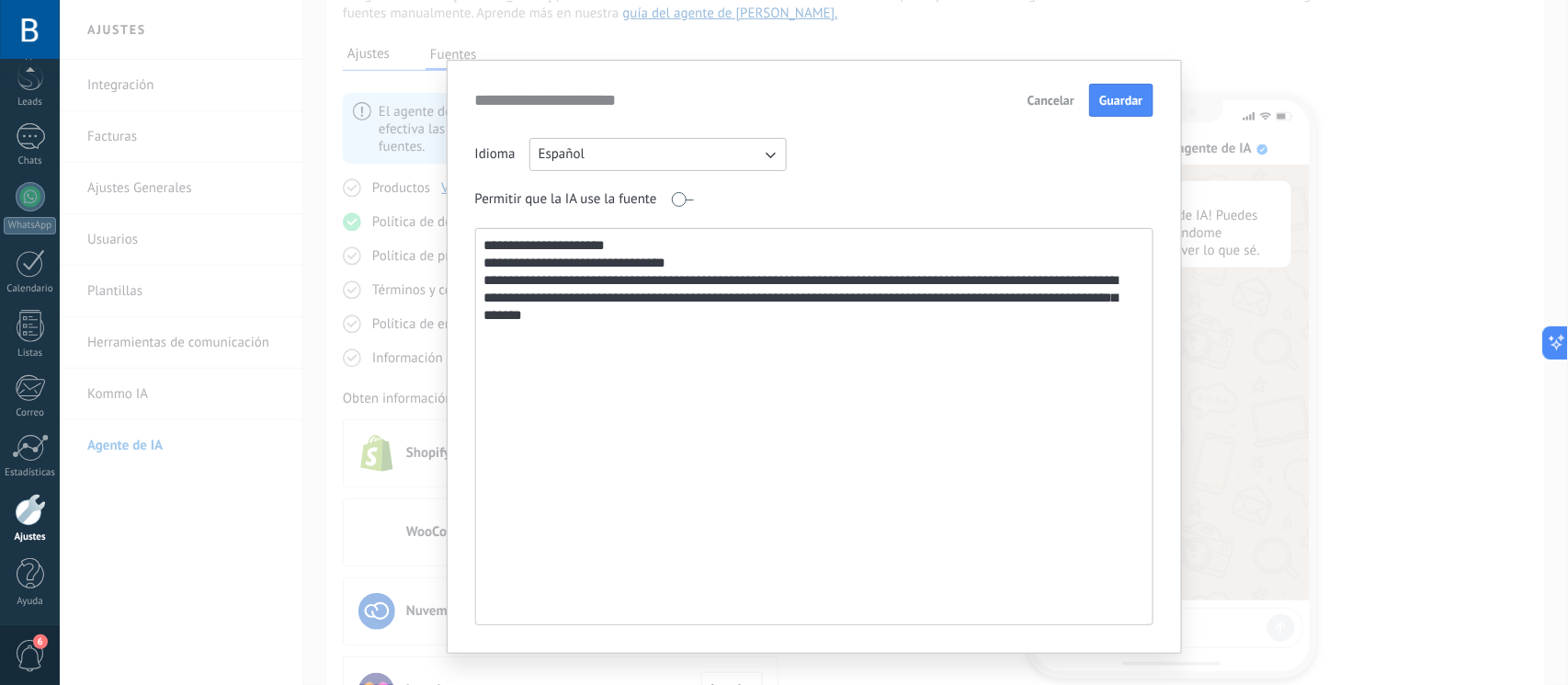 scroll, scrollTop: 28, scrollLeft: 0, axis: vertical 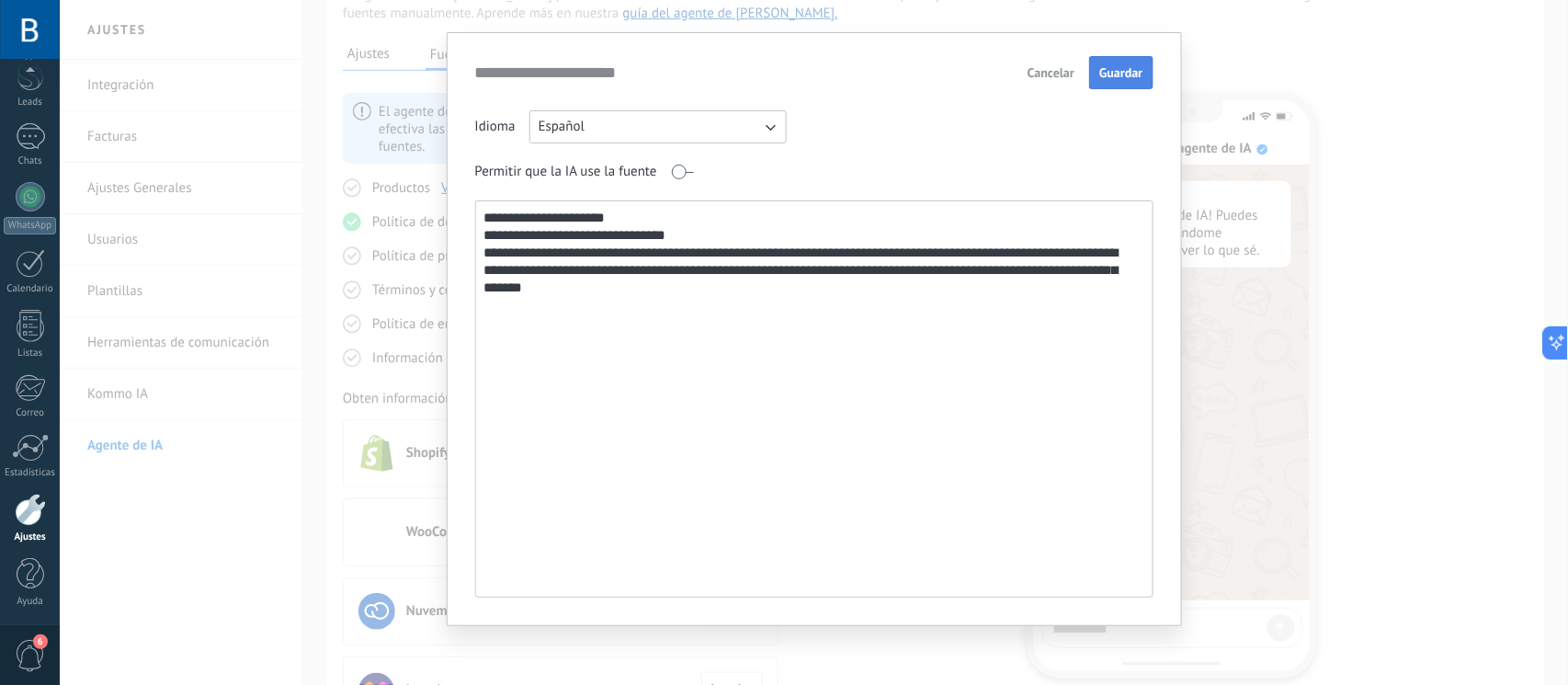 type on "**********" 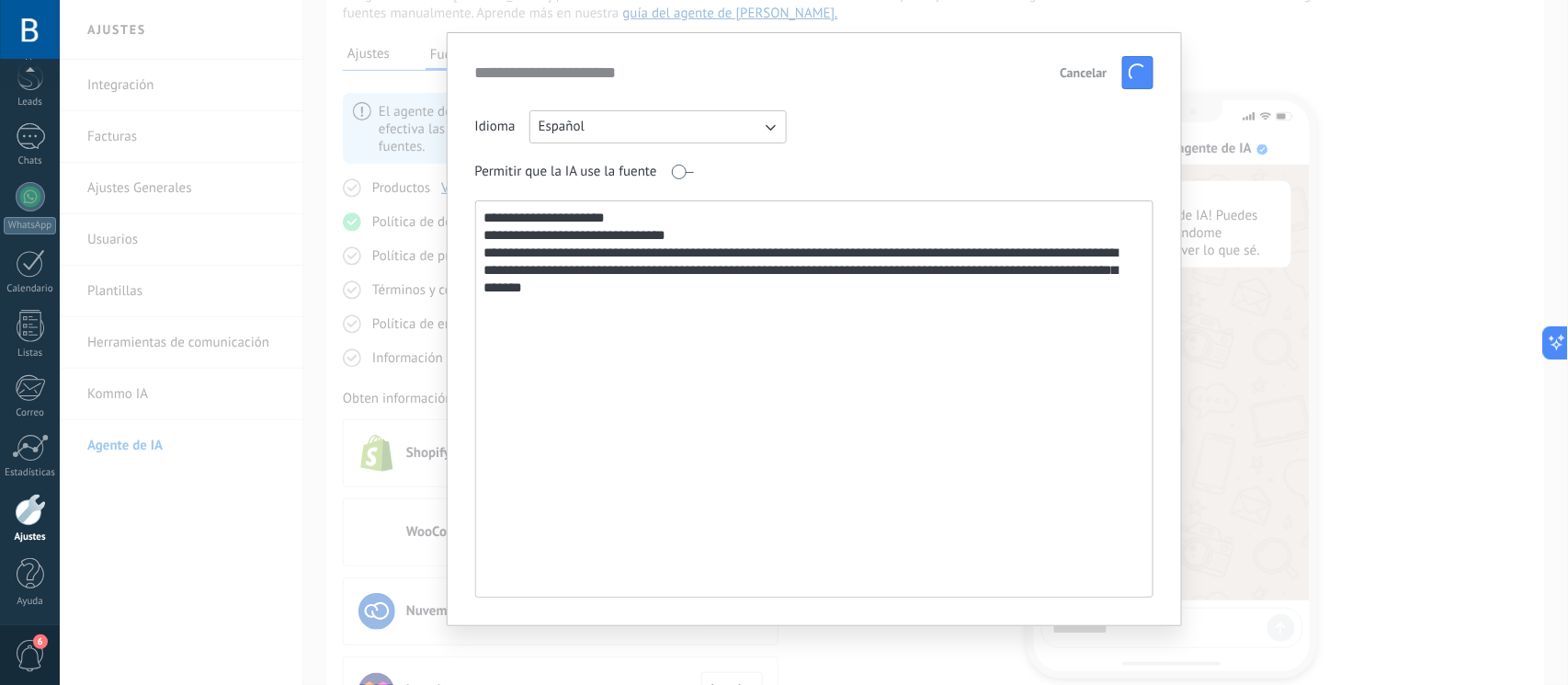 scroll, scrollTop: 0, scrollLeft: 0, axis: both 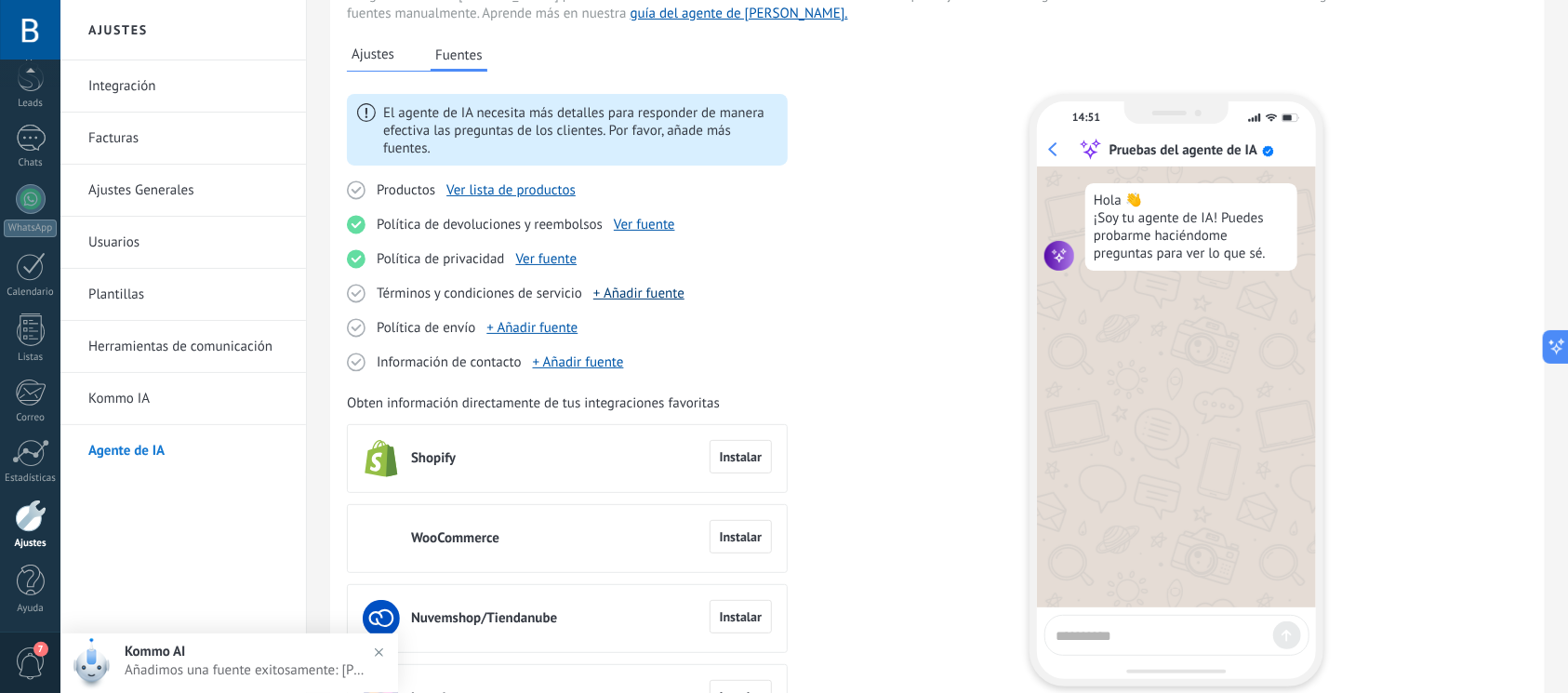 click on "+ Añadir fuente" at bounding box center (639, 293) 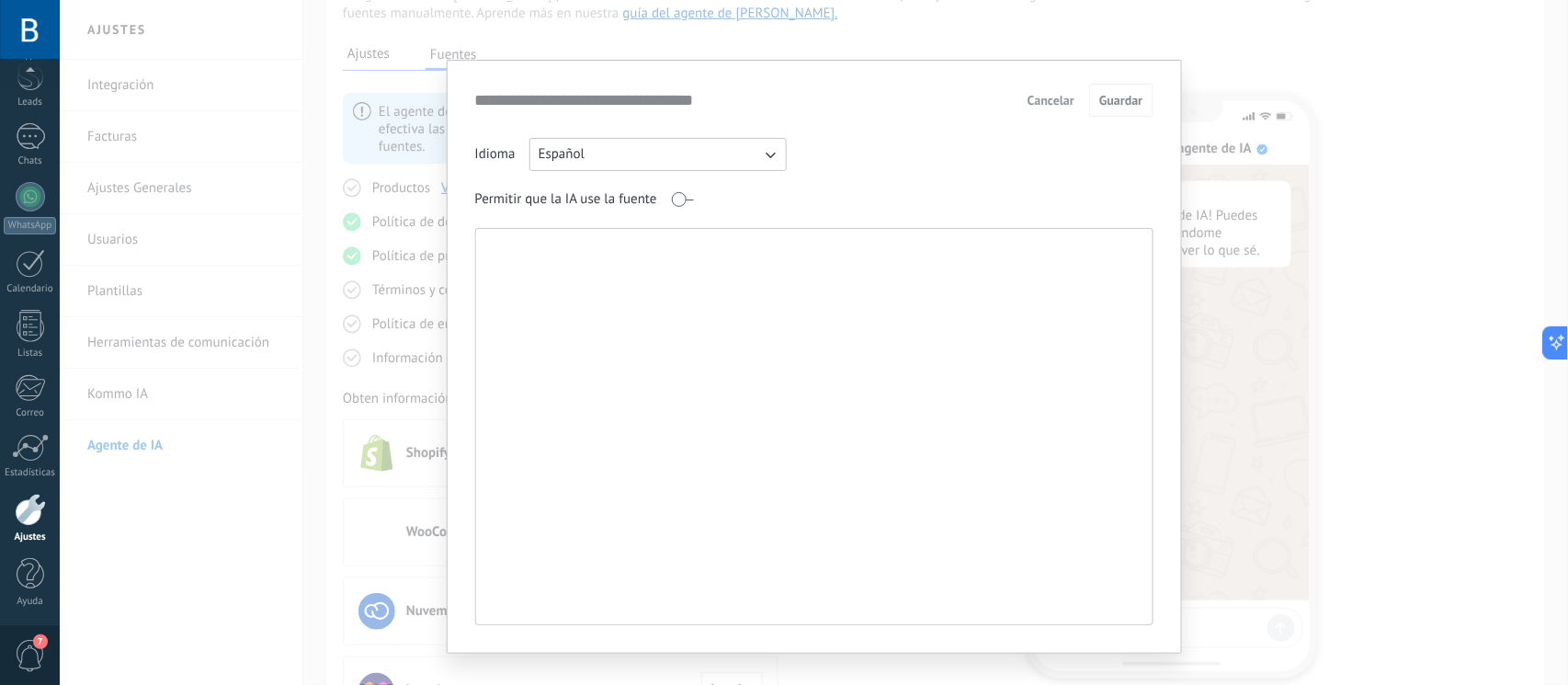 click at bounding box center (812, 427) 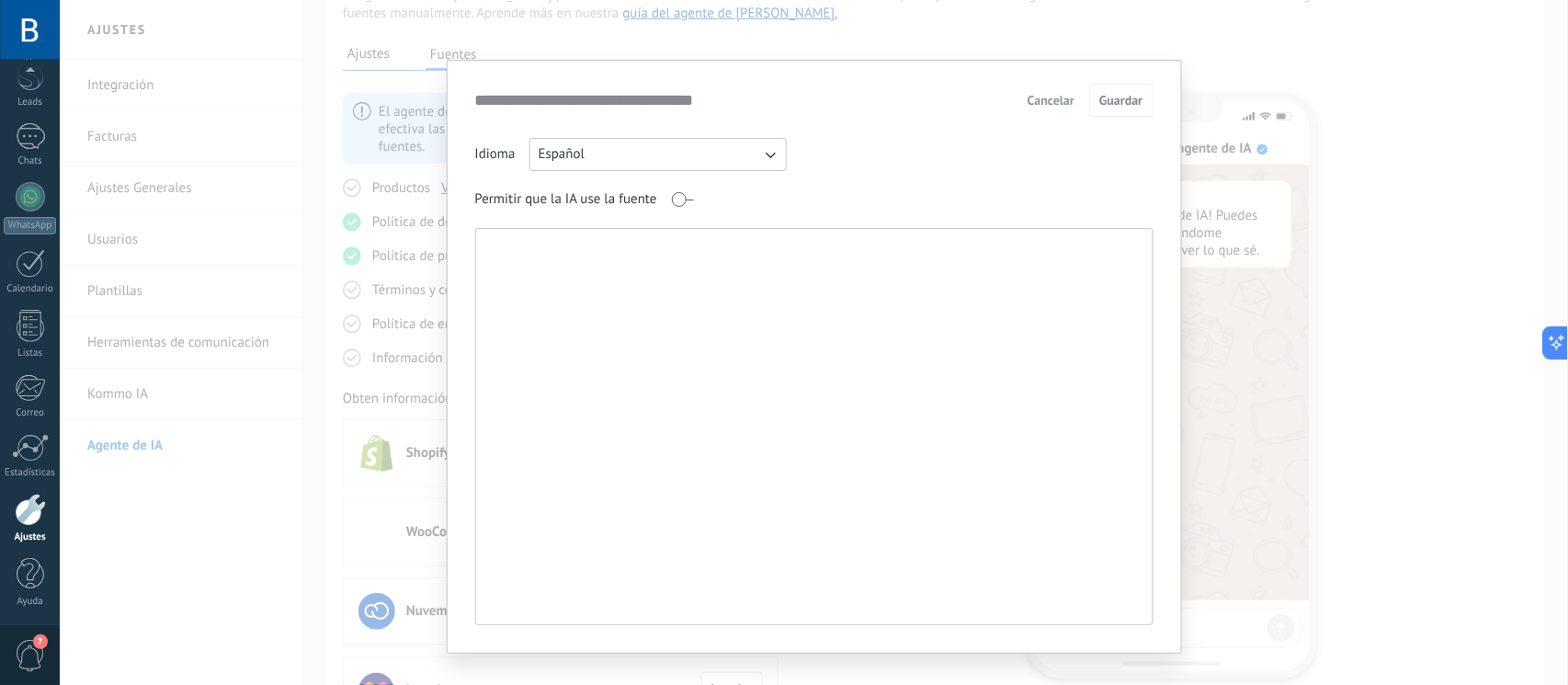paste on "**********" 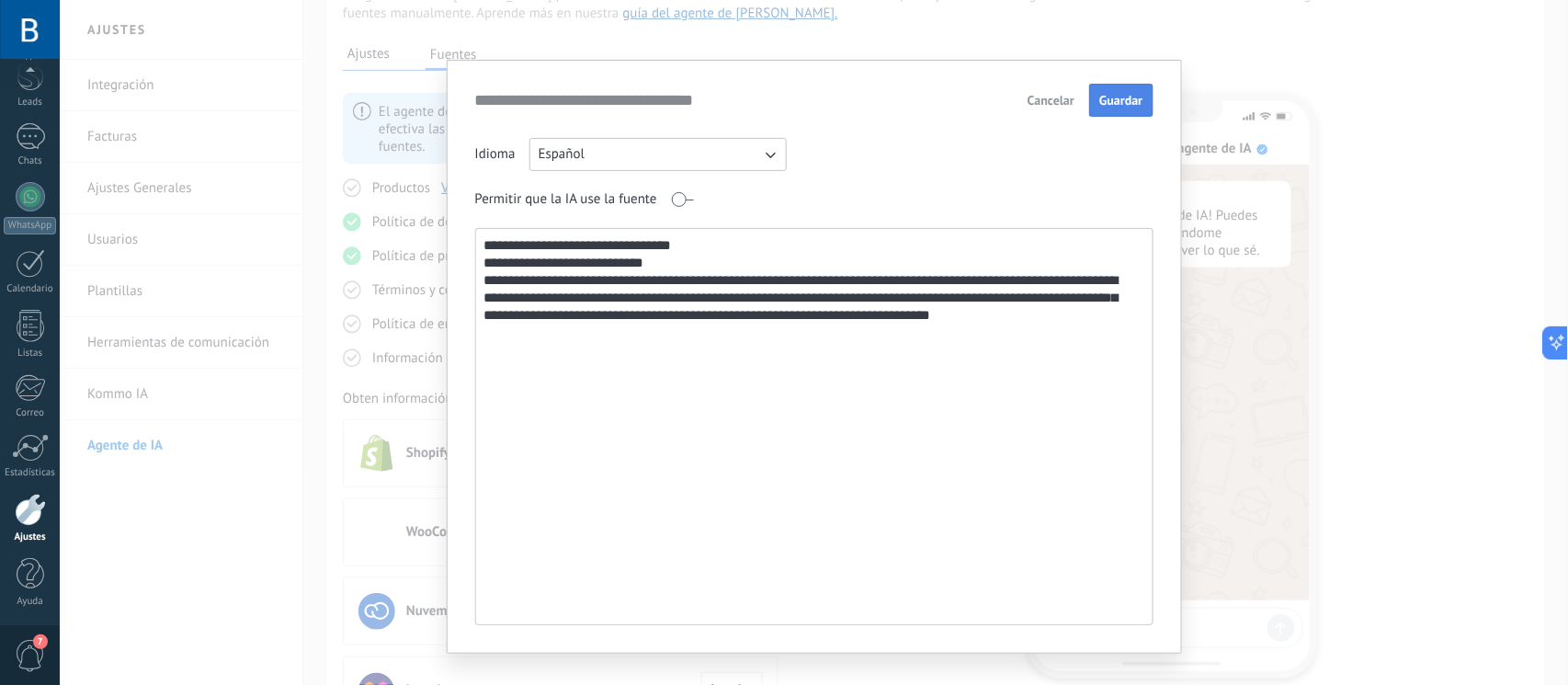 type on "**********" 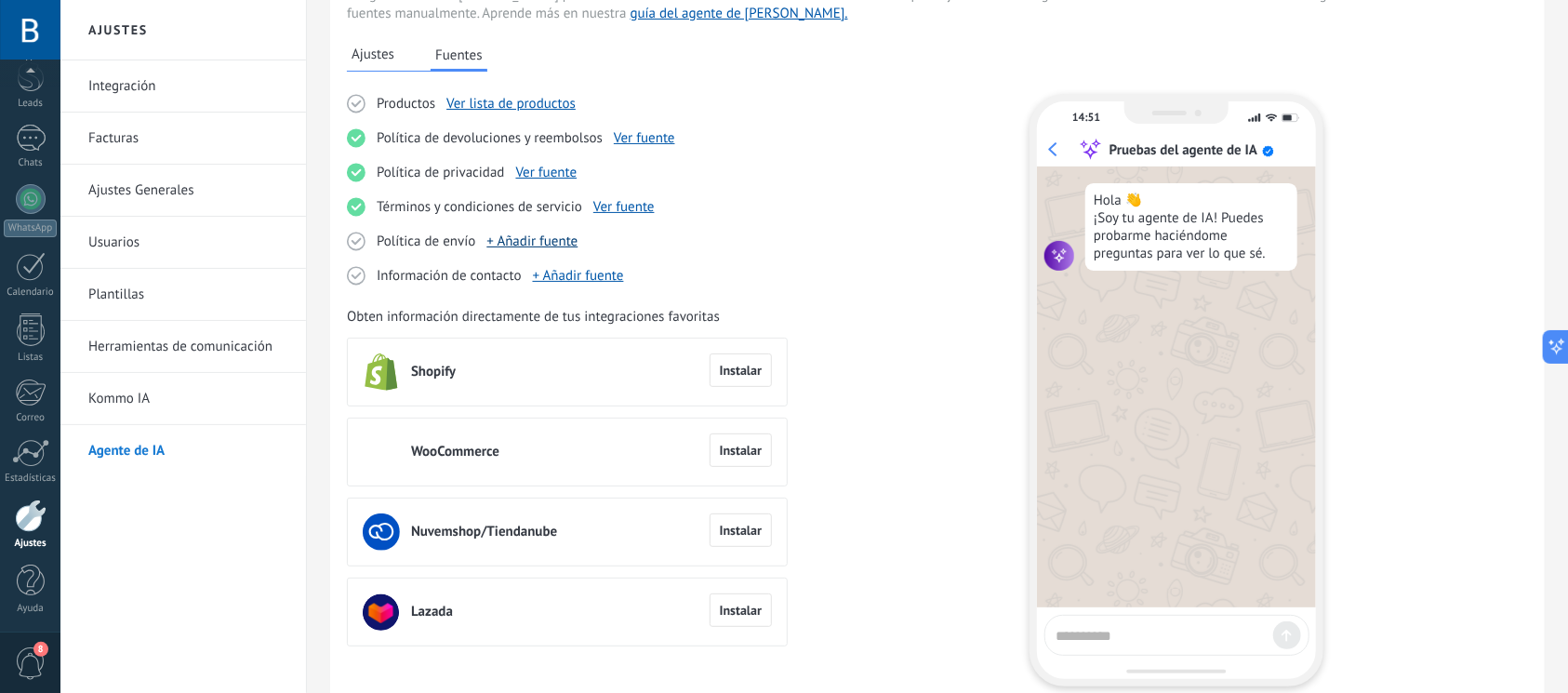 click on "+ Añadir fuente" at bounding box center [532, 241] 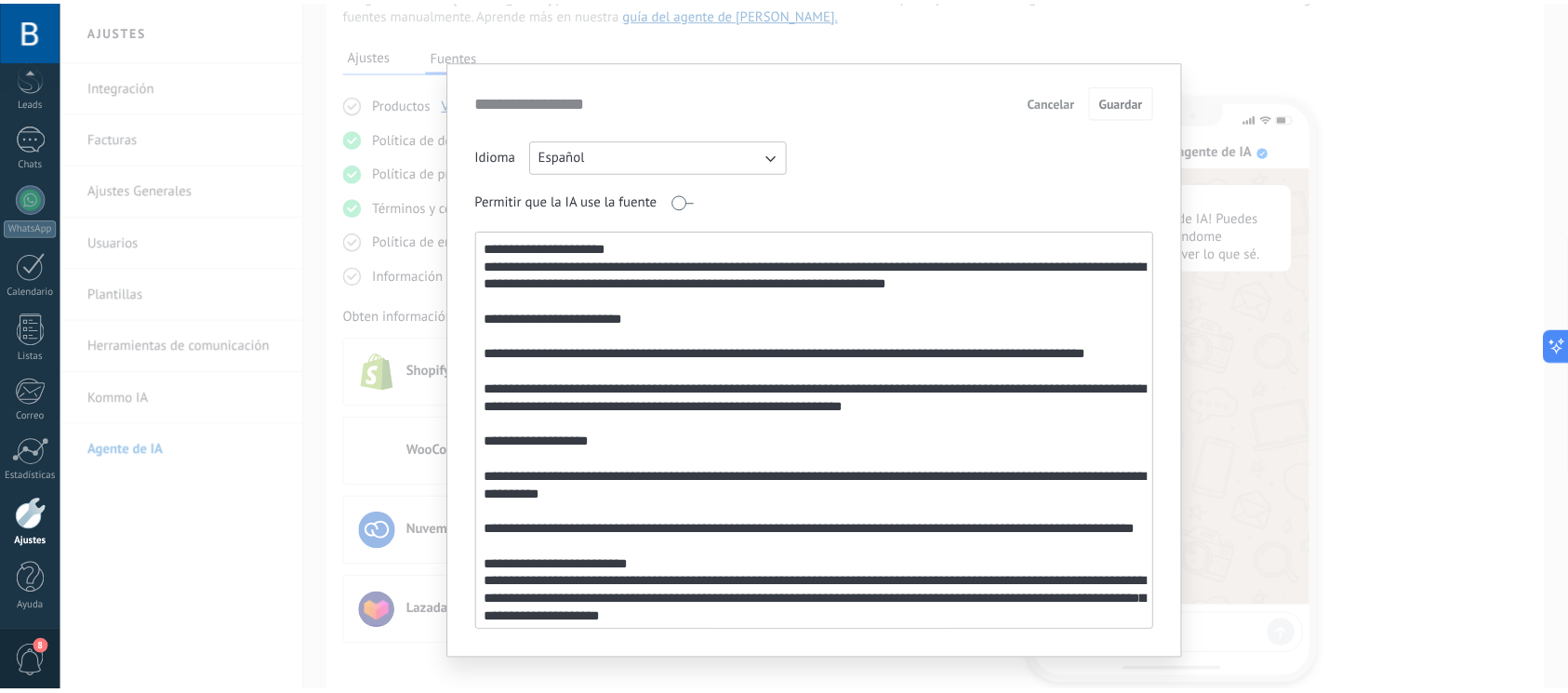 scroll, scrollTop: 31, scrollLeft: 0, axis: vertical 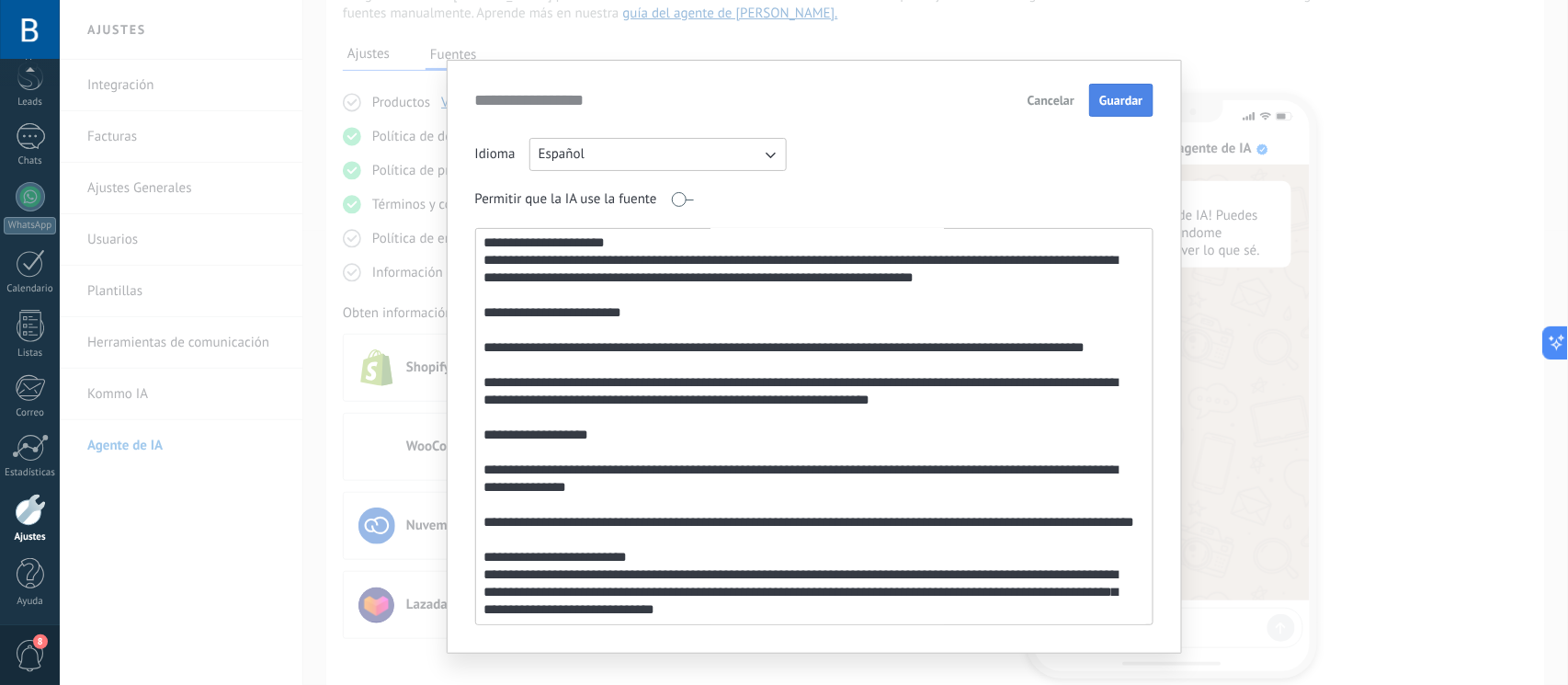 type on "**********" 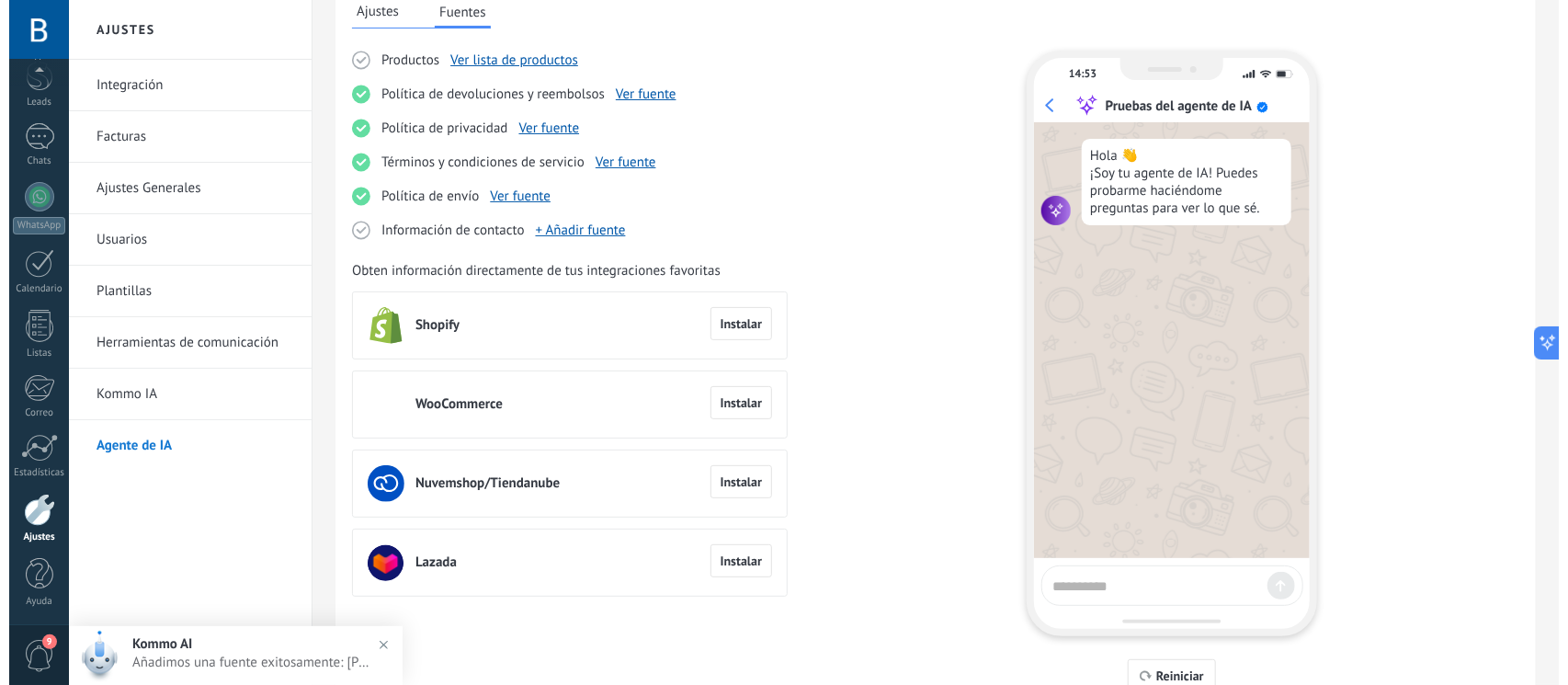 scroll, scrollTop: 122, scrollLeft: 0, axis: vertical 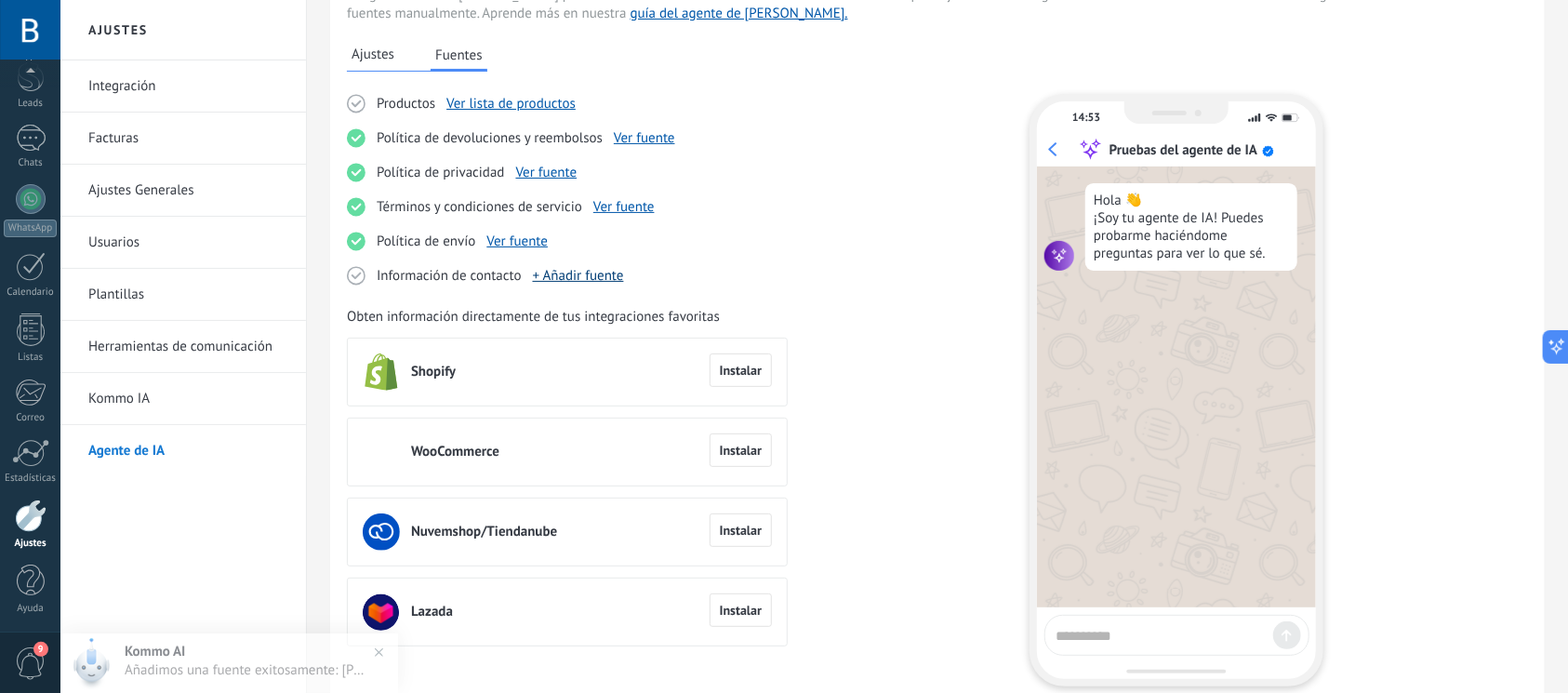 click on "+ Añadir fuente" at bounding box center (578, 275) 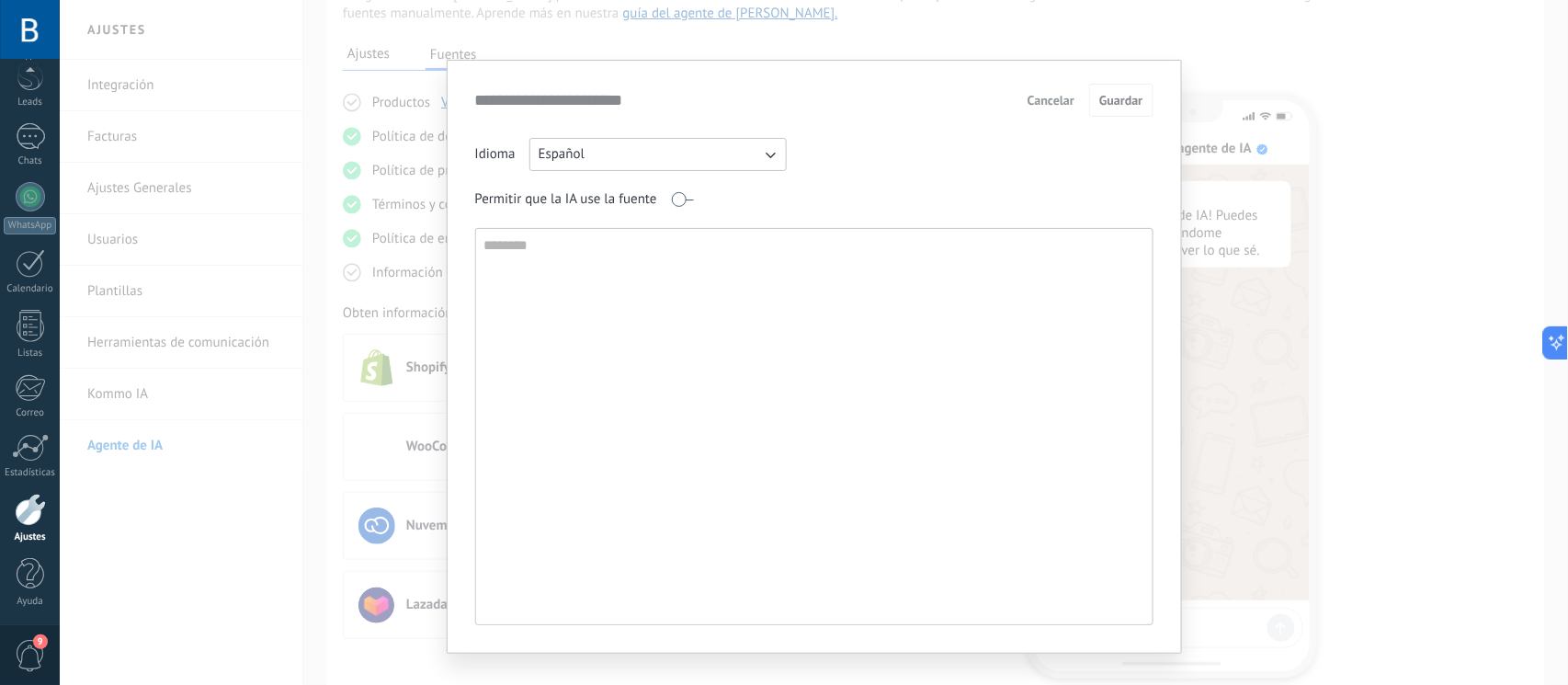click at bounding box center (812, 427) 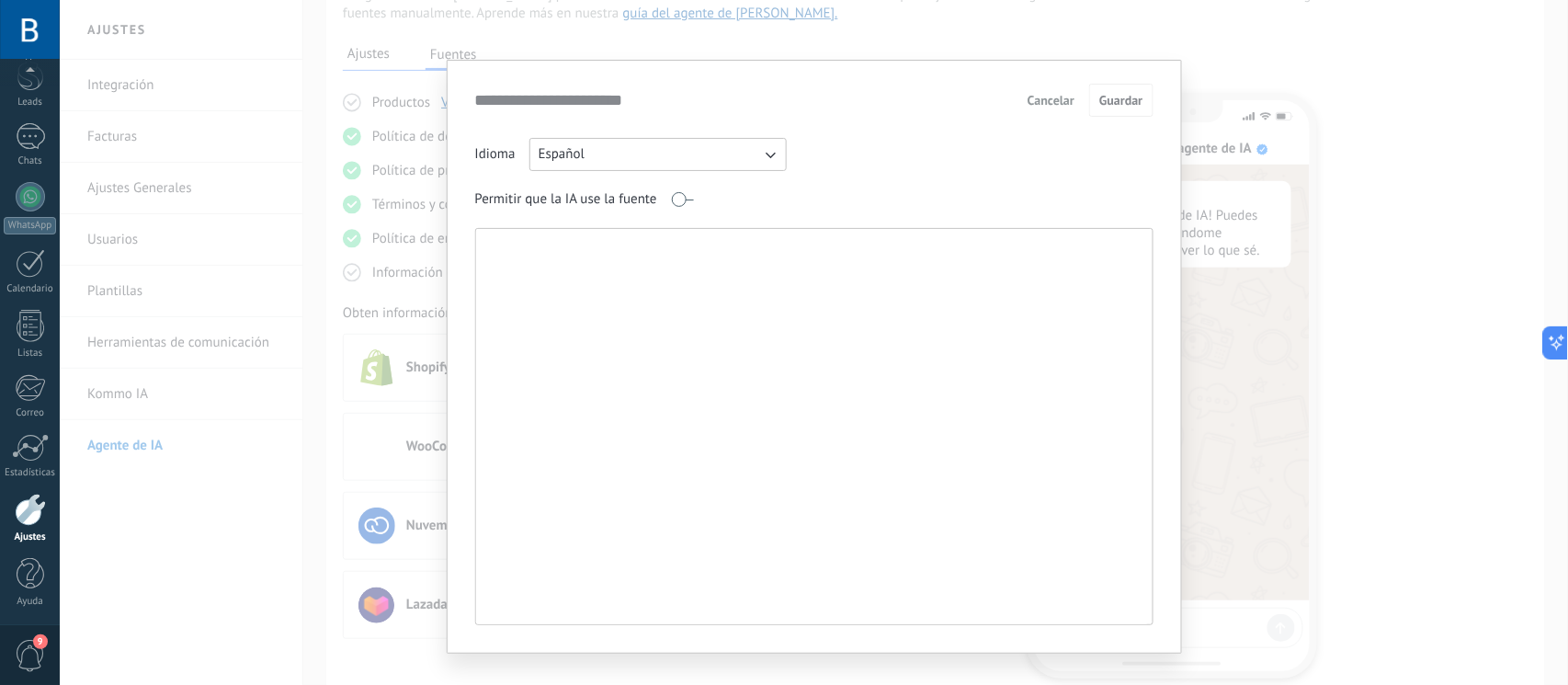 click at bounding box center [812, 427] 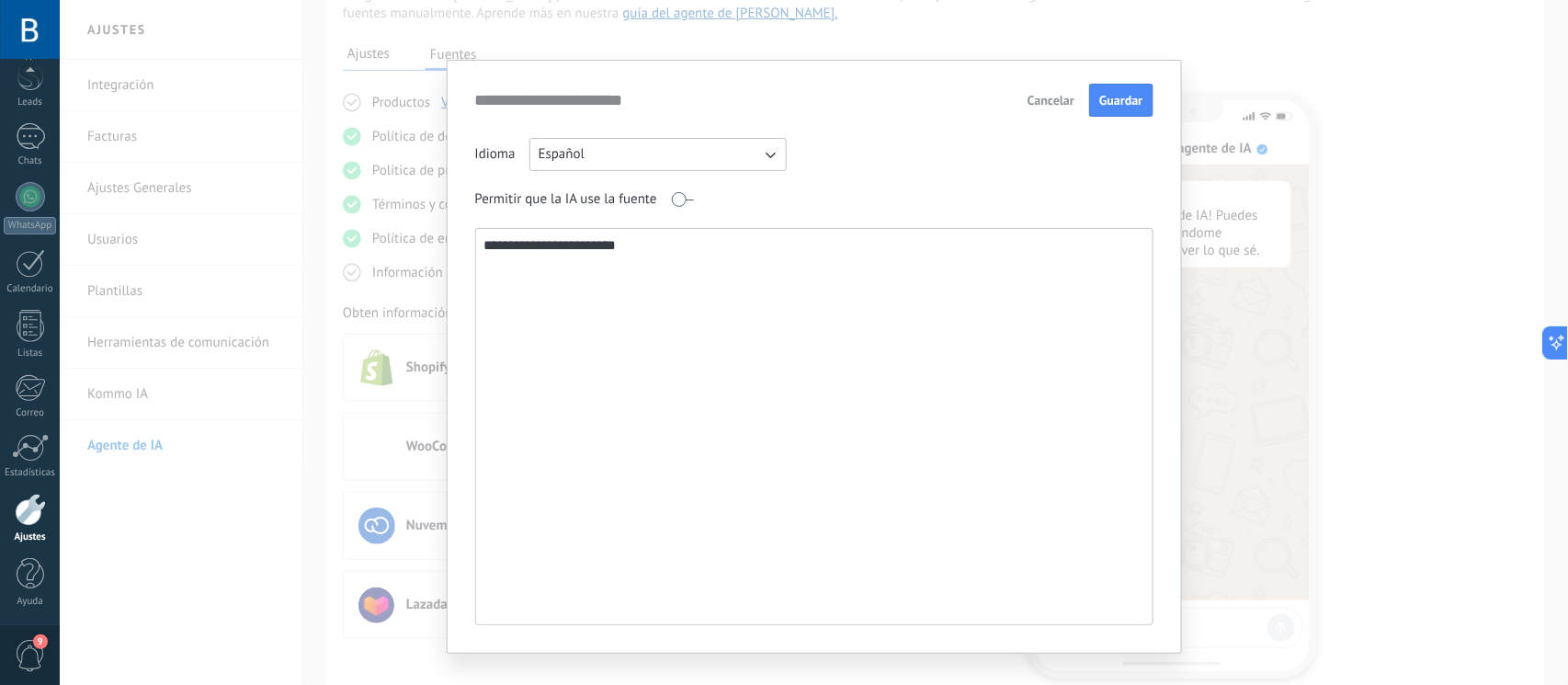 type on "**********" 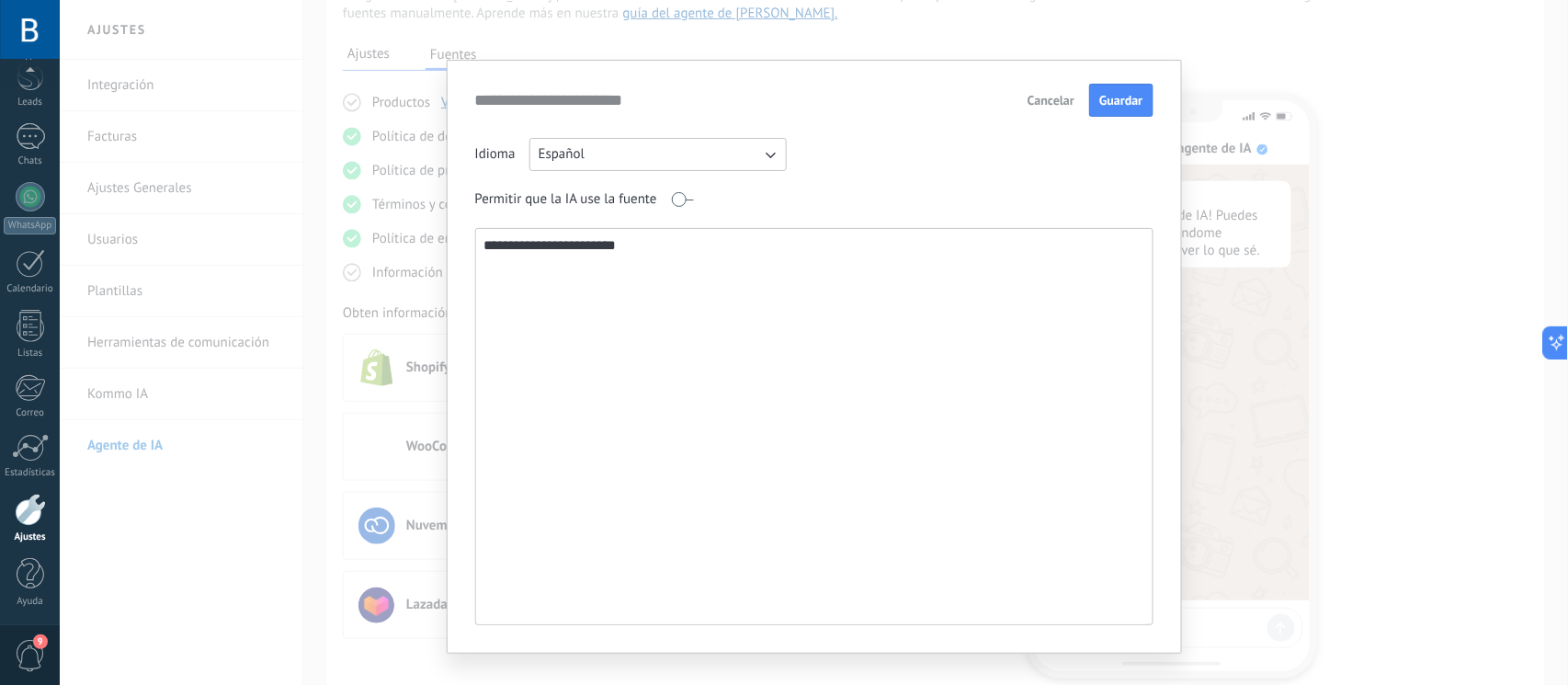 drag, startPoint x: 650, startPoint y: 232, endPoint x: 477, endPoint y: 236, distance: 173.04624 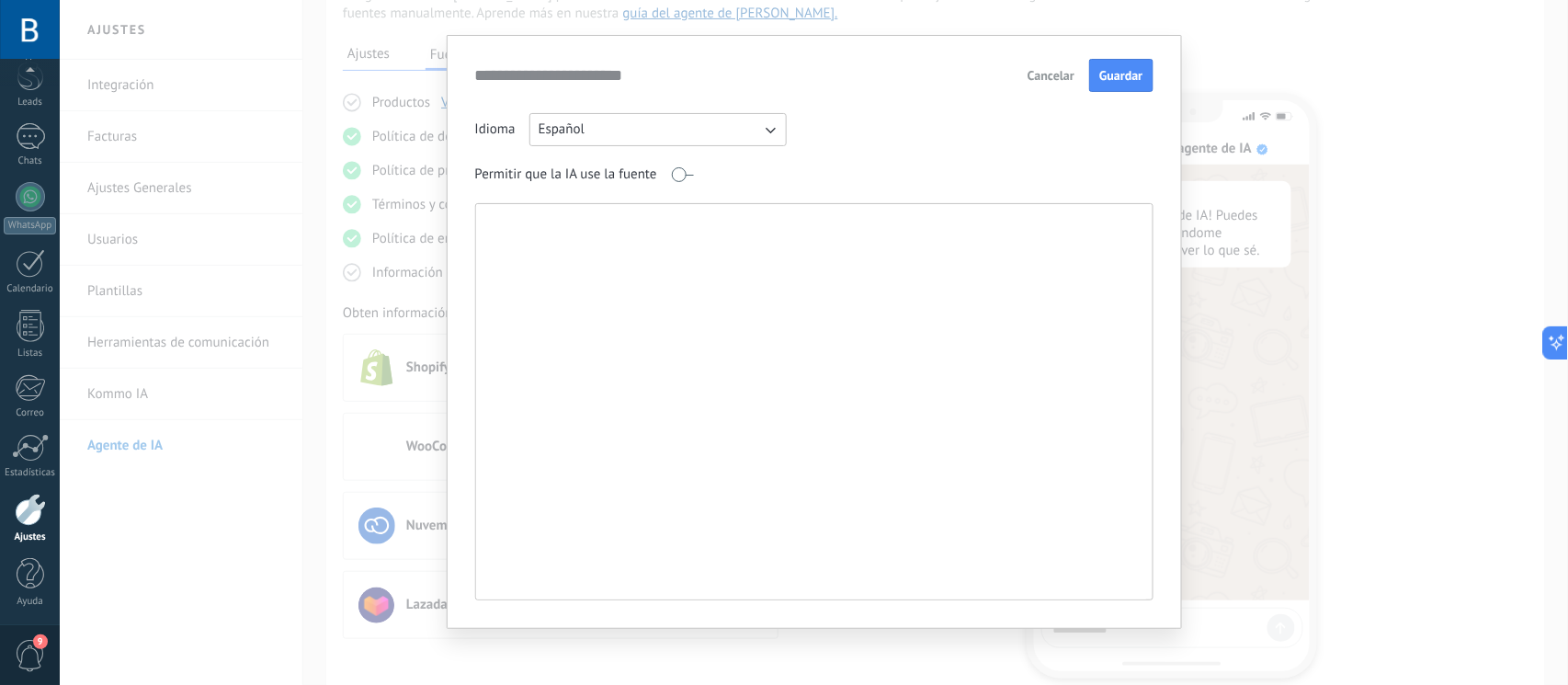 scroll, scrollTop: 28, scrollLeft: 0, axis: vertical 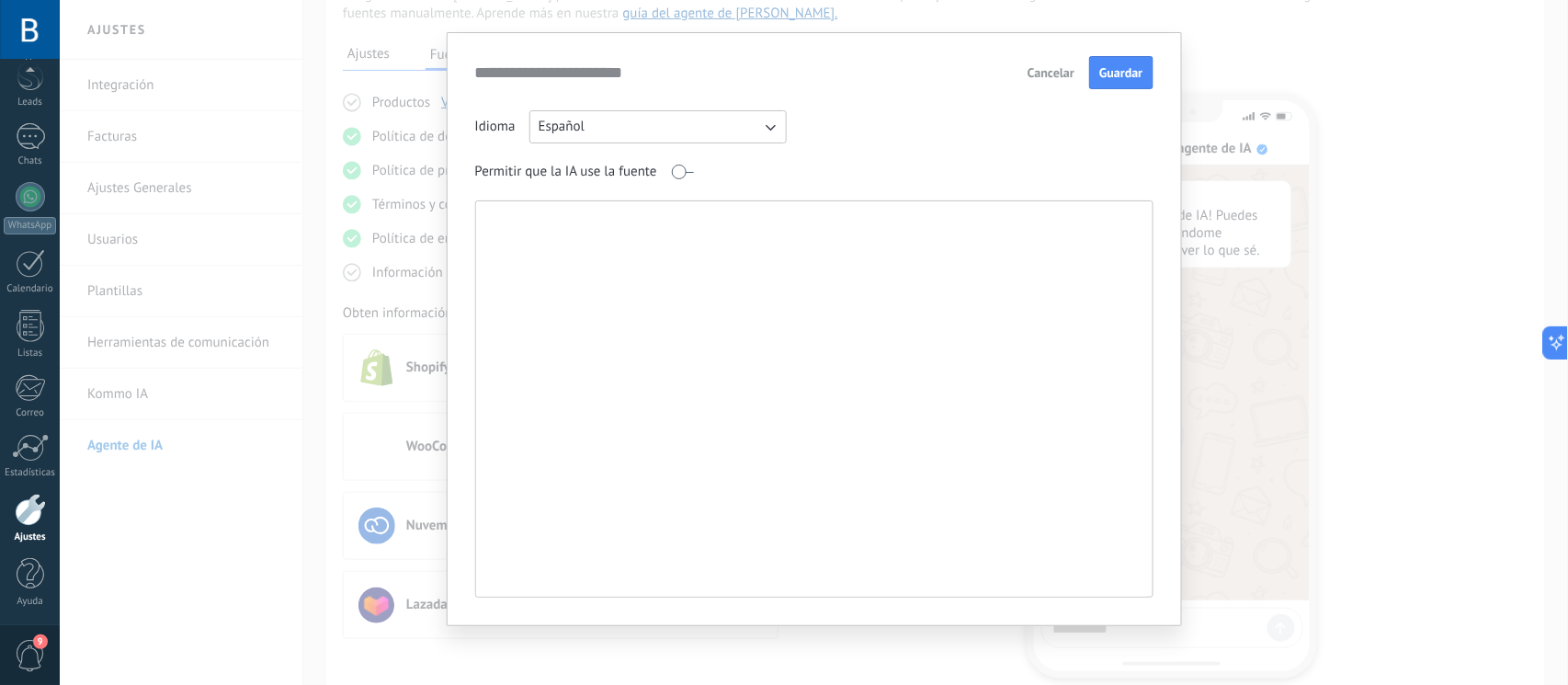click at bounding box center (812, 399) 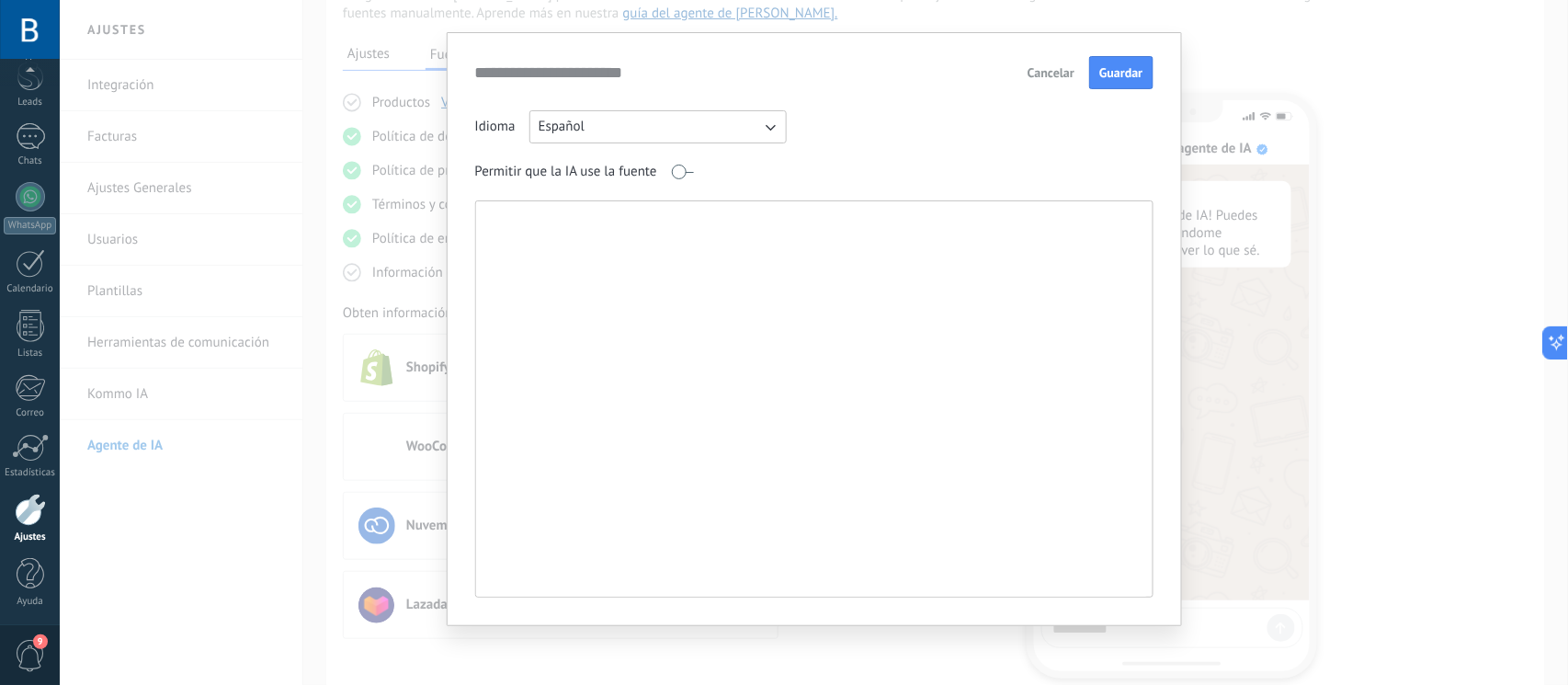 paste on "**********" 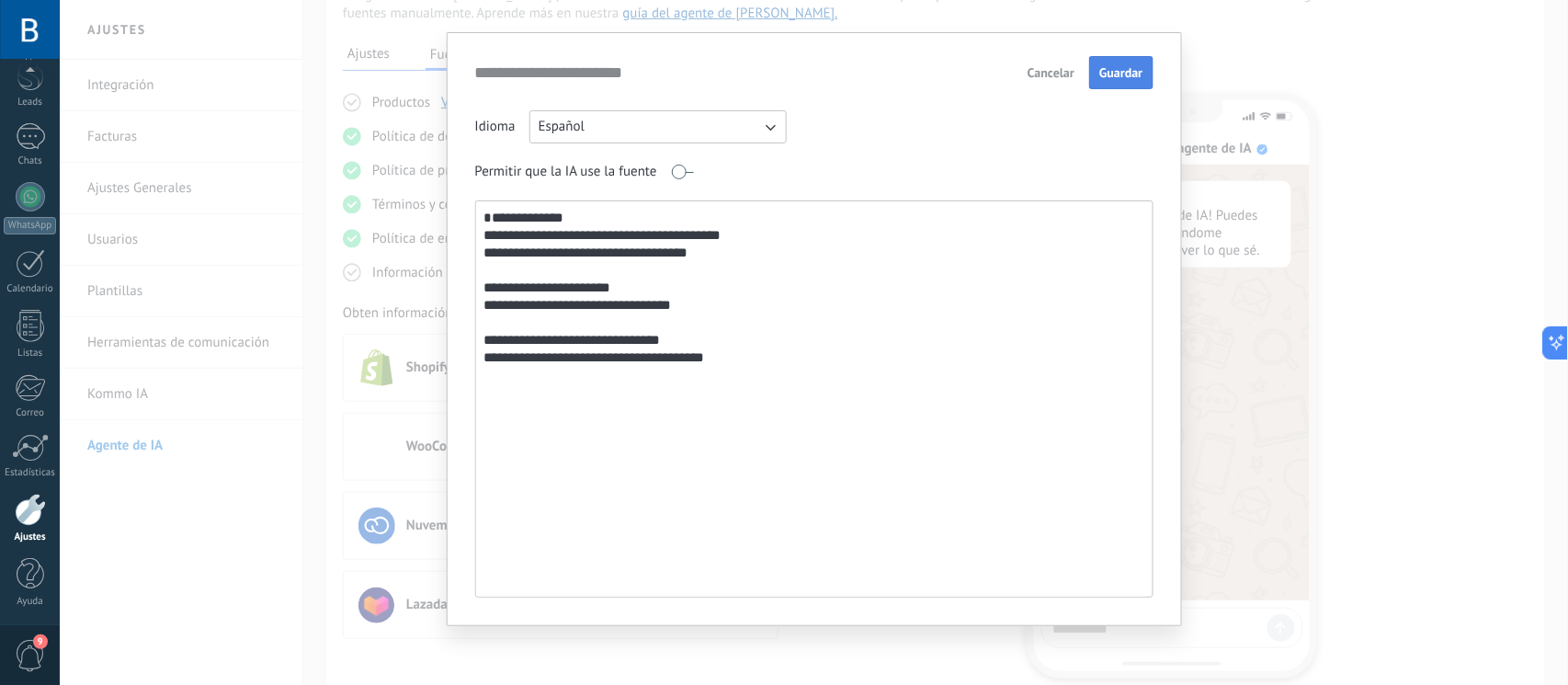 type on "**********" 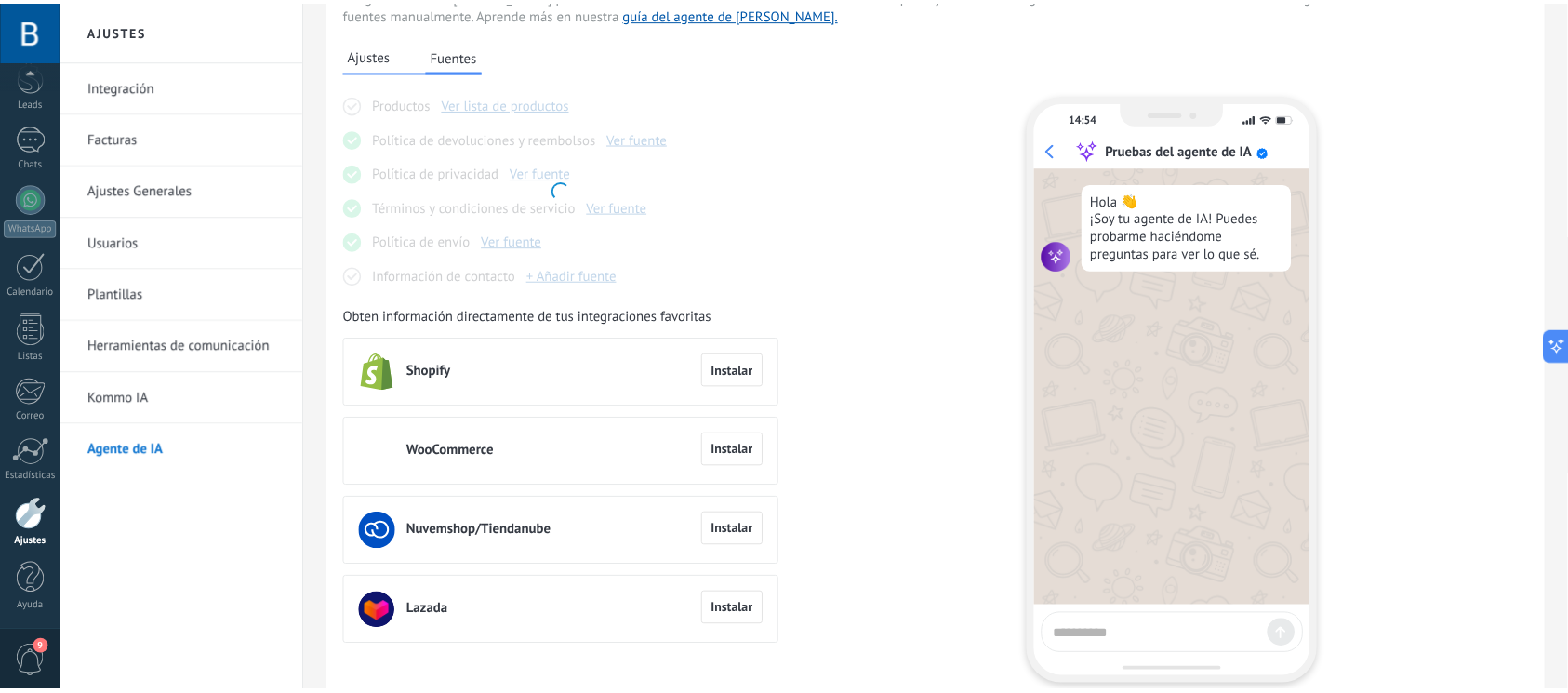 scroll, scrollTop: 0, scrollLeft: 0, axis: both 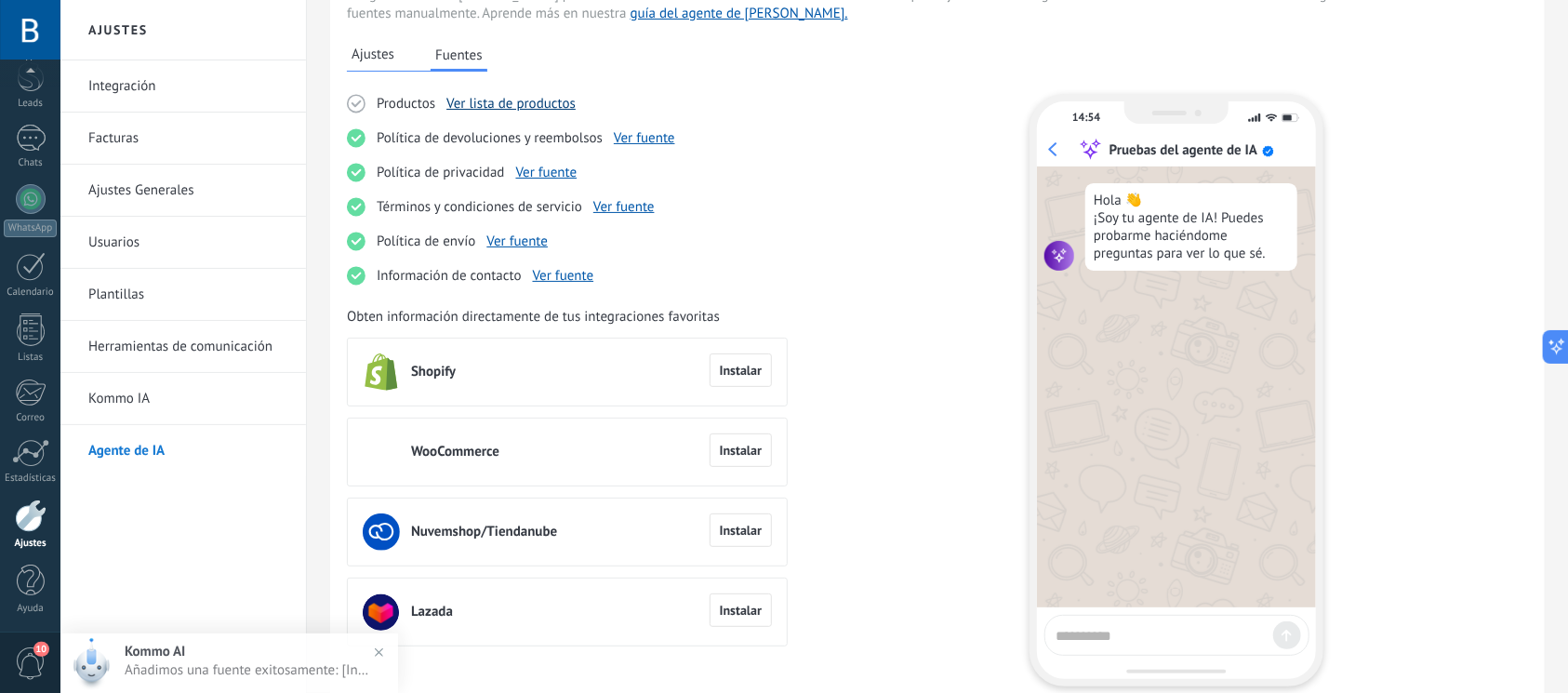 click on "Ver lista de productos" at bounding box center [511, 103] 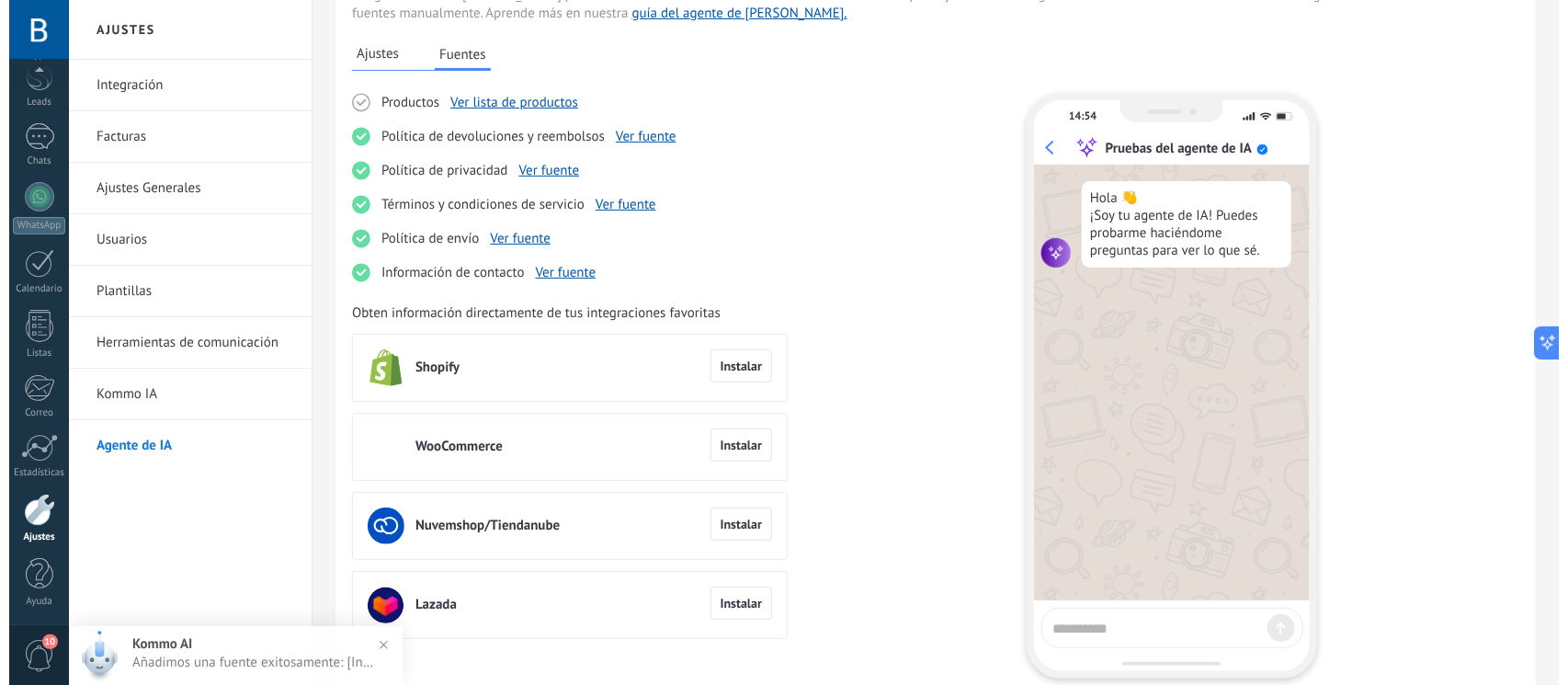 scroll, scrollTop: 0, scrollLeft: 0, axis: both 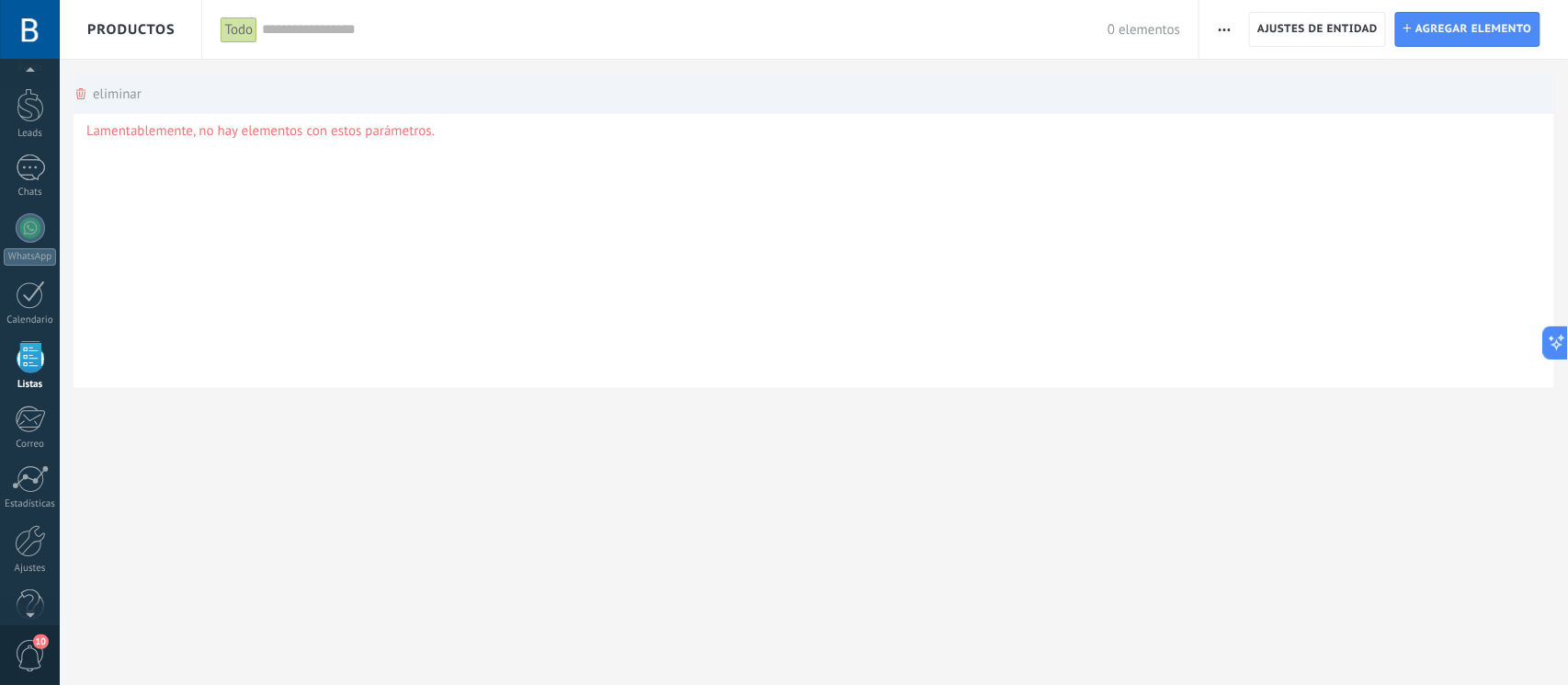 click on "eliminar màs" at bounding box center (108, 94) 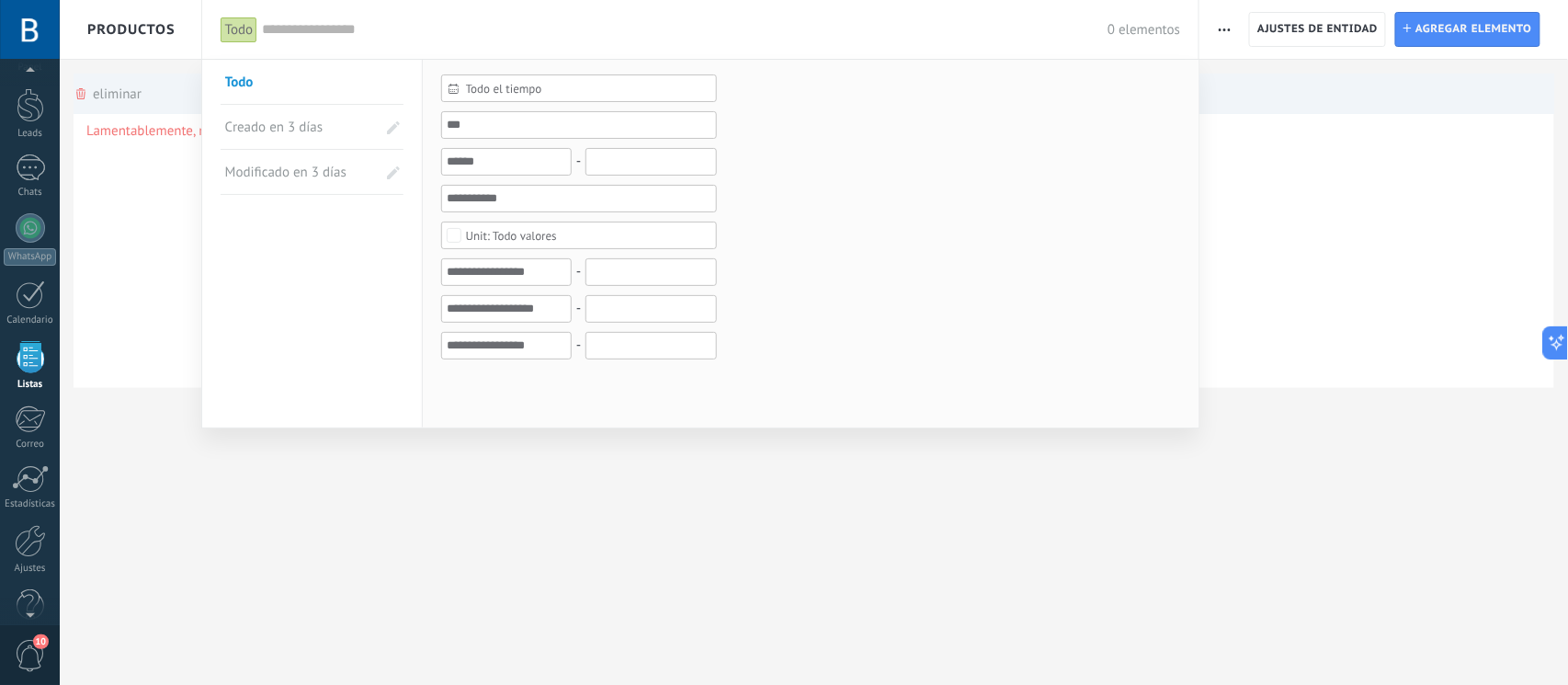 click on "Todo el tiempo" at bounding box center (579, 88) 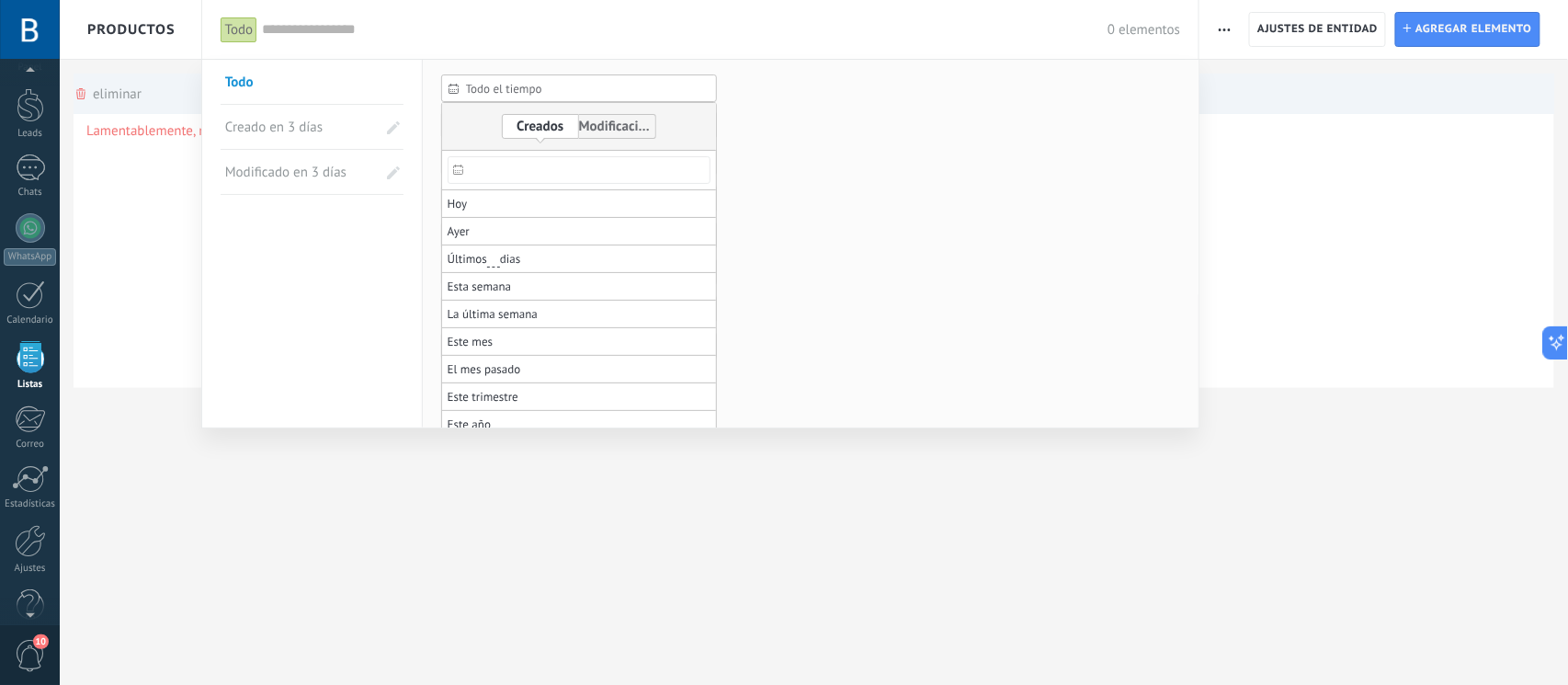 click on "Todo el tiempo Todo el tiempo Hoy Ayer Últimos  ** 30  dias Esta semana La última semana Este mes El mes pasado Este trimestre Este año - Seleccionar todo Vacío pc l m3 kg t gal cu ft lb Todo valores - - -" at bounding box center [811, 228] 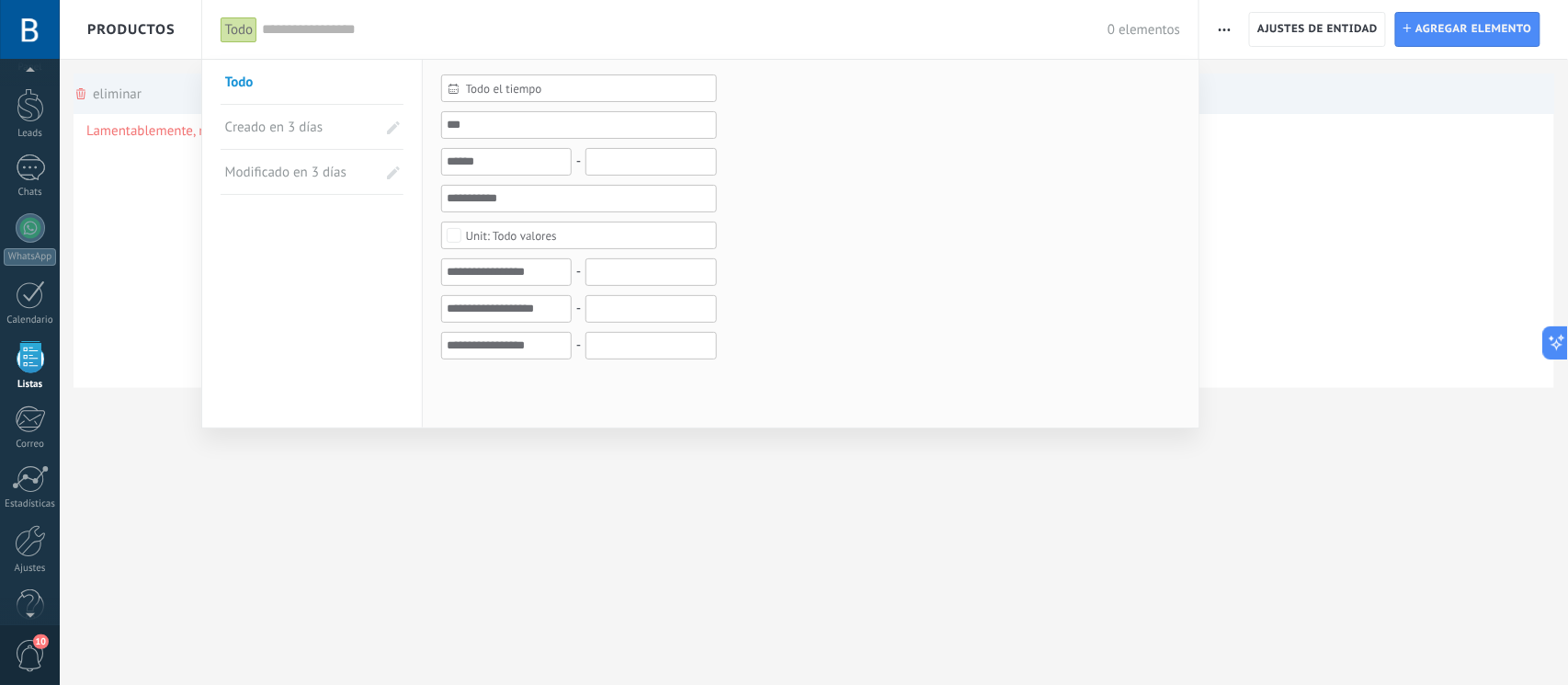 click at bounding box center (784, 342) 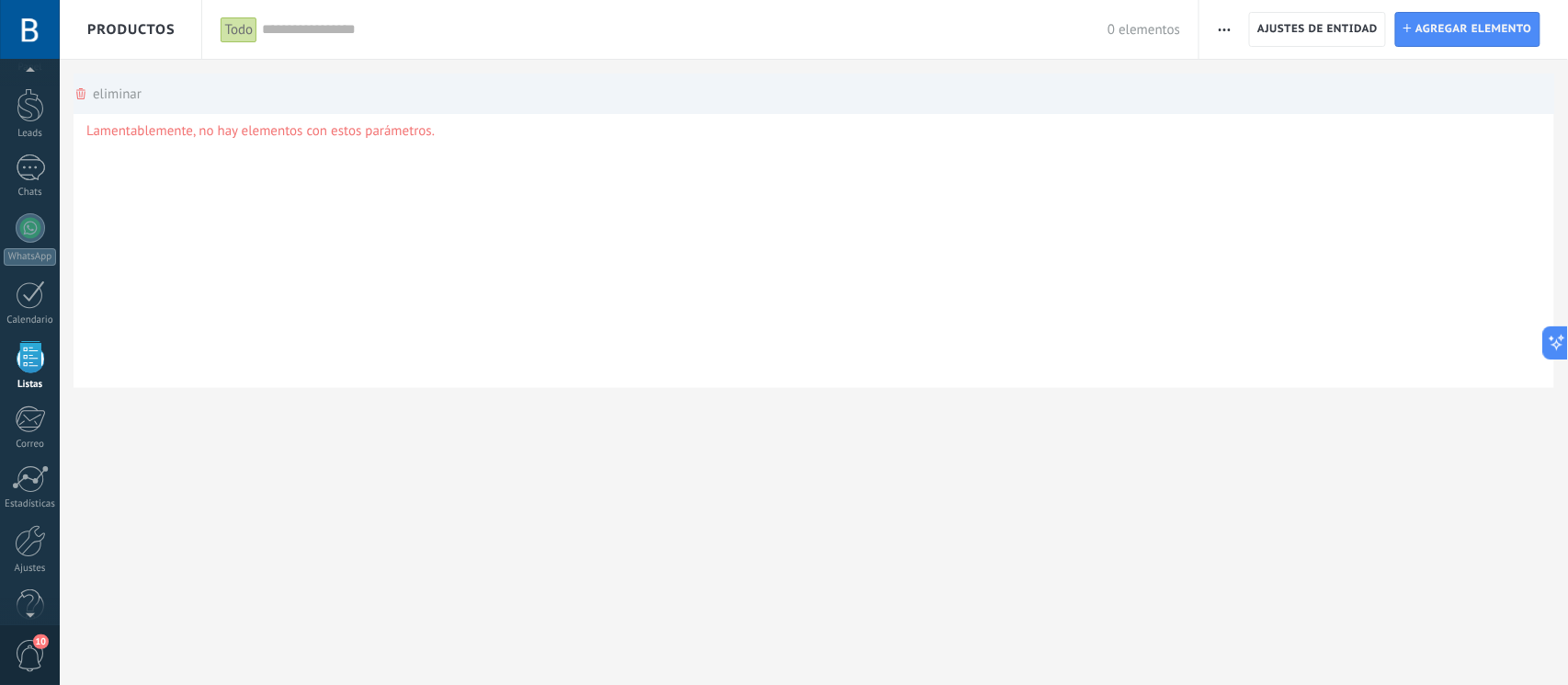 click at bounding box center (1224, 29) 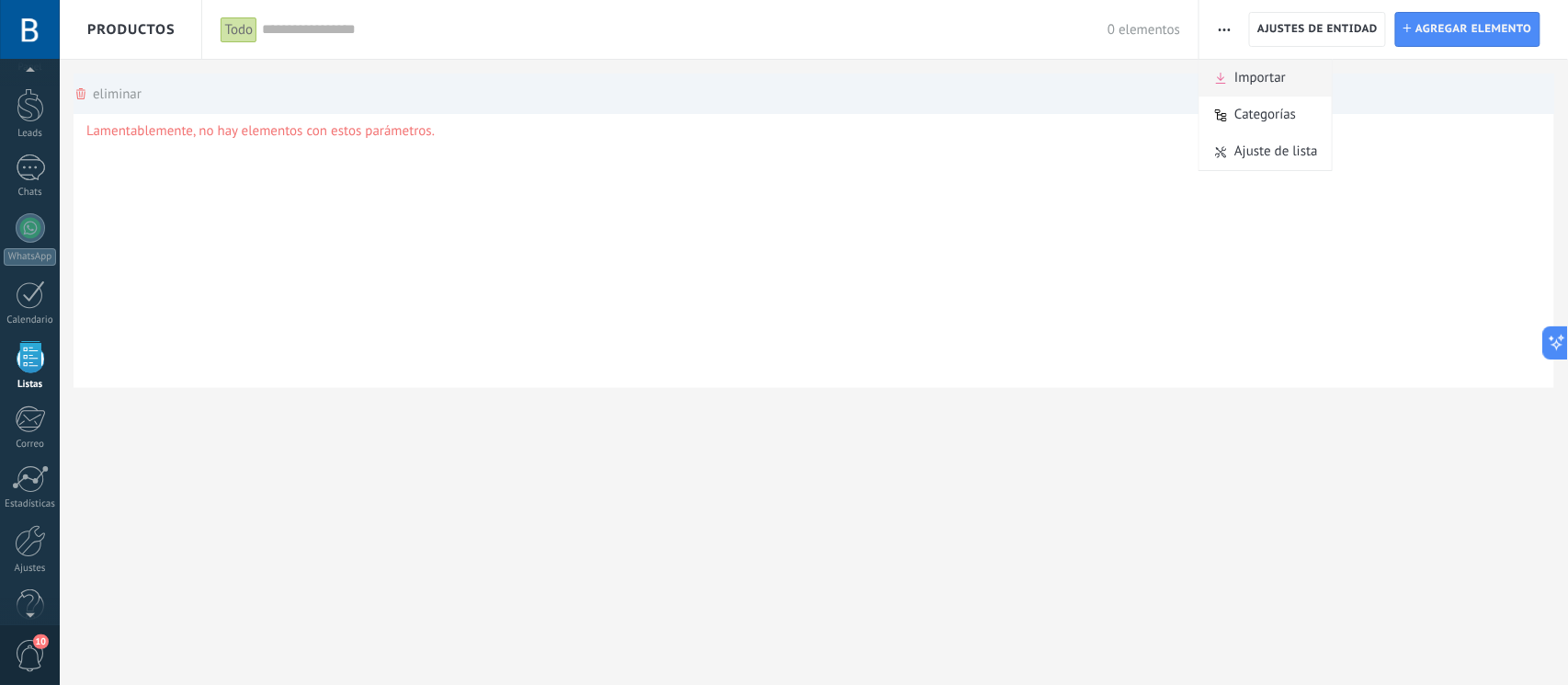 click on "Importar" at bounding box center [1260, 78] 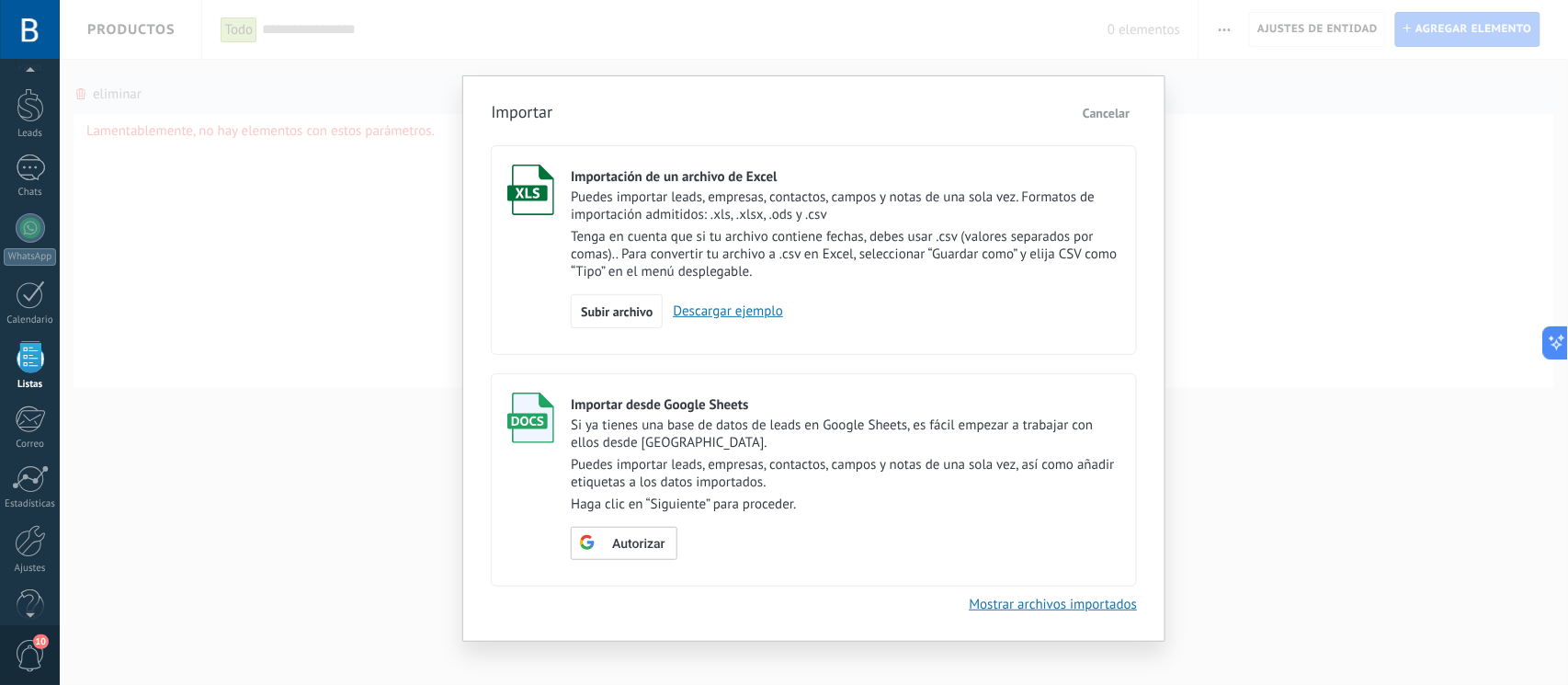 click on "Importar Cancelar Importación de un archivo de Excel Puedes importar leads, empresas, contactos, campos y notas de una sola vez. Formatos de importación admitidos: .xls, .xlsx, .ods y .csv Tenga en cuenta que si tu archivo contiene fechas, debes usar .csv (valores separados por comas).. Para convertir tu archivo a .csv en Excel, seleccionar “Guardar como” y elija CSV como “Tipo” en el menú desplegable. Subir archivo Descargar ejemplo Importar desde Google Sheets Si ya tienes una base de datos de leads en Google Sheets, es fácil empezar a trabajar con ellos desde Kommo. Puedes importar leads, empresas, contactos, campos y notas de una sola vez, así como añadir etiquetas a los datos importados. Haga clic en “Siguiente” para proceder. Autorizar Mostrar archivos importados" at bounding box center [813, 342] 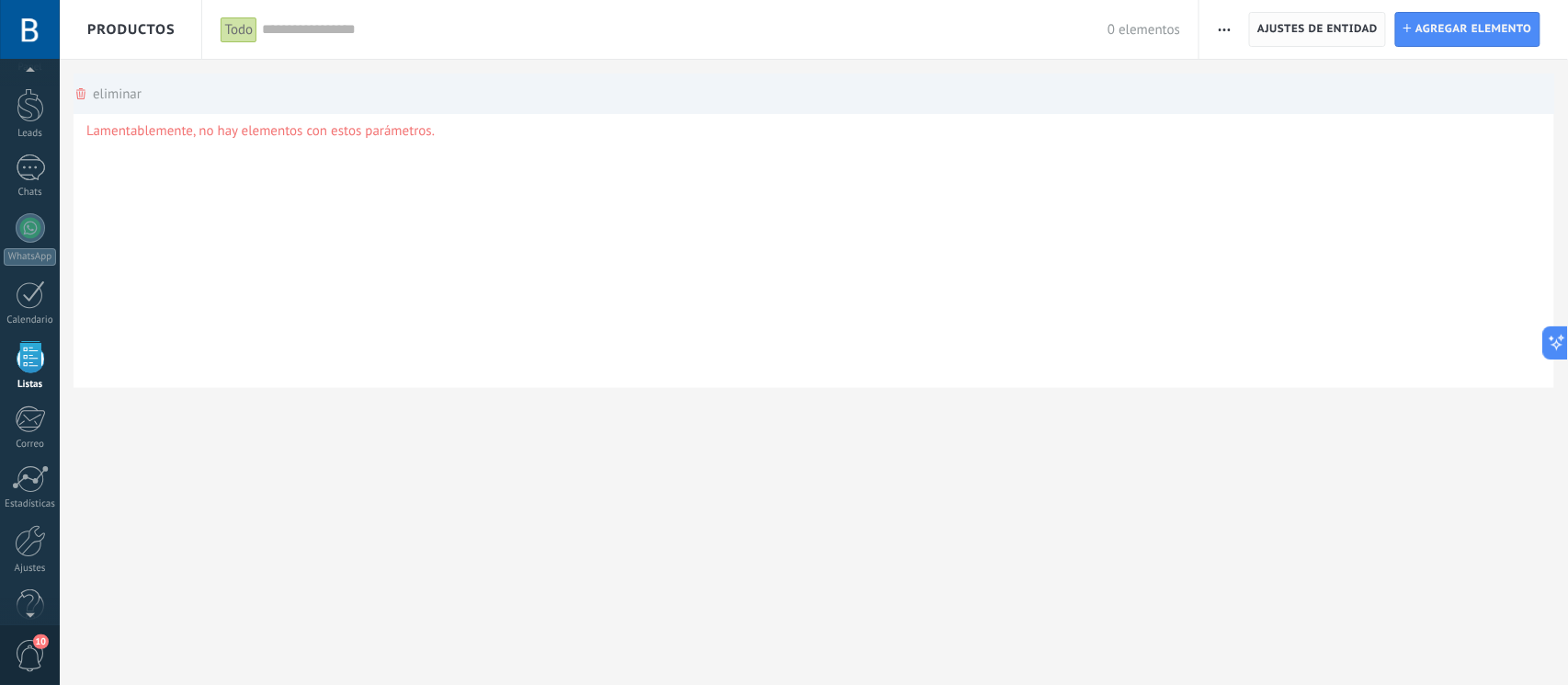 click on "Ajustes de entidad" at bounding box center [1317, 29] 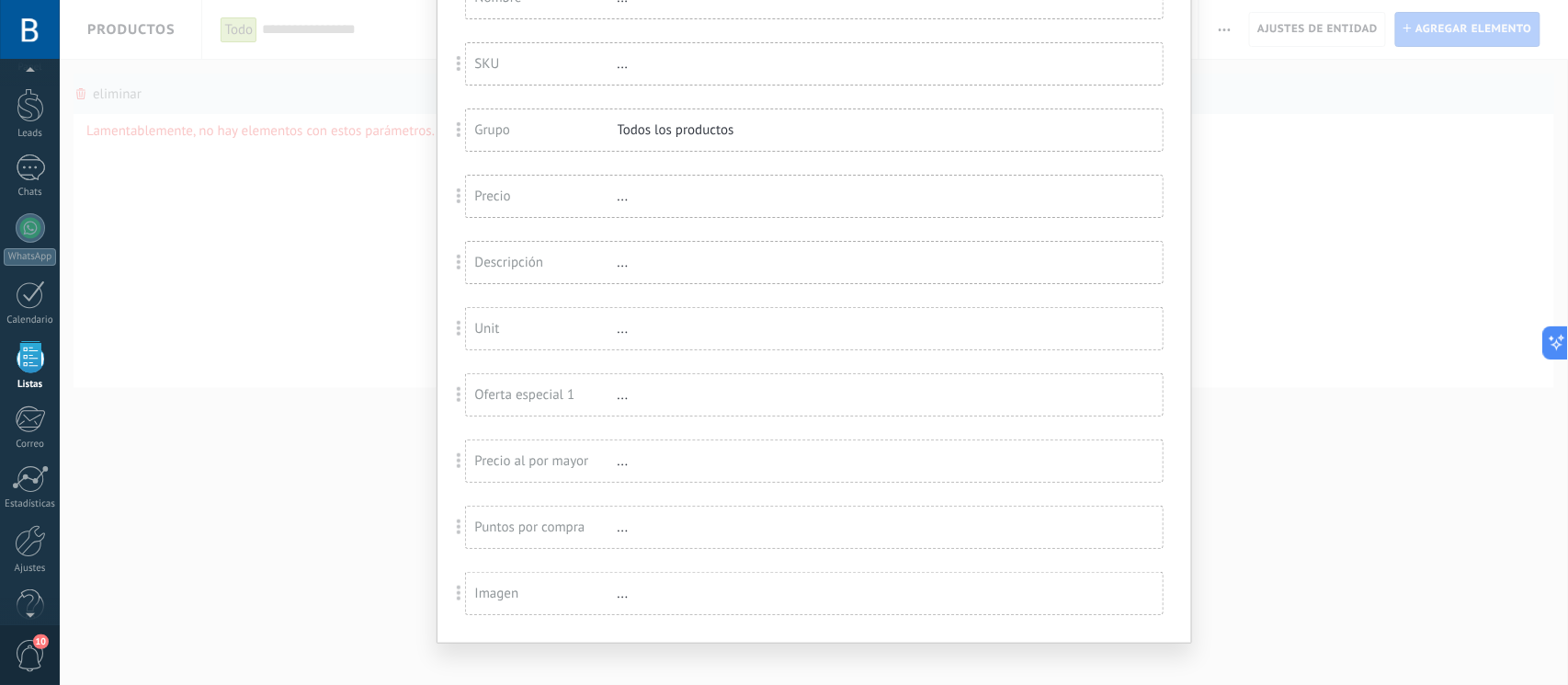 scroll, scrollTop: 185, scrollLeft: 0, axis: vertical 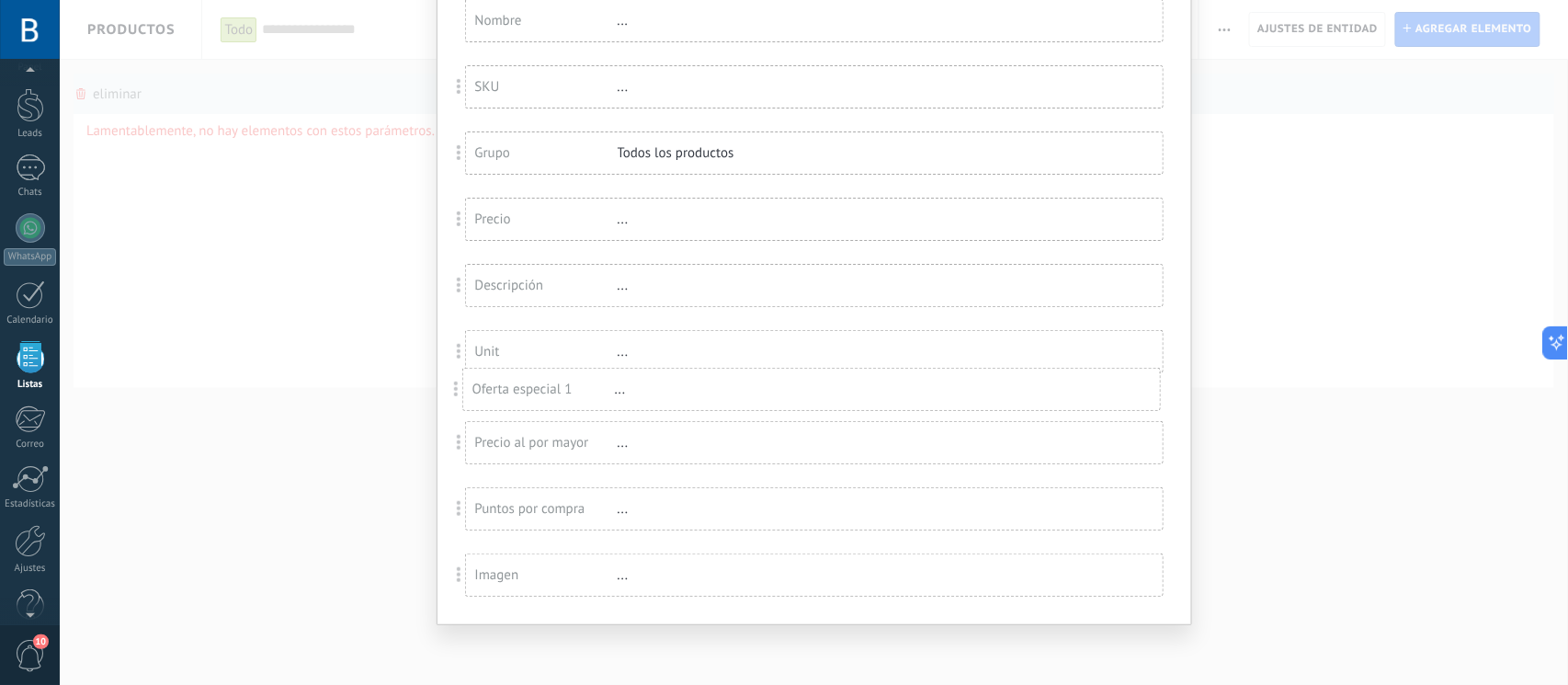 drag, startPoint x: 454, startPoint y: 379, endPoint x: 685, endPoint y: 418, distance: 234.26908 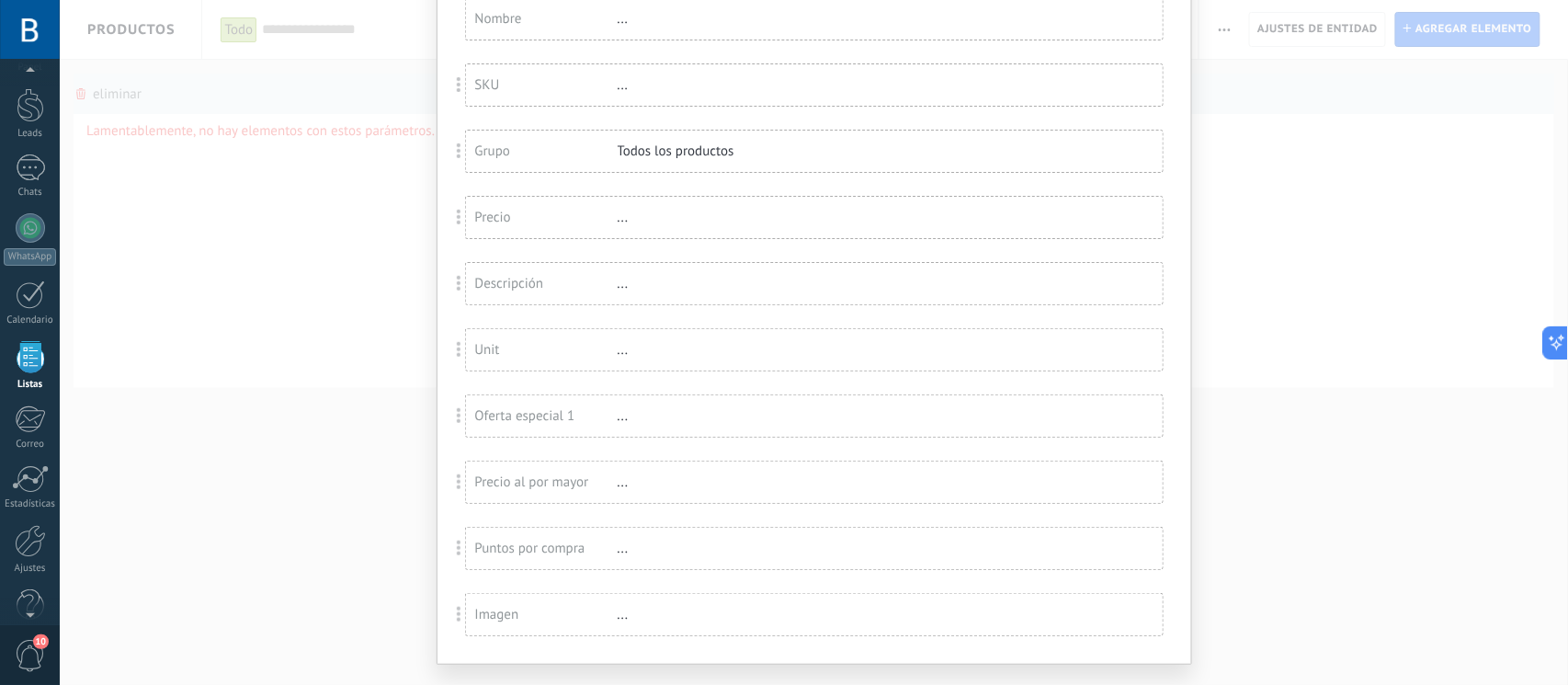 scroll, scrollTop: 185, scrollLeft: 0, axis: vertical 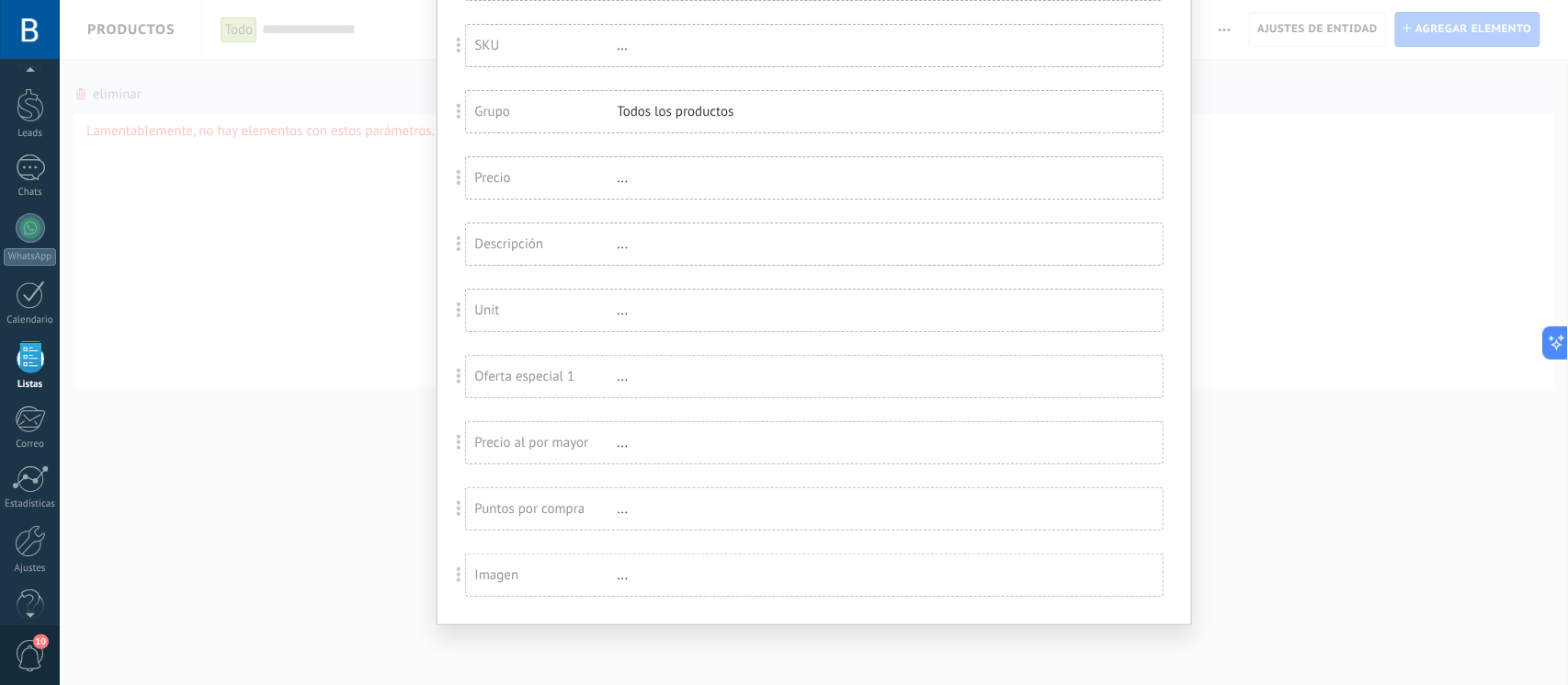 click on "Campos de listas Agregar un campo Usted ha alcanzado la cantidad máxima de los campos añadidos en la tarifa Periodo de prueba Nombre ... SKU ... Grupo Todos los productos Precio ... Descripción ... Unit ... Oferta especial 1 ... Precio al por mayor ... Puntos por compra ... Imagen ..." at bounding box center (813, 342) 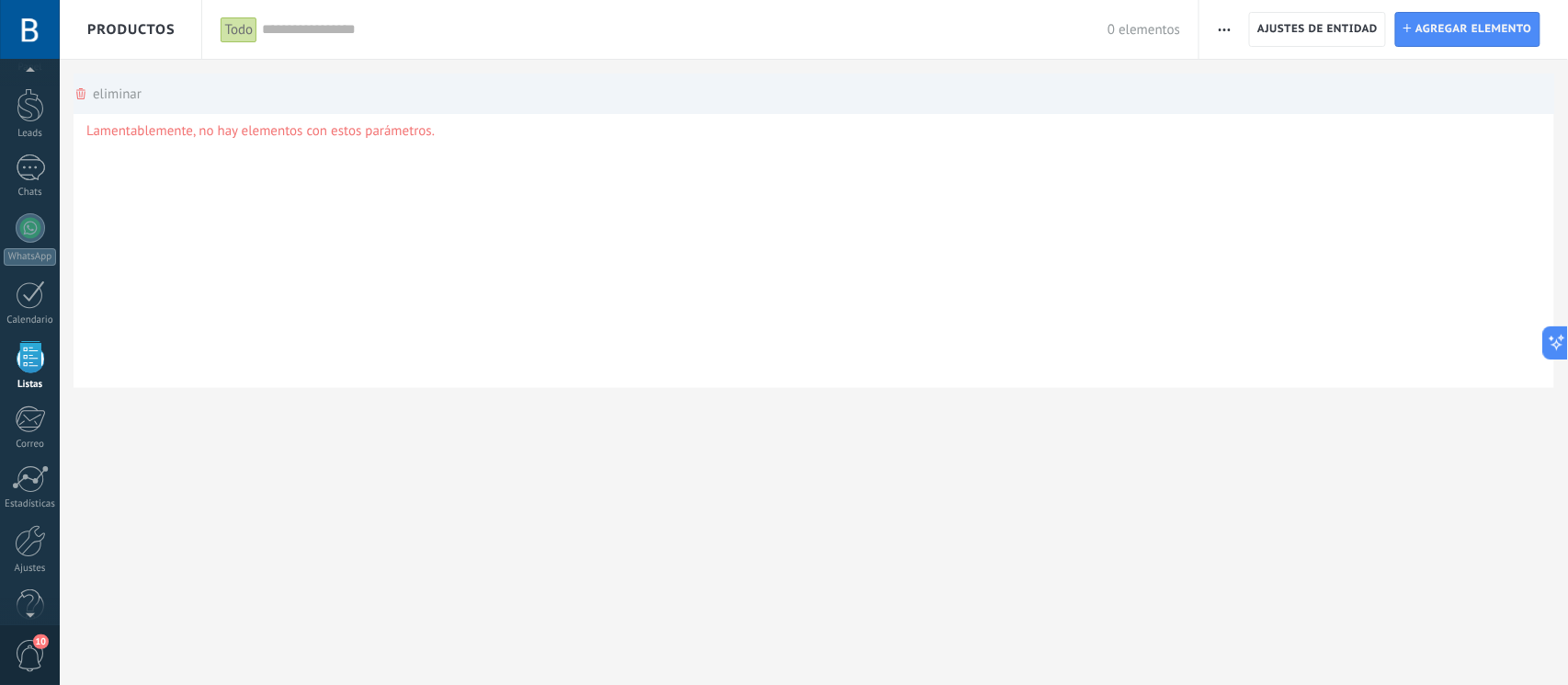 scroll, scrollTop: 0, scrollLeft: 0, axis: both 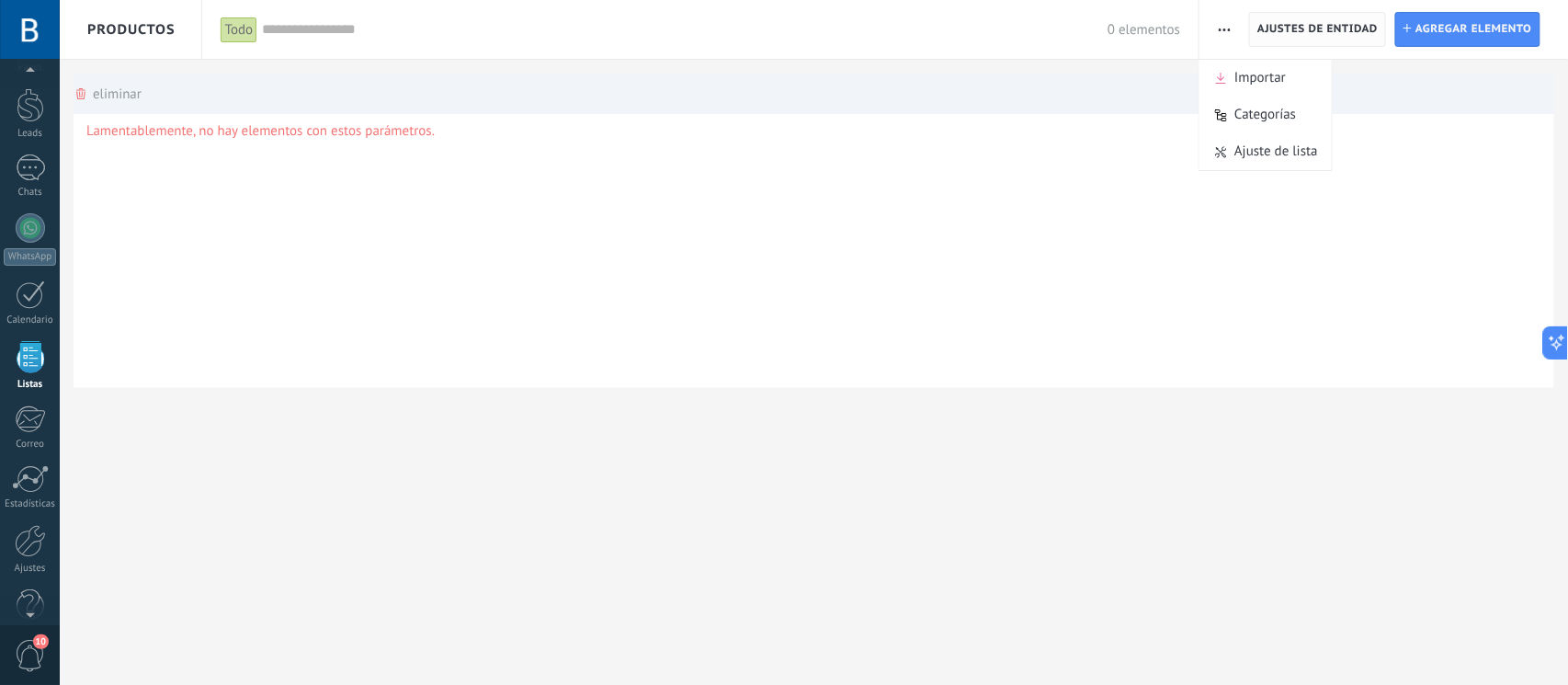 click on "Ajustes de entidad" at bounding box center [1317, 29] 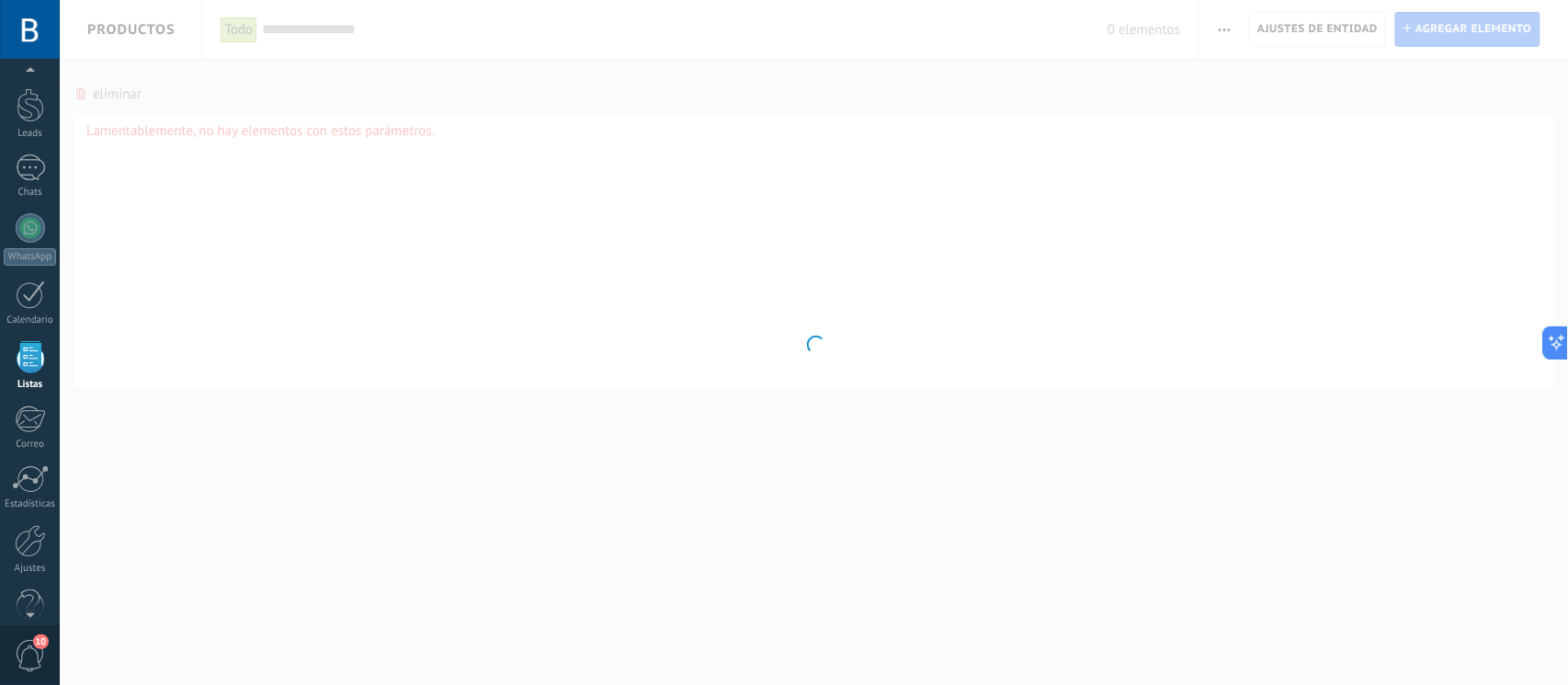click at bounding box center (813, 342) 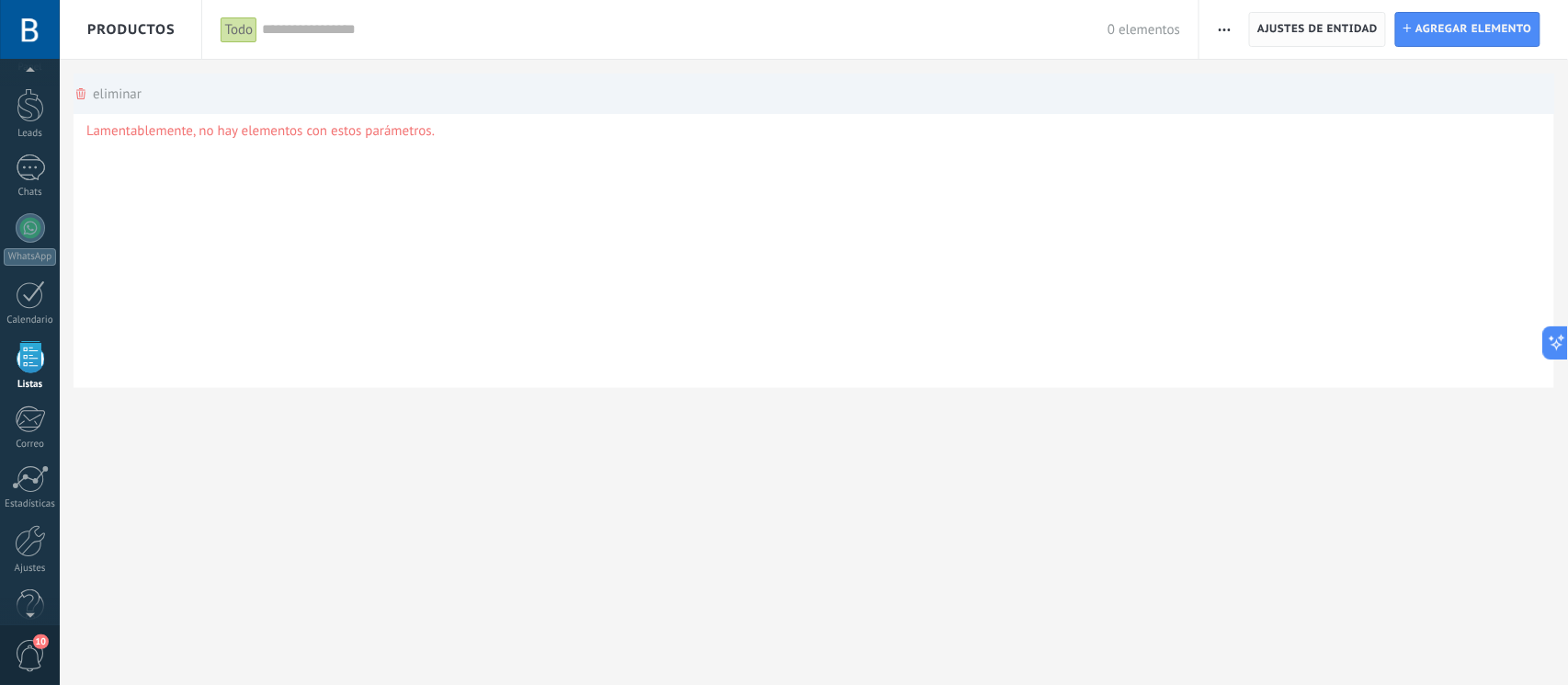 click on "Ajustes de entidad" at bounding box center [1317, 29] 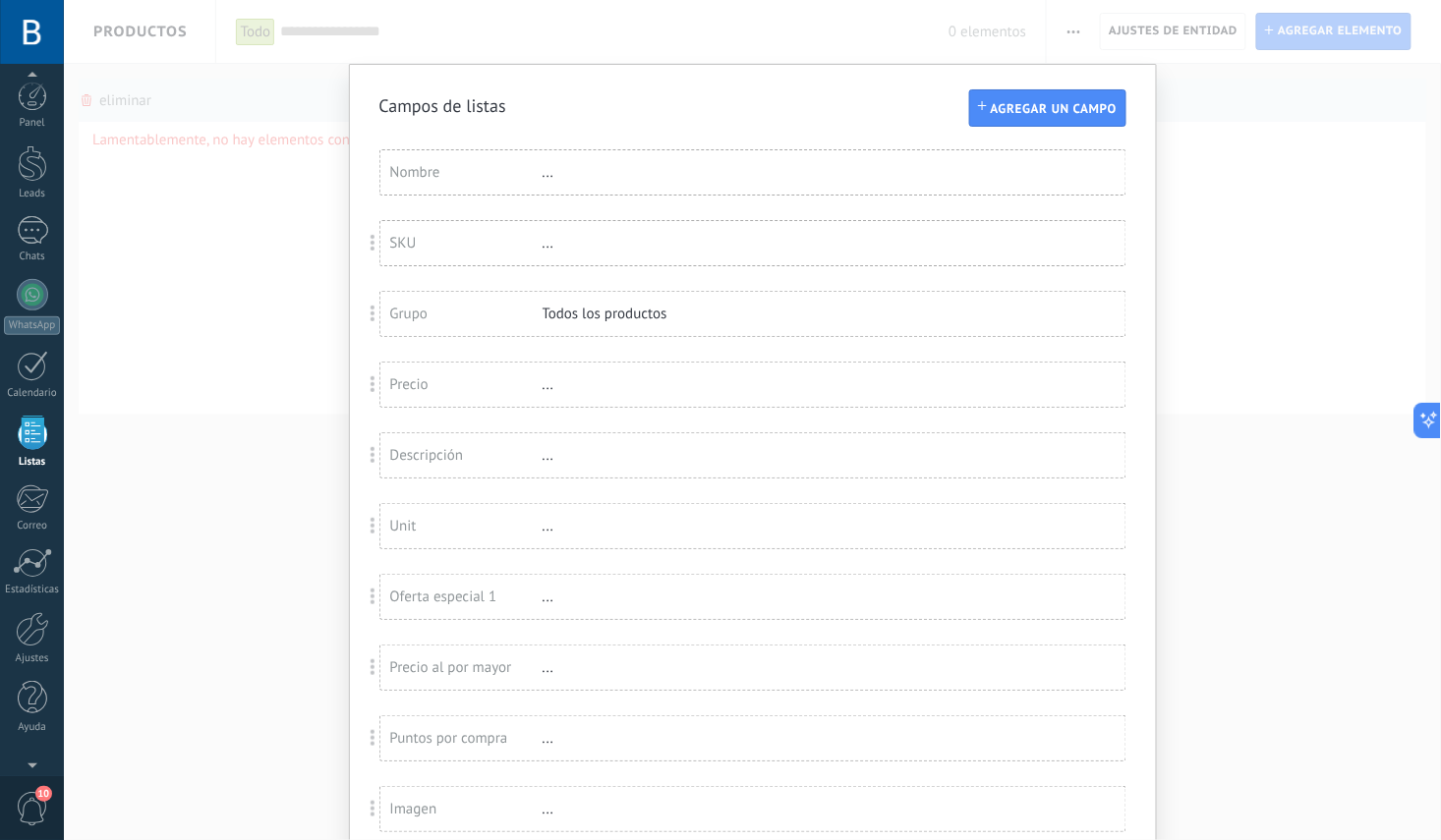 scroll, scrollTop: 0, scrollLeft: 0, axis: both 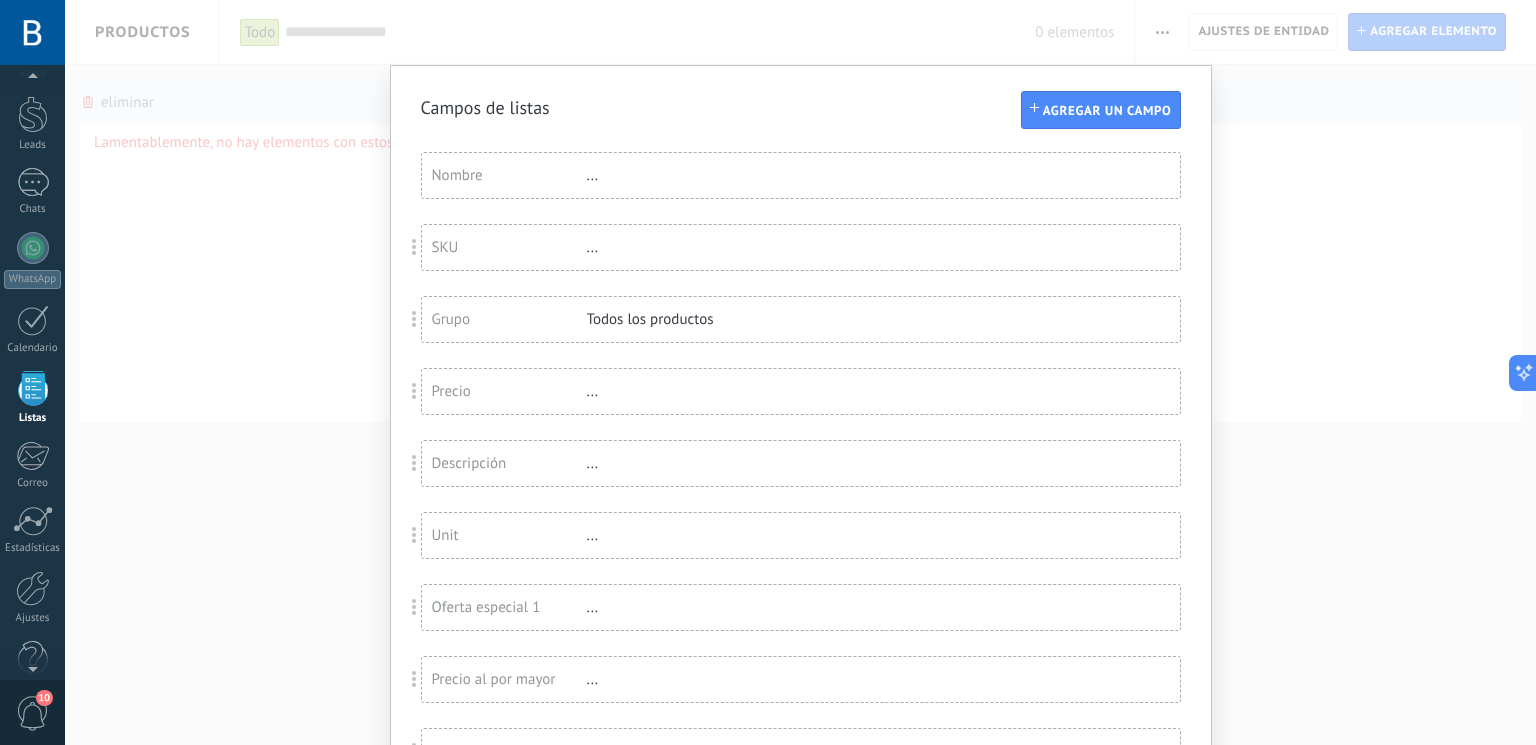 click at bounding box center (415, 319) 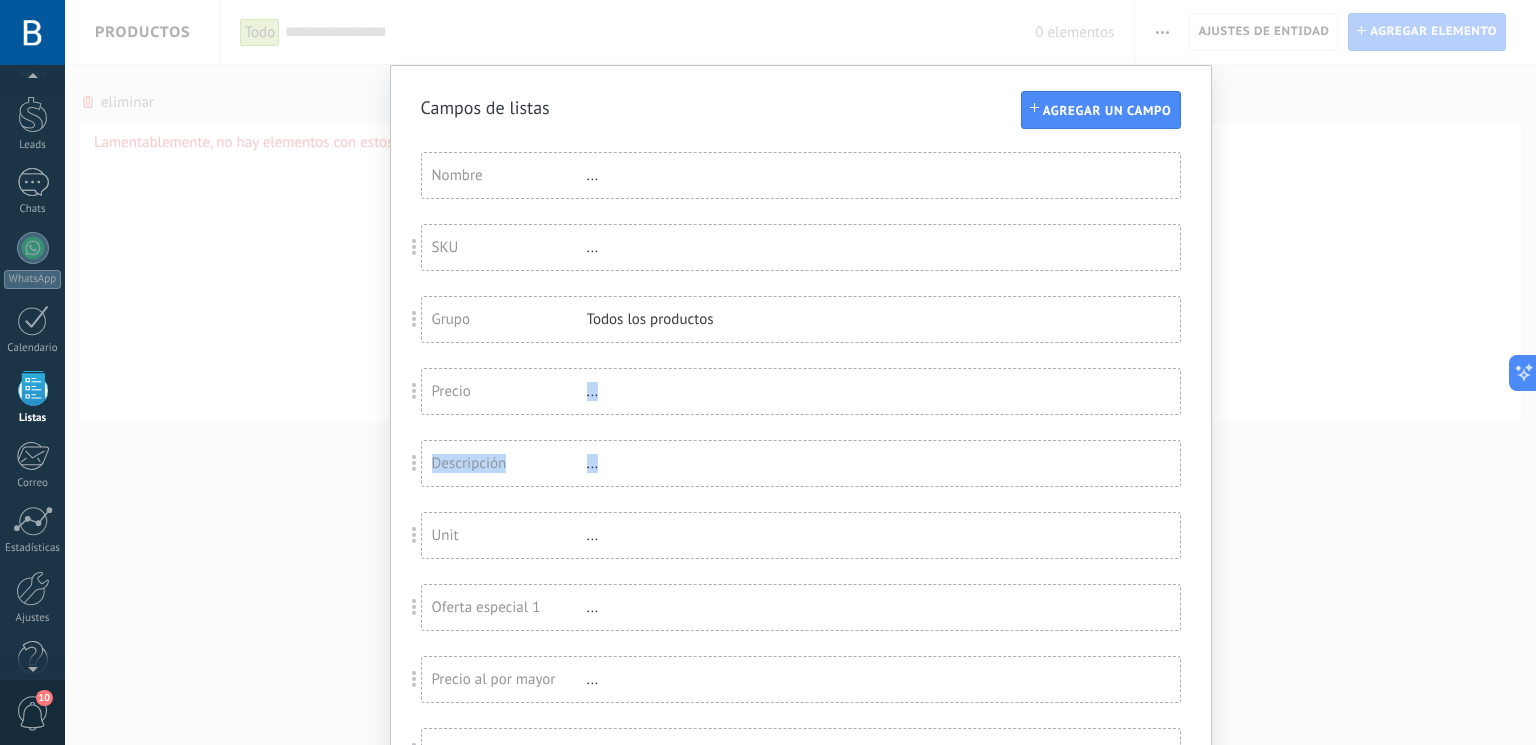 drag, startPoint x: 501, startPoint y: 405, endPoint x: 563, endPoint y: 498, distance: 111.77209 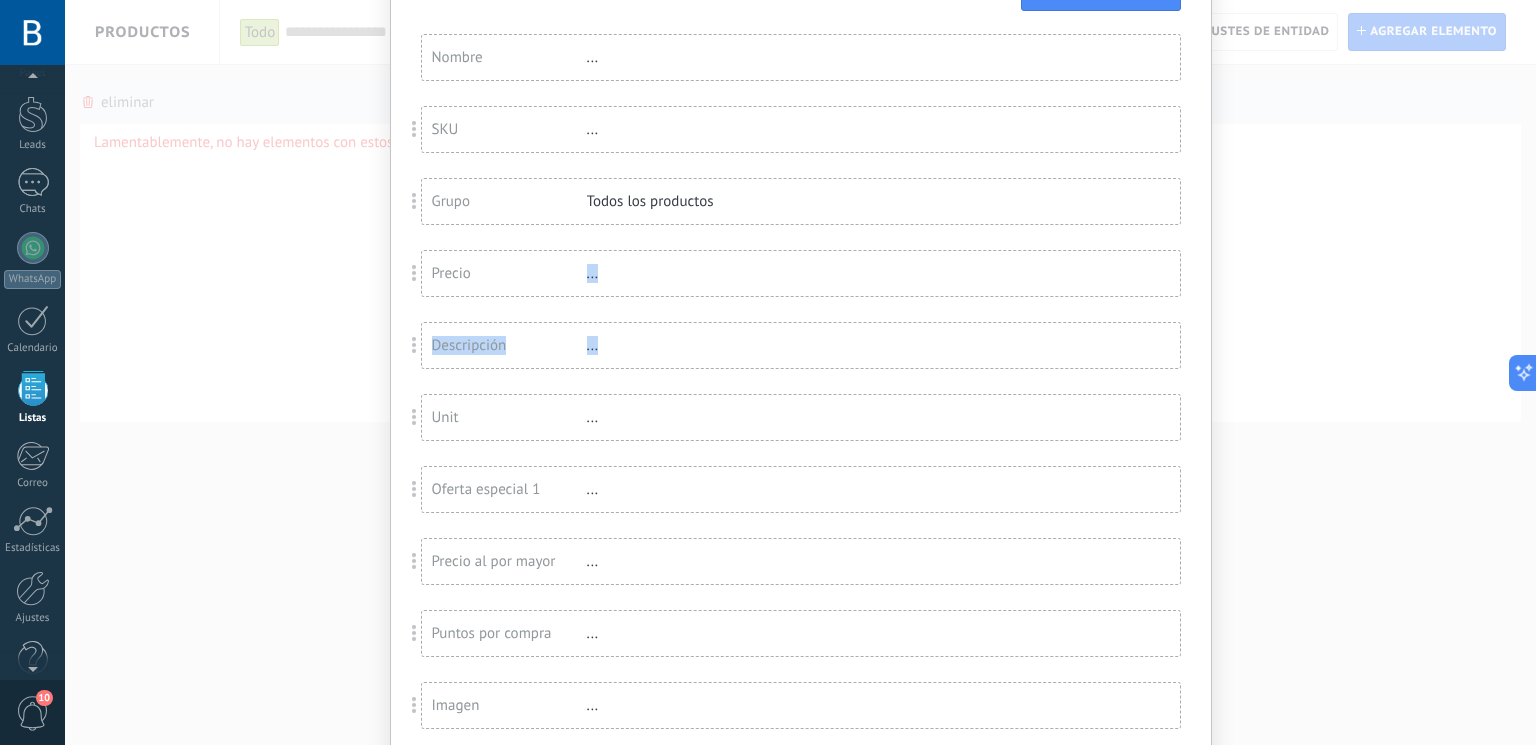 scroll, scrollTop: 201, scrollLeft: 0, axis: vertical 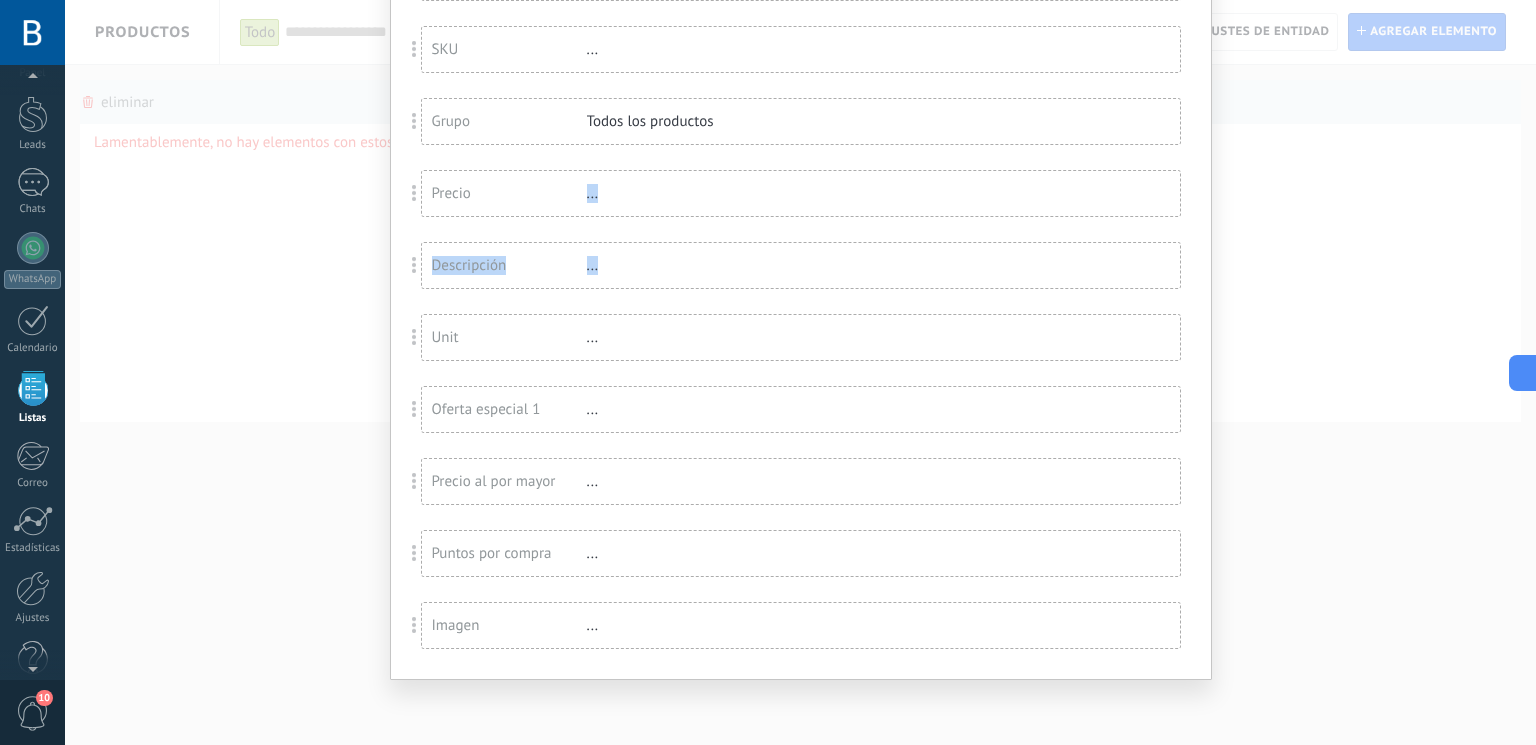 click on "Descripción ..." at bounding box center [801, 265] 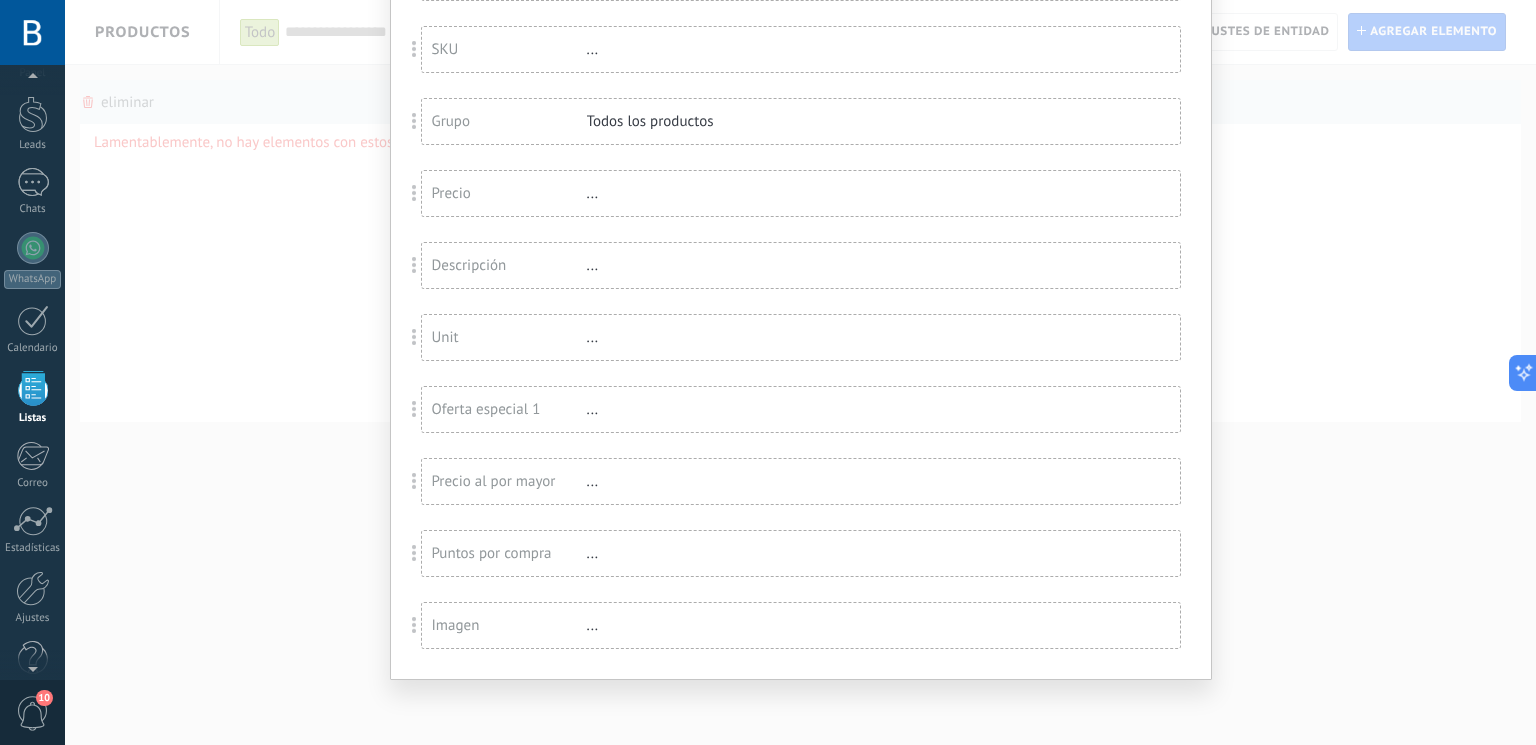 click on "..." at bounding box center (652, 265) 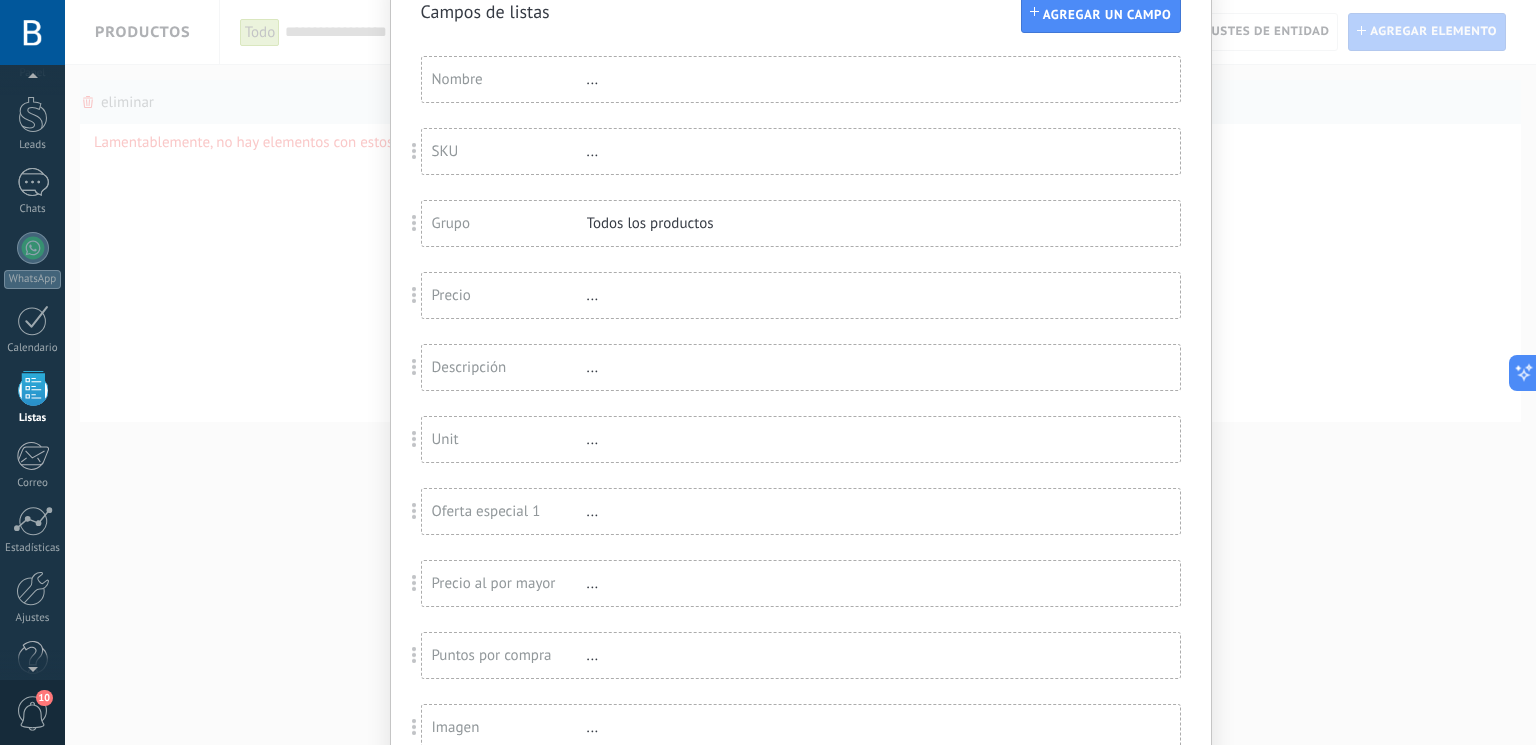 scroll, scrollTop: 0, scrollLeft: 0, axis: both 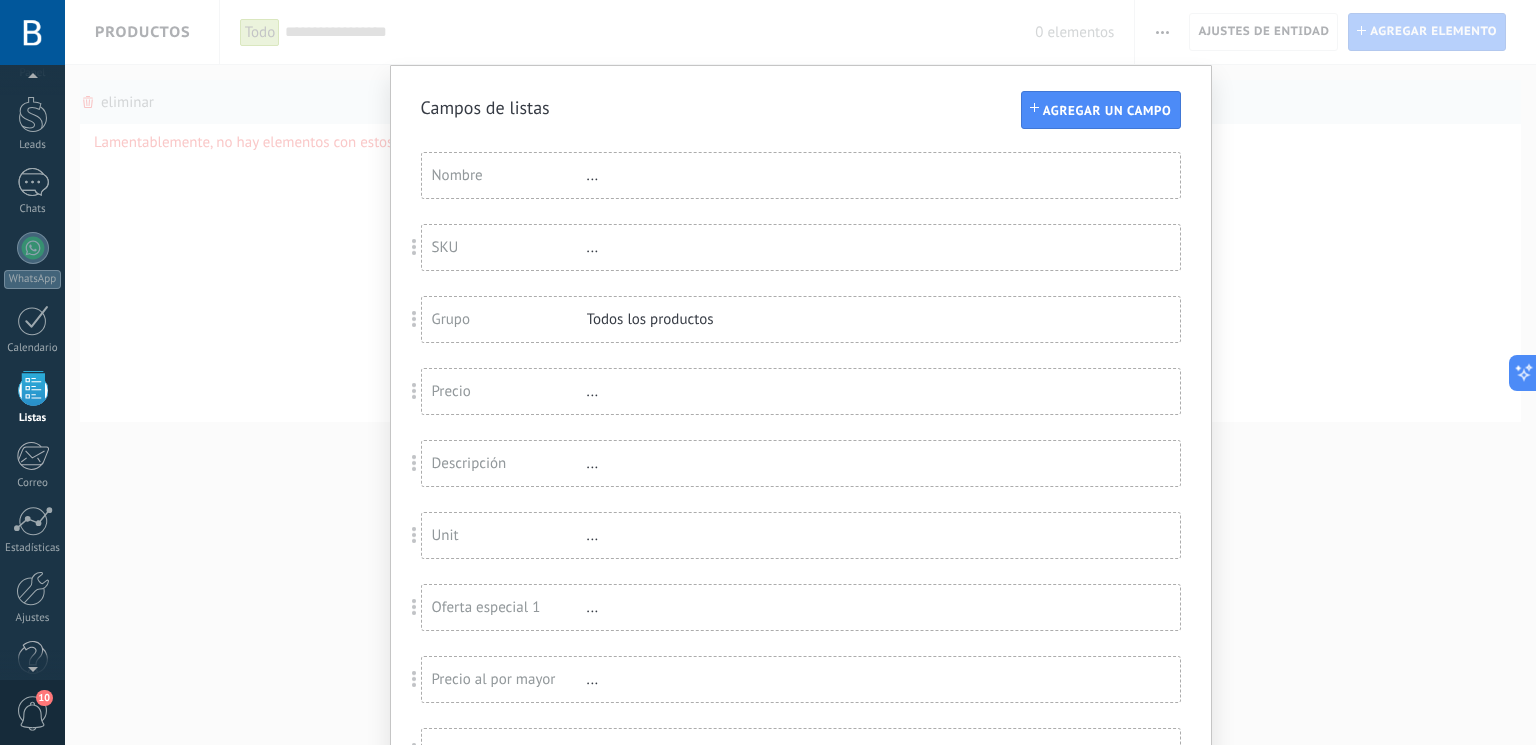 click on "Campos de listas Agregar un campo Usted ha alcanzado la cantidad máxima de los campos añadidos en la tarifa Periodo de prueba Nombre ... SKU ... Grupo Todos los productos Precio ... Descripción ... Unit ... Oferta especial 1 ... Precio al por mayor ... Puntos por compra ... Imagen ..." at bounding box center (800, 372) 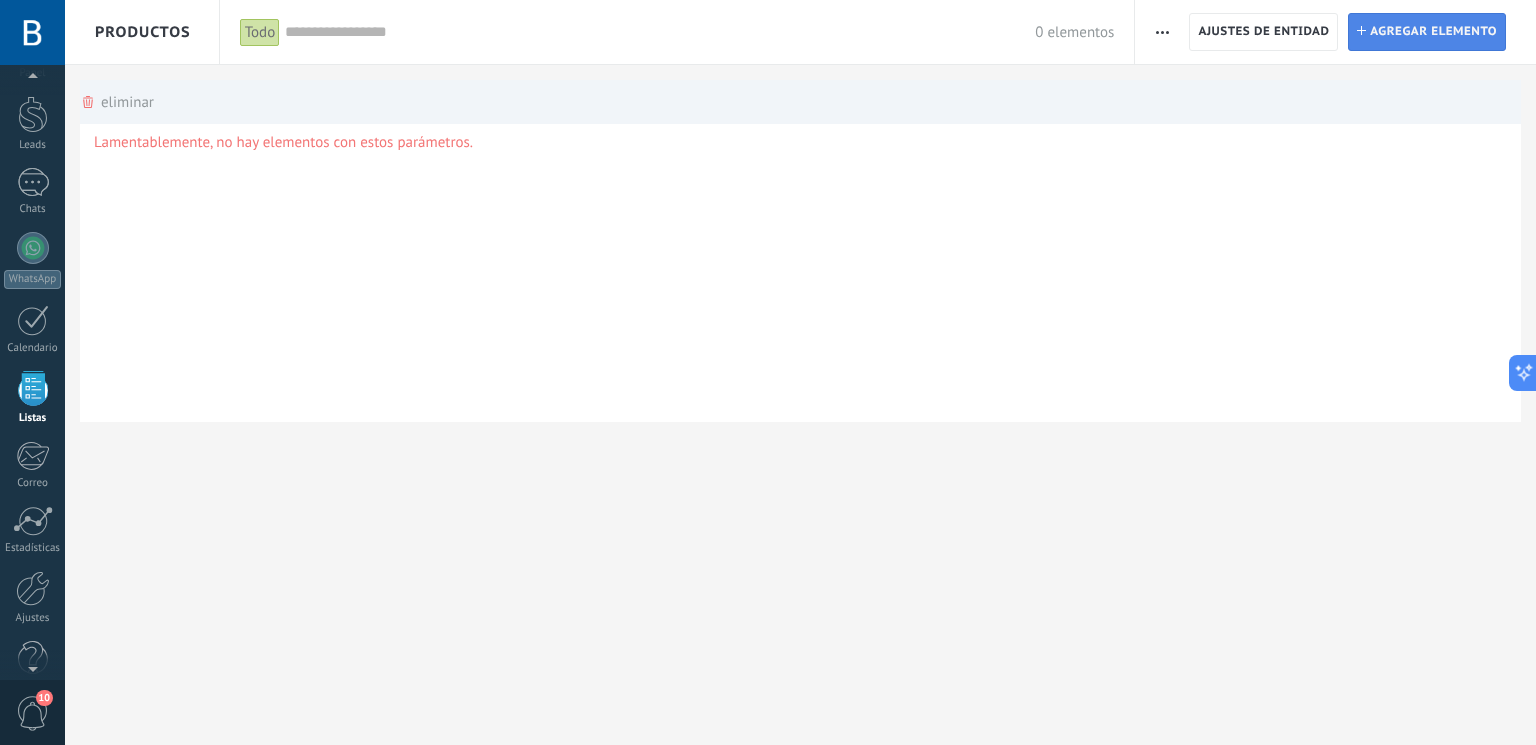 click on "Agregar elemento" at bounding box center [1433, 32] 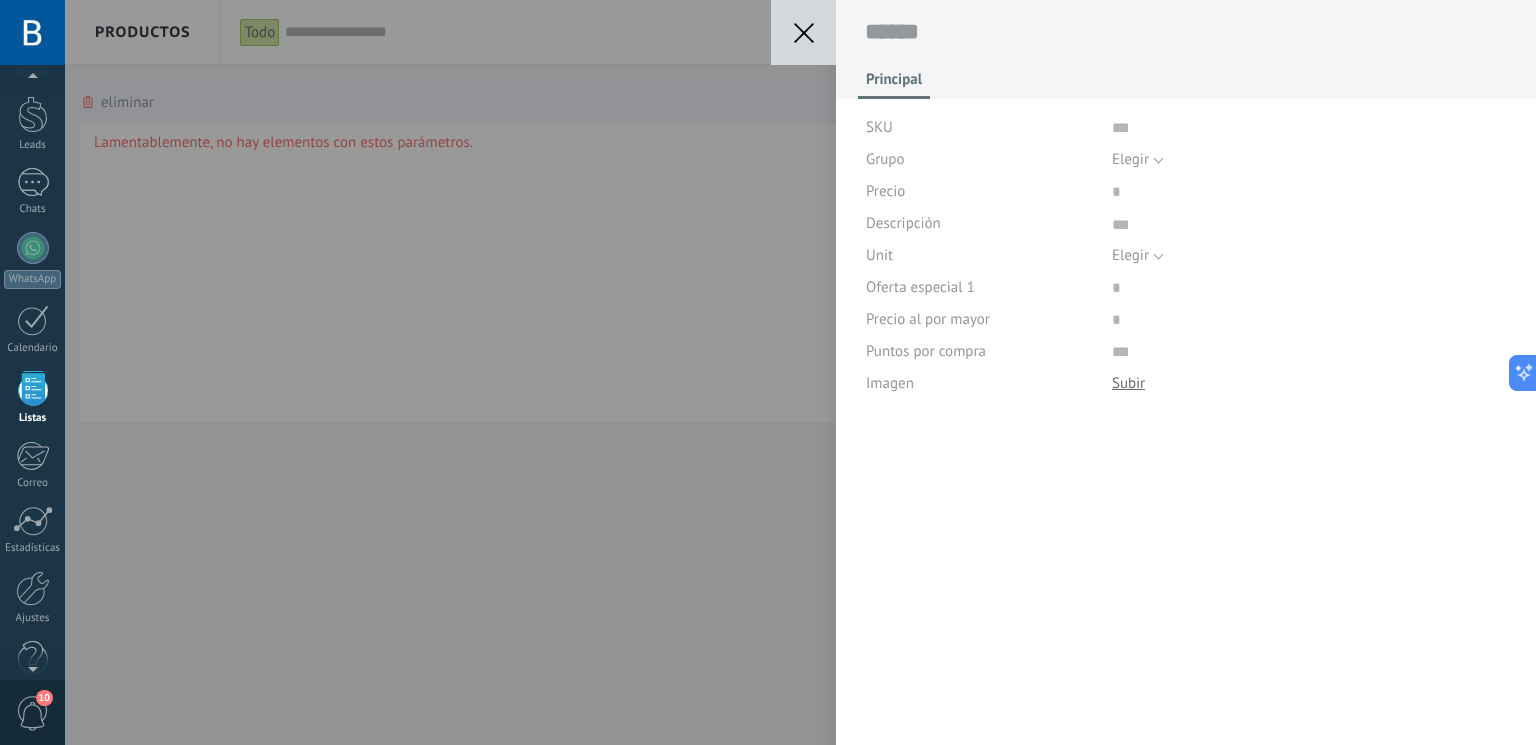 scroll, scrollTop: 20, scrollLeft: 0, axis: vertical 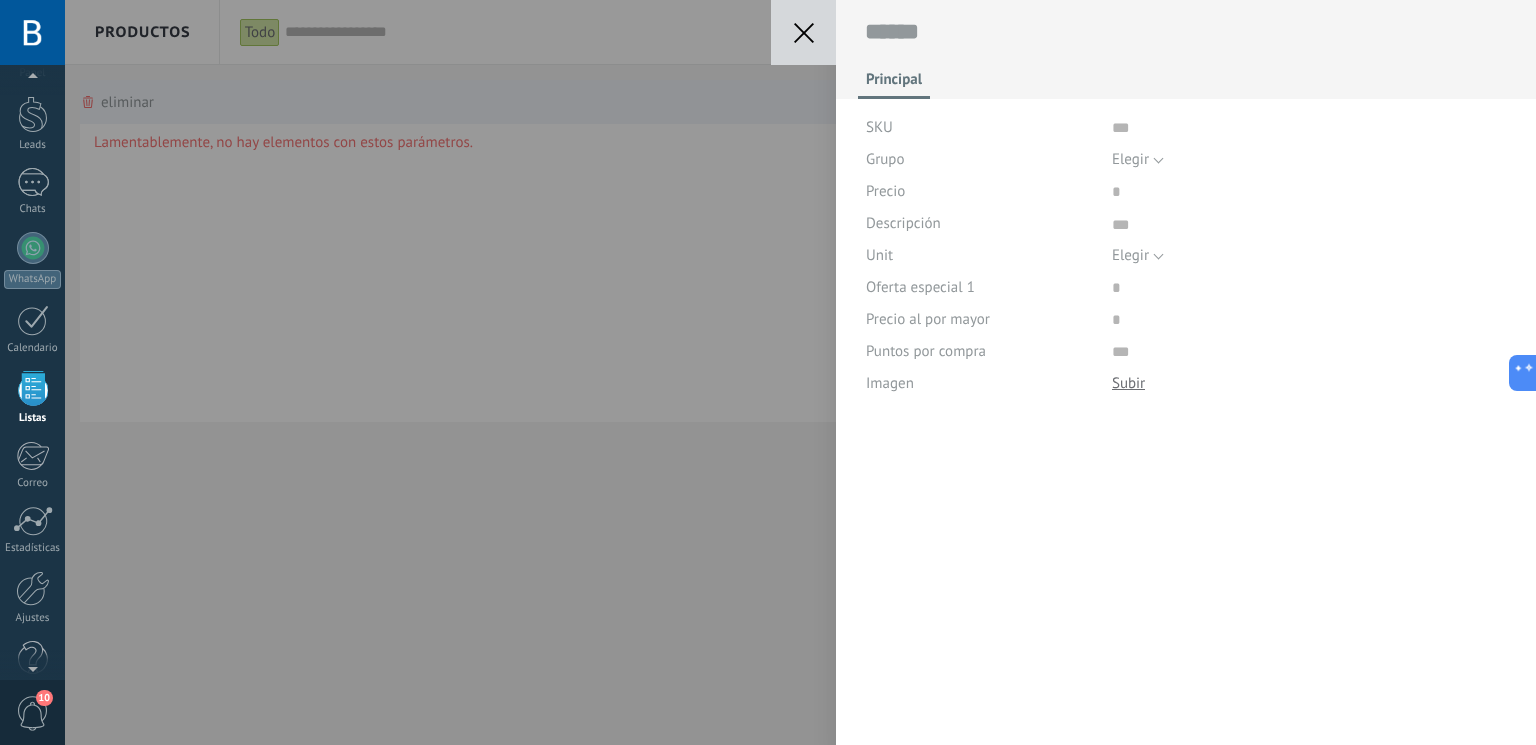 click on "Guardar Cancelar Principal SKU Grupo Elegir Todos los productos Elegir Precio Descripción Unit Elegir pc l m3 kg t gal cu ft lb Elegir Oferta especial 1 Precio al por mayor Puntos por compra Imagen Descargar   Reemplazar Descargar Versiones Eliminar" at bounding box center (800, 372) 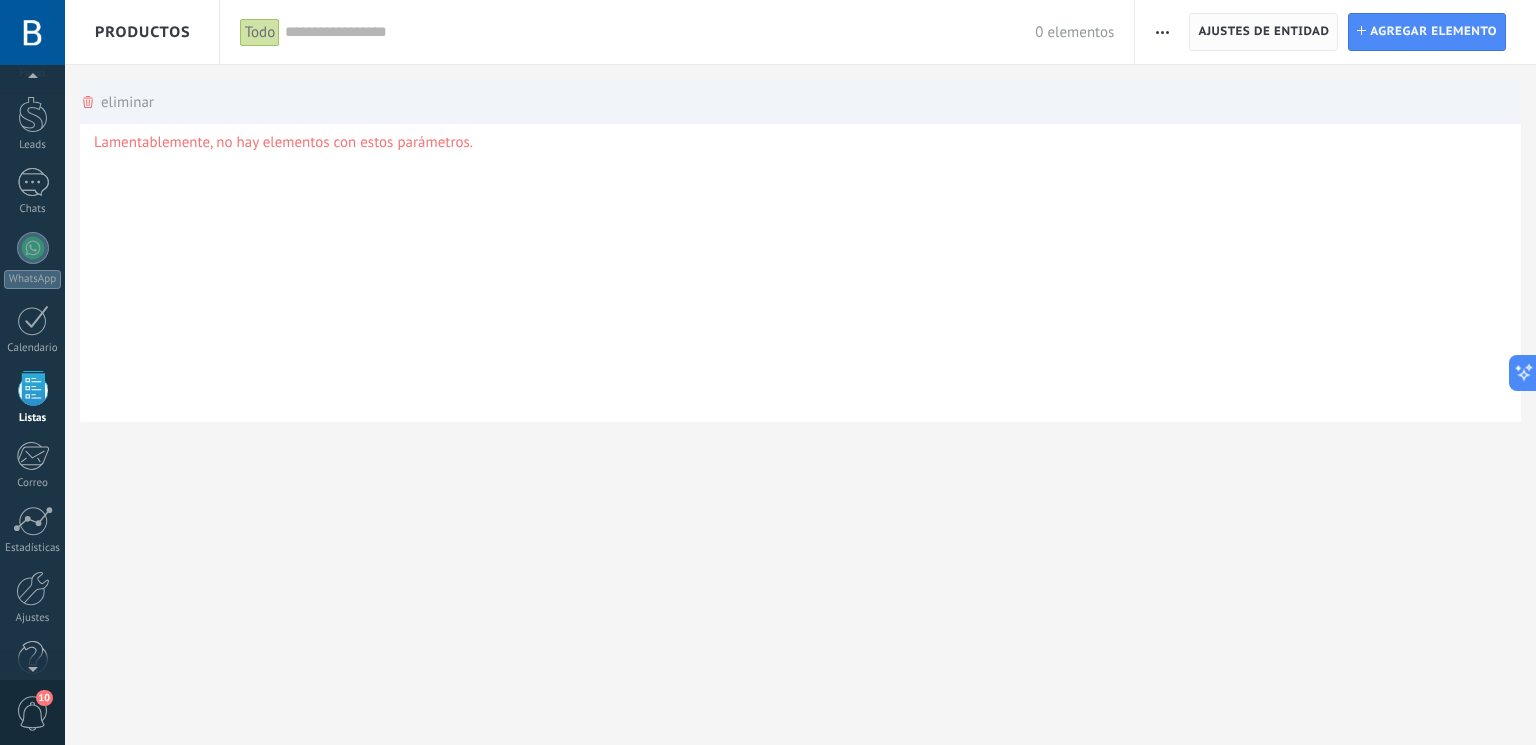 click on "Ajustes de entidad" at bounding box center (1263, 32) 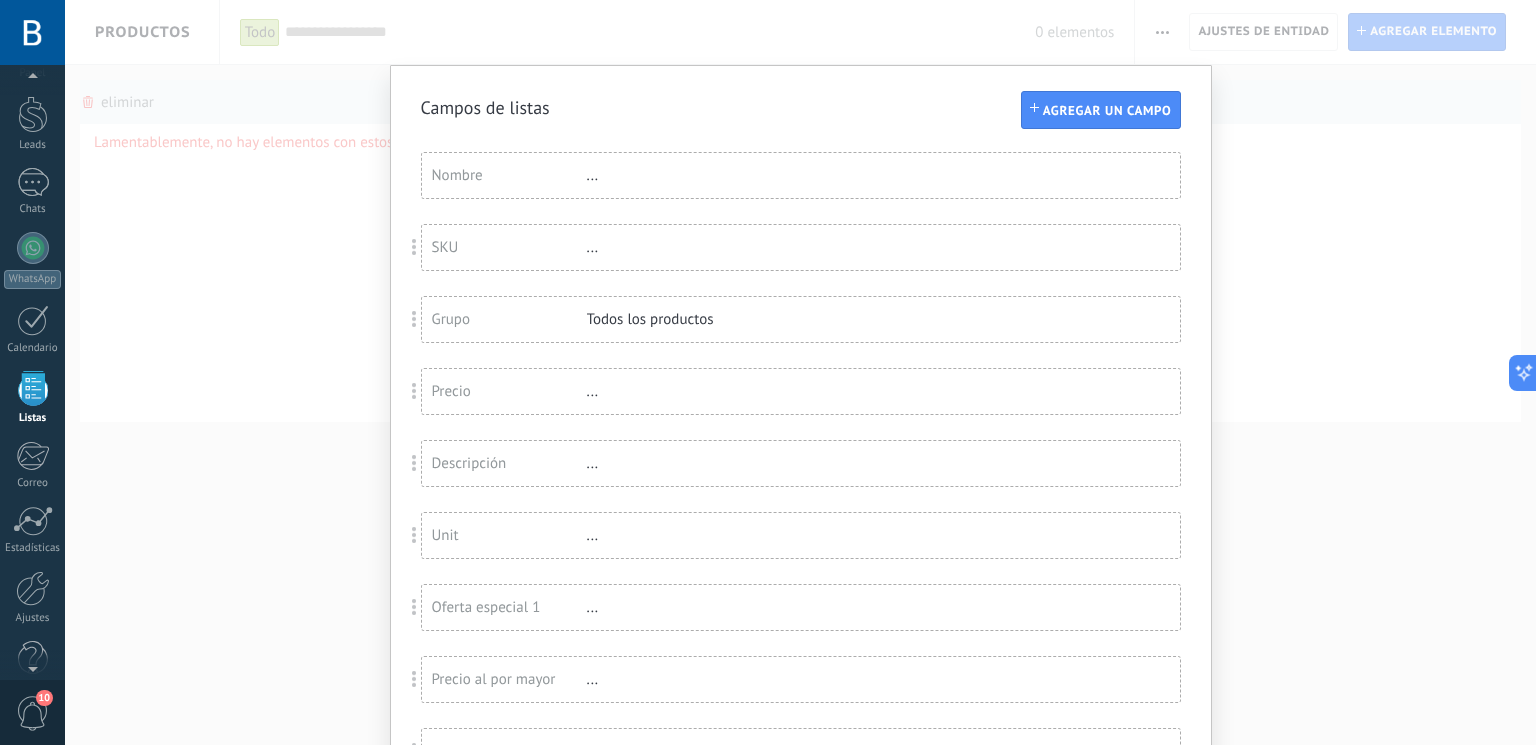 click on "Campos de listas Agregar un campo Usted ha alcanzado la cantidad máxima de los campos añadidos en la tarifa Periodo de prueba Nombre ... SKU ... Grupo Todos los productos Precio ... Descripción ... Unit ... Oferta especial 1 ... Precio al por mayor ... Puntos por compra ... Imagen ..." at bounding box center [800, 372] 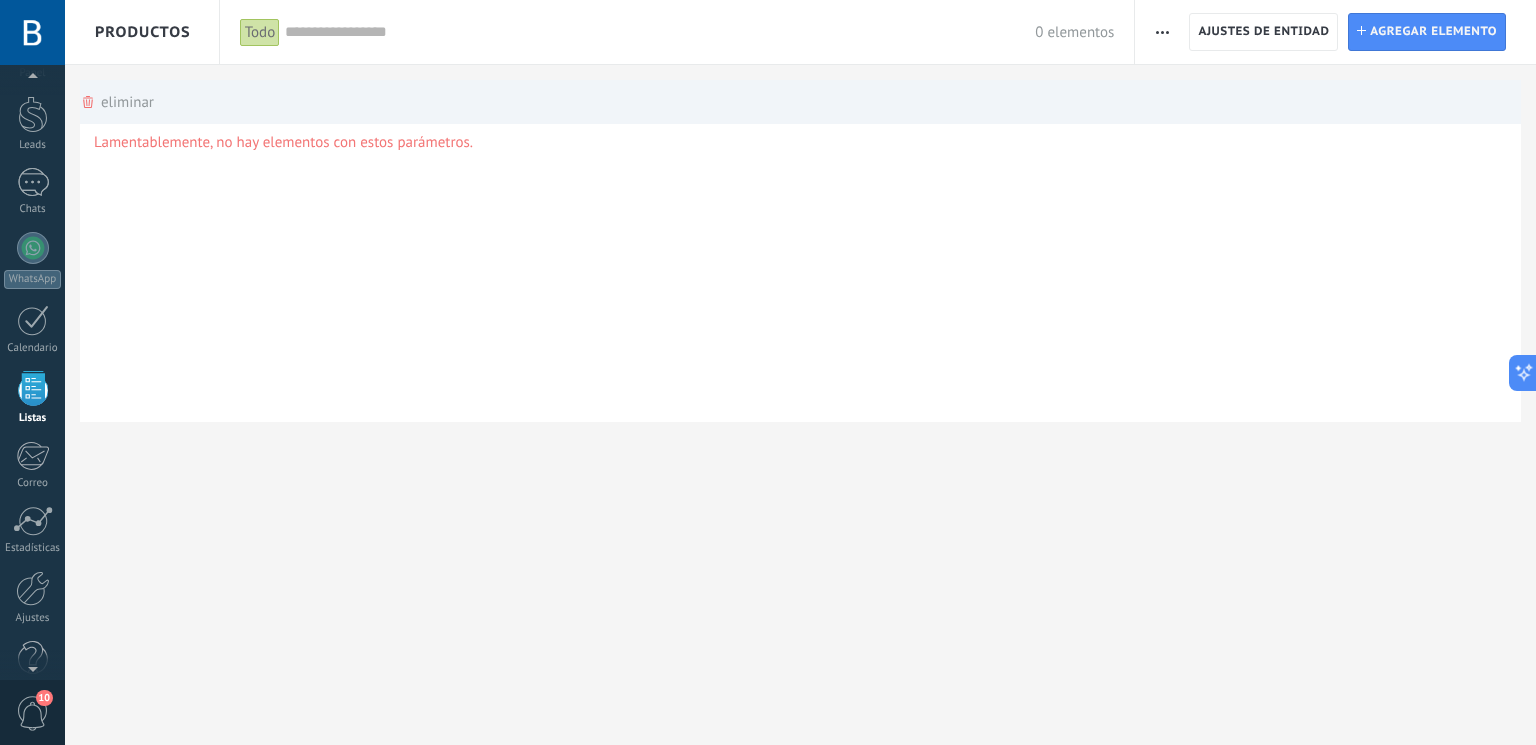 click at bounding box center (1162, 32) 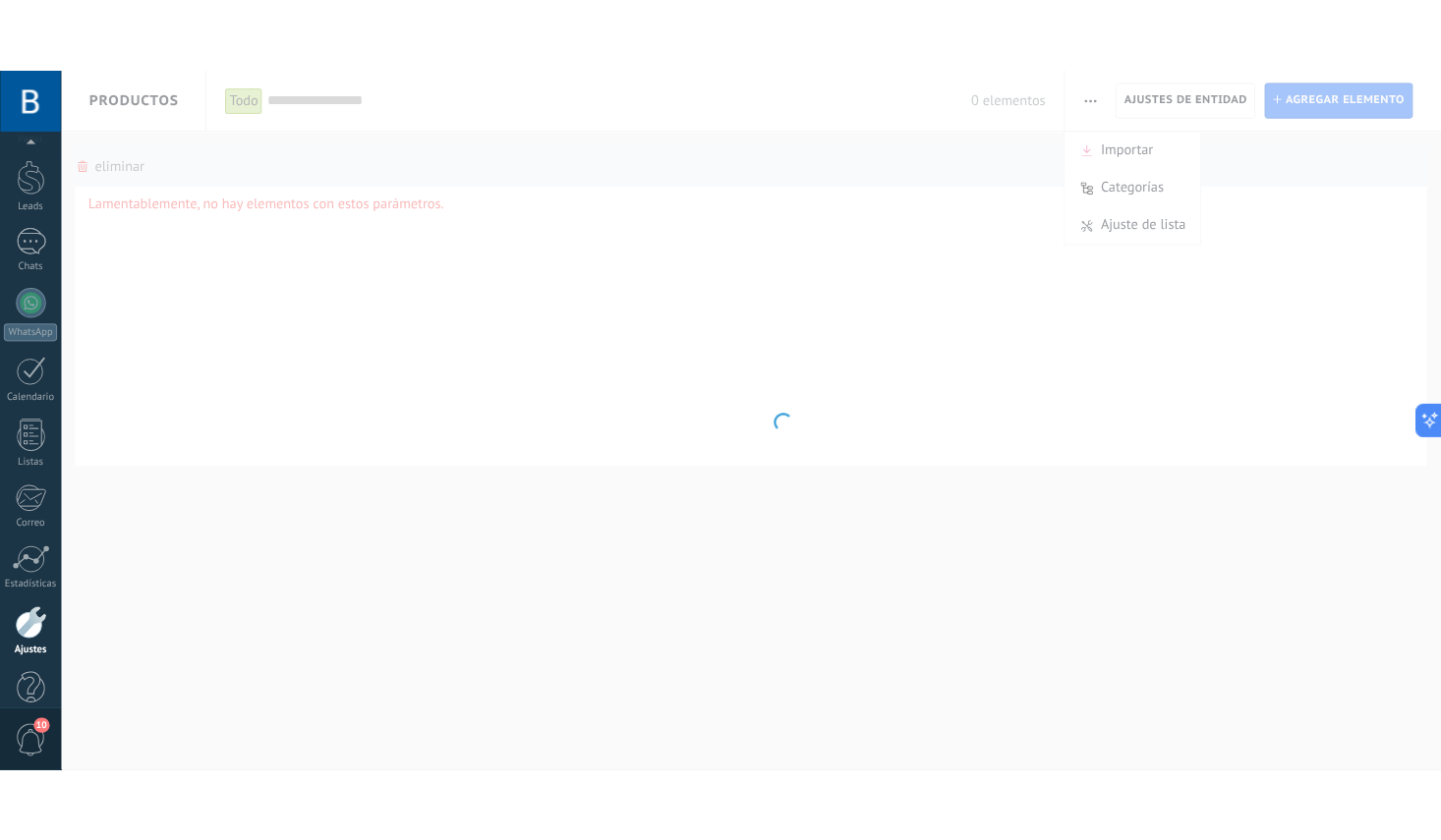 scroll, scrollTop: 84, scrollLeft: 0, axis: vertical 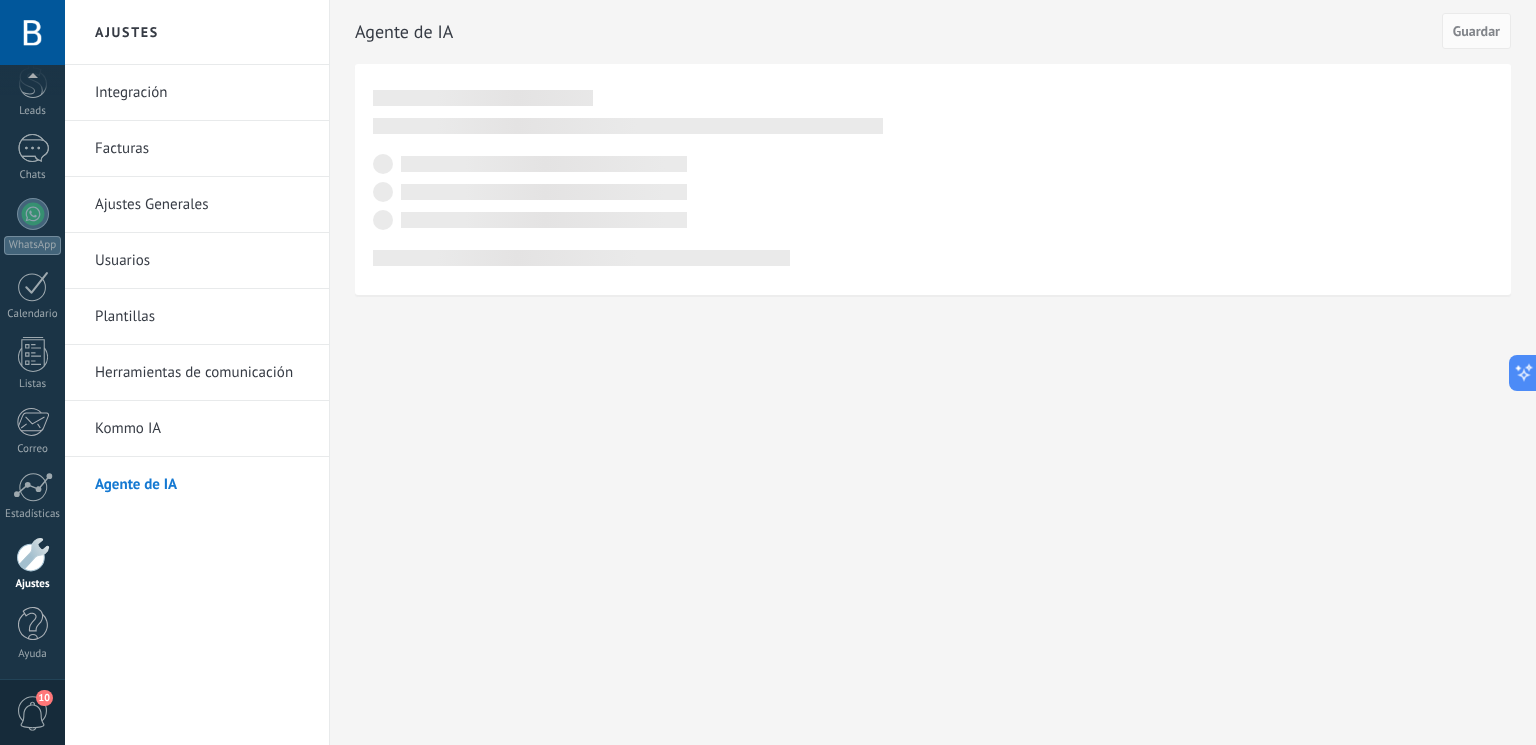 type on "***" 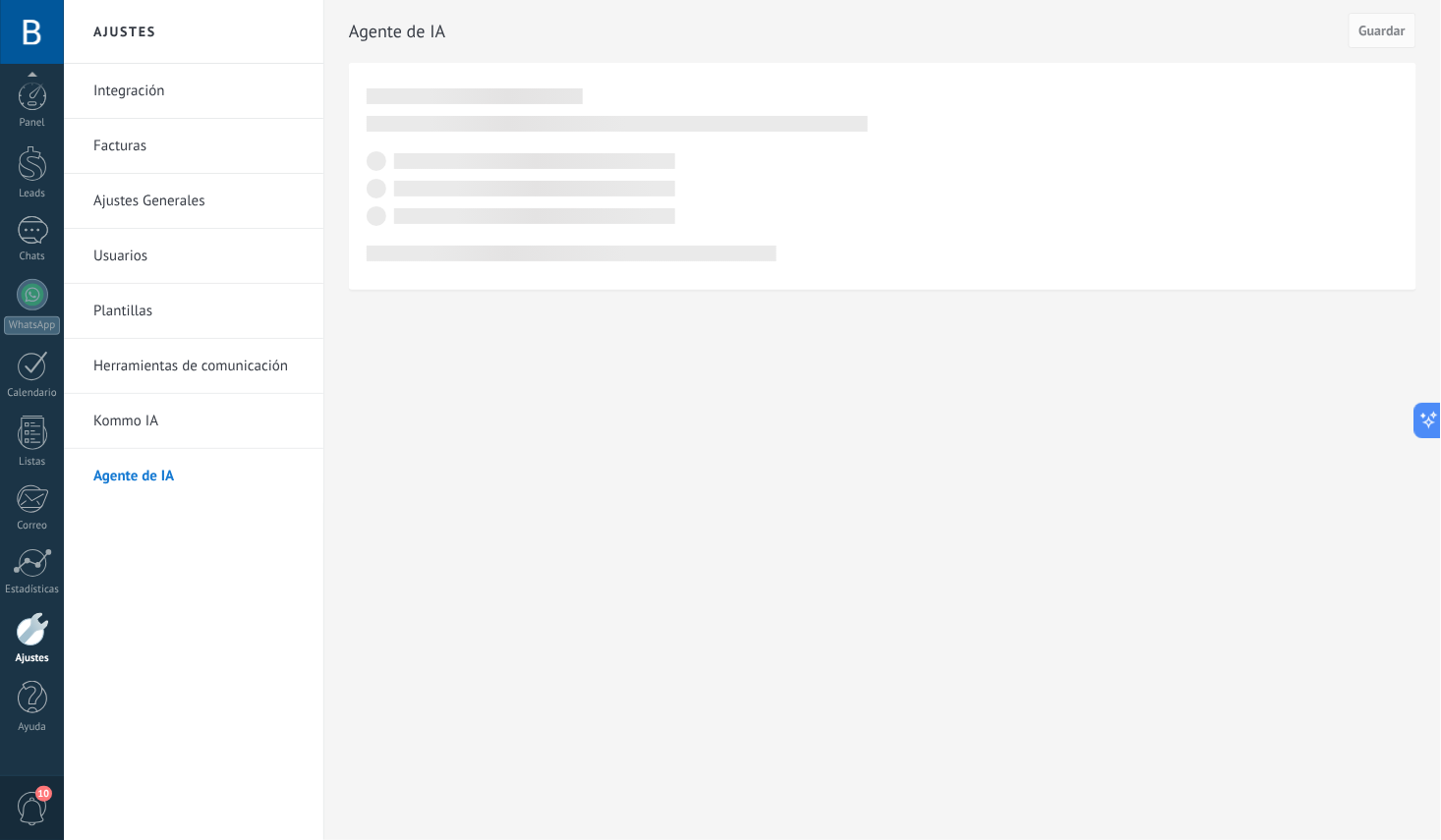 scroll, scrollTop: 0, scrollLeft: 0, axis: both 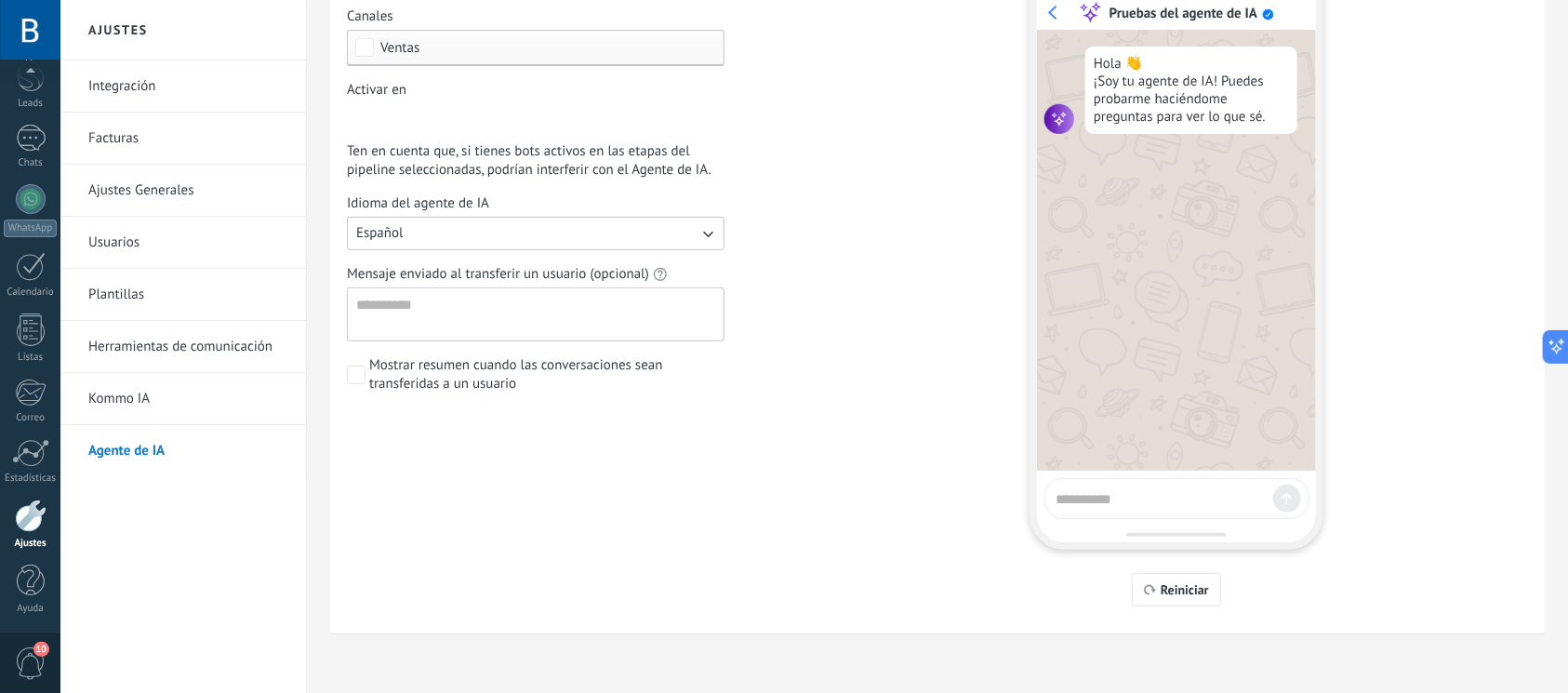 click at bounding box center (1161, 496) 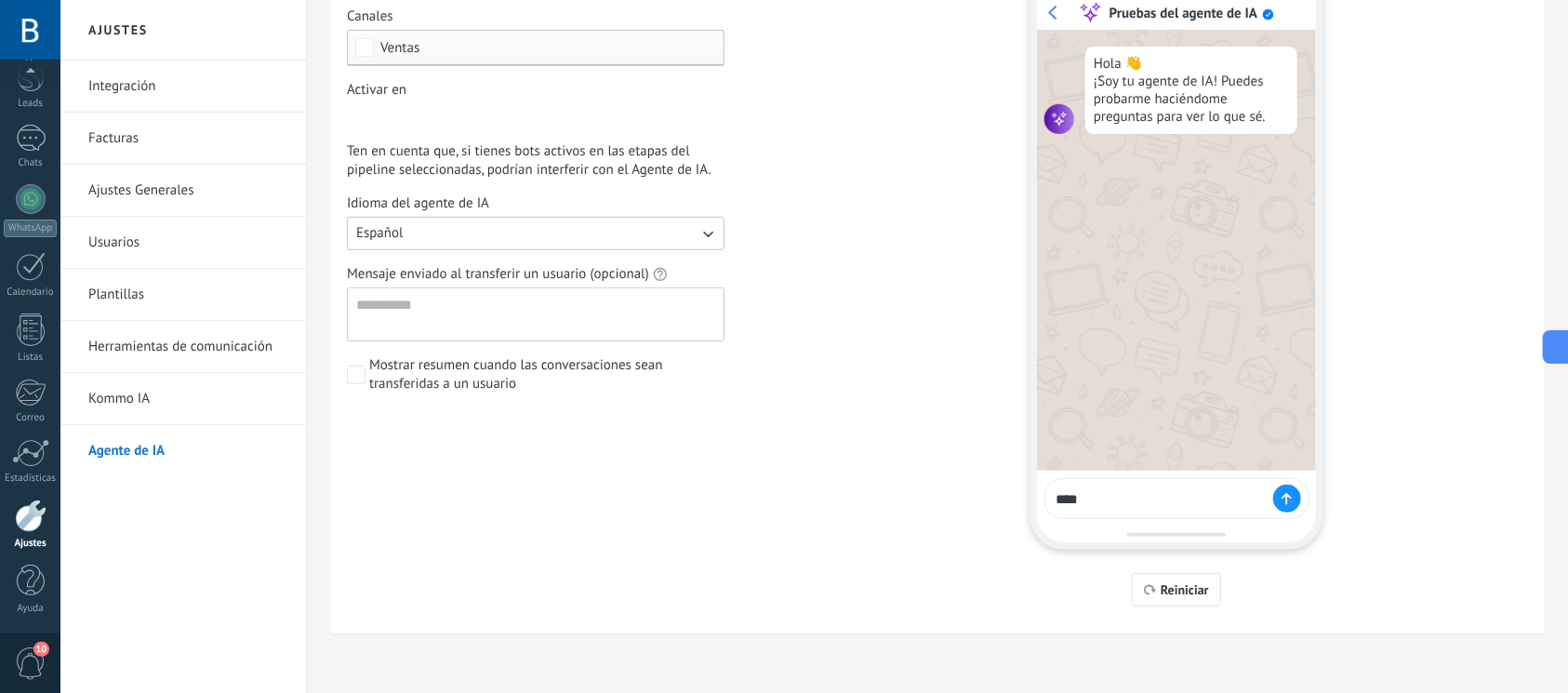 type on "****" 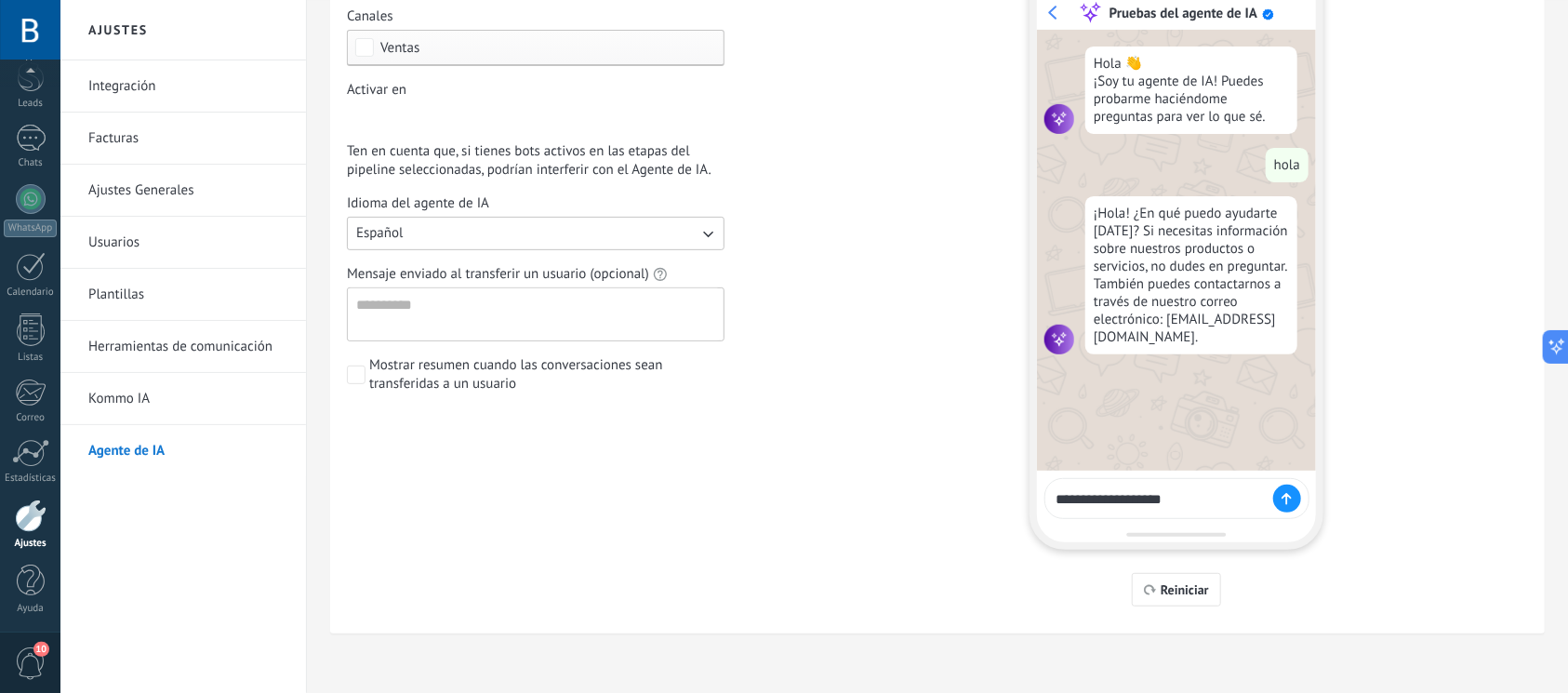 type on "**********" 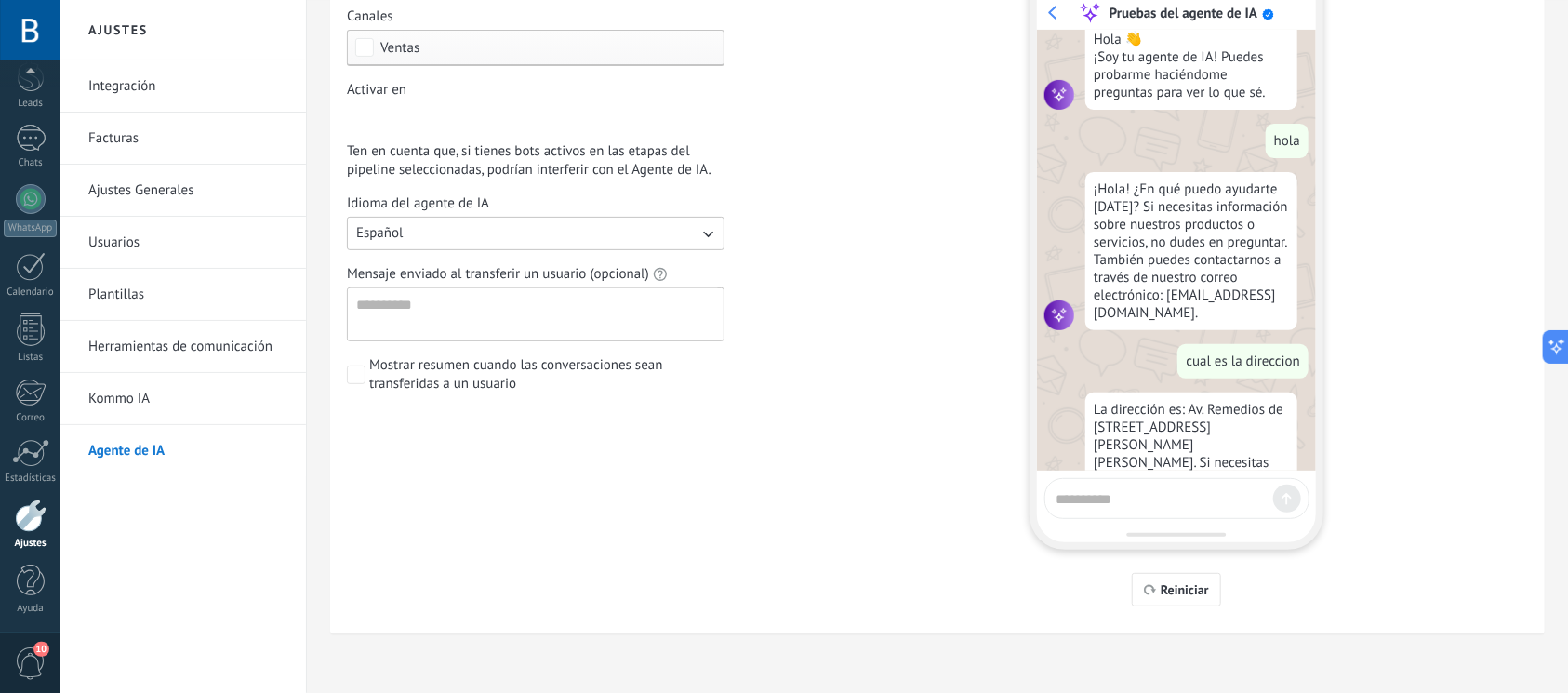 scroll, scrollTop: 113, scrollLeft: 0, axis: vertical 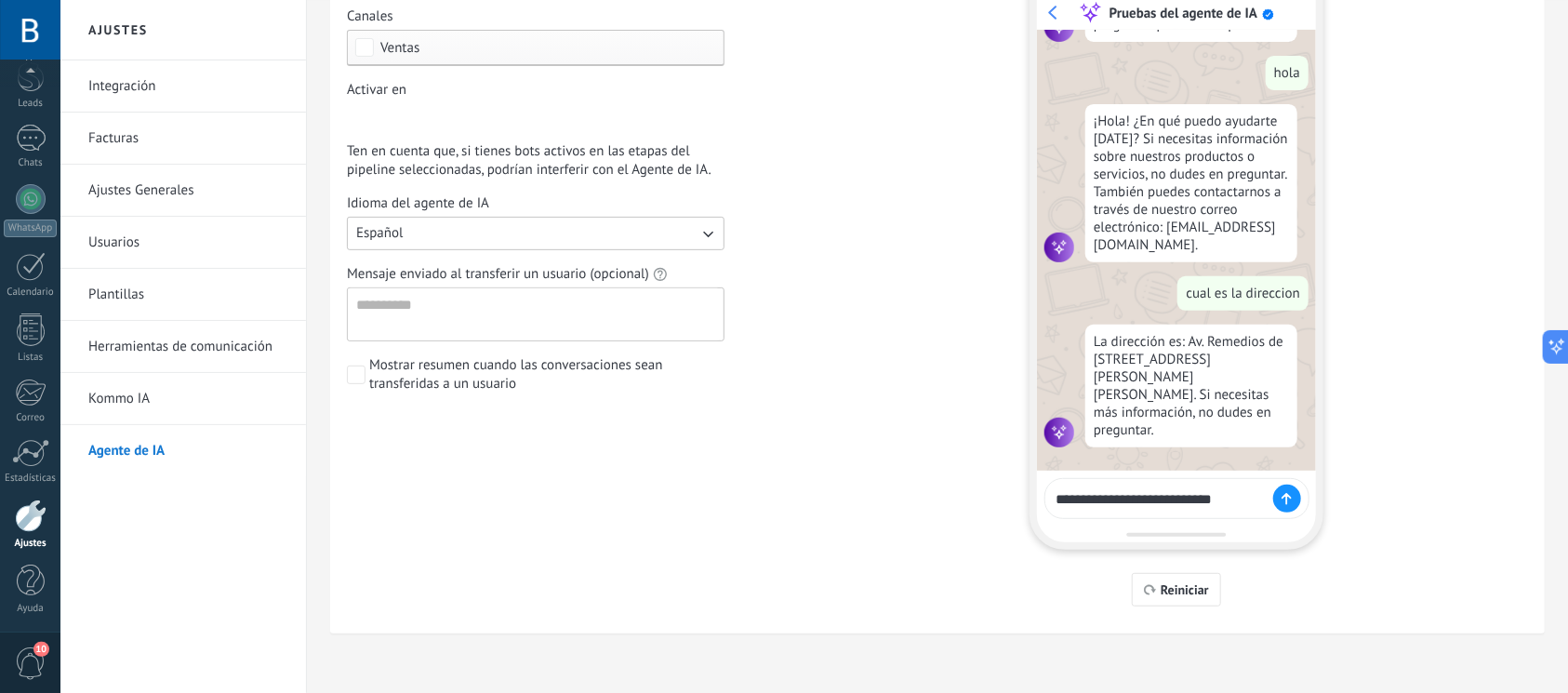 type on "**********" 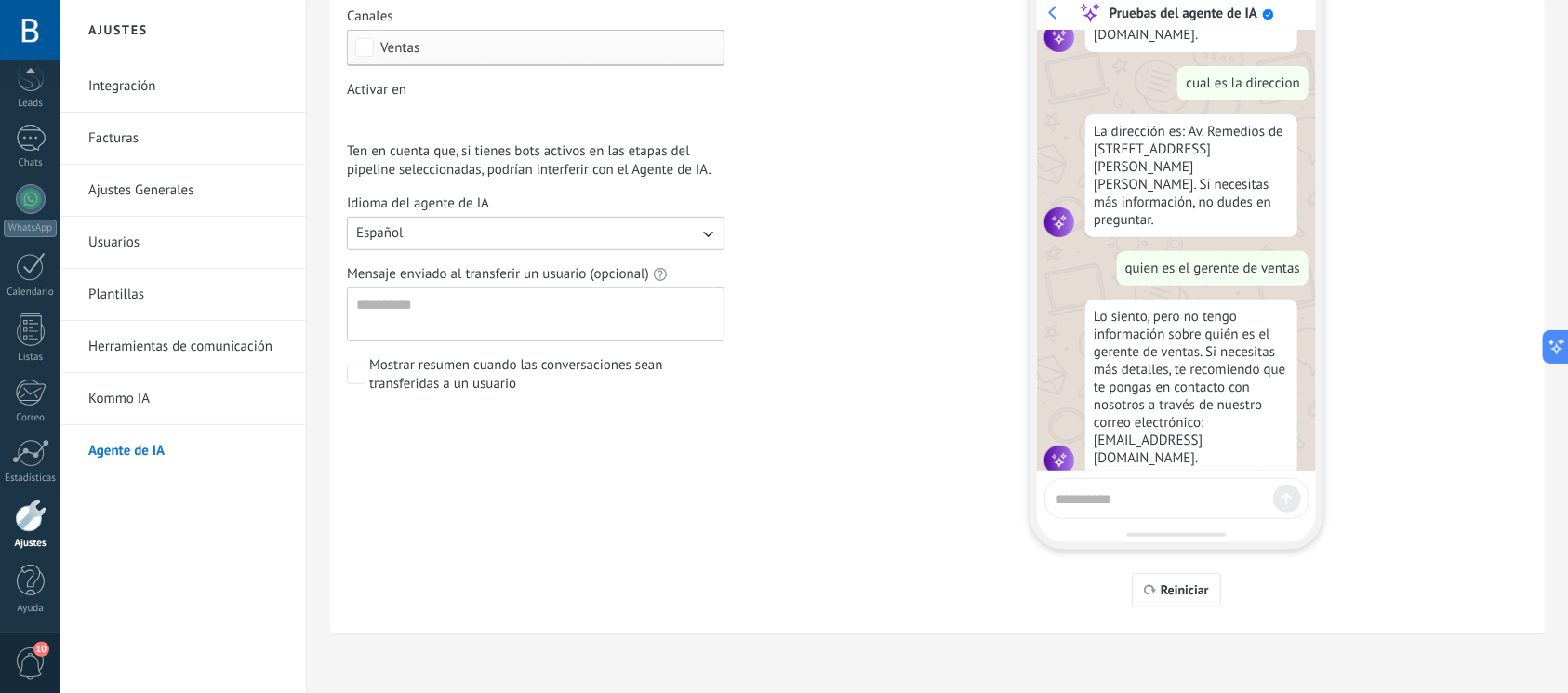 scroll, scrollTop: 353, scrollLeft: 0, axis: vertical 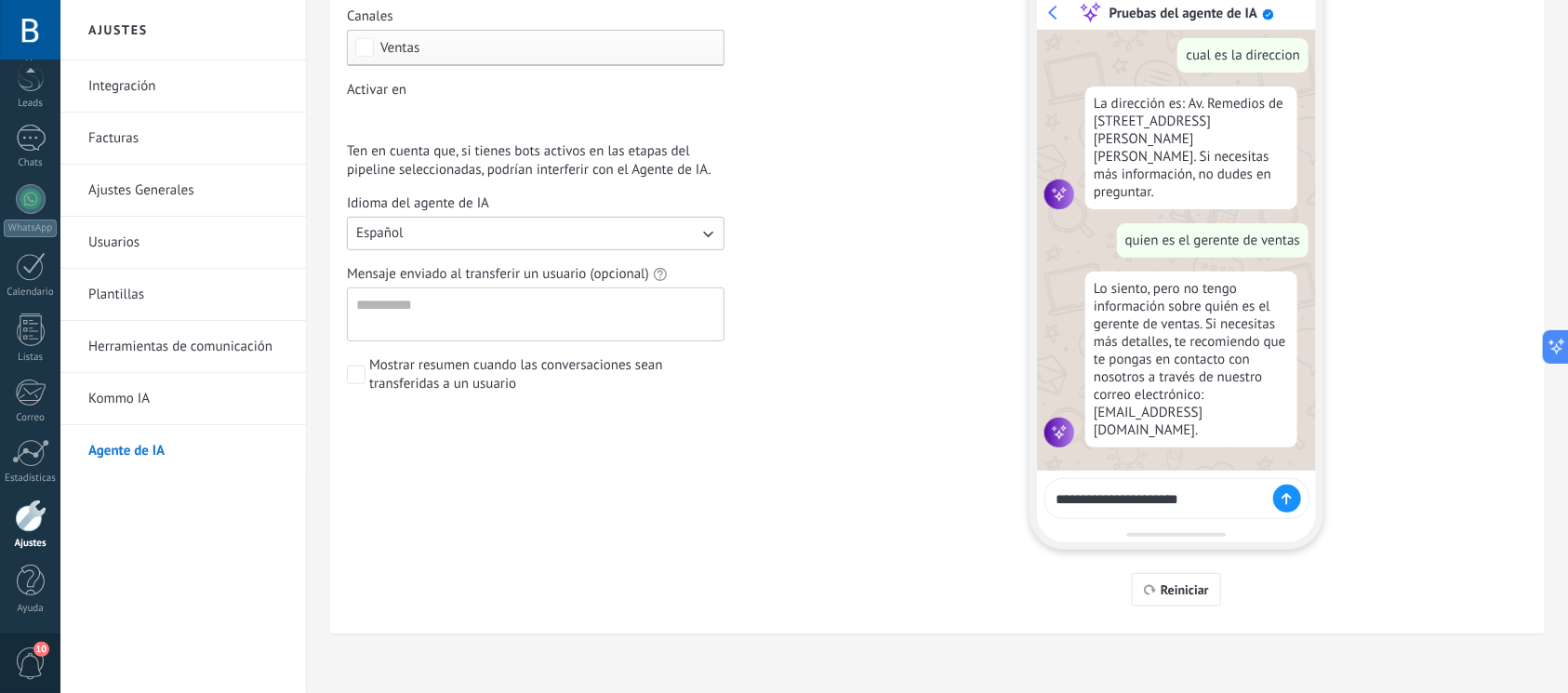 type on "**********" 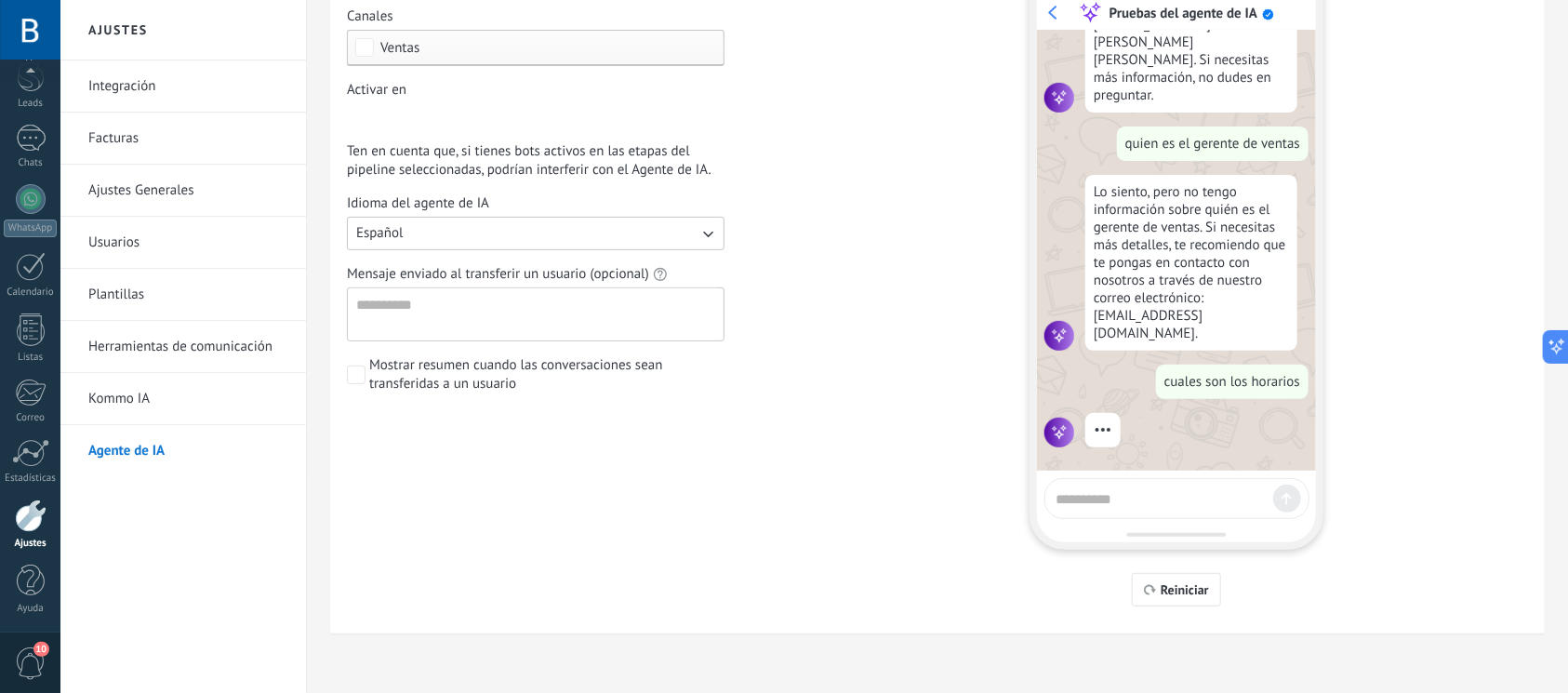 scroll, scrollTop: 504, scrollLeft: 0, axis: vertical 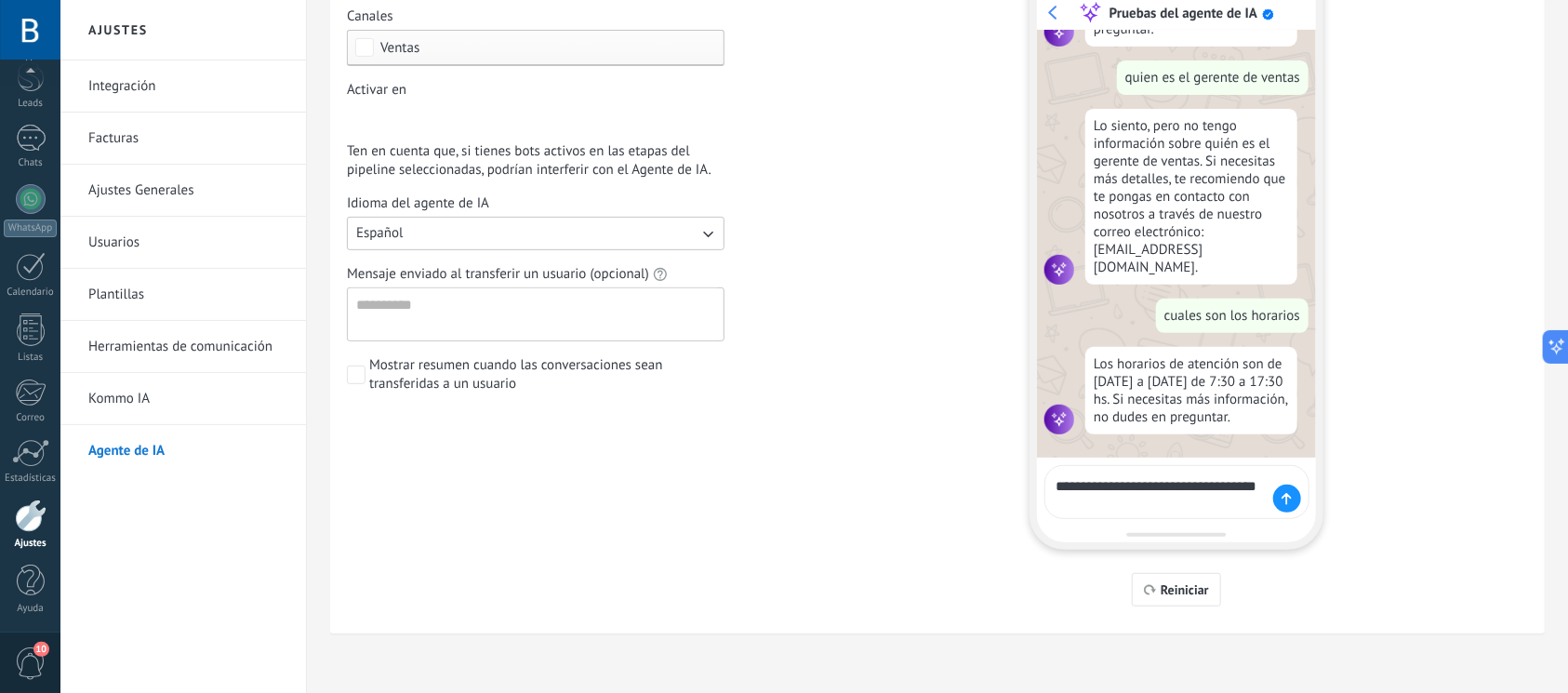 type on "**********" 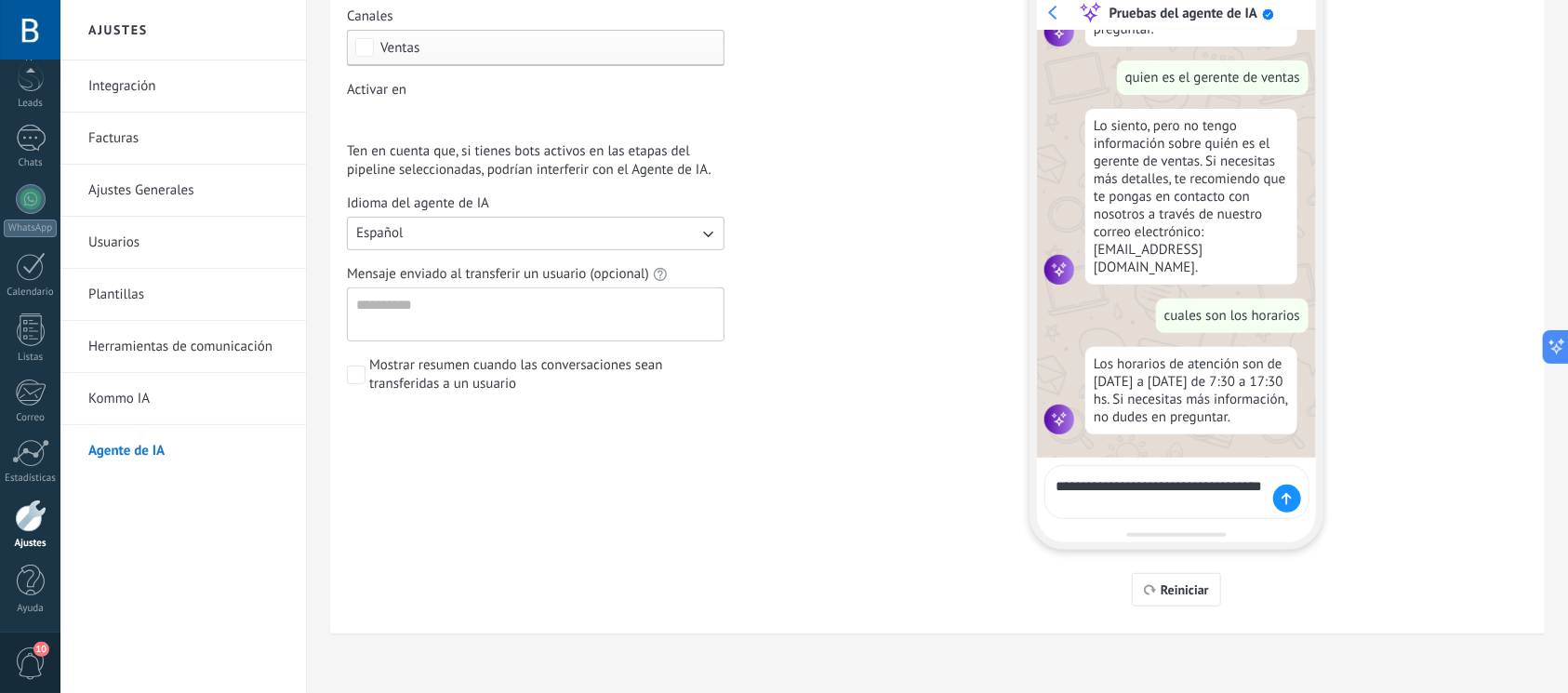 type 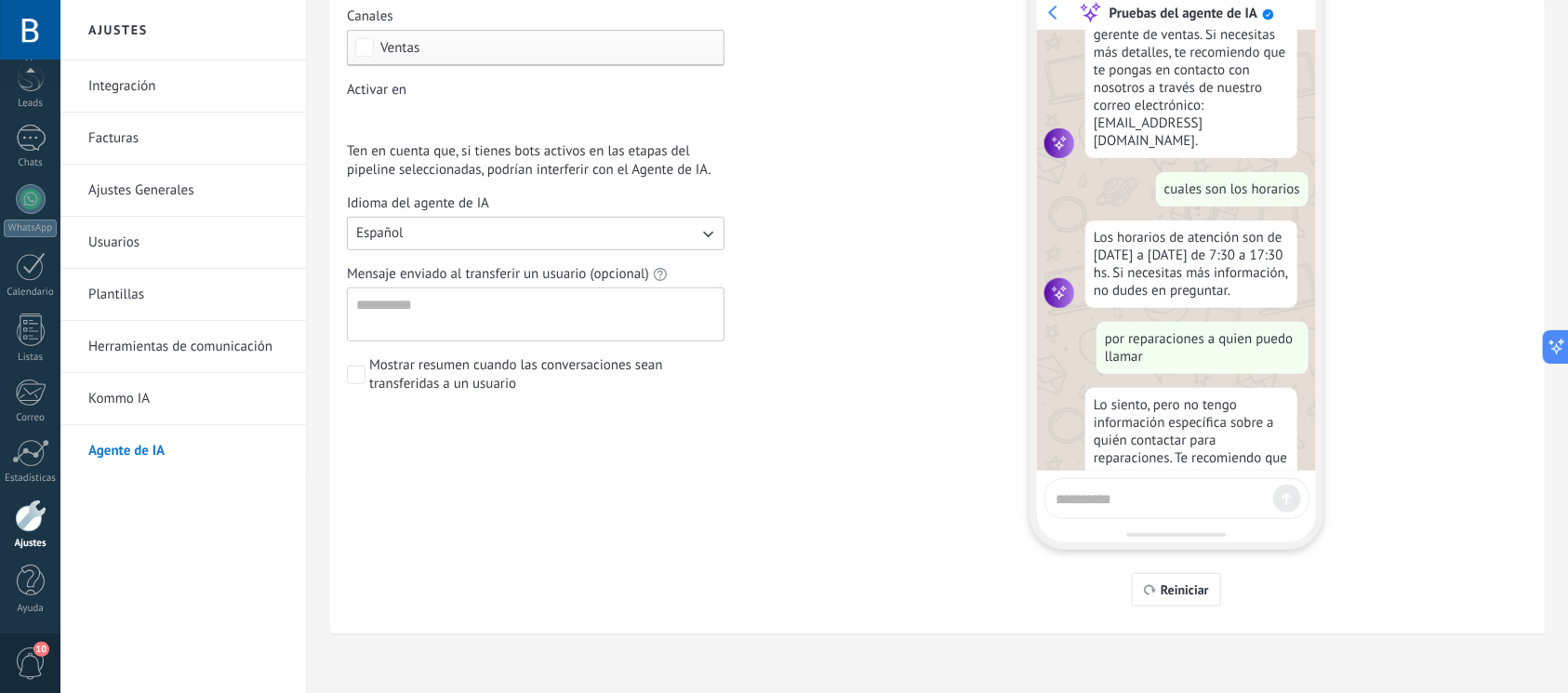 scroll, scrollTop: 780, scrollLeft: 0, axis: vertical 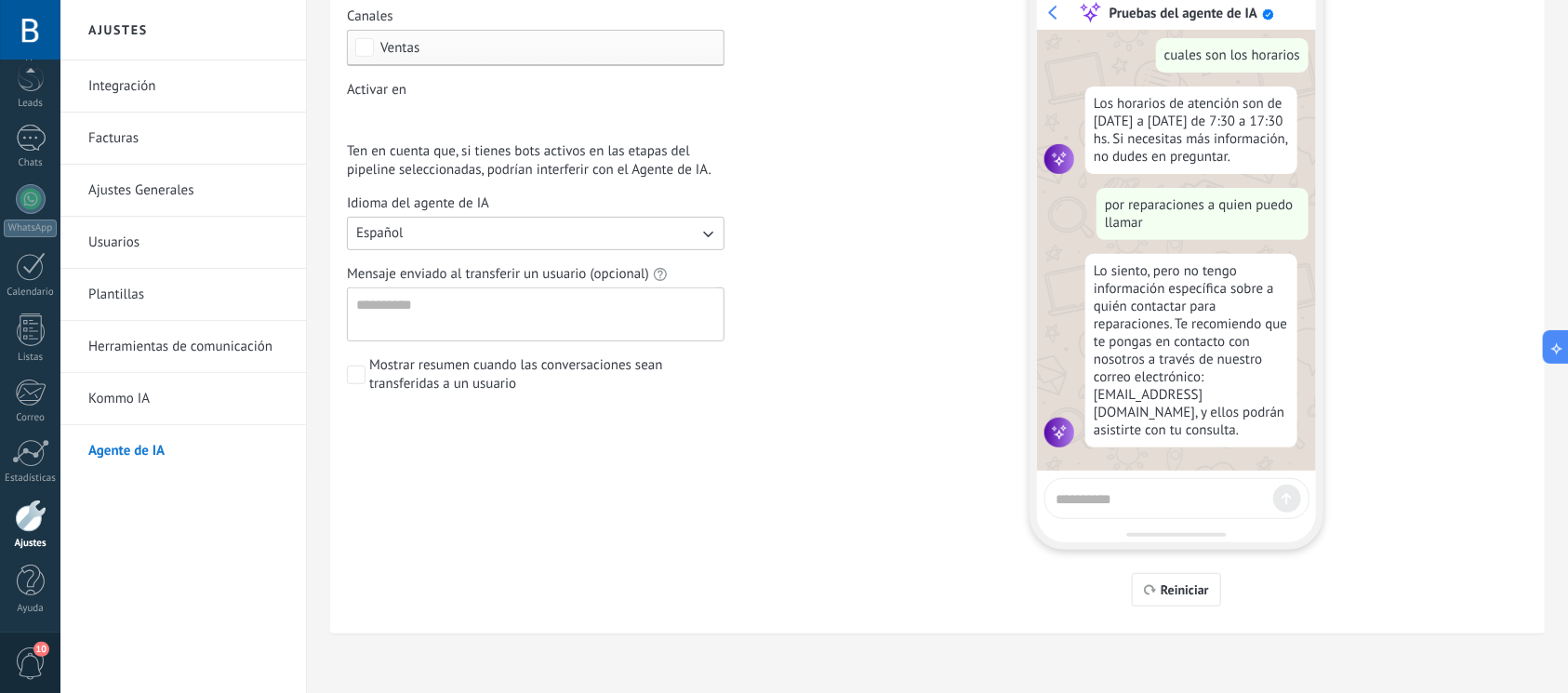 click on "Kommo IA" at bounding box center (188, 399) 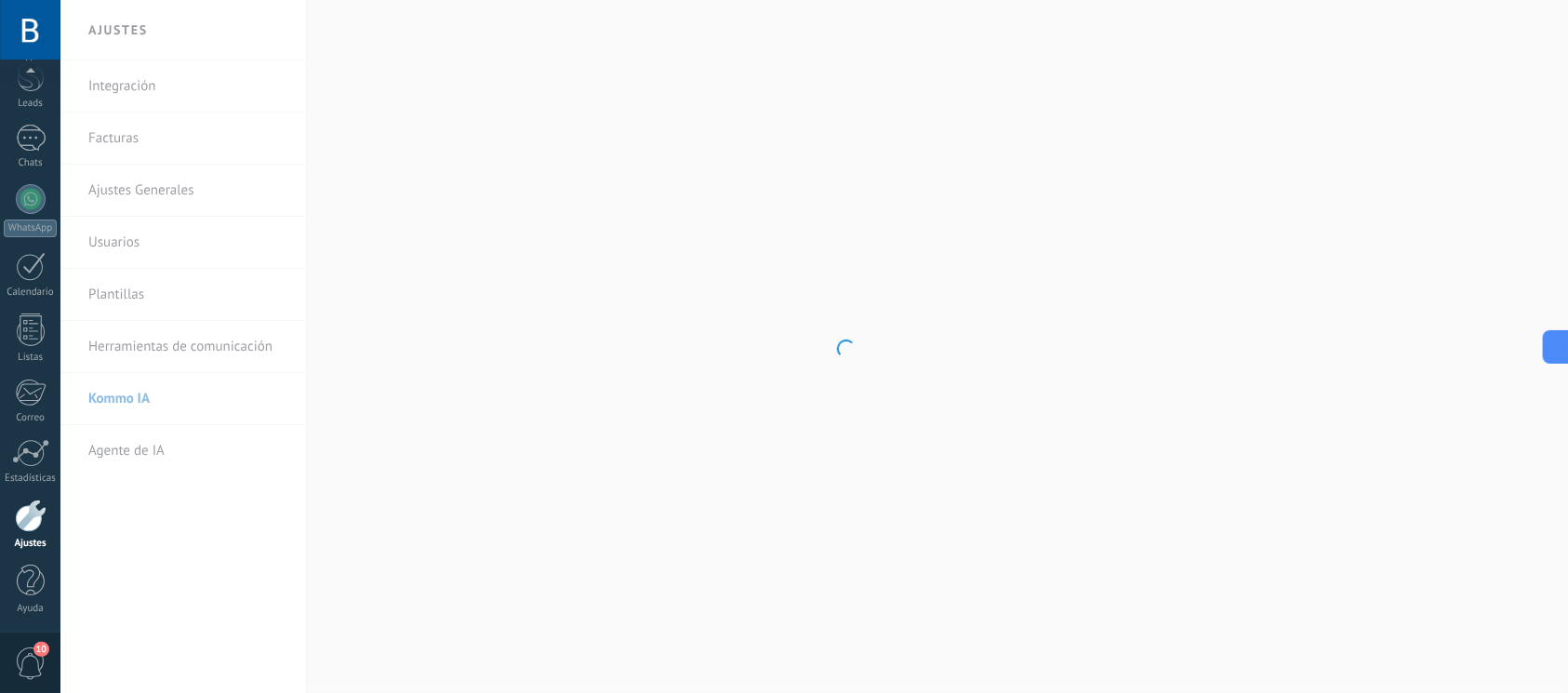 scroll, scrollTop: 0, scrollLeft: 0, axis: both 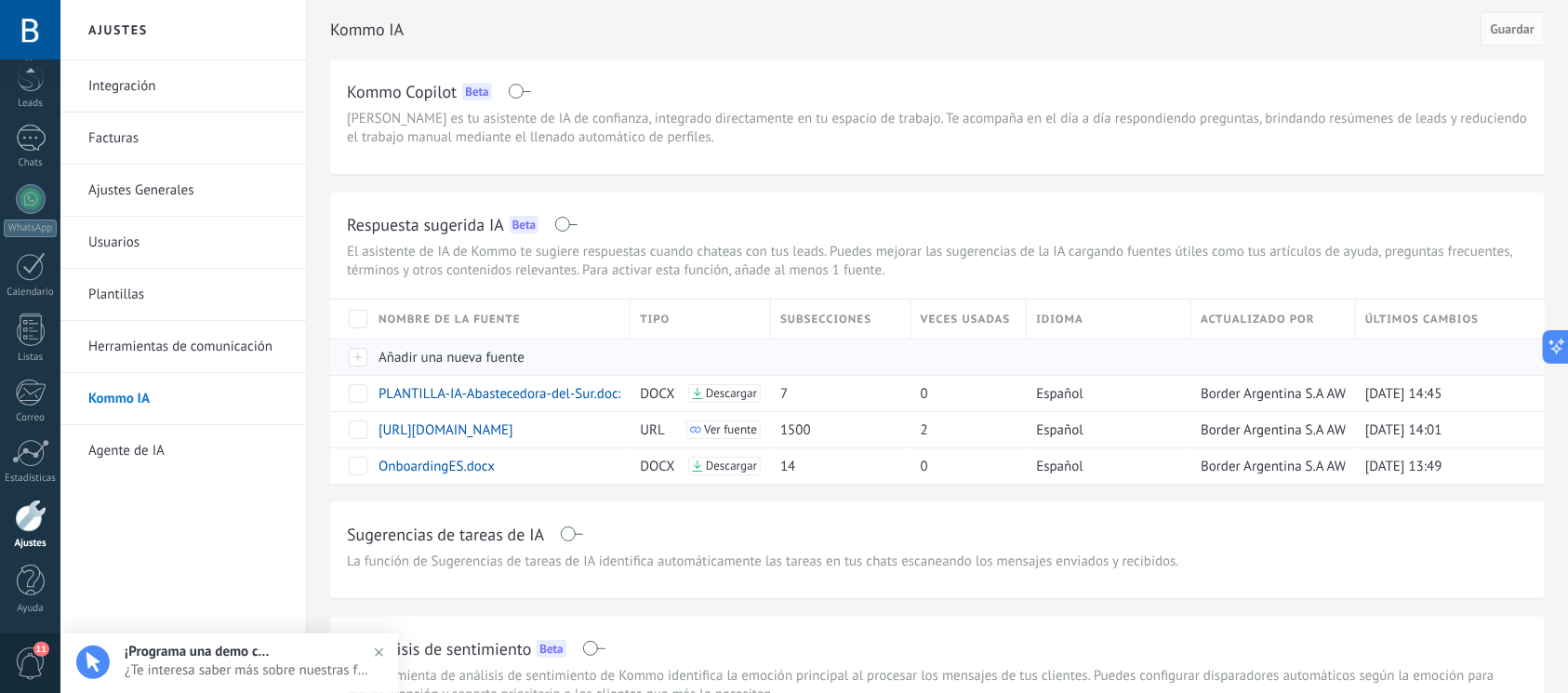 click at bounding box center (350, 356) 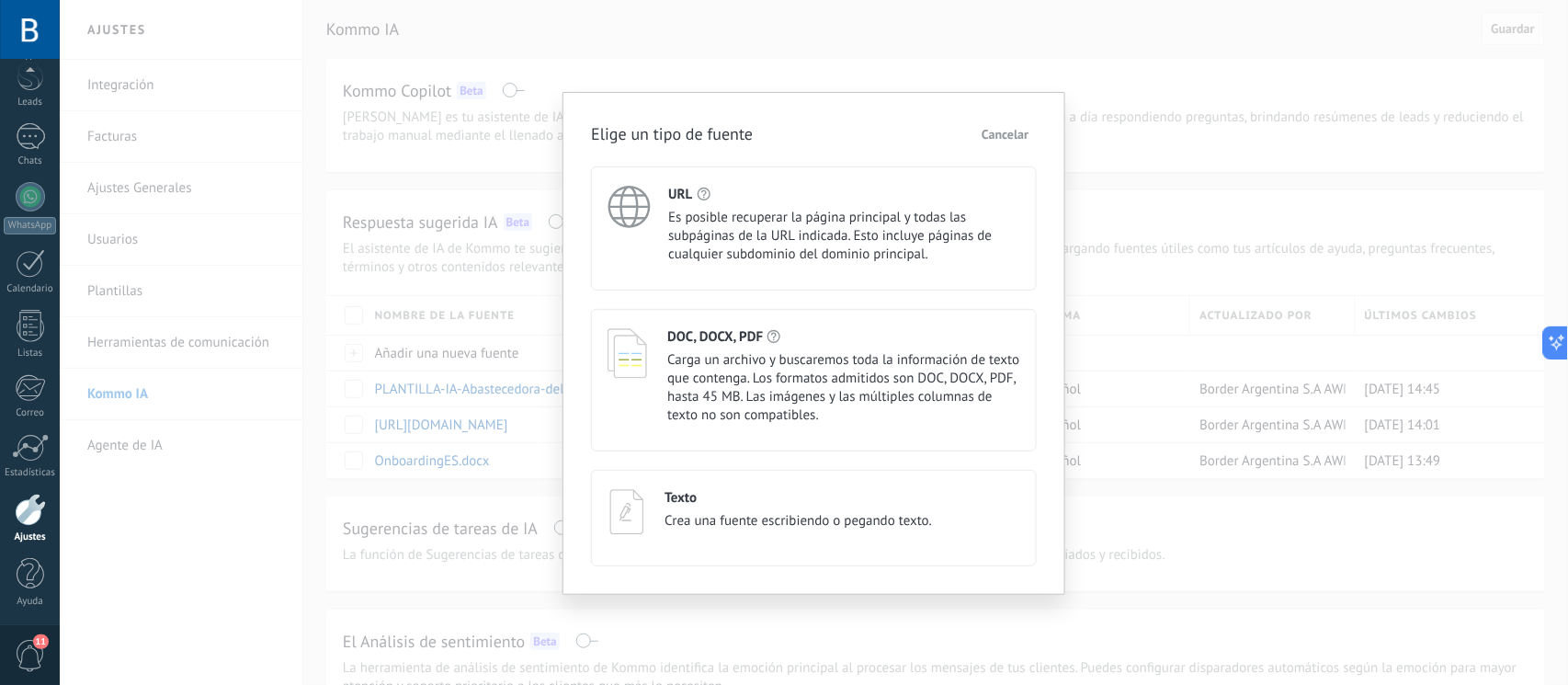 drag, startPoint x: 711, startPoint y: 354, endPoint x: 817, endPoint y: 387, distance: 111.01802 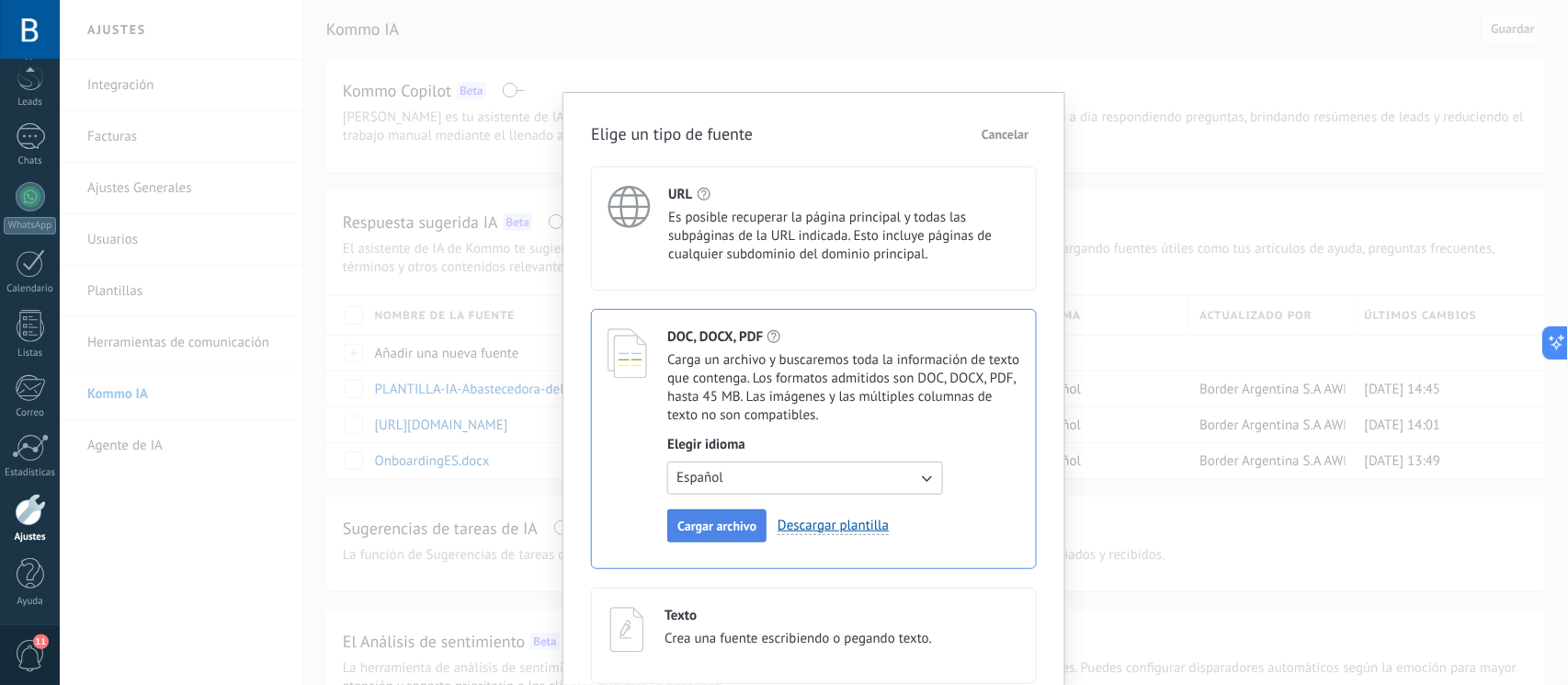 click on "Cargar archivo" at bounding box center (717, 526) 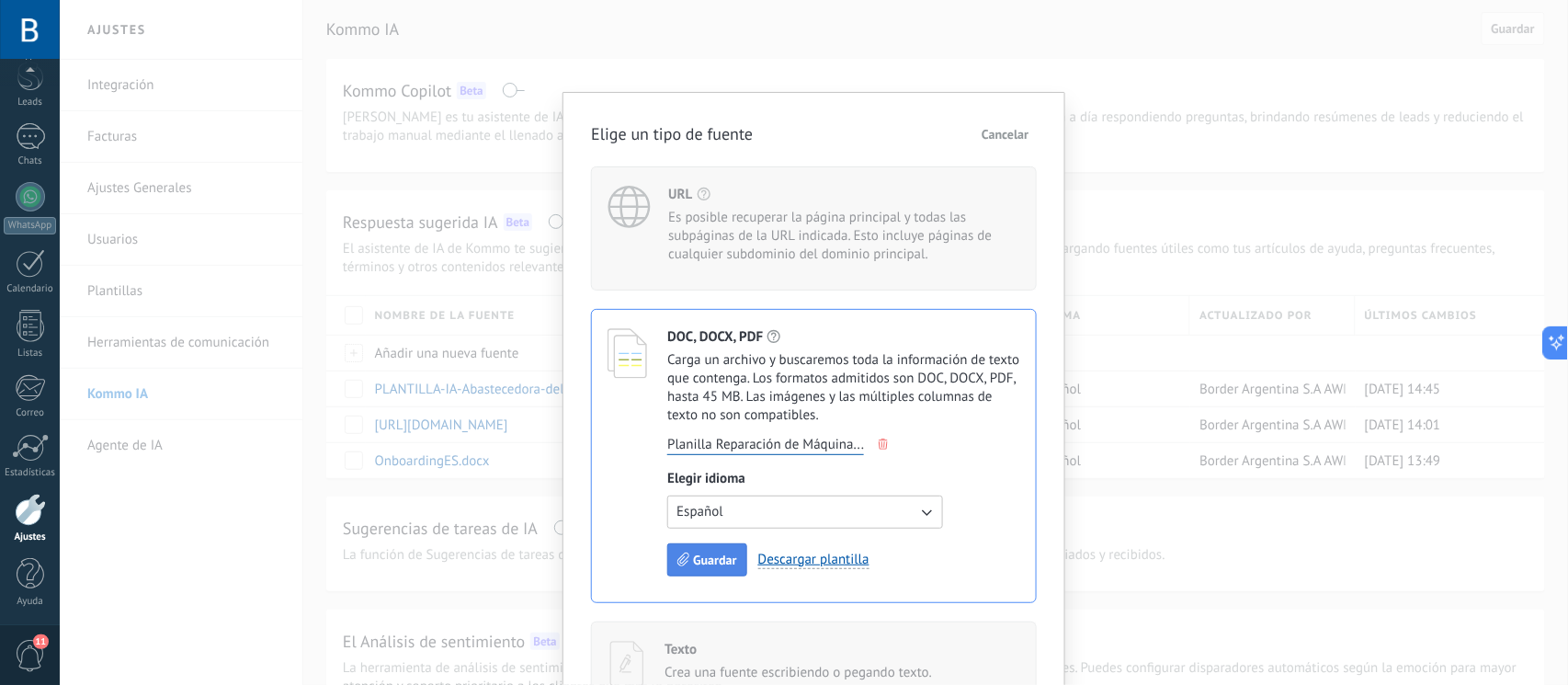 click on "Guardar" at bounding box center (714, 560) 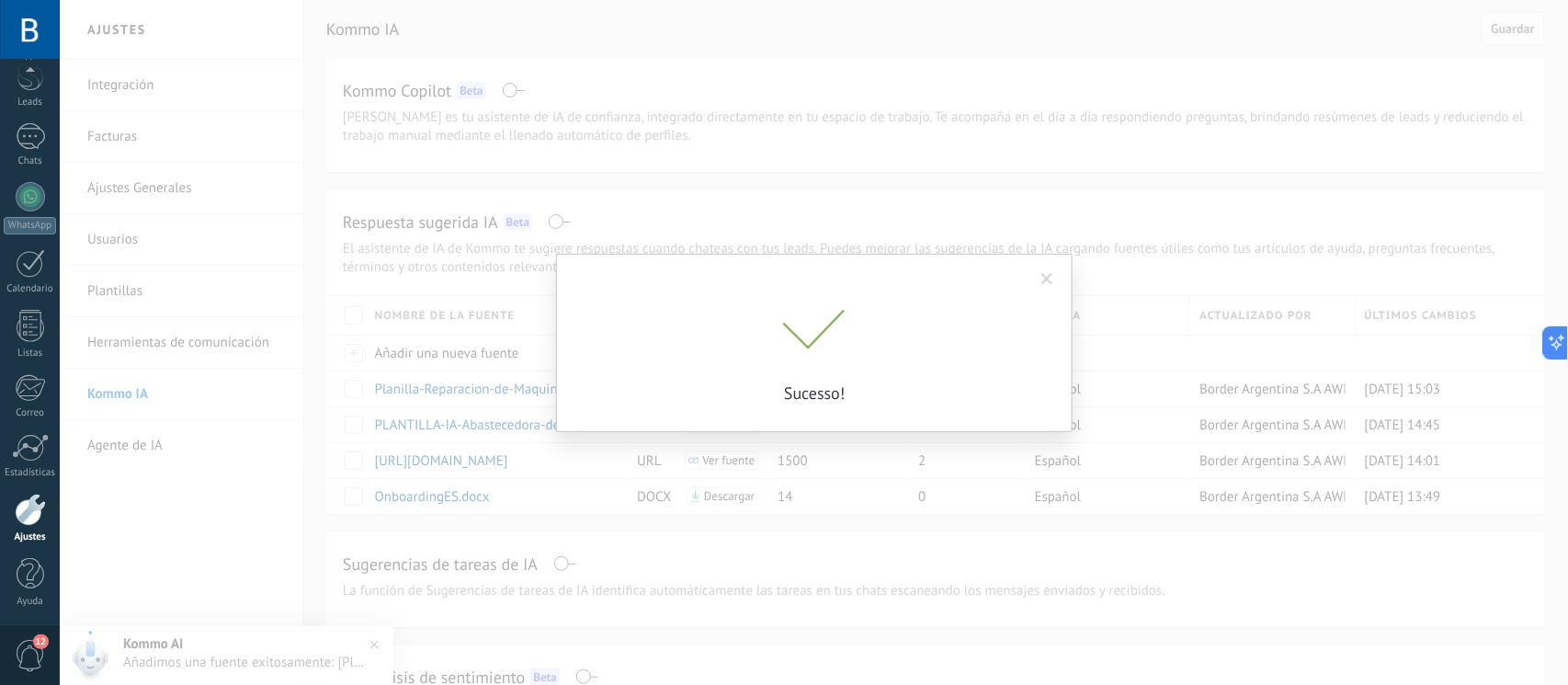 click at bounding box center (1047, 280) 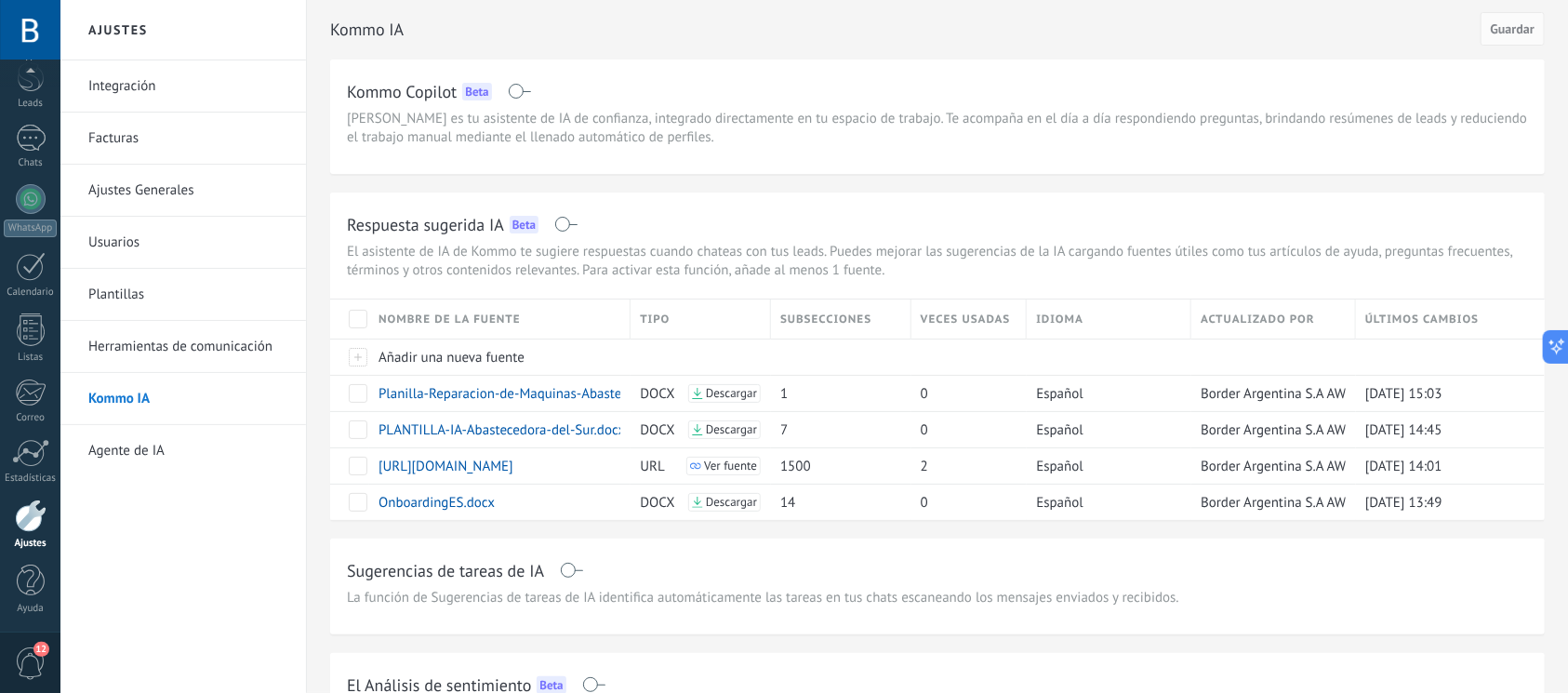 click on "Agente de IA" at bounding box center [188, 451] 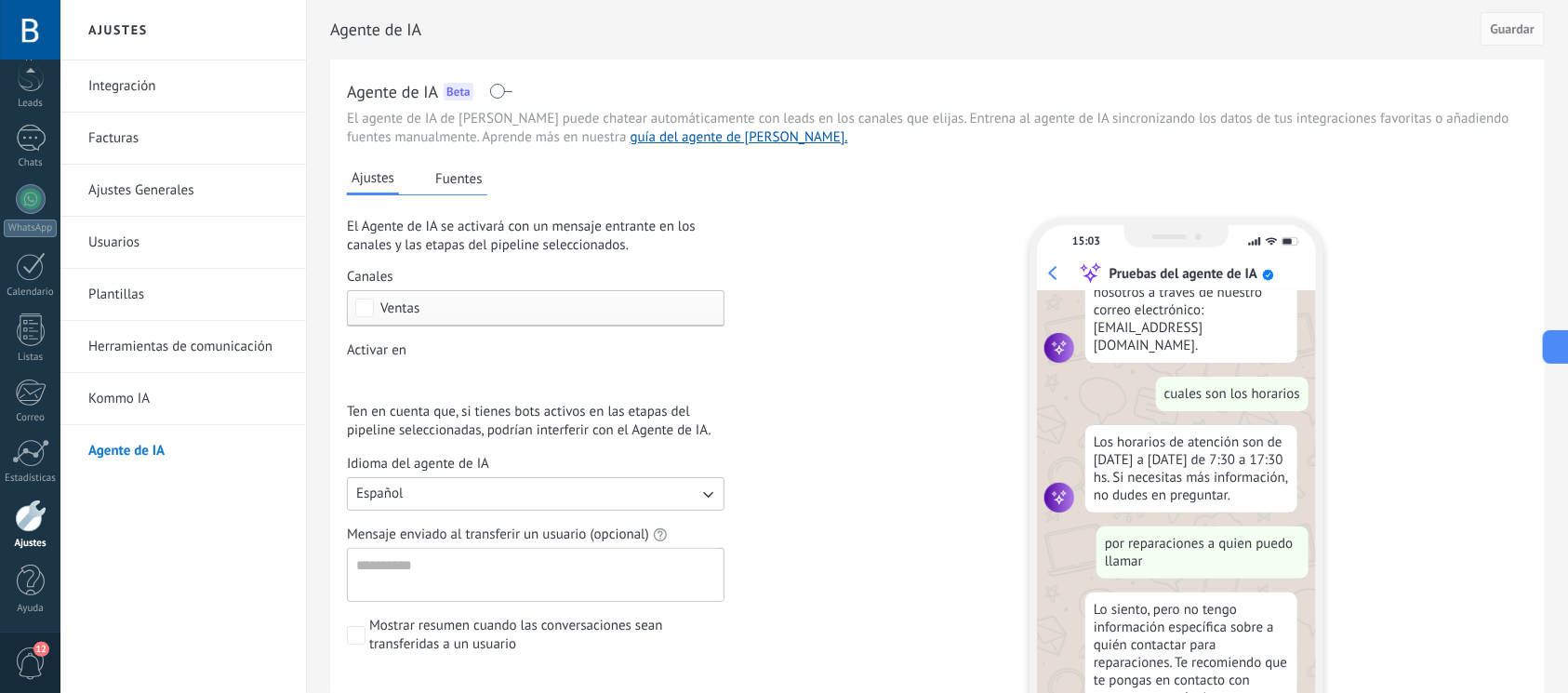 scroll, scrollTop: 780, scrollLeft: 0, axis: vertical 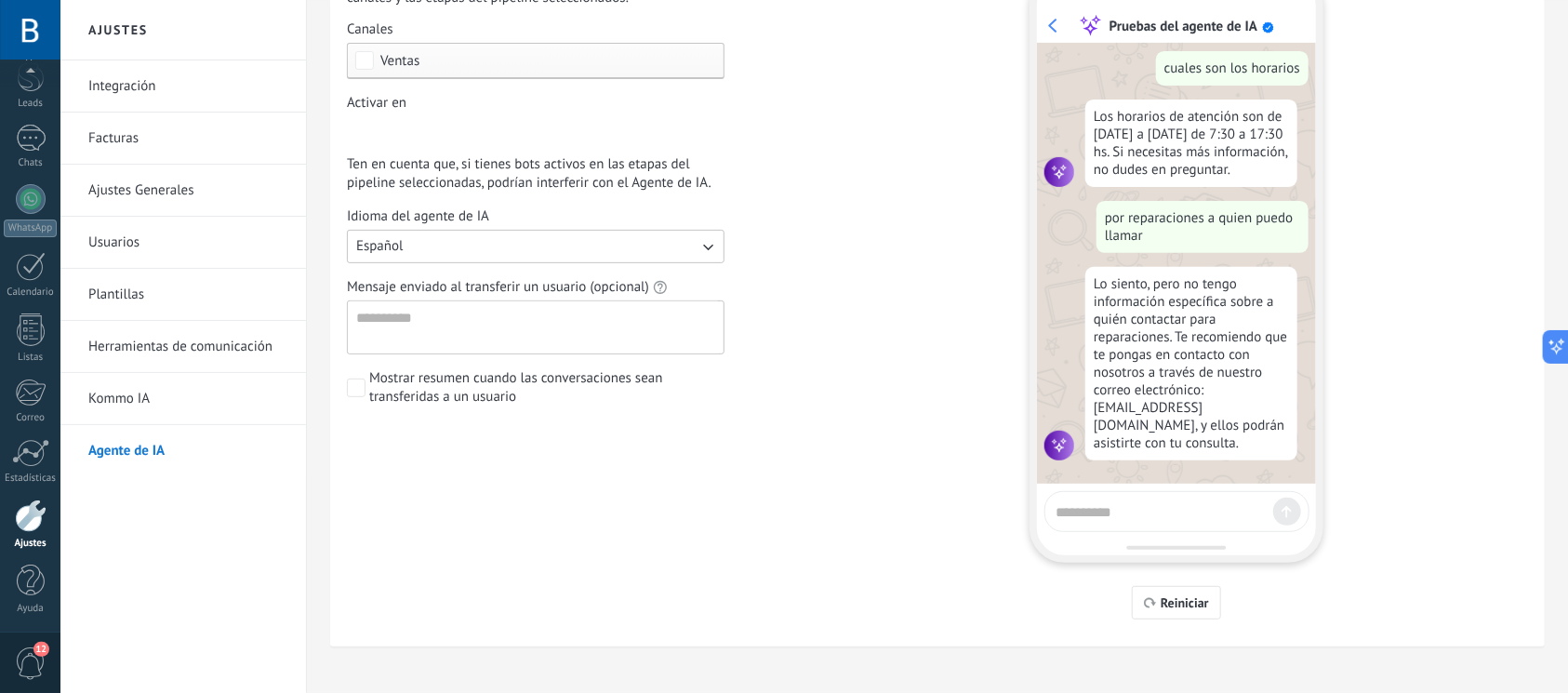 click at bounding box center [1161, 509] 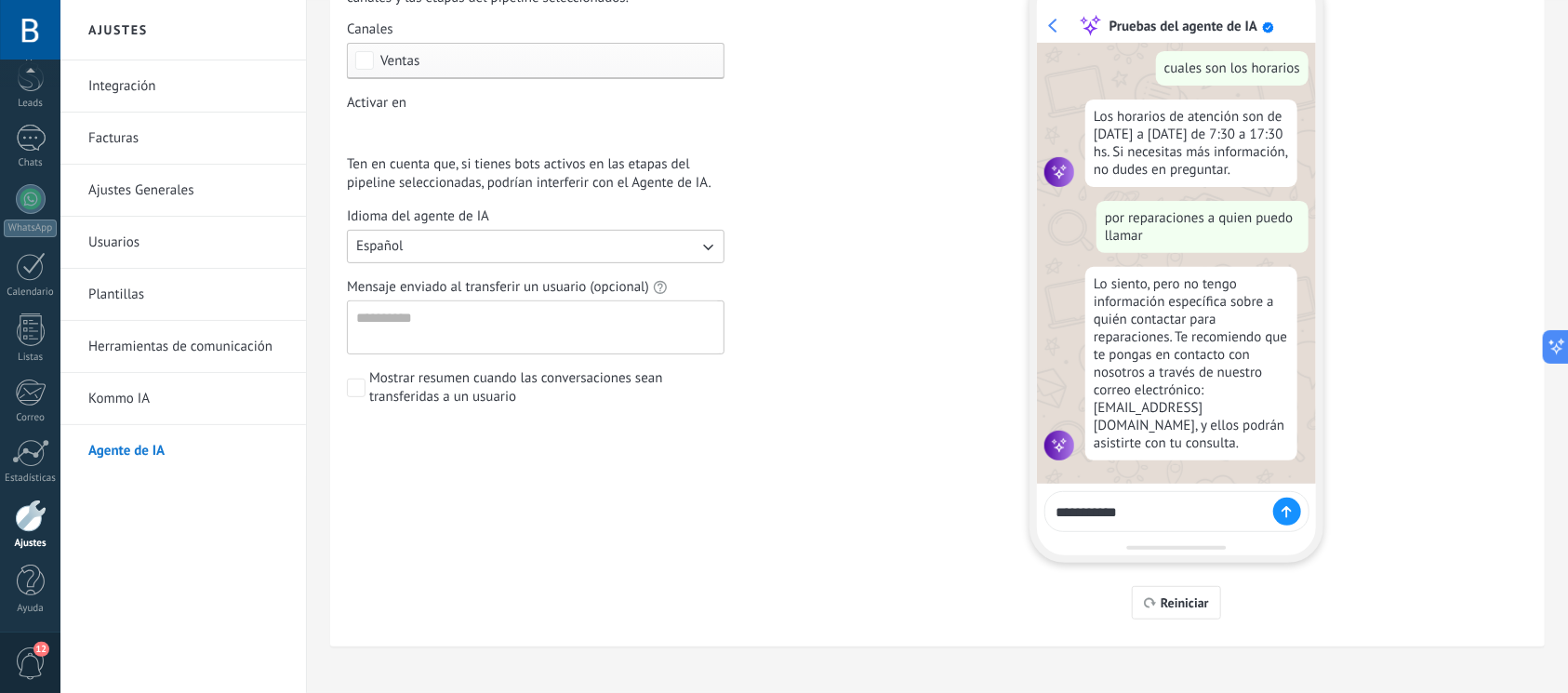 type on "**********" 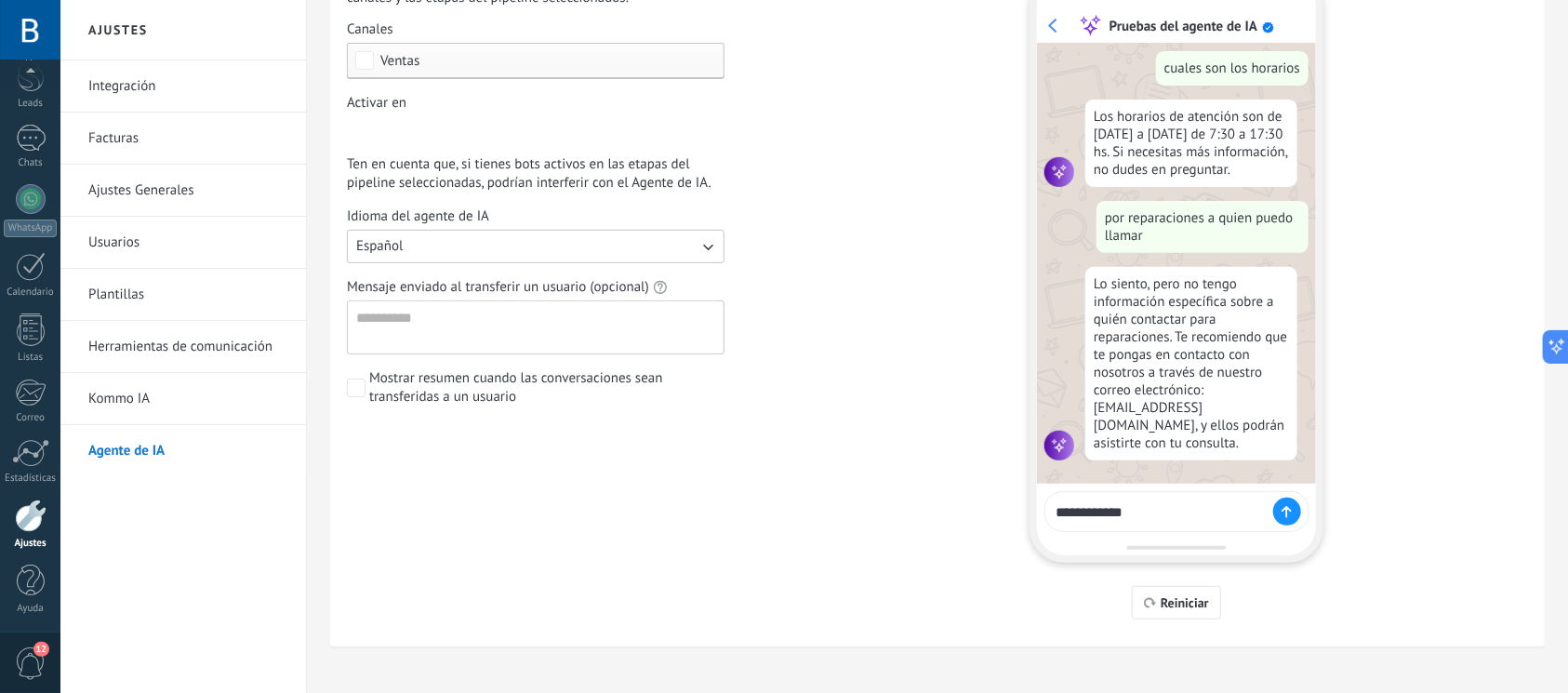 type 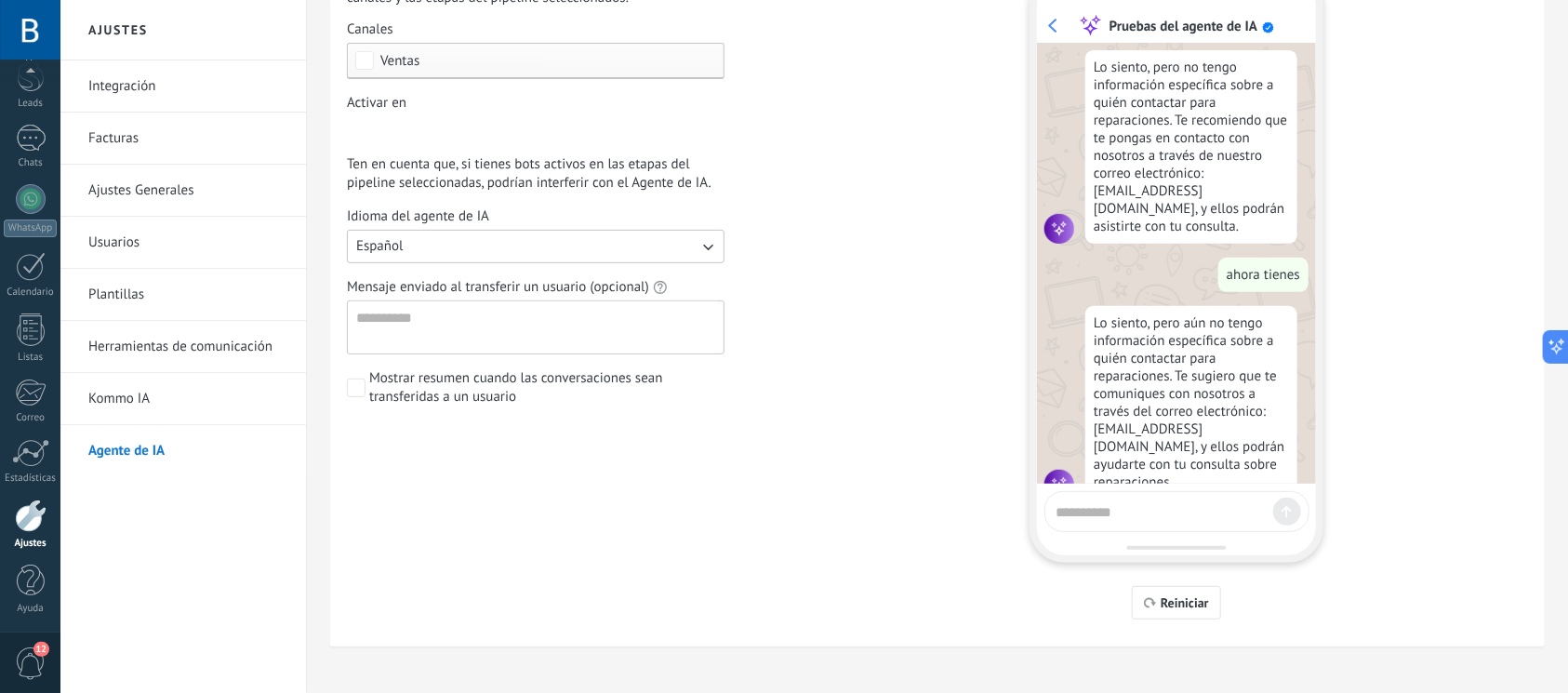 scroll, scrollTop: 1037, scrollLeft: 0, axis: vertical 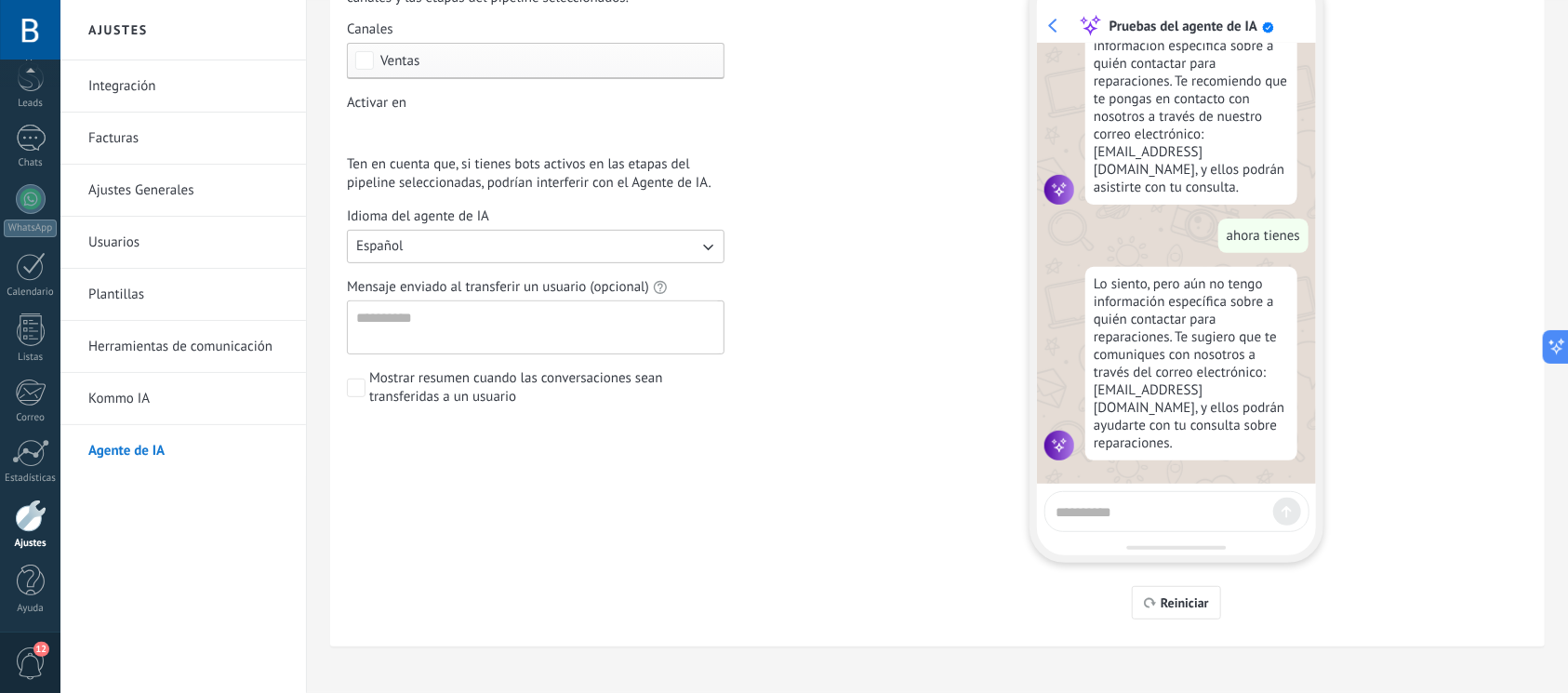 drag, startPoint x: 128, startPoint y: 394, endPoint x: 273, endPoint y: 385, distance: 145.27904 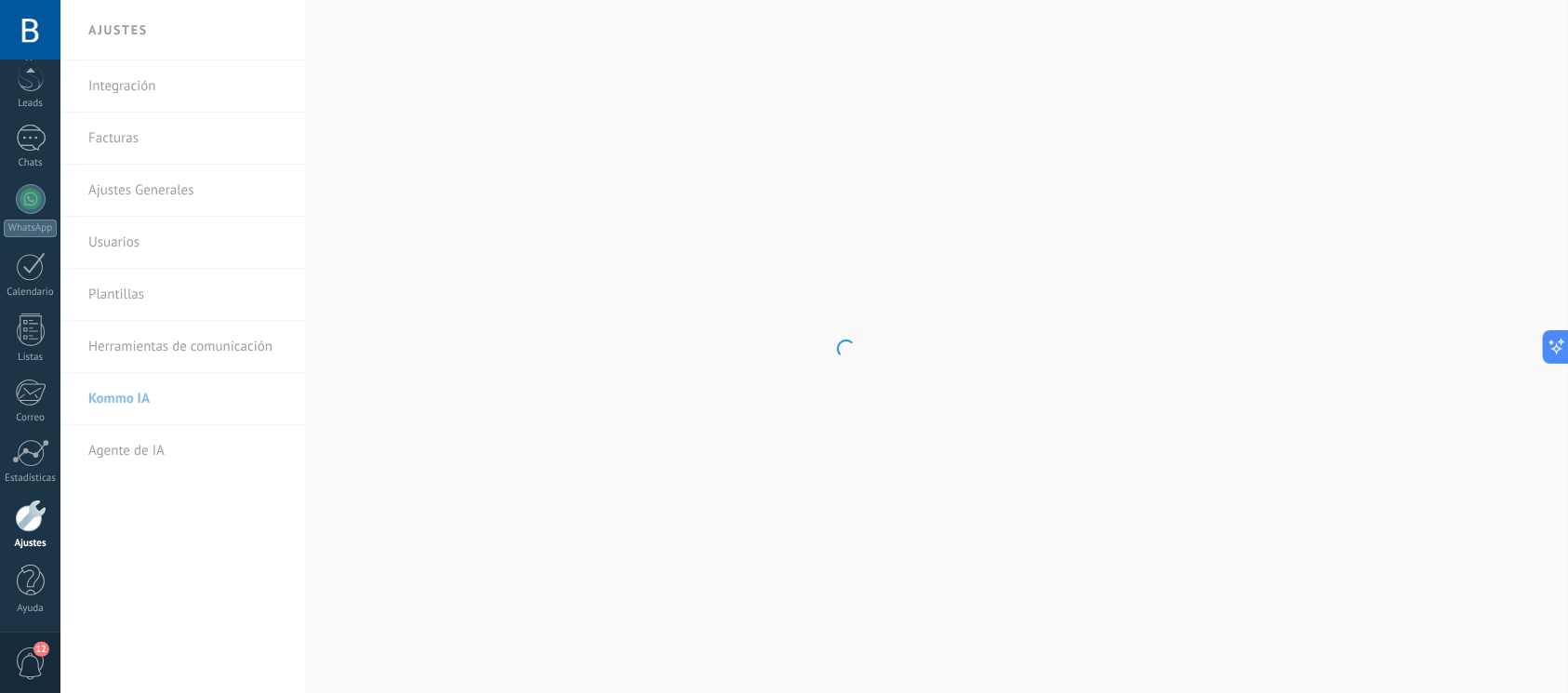 scroll, scrollTop: 0, scrollLeft: 0, axis: both 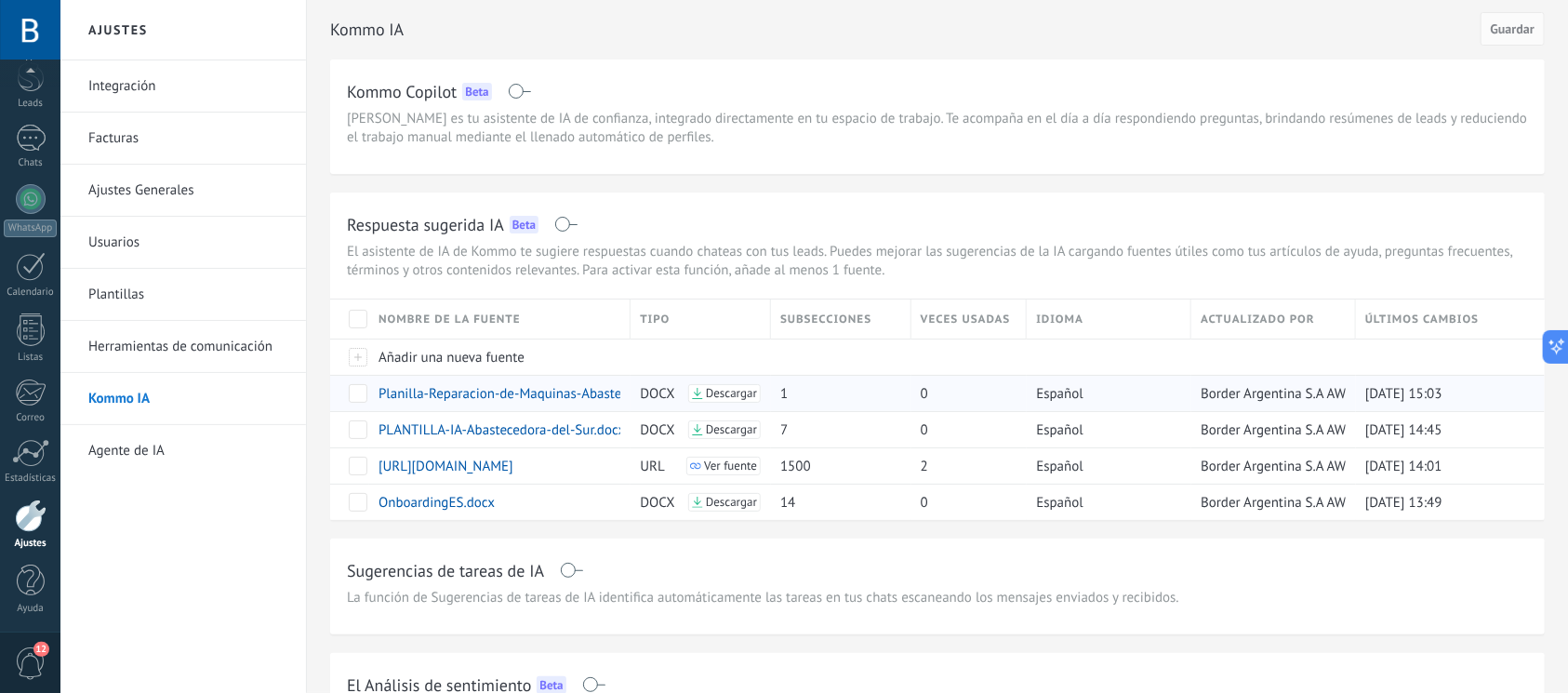 click at bounding box center (358, 393) 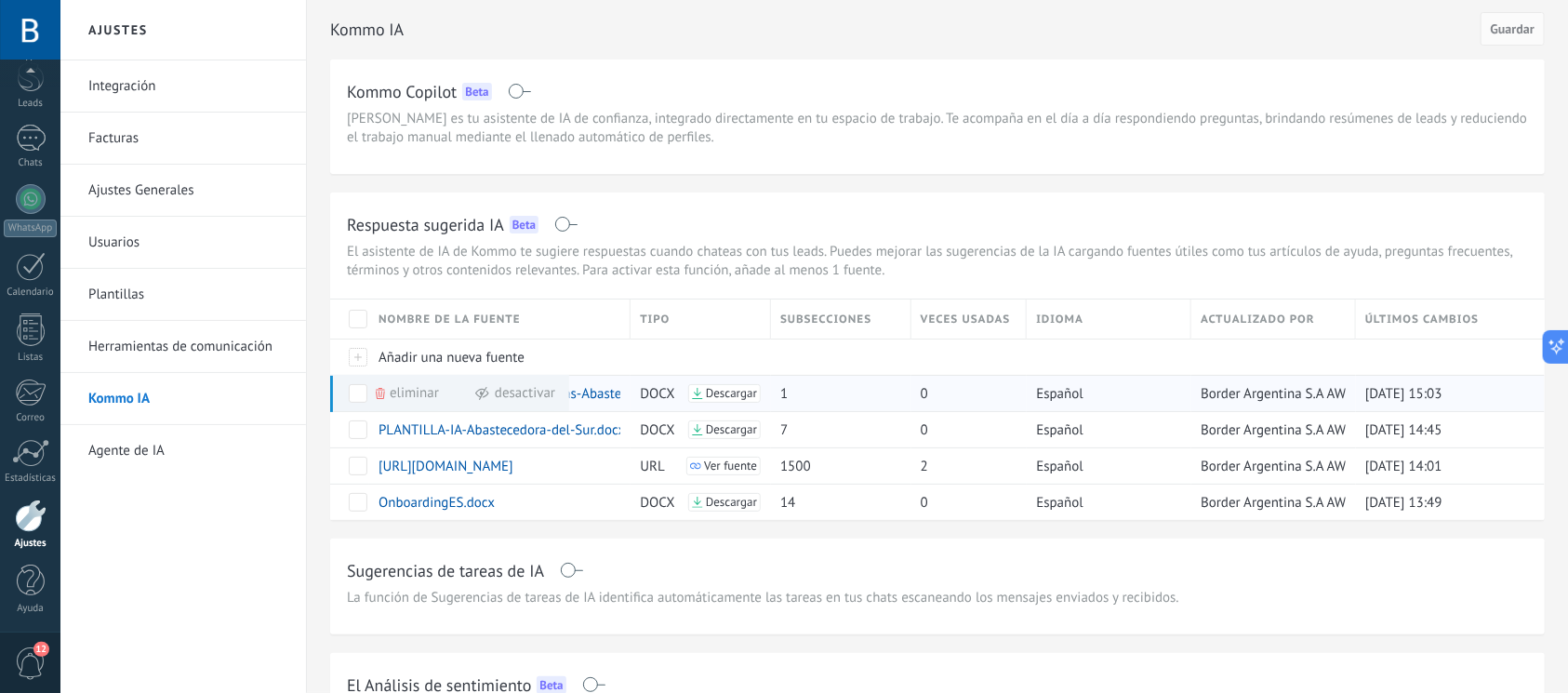 click on "Eliminar" at bounding box center [414, 393] 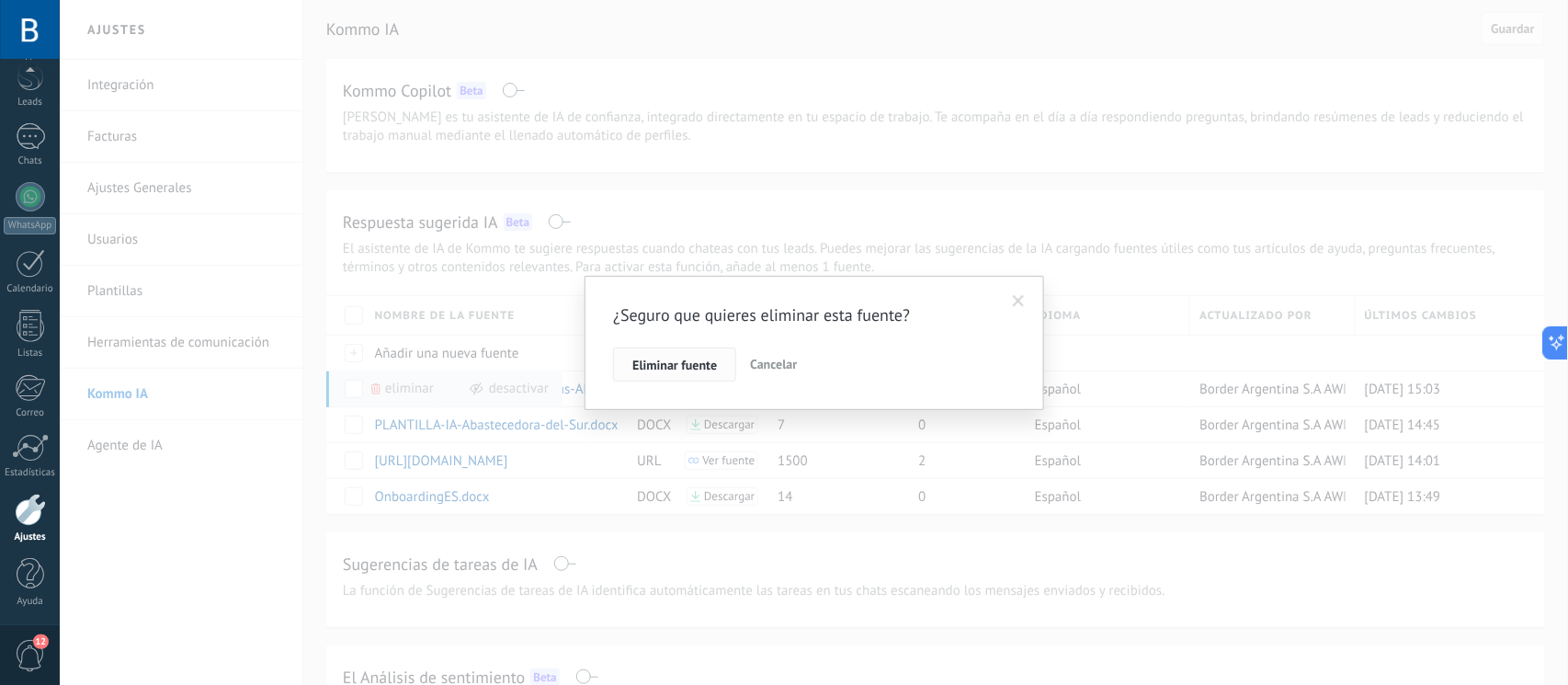 click on "Eliminar fuente" at bounding box center (675, 365) 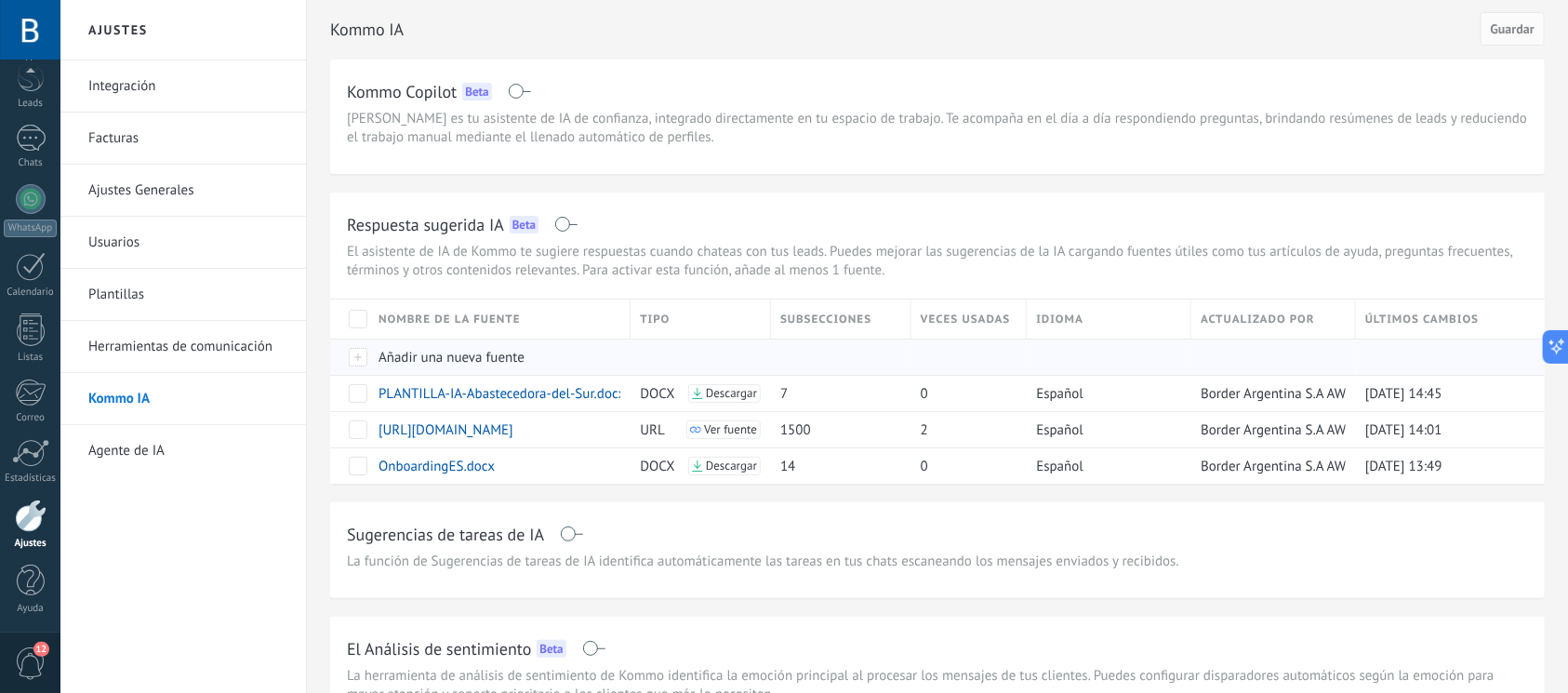 click at bounding box center (350, 356) 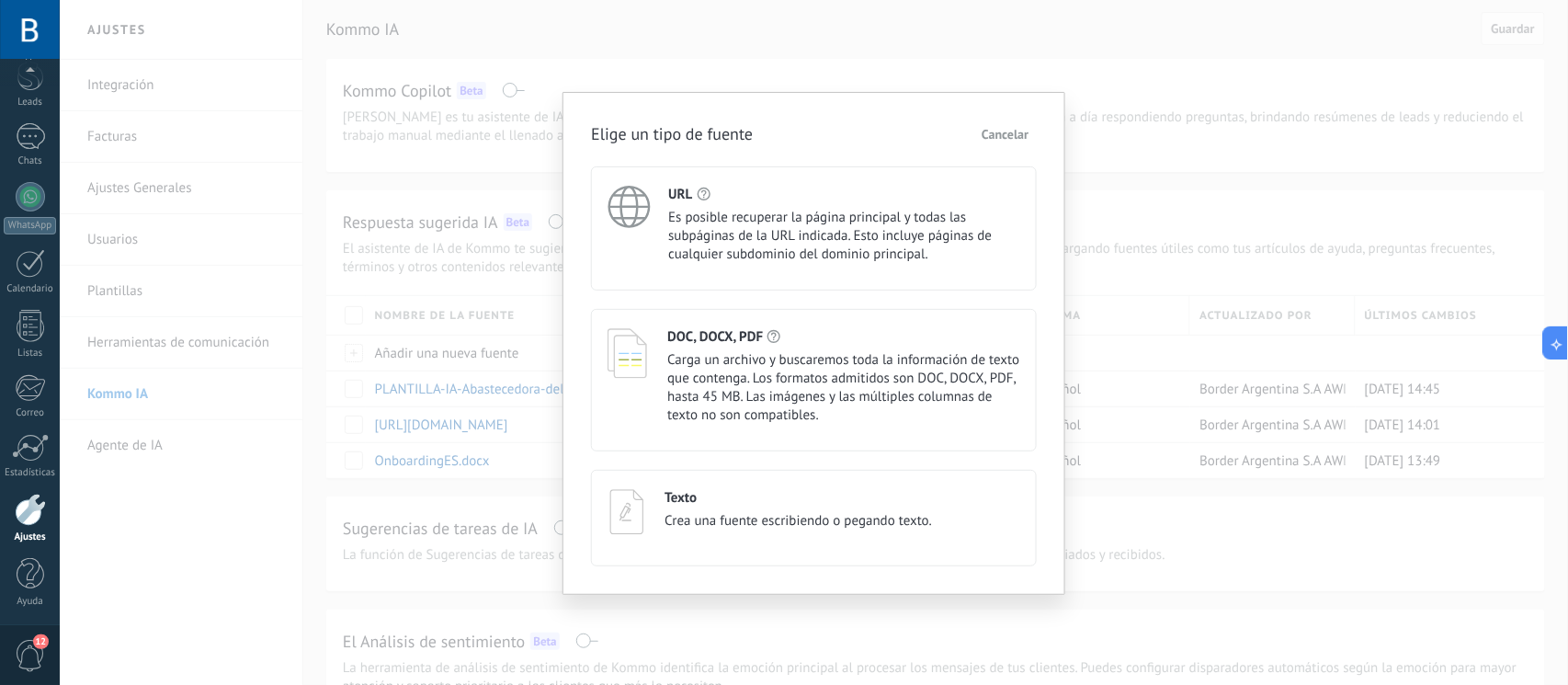 click on "Carga un archivo y buscaremos toda la información de texto que contenga. Los formatos admitidos son DOC, DOCX, PDF, hasta 45 MB. Las imágenes y las múltiples columnas de texto no son compatibles." at bounding box center [844, 388] 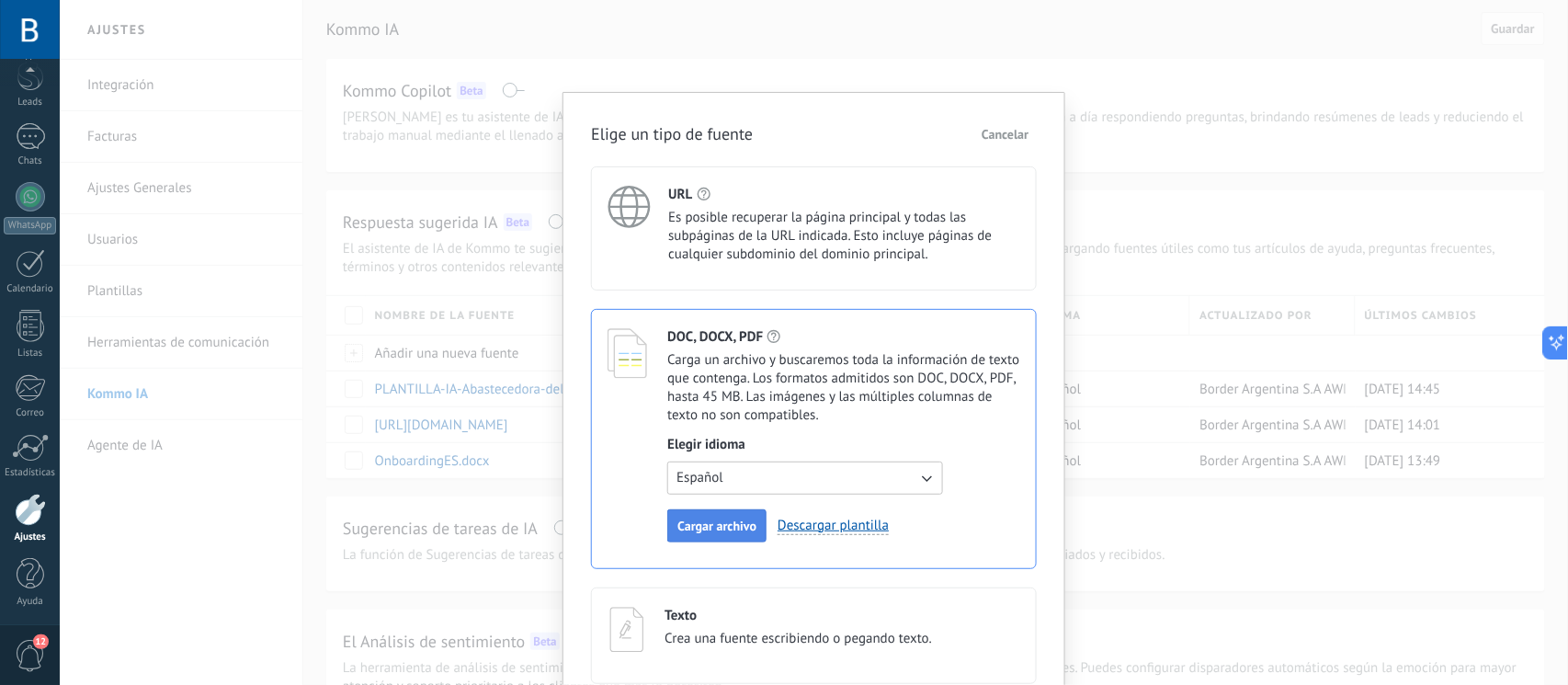 click on "Cargar archivo" at bounding box center (717, 526) 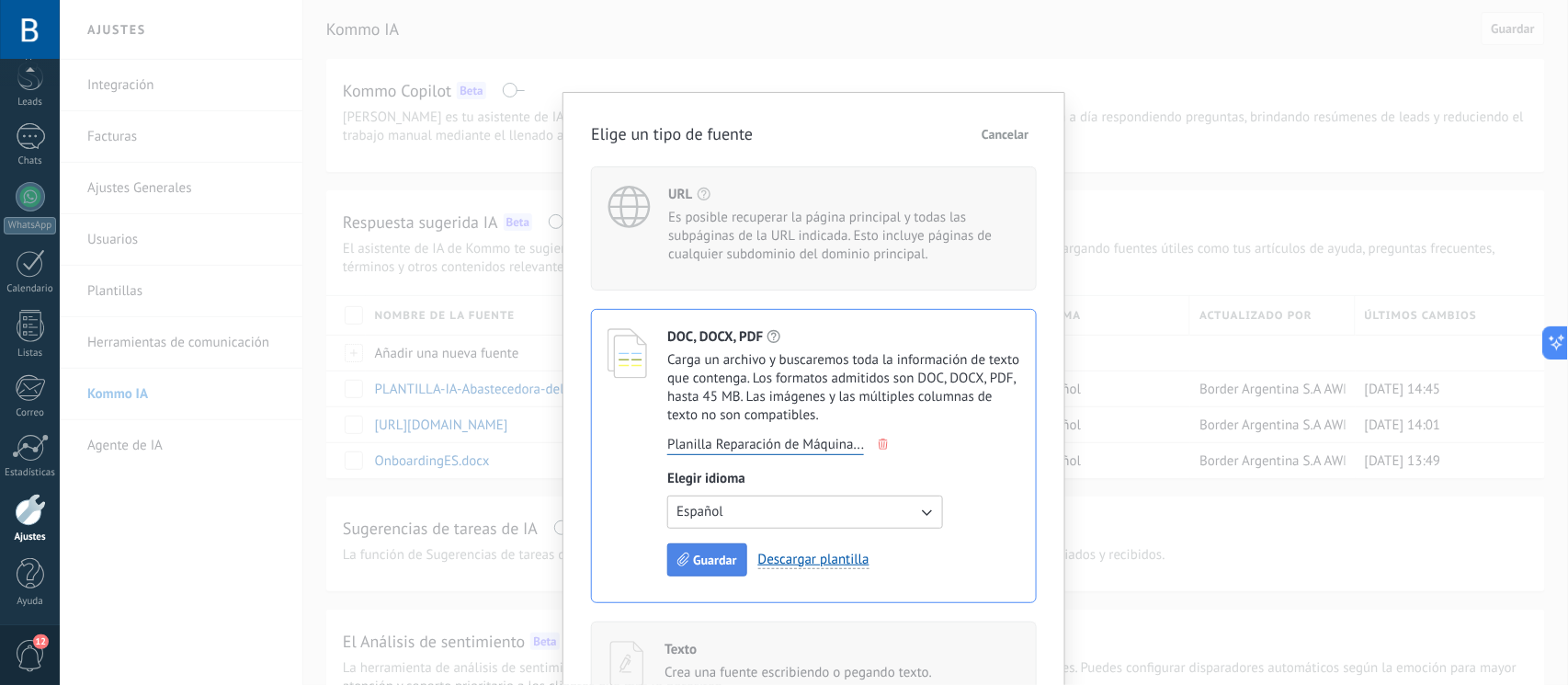click on "Guardar" at bounding box center (714, 560) 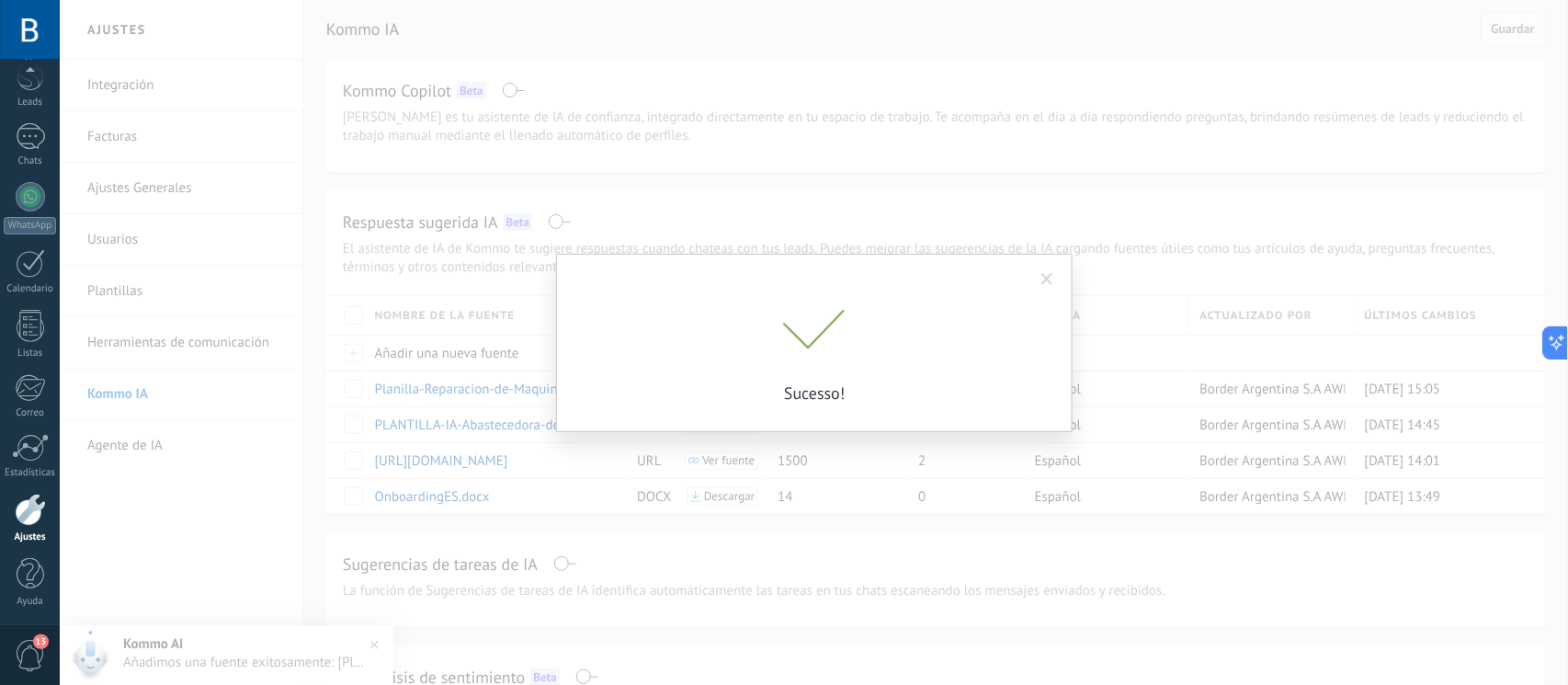 click at bounding box center (1047, 280) 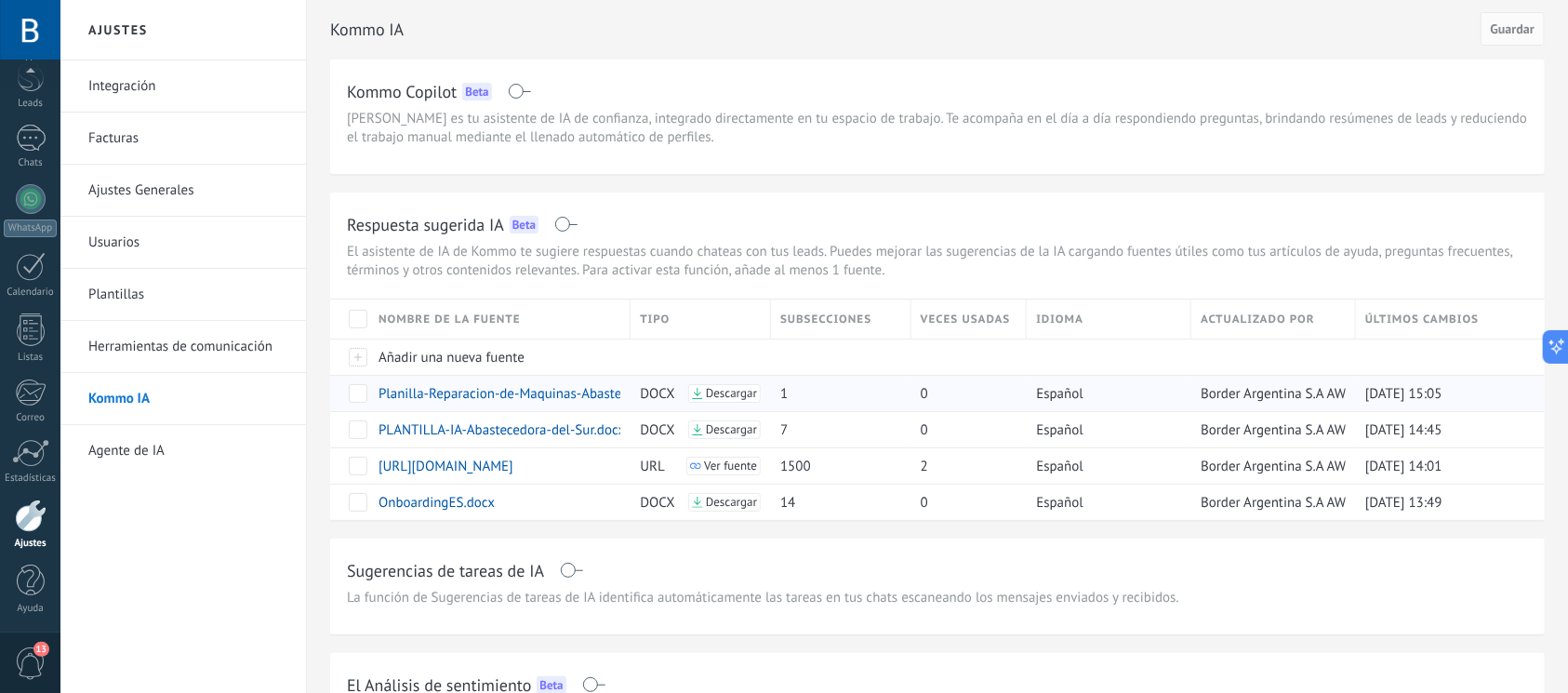 drag, startPoint x: 736, startPoint y: 392, endPoint x: 819, endPoint y: 388, distance: 83.09633 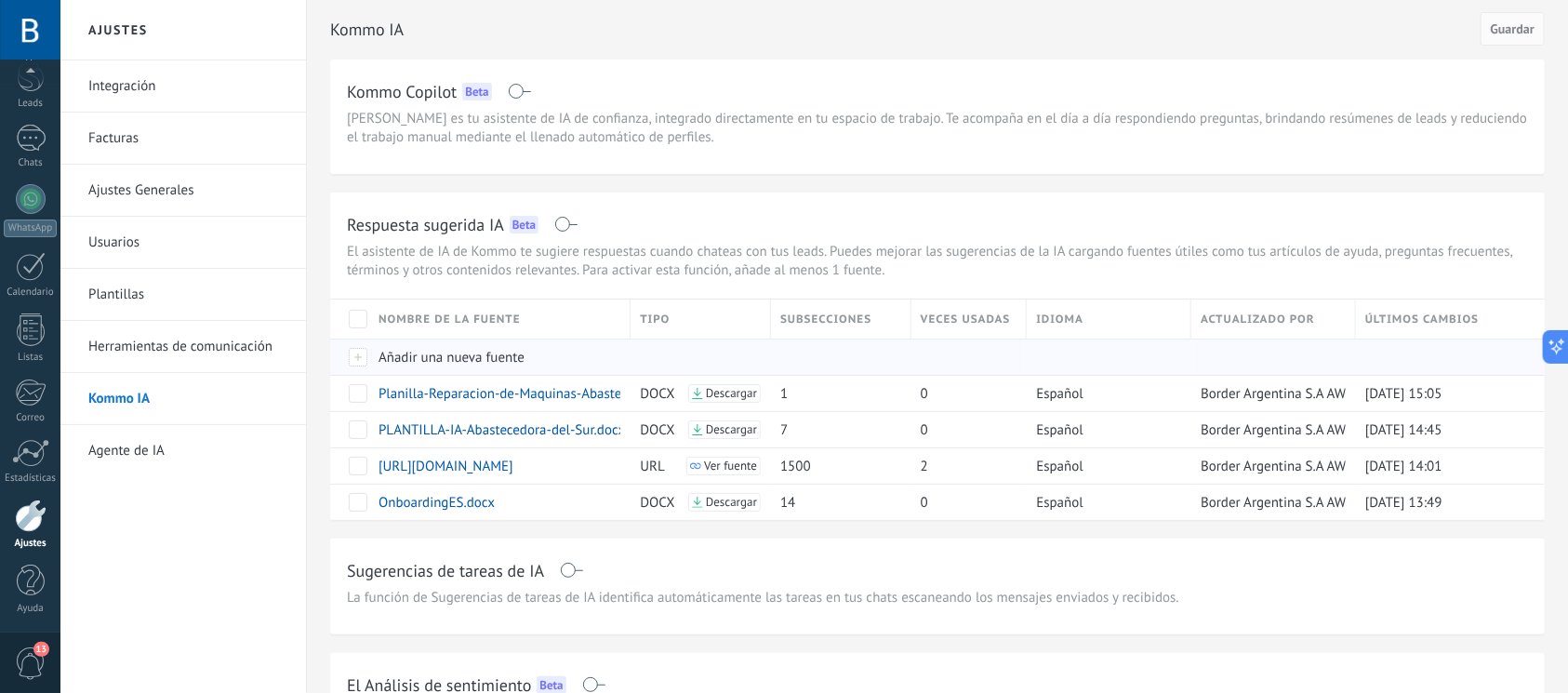 click at bounding box center (350, 356) 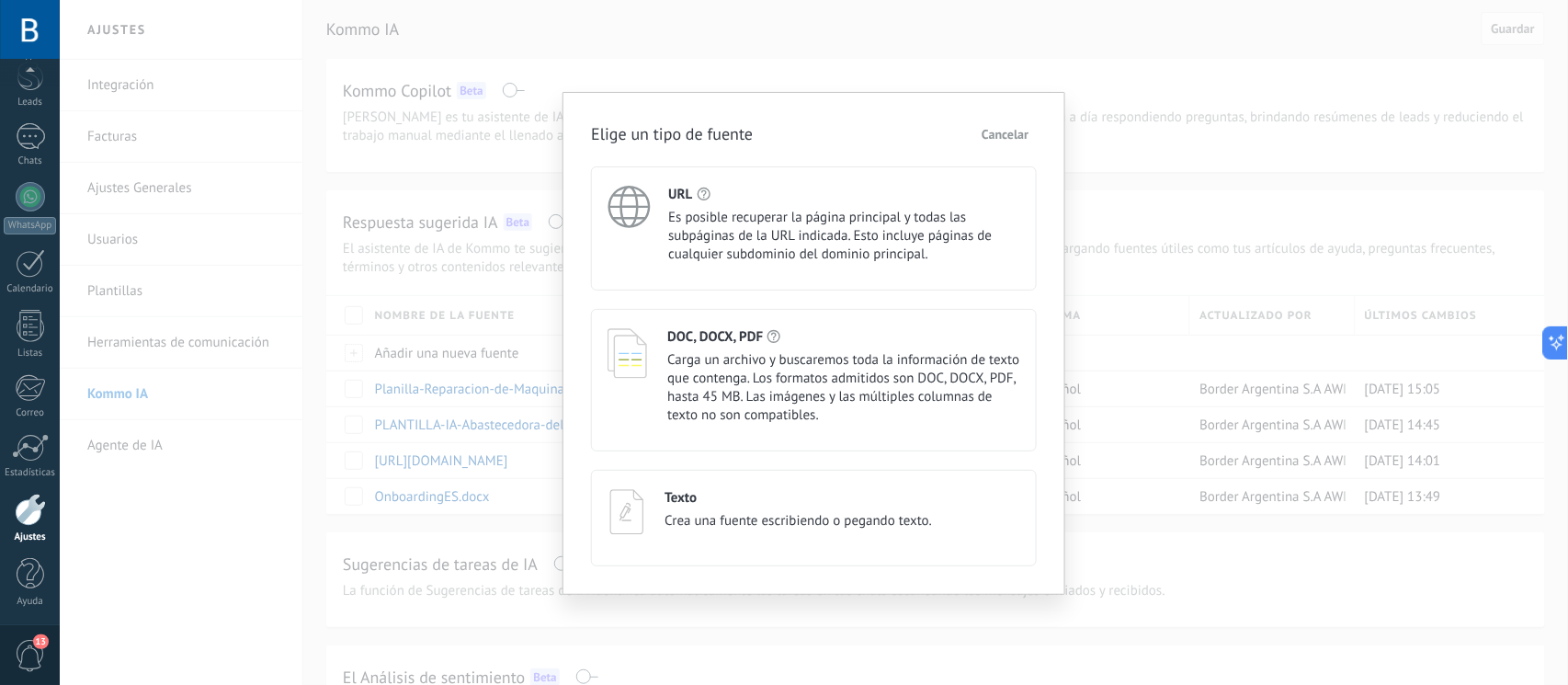 click on "Carga un archivo y buscaremos toda la información de texto que contenga. Los formatos admitidos son DOC, DOCX, PDF, hasta 45 MB. Las imágenes y las múltiples columnas de texto no son compatibles." at bounding box center [844, 388] 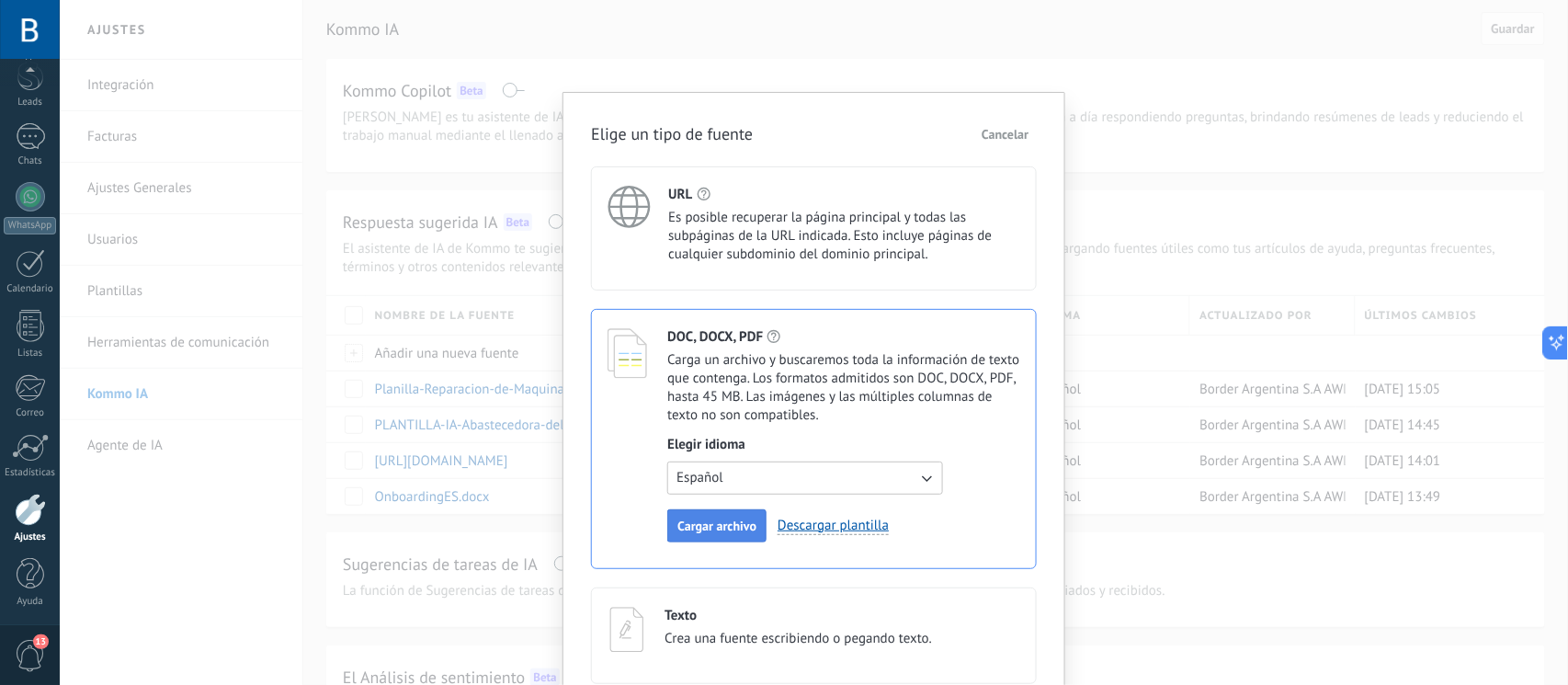 click on "Cargar archivo" at bounding box center (717, 526) 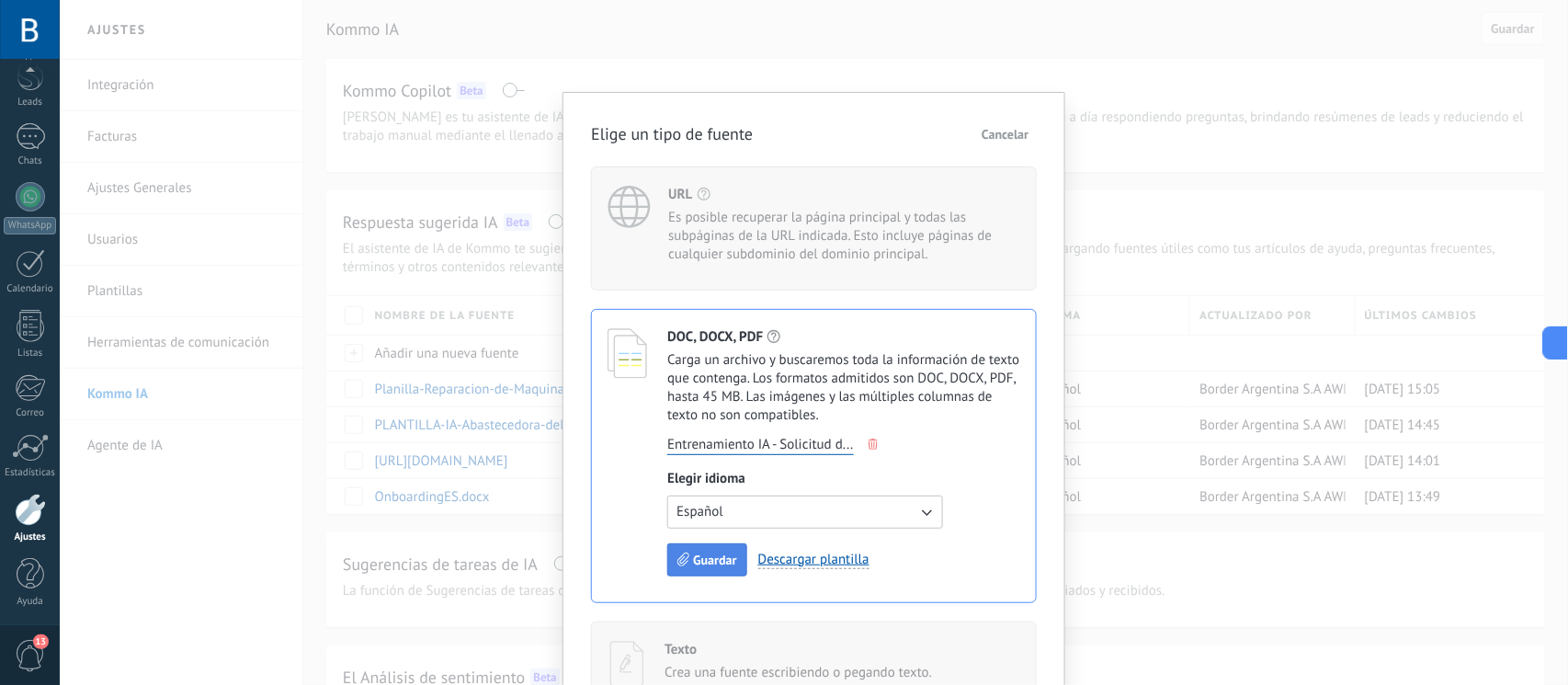click on "Guardar" at bounding box center (714, 560) 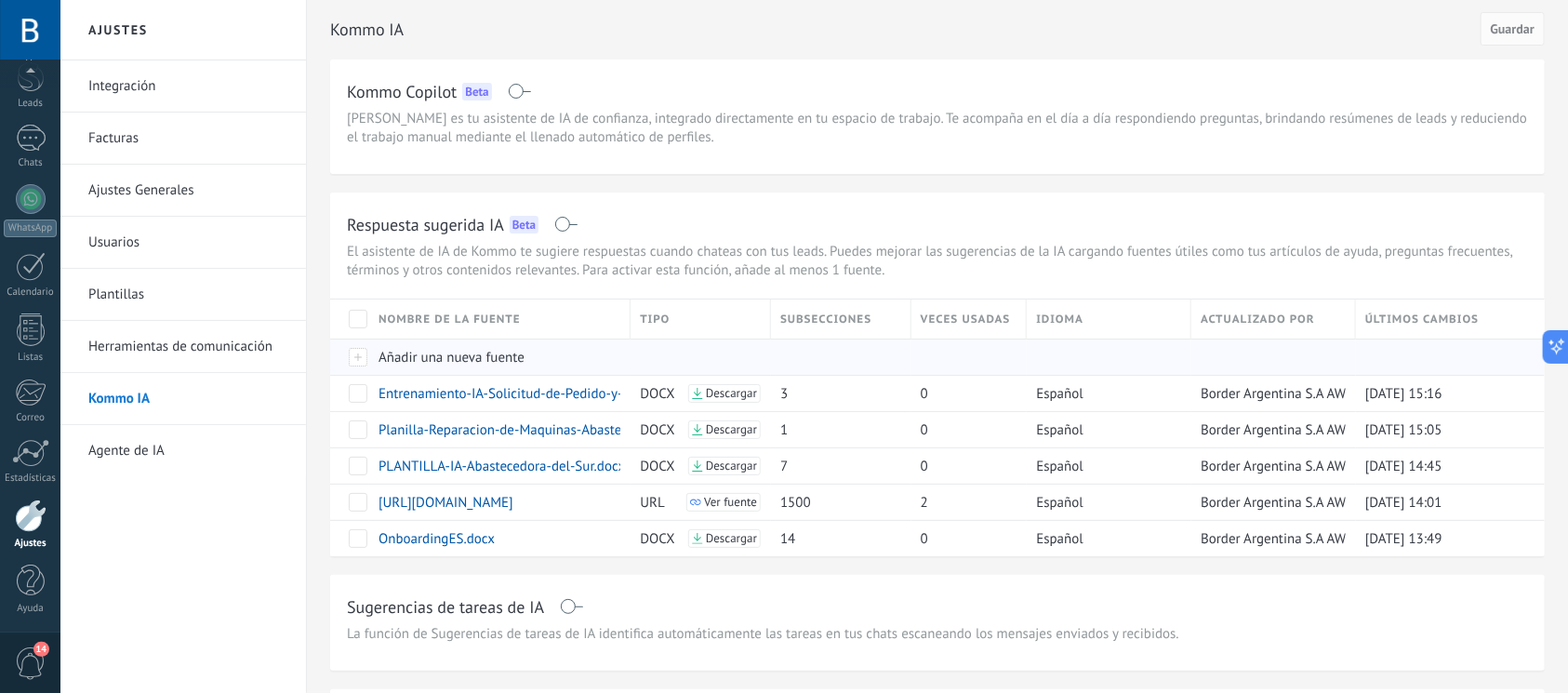 click at bounding box center (350, 356) 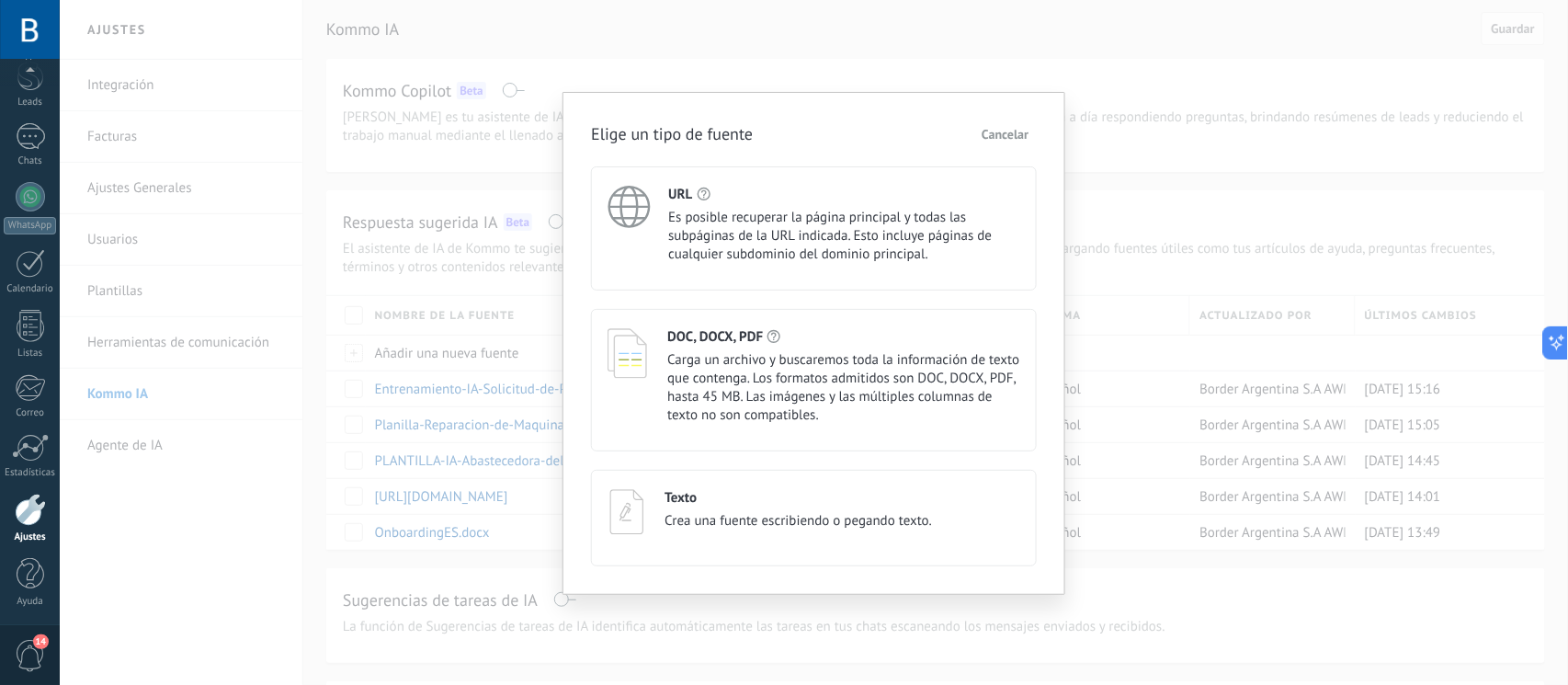 click on "Carga un archivo y buscaremos toda la información de texto que contenga. Los formatos admitidos son DOC, DOCX, PDF, hasta 45 MB. Las imágenes y las múltiples columnas de texto no son compatibles." at bounding box center (844, 388) 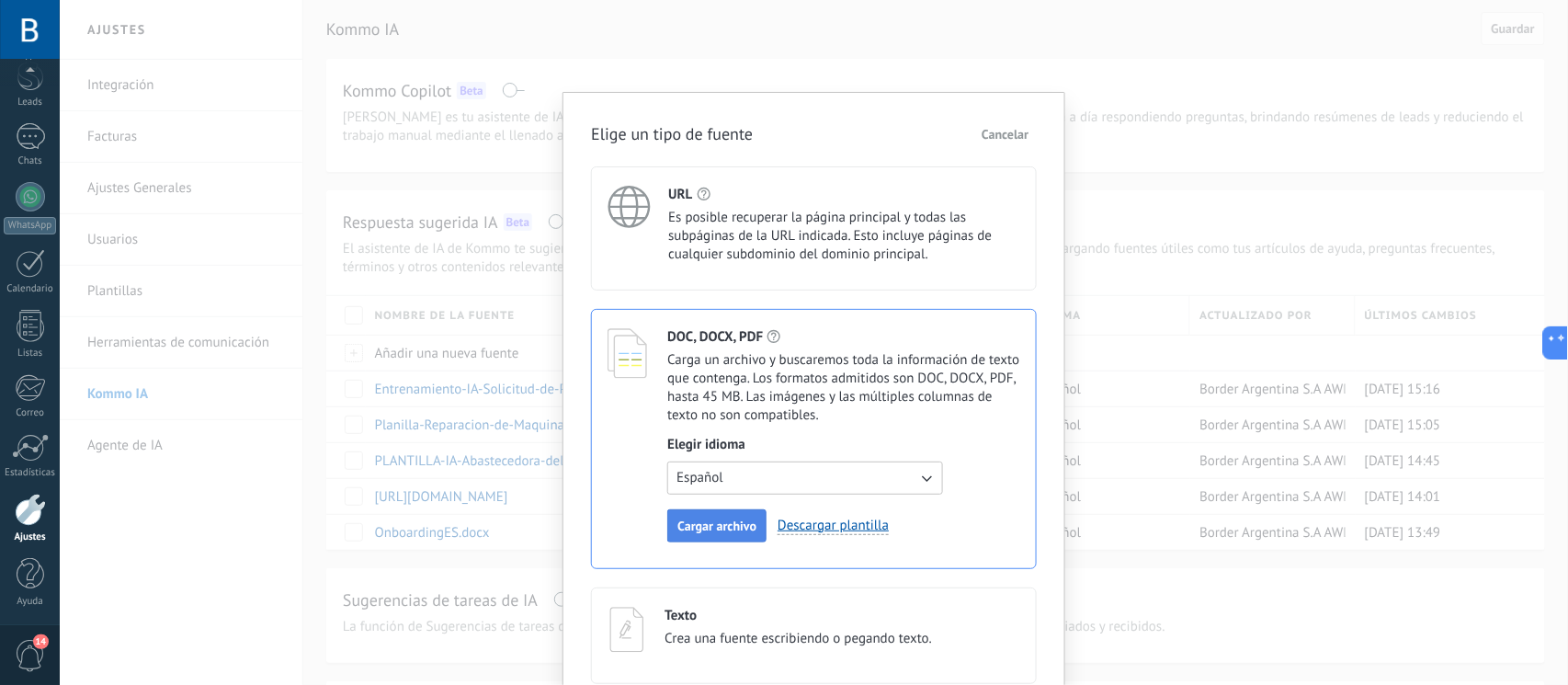 click on "Cargar archivo" at bounding box center (717, 526) 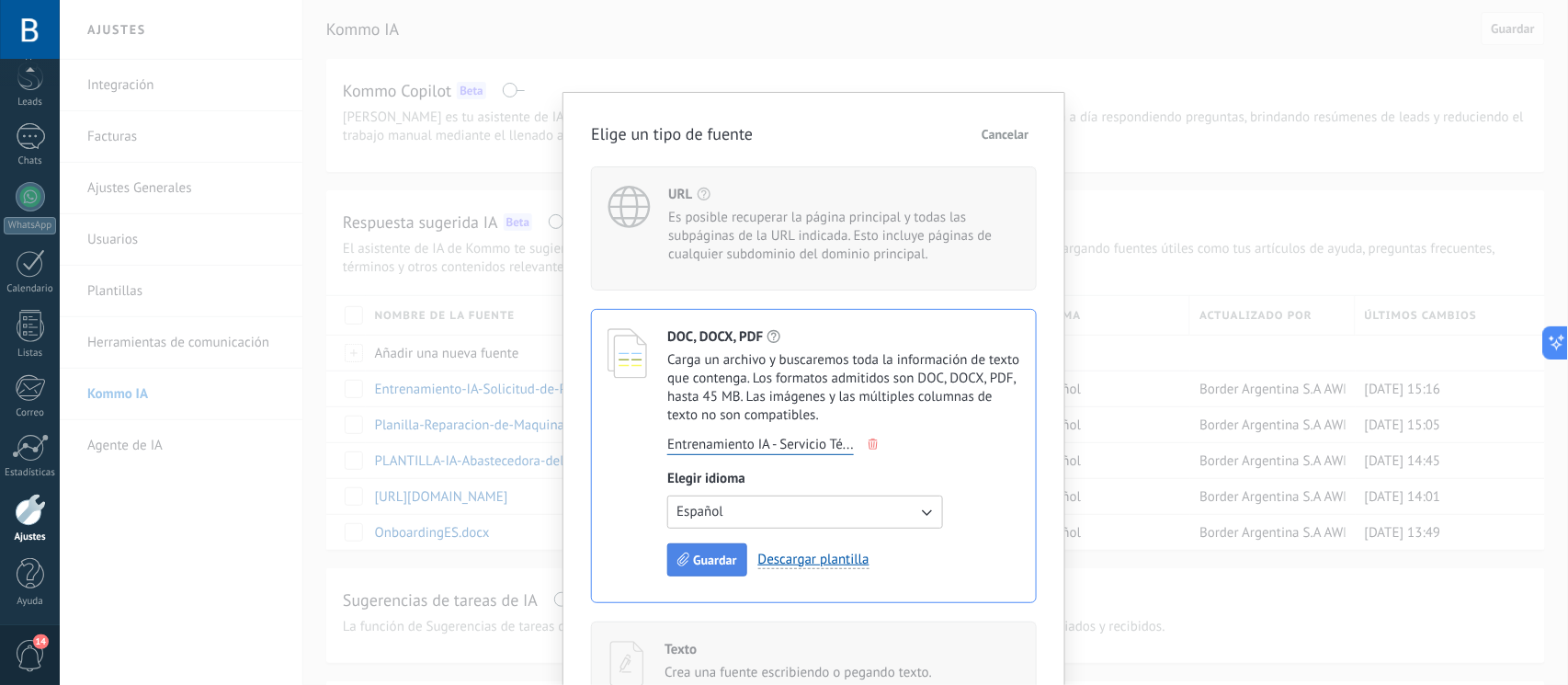 click on "Guardar" at bounding box center (714, 560) 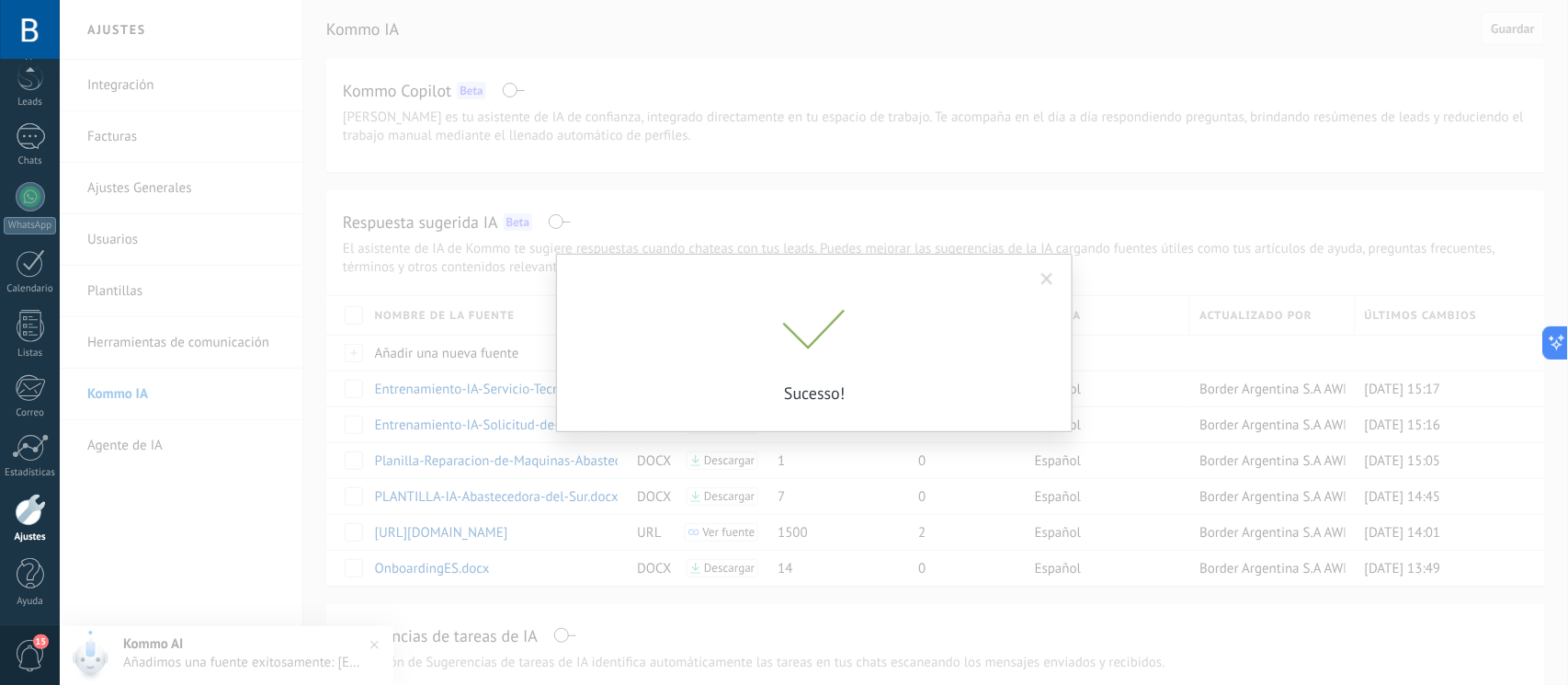 click at bounding box center [1047, 280] 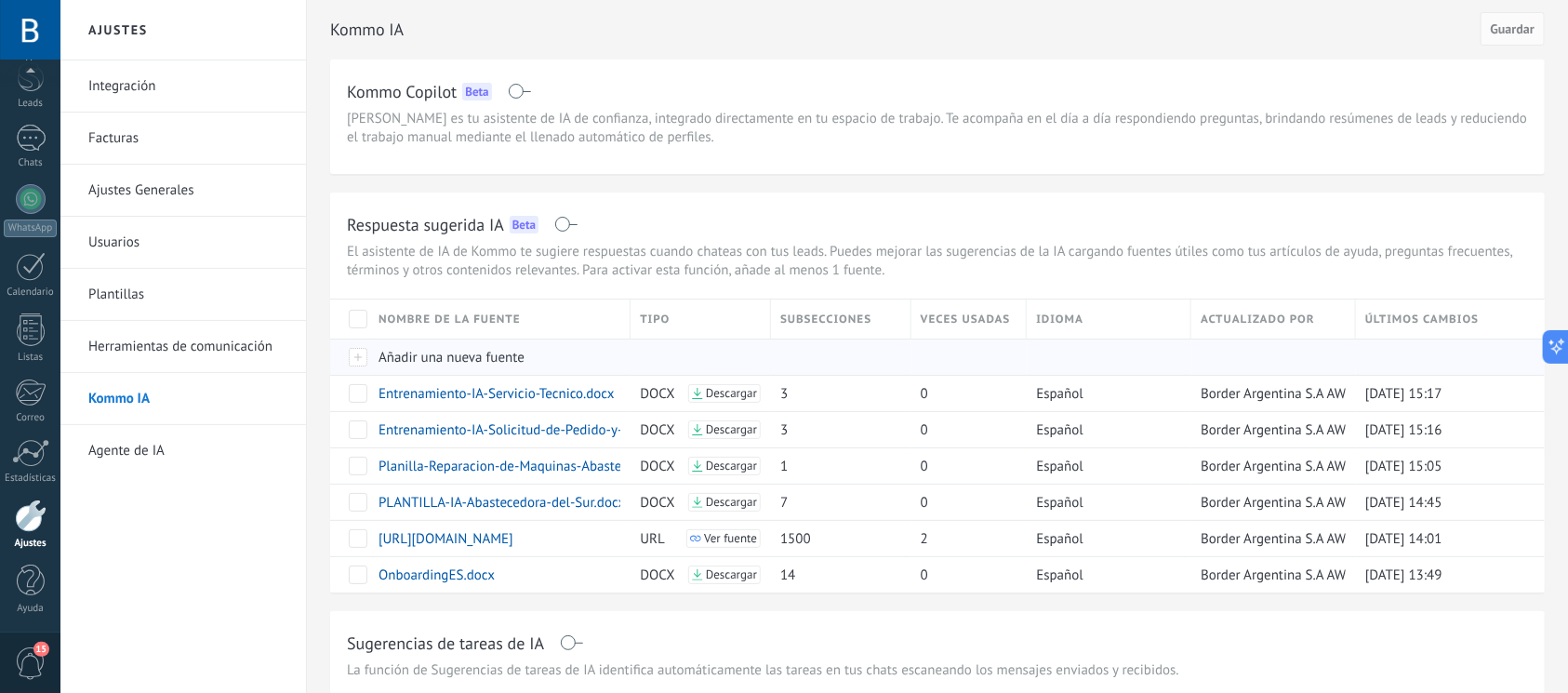 click at bounding box center [350, 356] 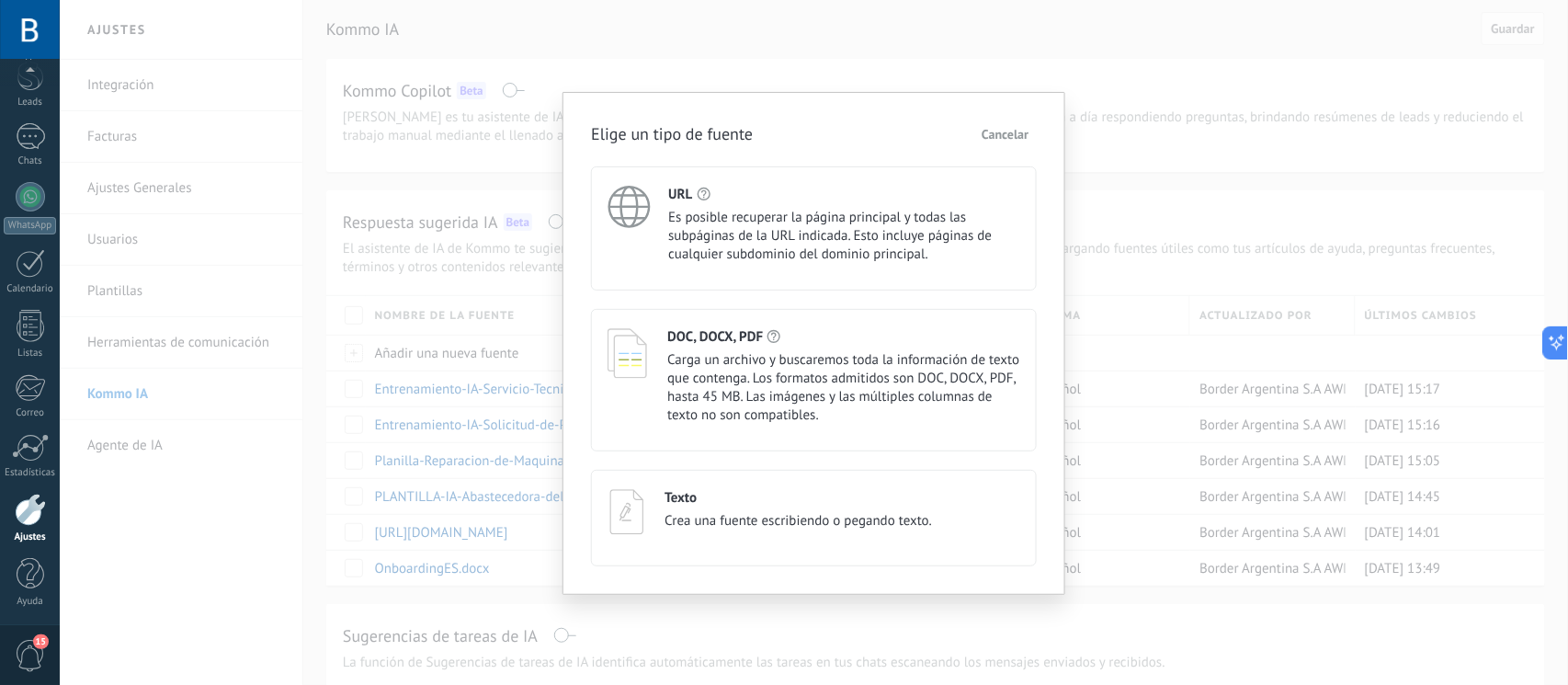 click on "DOC, DOCX, PDF Carga un archivo y buscaremos toda la información de texto que contenga. Los formatos admitidos son DOC, DOCX, PDF, hasta 45 MB. Las imágenes y las múltiples columnas de texto no son compatibles. Elegir idioma Español Cargar archivo Descargar plantilla" at bounding box center (844, 376) 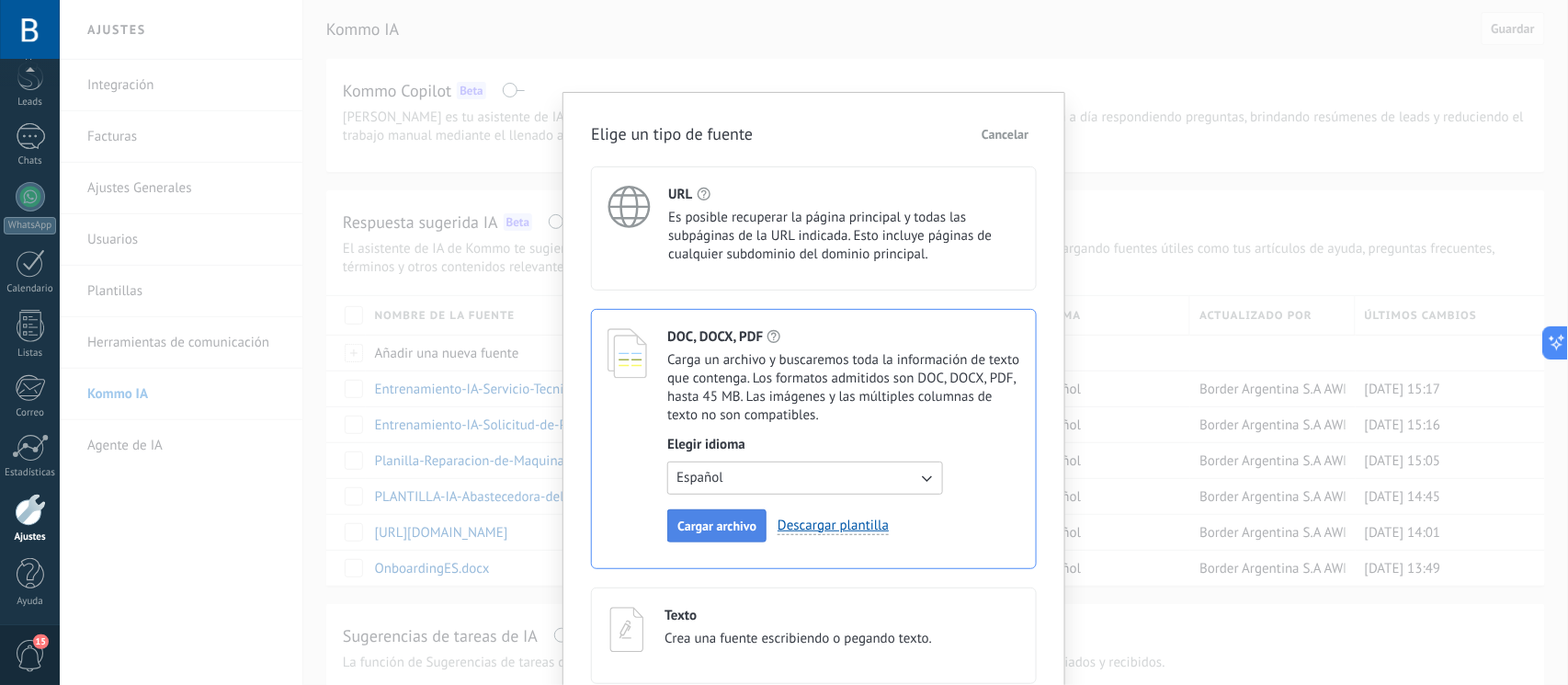 click on "Cargar archivo" at bounding box center (717, 526) 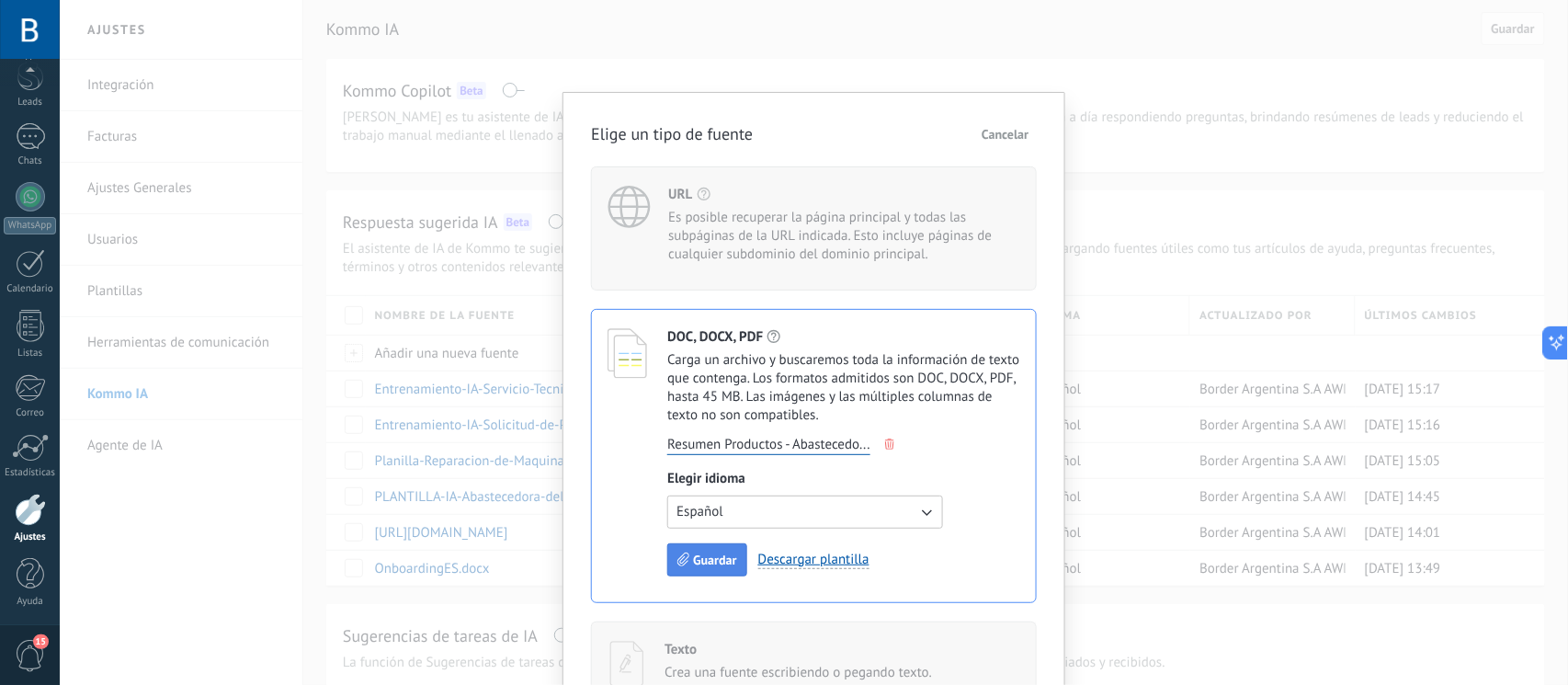 click on "Guardar" at bounding box center [714, 560] 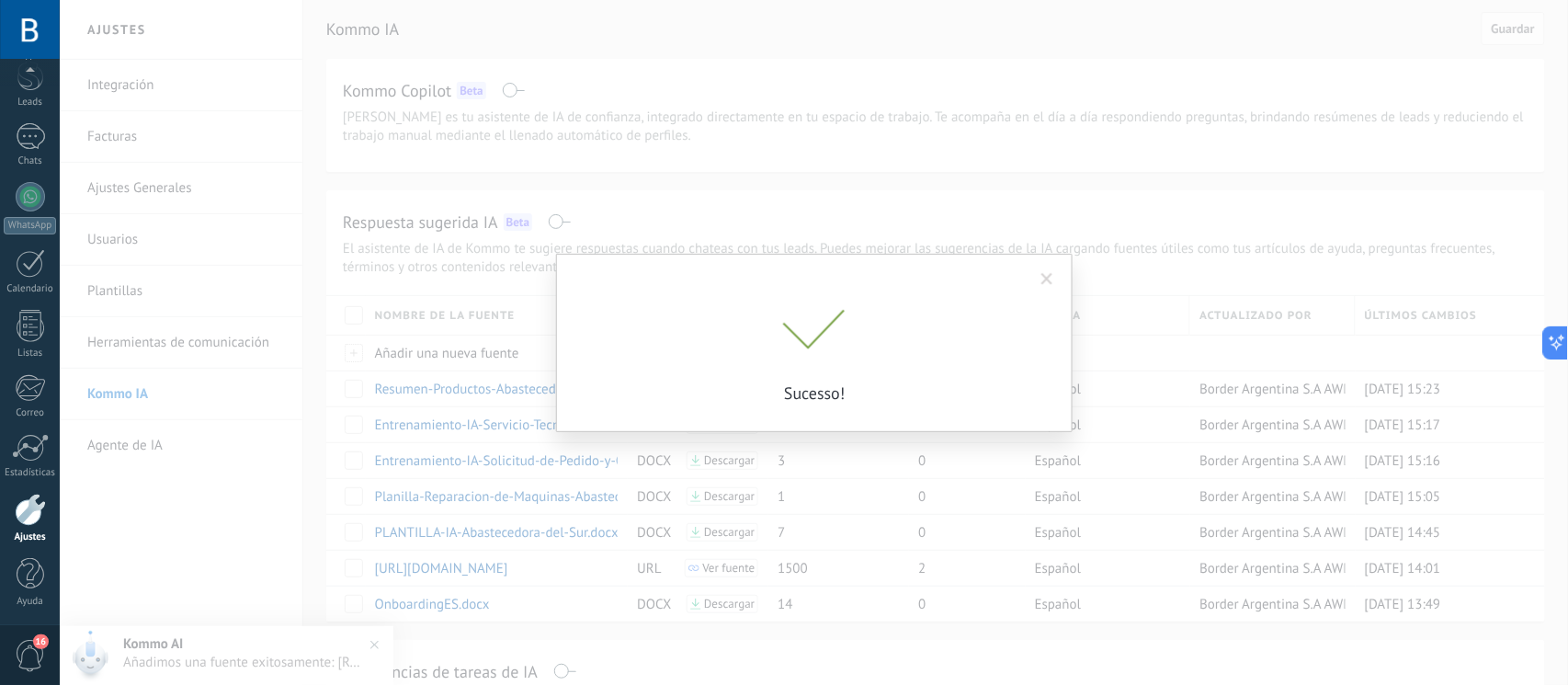 click at bounding box center (1047, 280) 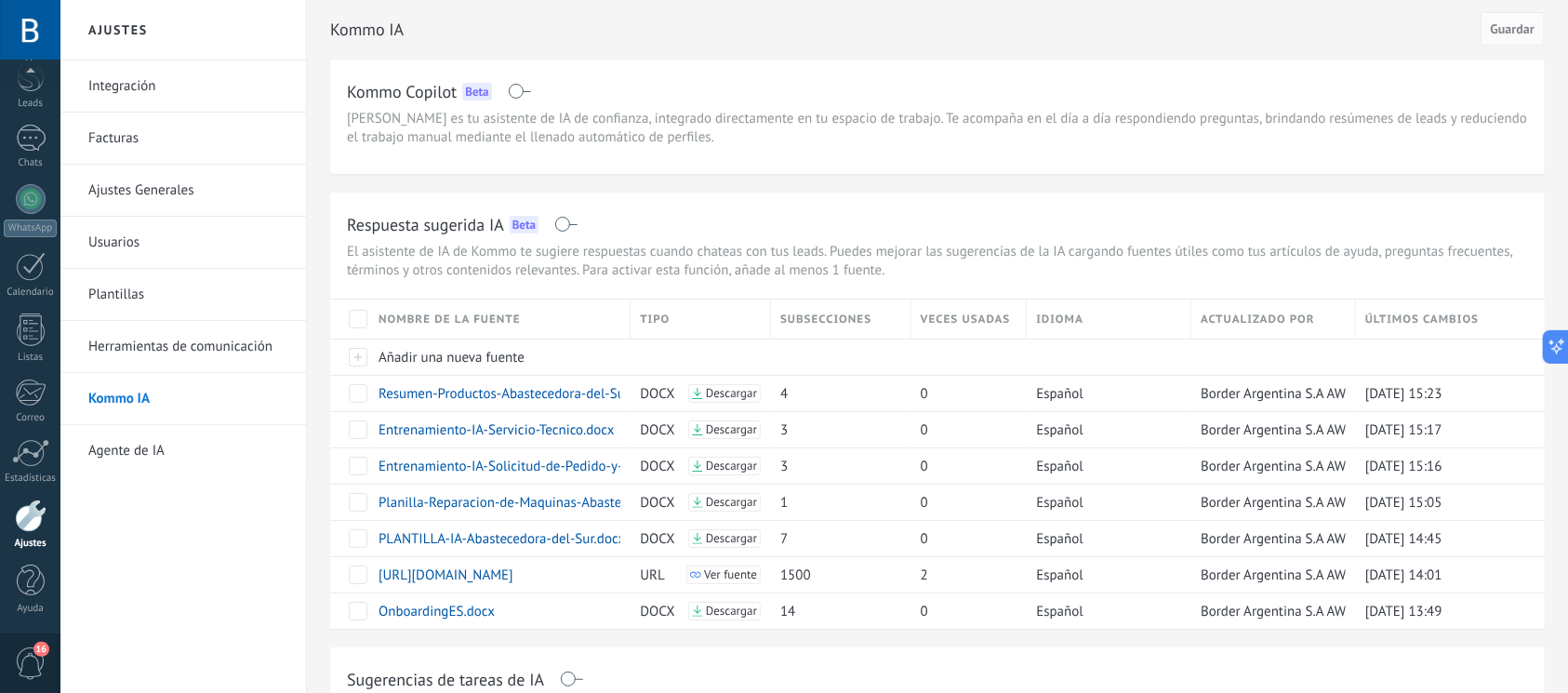 click on "Agente de IA" at bounding box center (188, 451) 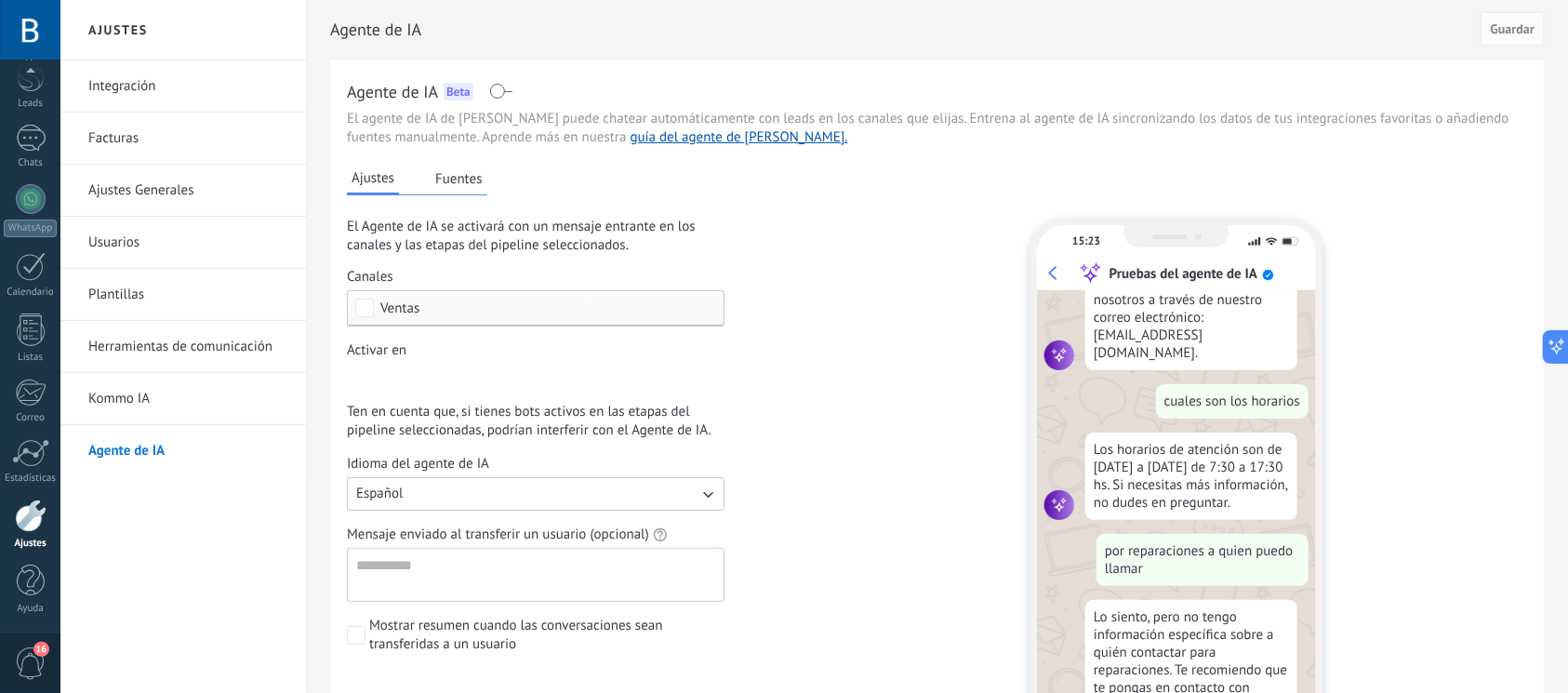scroll, scrollTop: 1037, scrollLeft: 0, axis: vertical 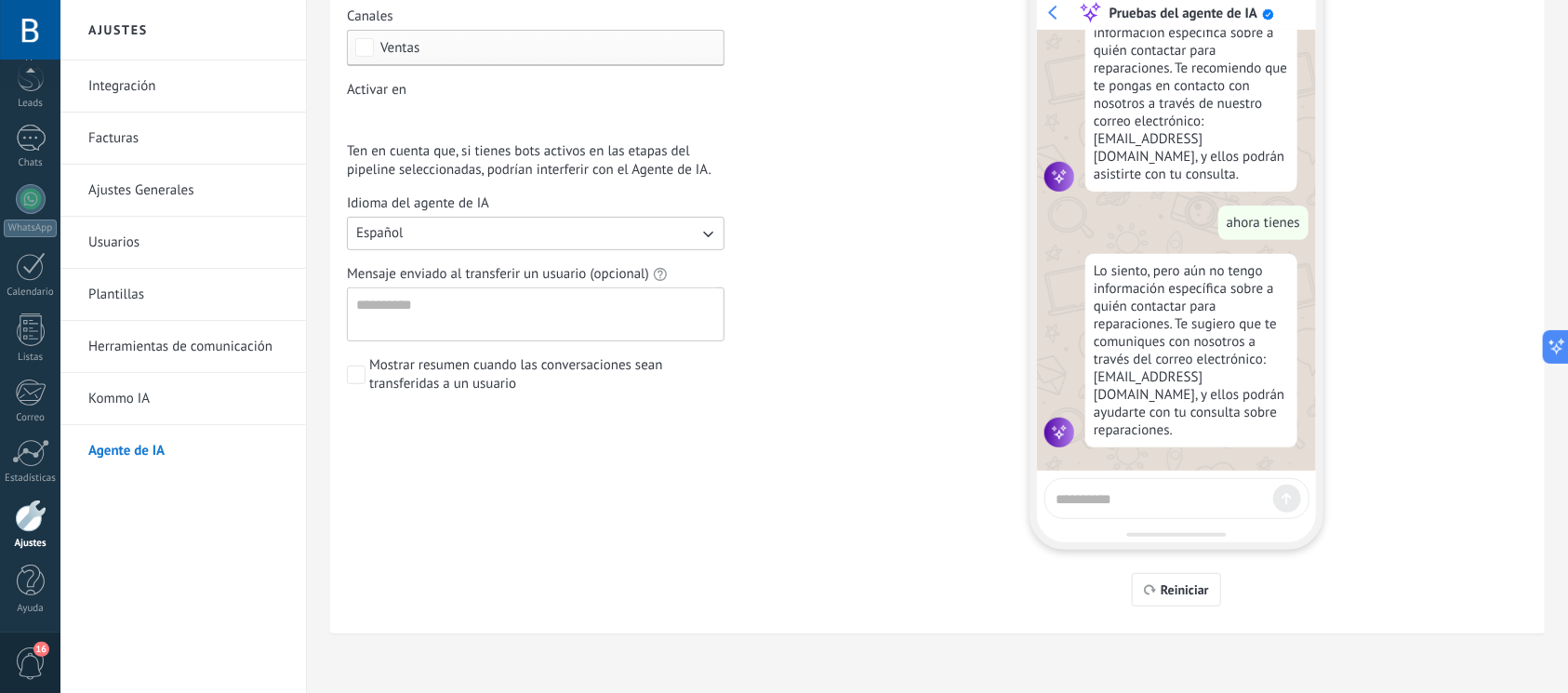 click at bounding box center [1176, 499] 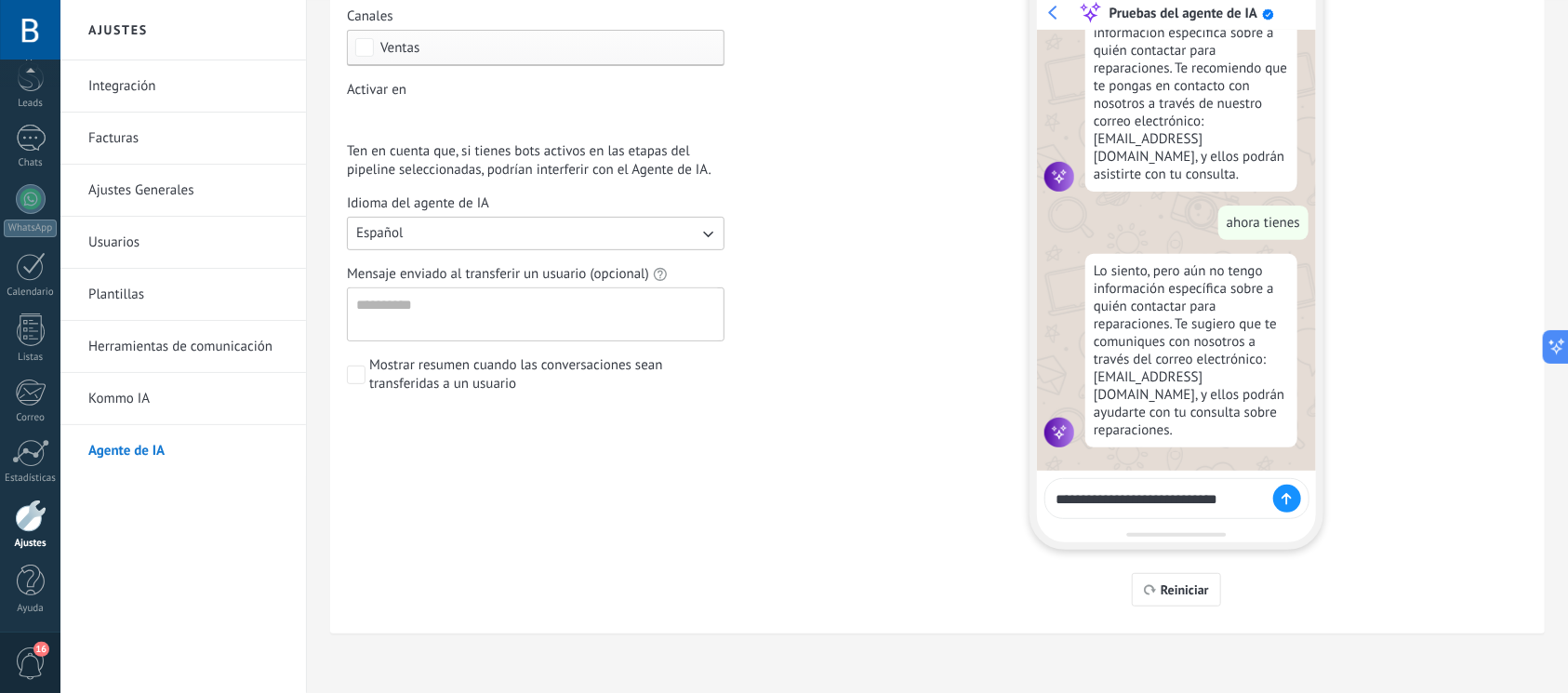 type on "**********" 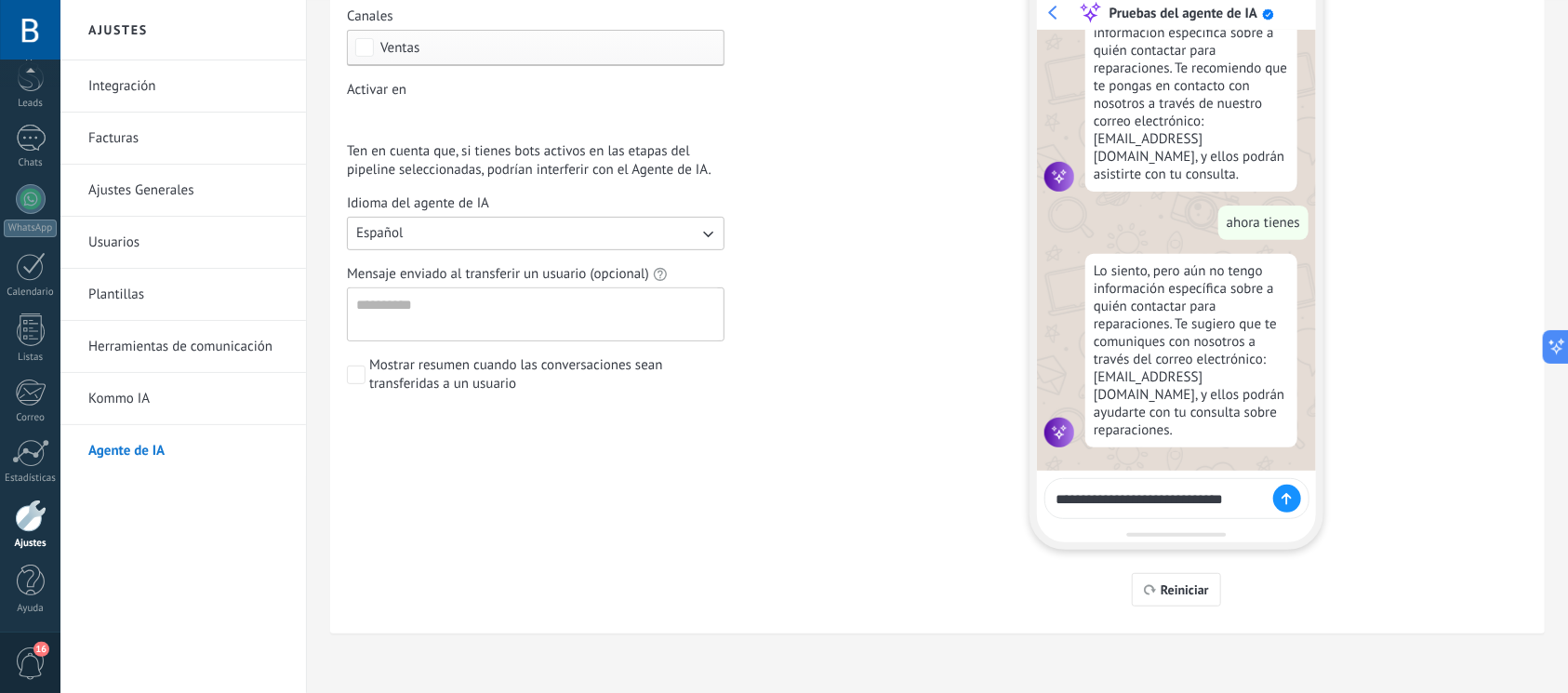 type 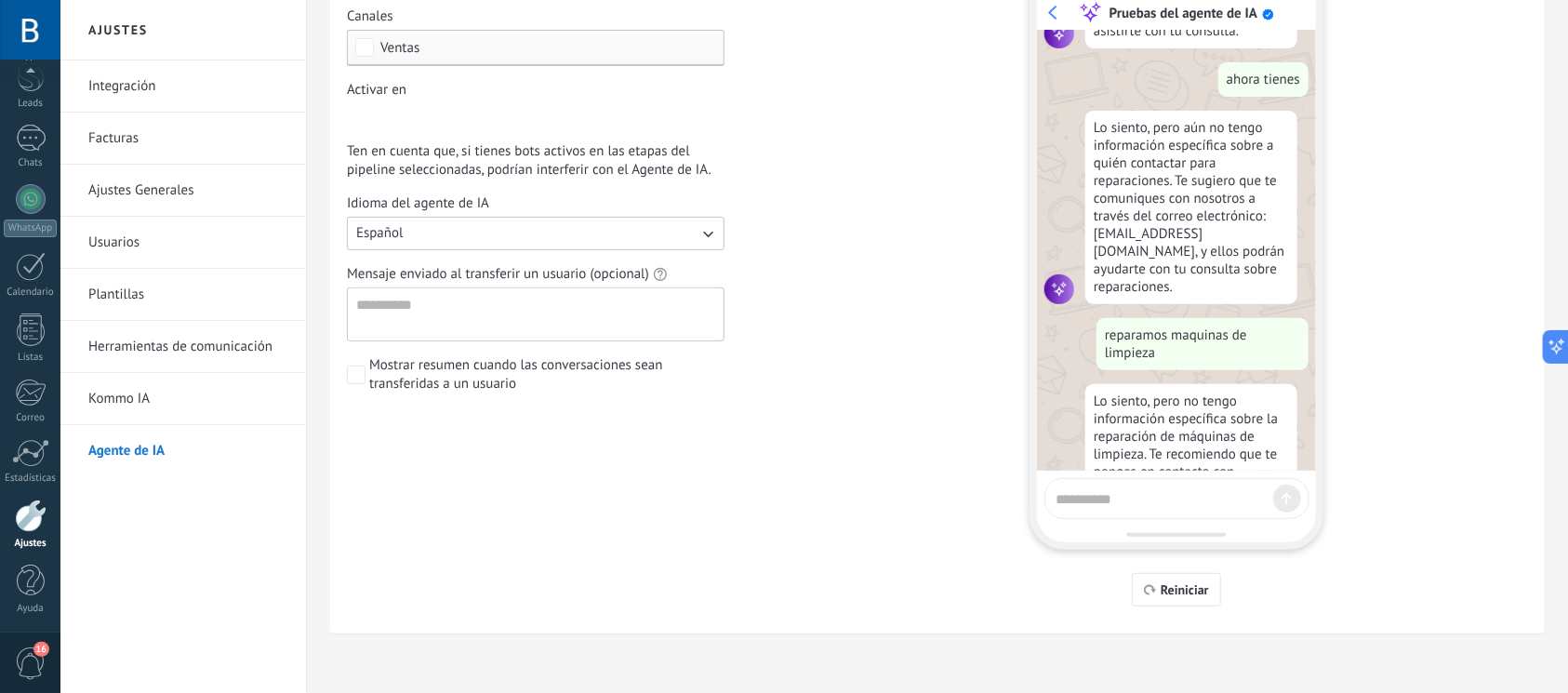 scroll, scrollTop: 1331, scrollLeft: 0, axis: vertical 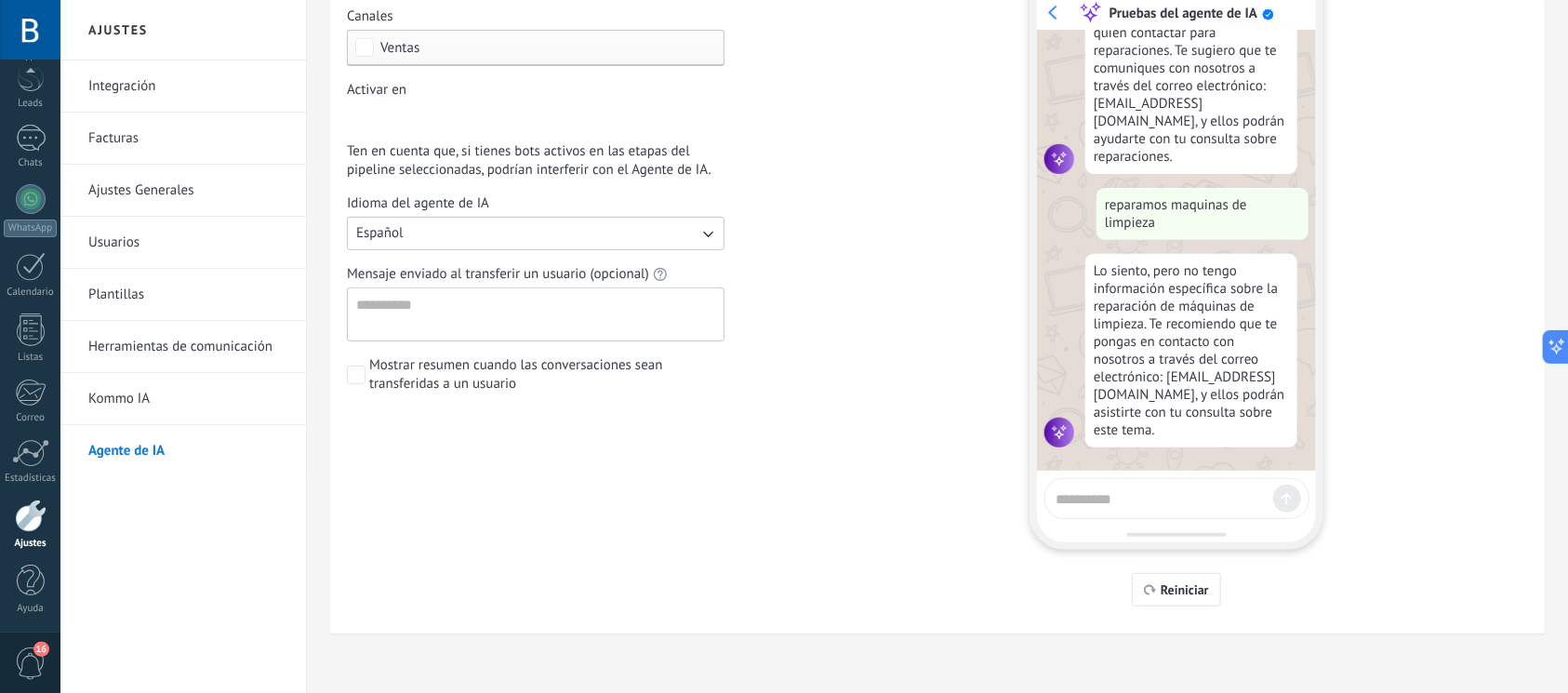 click at bounding box center [1161, 496] 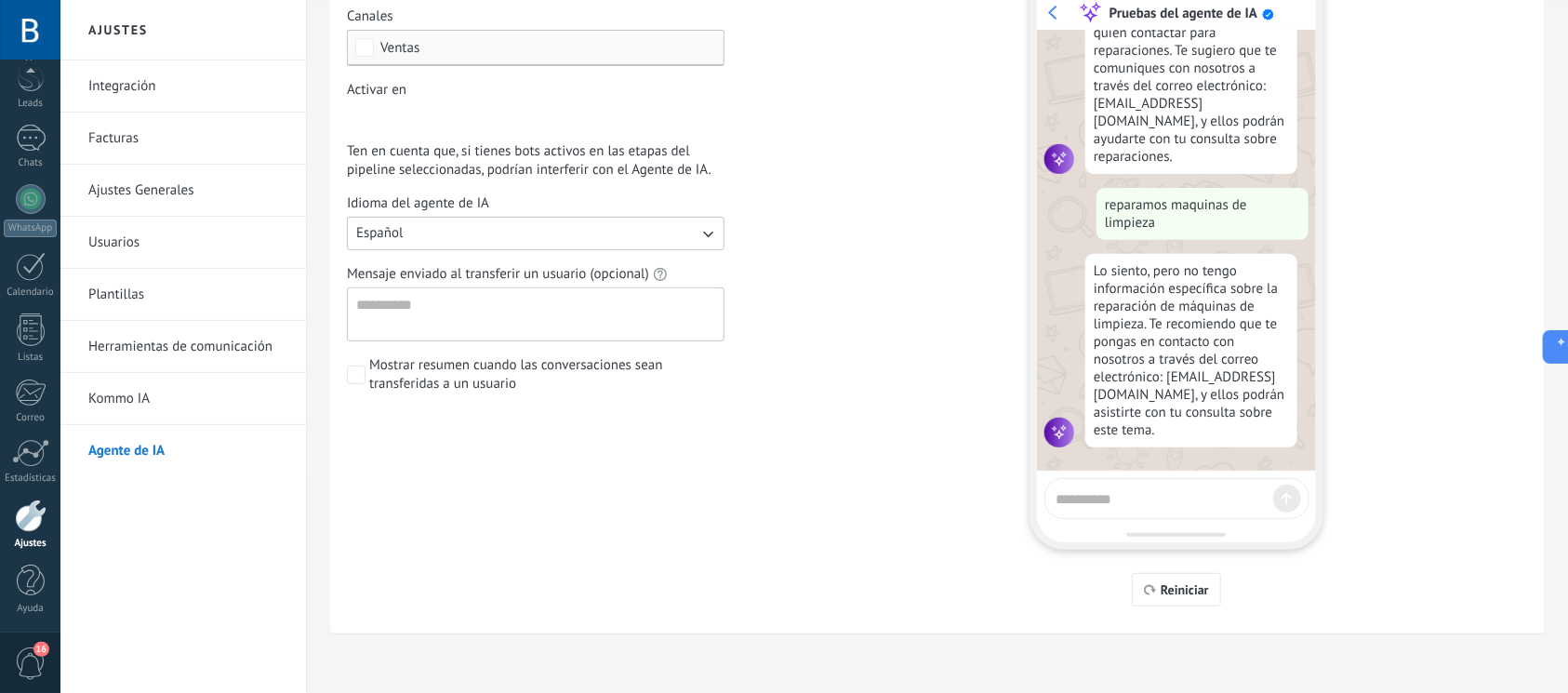 click on "Kommo IA" at bounding box center [188, 399] 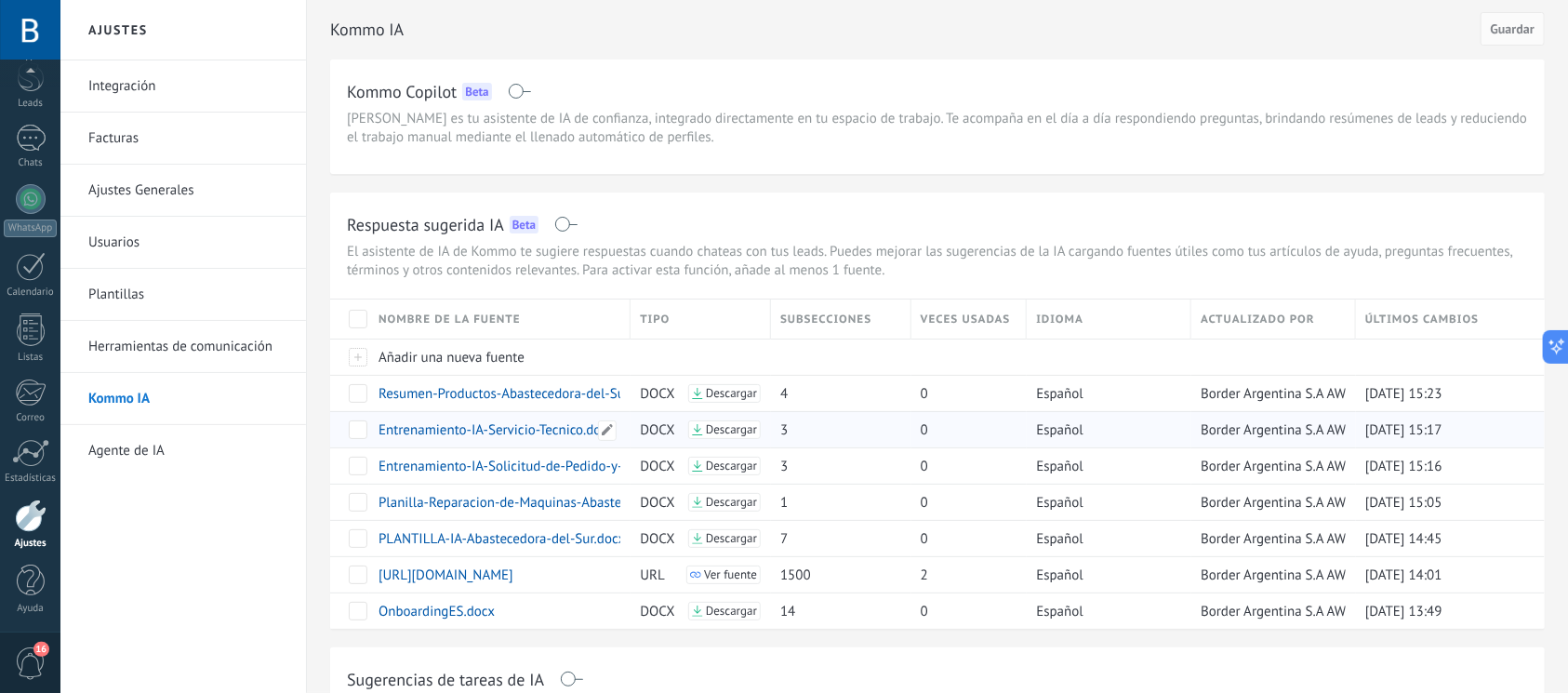click on "Entrenamiento-IA-Servicio-Tecnico.docx" at bounding box center (497, 430) 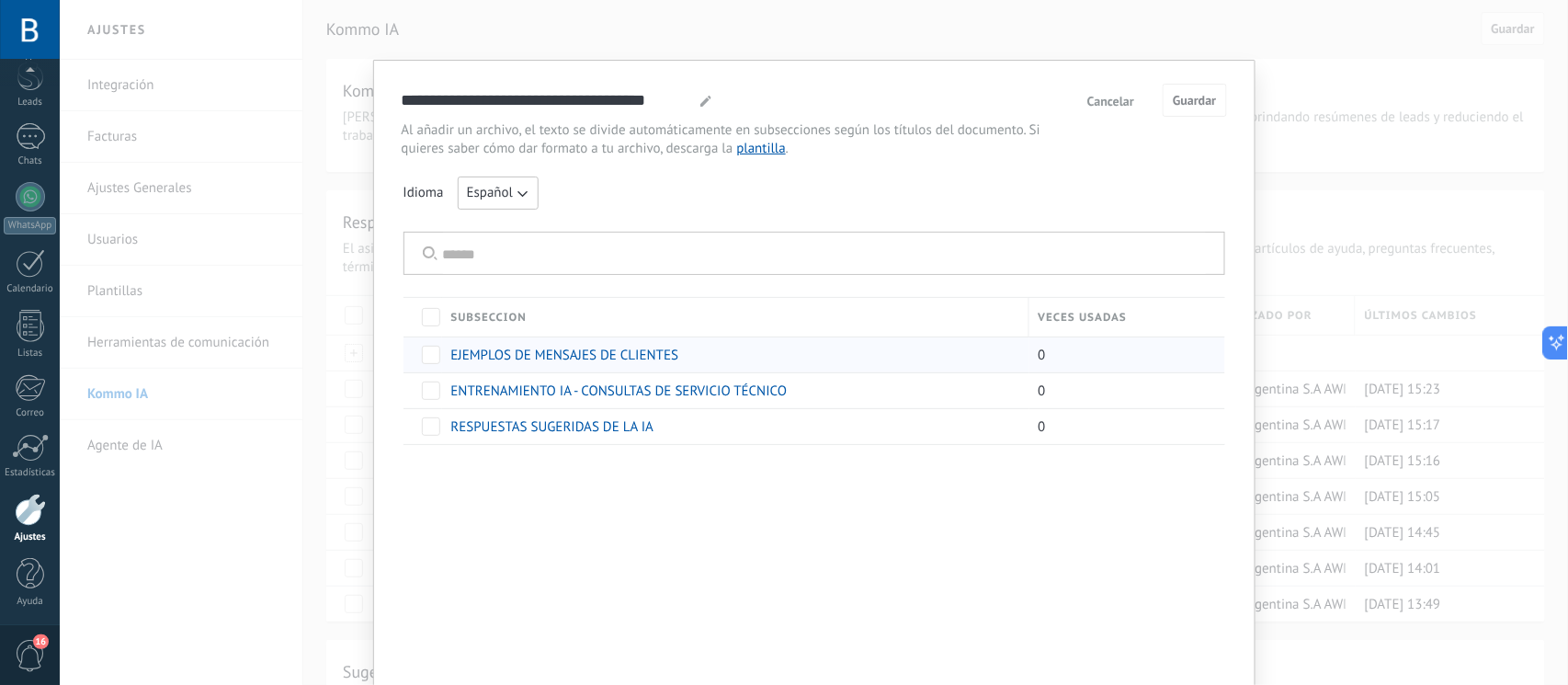 click at bounding box center [431, 355] 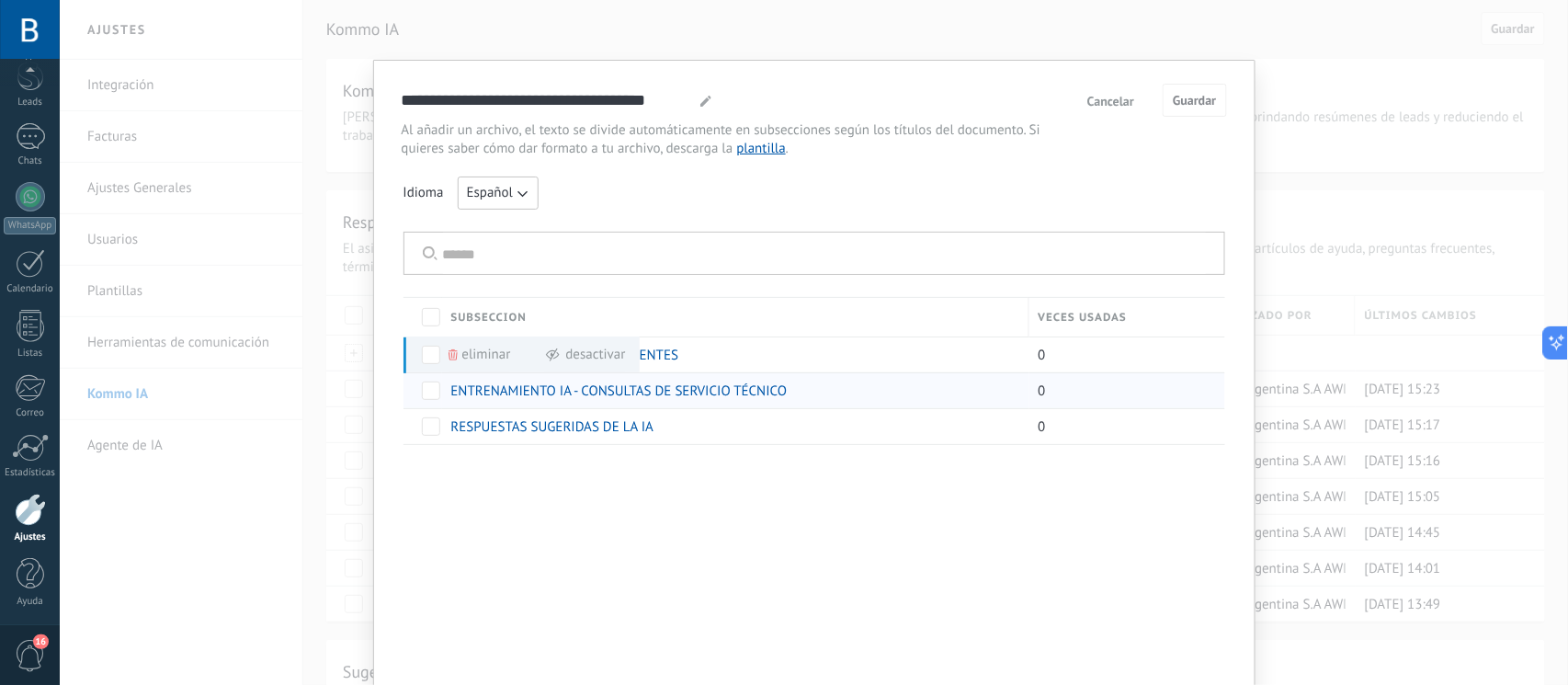 click at bounding box center [431, 391] 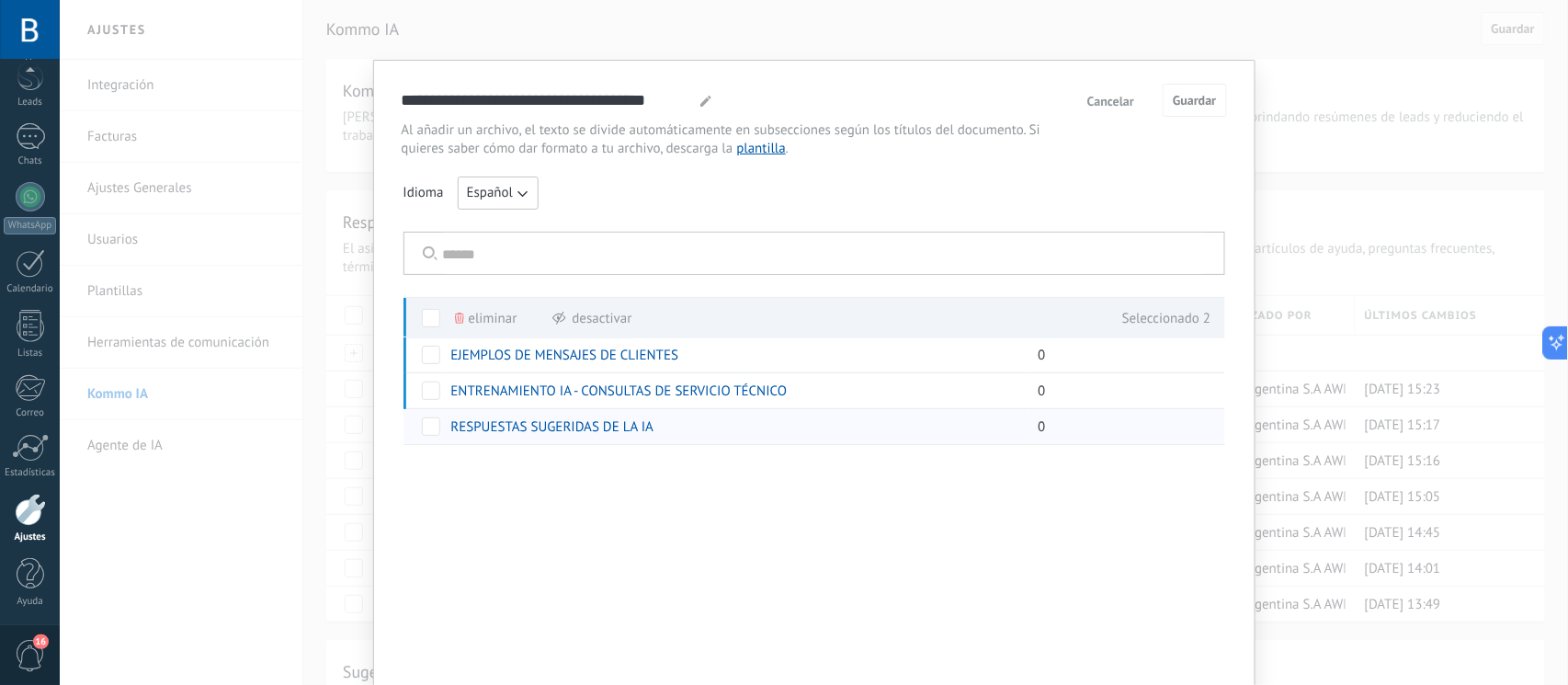 click at bounding box center (431, 427) 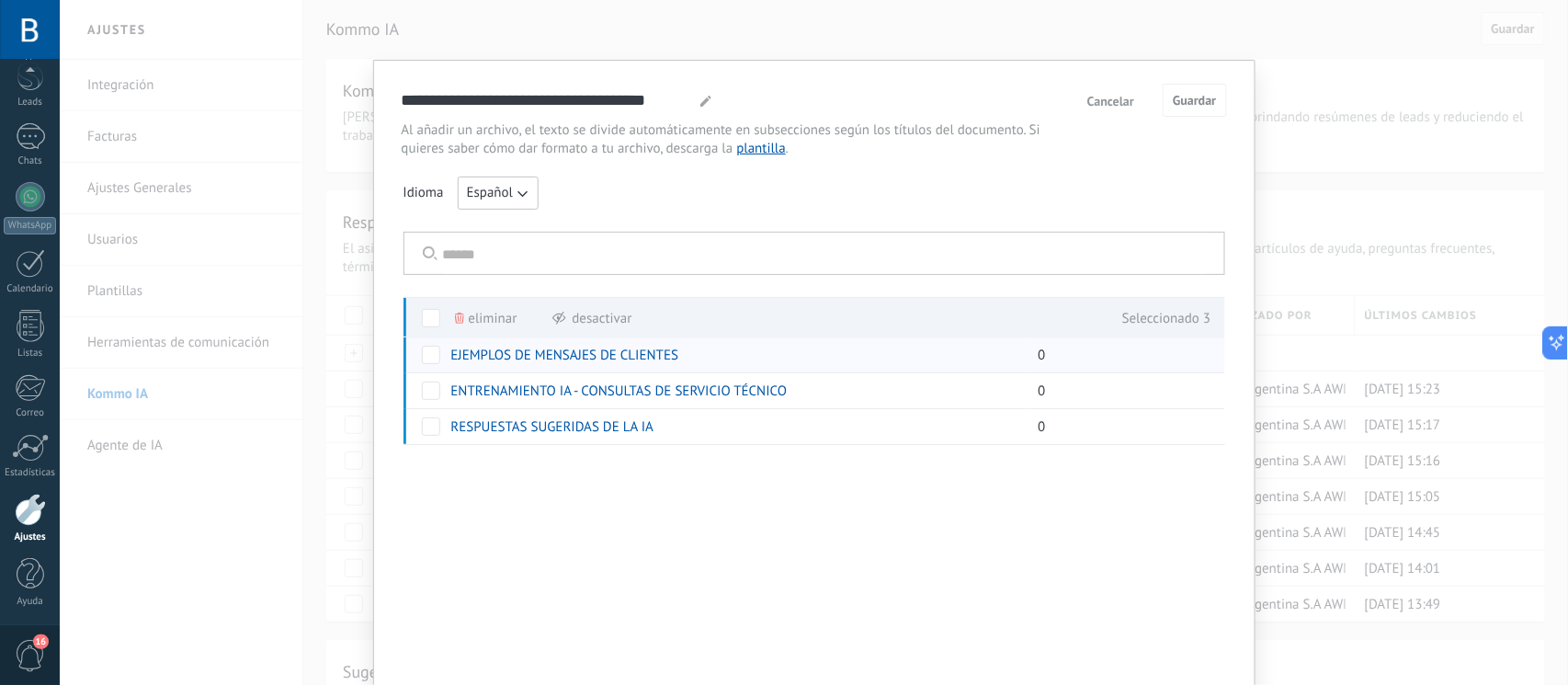 click on "EJEMPLOS DE MENSAJES DE CLIENTES" at bounding box center (565, 355) 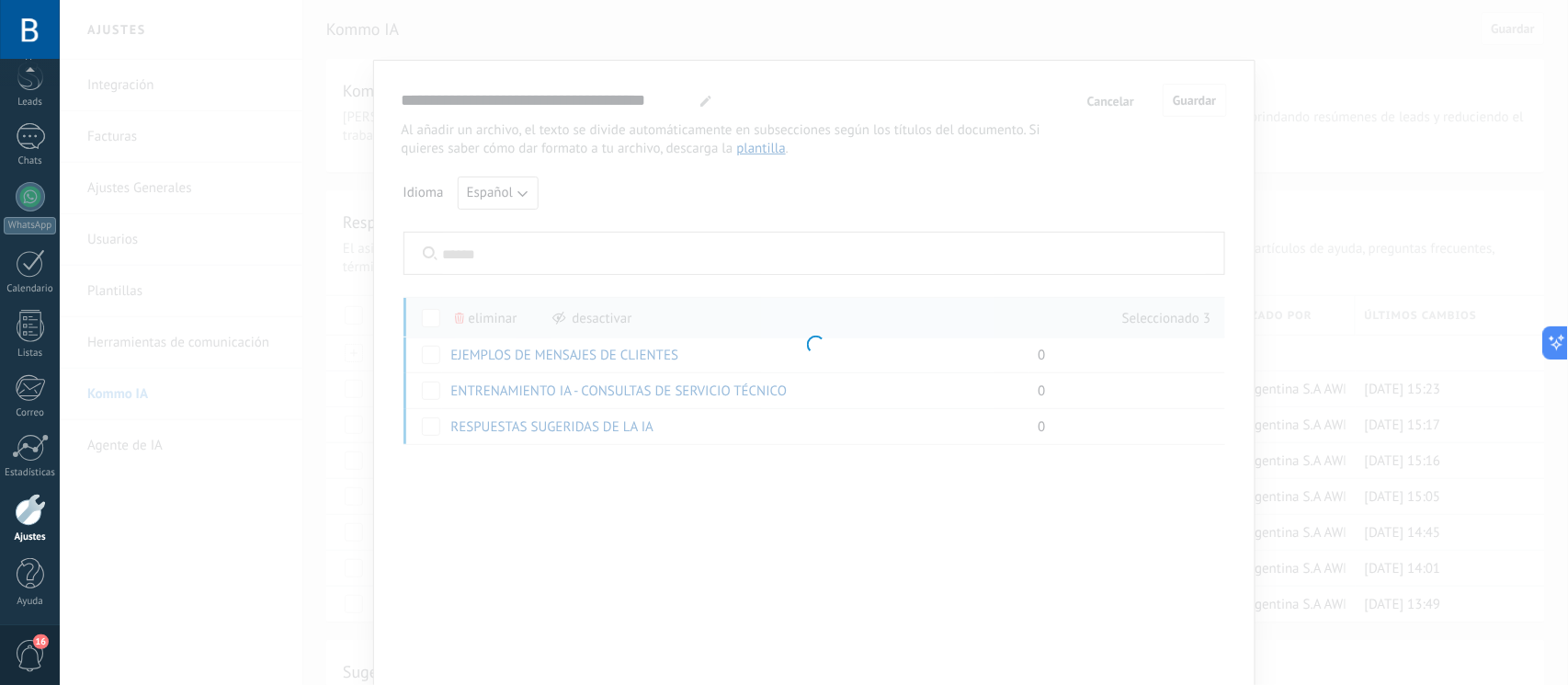 type on "**********" 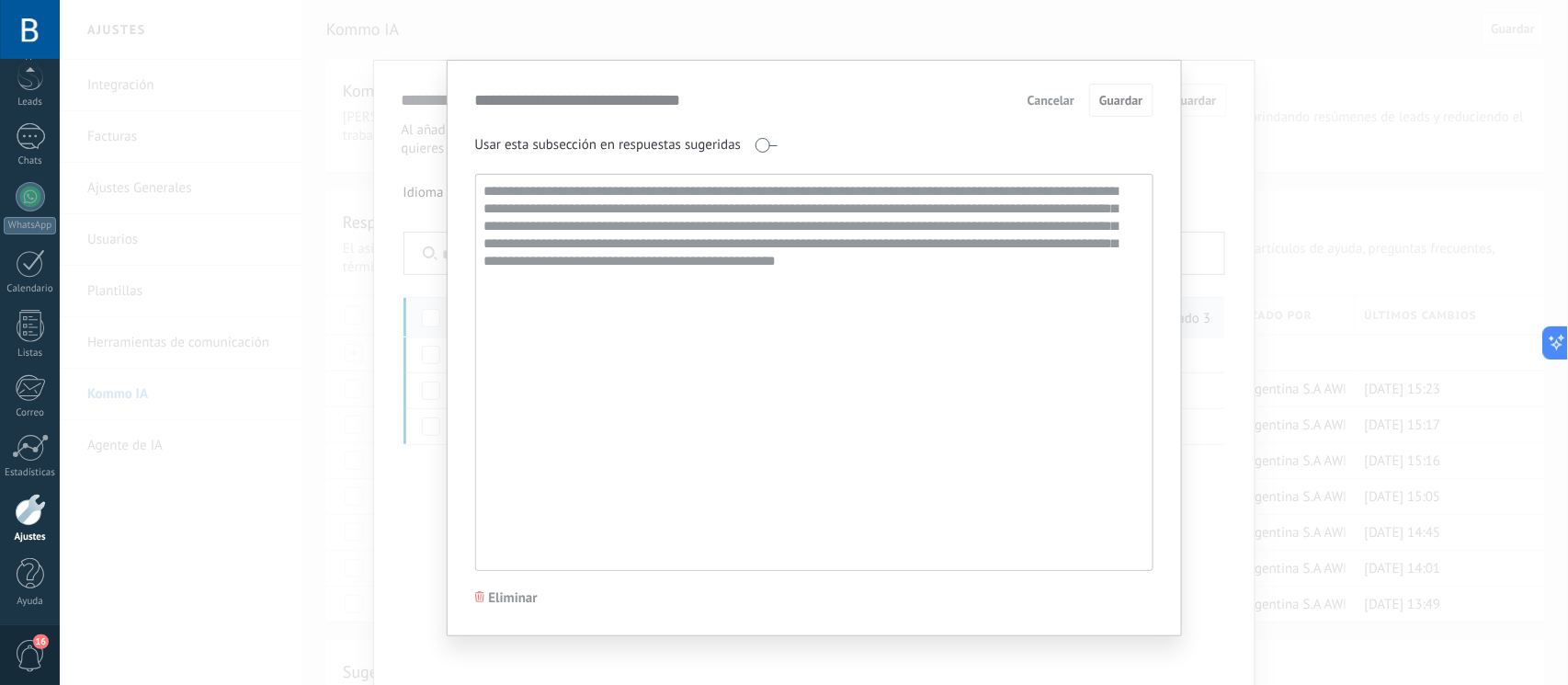 click on "**********" at bounding box center [813, 342] 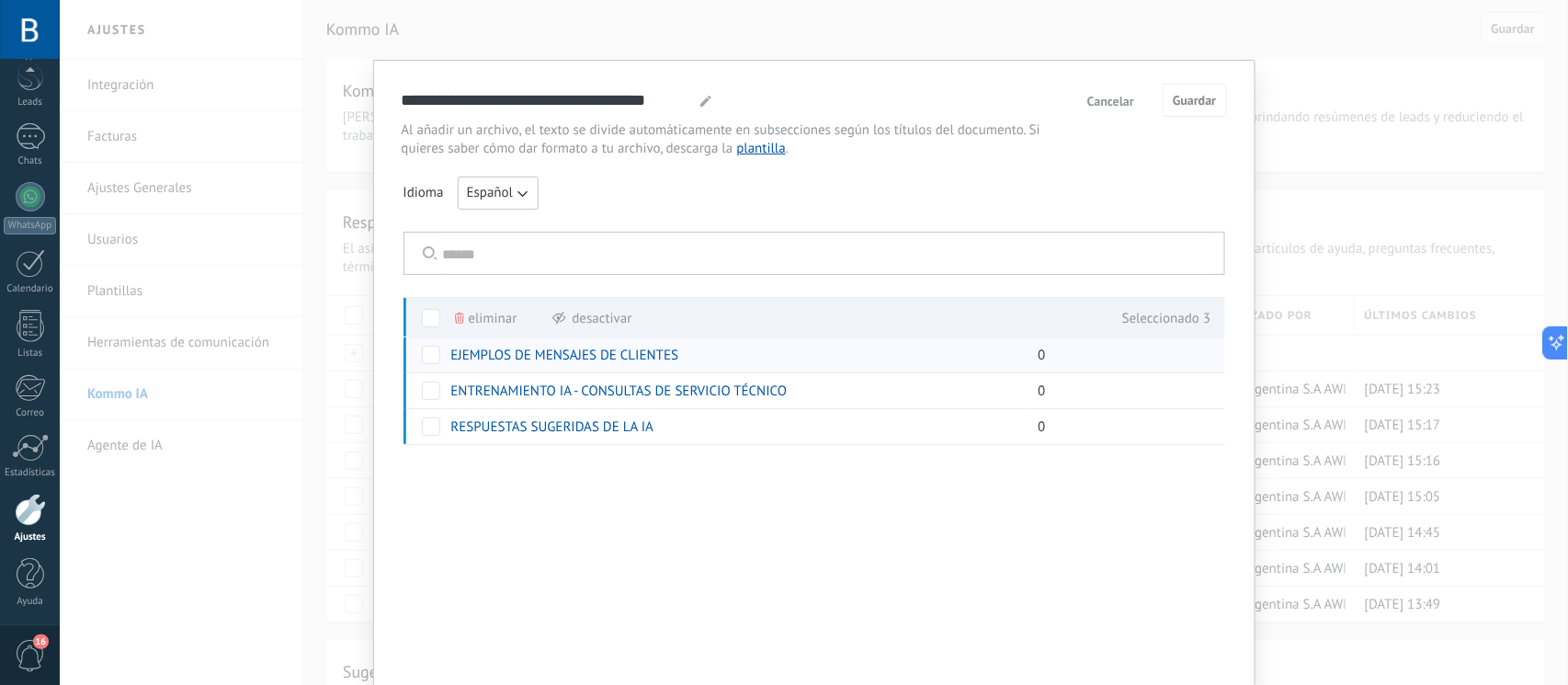 click at bounding box center [431, 355] 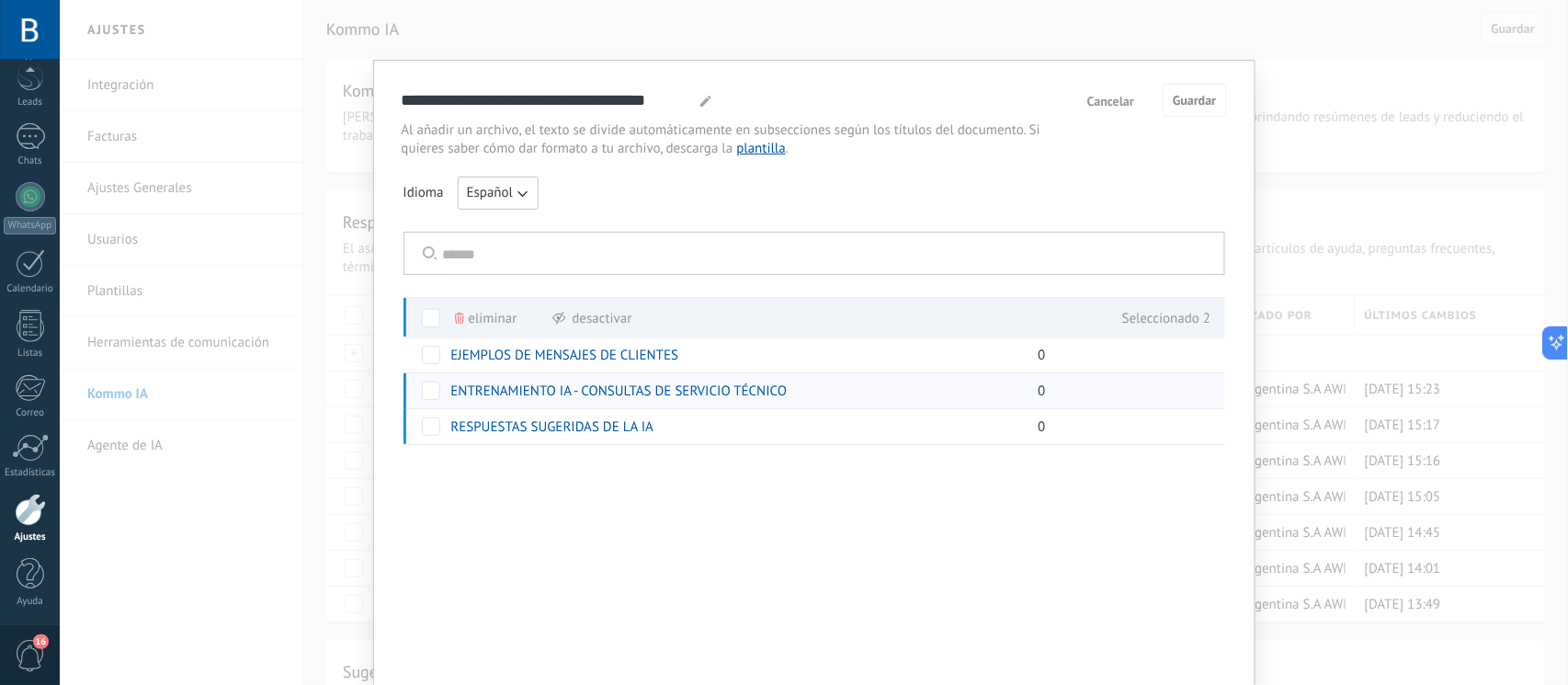 click at bounding box center (431, 391) 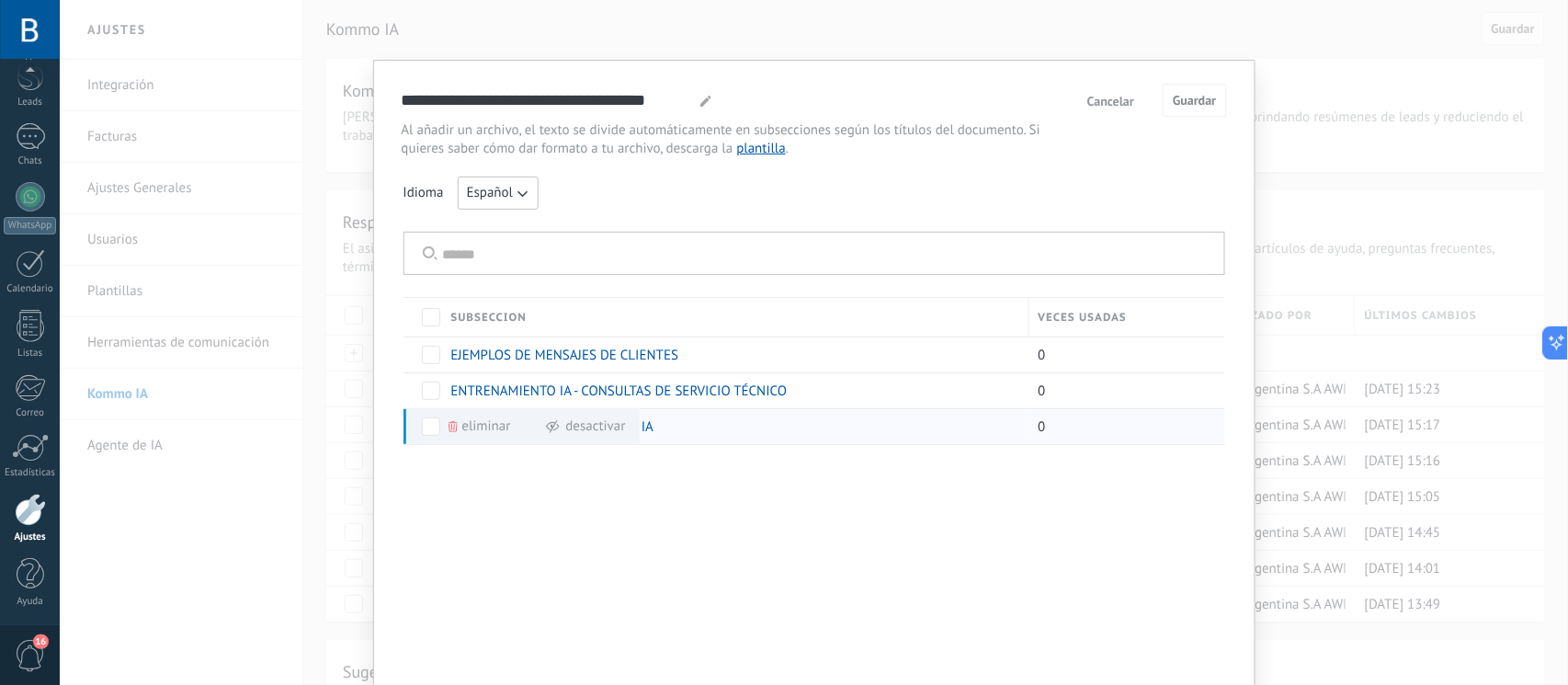 click at bounding box center (431, 427) 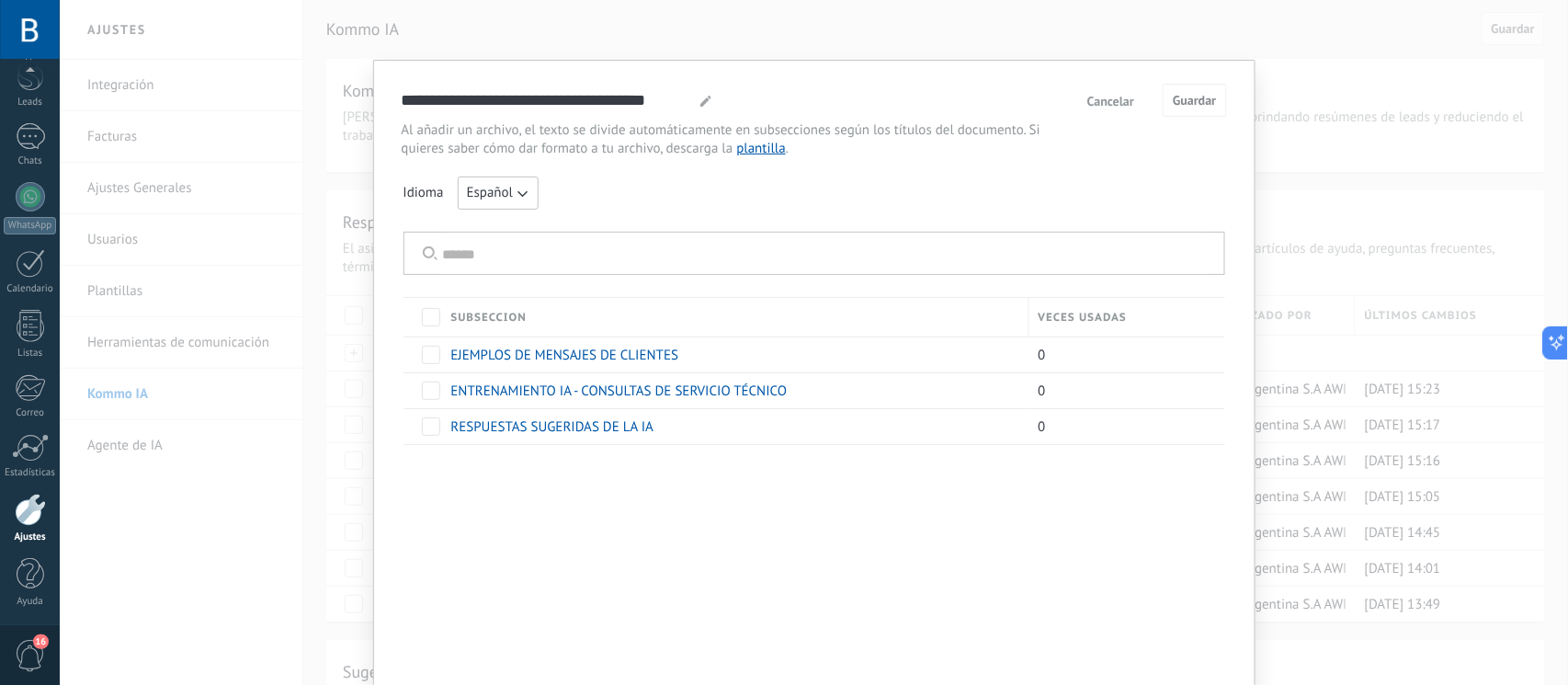 click on "Cancelar" at bounding box center [1110, 101] 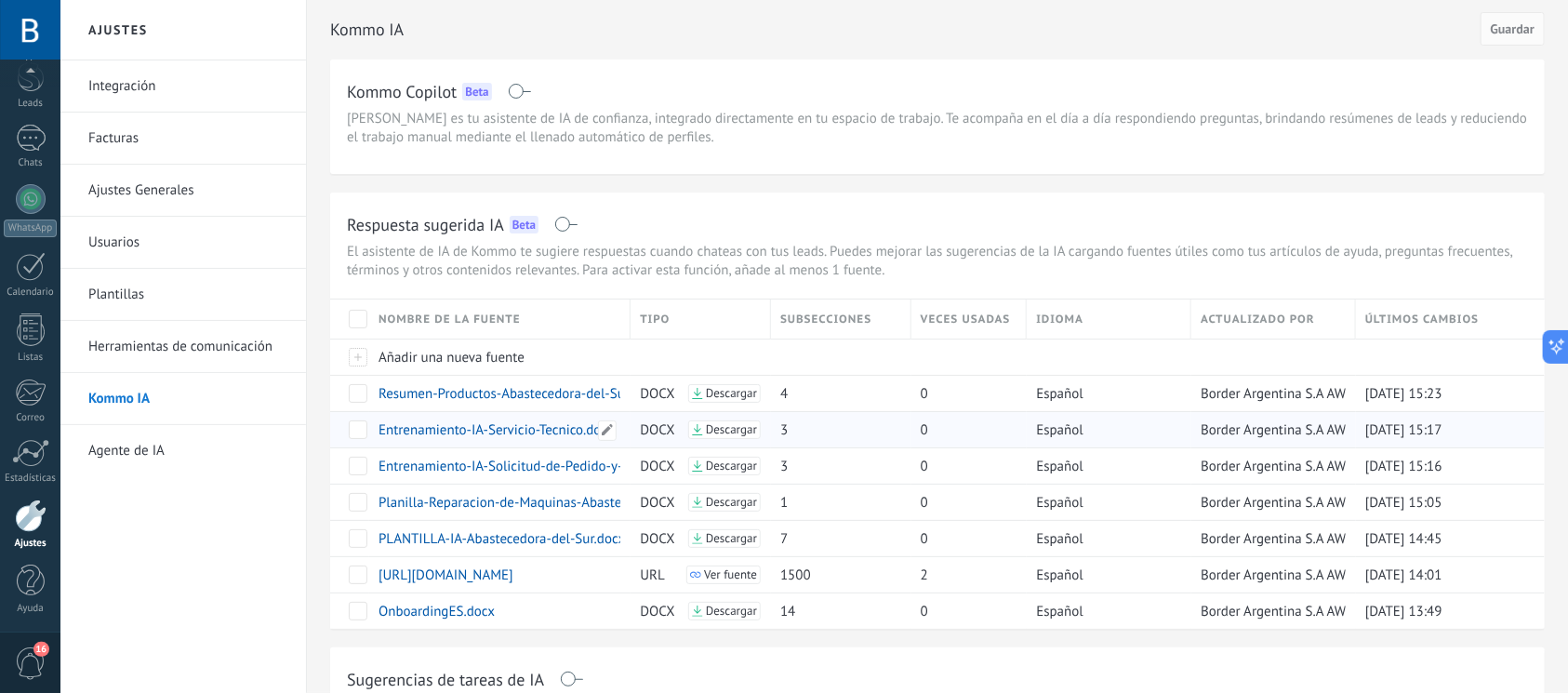 click on "Entrenamiento-IA-Servicio-Tecnico.docx" at bounding box center (497, 430) 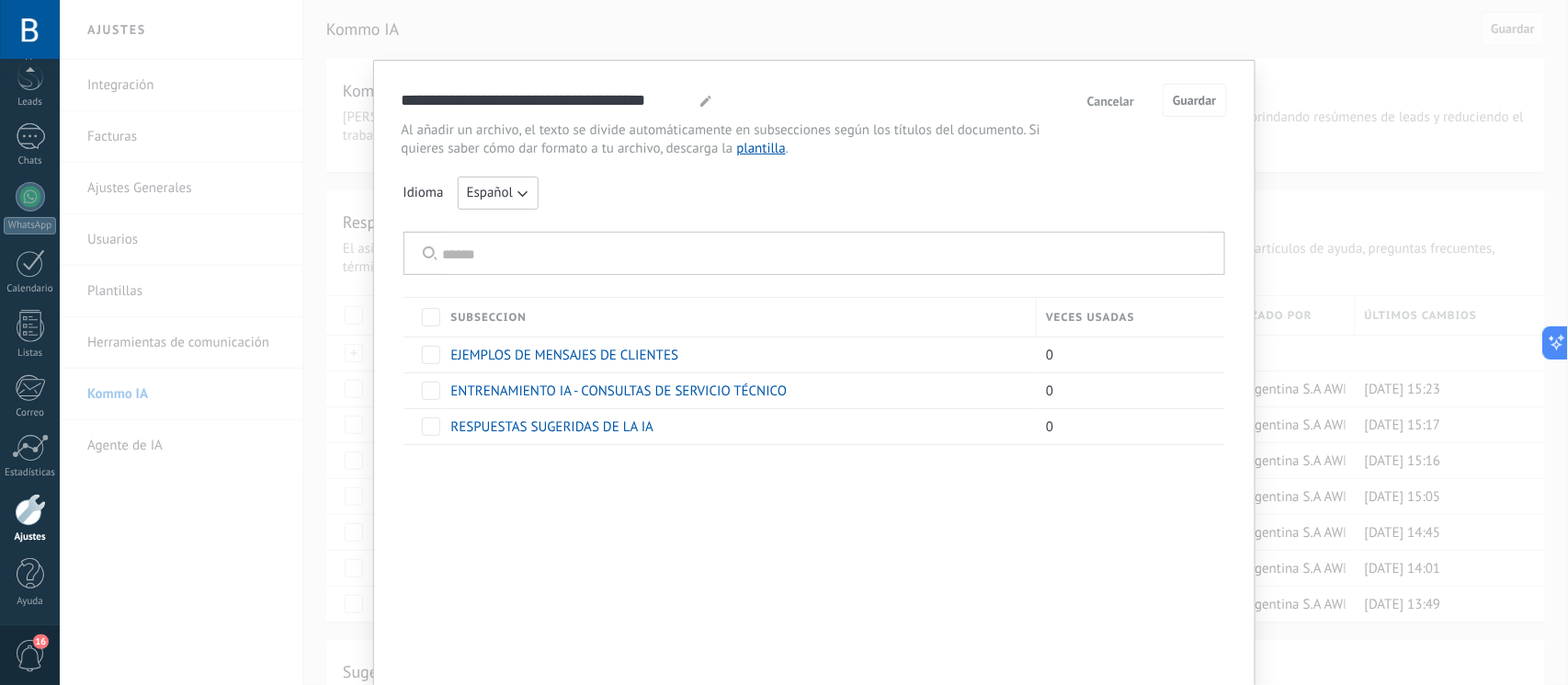 click on "Cancelar" at bounding box center [1110, 101] 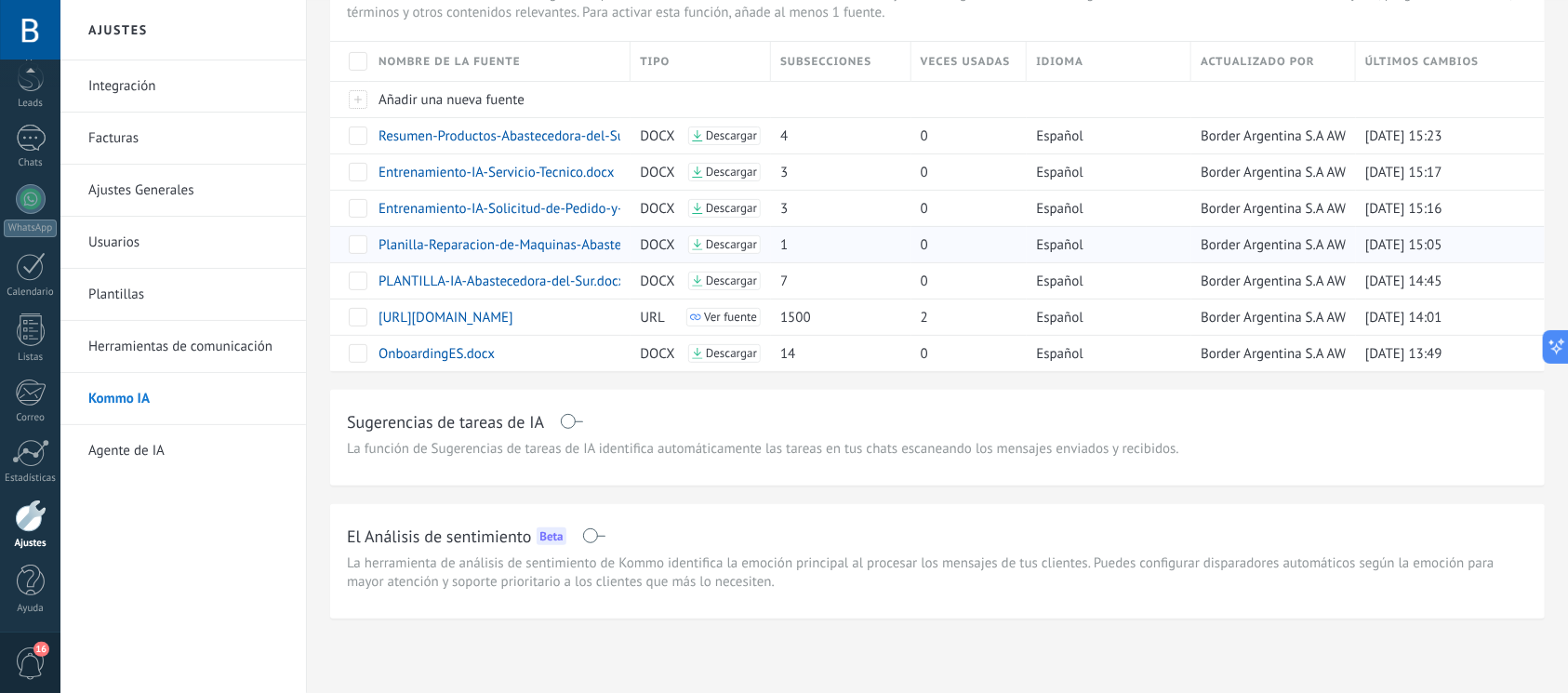 scroll, scrollTop: 261, scrollLeft: 0, axis: vertical 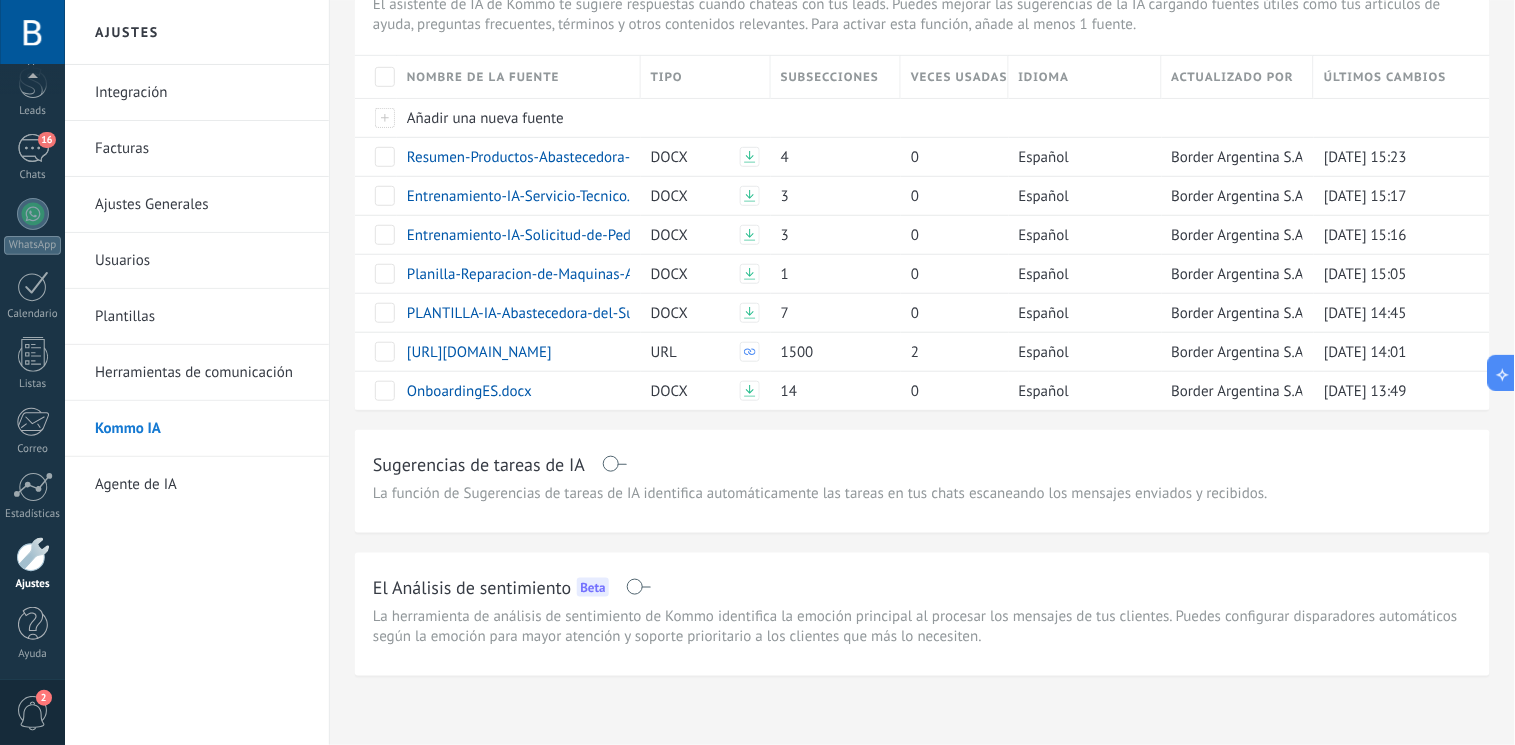 drag, startPoint x: 26, startPoint y: 209, endPoint x: 113, endPoint y: 209, distance: 87 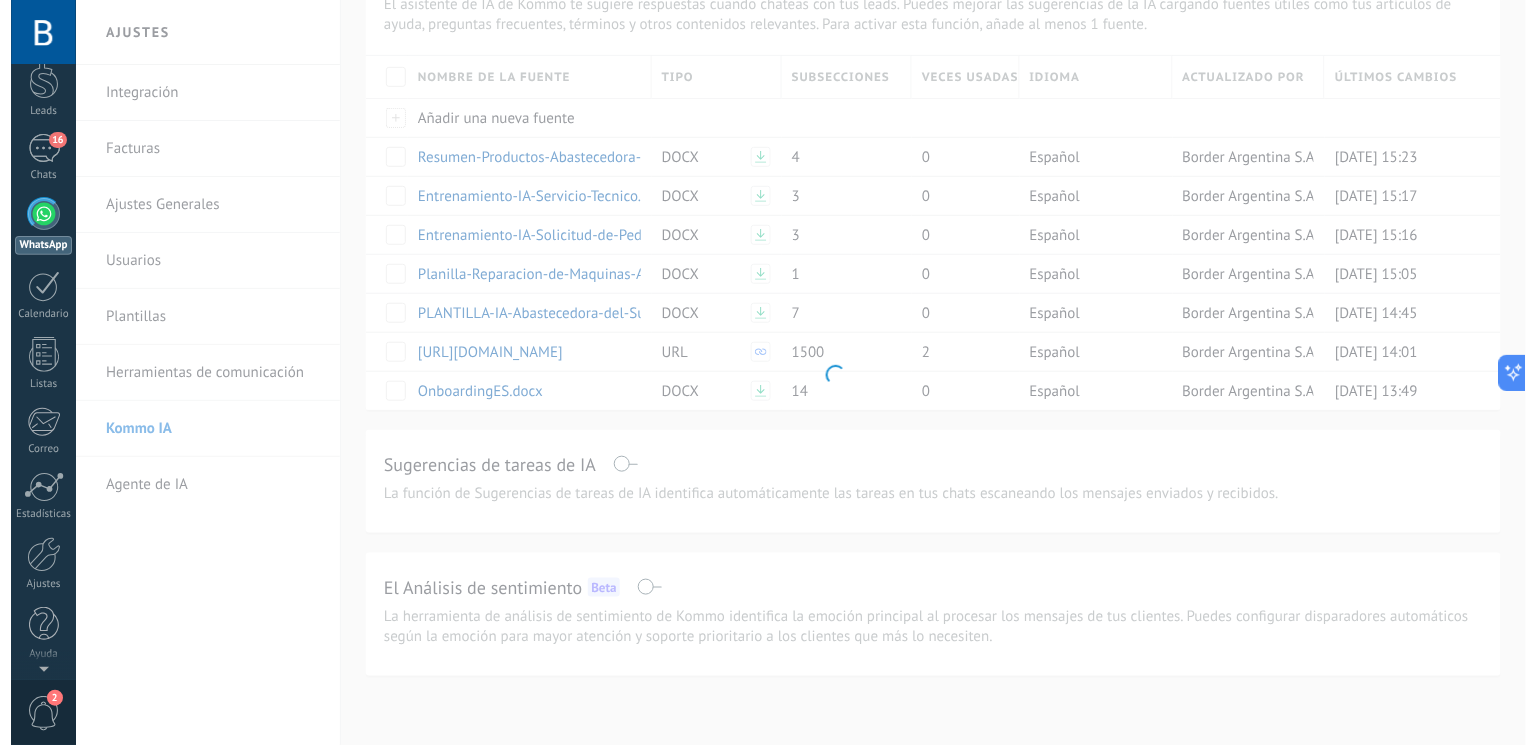 scroll, scrollTop: 0, scrollLeft: 0, axis: both 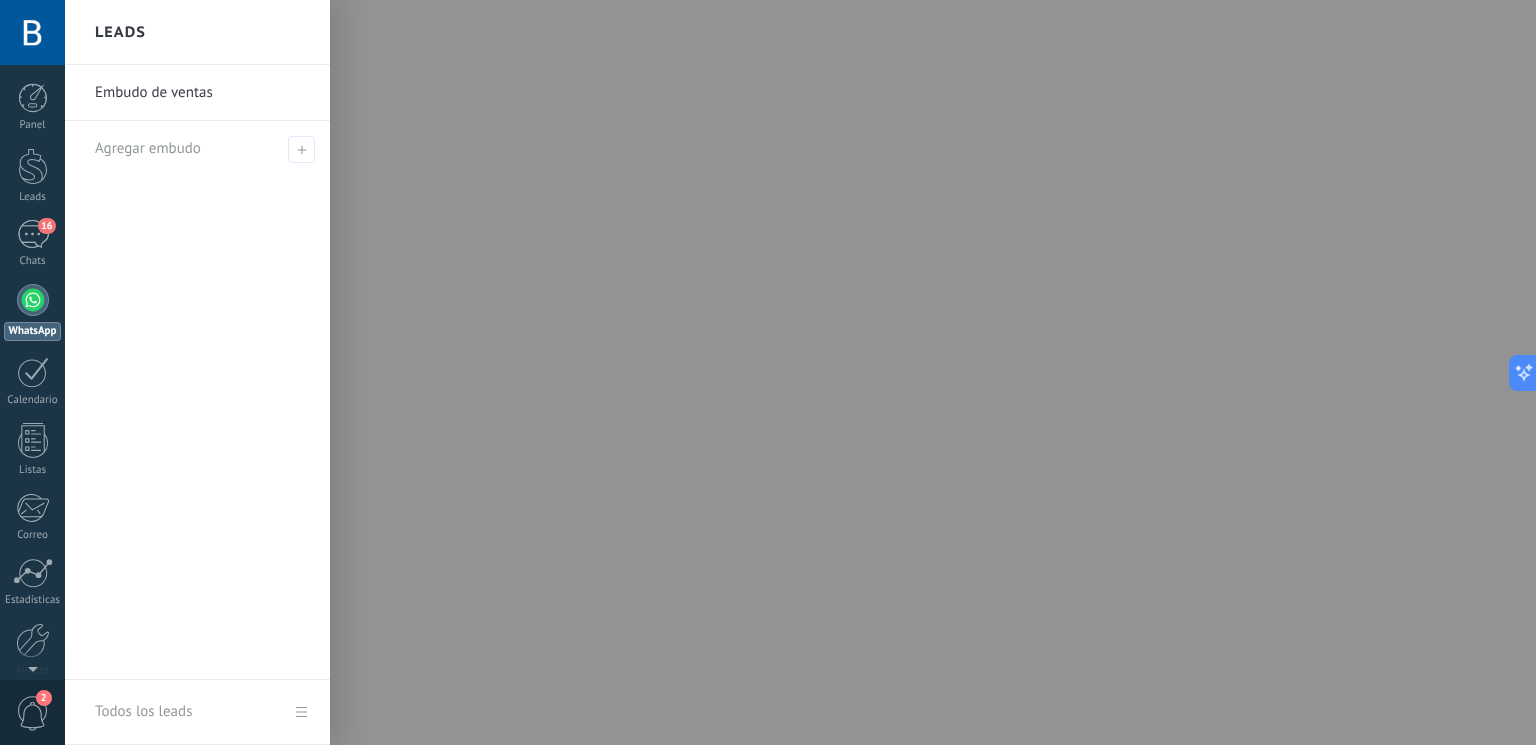 click on "Embudo de ventas" at bounding box center [202, 93] 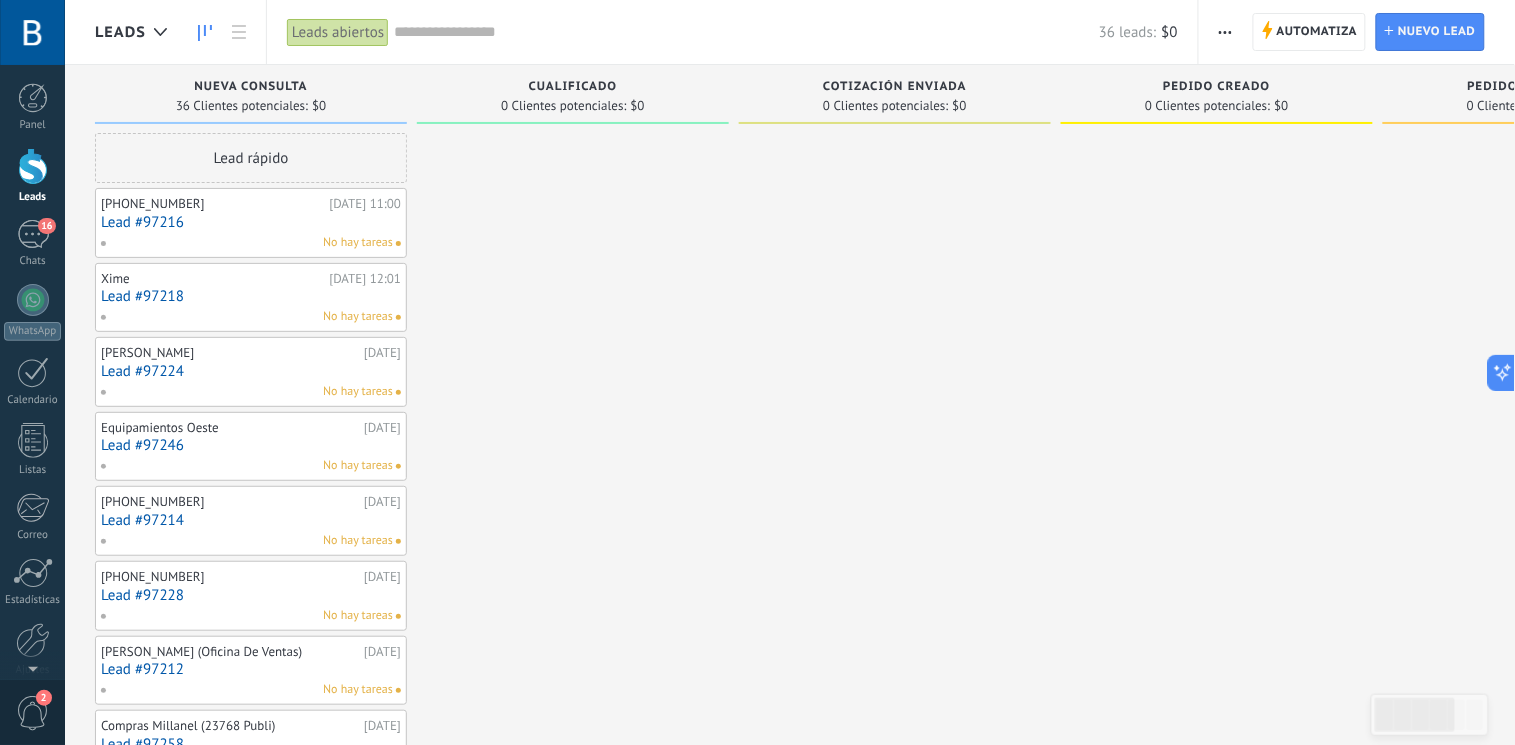 click on "Lead #97216" at bounding box center (251, 222) 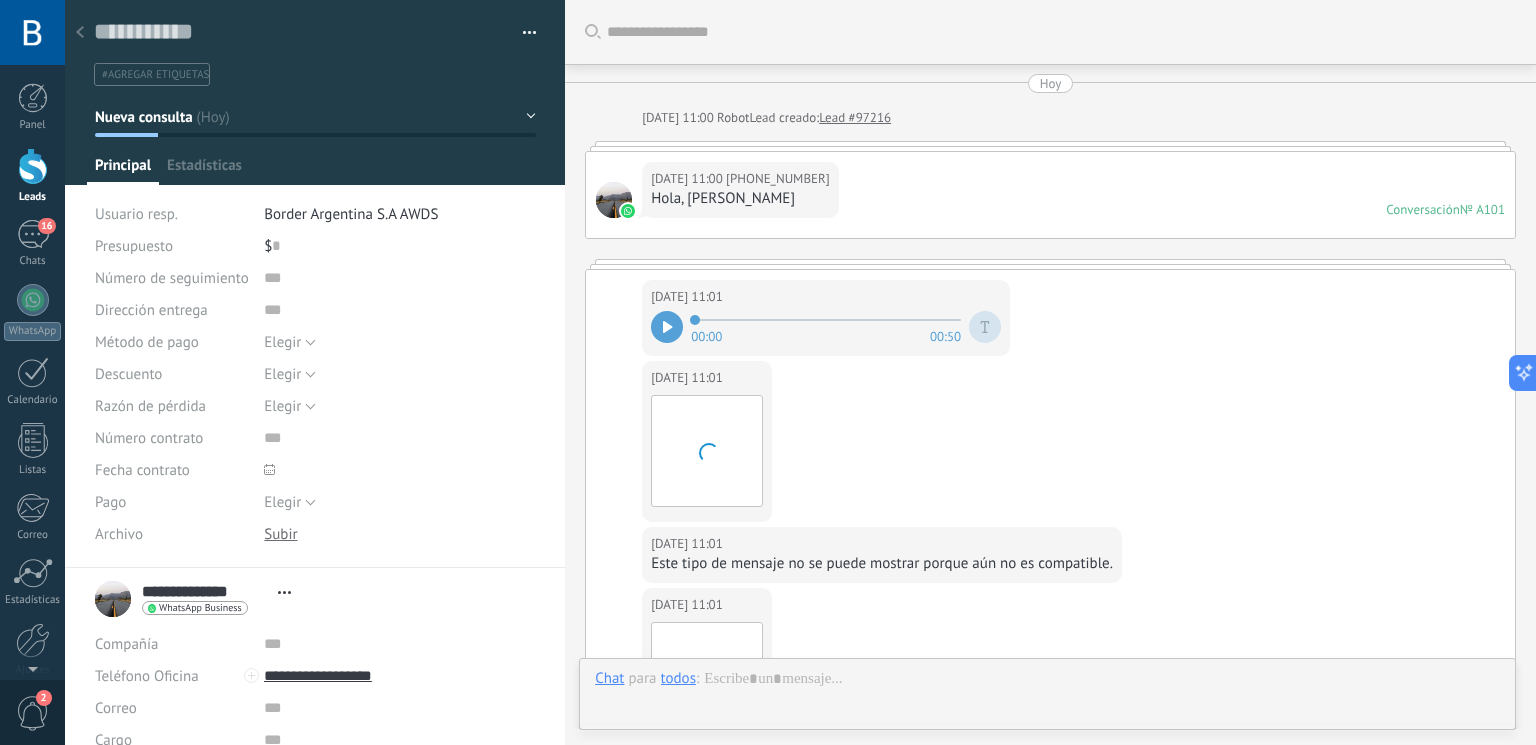 scroll, scrollTop: 29, scrollLeft: 0, axis: vertical 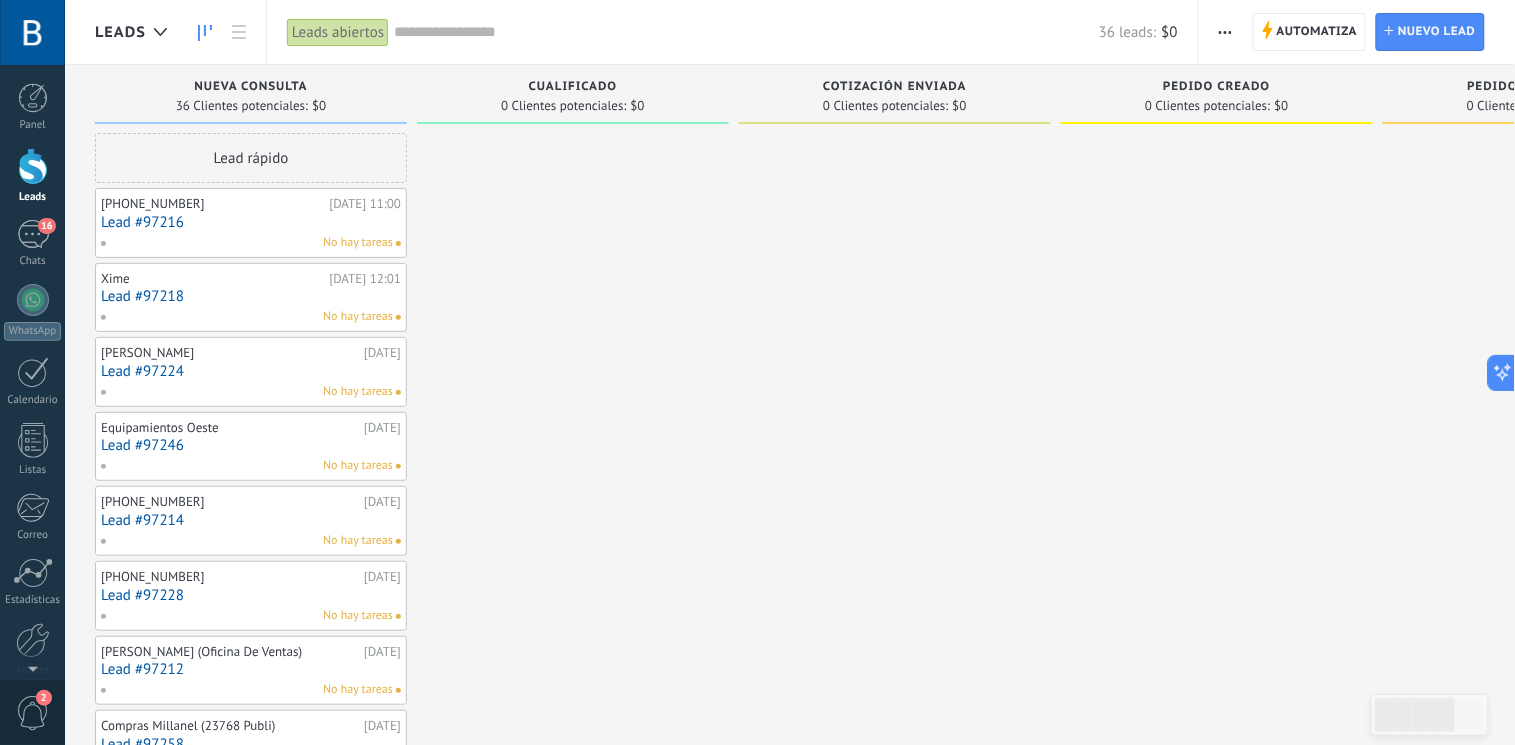 click on "Lead #97218" at bounding box center [251, 296] 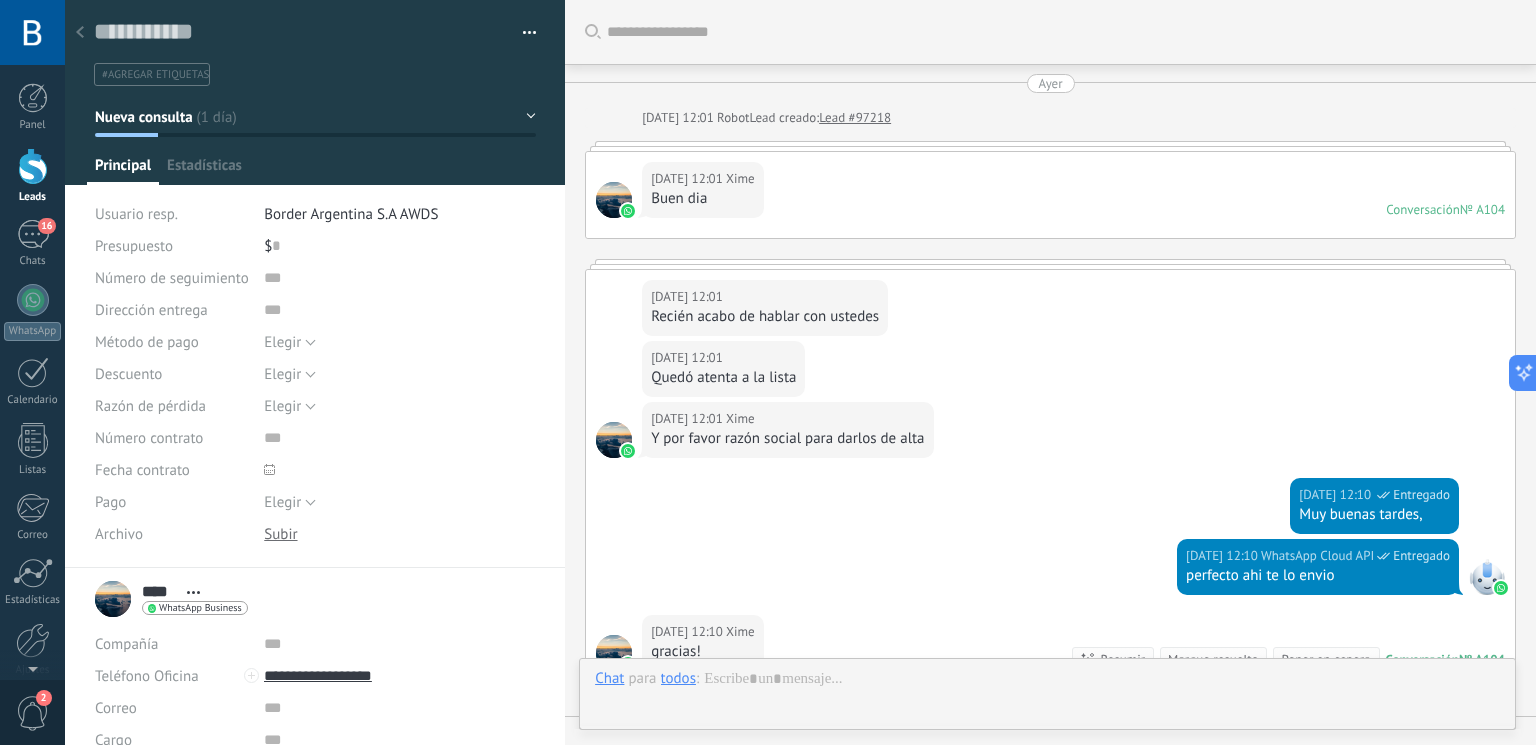 scroll, scrollTop: 29, scrollLeft: 0, axis: vertical 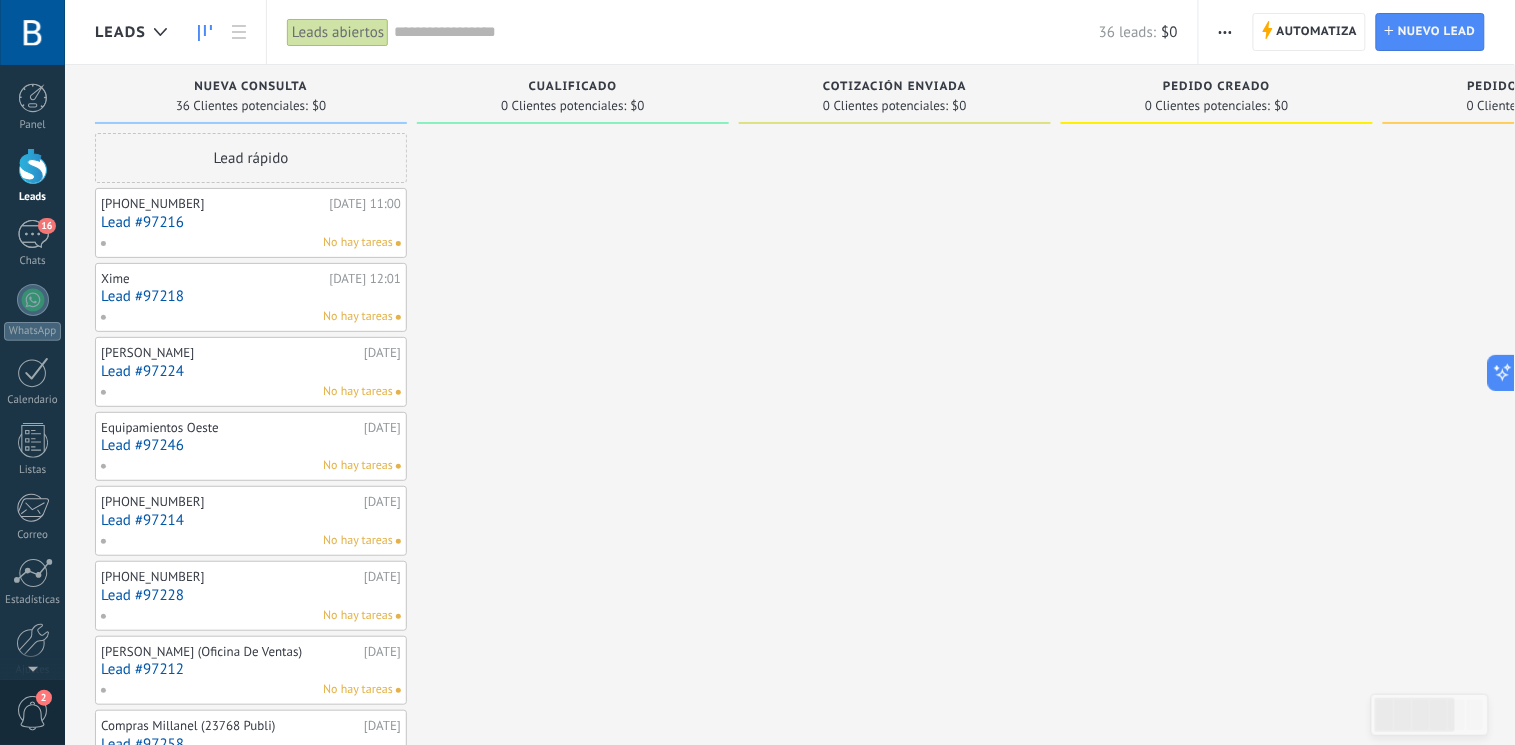 click on "Lead #97224" at bounding box center [251, 371] 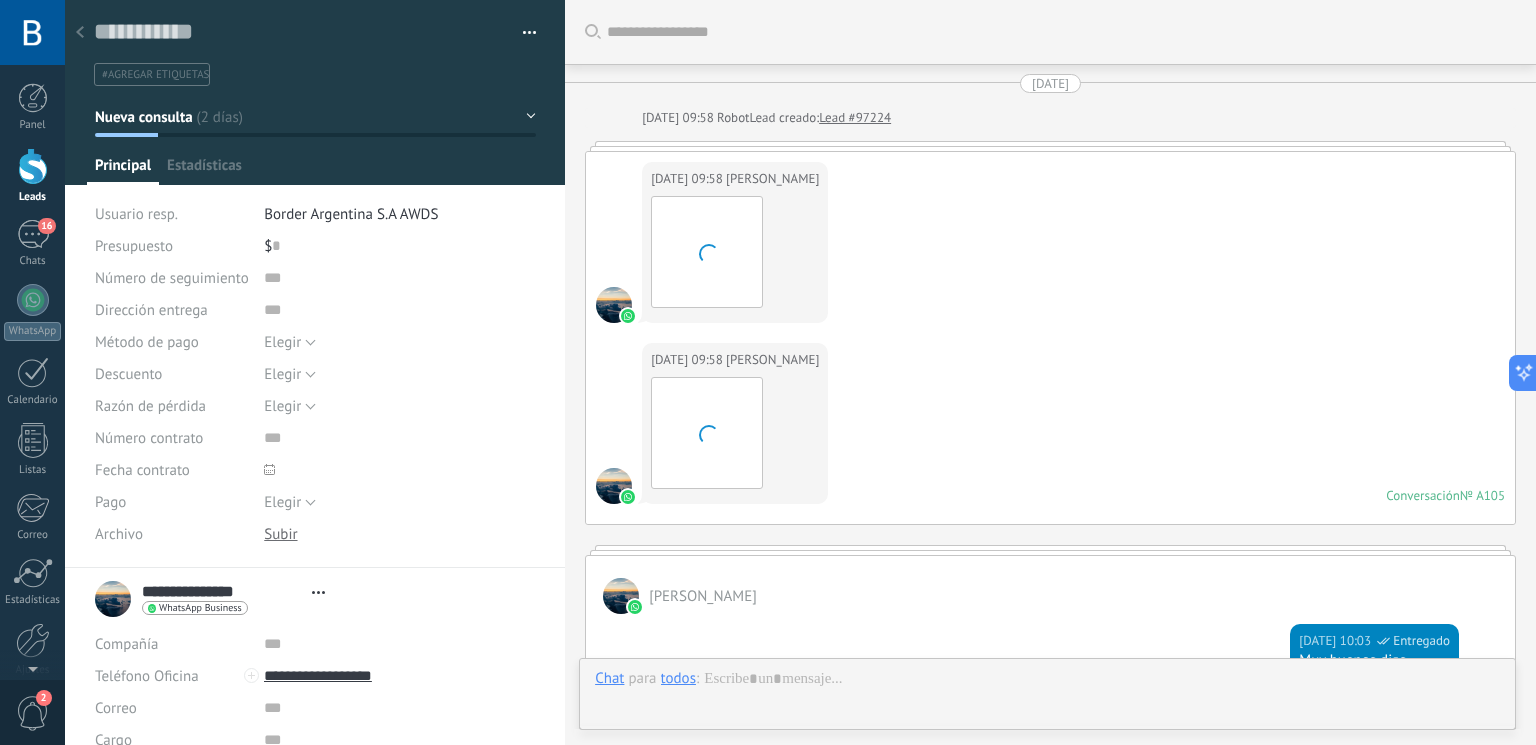 scroll, scrollTop: 1768, scrollLeft: 0, axis: vertical 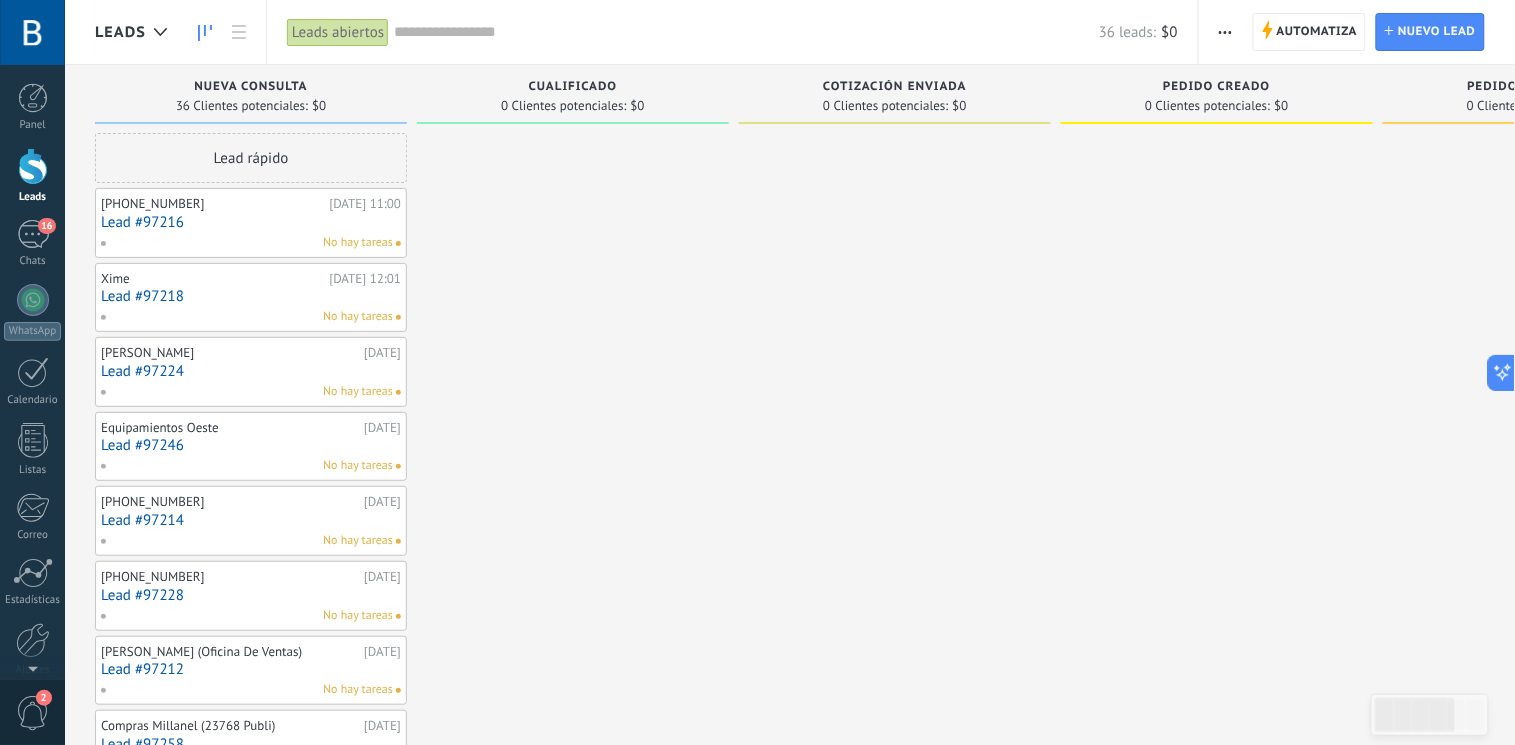 click on "Lead #97246" at bounding box center [251, 445] 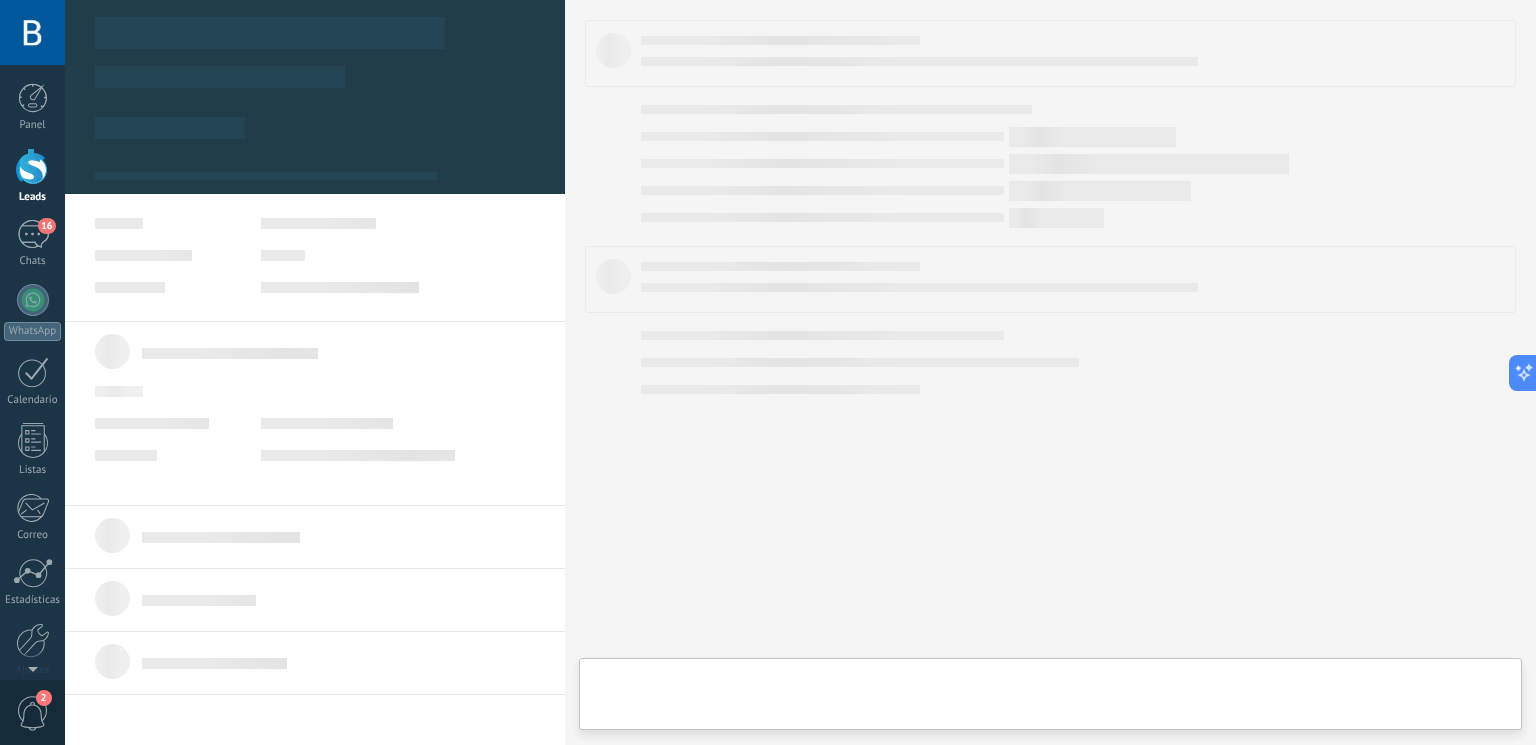type on "**********" 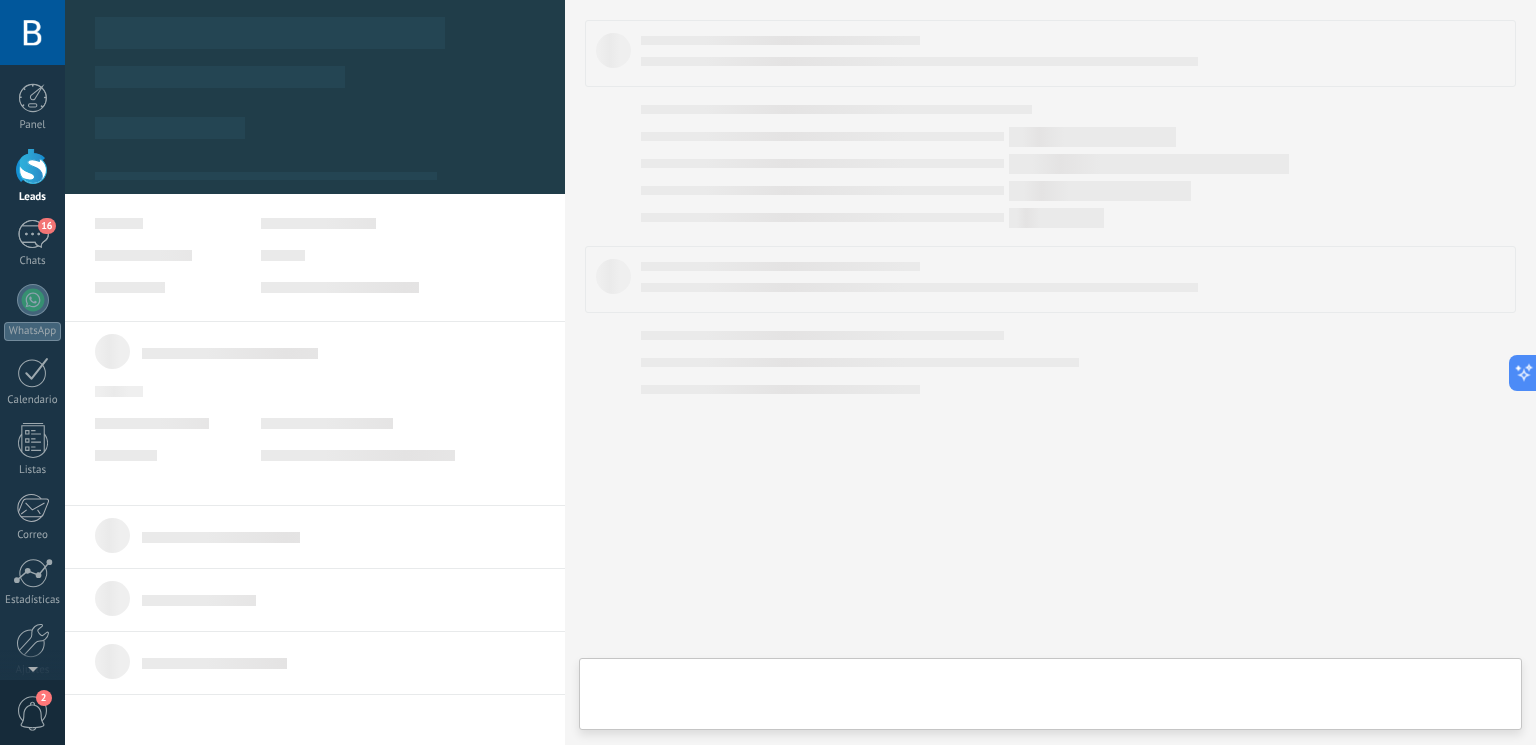 scroll, scrollTop: 29, scrollLeft: 0, axis: vertical 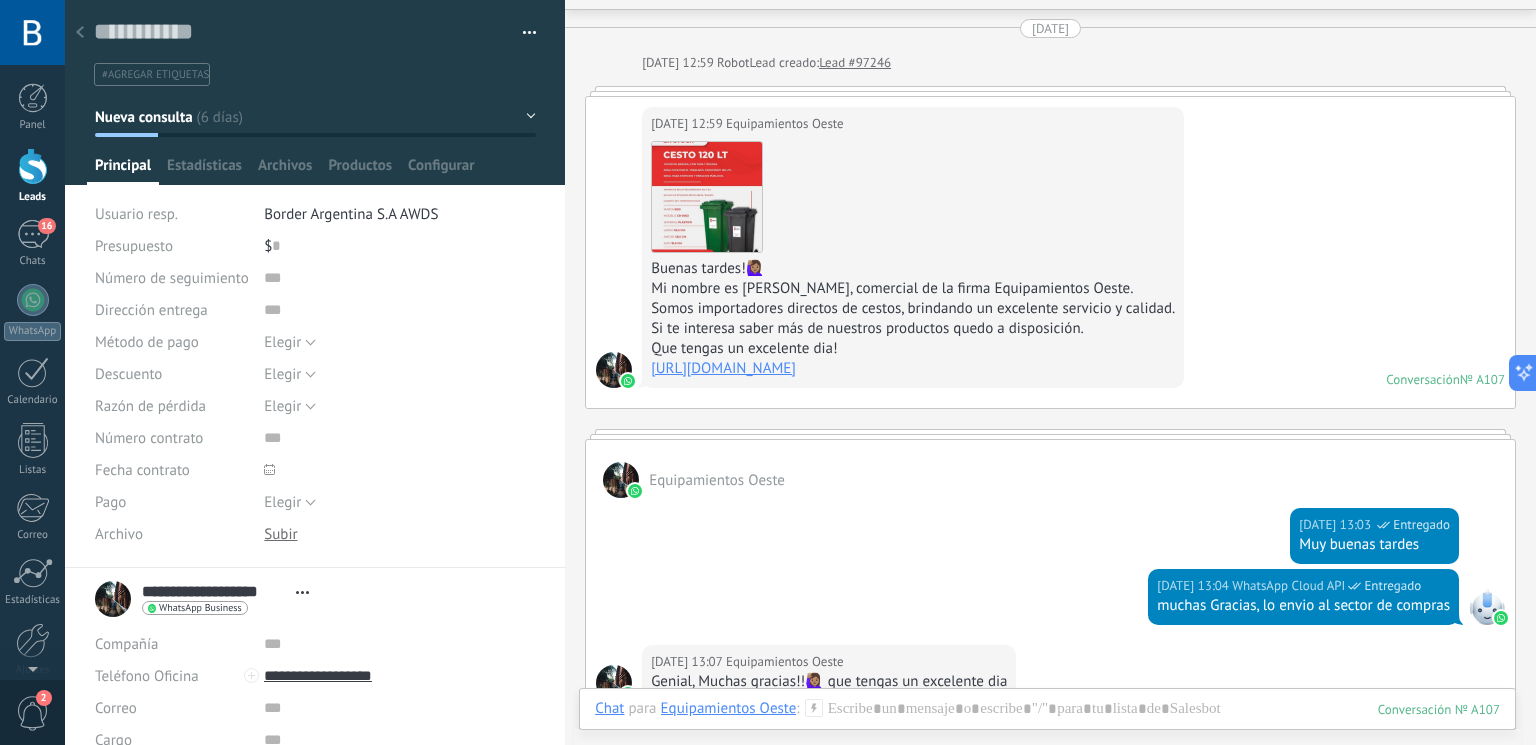 click on "https://equipamientosoeste.com.ar/" at bounding box center (723, 368) 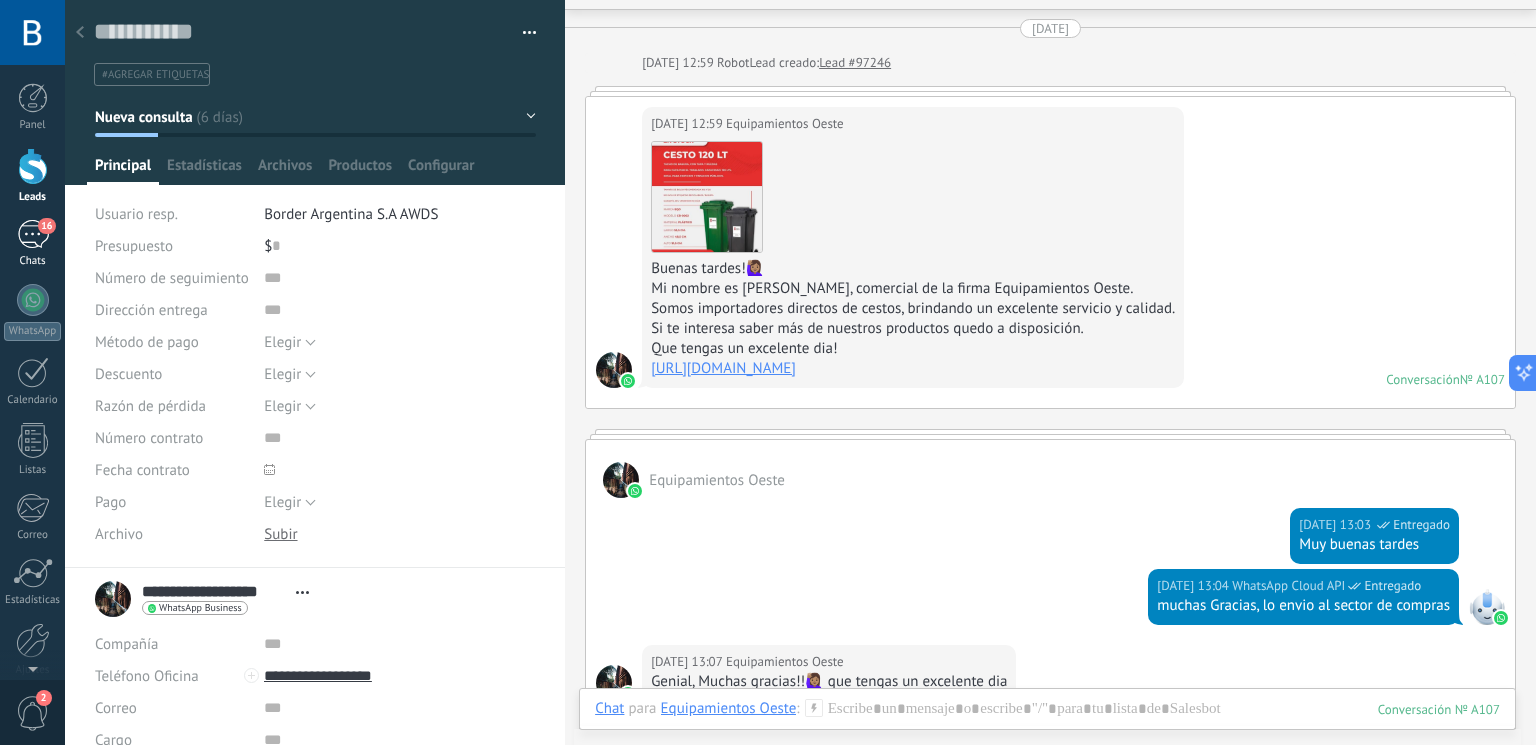 click on "16" at bounding box center (33, 234) 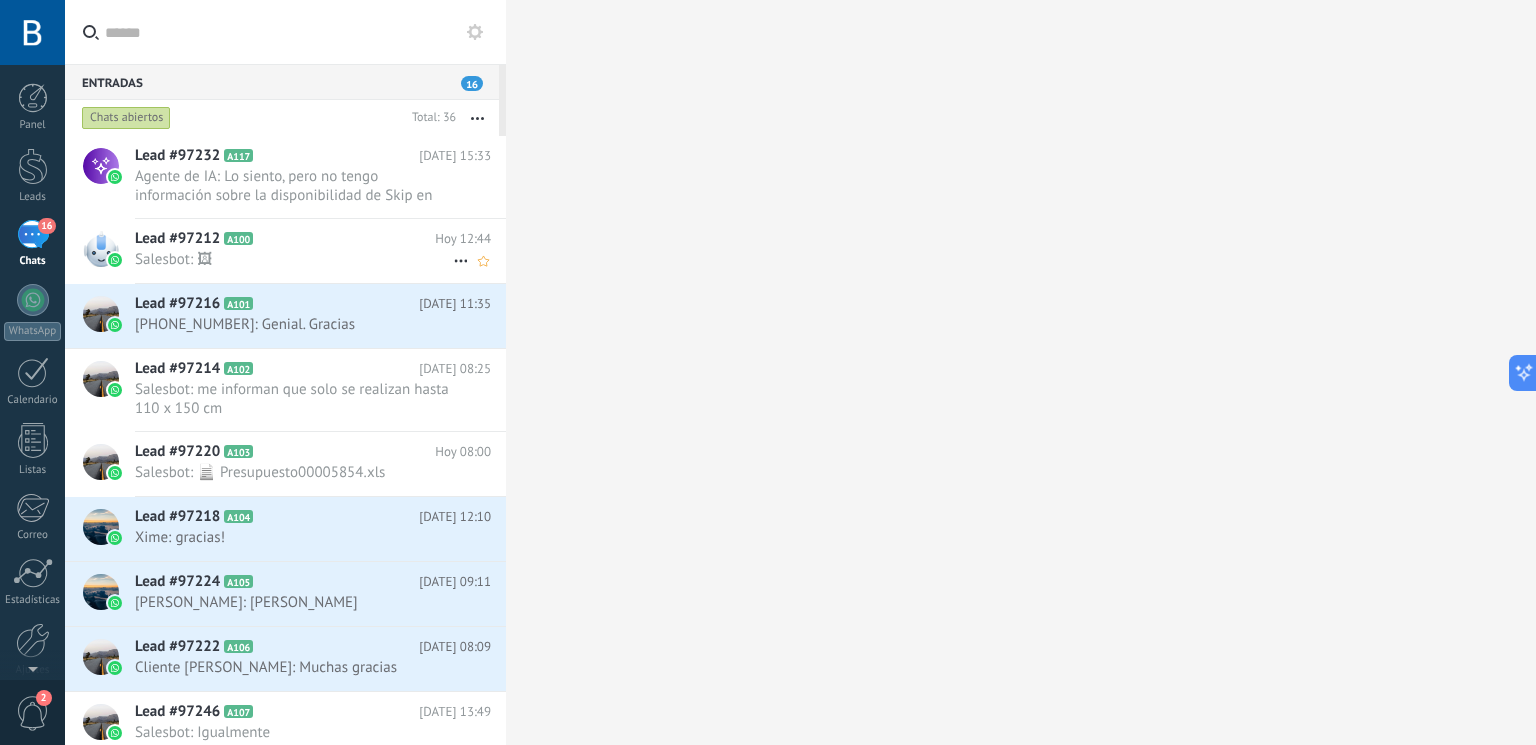 click on "Salesbot: 🖼" at bounding box center (294, 259) 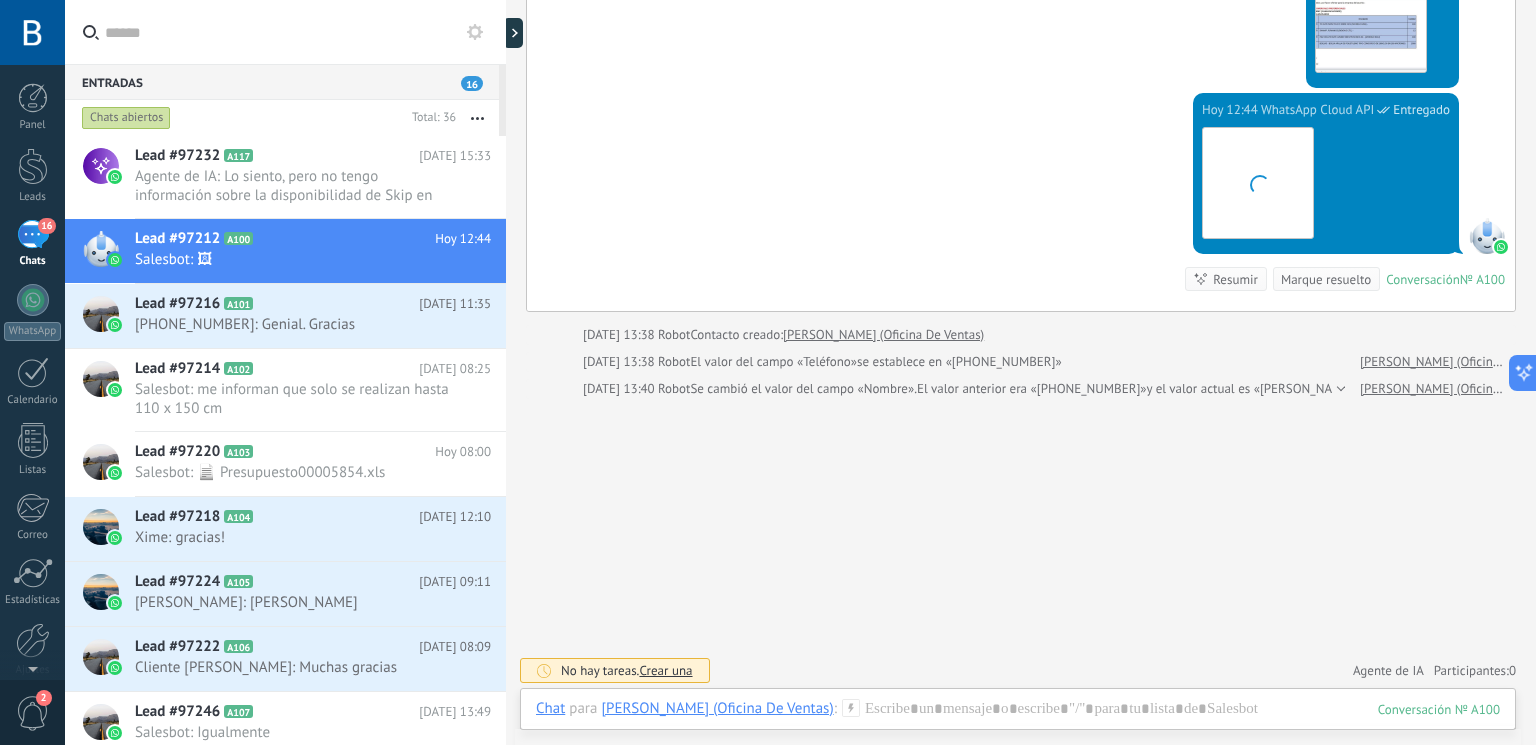 scroll, scrollTop: 2006, scrollLeft: 0, axis: vertical 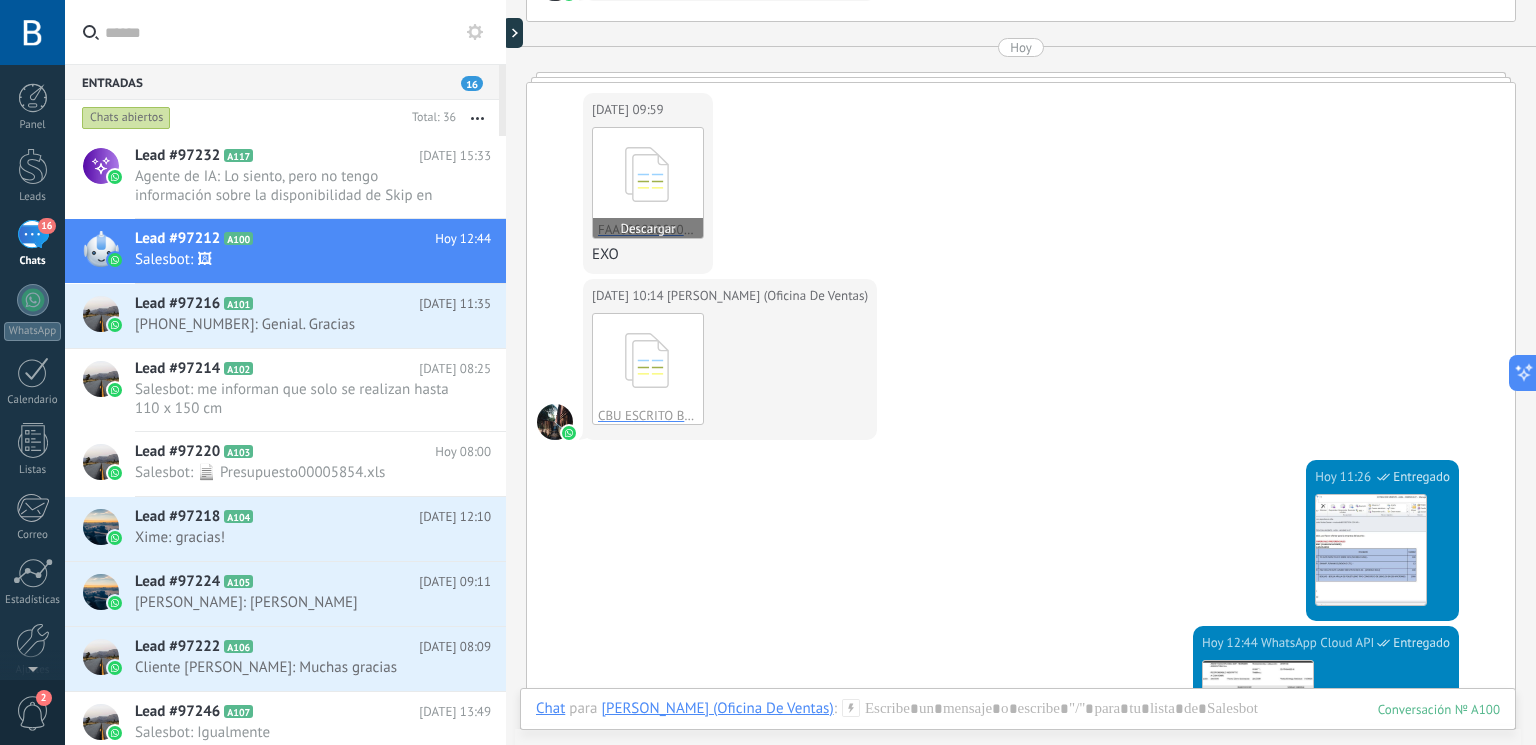 click 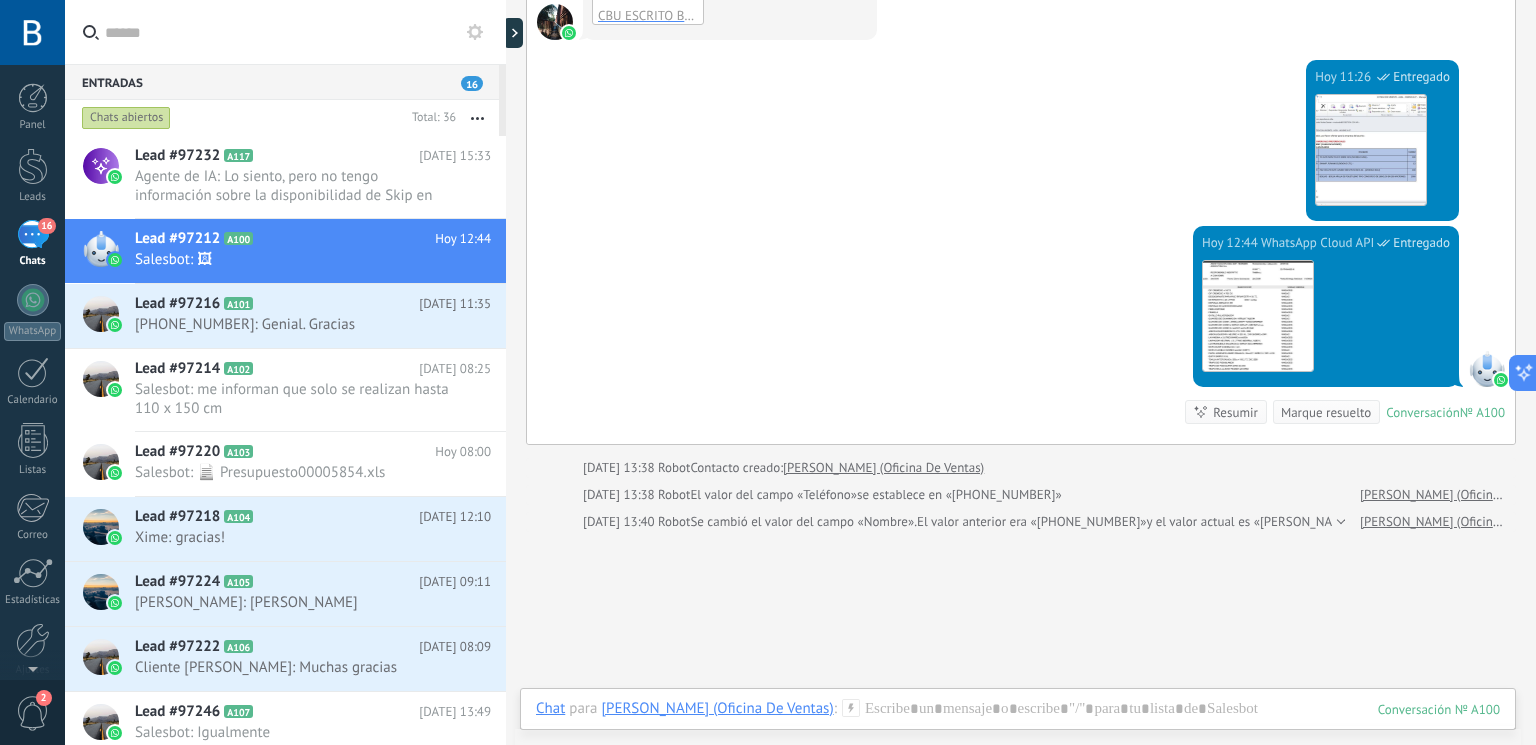 scroll, scrollTop: 2539, scrollLeft: 0, axis: vertical 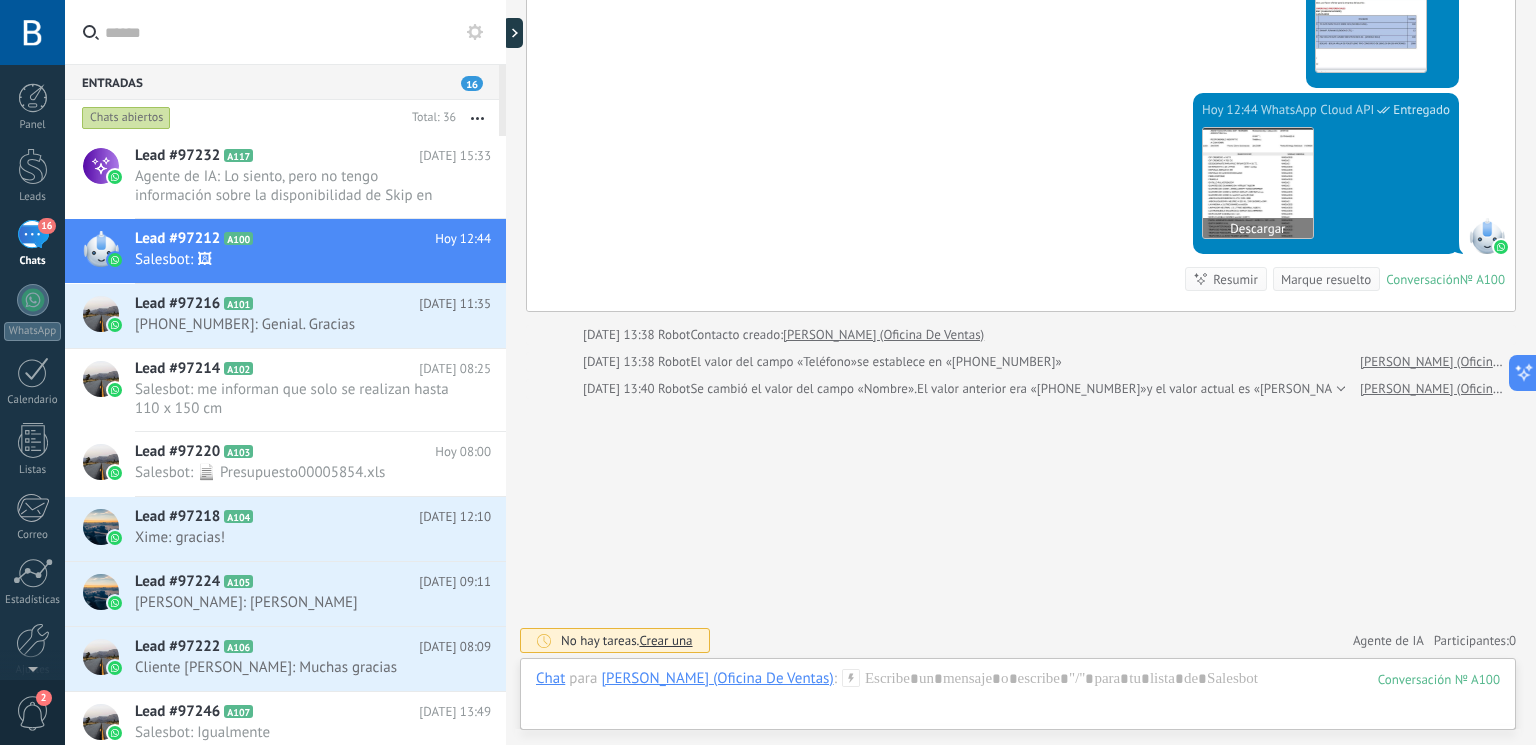 click at bounding box center (1258, 183) 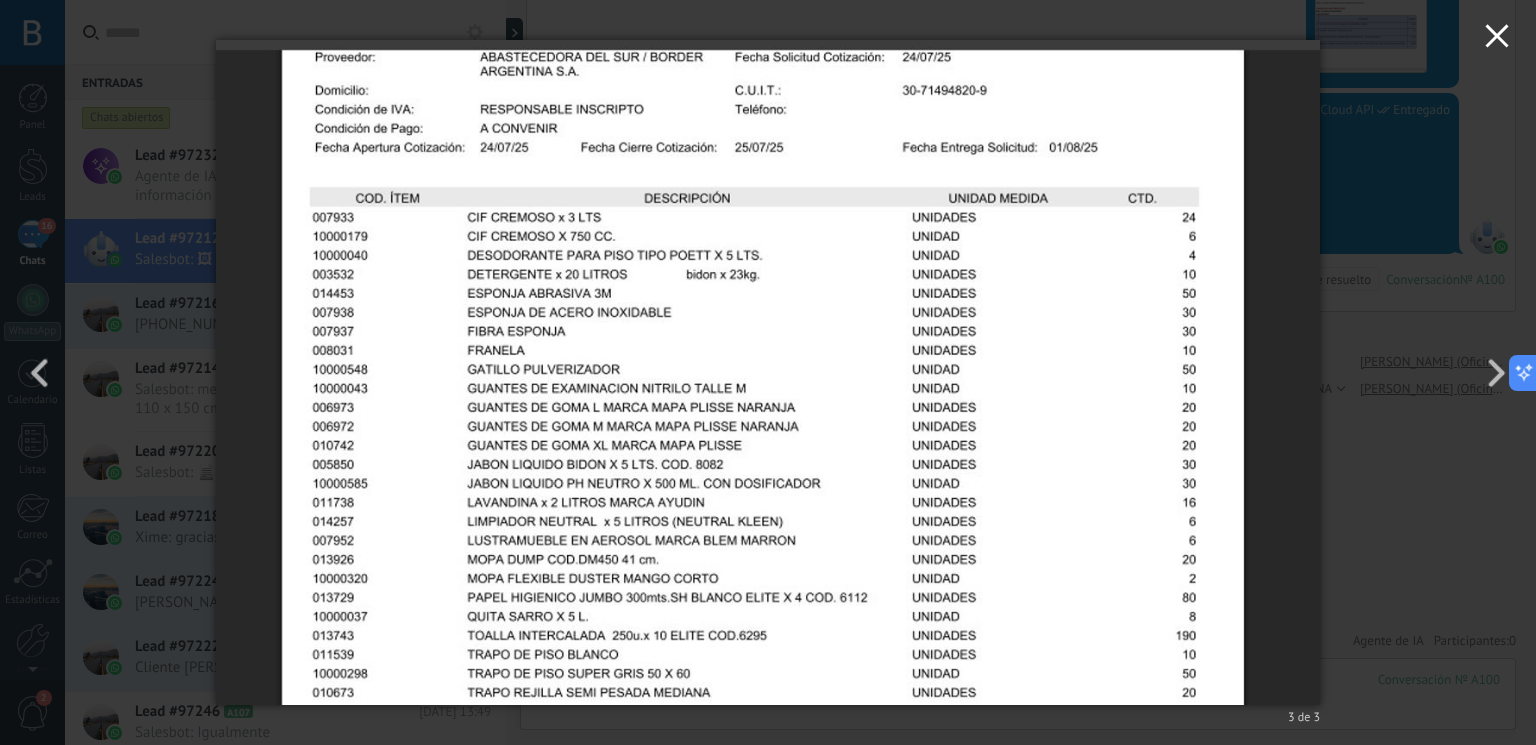 click 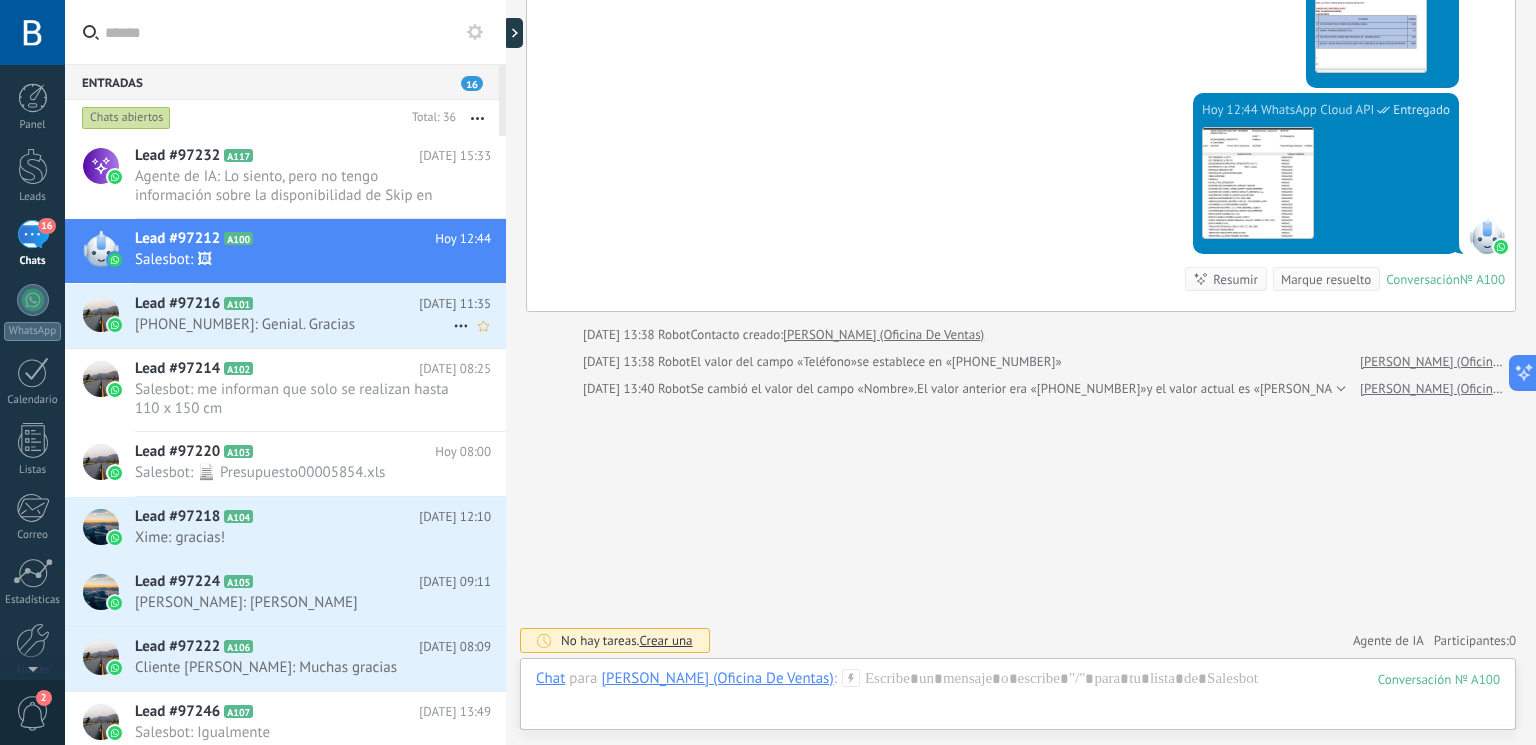 click 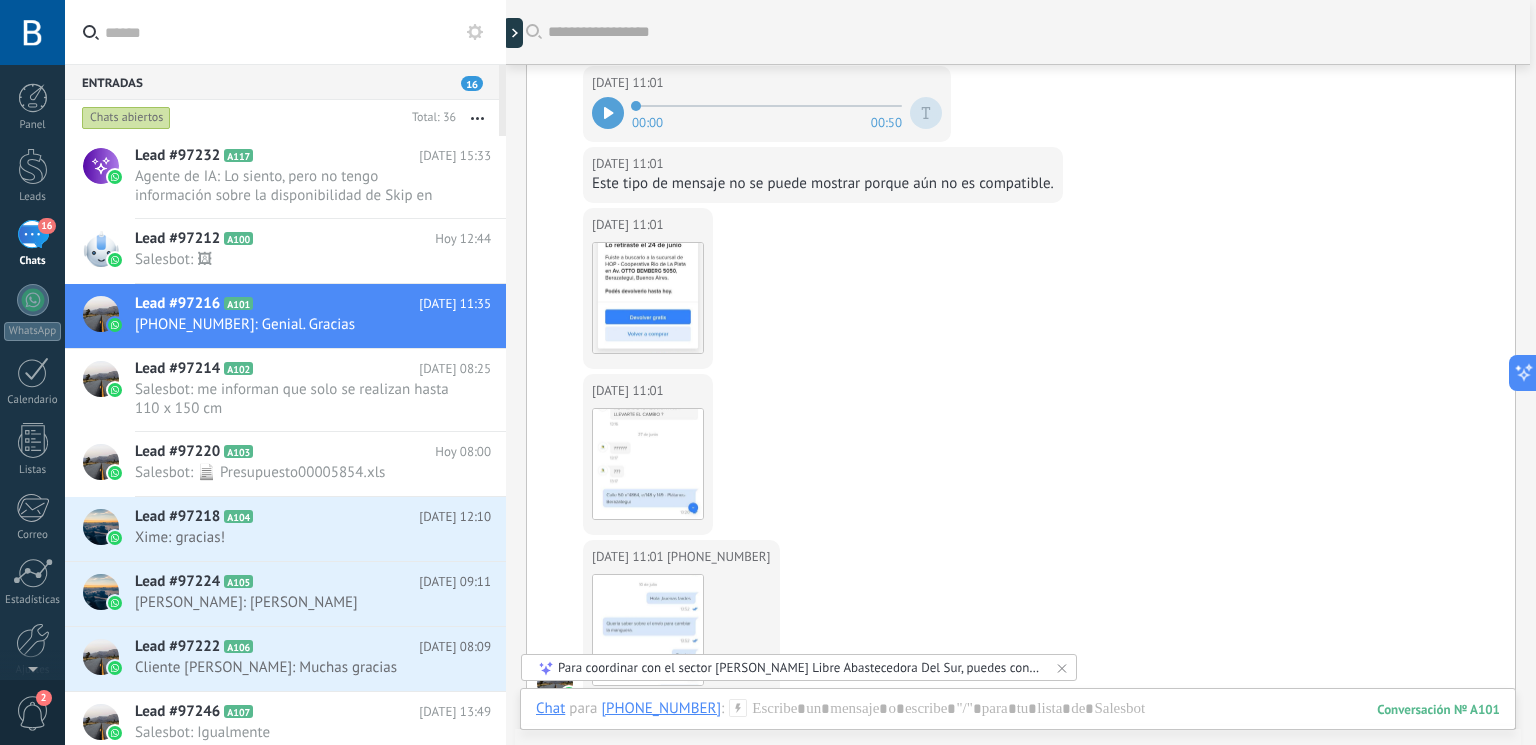 scroll, scrollTop: 36, scrollLeft: 0, axis: vertical 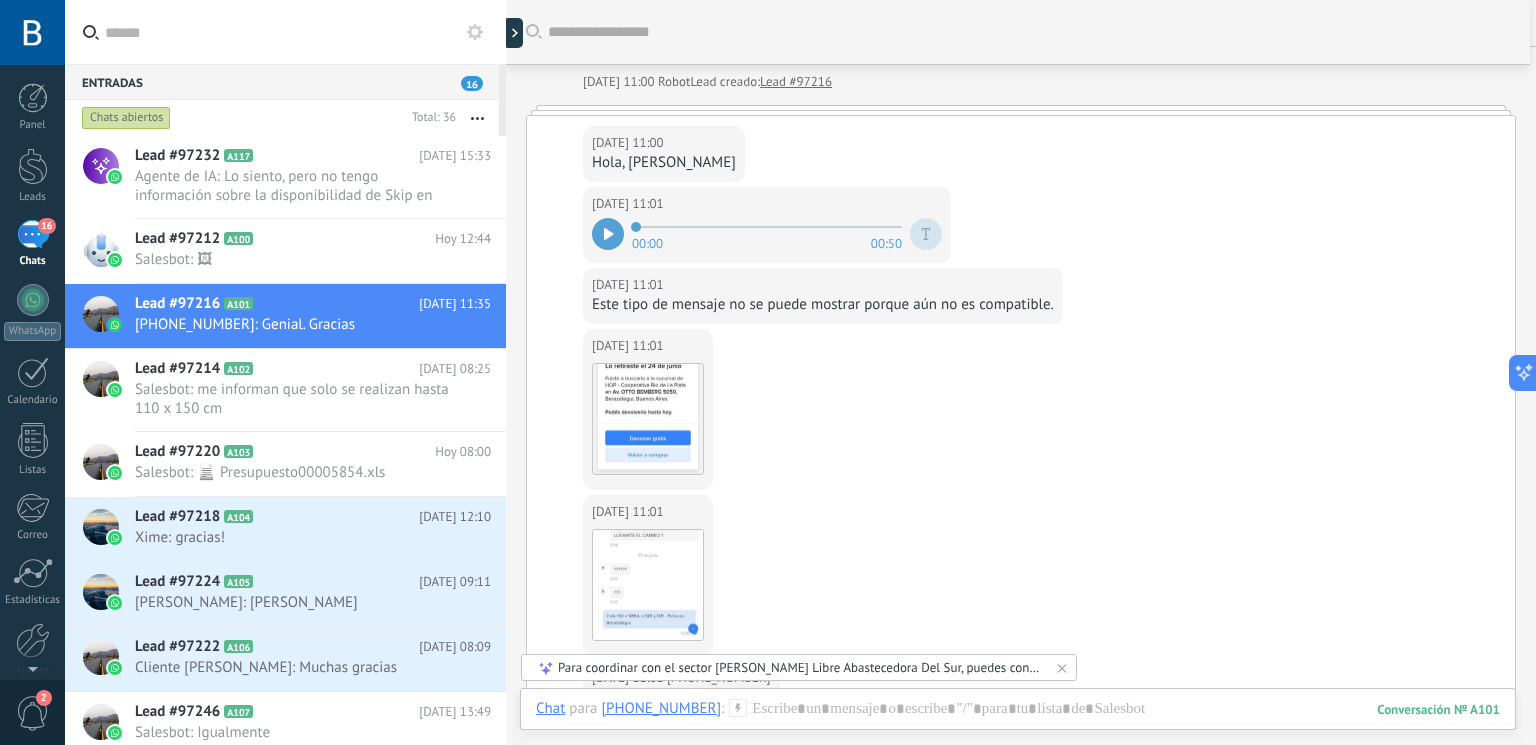 click 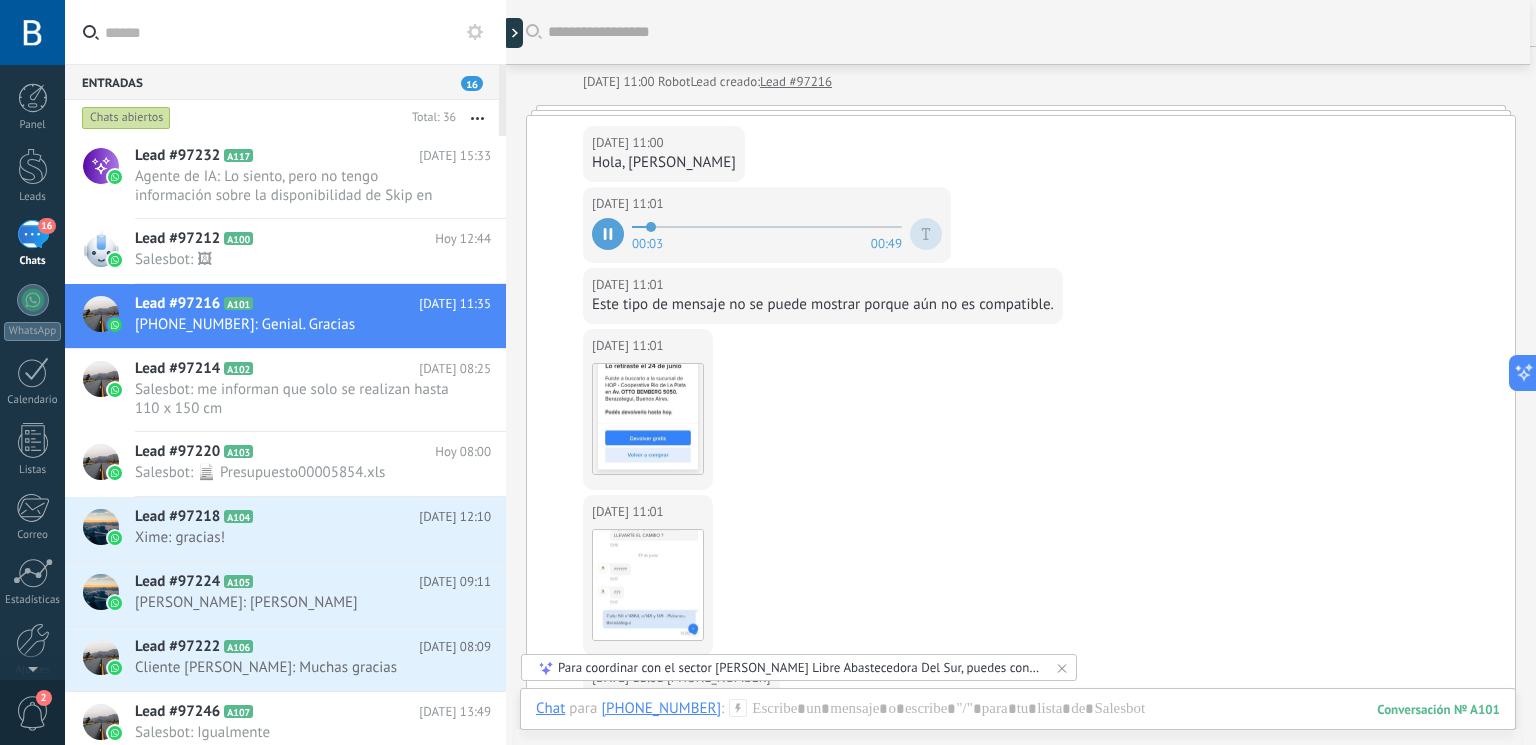 click 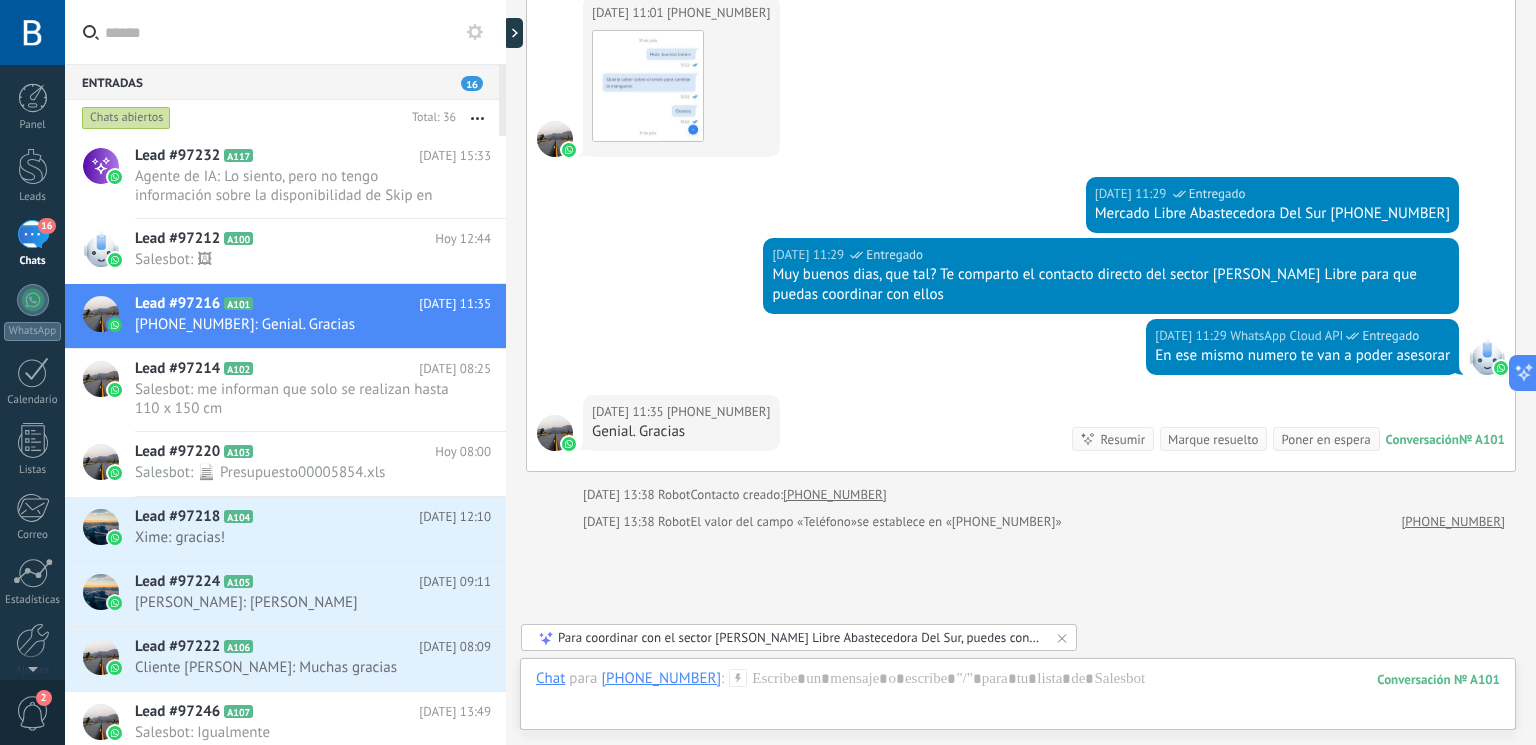scroll, scrollTop: 836, scrollLeft: 0, axis: vertical 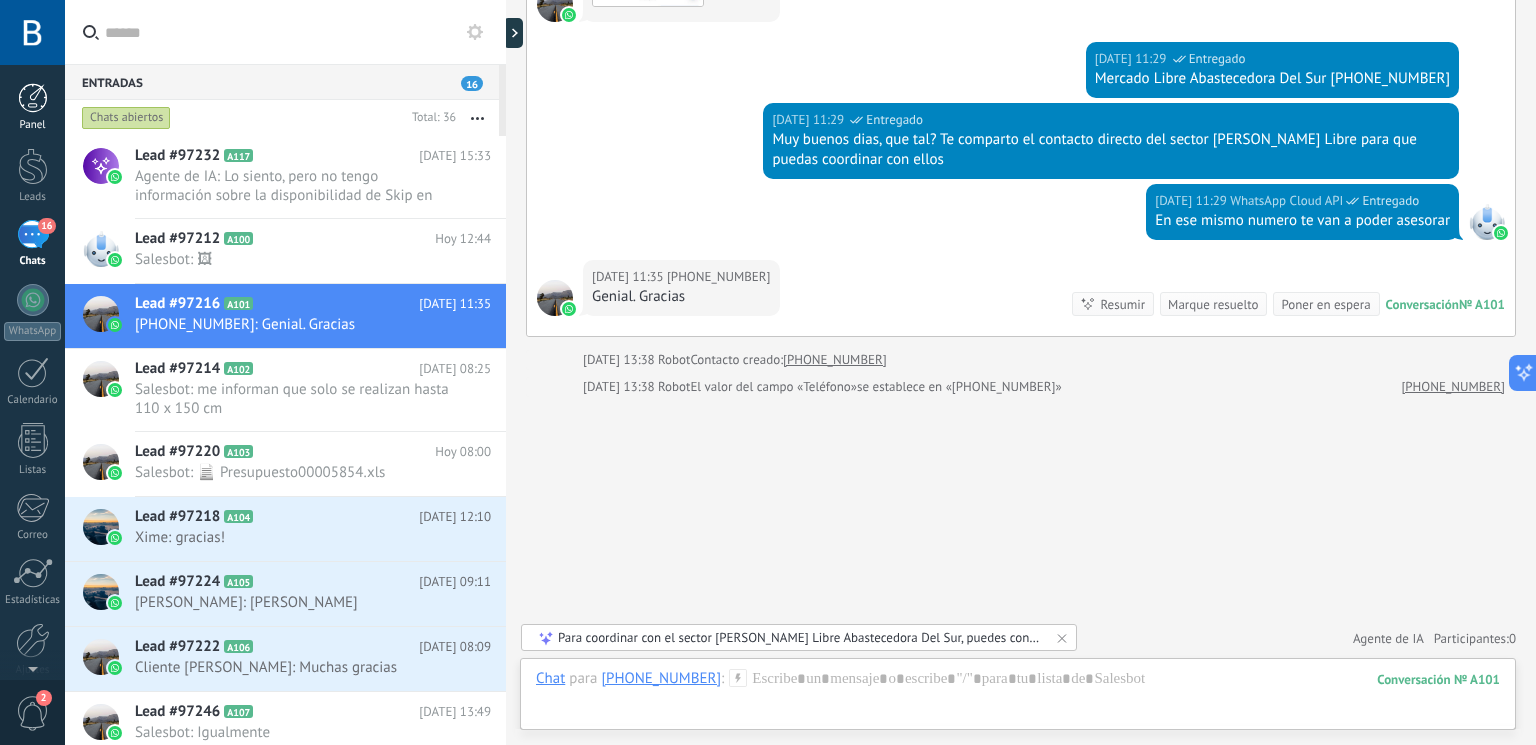 click at bounding box center (33, 98) 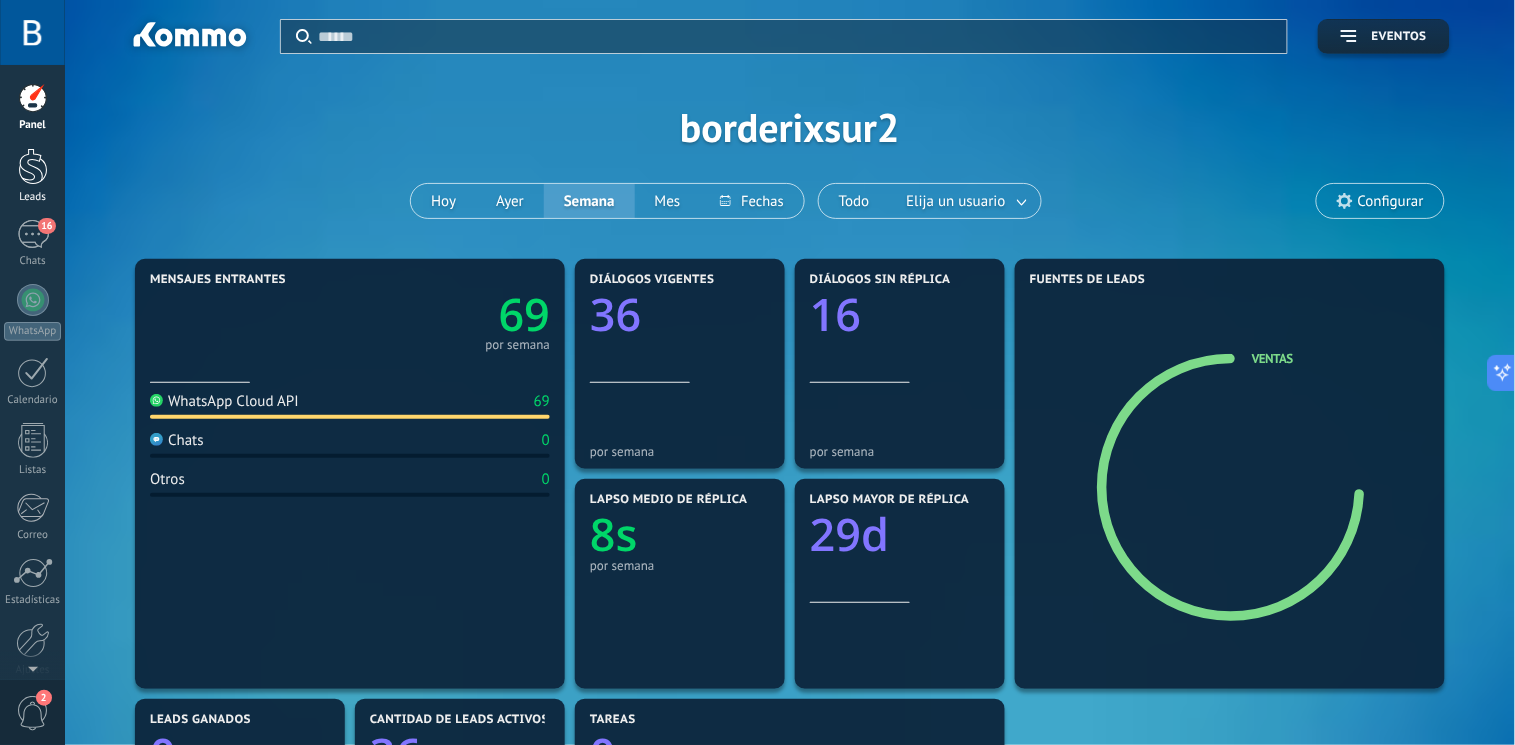 drag, startPoint x: 49, startPoint y: 168, endPoint x: 45, endPoint y: 202, distance: 34.234486 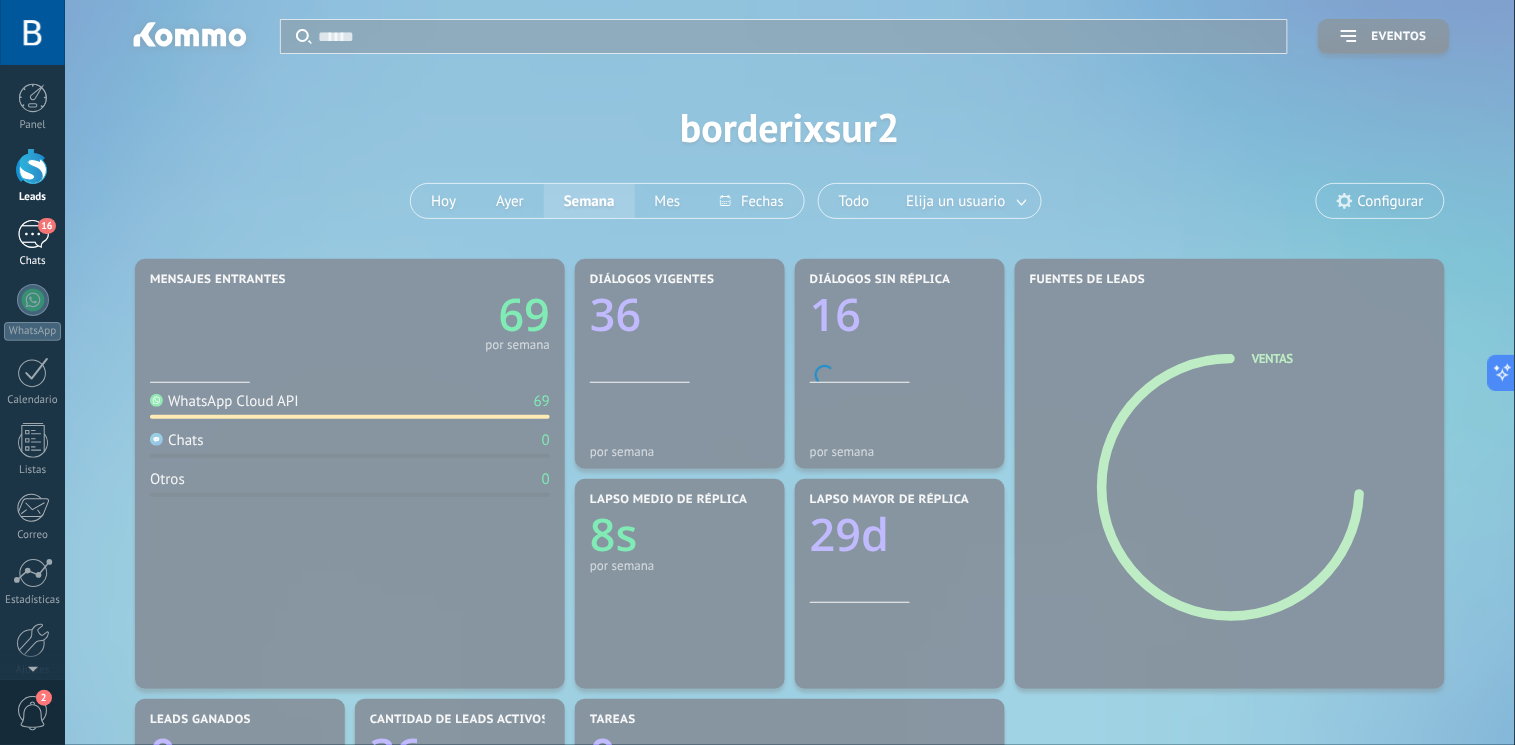 click on "16" at bounding box center [33, 234] 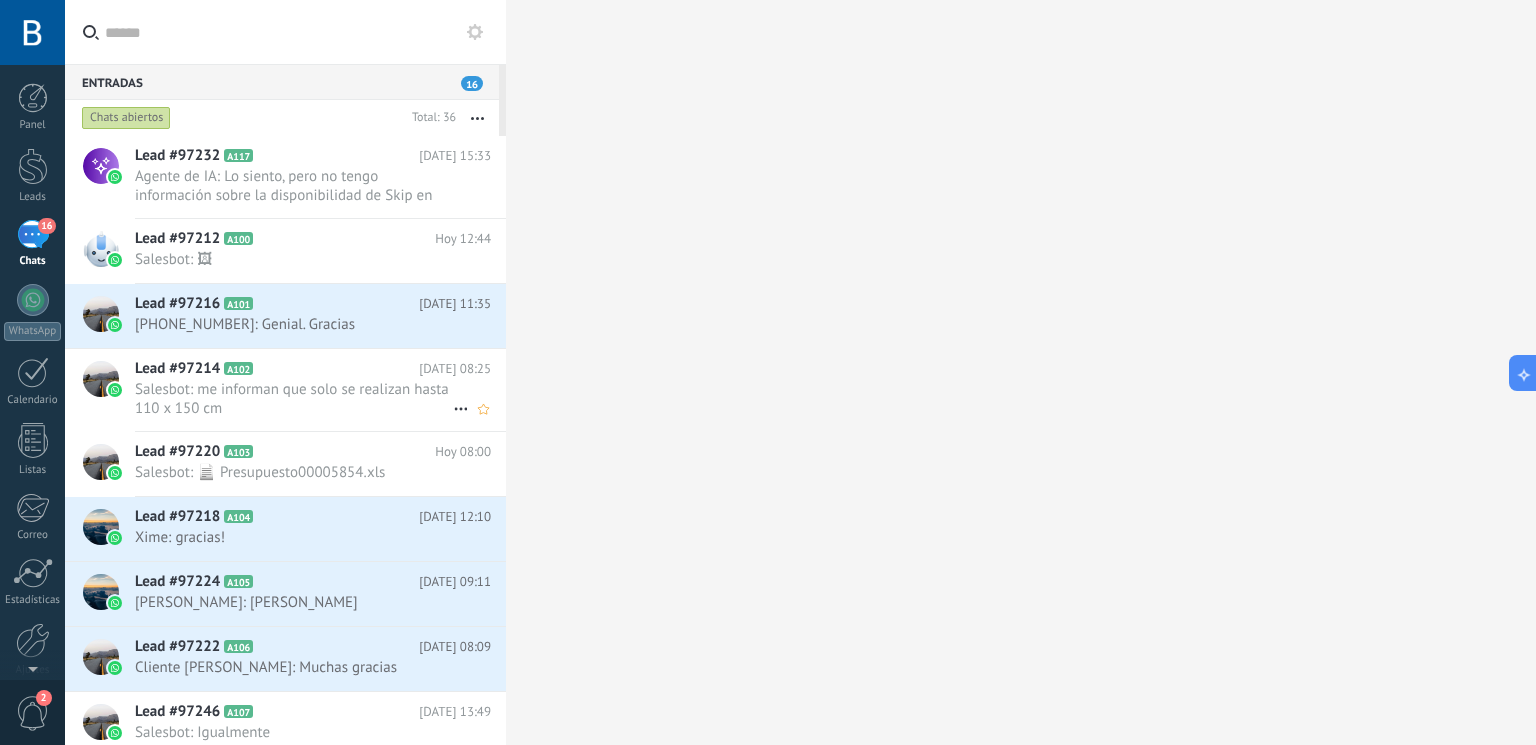 click on "Salesbot: me informan que solo se realizan hasta 110 x 150 cm" at bounding box center [294, 399] 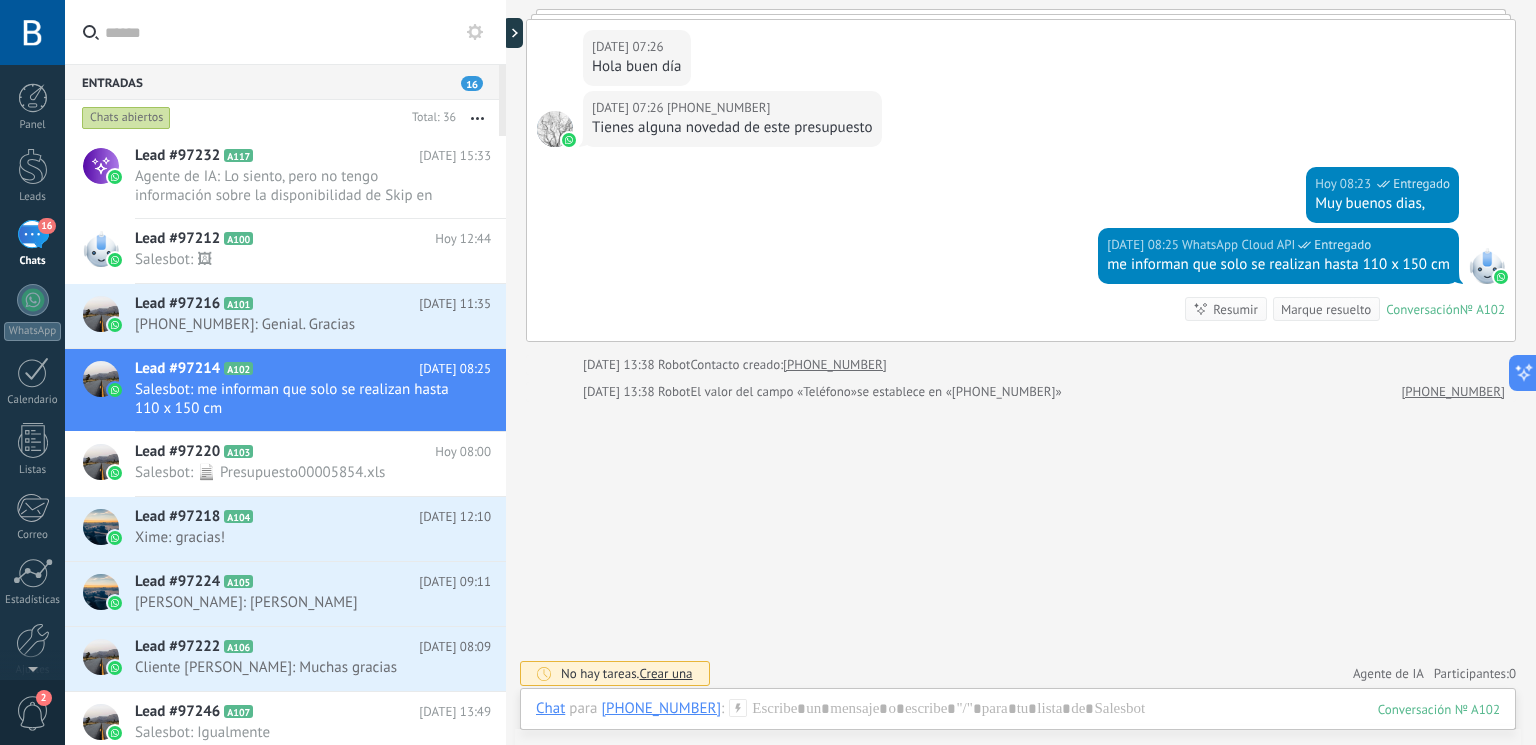 scroll, scrollTop: 557, scrollLeft: 0, axis: vertical 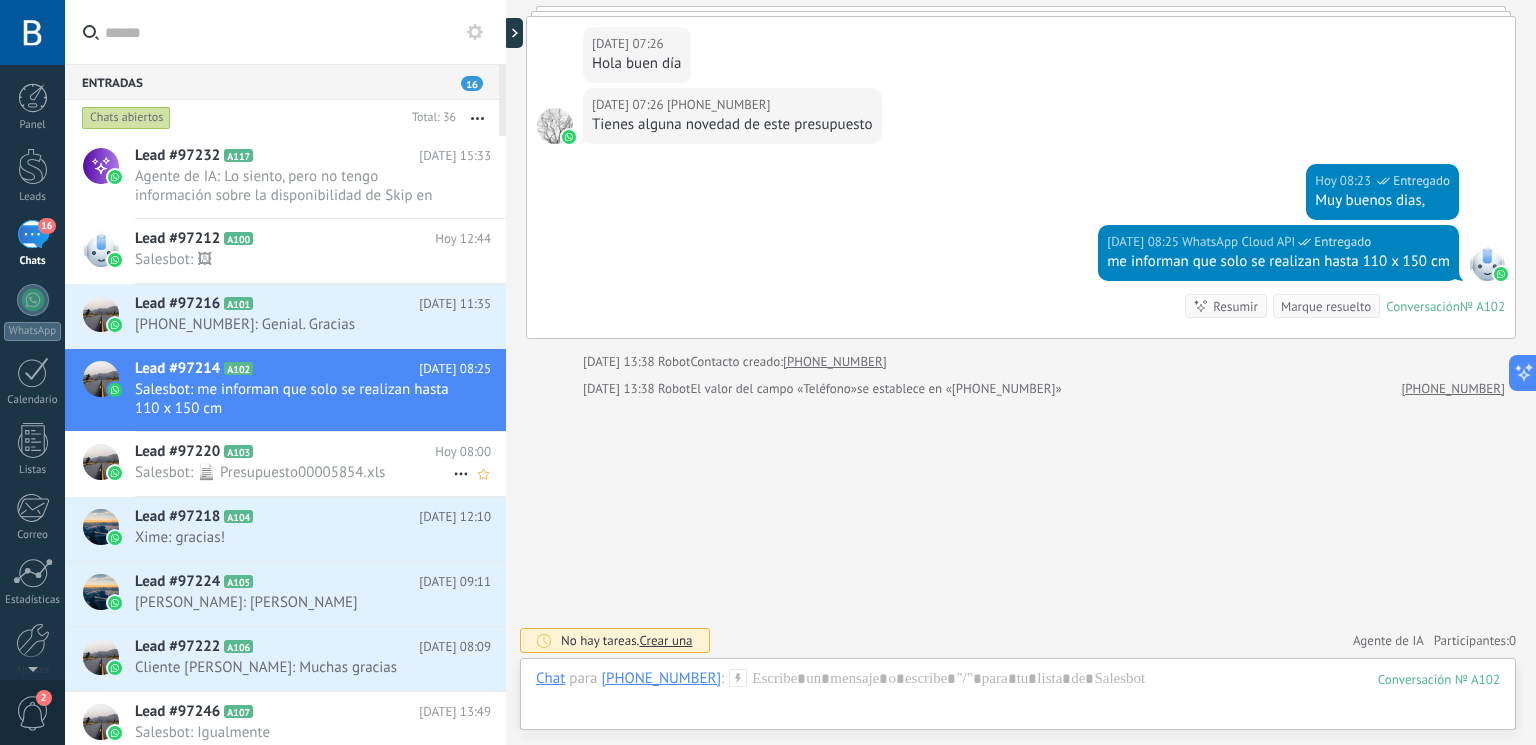 click on "A103" at bounding box center [238, 451] 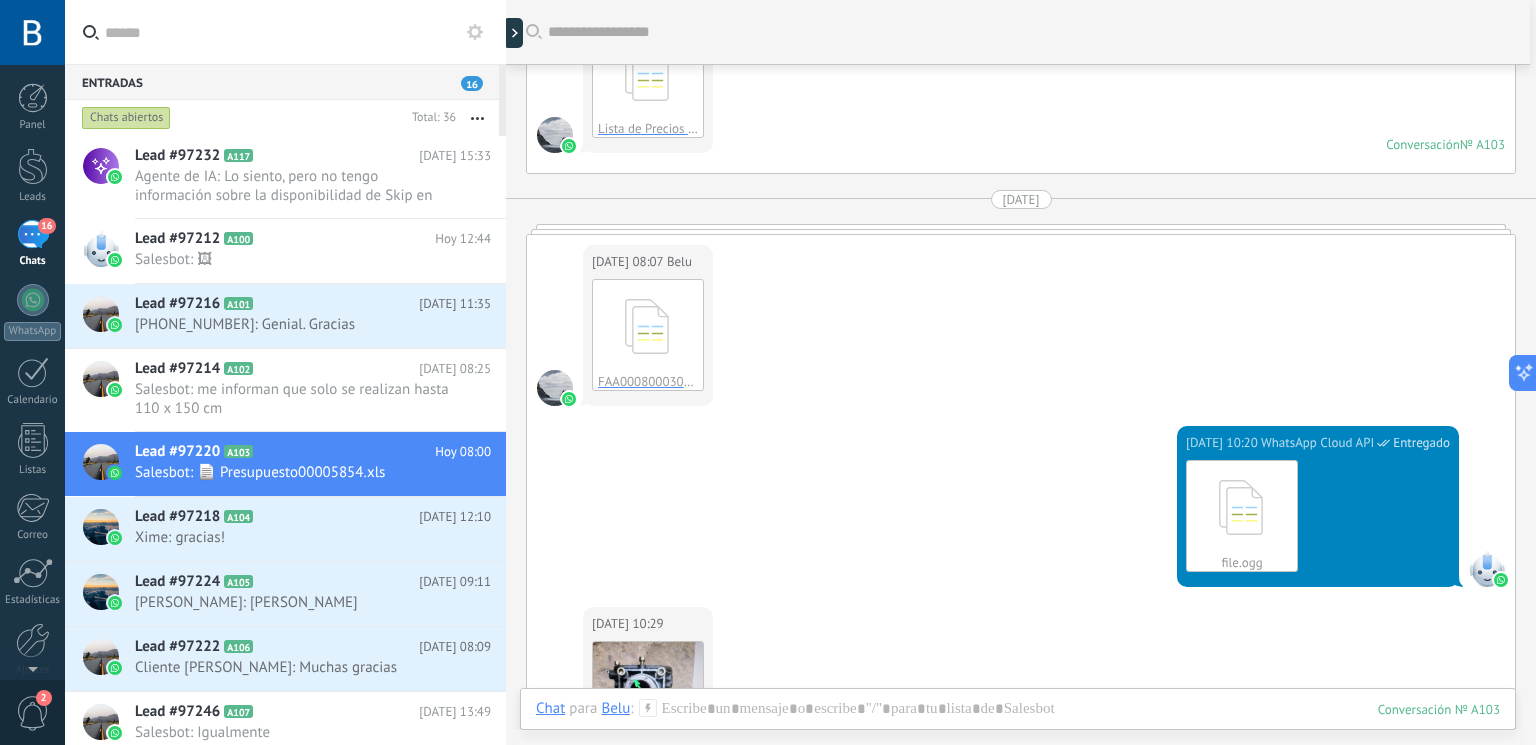 scroll, scrollTop: 6483, scrollLeft: 0, axis: vertical 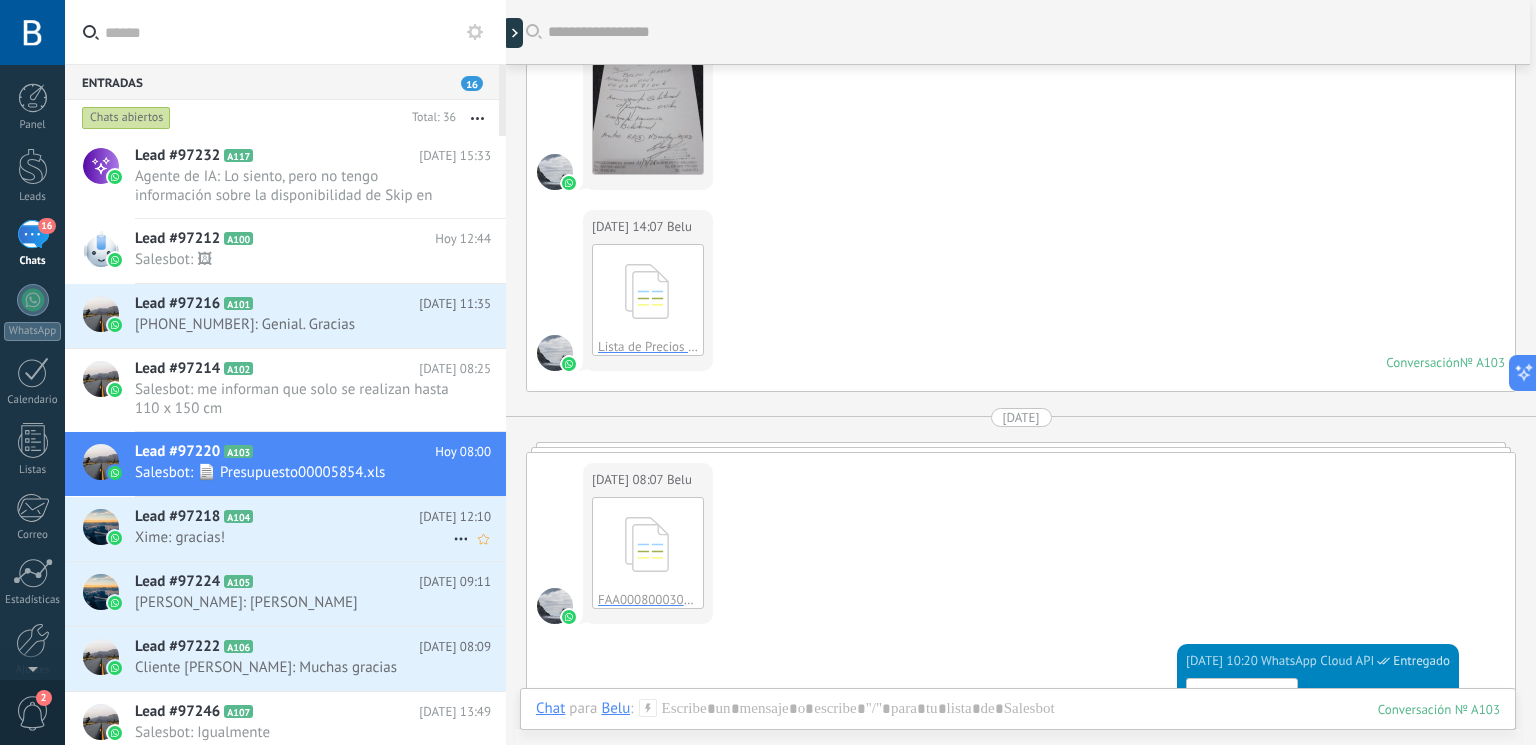 click on "Lead #97218
A104" at bounding box center [277, 517] 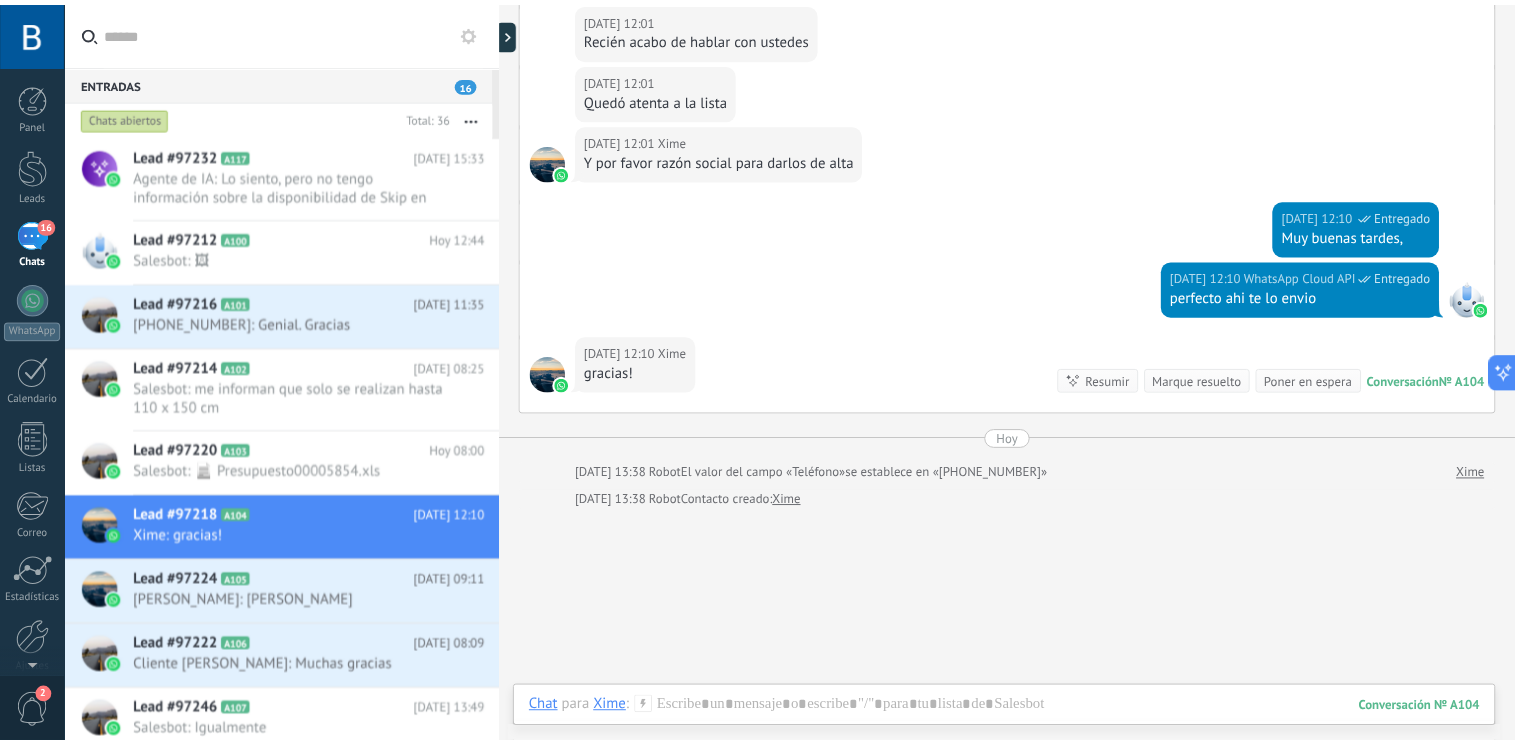scroll, scrollTop: 333, scrollLeft: 0, axis: vertical 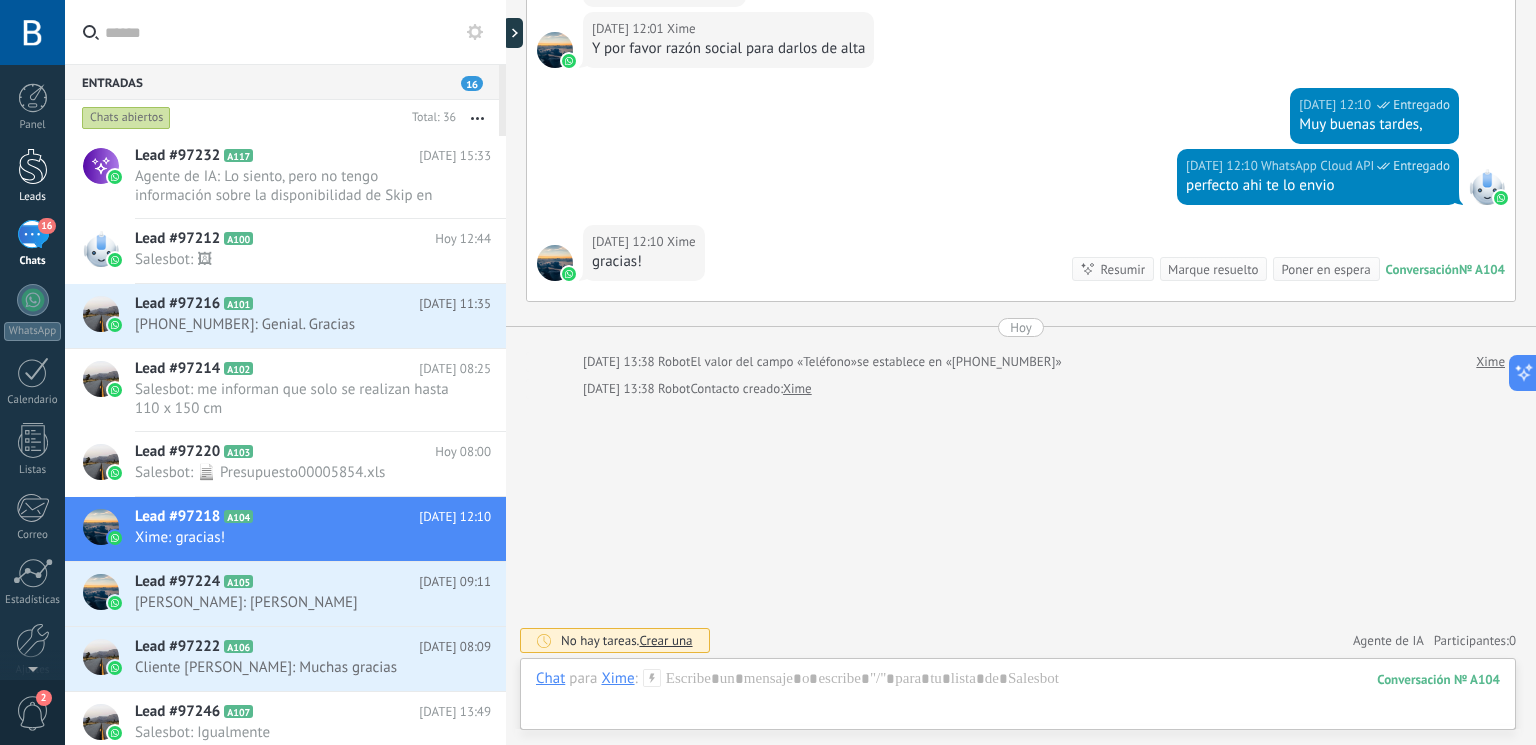 click at bounding box center (33, 166) 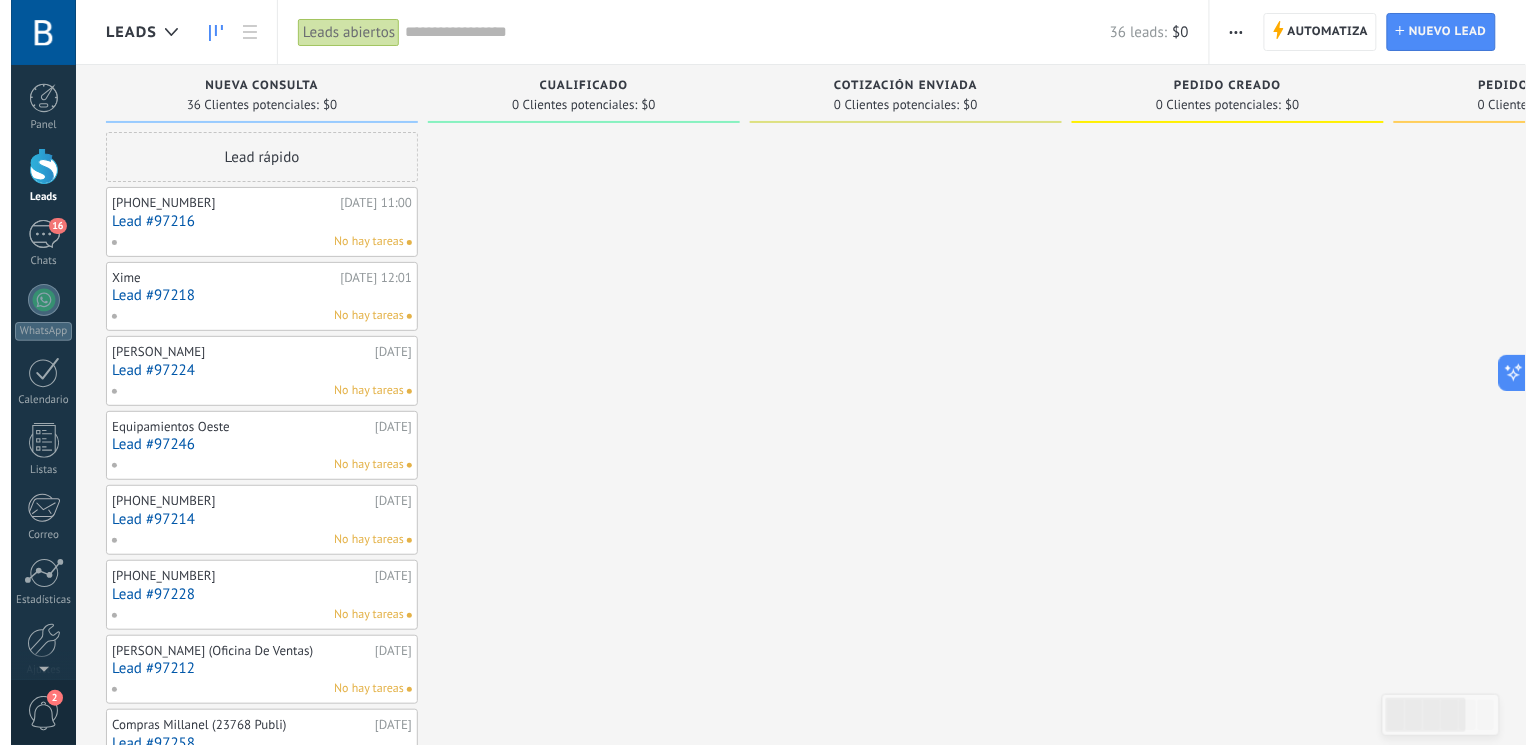 scroll, scrollTop: 0, scrollLeft: 0, axis: both 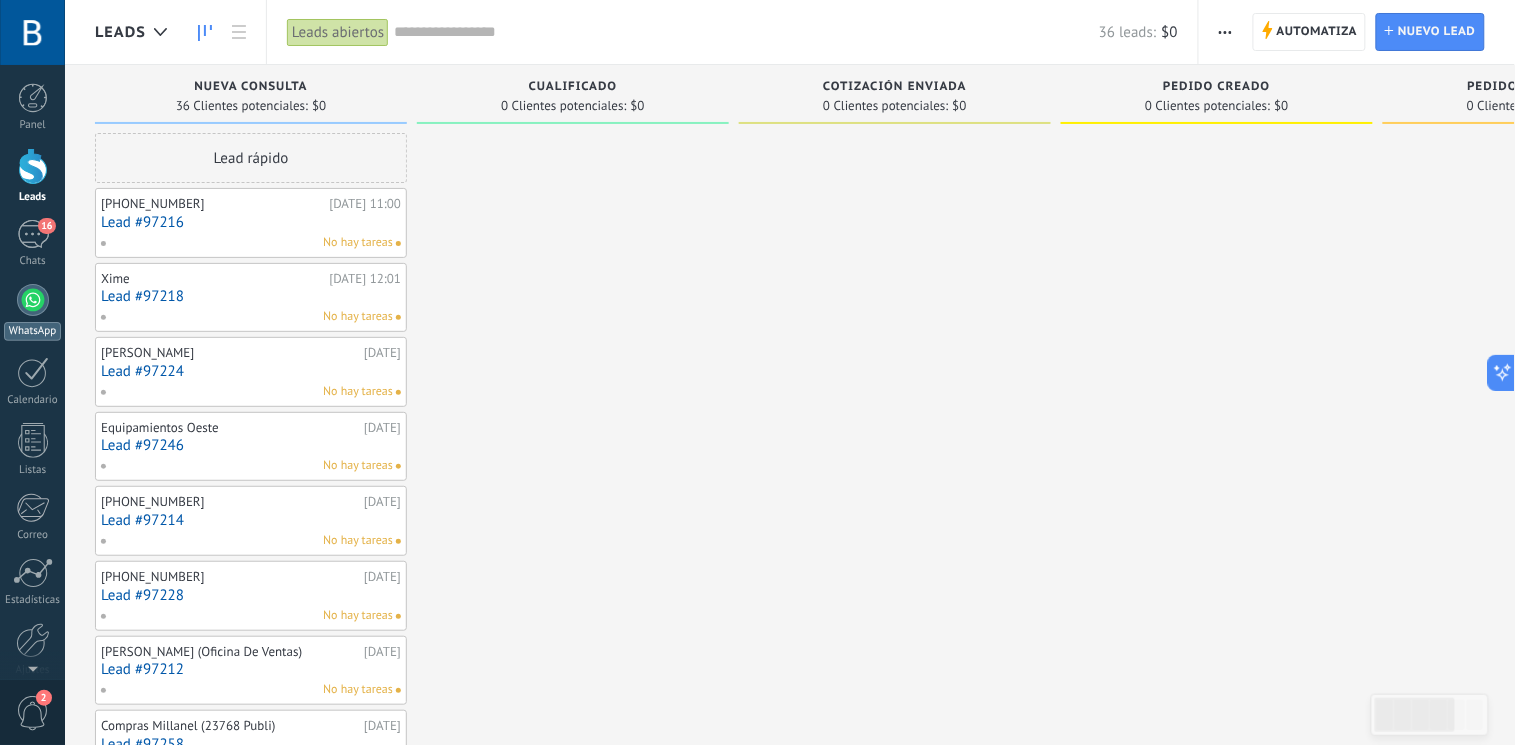 click at bounding box center [33, 300] 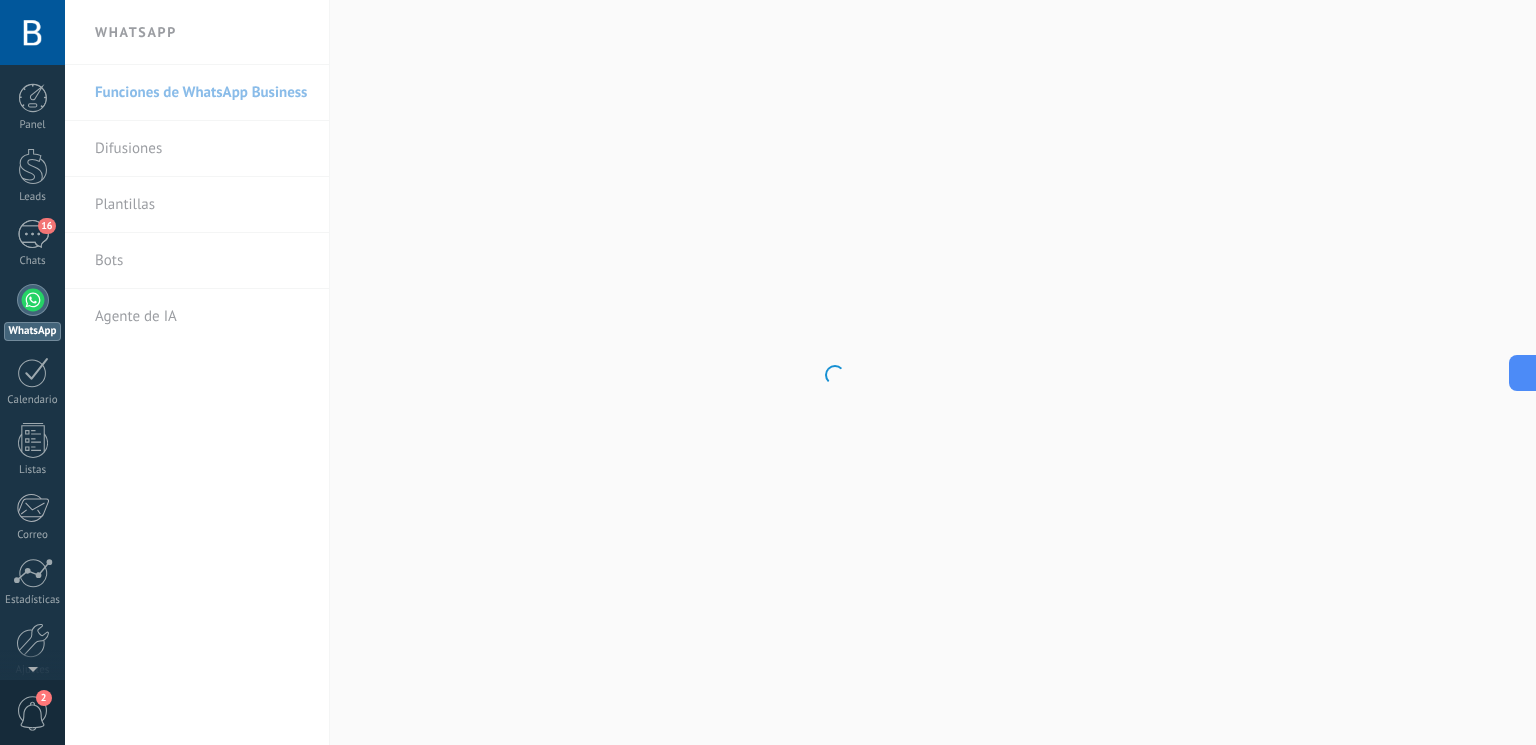 click at bounding box center (32, 508) 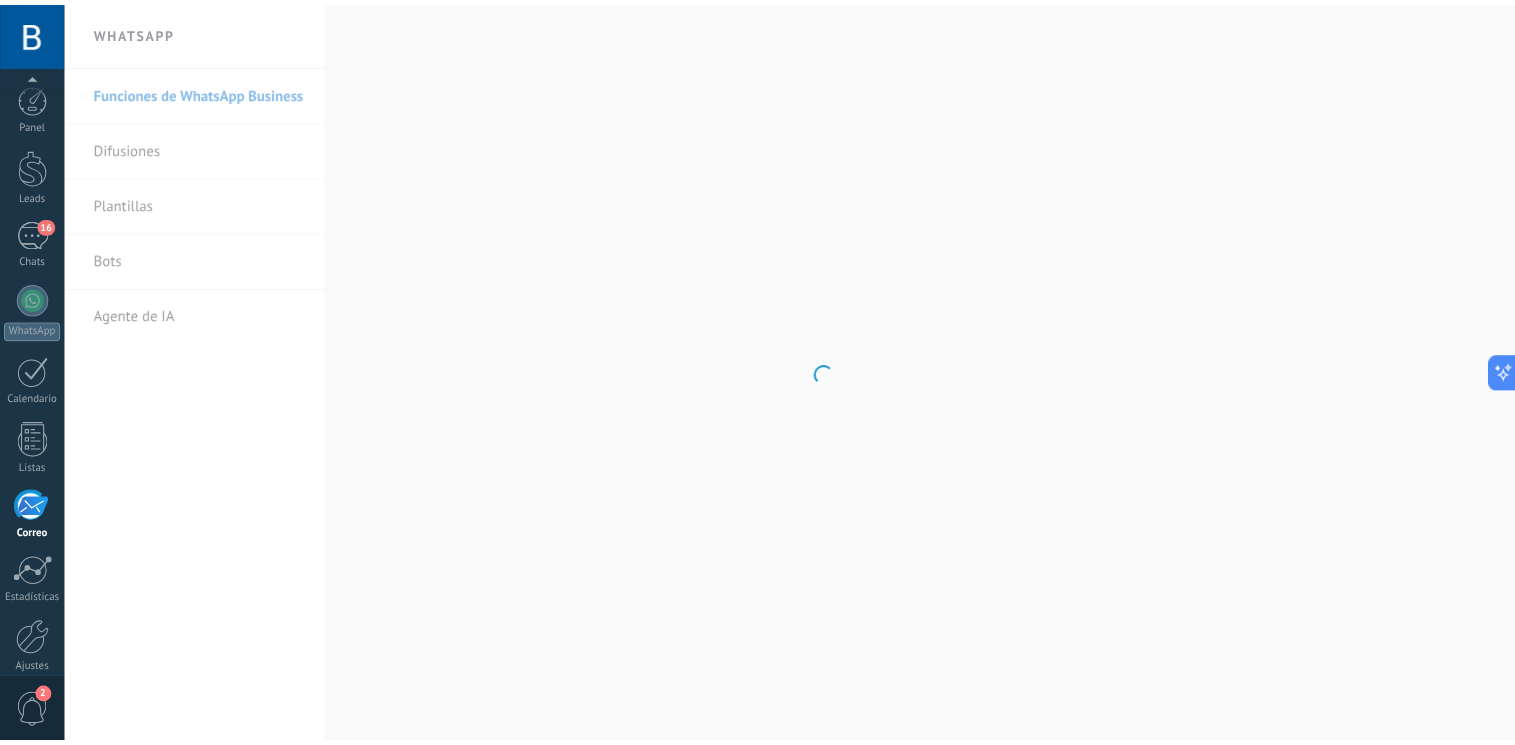 scroll, scrollTop: 86, scrollLeft: 0, axis: vertical 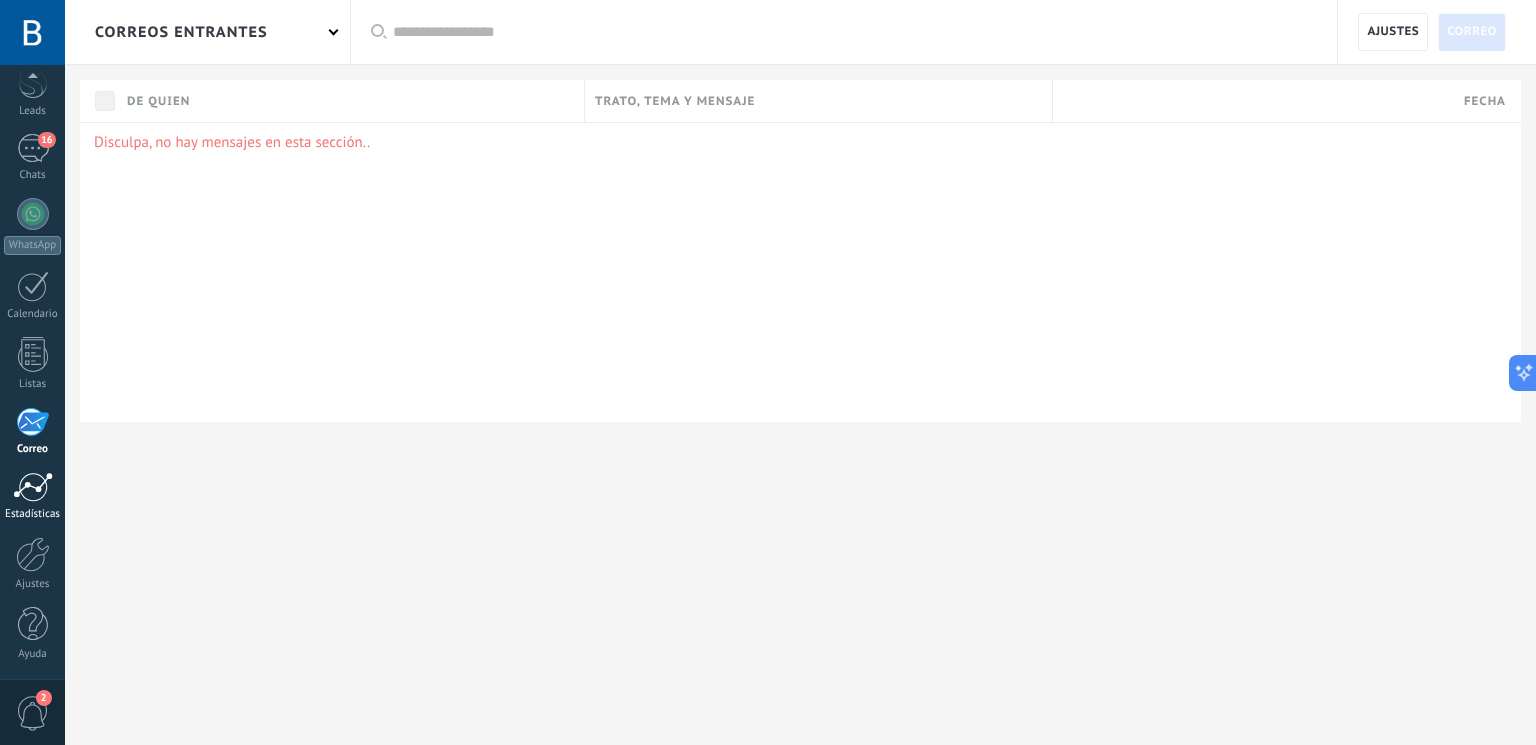 click at bounding box center [33, 487] 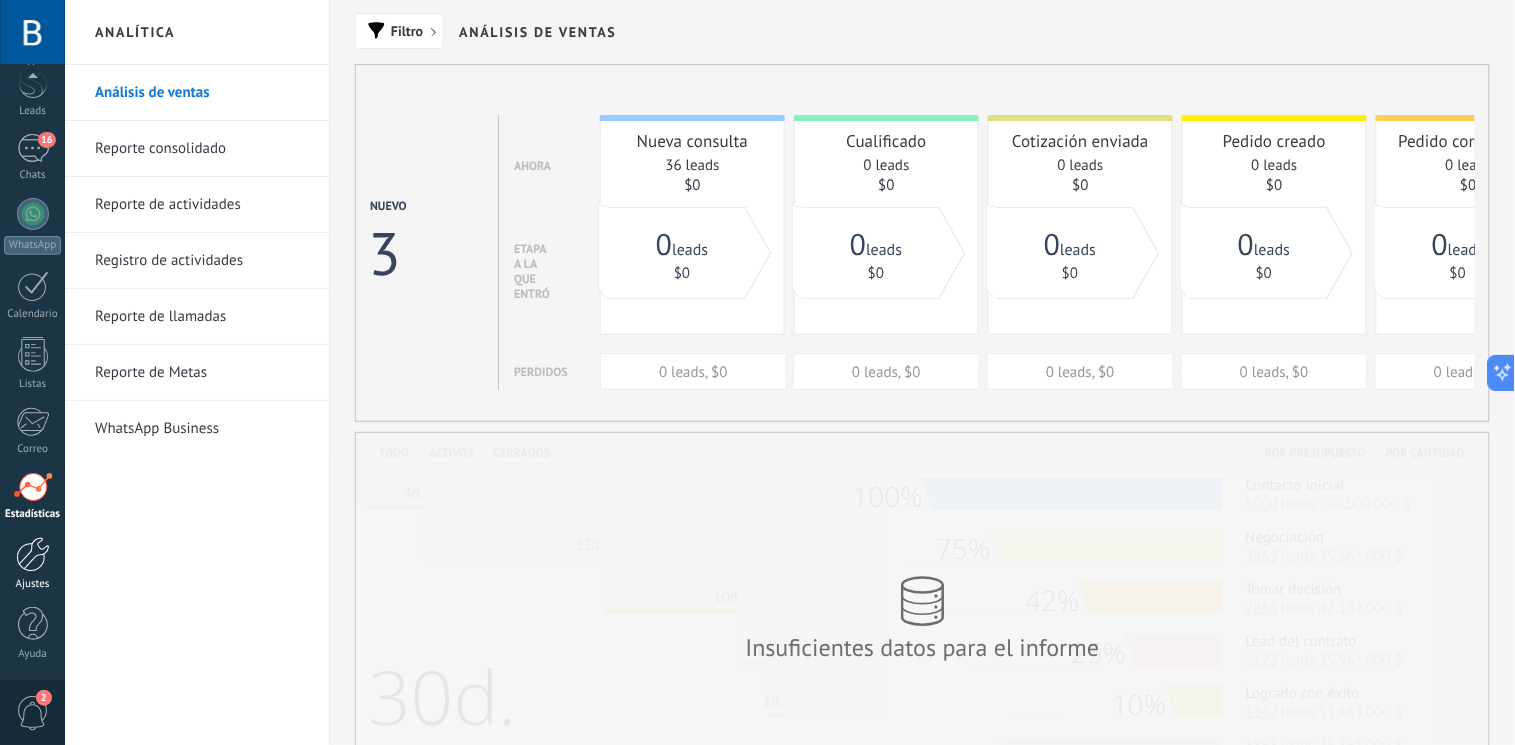 click at bounding box center (33, 554) 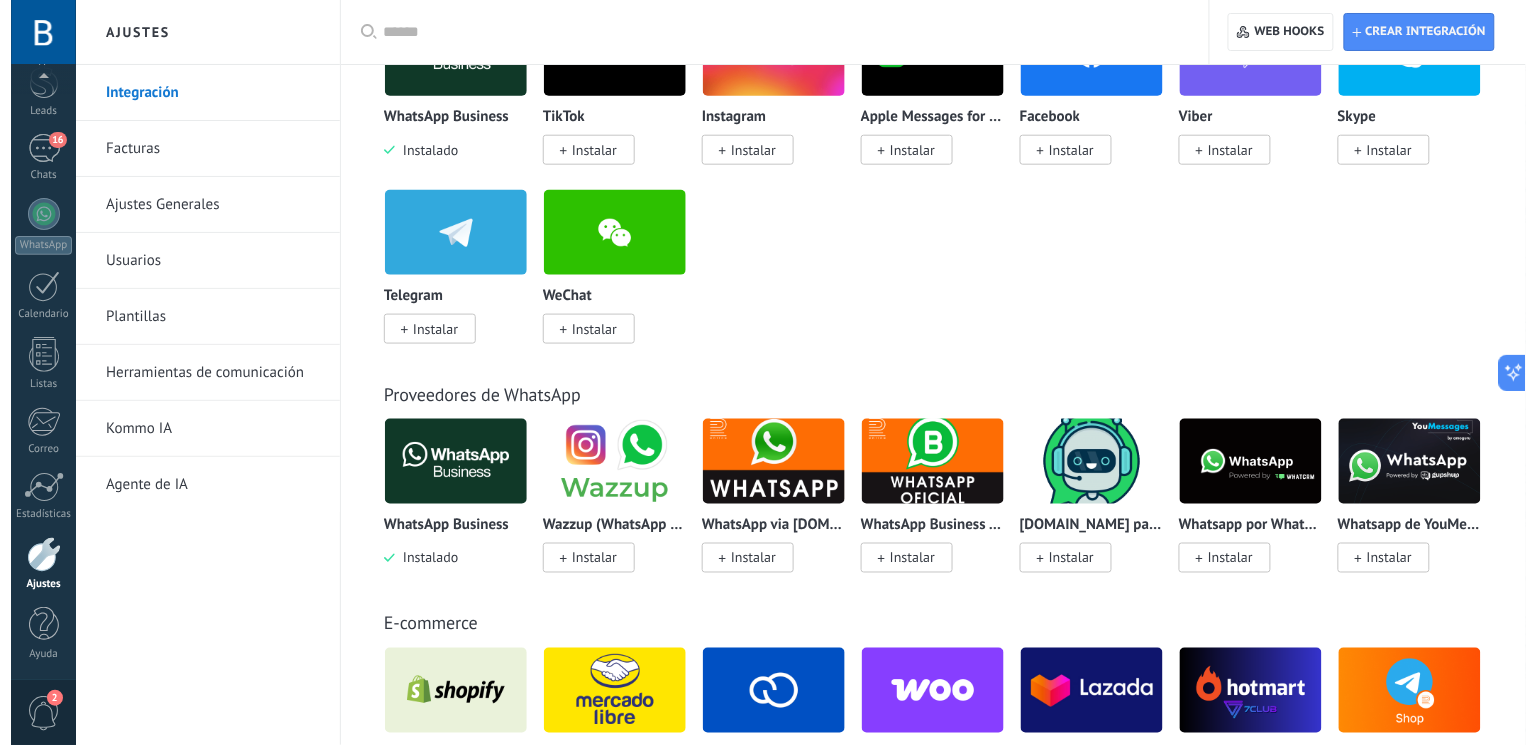 scroll, scrollTop: 666, scrollLeft: 0, axis: vertical 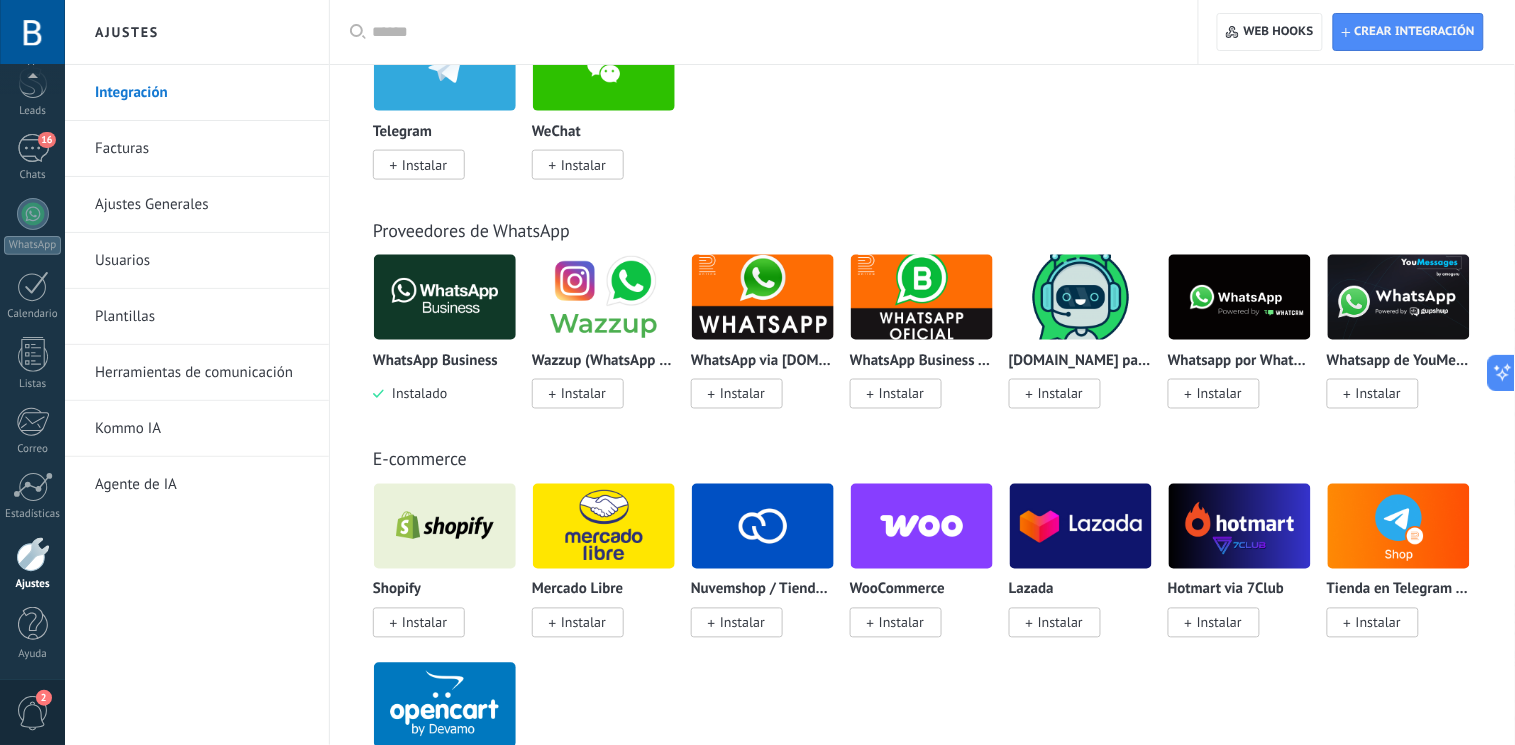 click at bounding box center (604, 526) 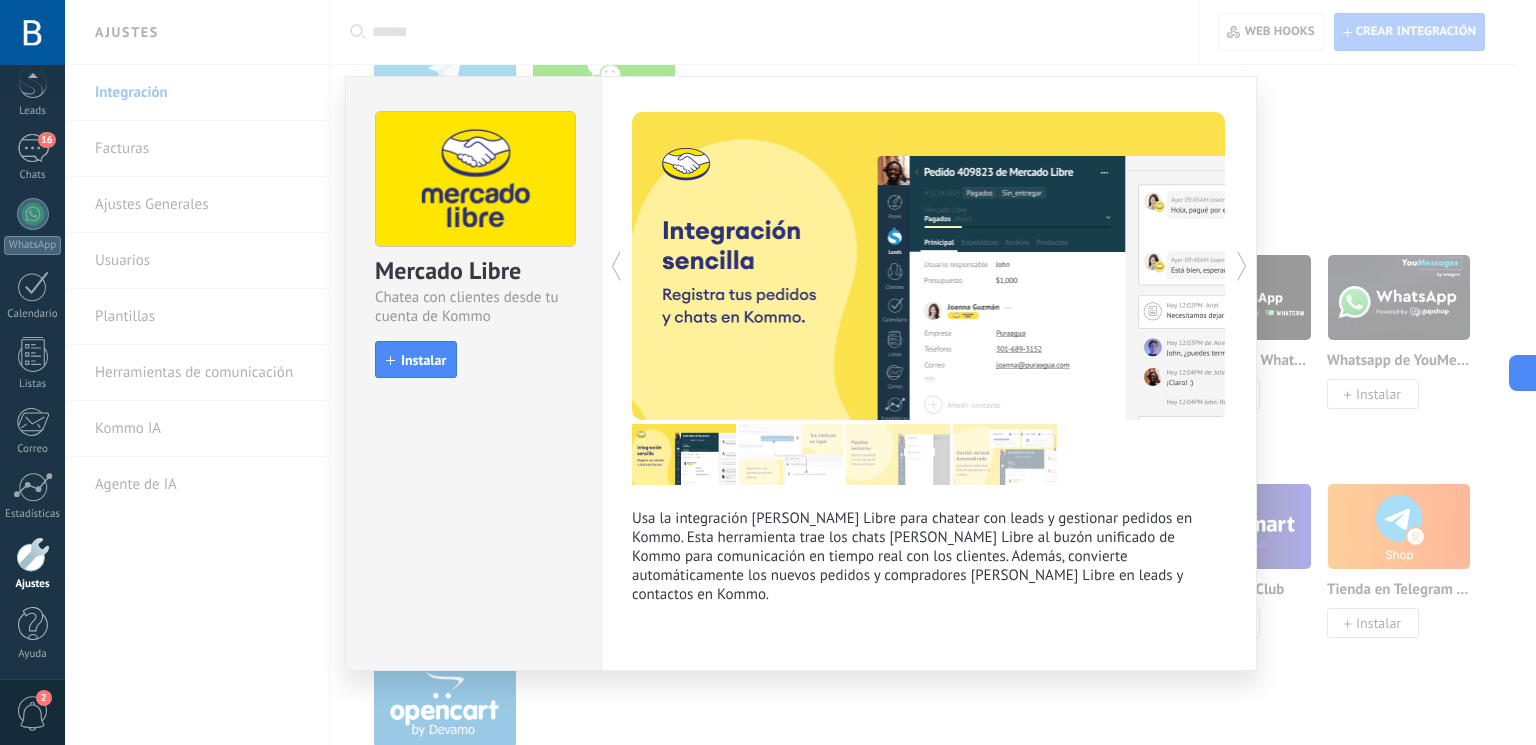 click at bounding box center (780, 266) 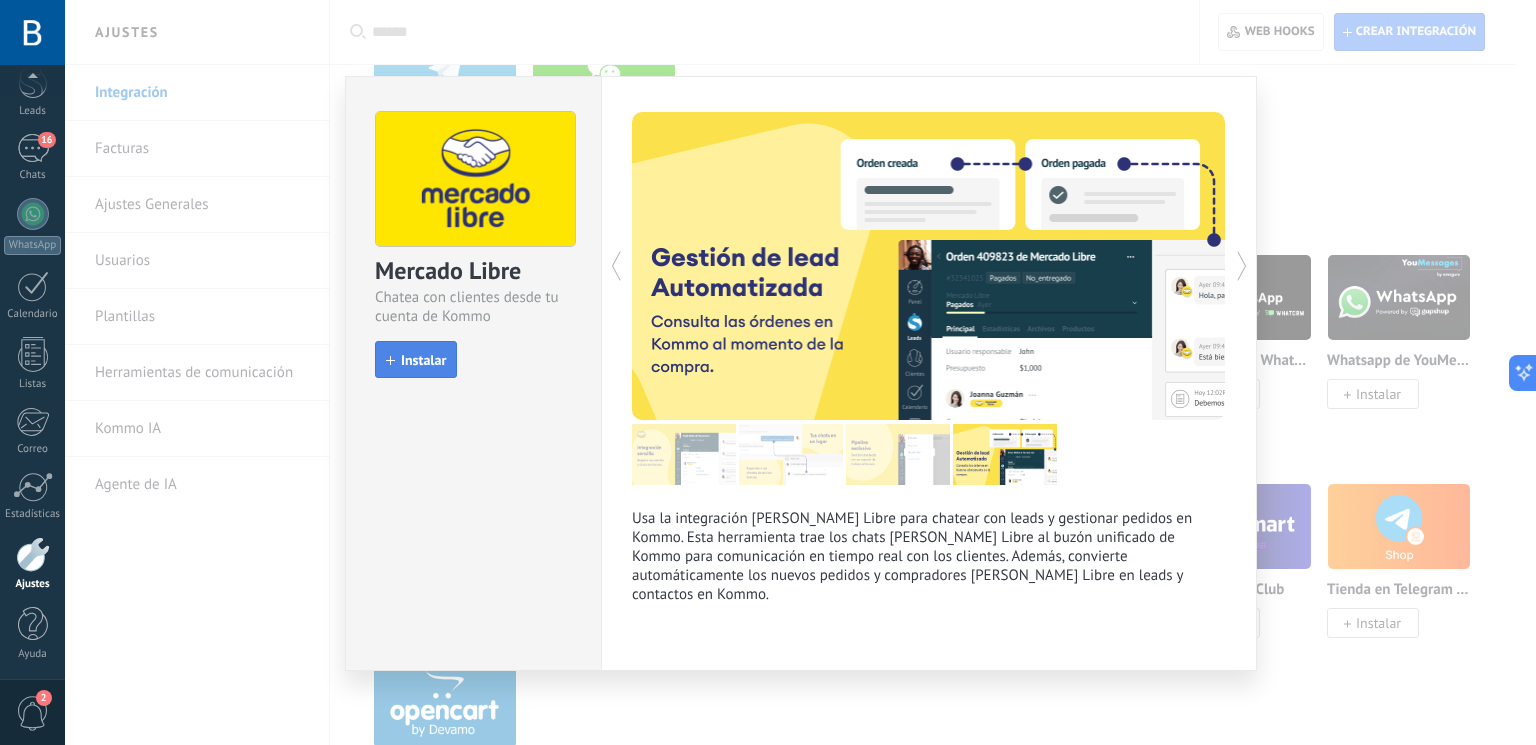 click on "Instalar" at bounding box center [423, 360] 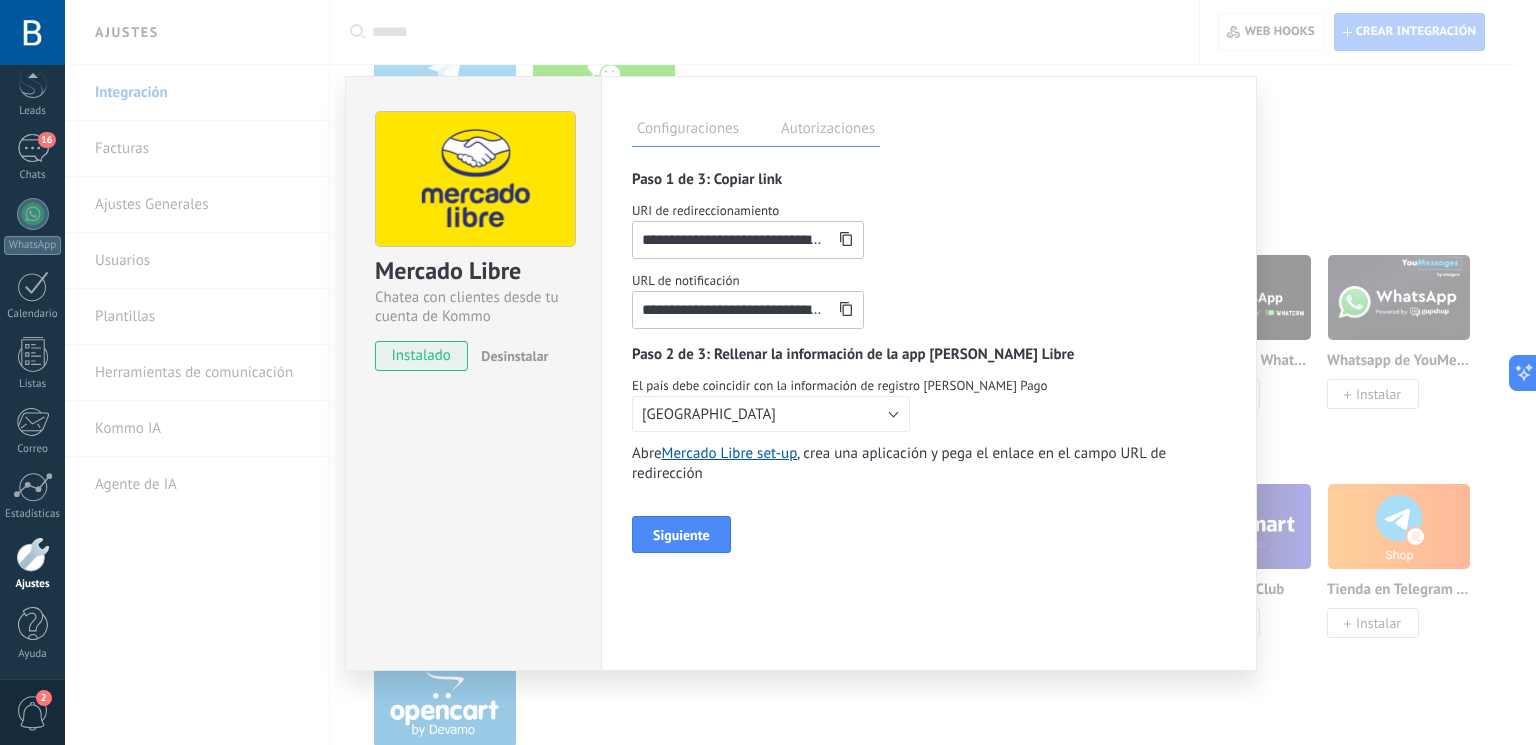 click on "Autorizaciones" at bounding box center (828, 131) 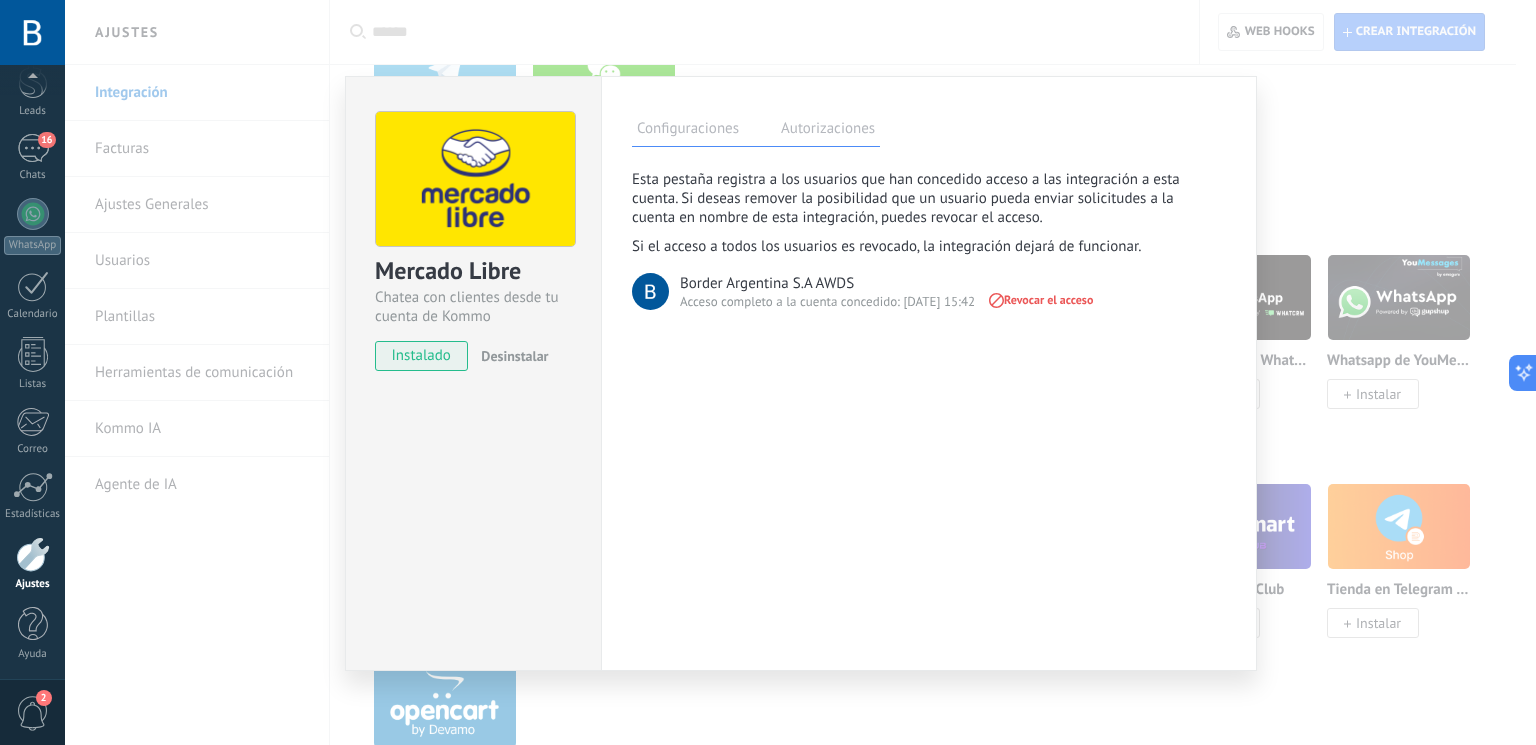 click on "Configuraciones" at bounding box center (688, 131) 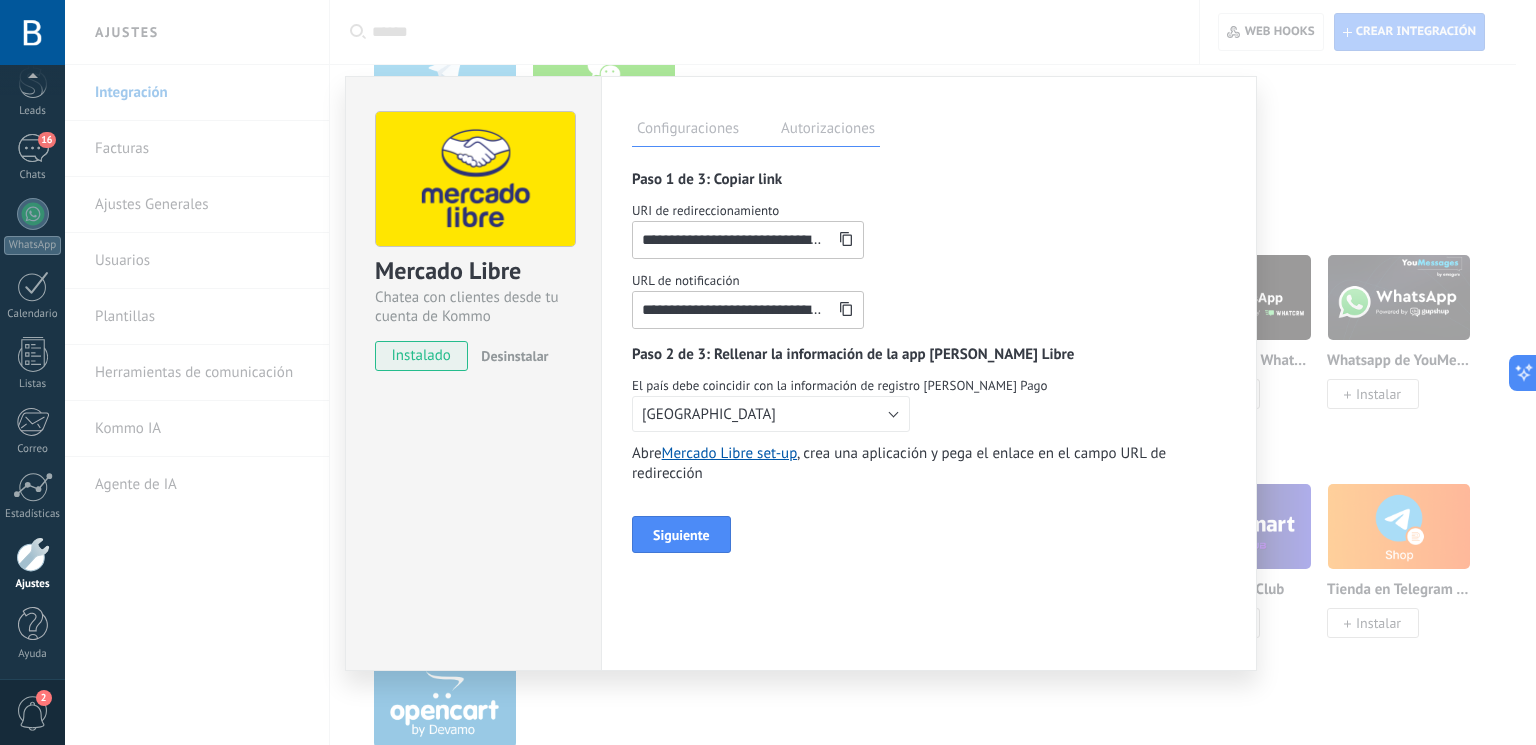 click 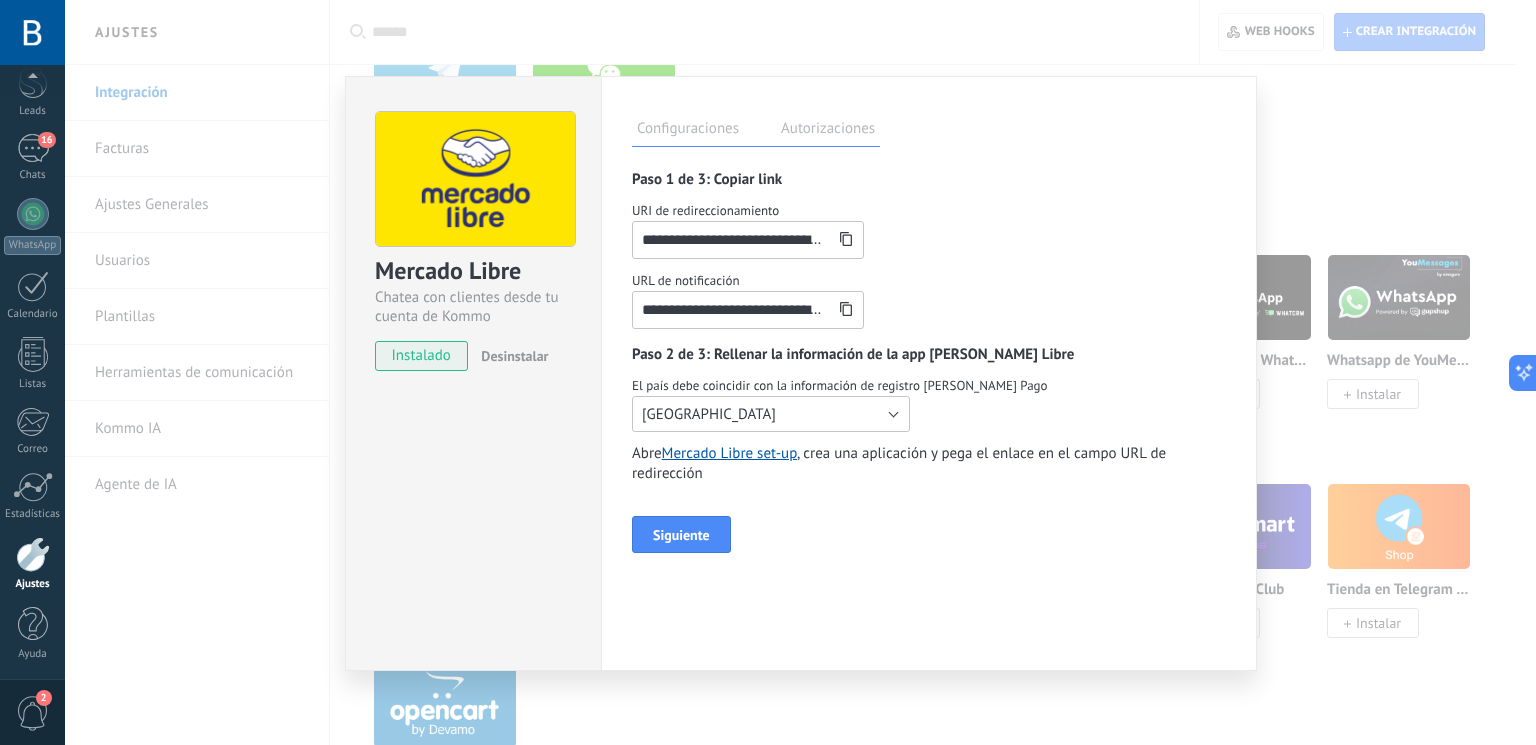 click on "[GEOGRAPHIC_DATA]" at bounding box center [771, 414] 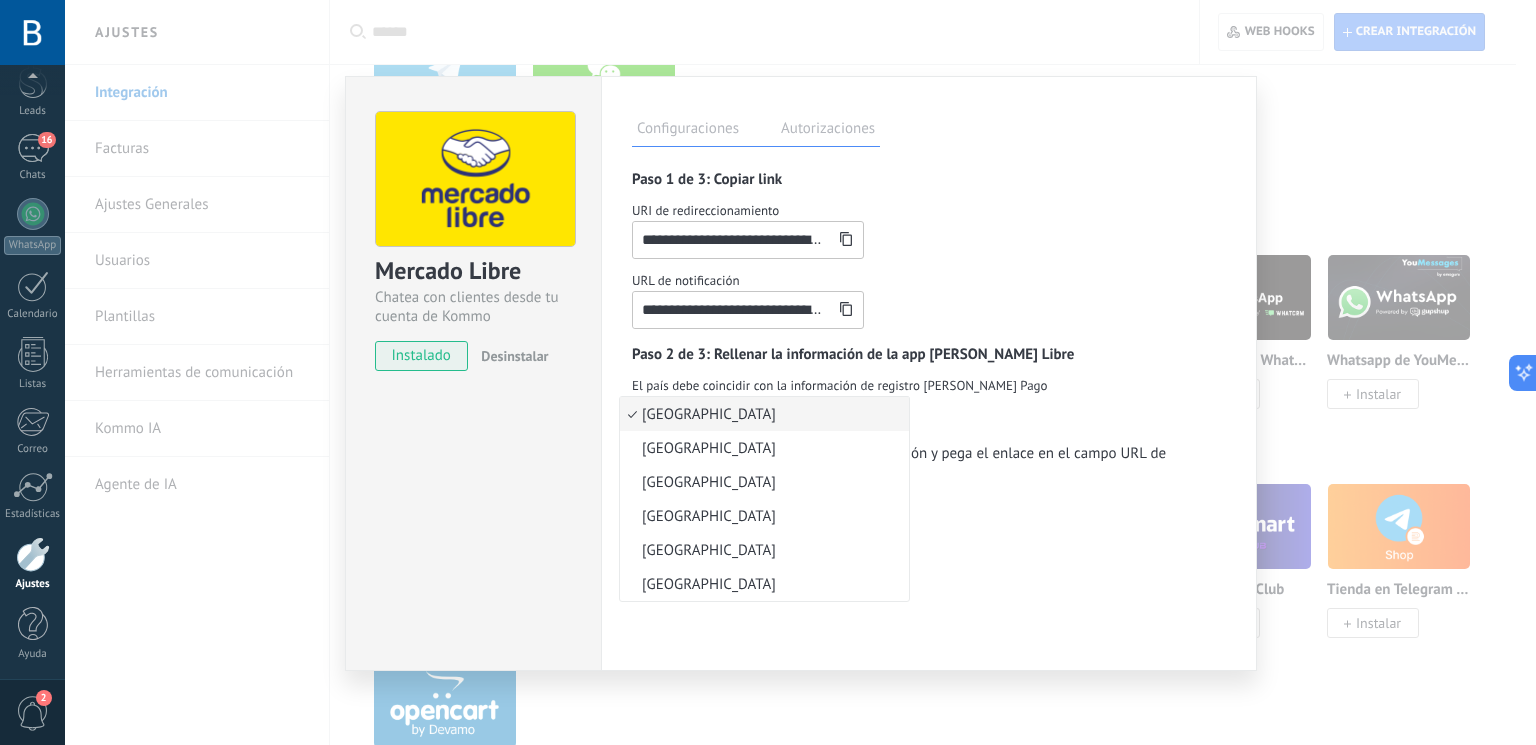 click on "[GEOGRAPHIC_DATA]" at bounding box center [761, 414] 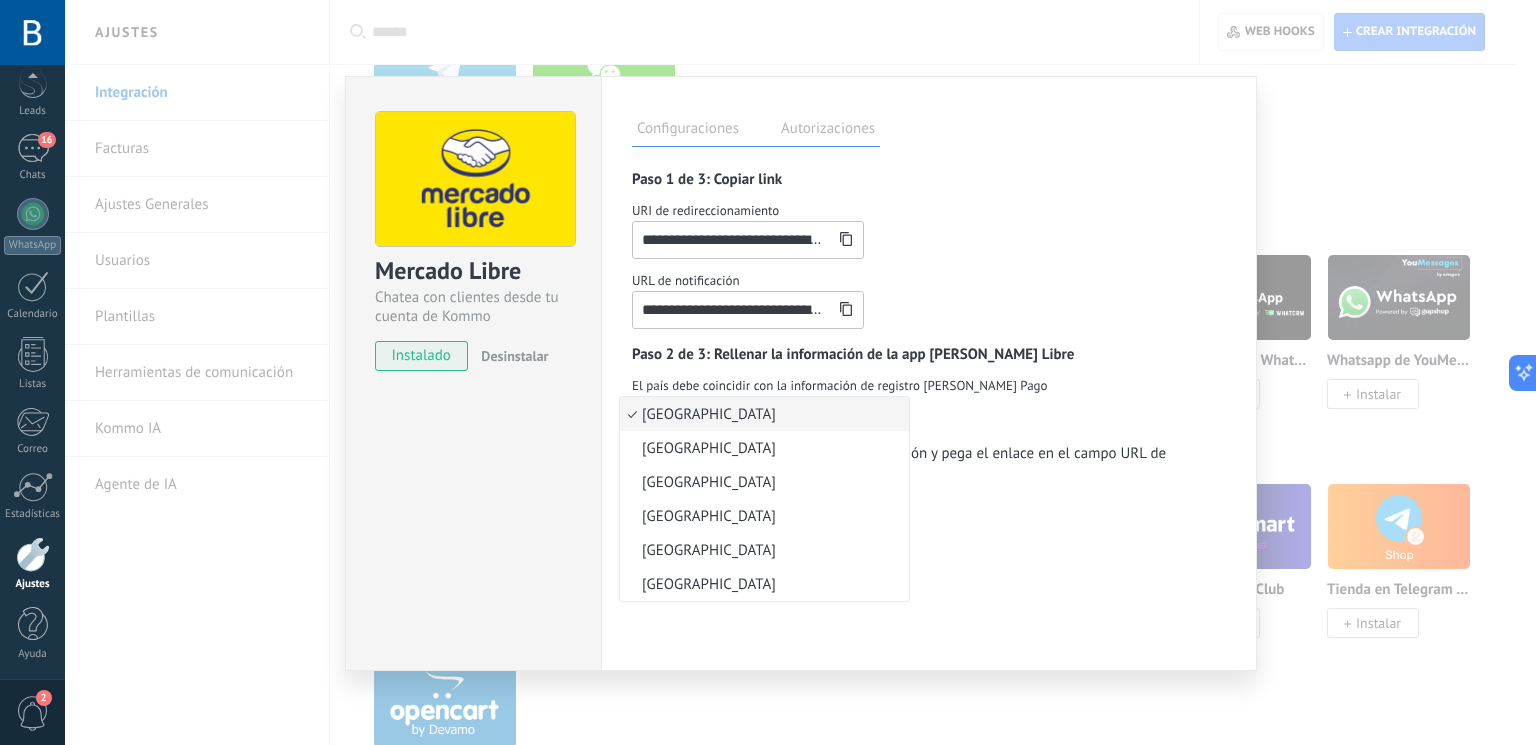 click on "El país debe coincidir con la información de registro de Mercado Pago Argentina Brazil Mexico Colombia Chile Uruguay Argentina" at bounding box center (929, 404) 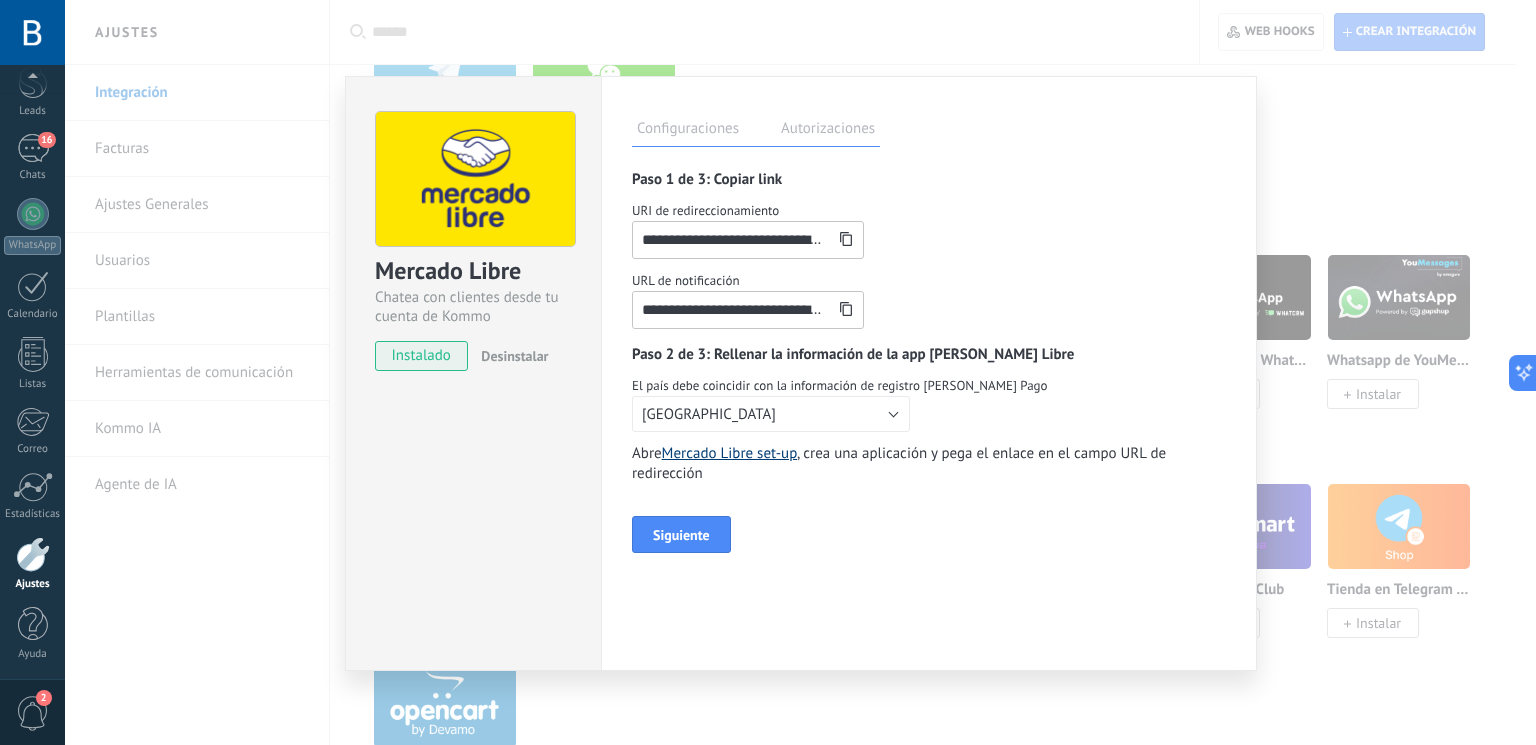 click on "Mercado Libre set-up" at bounding box center (729, 453) 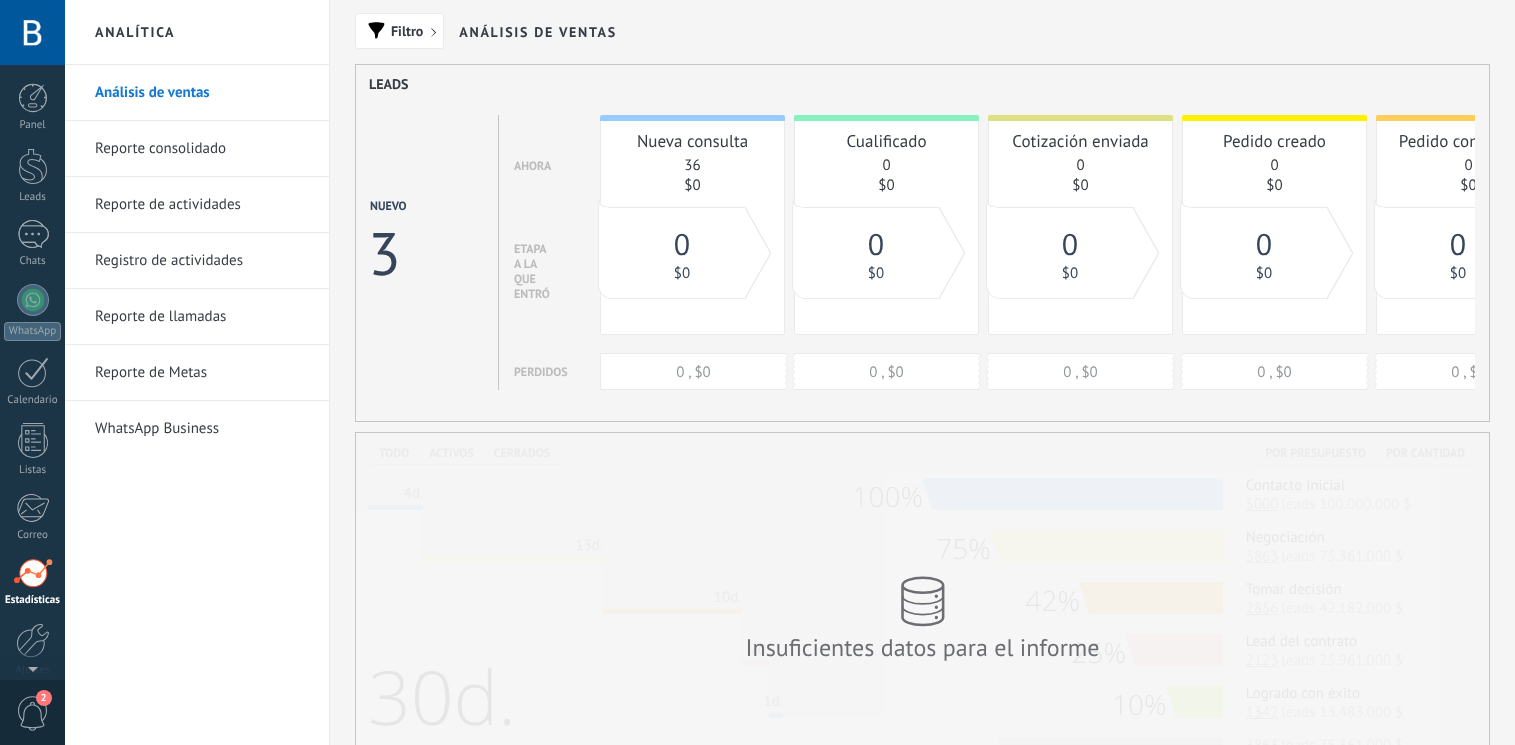 click on "Panel
Leads
Chats
WhatsApp
Clientes" at bounding box center [32, 425] 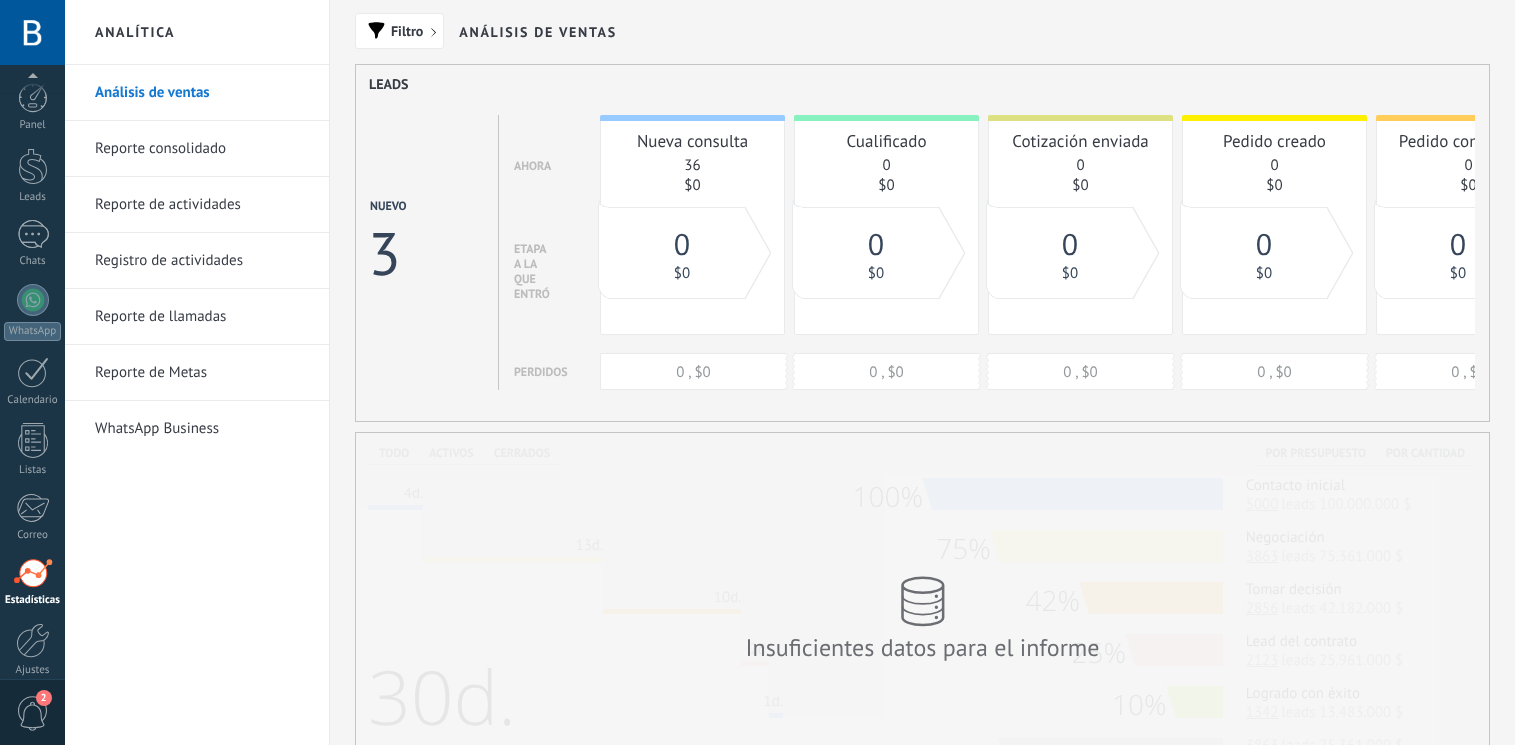 drag, startPoint x: 29, startPoint y: 641, endPoint x: 145, endPoint y: 618, distance: 118.258194 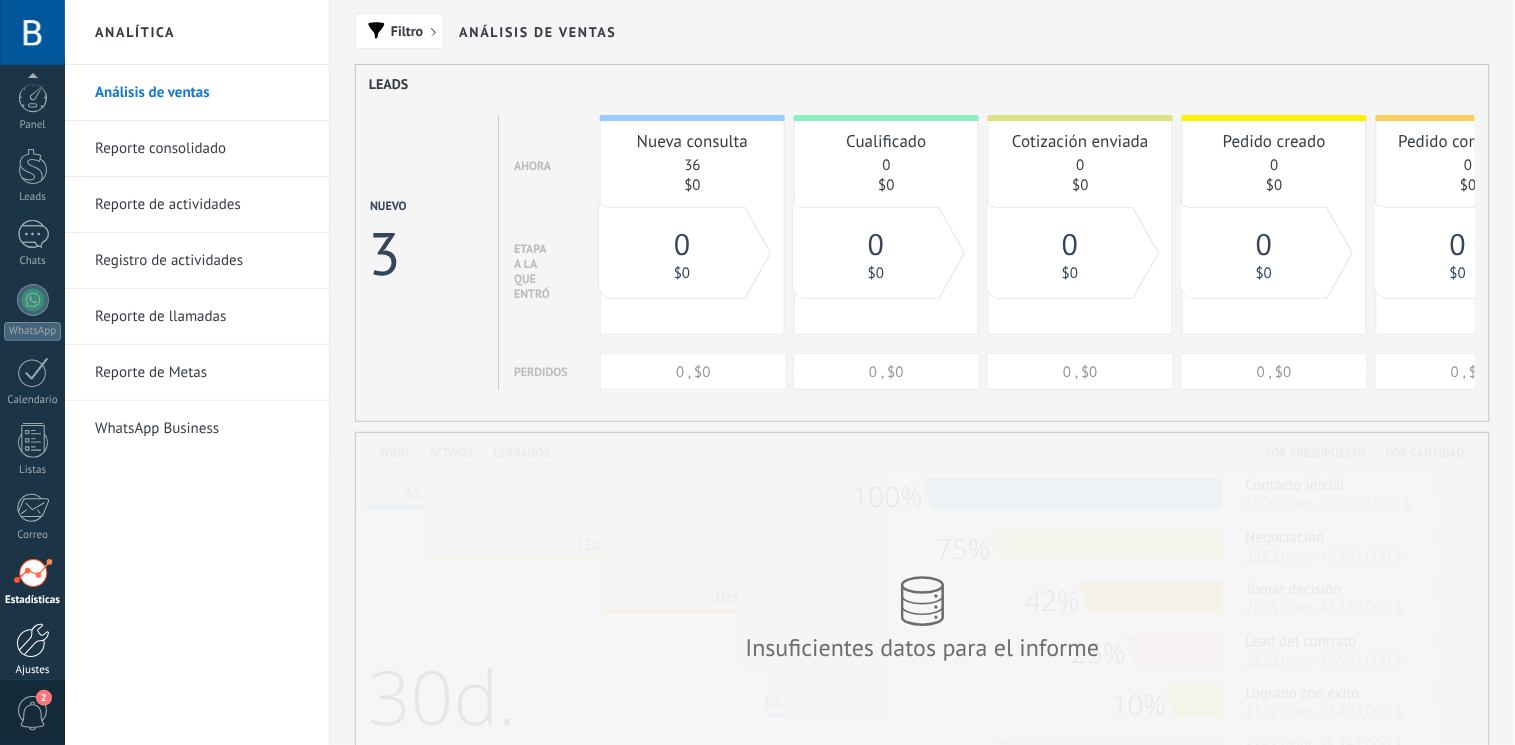 click at bounding box center [33, 640] 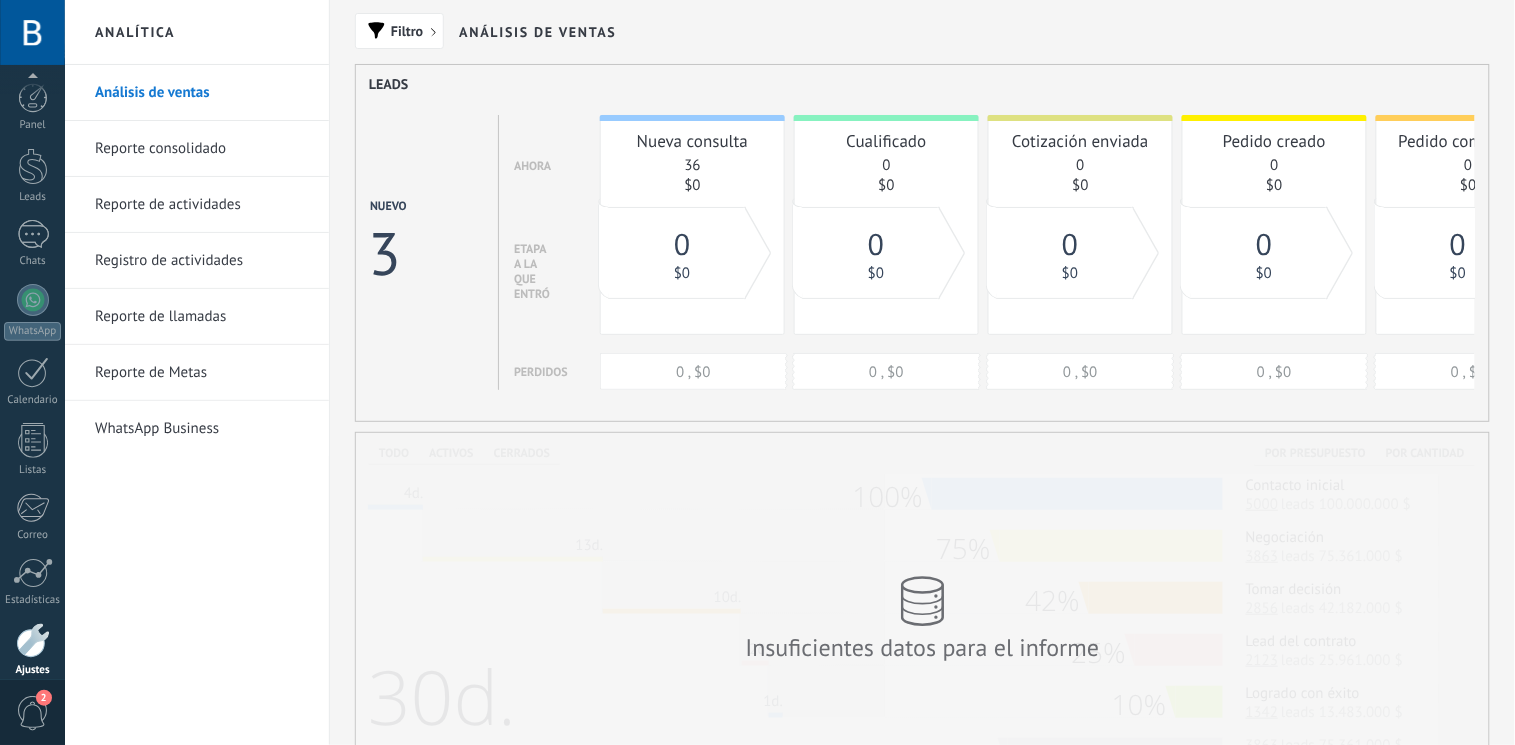 scroll, scrollTop: 86, scrollLeft: 0, axis: vertical 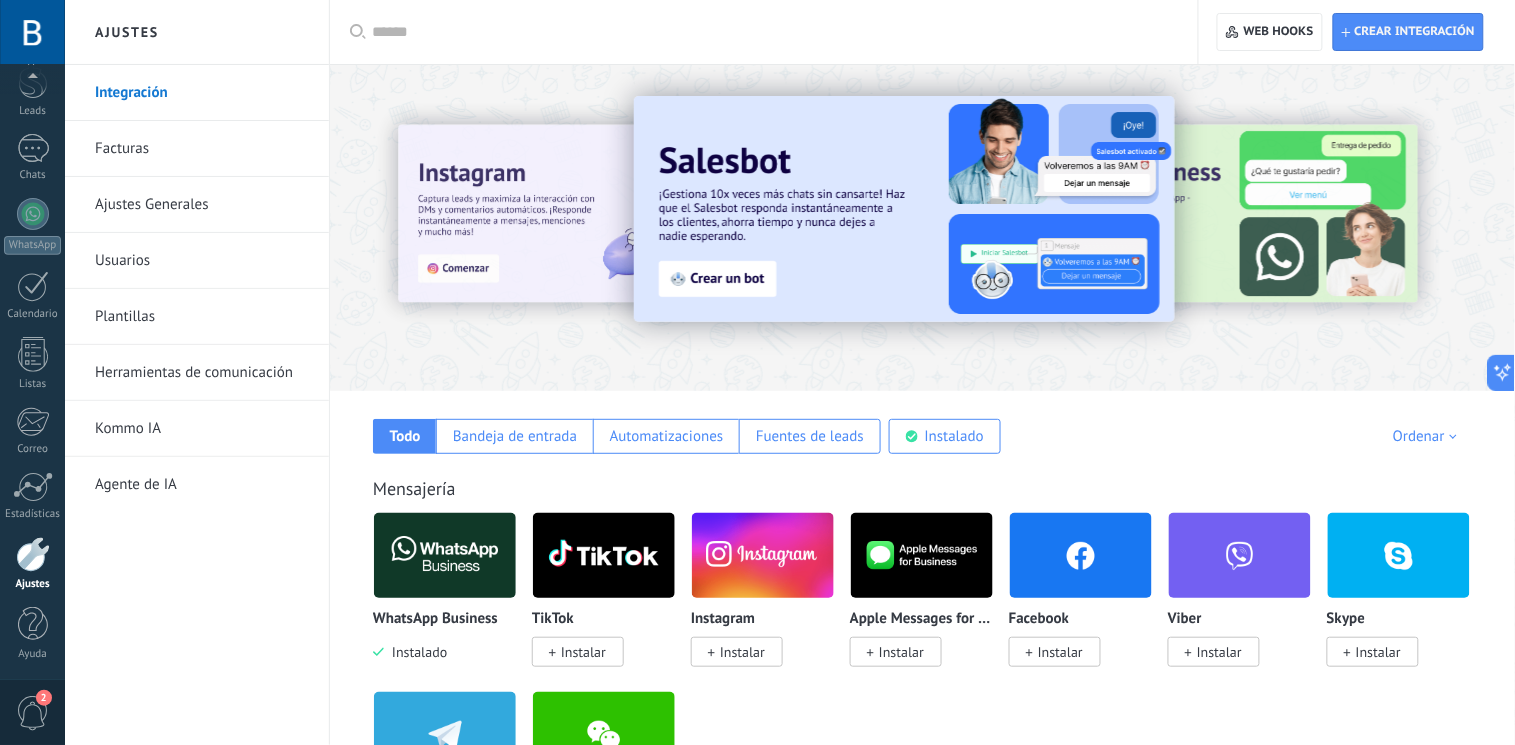 click on "Plantillas" at bounding box center [202, 317] 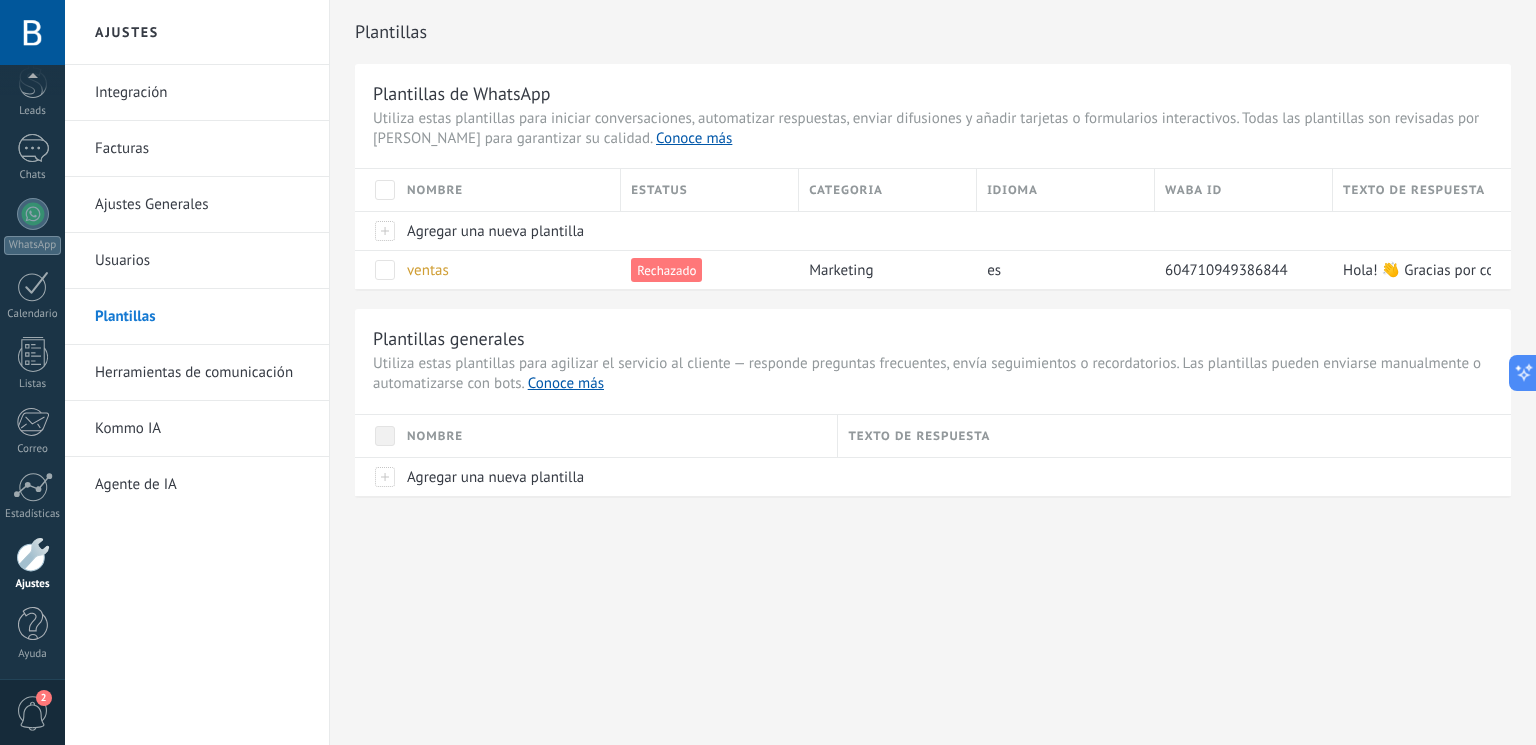 click on "Usuarios" at bounding box center (202, 261) 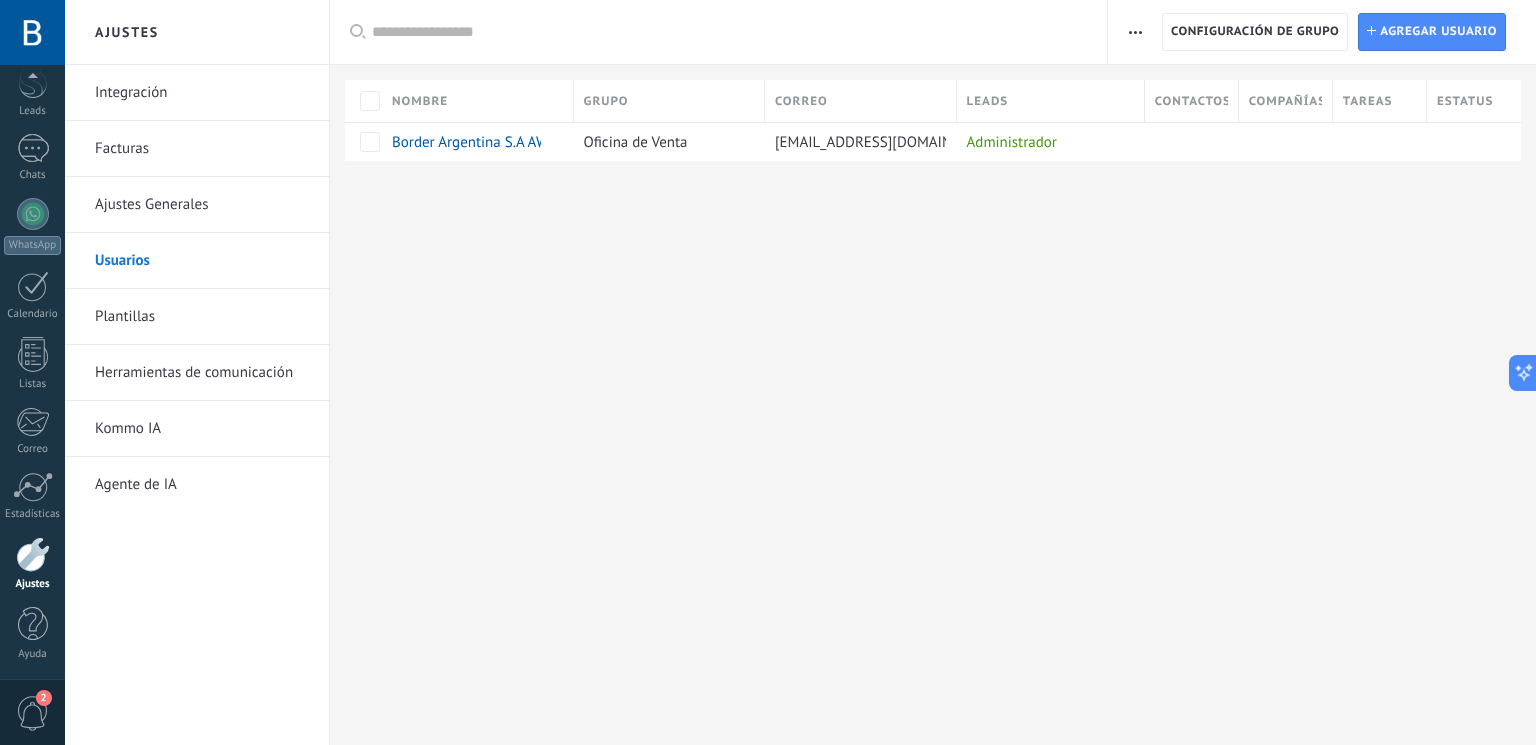 click on "Ajustes Generales" at bounding box center (202, 205) 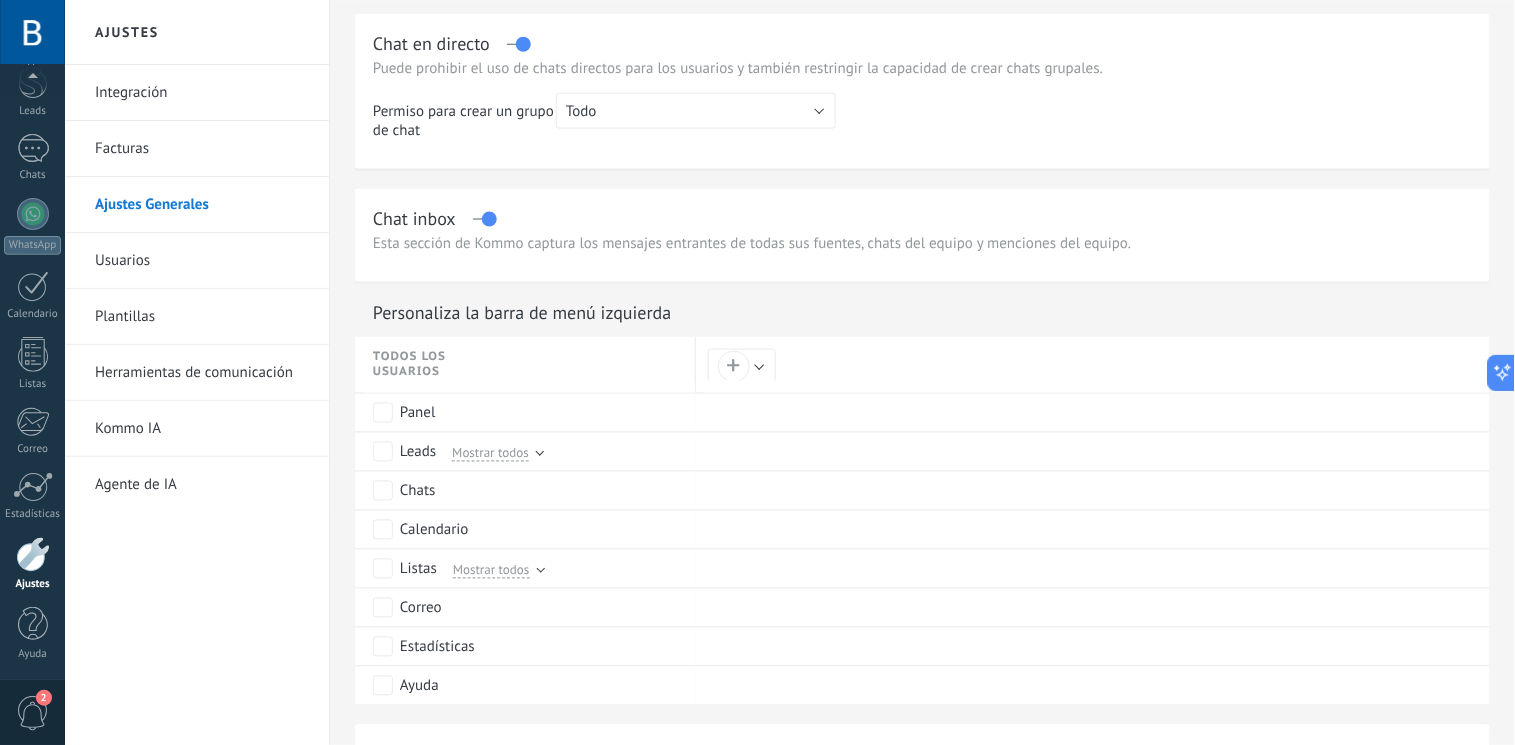 scroll, scrollTop: 666, scrollLeft: 0, axis: vertical 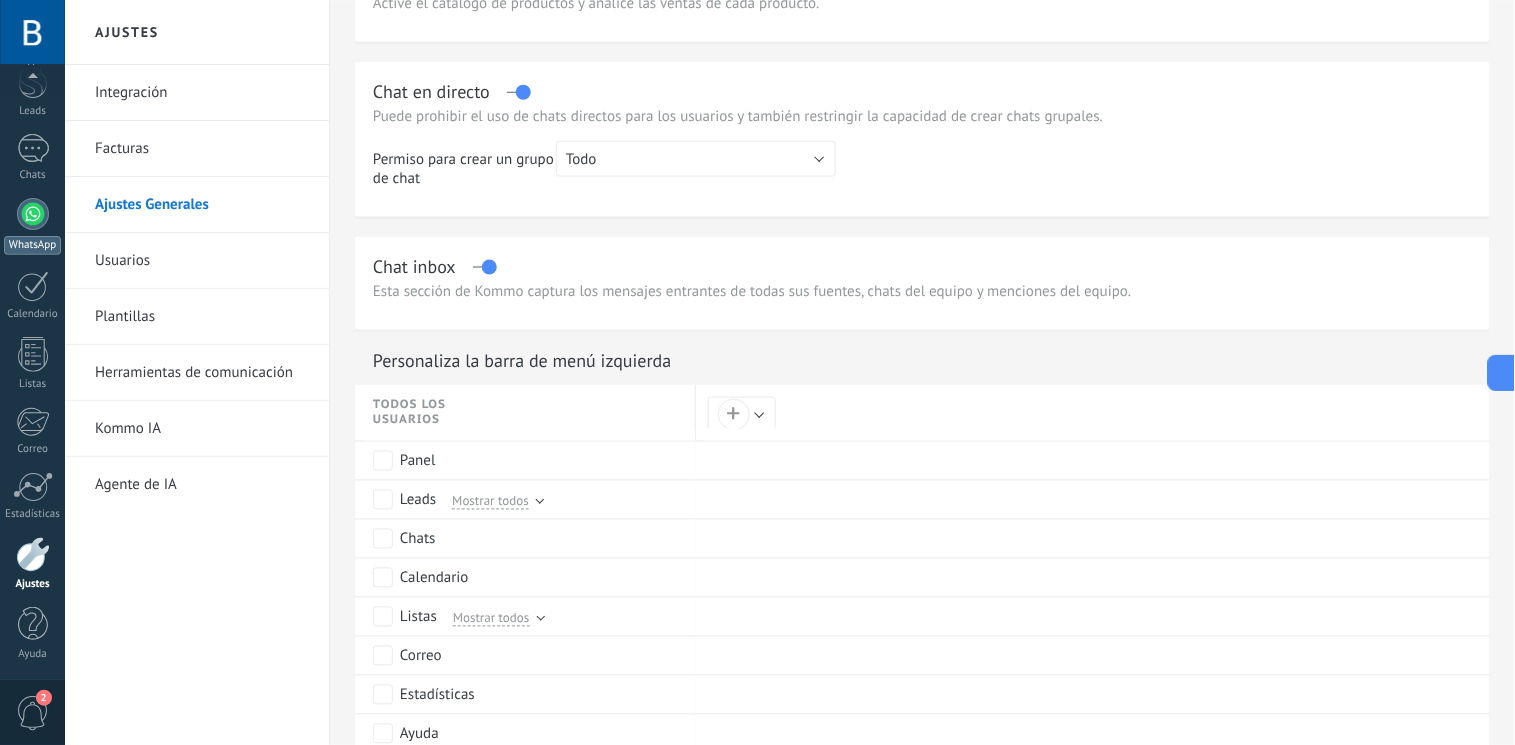 click at bounding box center [33, 214] 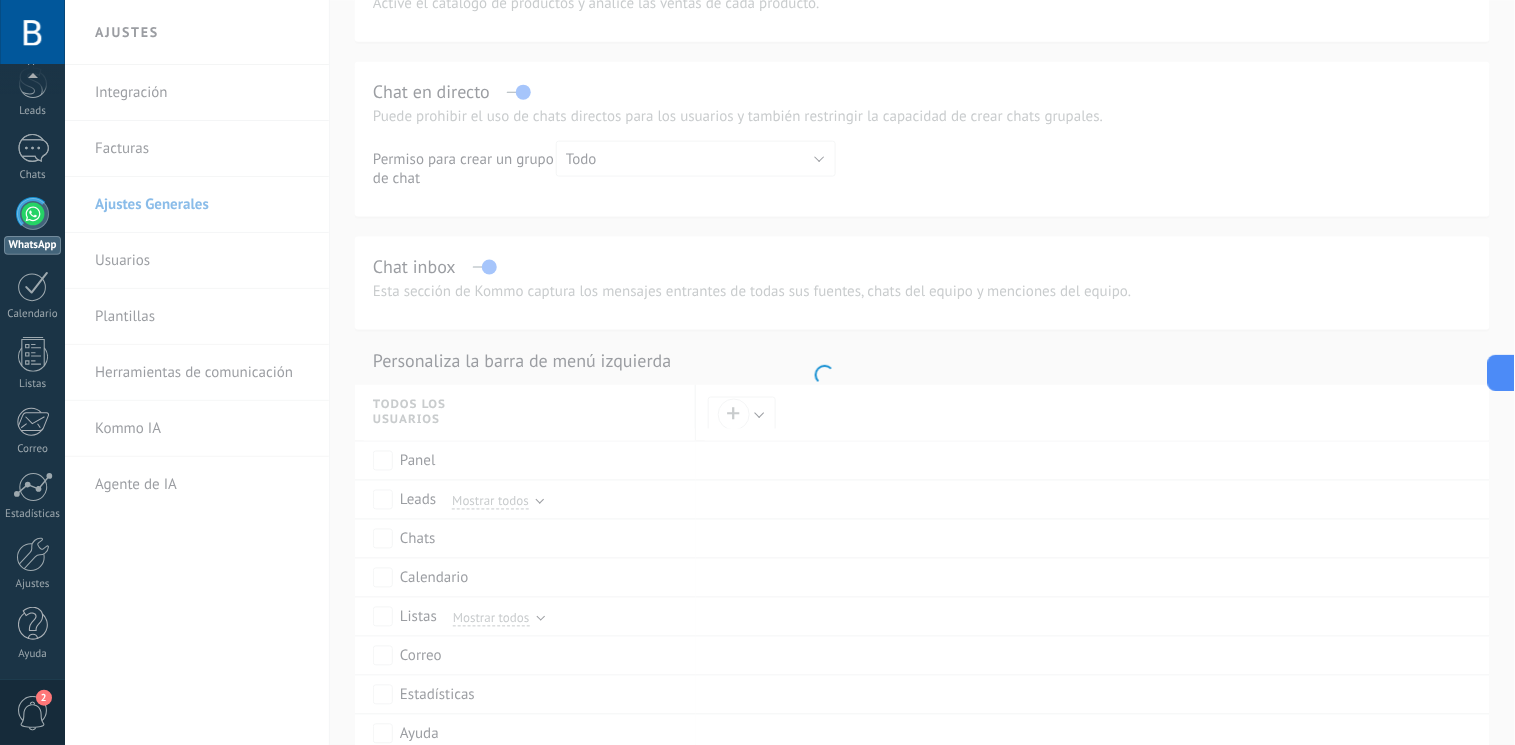 scroll, scrollTop: 0, scrollLeft: 0, axis: both 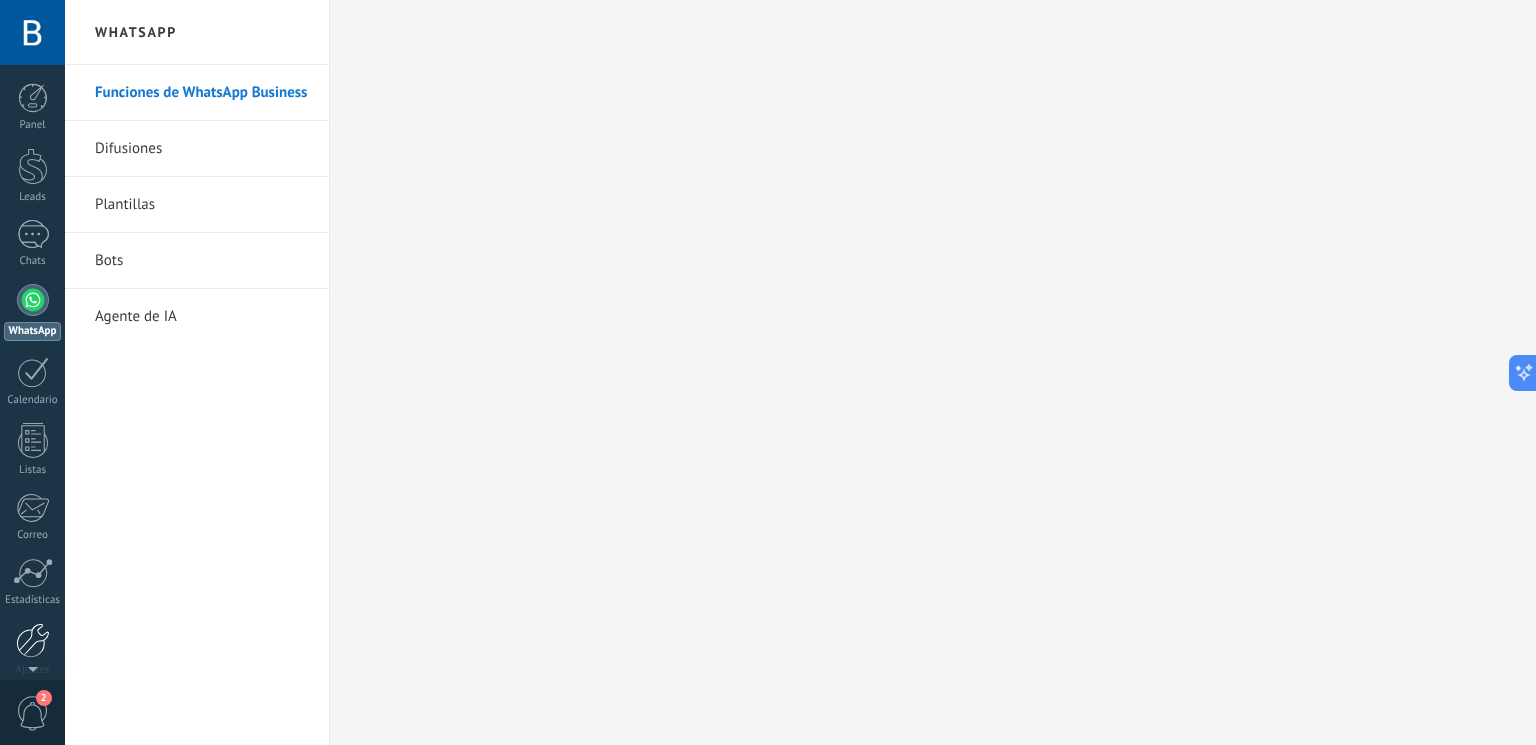 click at bounding box center (33, 640) 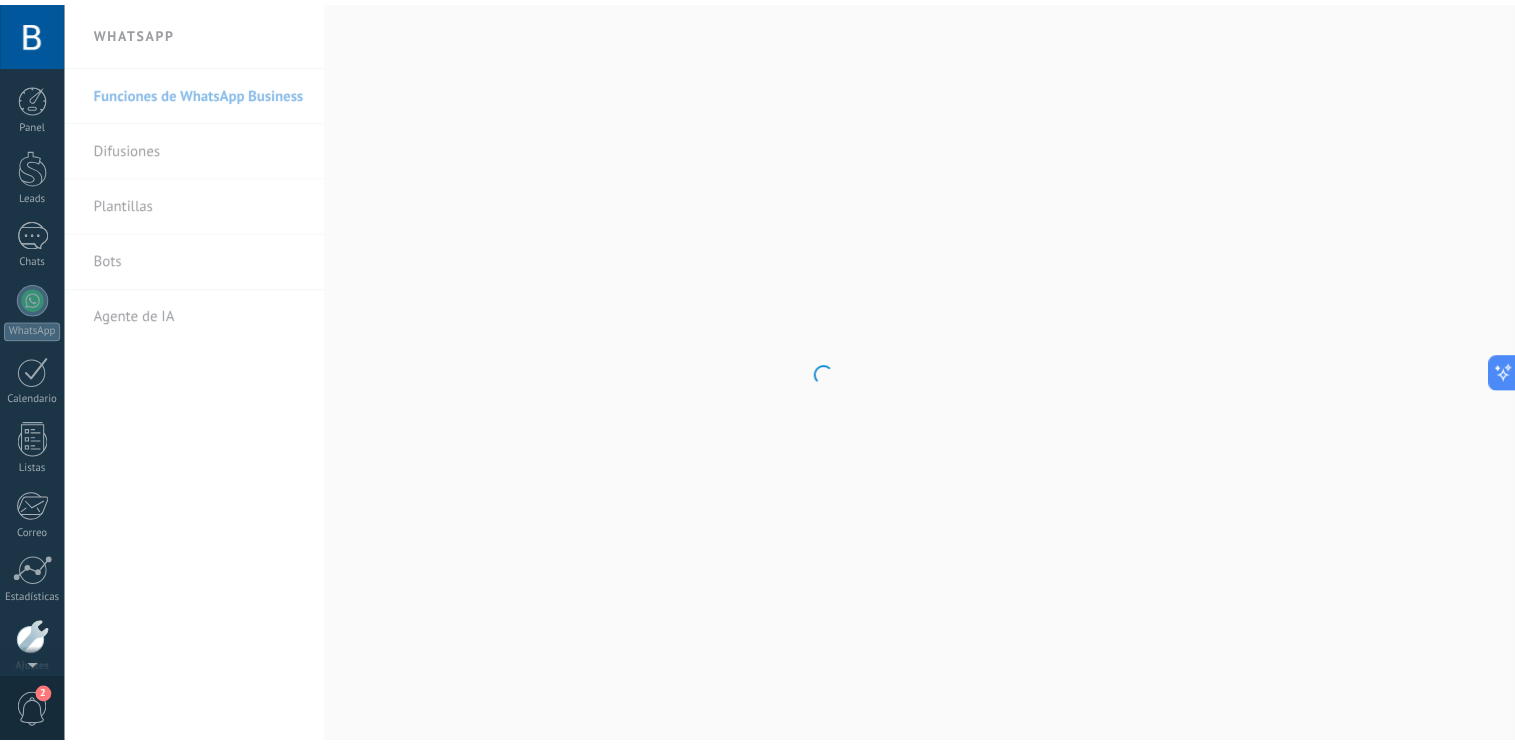 scroll, scrollTop: 86, scrollLeft: 0, axis: vertical 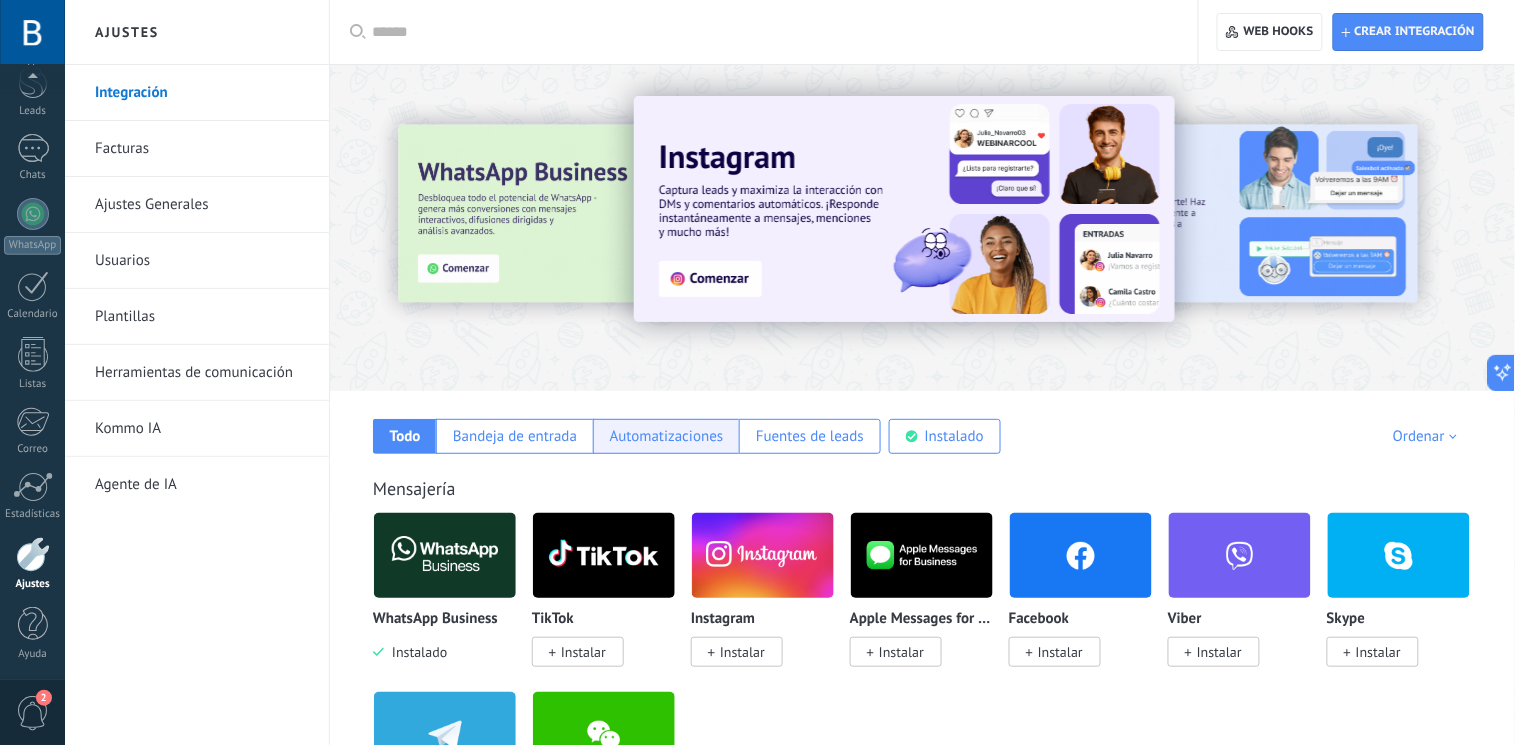 click on "Automatizaciones" at bounding box center (667, 436) 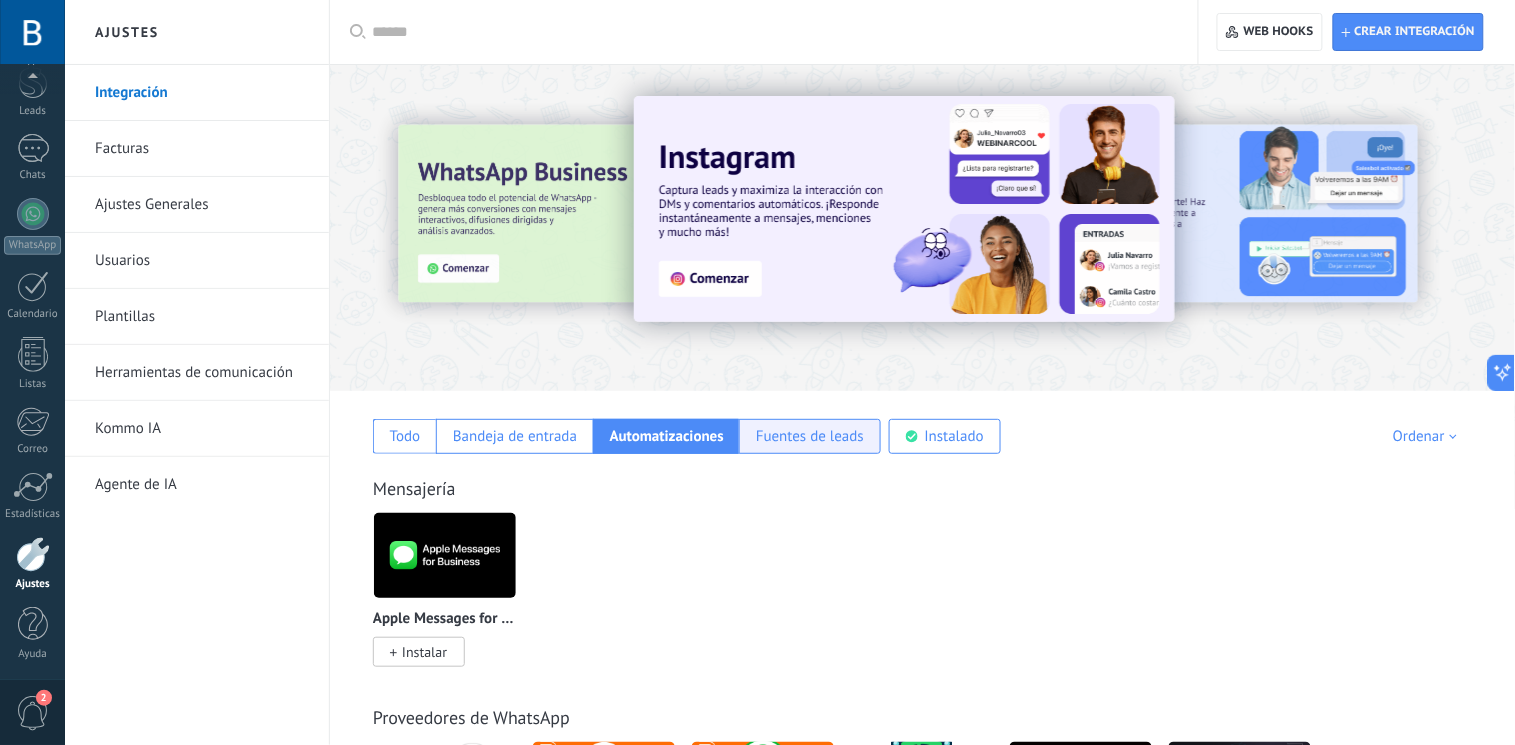 click on "Fuentes de leads" at bounding box center [810, 436] 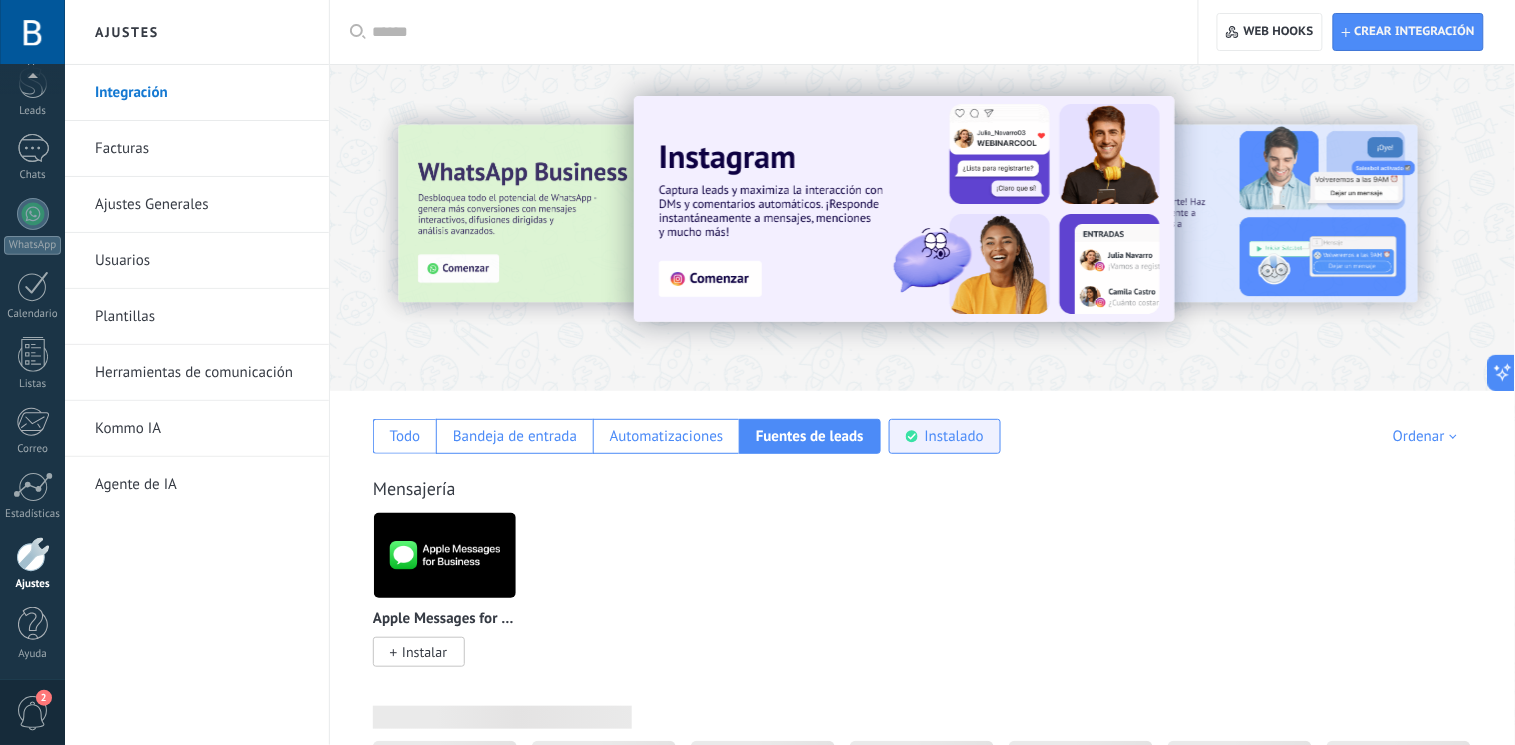 click on "Instalado" at bounding box center (954, 436) 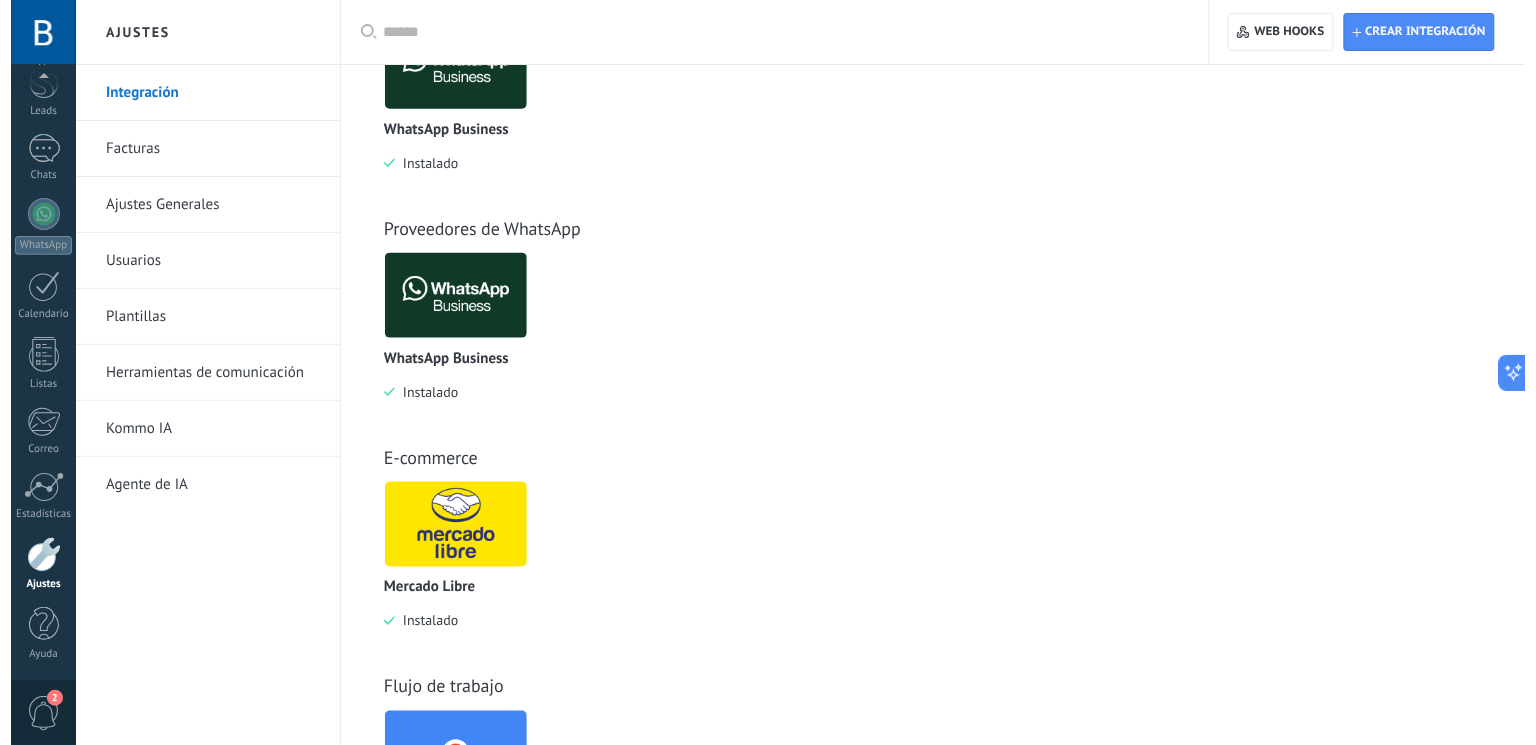scroll, scrollTop: 533, scrollLeft: 0, axis: vertical 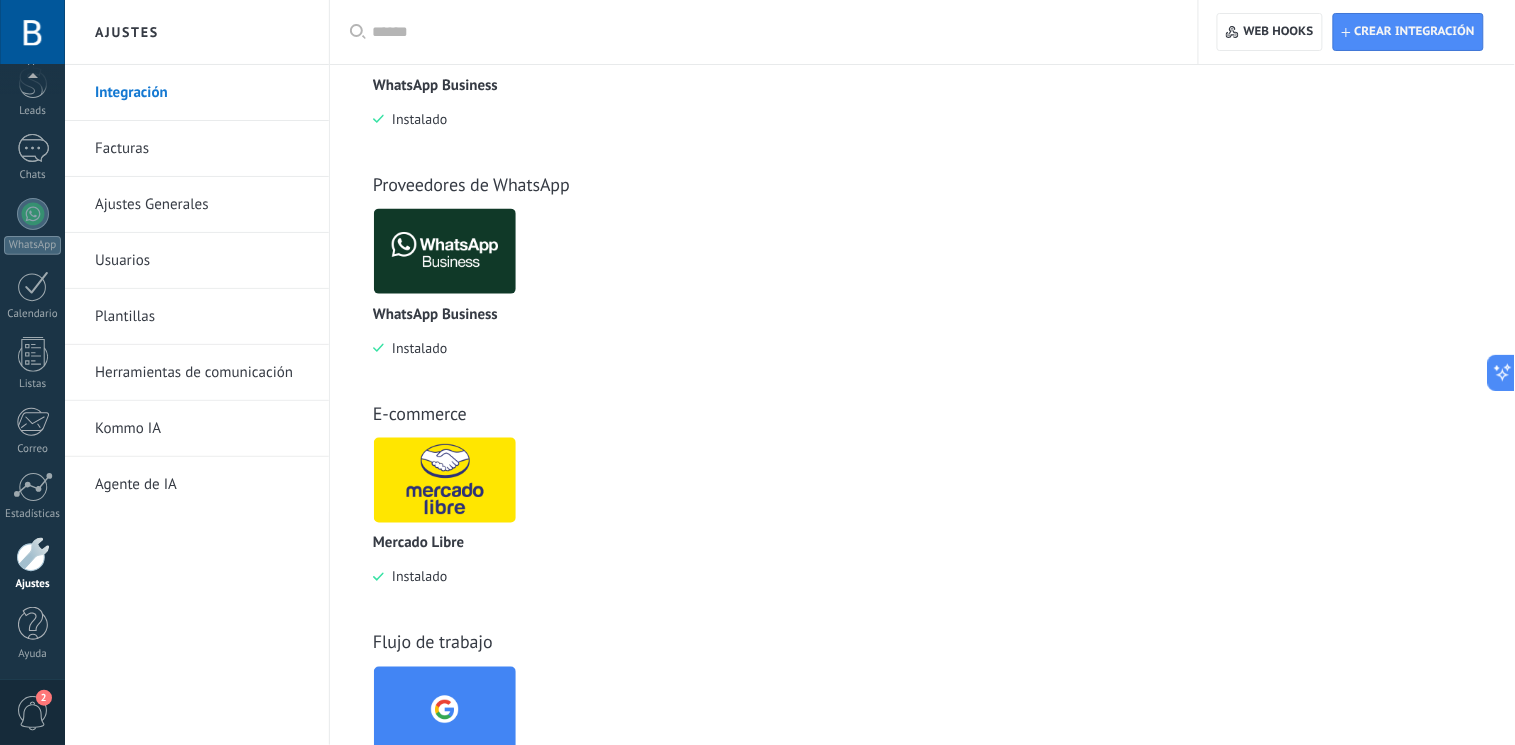 click at bounding box center (445, 480) 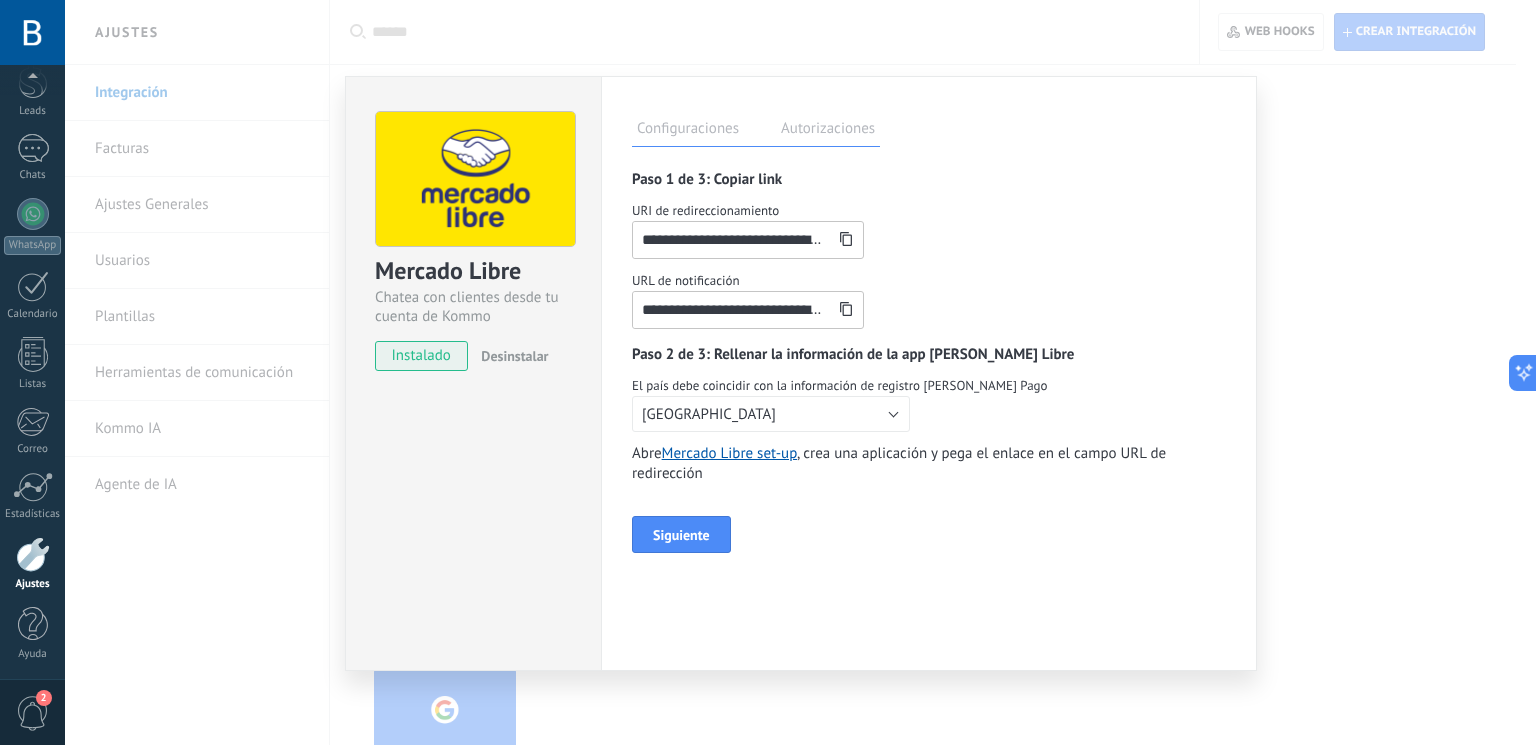drag, startPoint x: 845, startPoint y: 239, endPoint x: 871, endPoint y: 287, distance: 54.589375 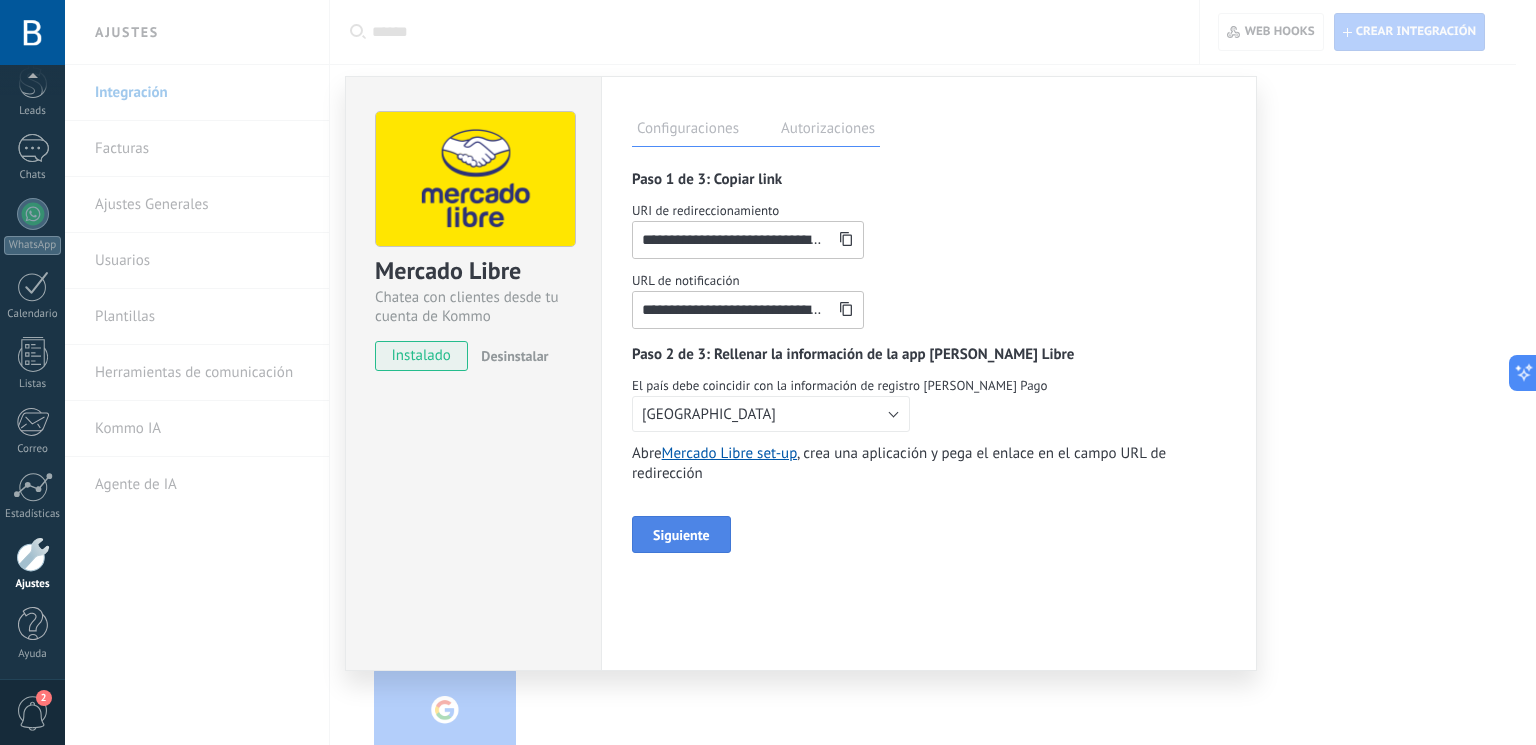 click on "Siguiente" at bounding box center [681, 535] 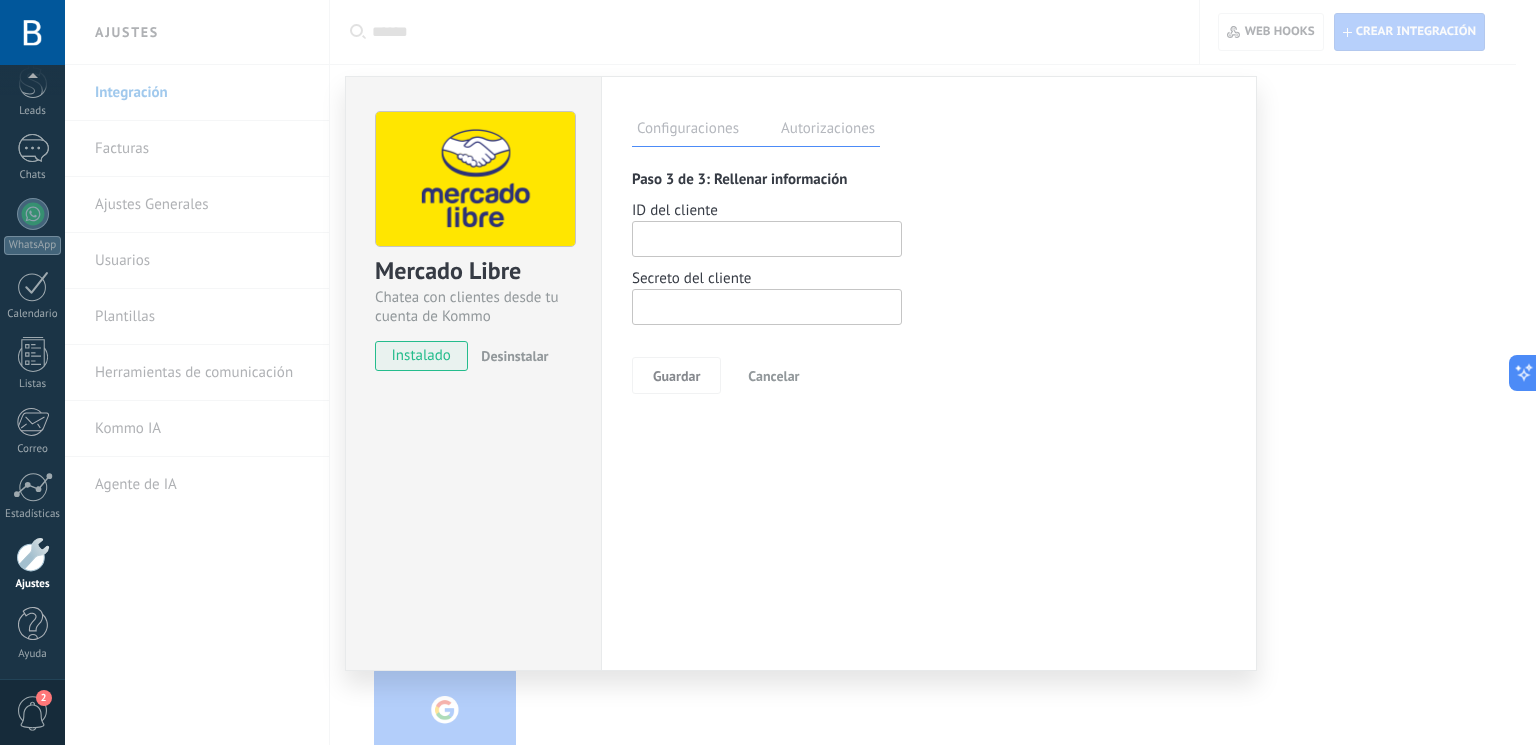 click at bounding box center [767, 239] 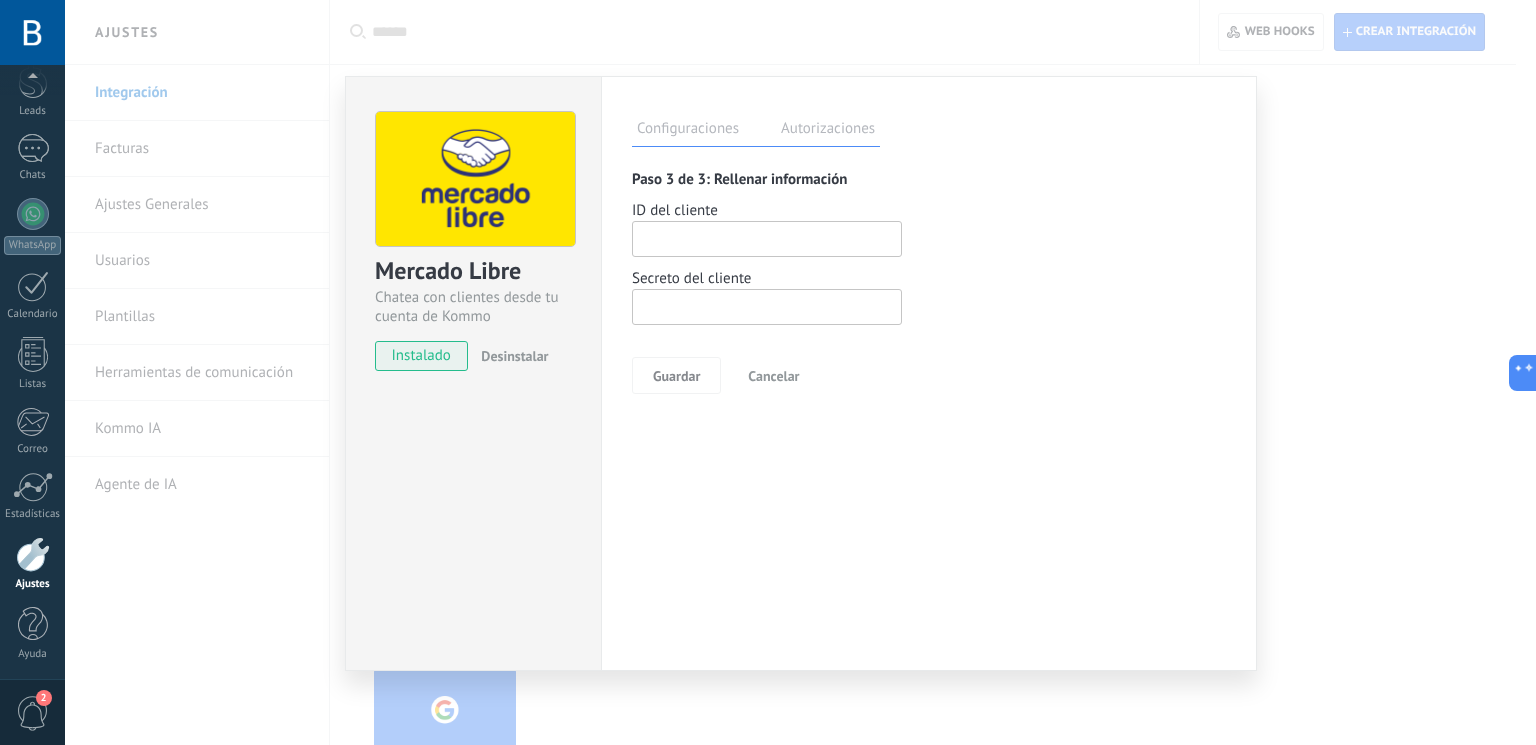 click at bounding box center [767, 239] 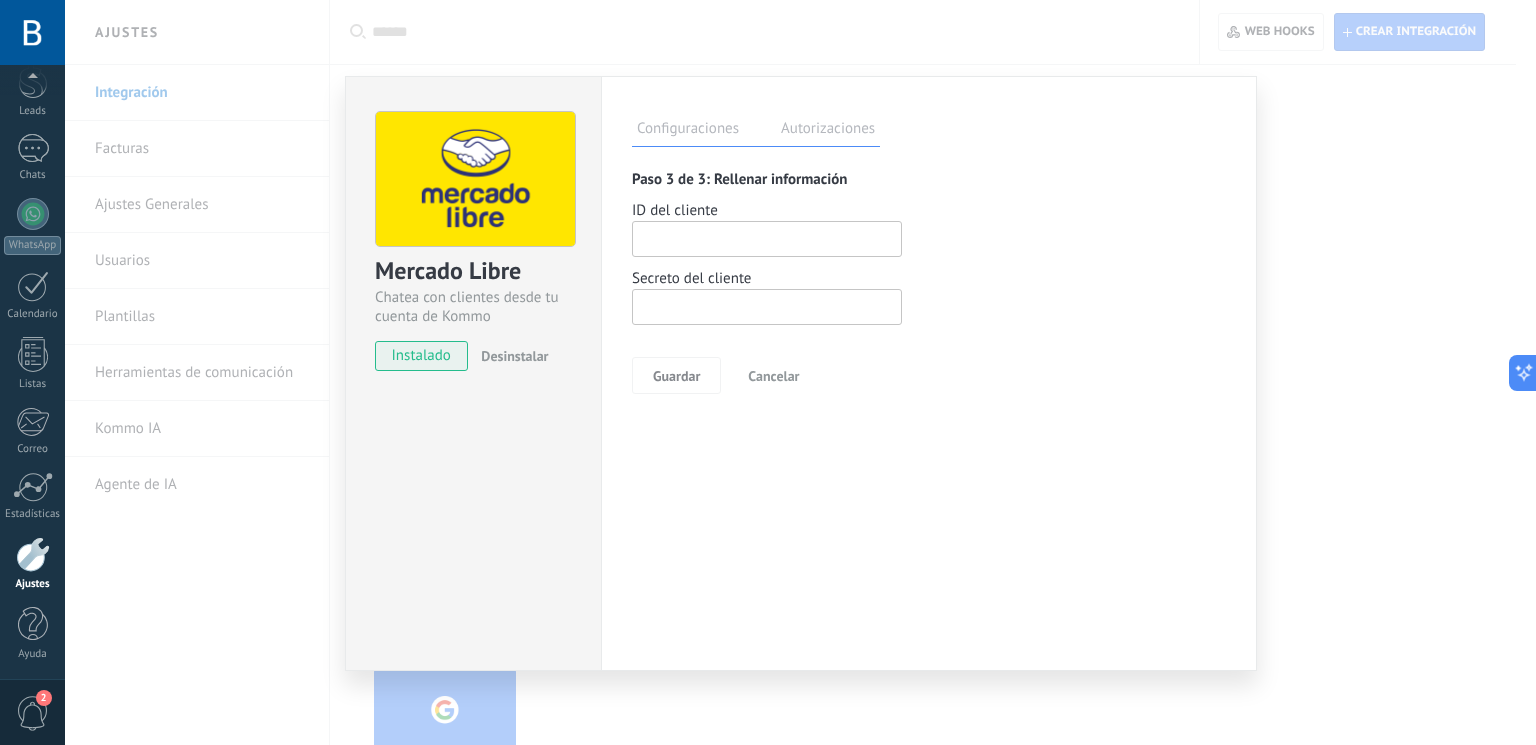drag, startPoint x: 742, startPoint y: 230, endPoint x: 622, endPoint y: 233, distance: 120.03749 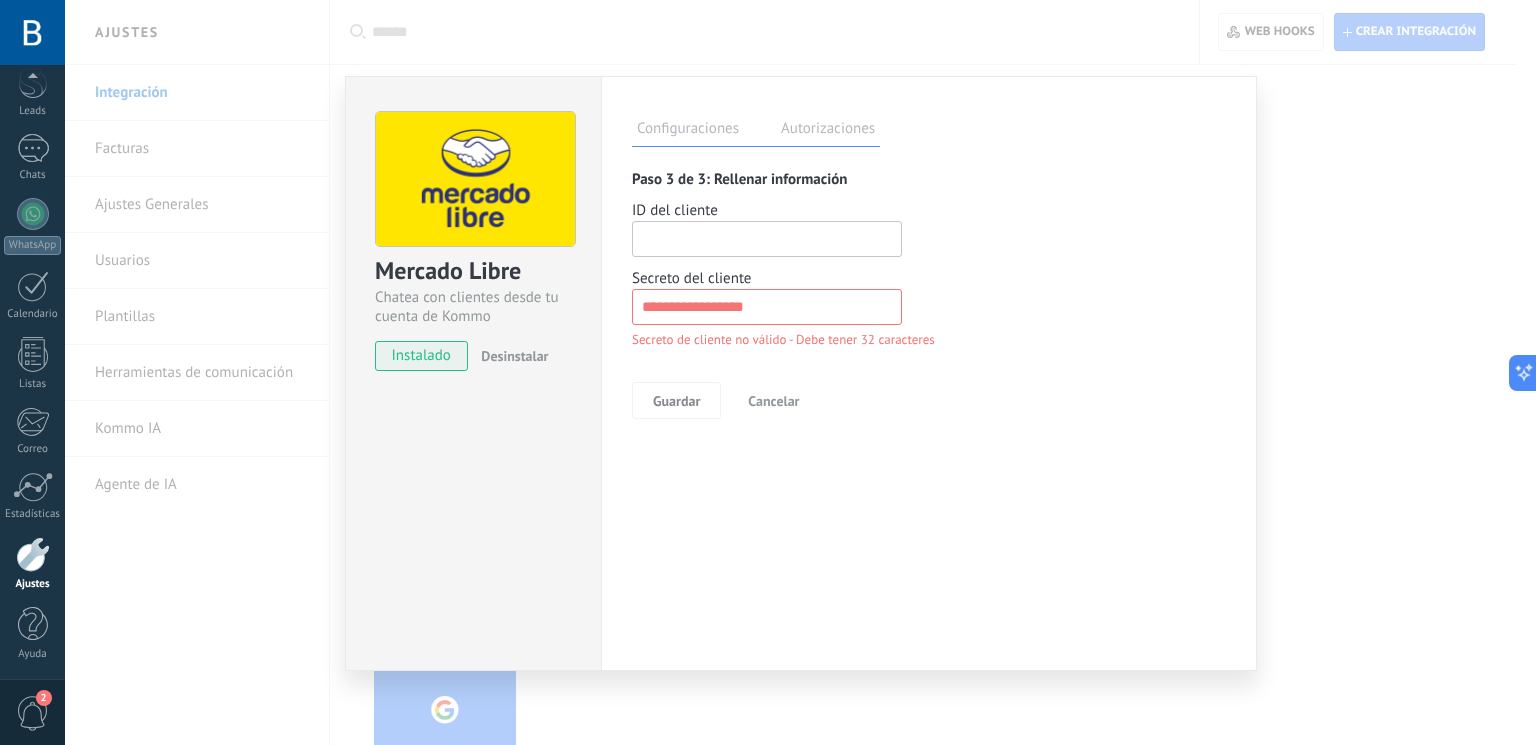 type on "**********" 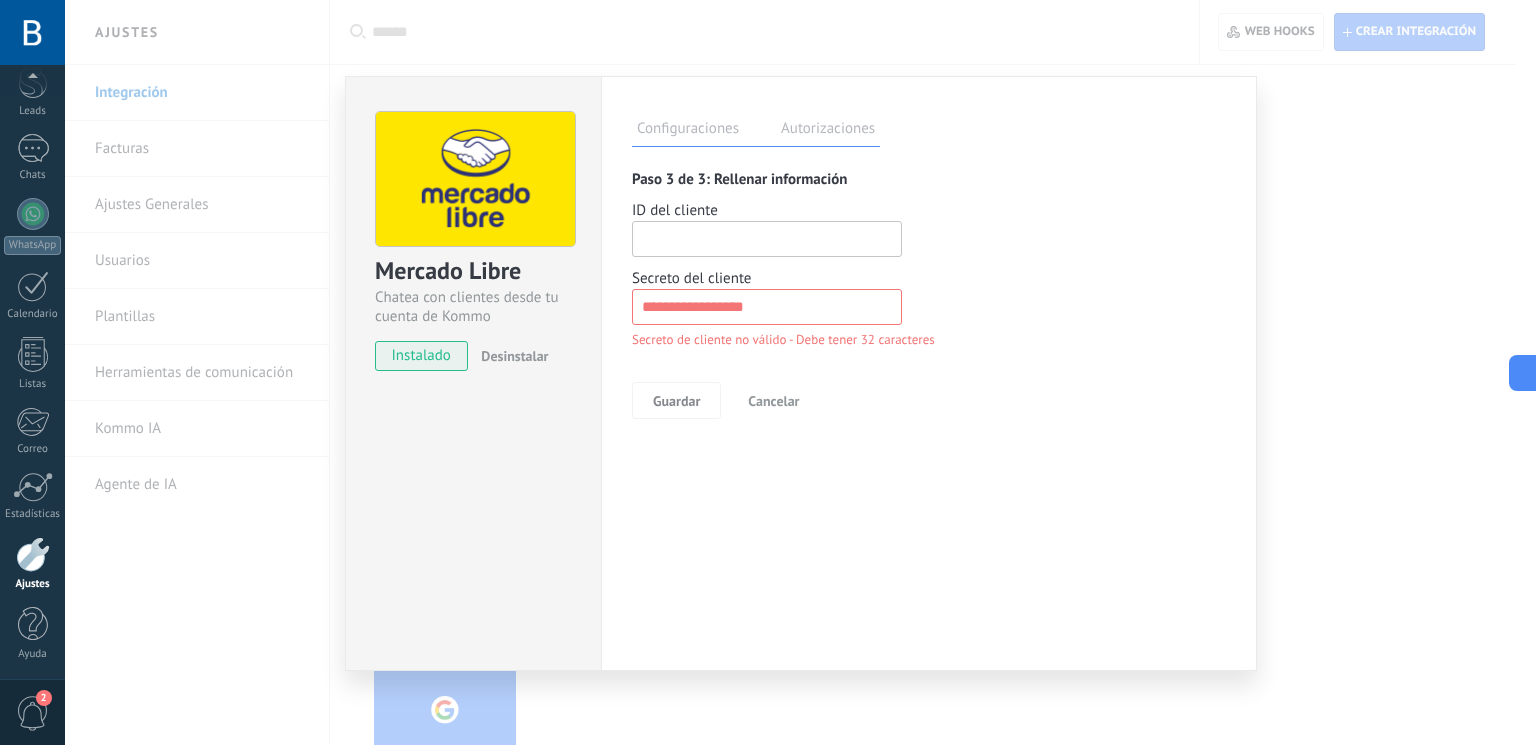click on "**********" at bounding box center (767, 307) 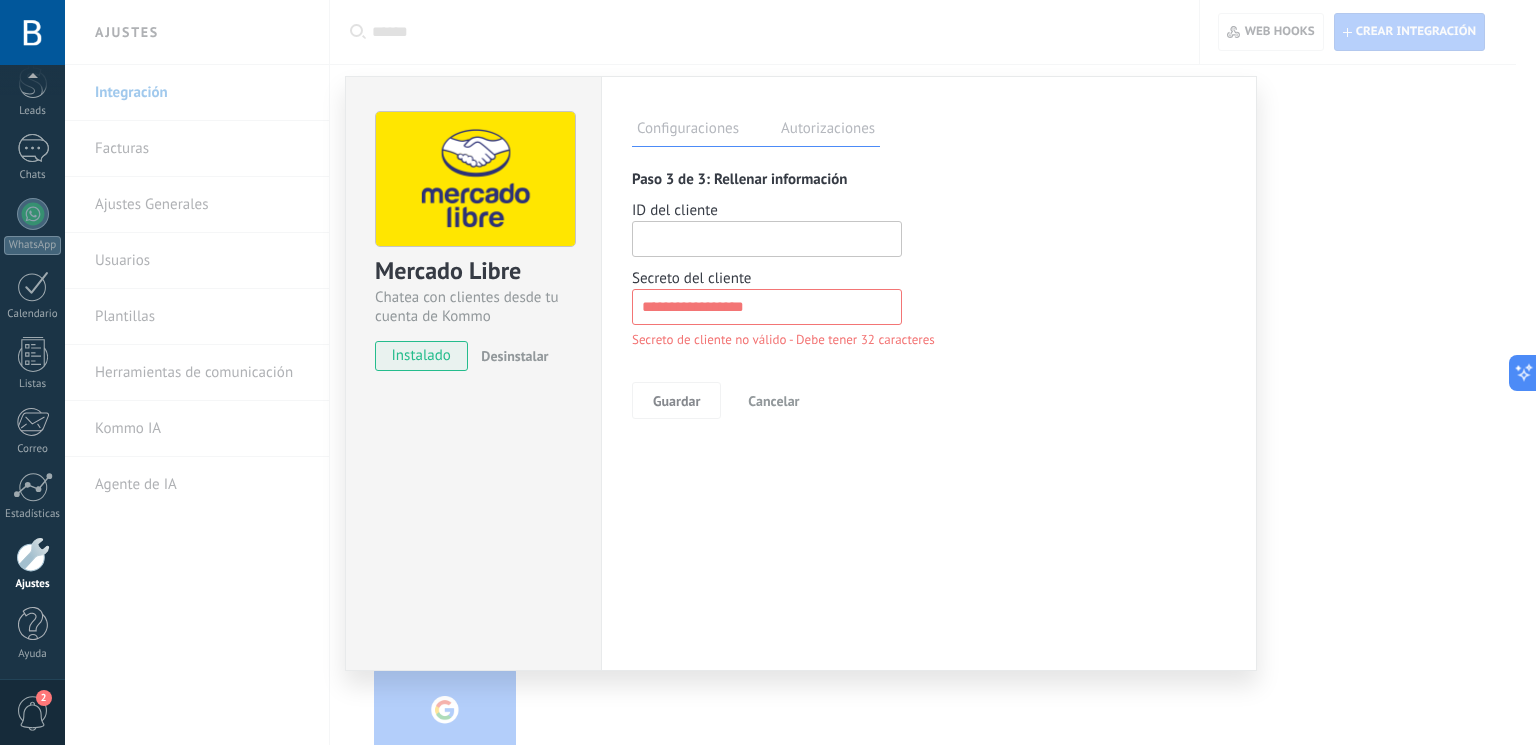 click on "**********" at bounding box center (767, 307) 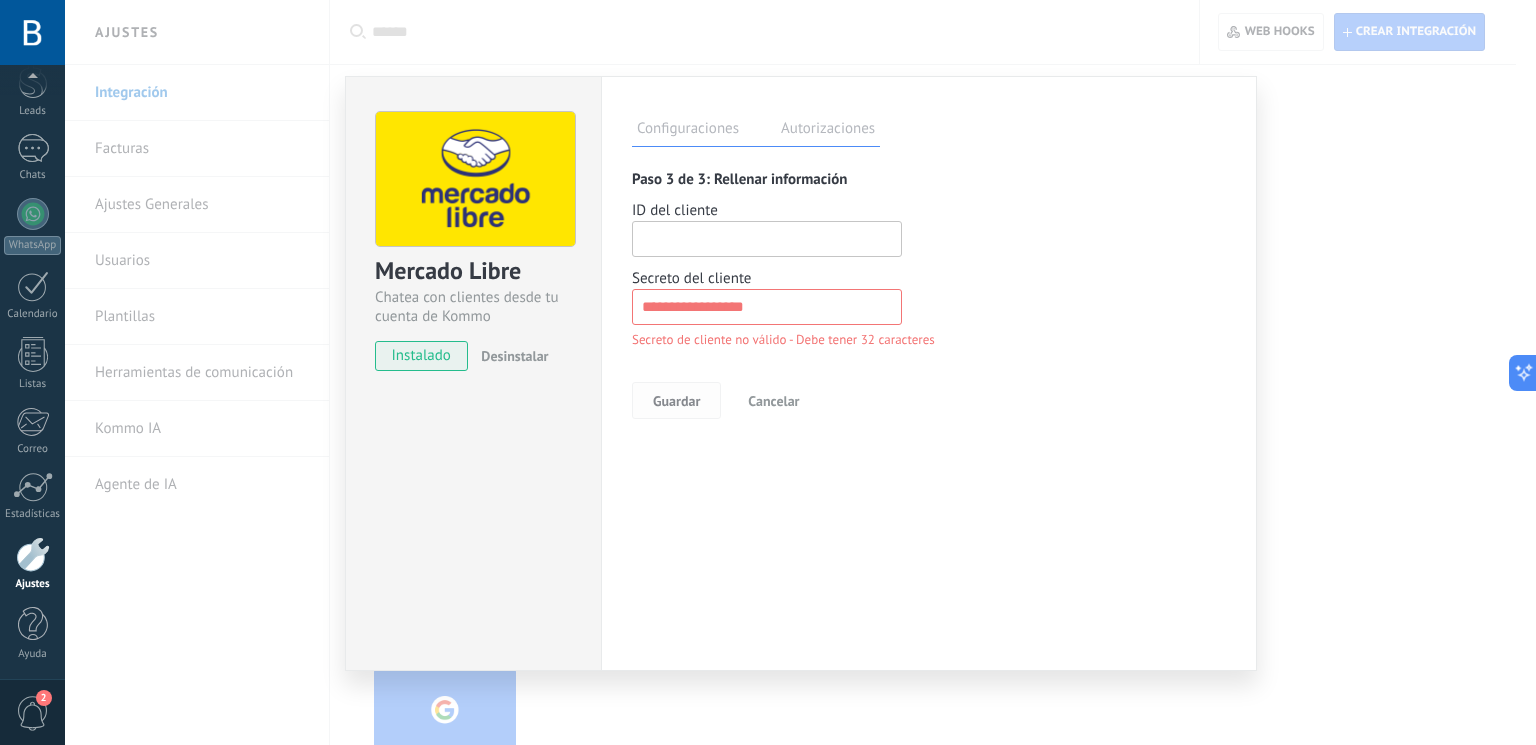 drag, startPoint x: 694, startPoint y: 400, endPoint x: 676, endPoint y: 402, distance: 18.110771 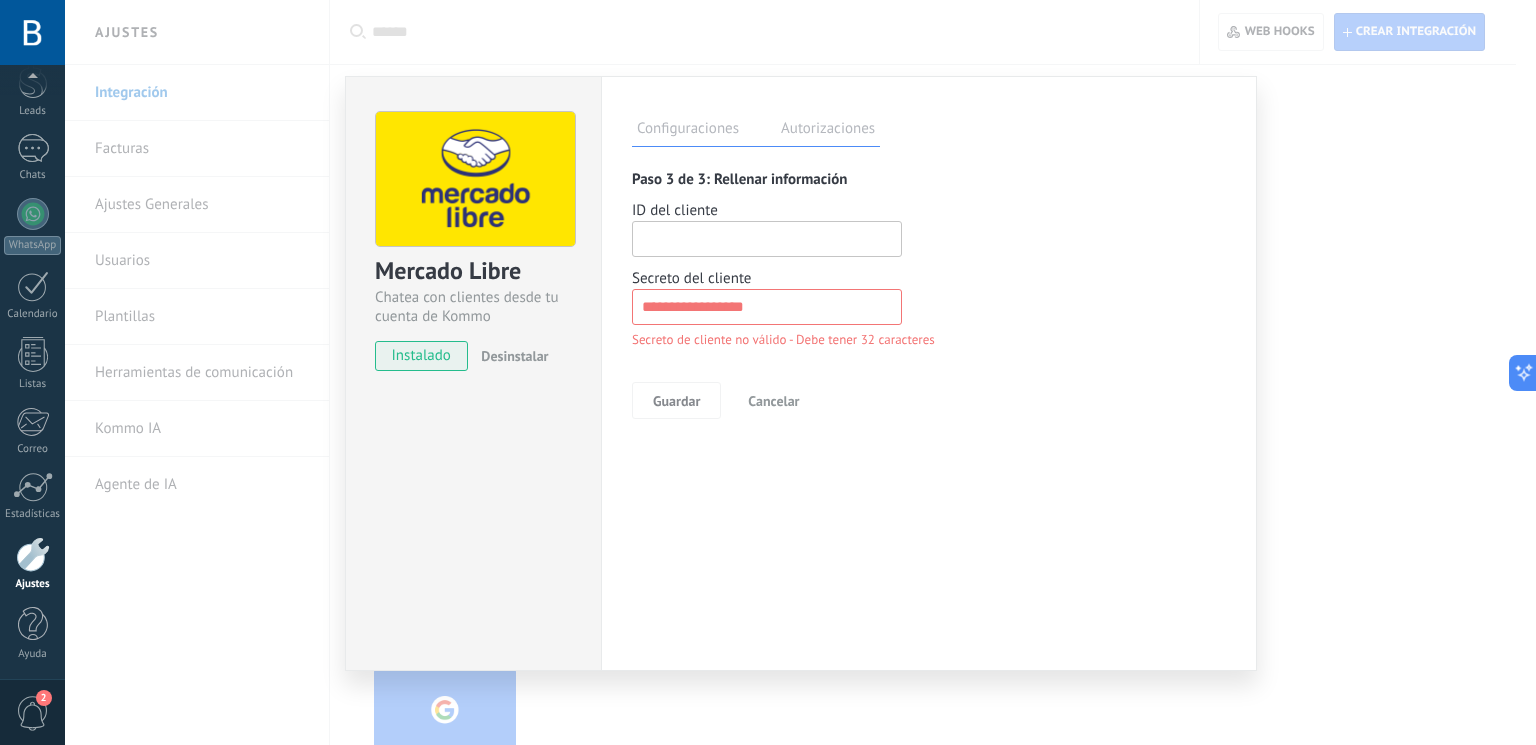 type 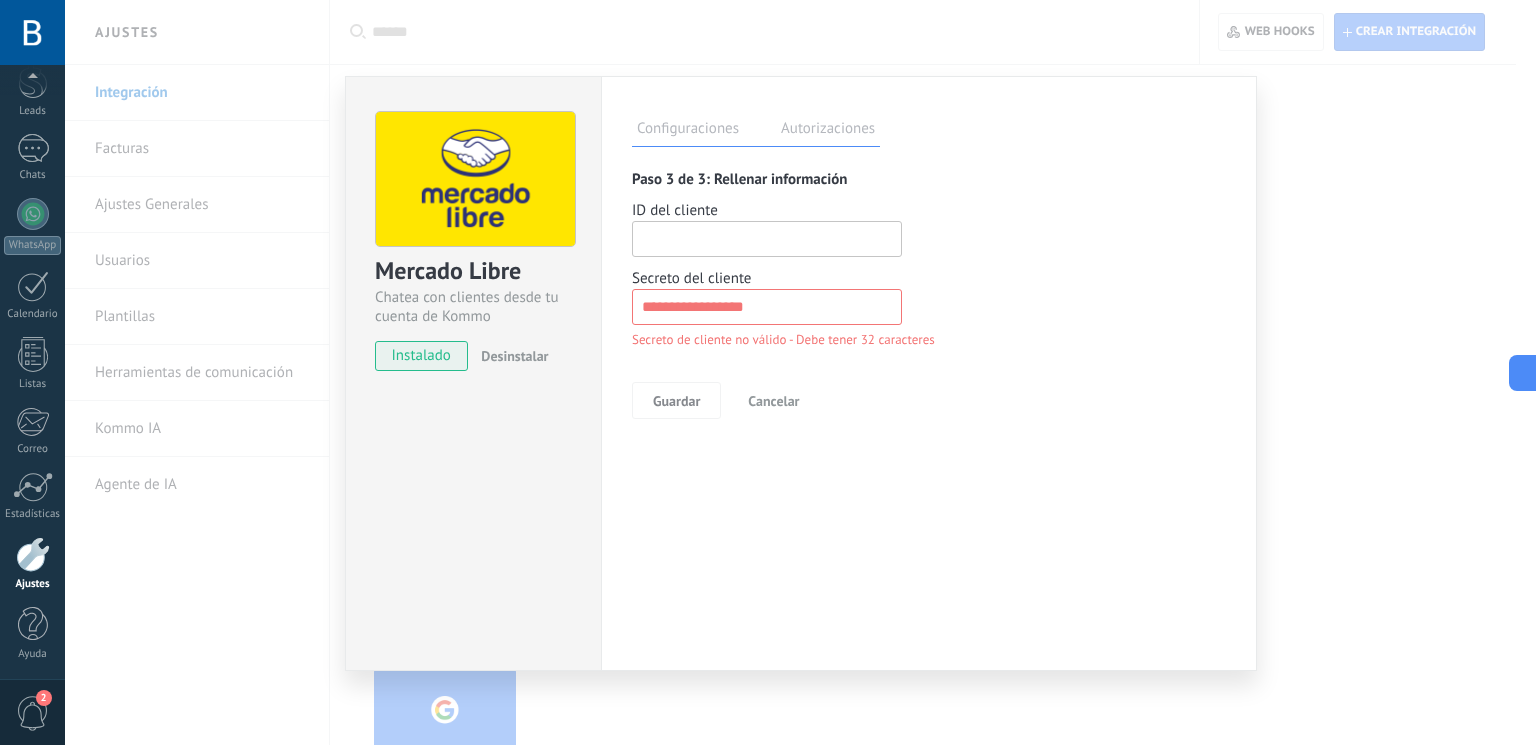 click on "**********" at bounding box center (767, 307) 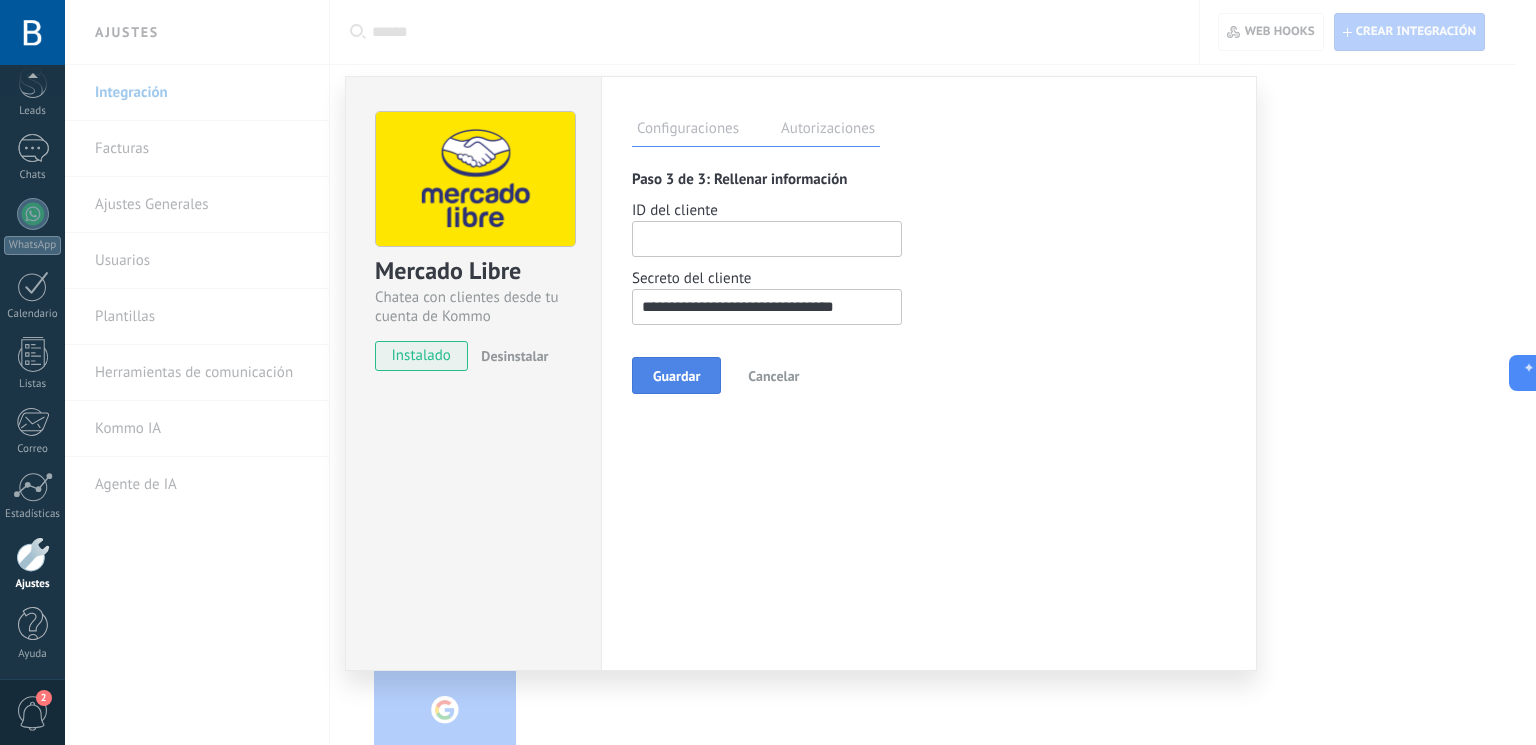 type on "**********" 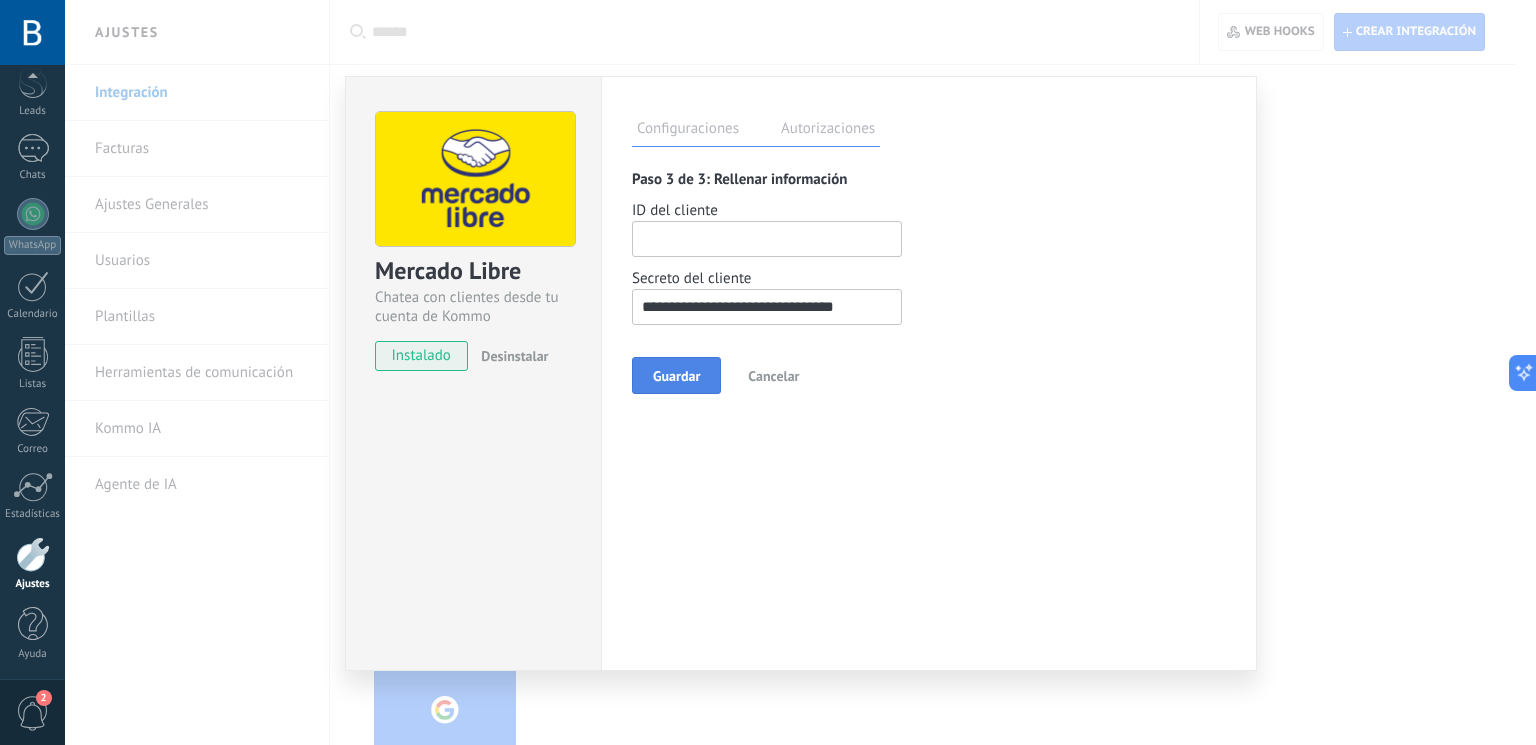 click on "Guardar" at bounding box center (676, 376) 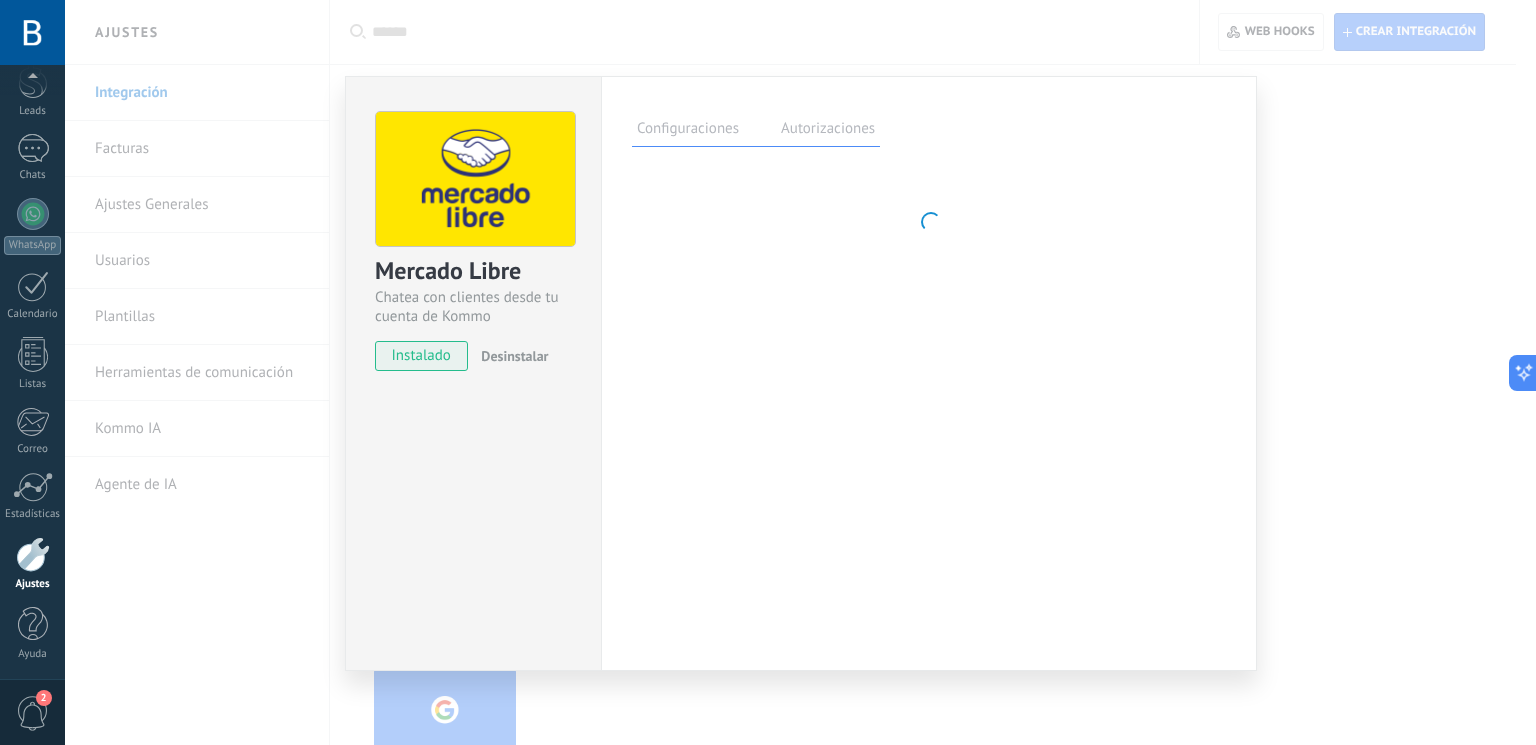 click on "Configuraciones Autorizaciones Esta pestaña registra a los usuarios que han concedido acceso a las integración a esta cuenta. Si deseas remover la posibilidad que un usuario pueda enviar solicitudes a la cuenta en nombre de esta integración, puedes revocar el acceso. Si el acceso a todos los usuarios es revocado, la integración dejará de funcionar. Esta aplicacion está instalada, pero nadie le ha dado acceso aun. Mercado Libre más Enter some text for save:  Guardar" at bounding box center [929, 373] 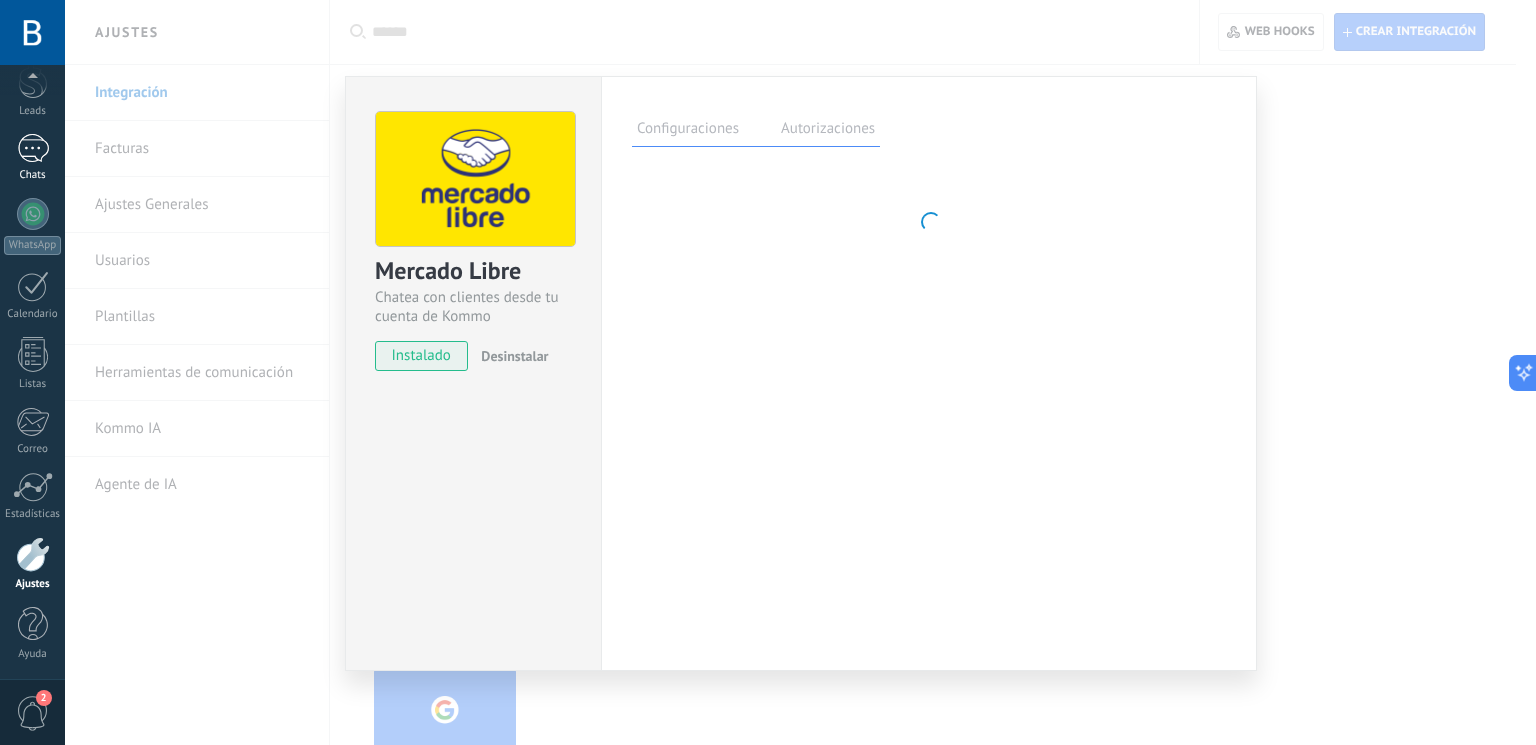 click at bounding box center (33, 148) 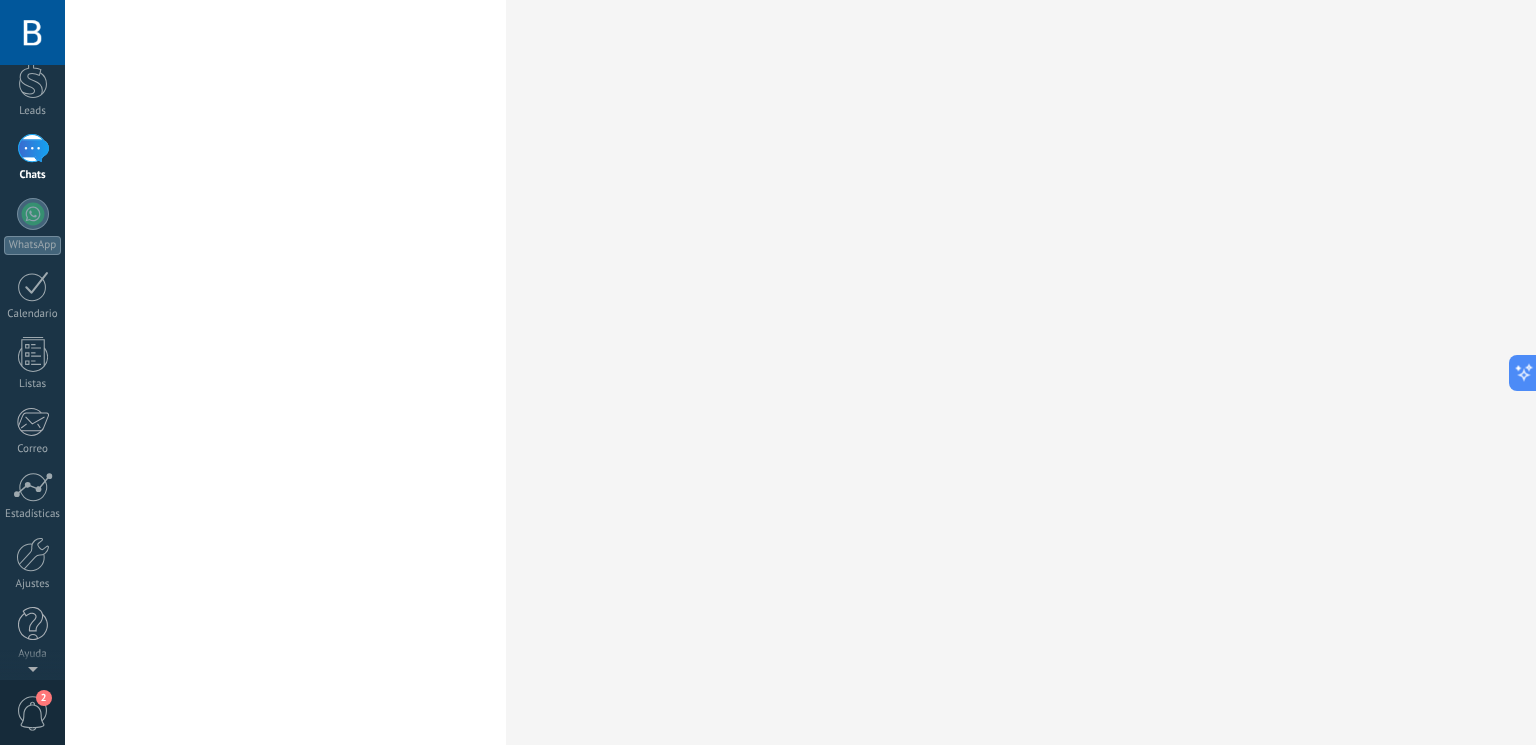 scroll, scrollTop: 0, scrollLeft: 0, axis: both 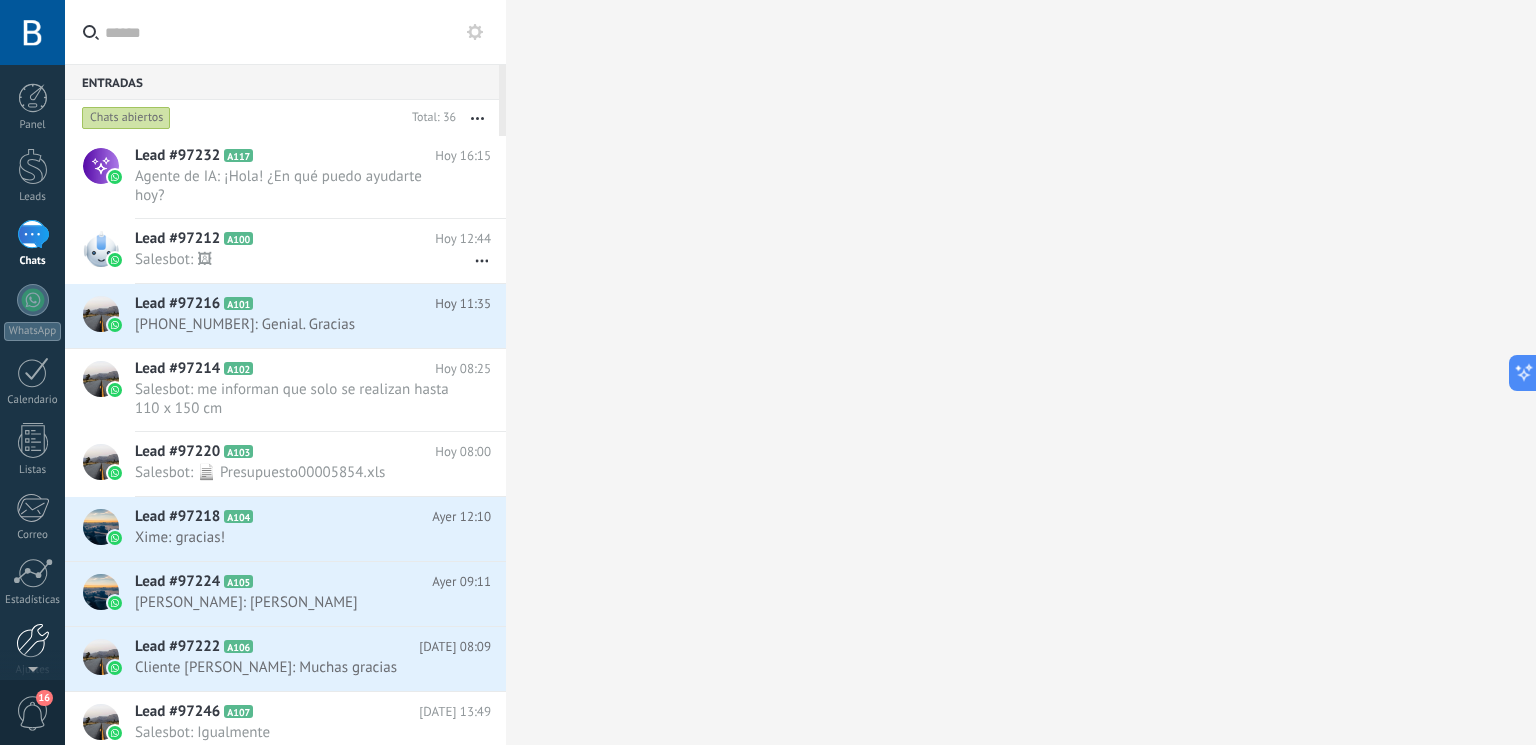 click at bounding box center (33, 640) 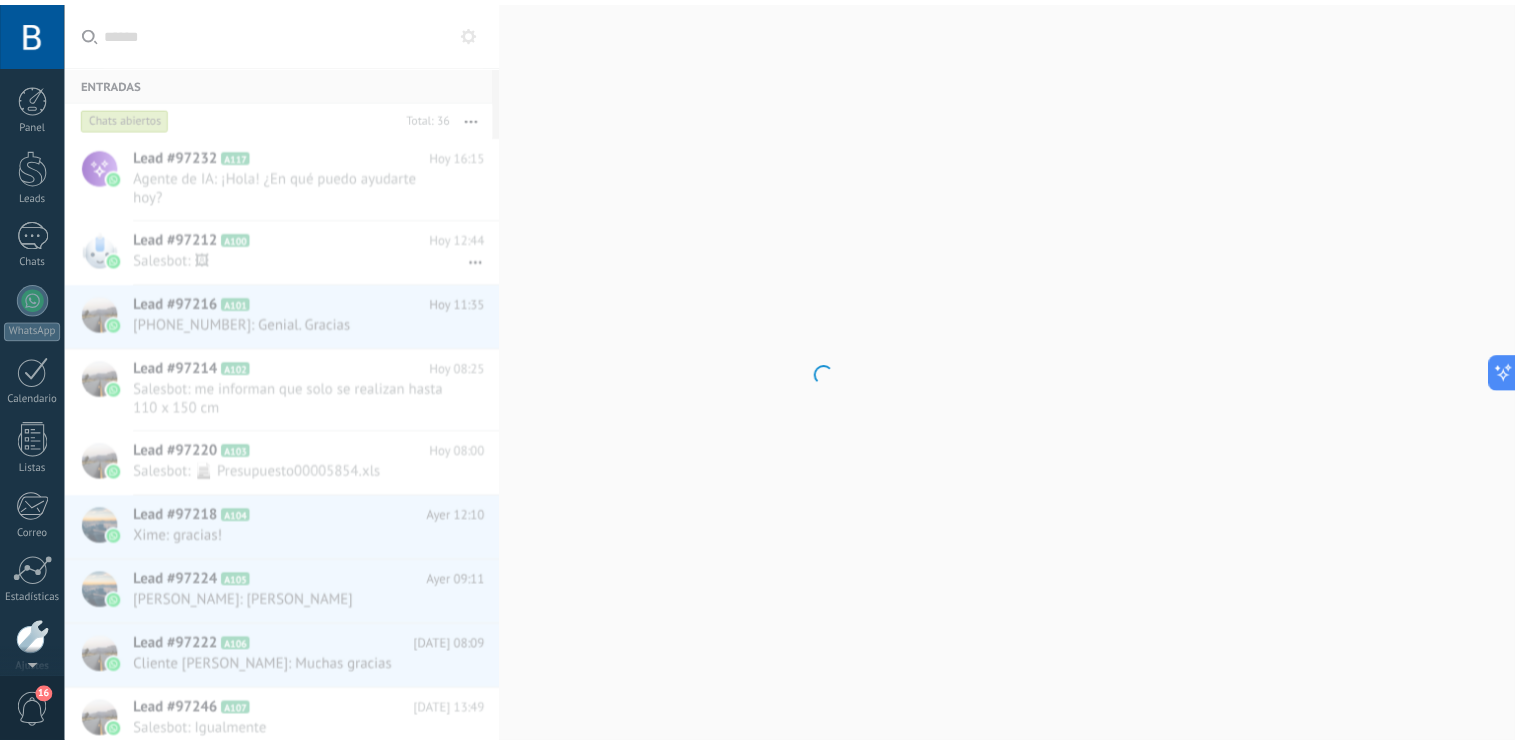 scroll, scrollTop: 86, scrollLeft: 0, axis: vertical 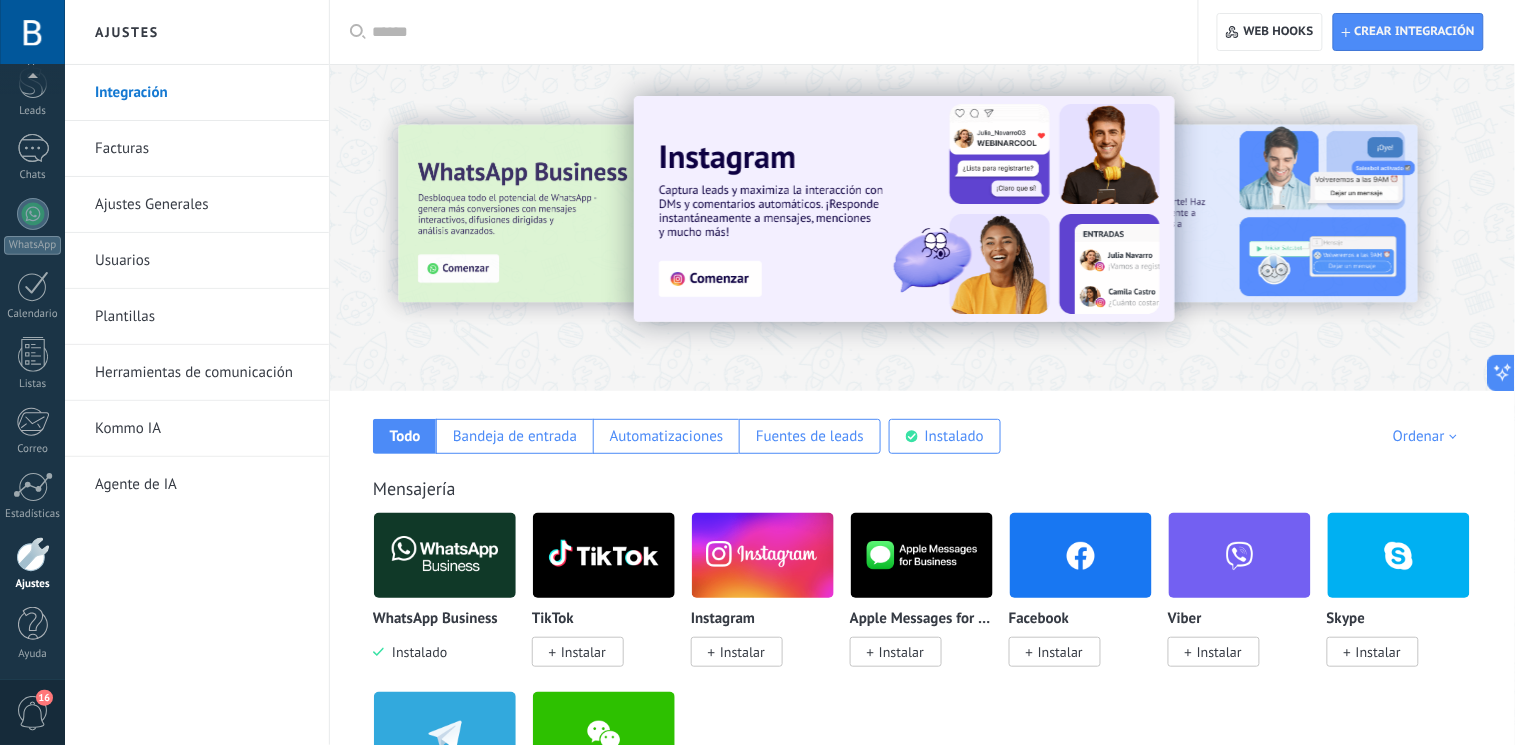 click on "Agente de IA" at bounding box center [202, 485] 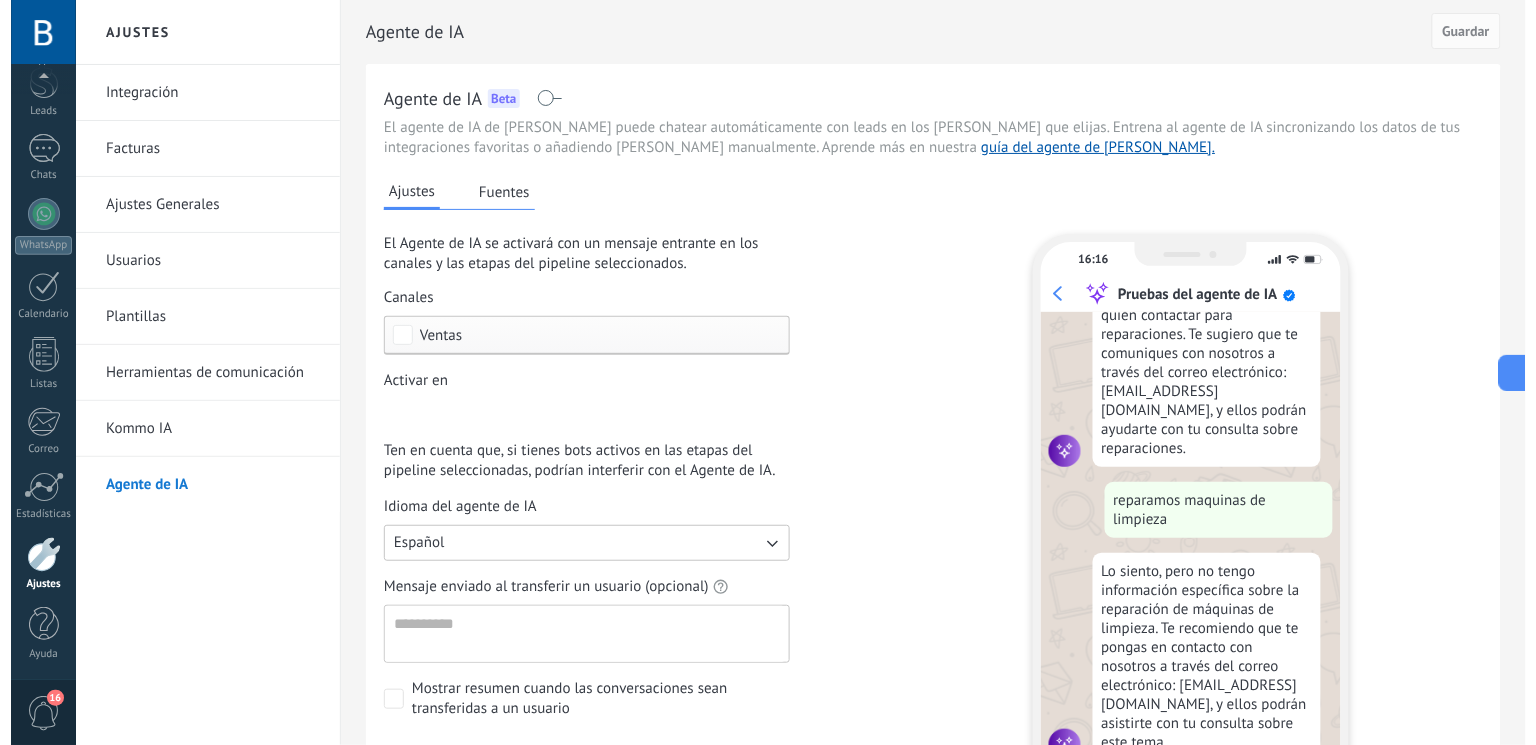 scroll, scrollTop: 1431, scrollLeft: 0, axis: vertical 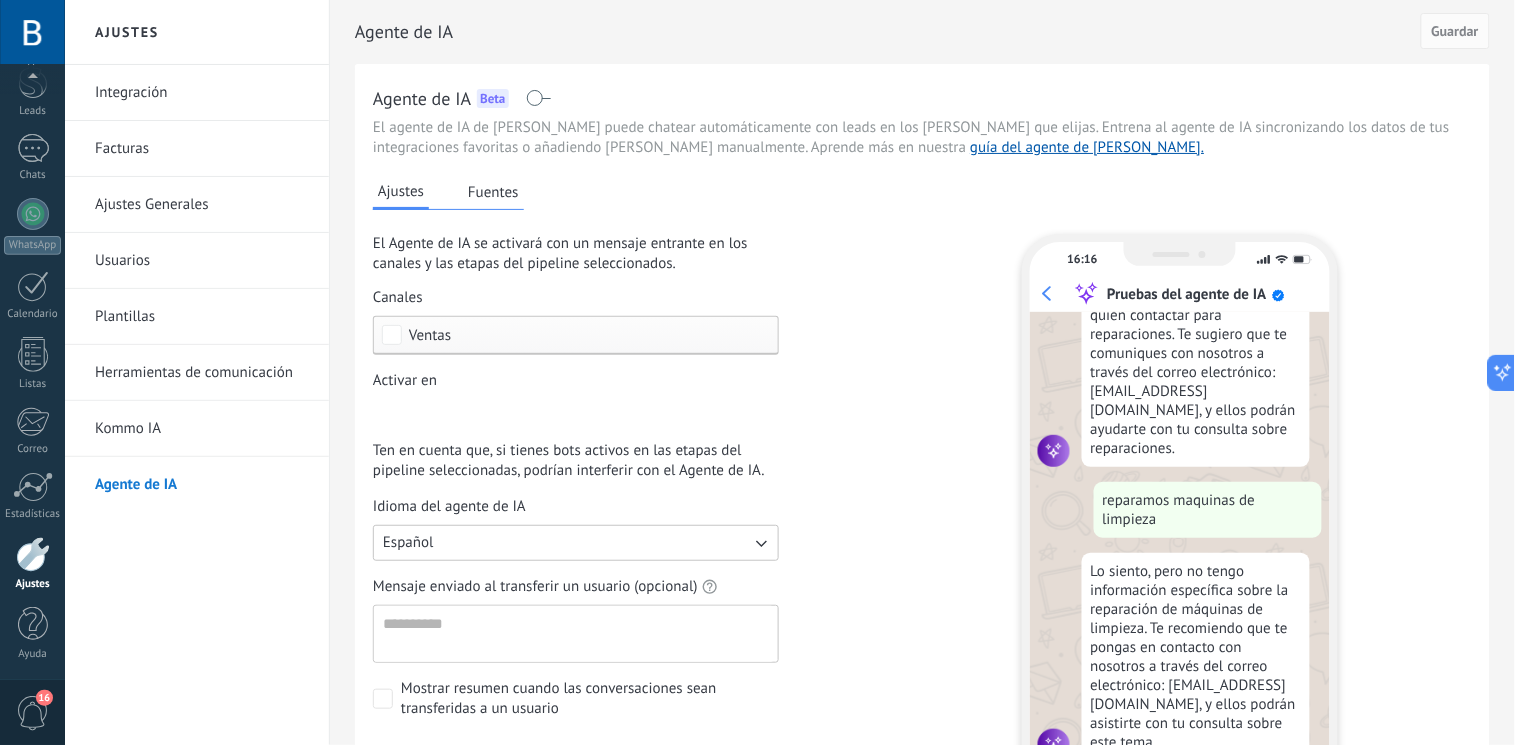 click at bounding box center (538, 98) 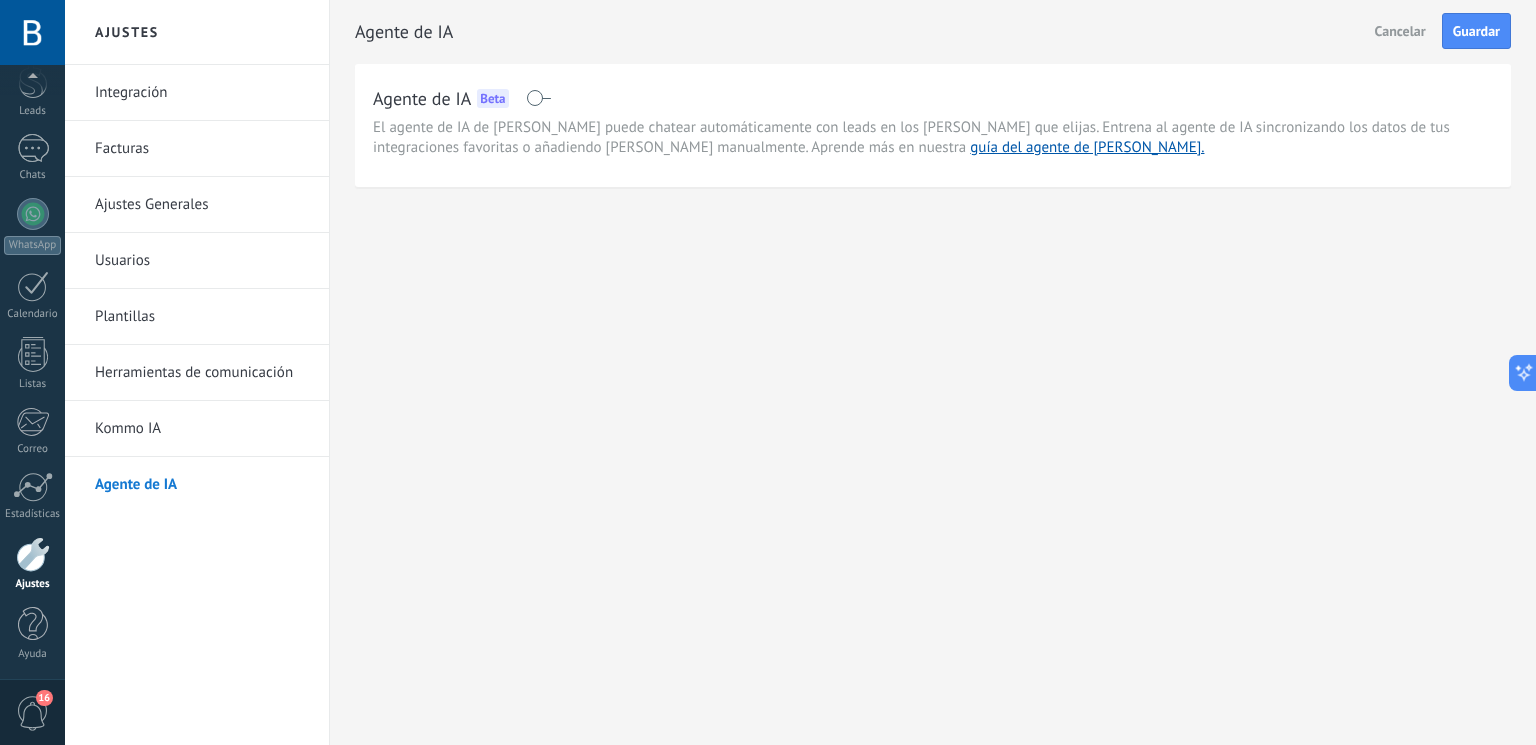 drag, startPoint x: 1454, startPoint y: 31, endPoint x: 1478, endPoint y: 141, distance: 112.587746 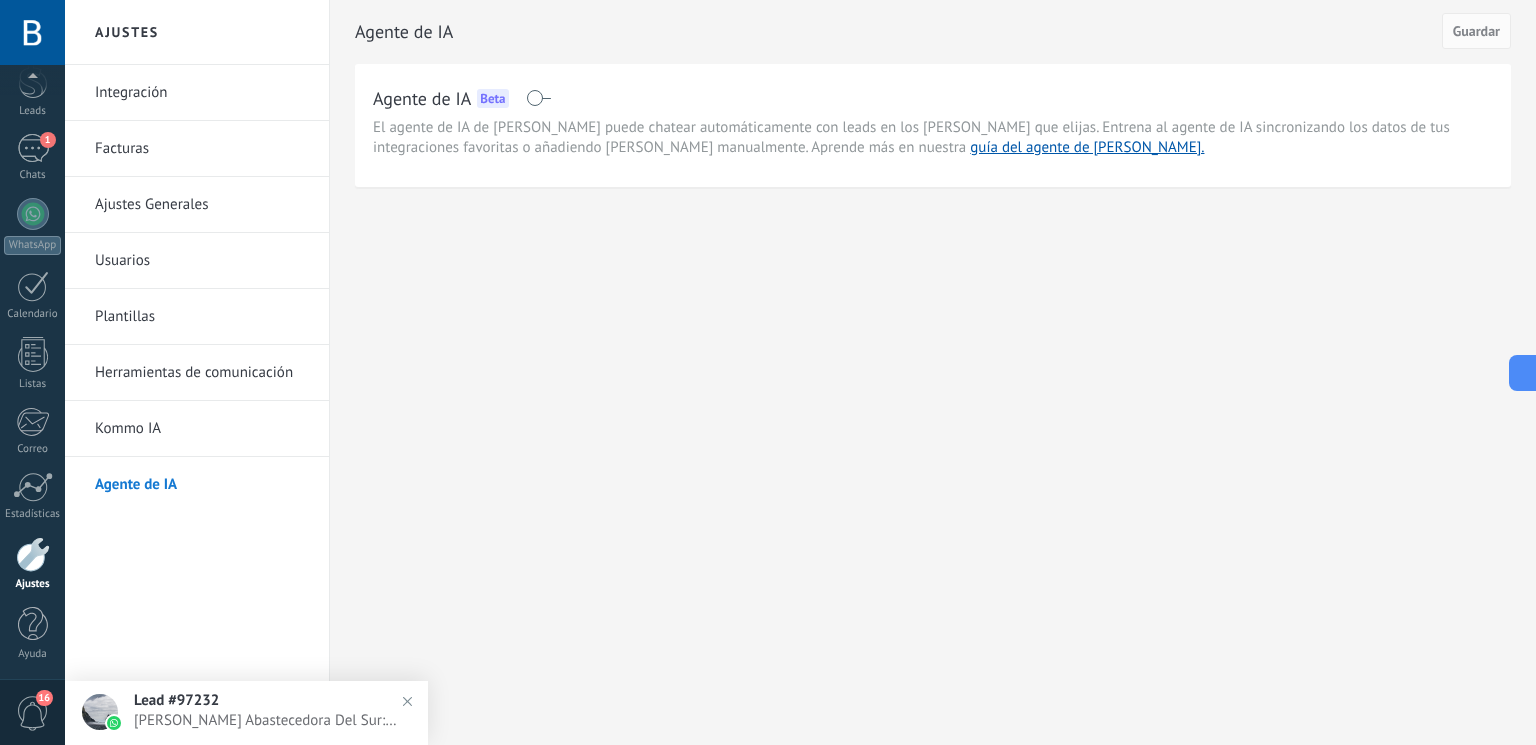 drag, startPoint x: 170, startPoint y: 425, endPoint x: 199, endPoint y: 423, distance: 29.068884 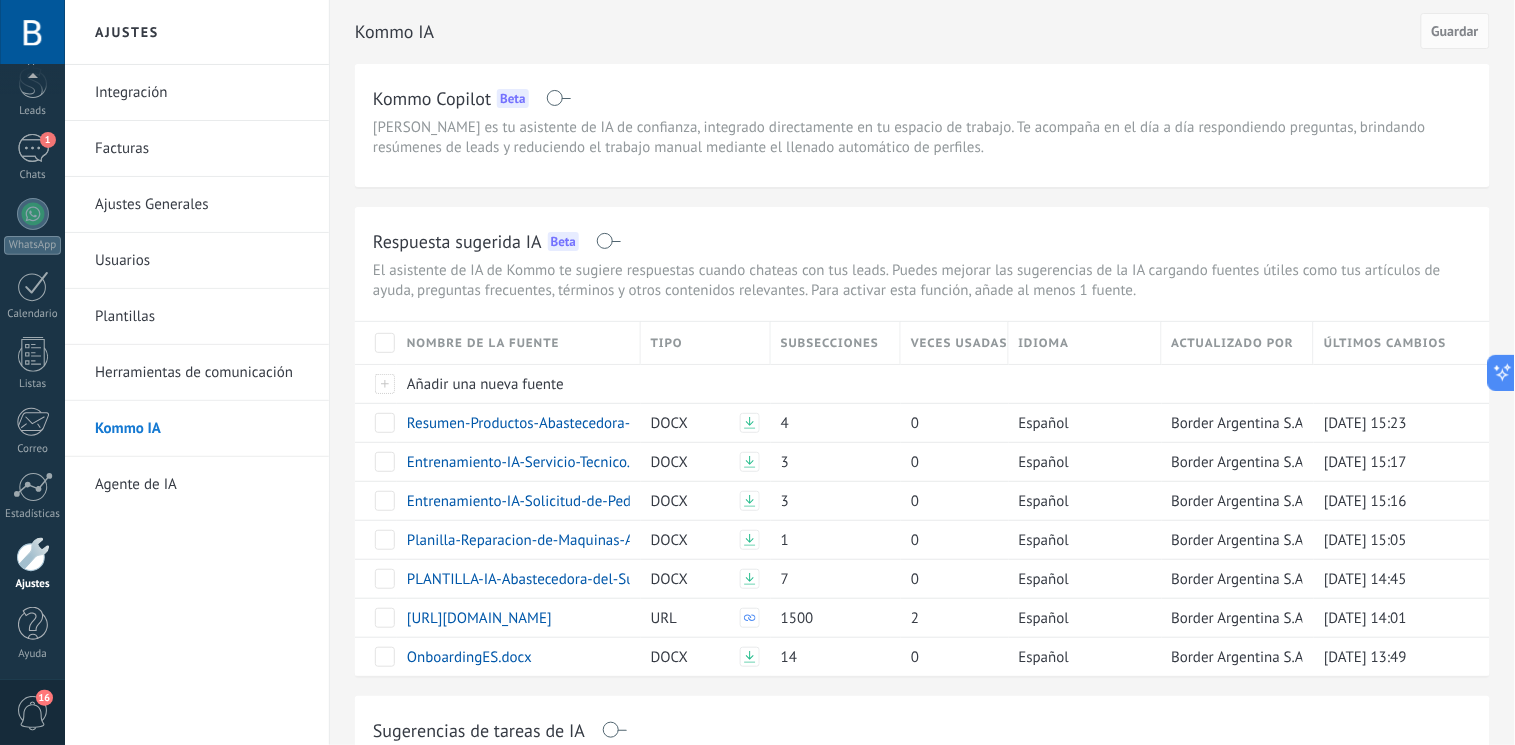 click at bounding box center [558, 98] 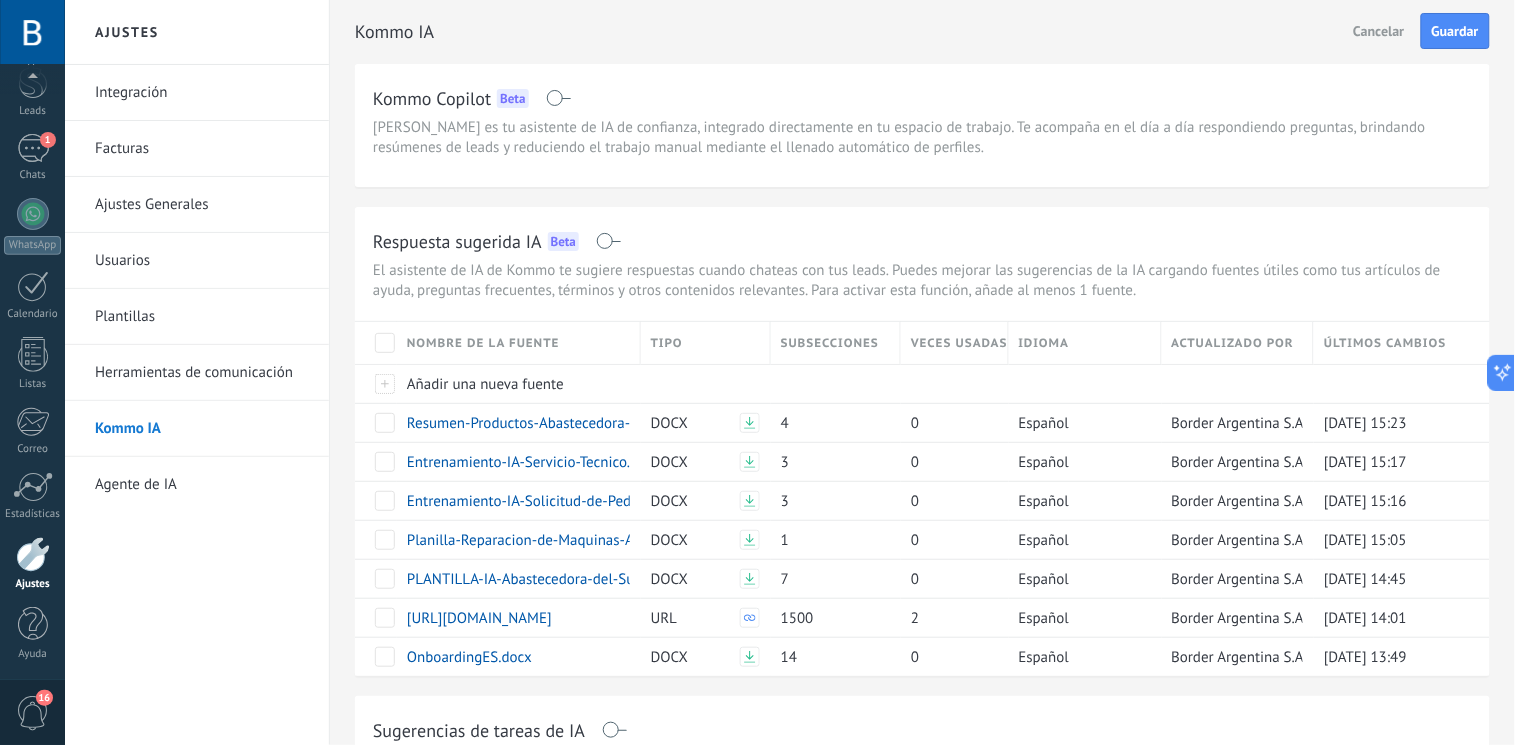 click at bounding box center (608, 241) 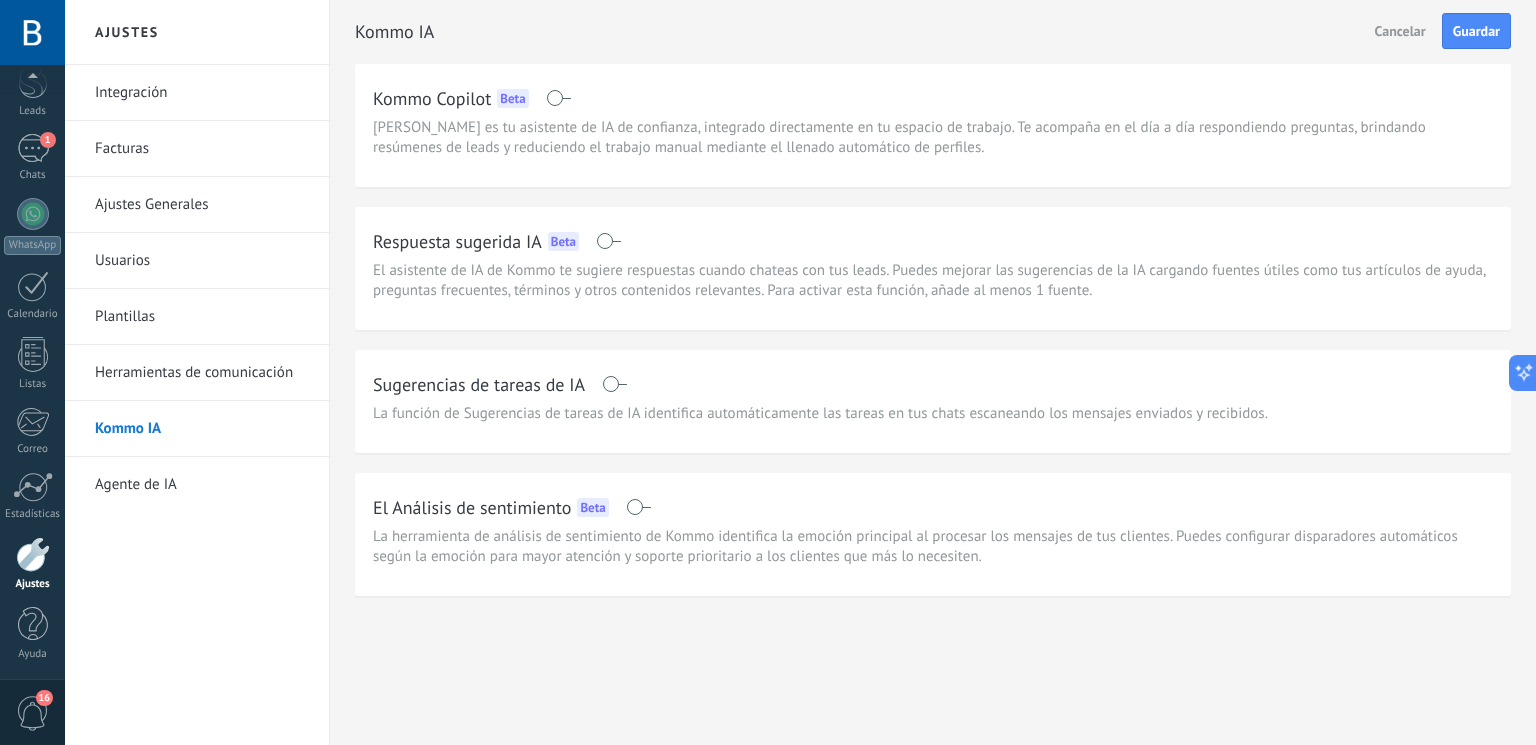 click at bounding box center [614, 384] 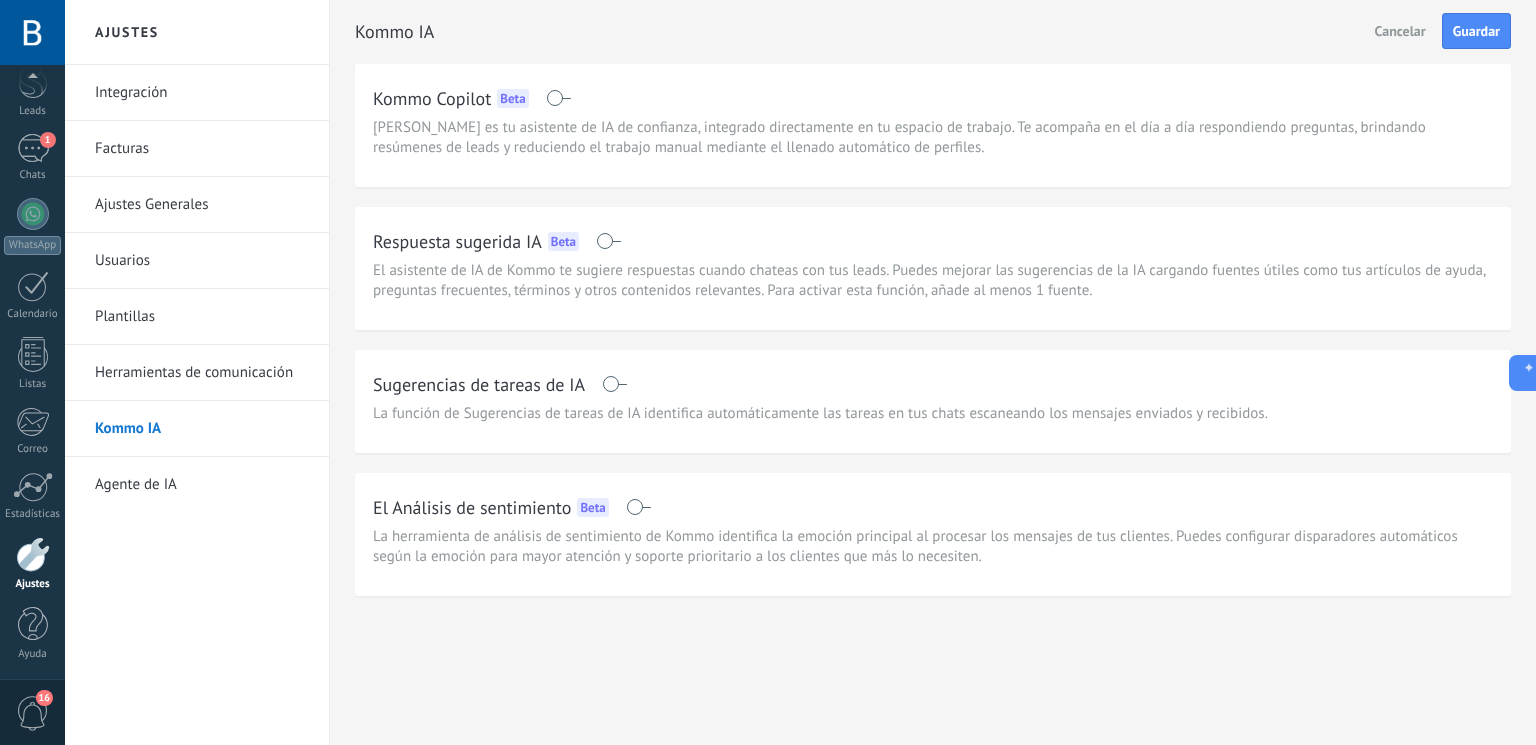 click at bounding box center (638, 507) 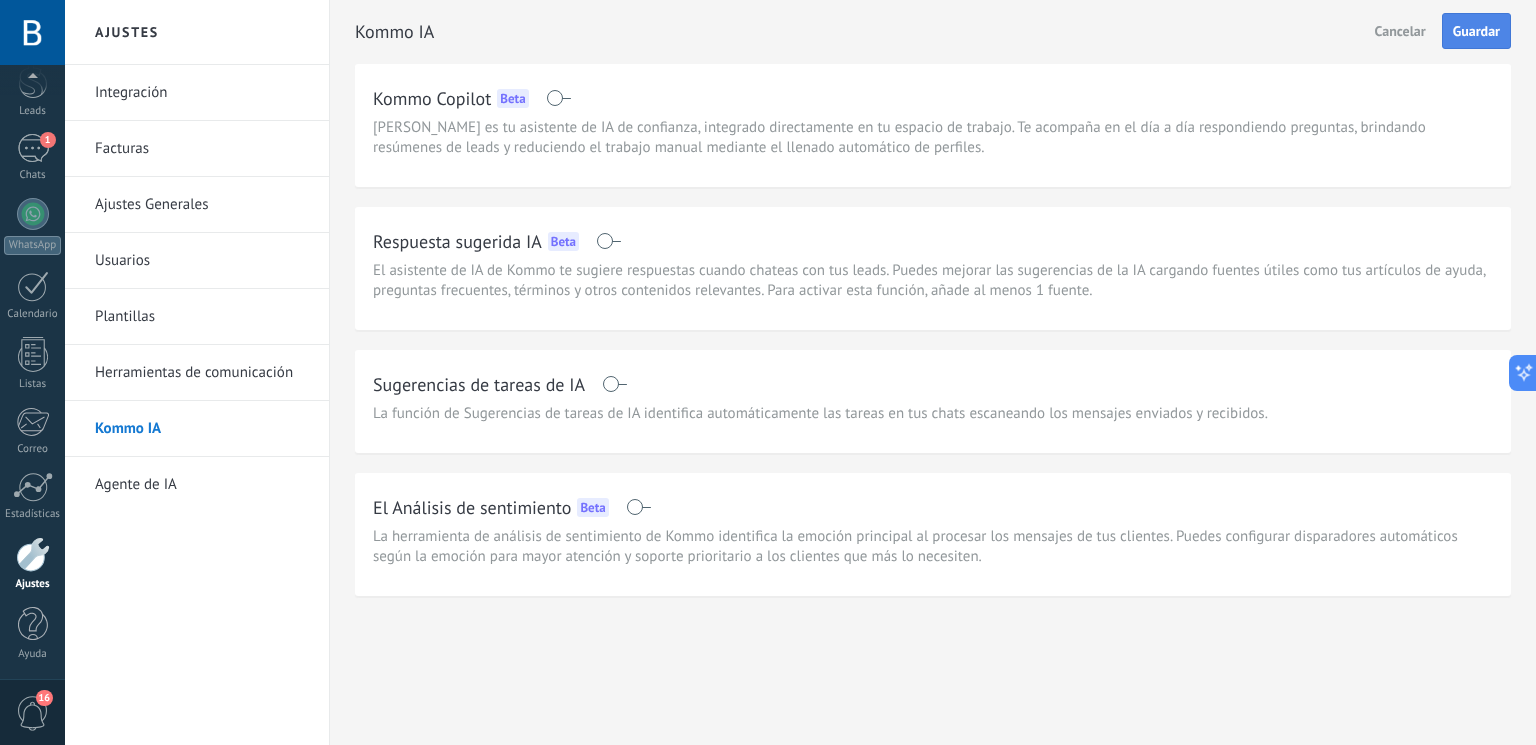 click on "Guardar" at bounding box center (1476, 31) 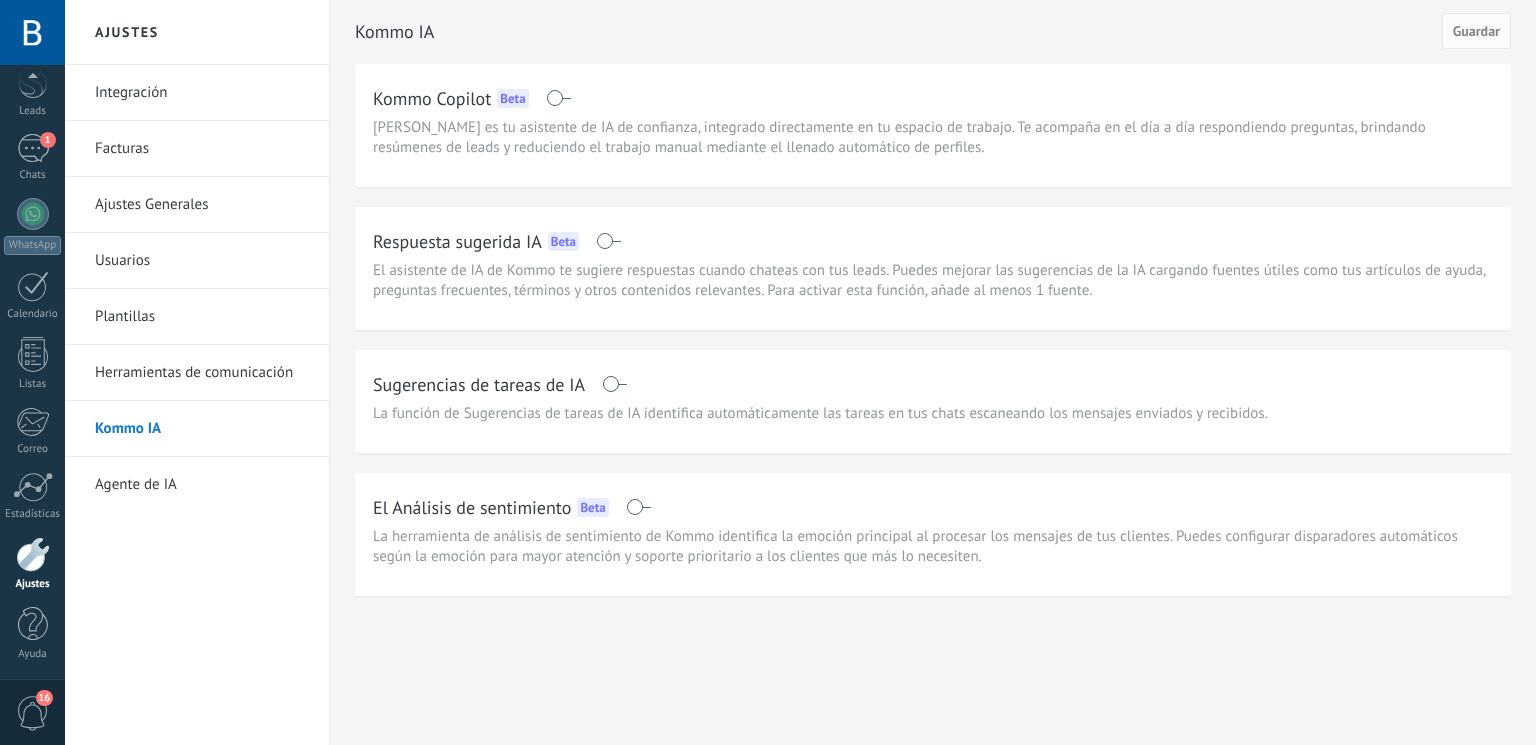 click on "Agente de IA" at bounding box center (202, 485) 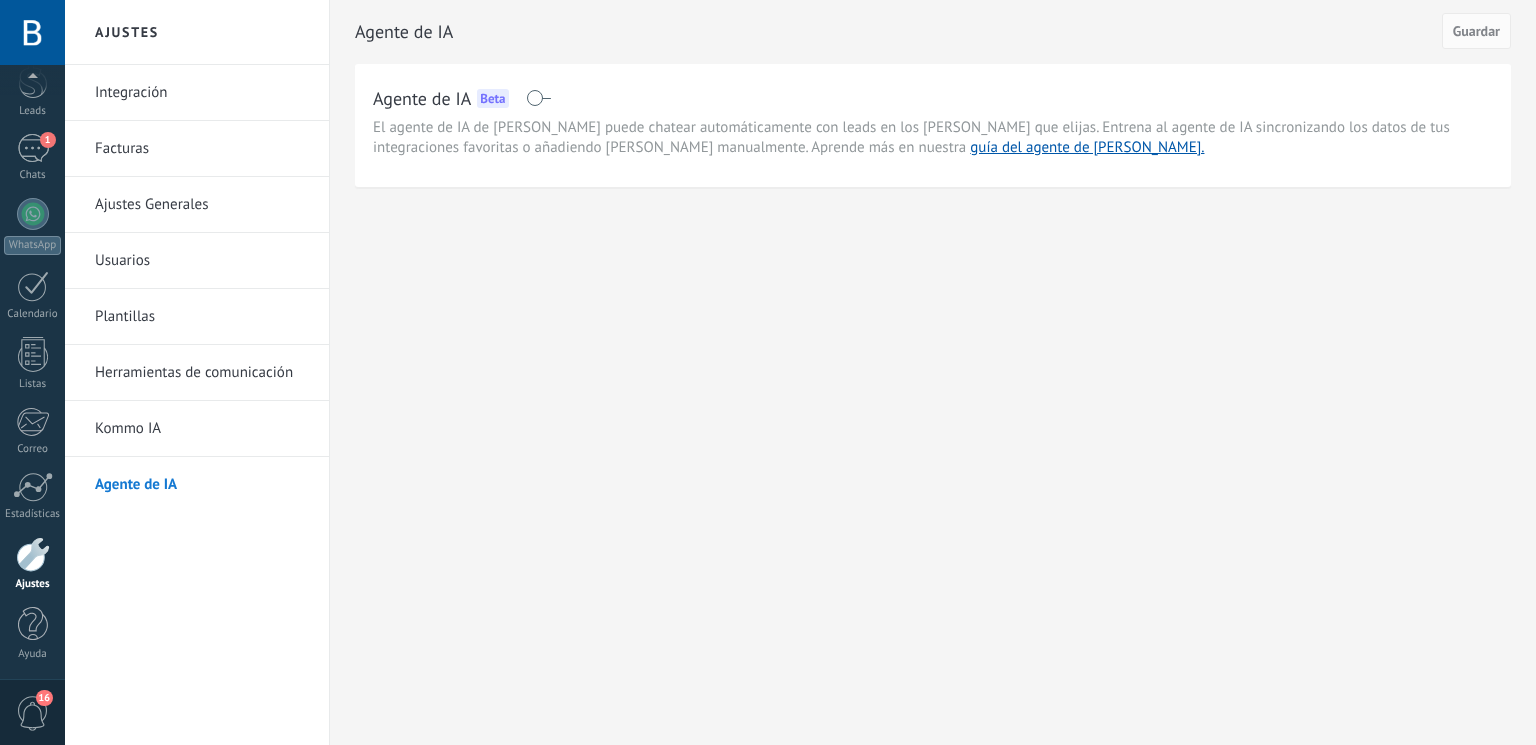 click on "Kommo IA" at bounding box center (202, 429) 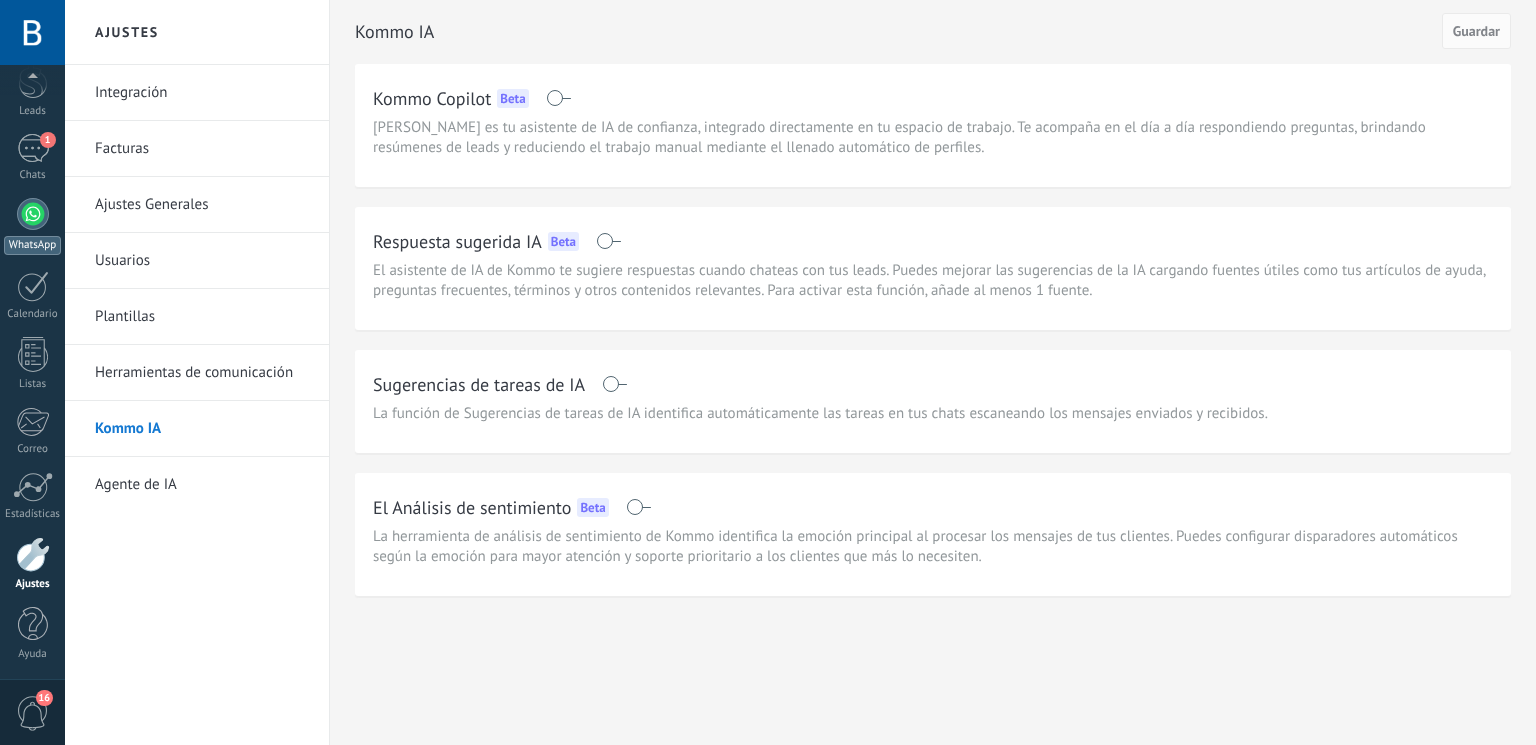 click at bounding box center [33, 214] 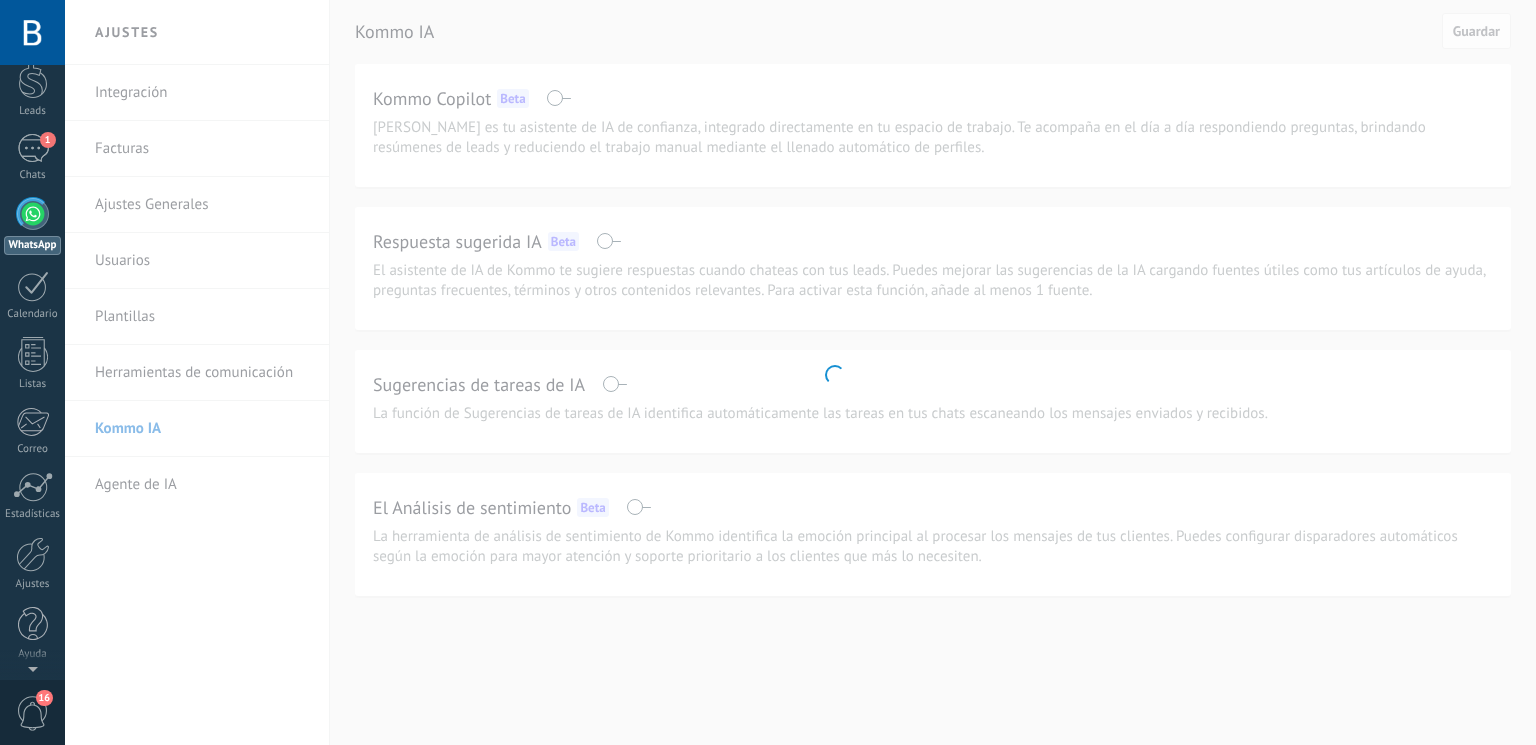 scroll, scrollTop: 0, scrollLeft: 0, axis: both 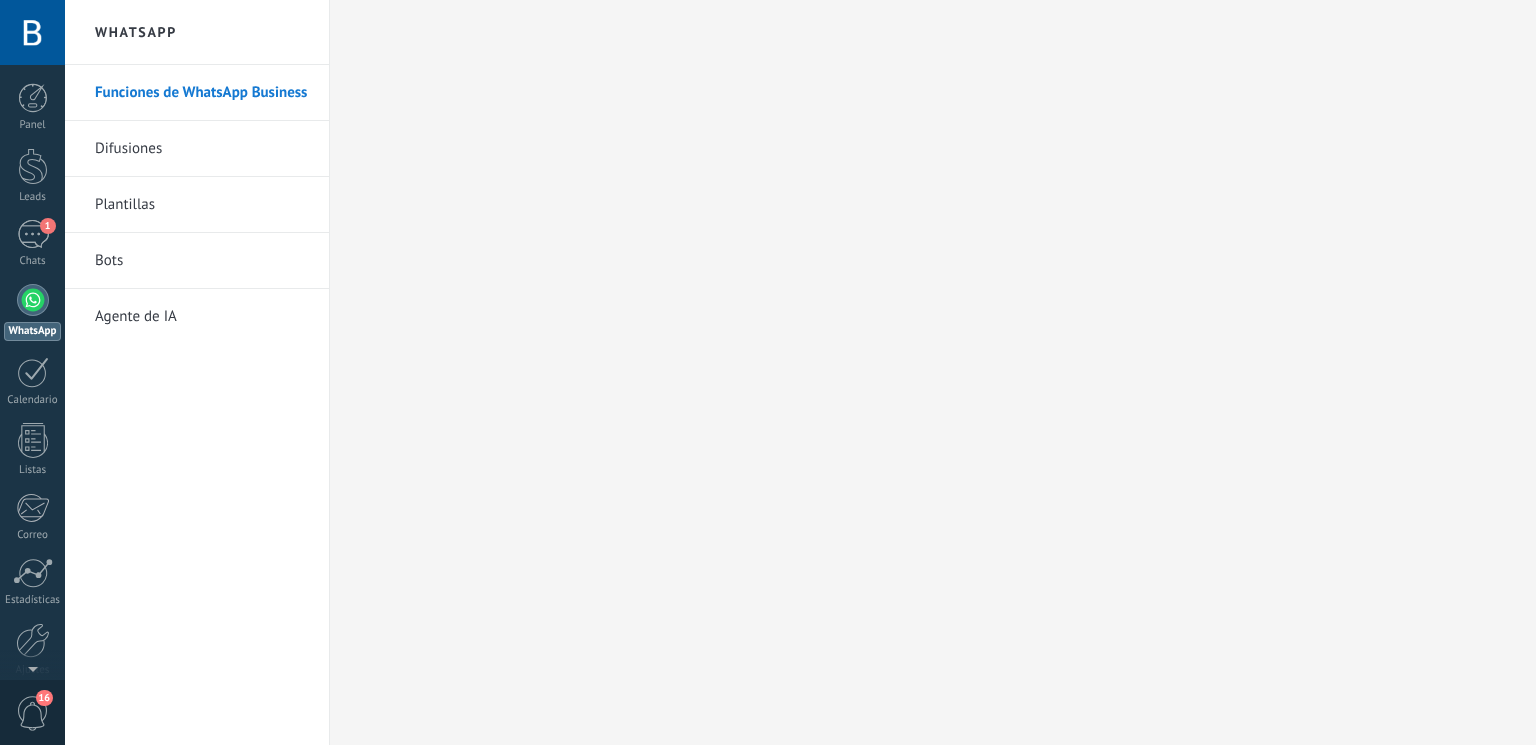 click on "Agente de IA" at bounding box center [202, 317] 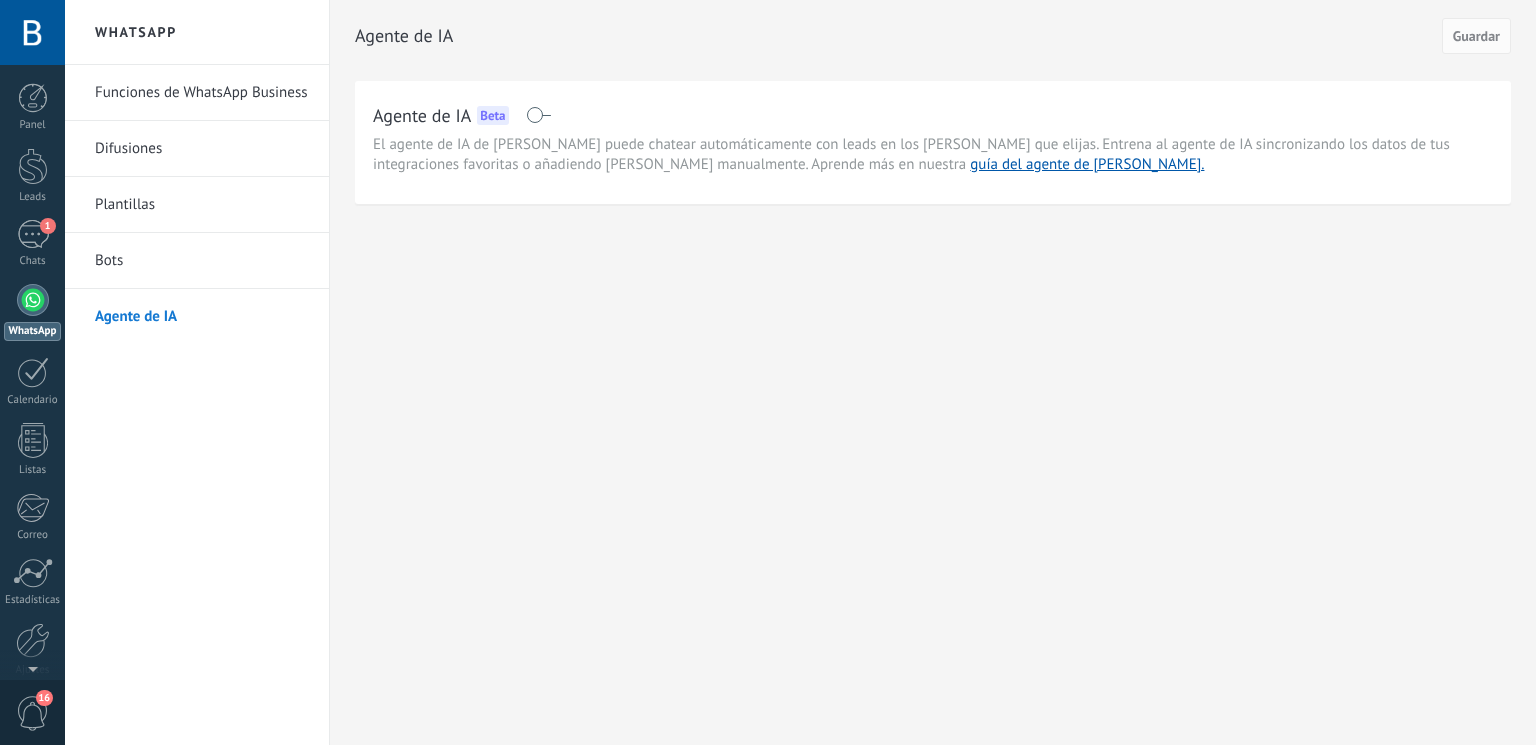 click on "Funciones de WhatsApp Business" at bounding box center (202, 93) 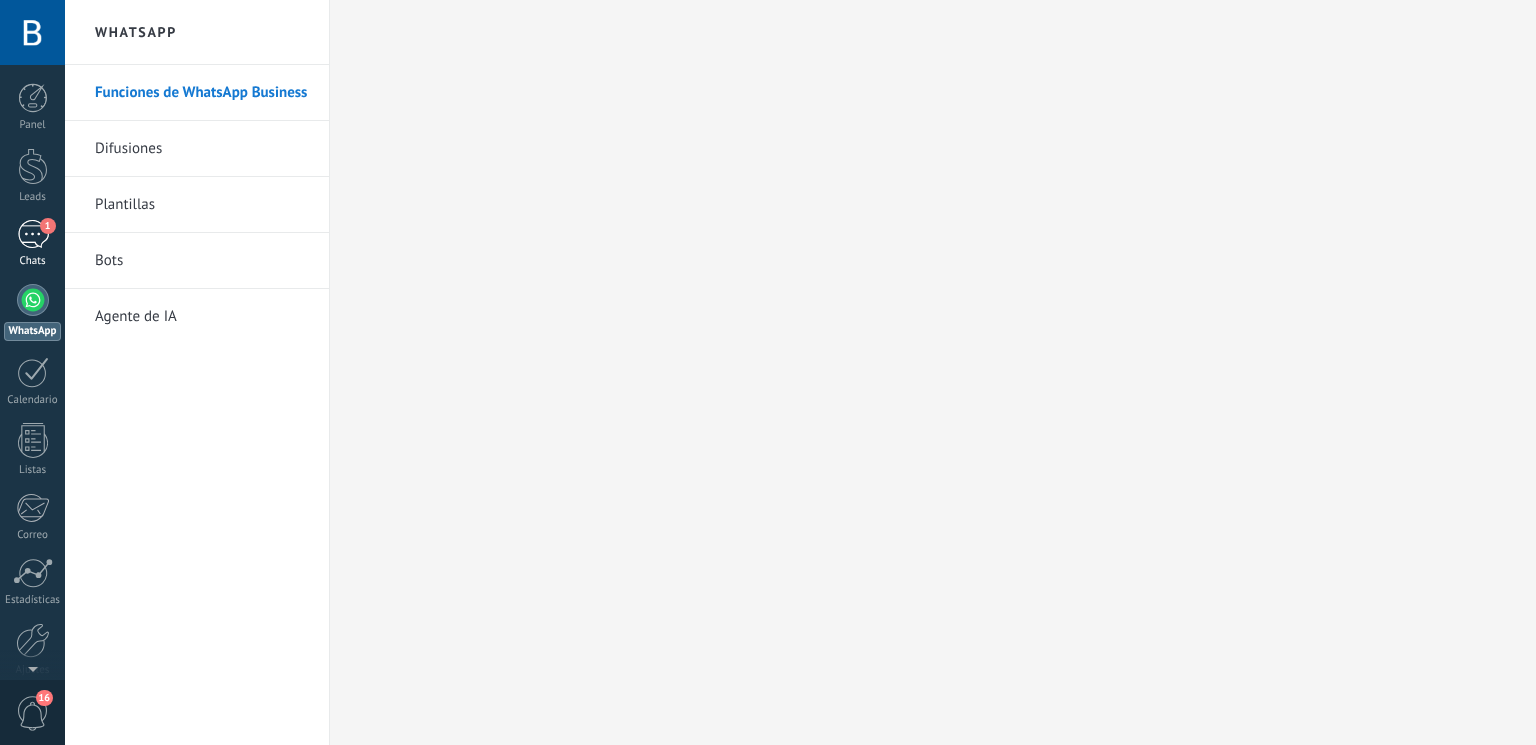 click on "1" at bounding box center (33, 234) 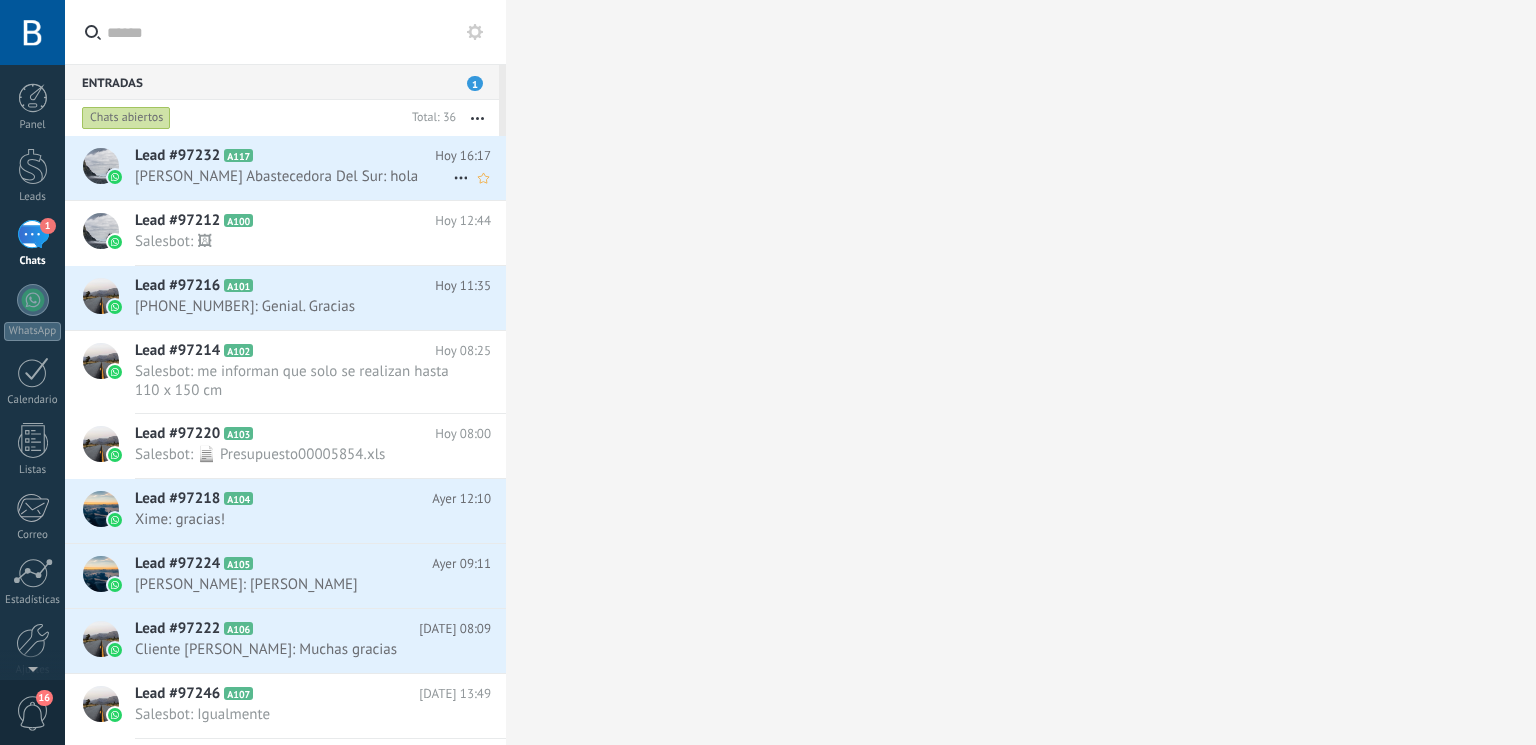 click on "Lead #97232
A117" at bounding box center [285, 156] 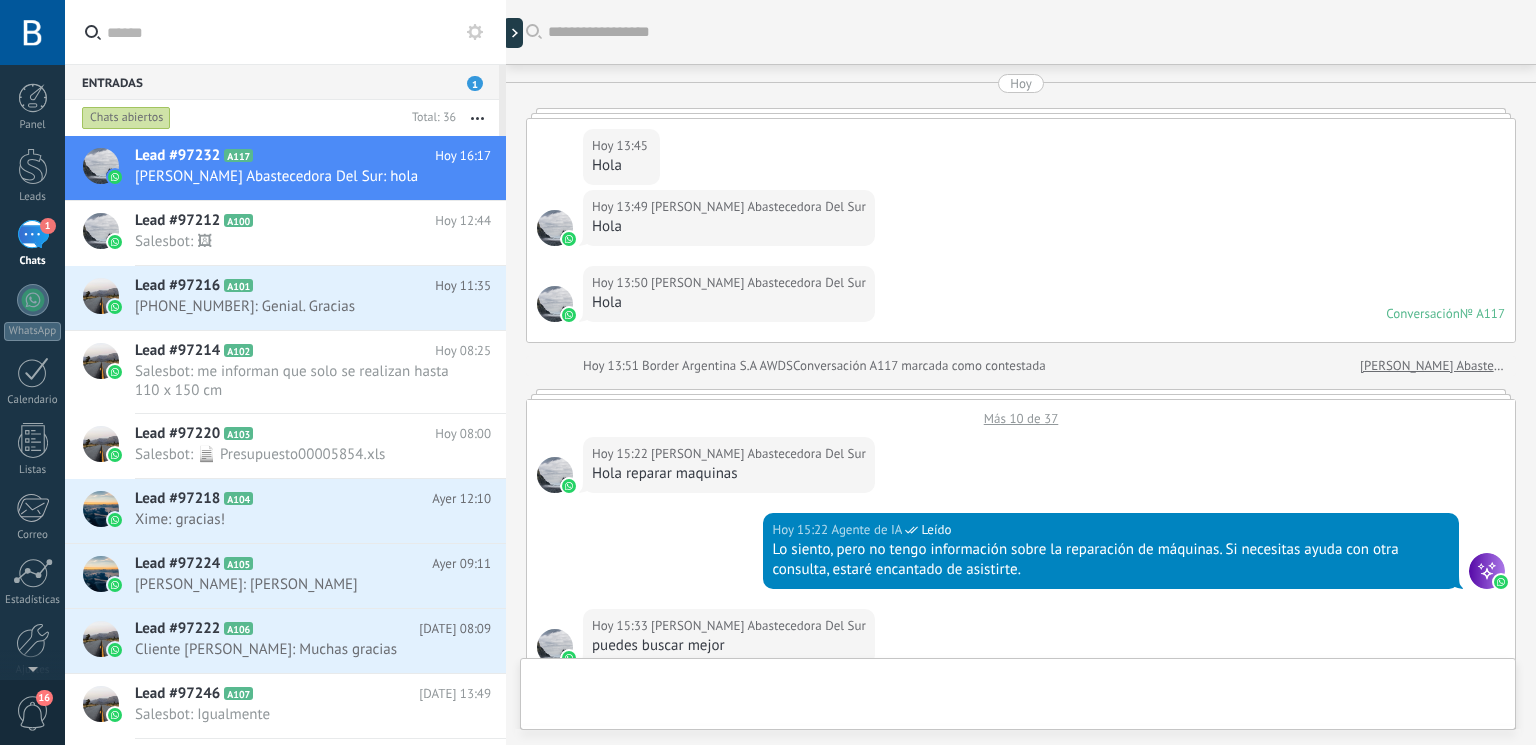 scroll, scrollTop: 829, scrollLeft: 0, axis: vertical 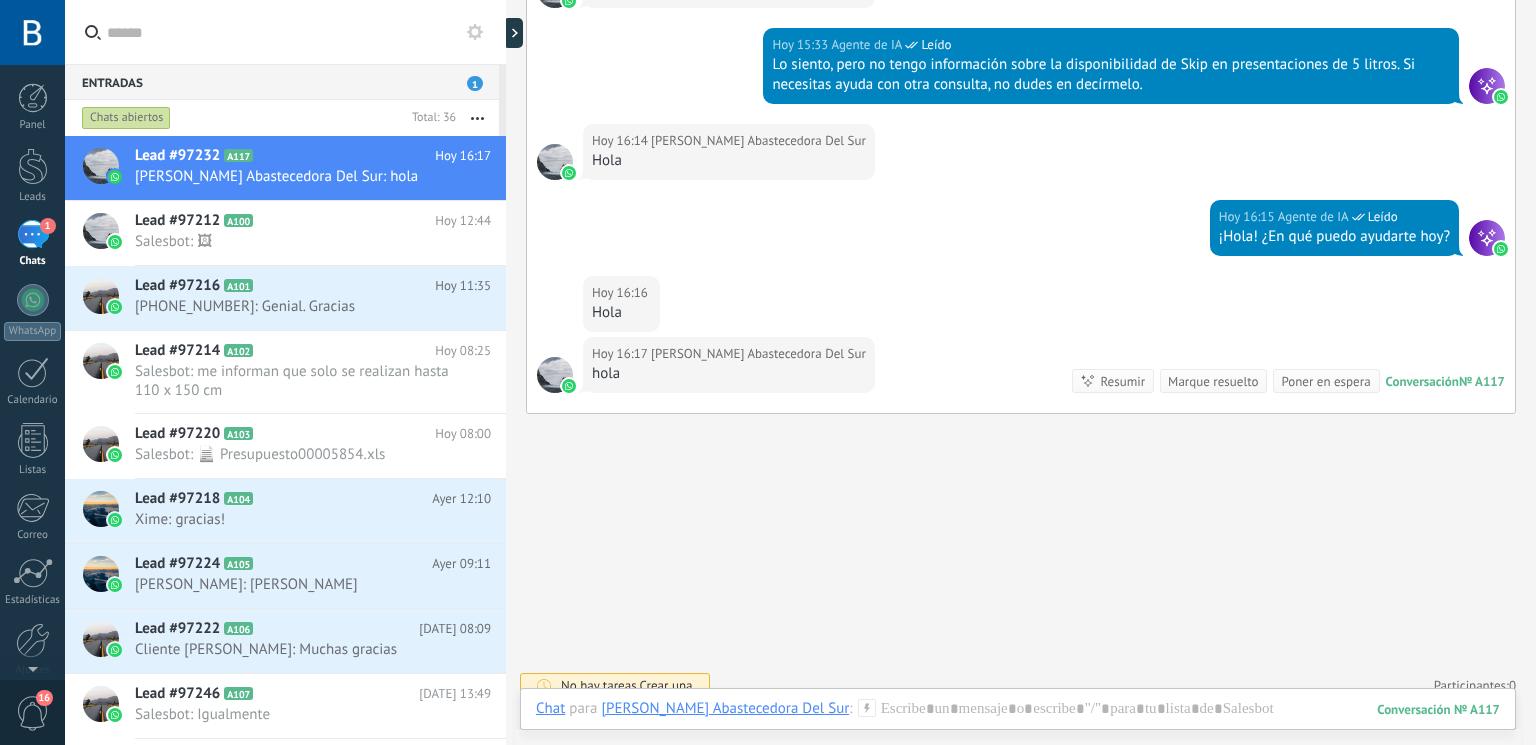 click on "[PERSON_NAME] Abastecedora Del Sur" at bounding box center [725, 708] 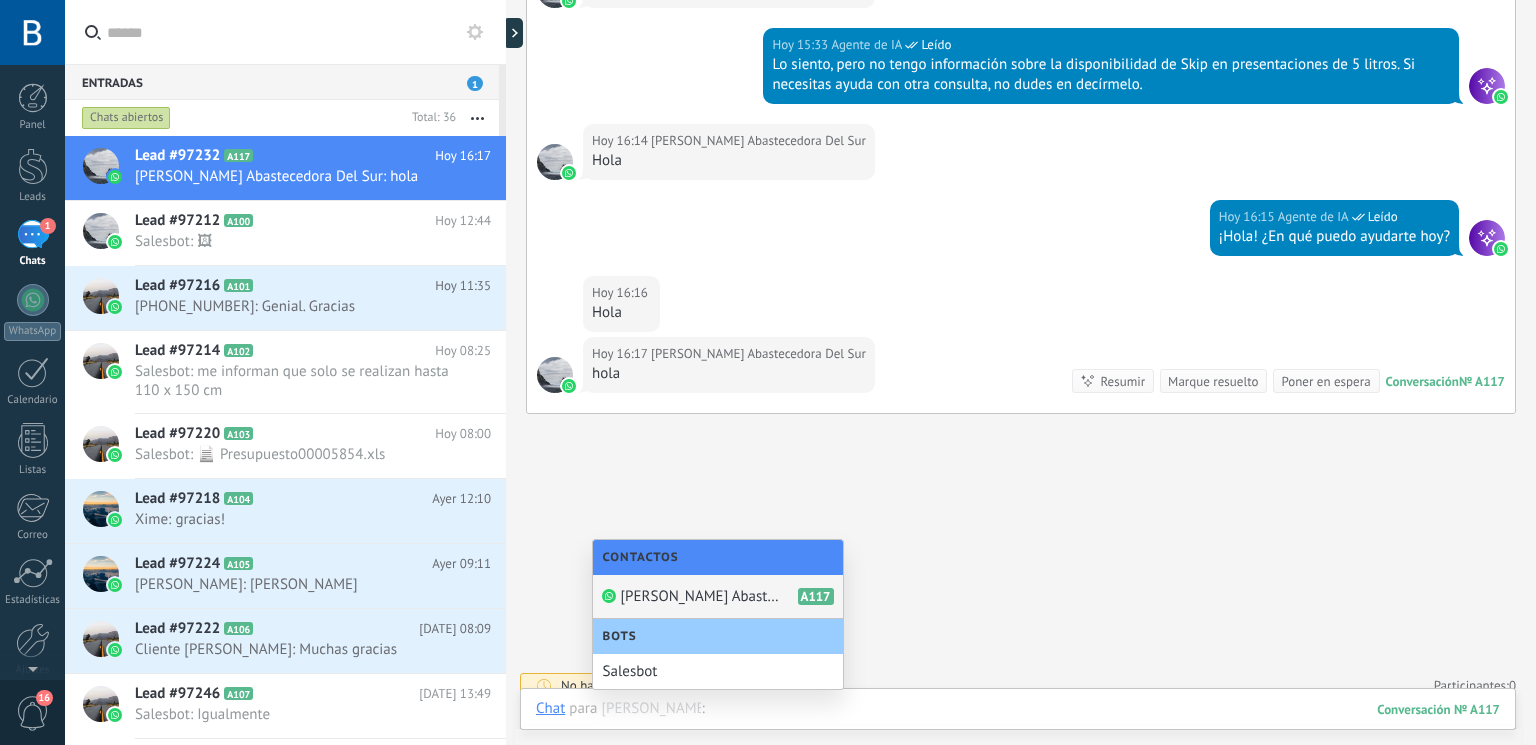 click at bounding box center [1018, 729] 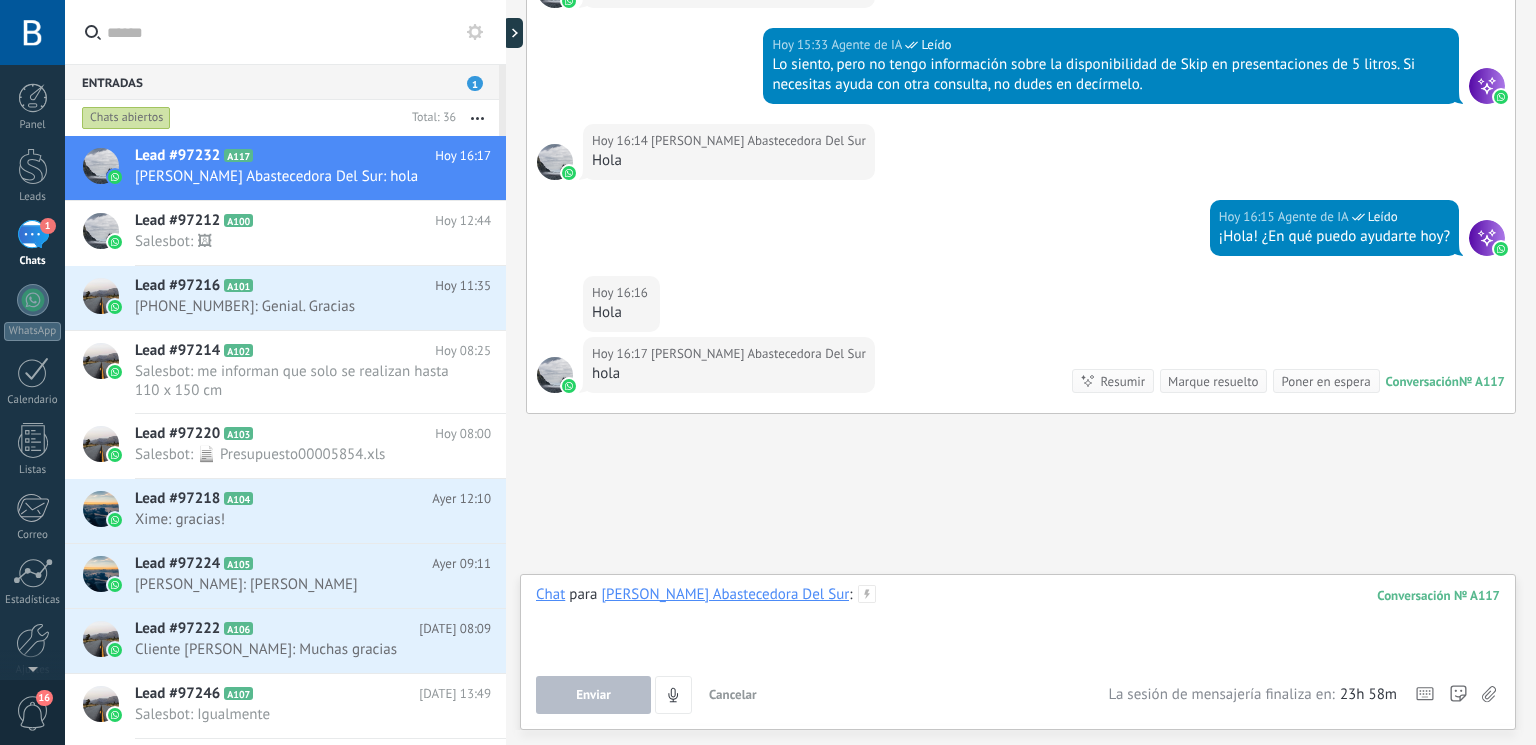 type 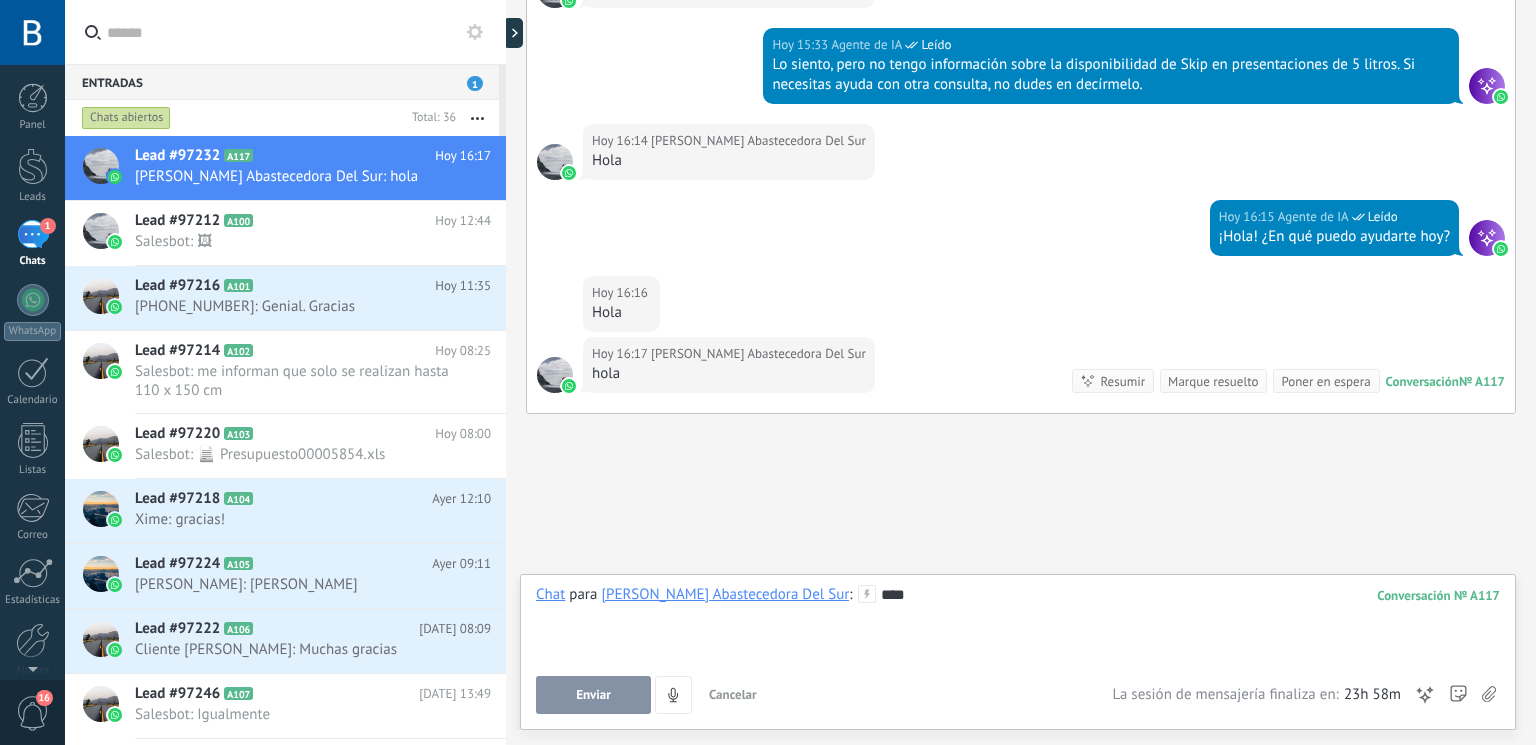 click on "****" at bounding box center (1018, 623) 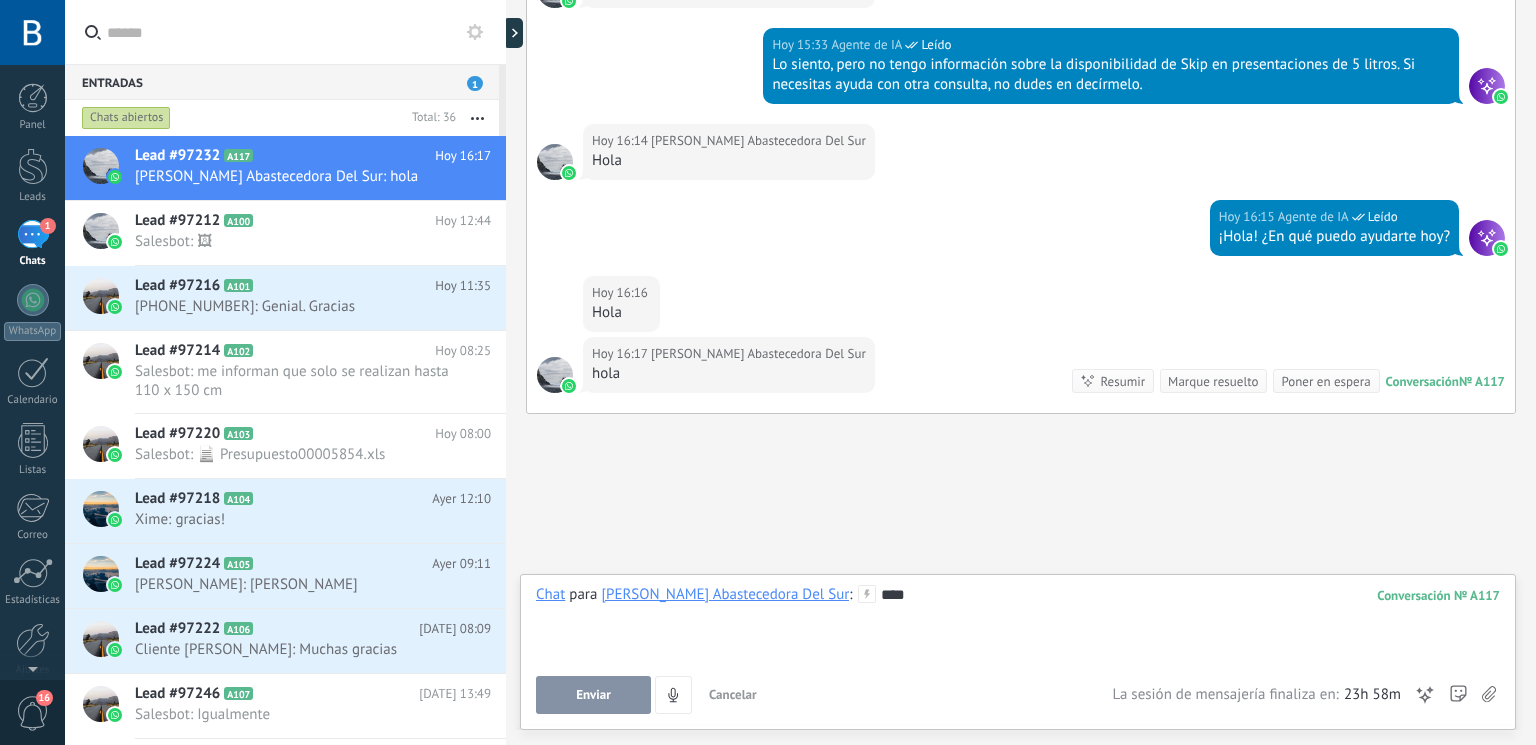 click on "Enviar" at bounding box center [593, 695] 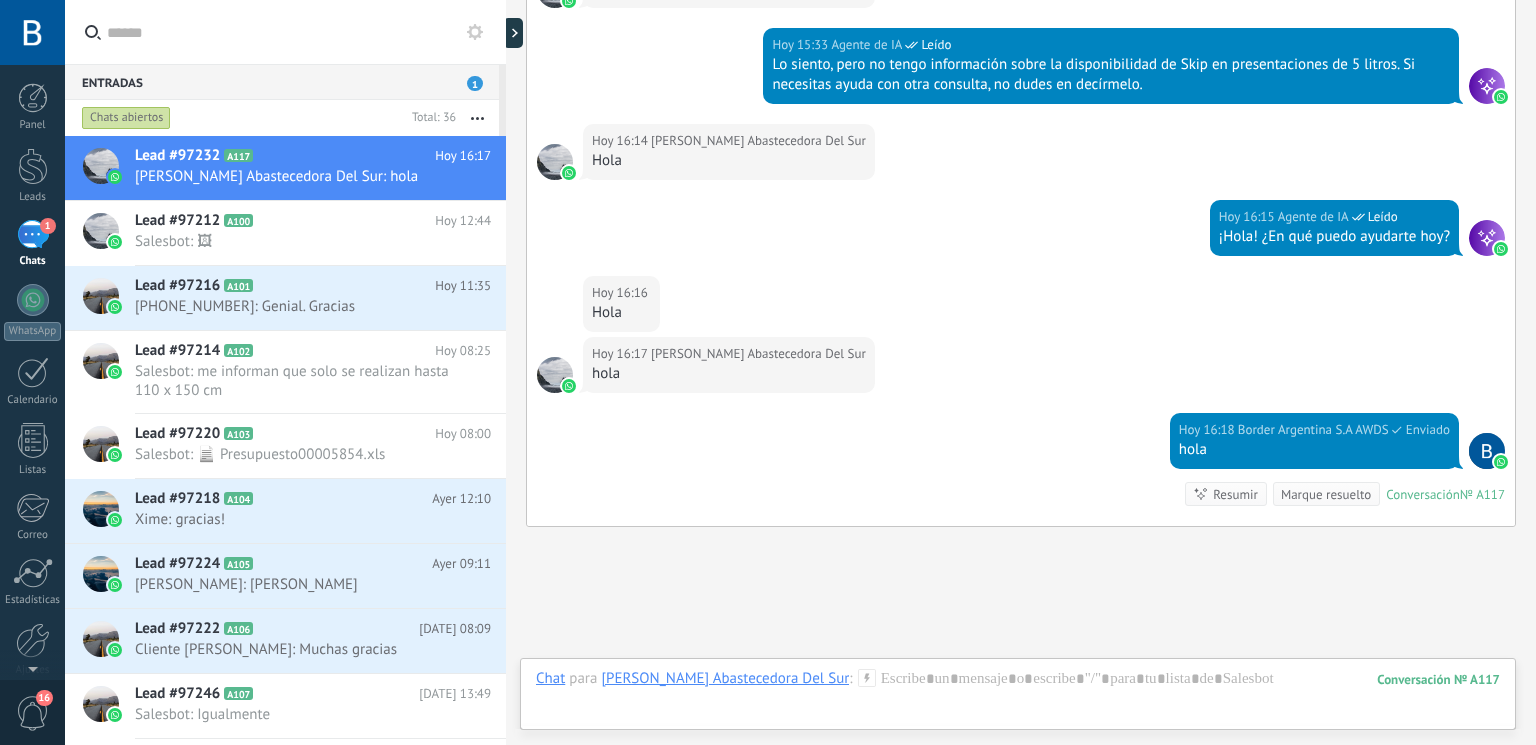 scroll, scrollTop: 957, scrollLeft: 0, axis: vertical 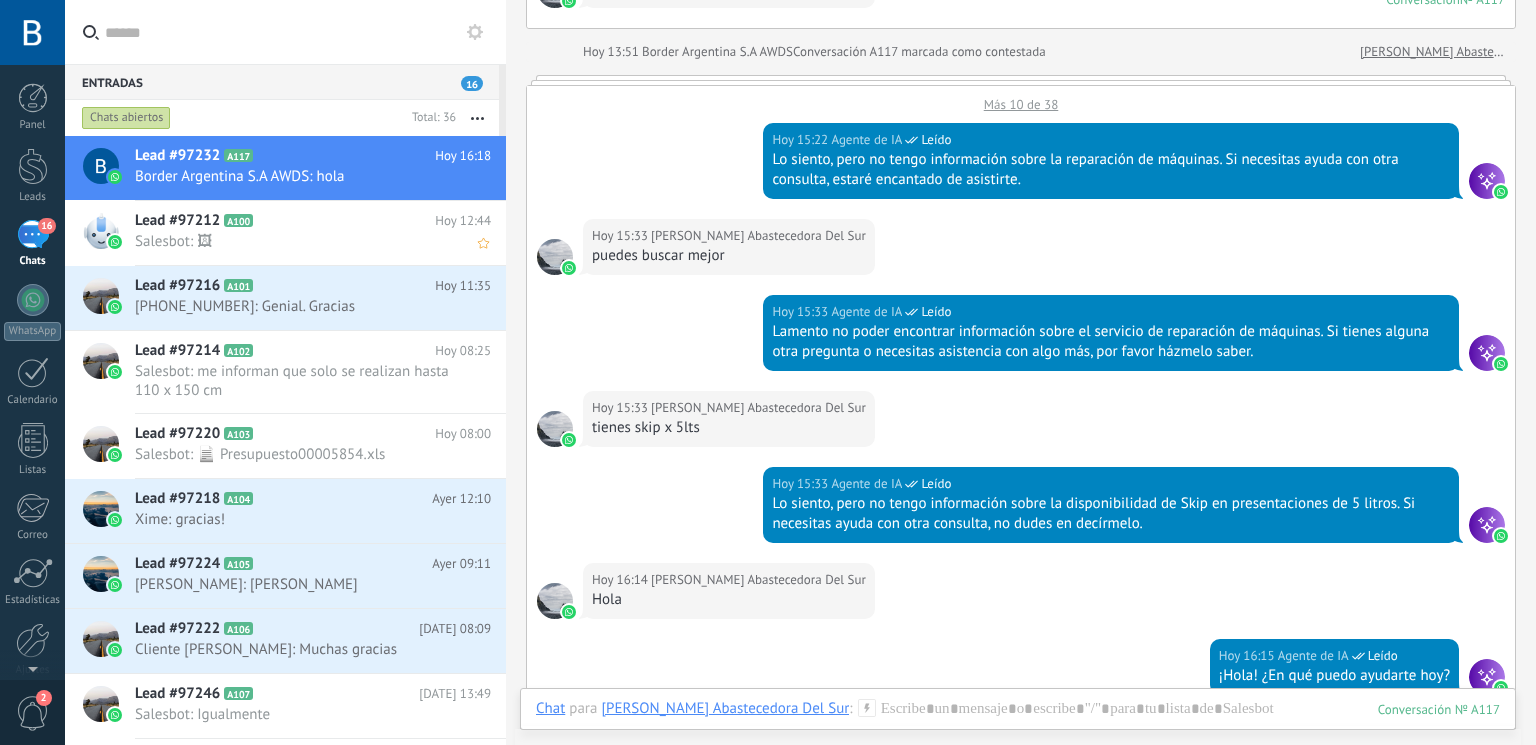 click on "A100" at bounding box center (238, 220) 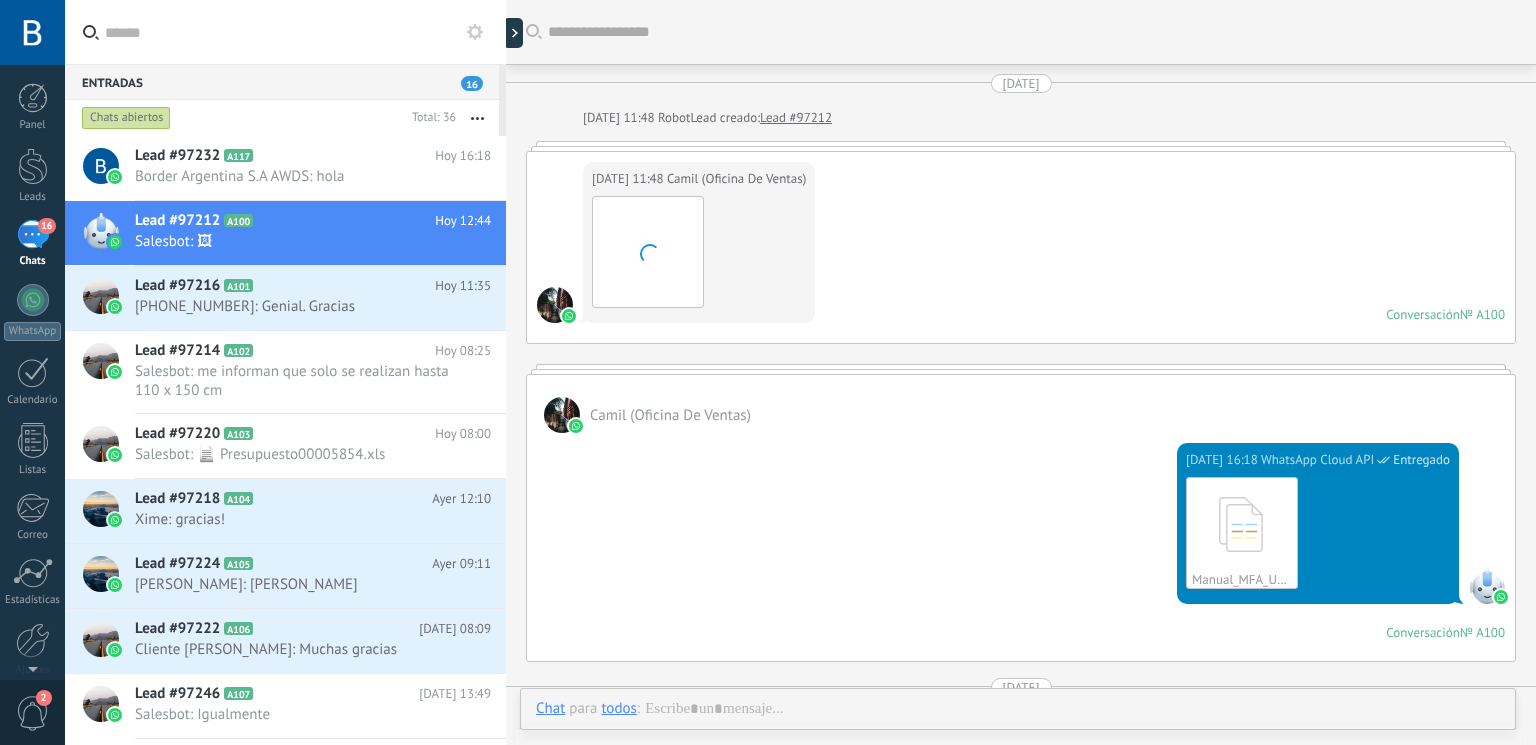 scroll, scrollTop: 0, scrollLeft: 0, axis: both 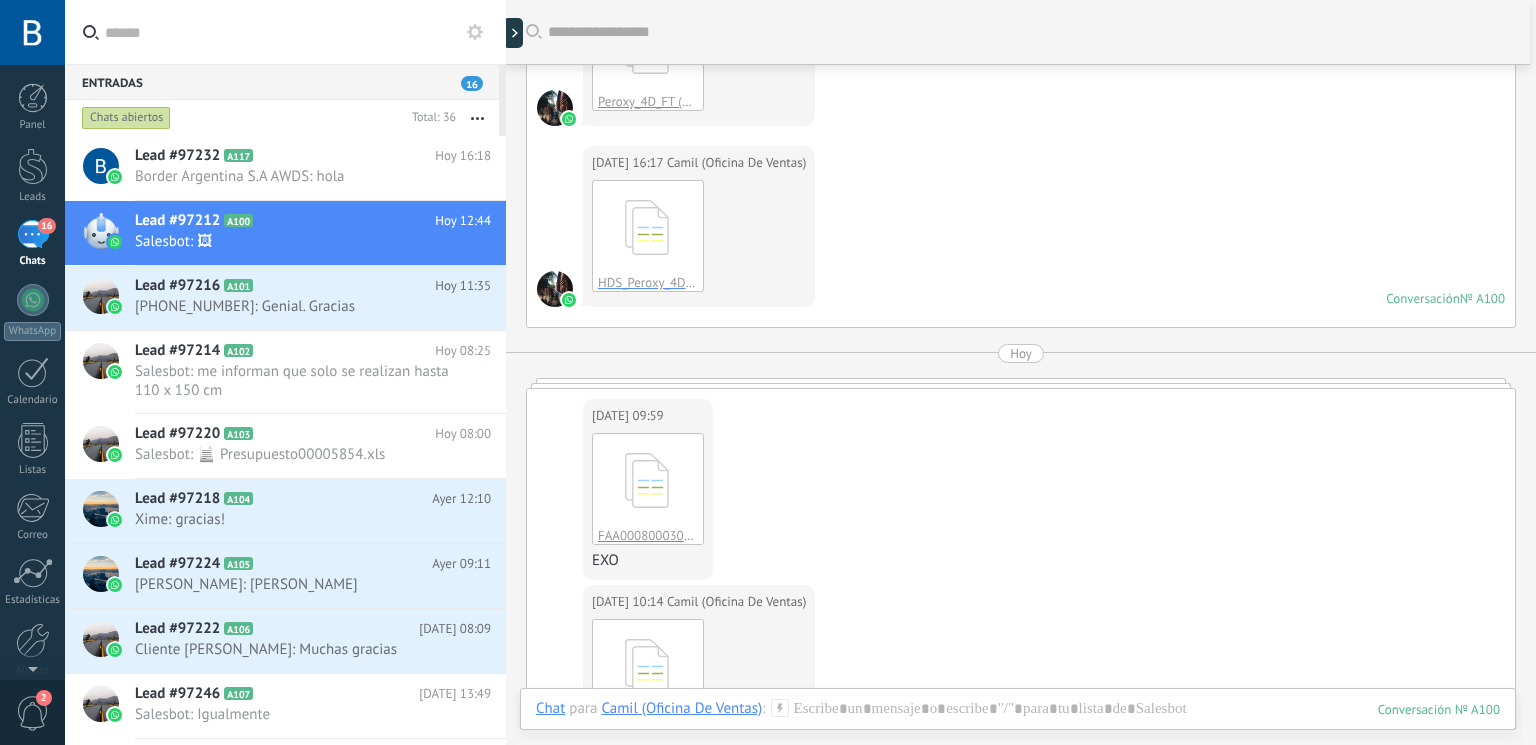 click at bounding box center [555, -1395] 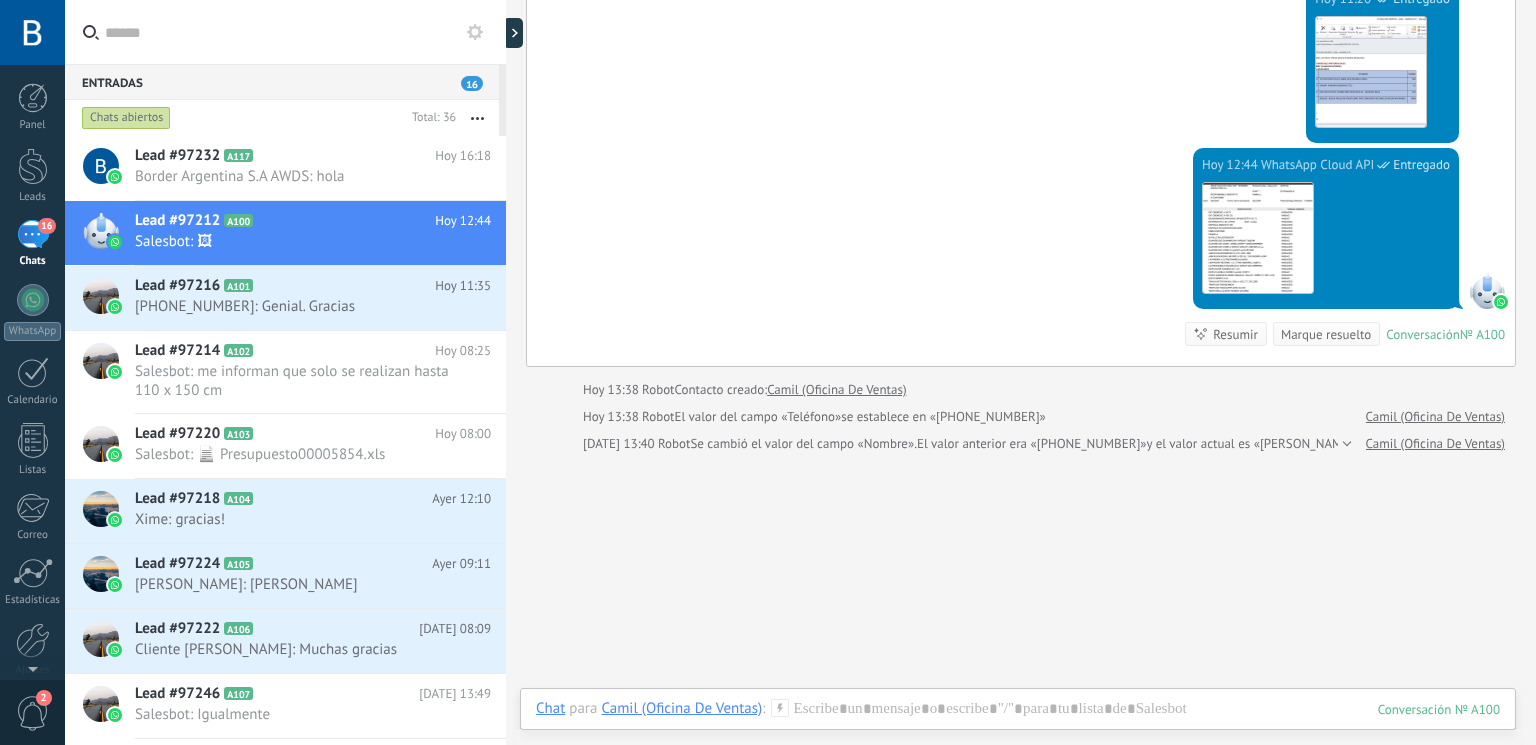 scroll, scrollTop: 2500, scrollLeft: 0, axis: vertical 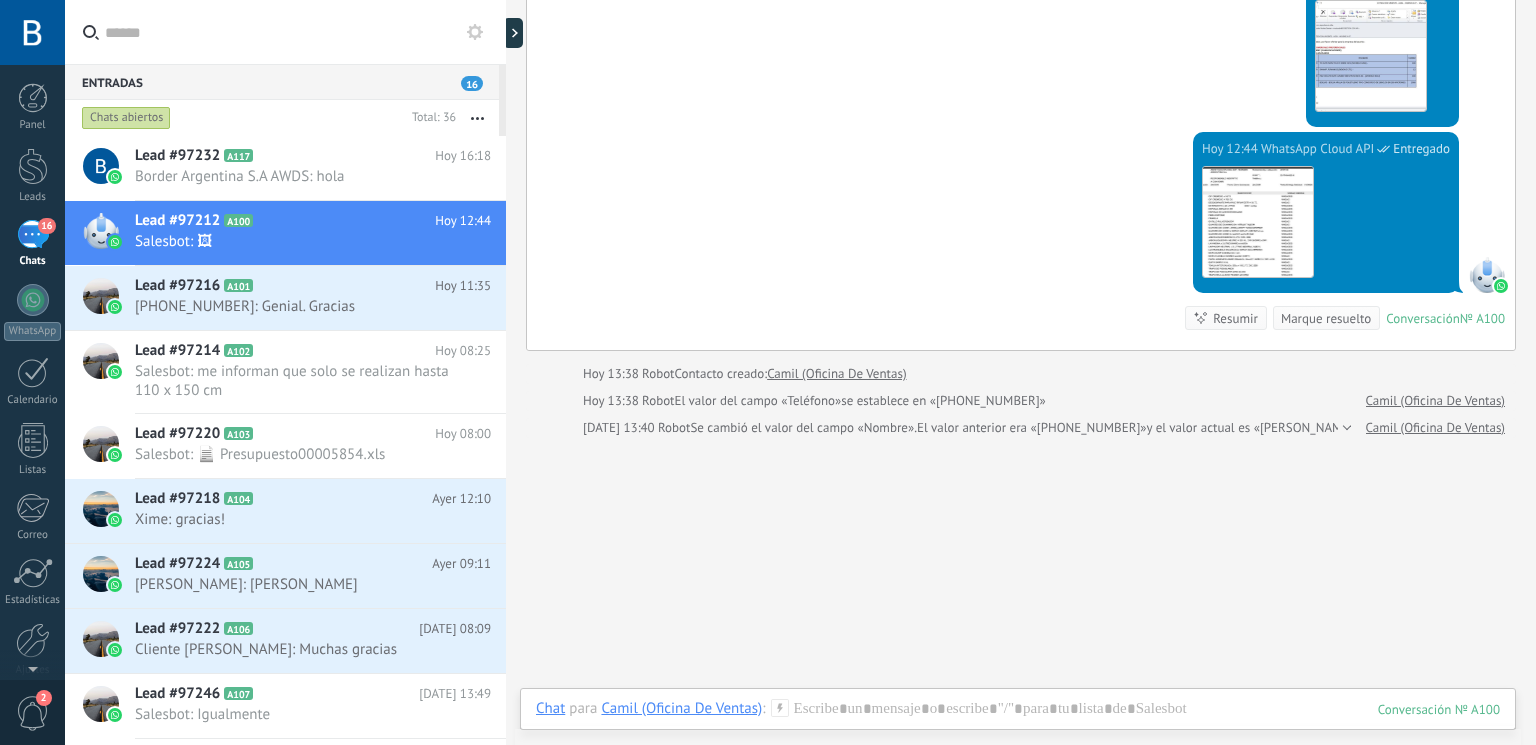 drag, startPoint x: 269, startPoint y: 305, endPoint x: 506, endPoint y: 328, distance: 238.11342 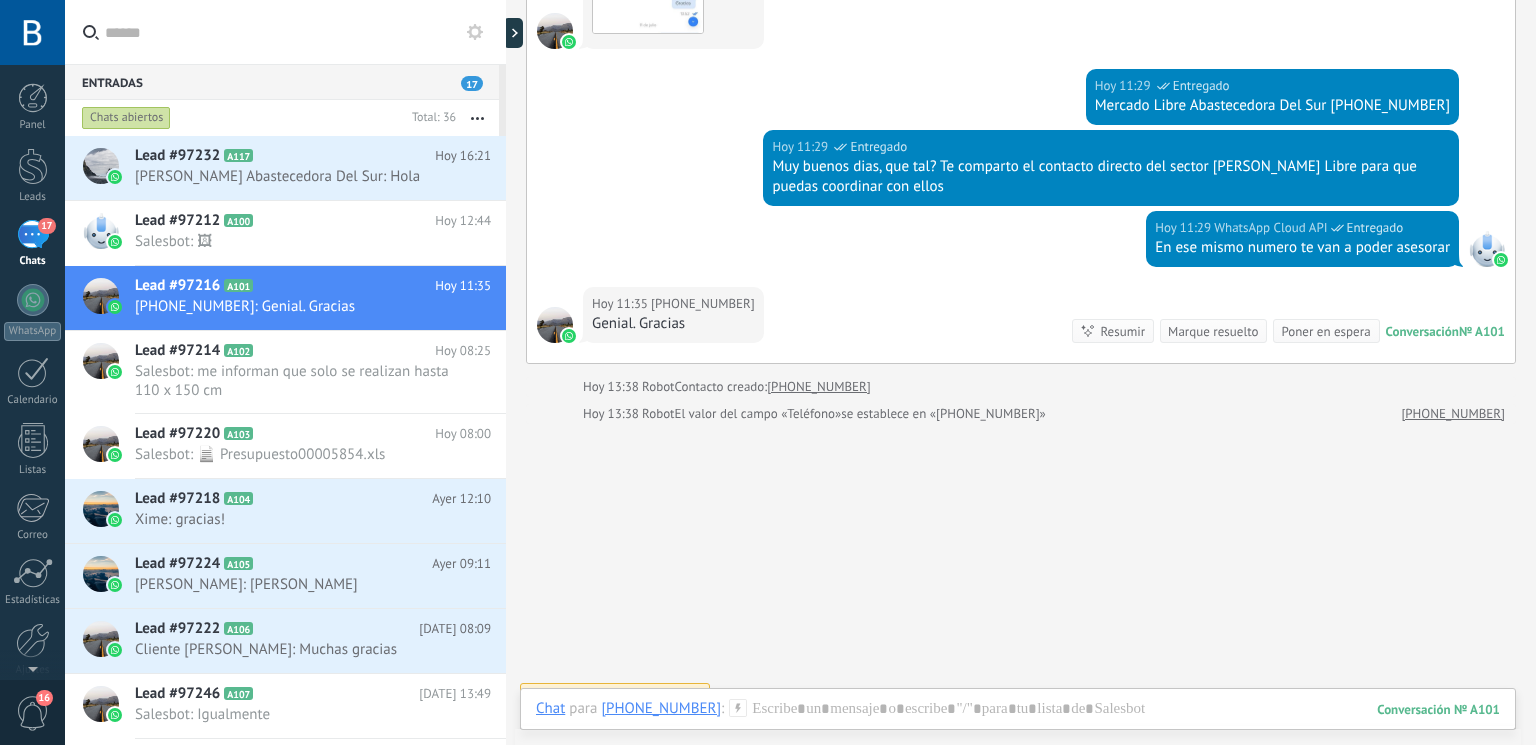 scroll, scrollTop: 836, scrollLeft: 0, axis: vertical 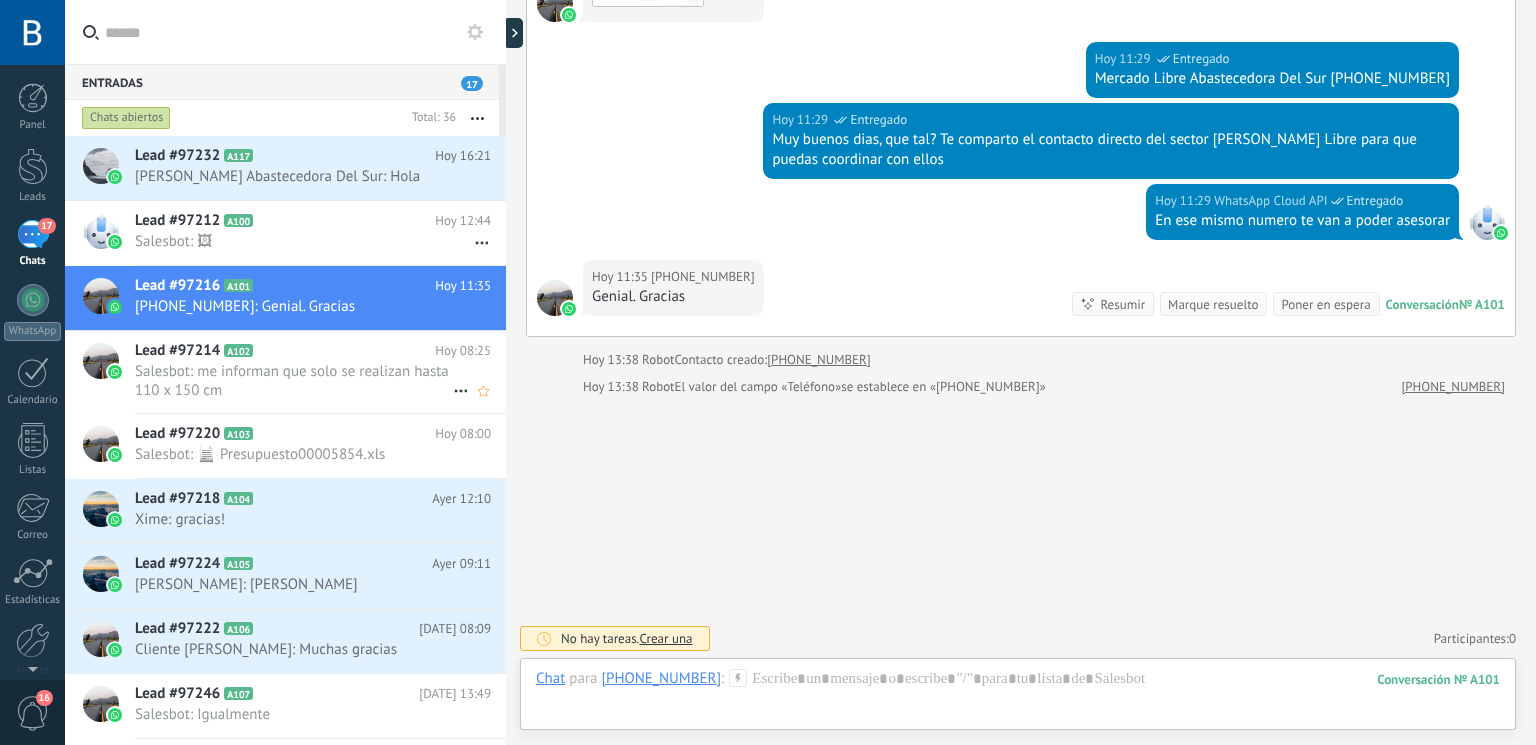 click on "Salesbot: me informan que solo se realizan hasta 110 x 150 cm" at bounding box center [294, 381] 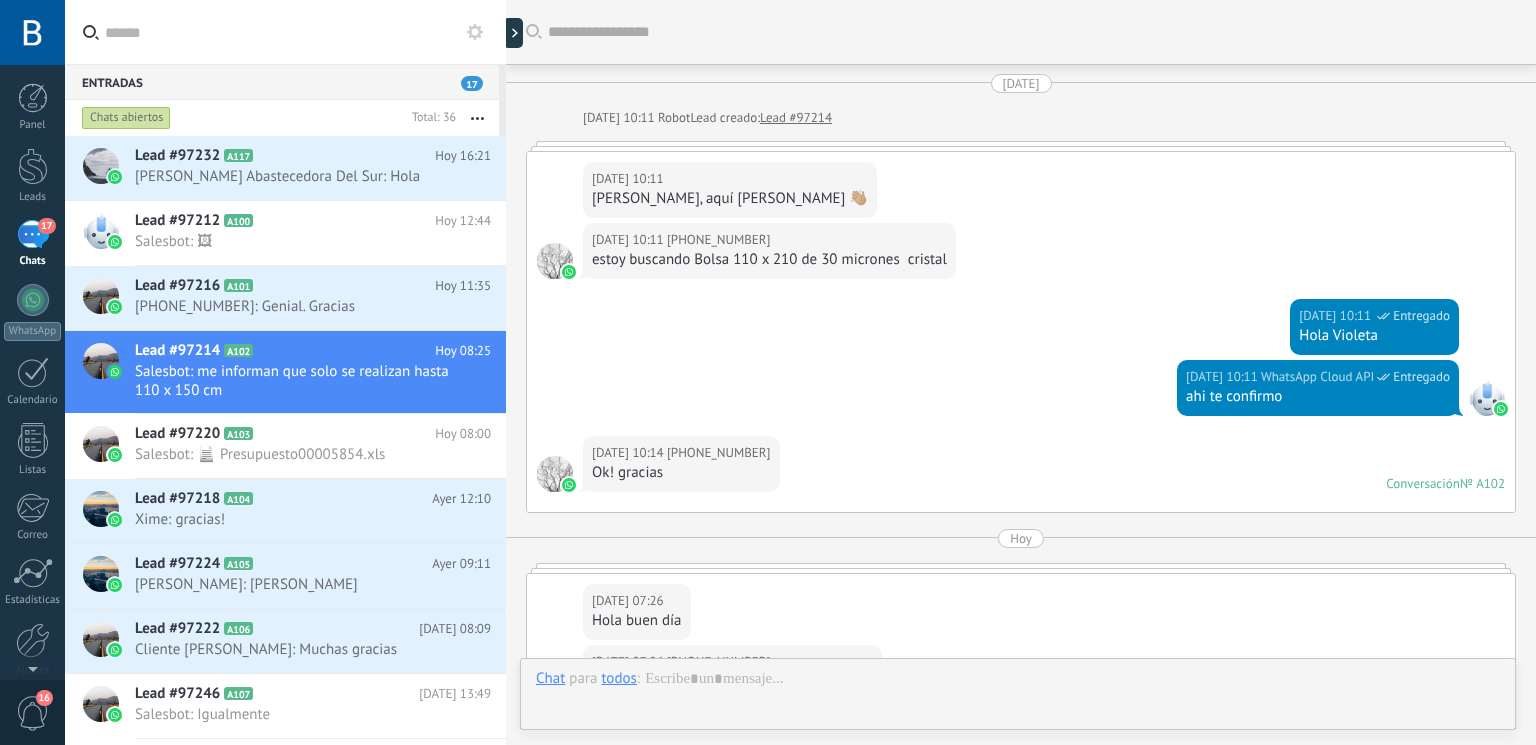 scroll, scrollTop: 464, scrollLeft: 0, axis: vertical 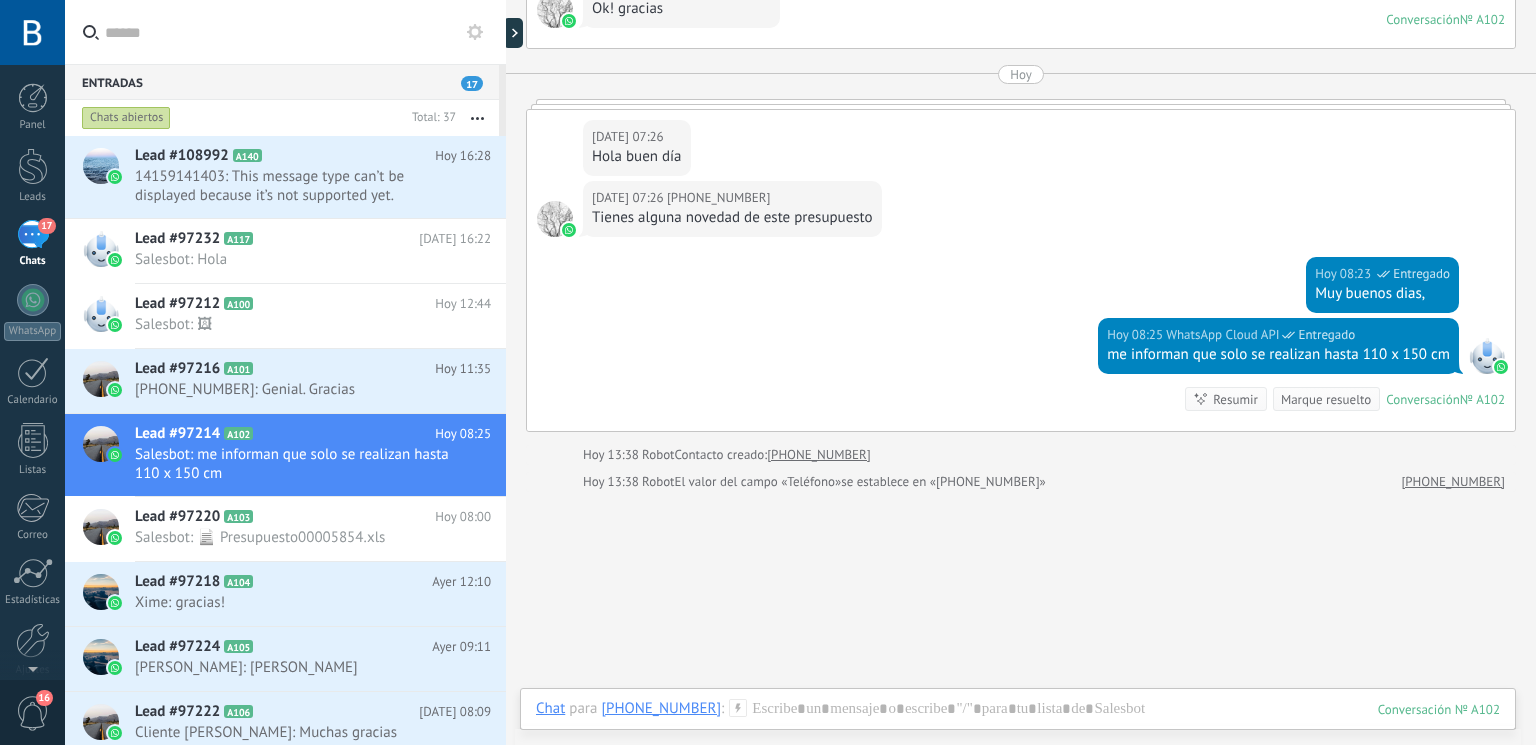 click on "Lead #97216
A101
[DATE] 11:35
[PHONE_NUMBER]: Genial. Gracias" at bounding box center [285, 381] 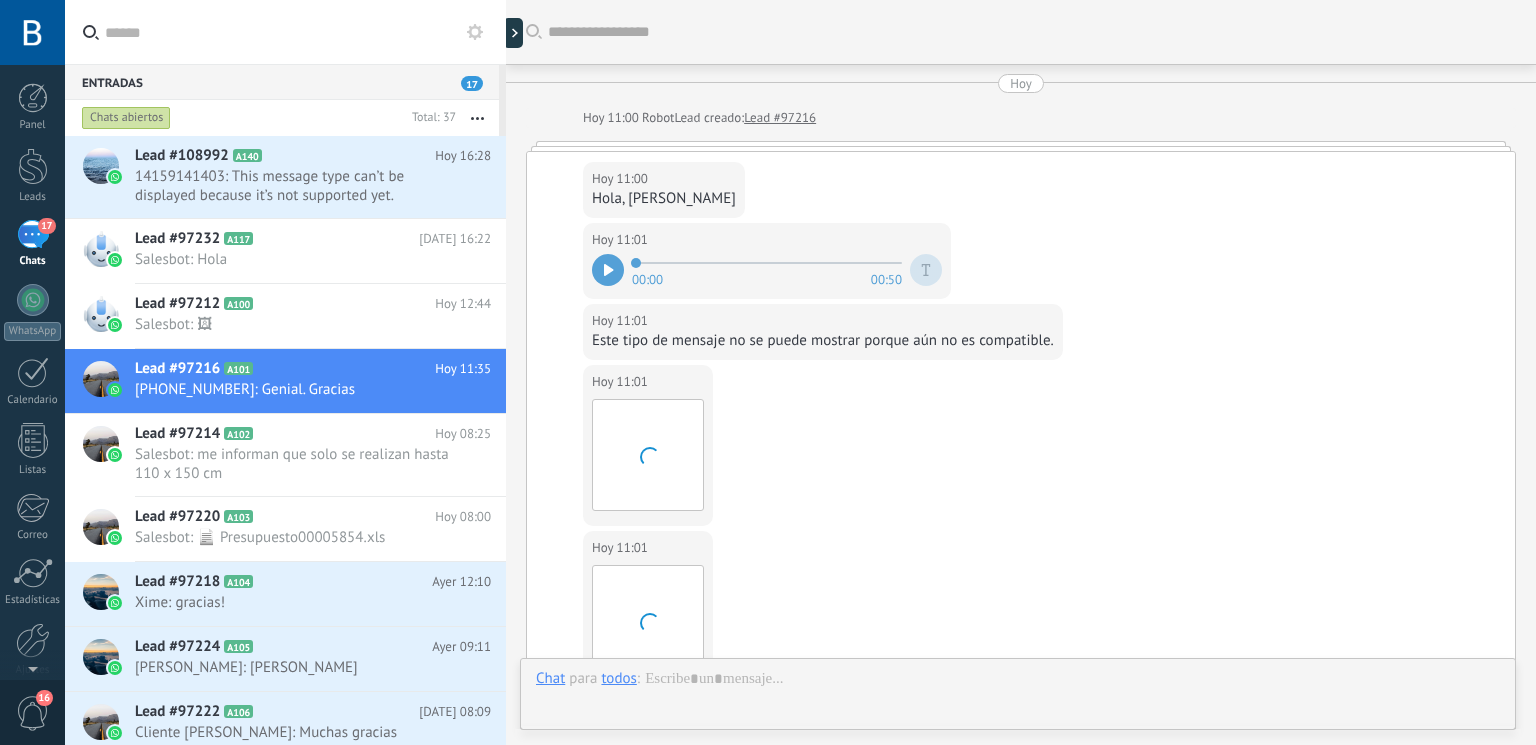 scroll, scrollTop: 836, scrollLeft: 0, axis: vertical 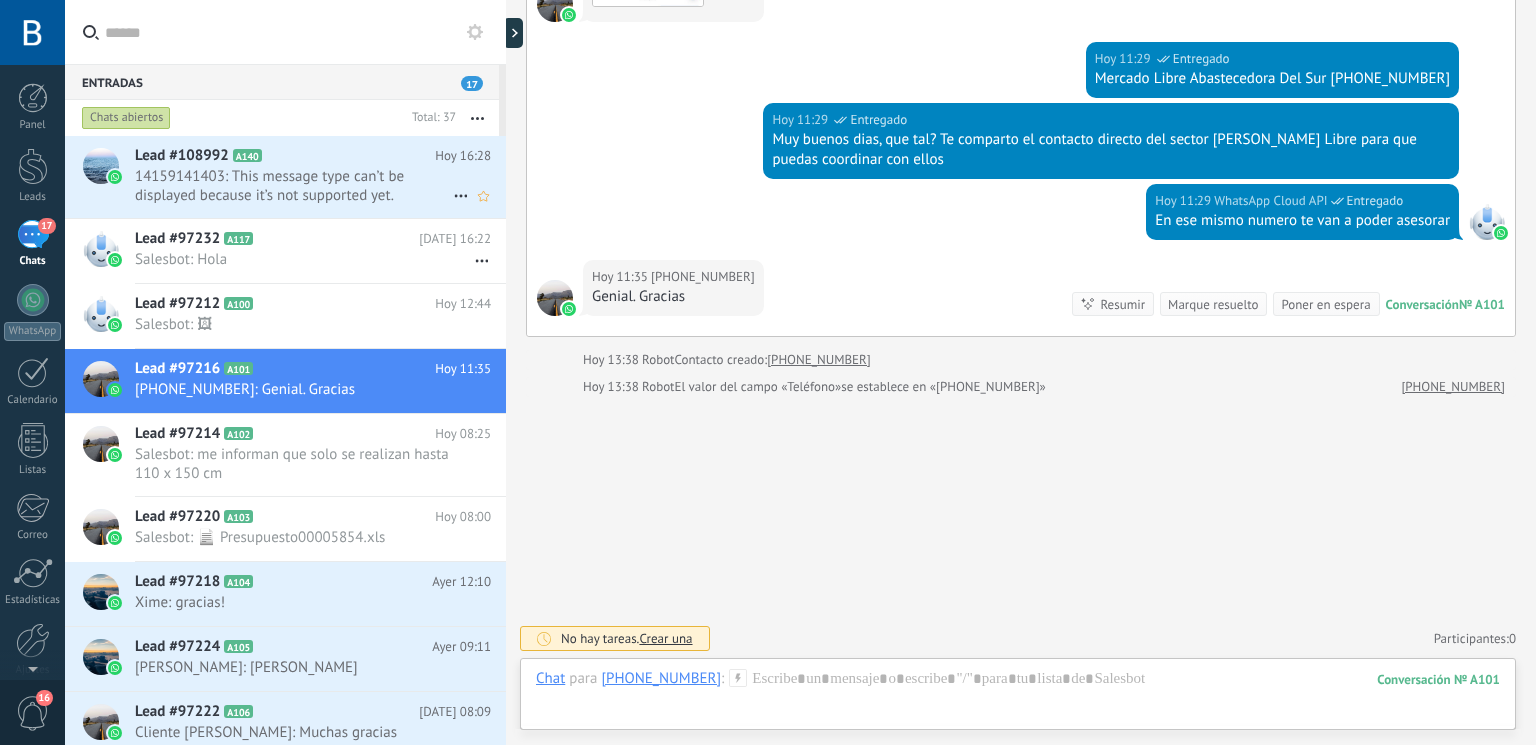click on "14159141403: This message type can’t be displayed because it’s not supported yet." at bounding box center (294, 186) 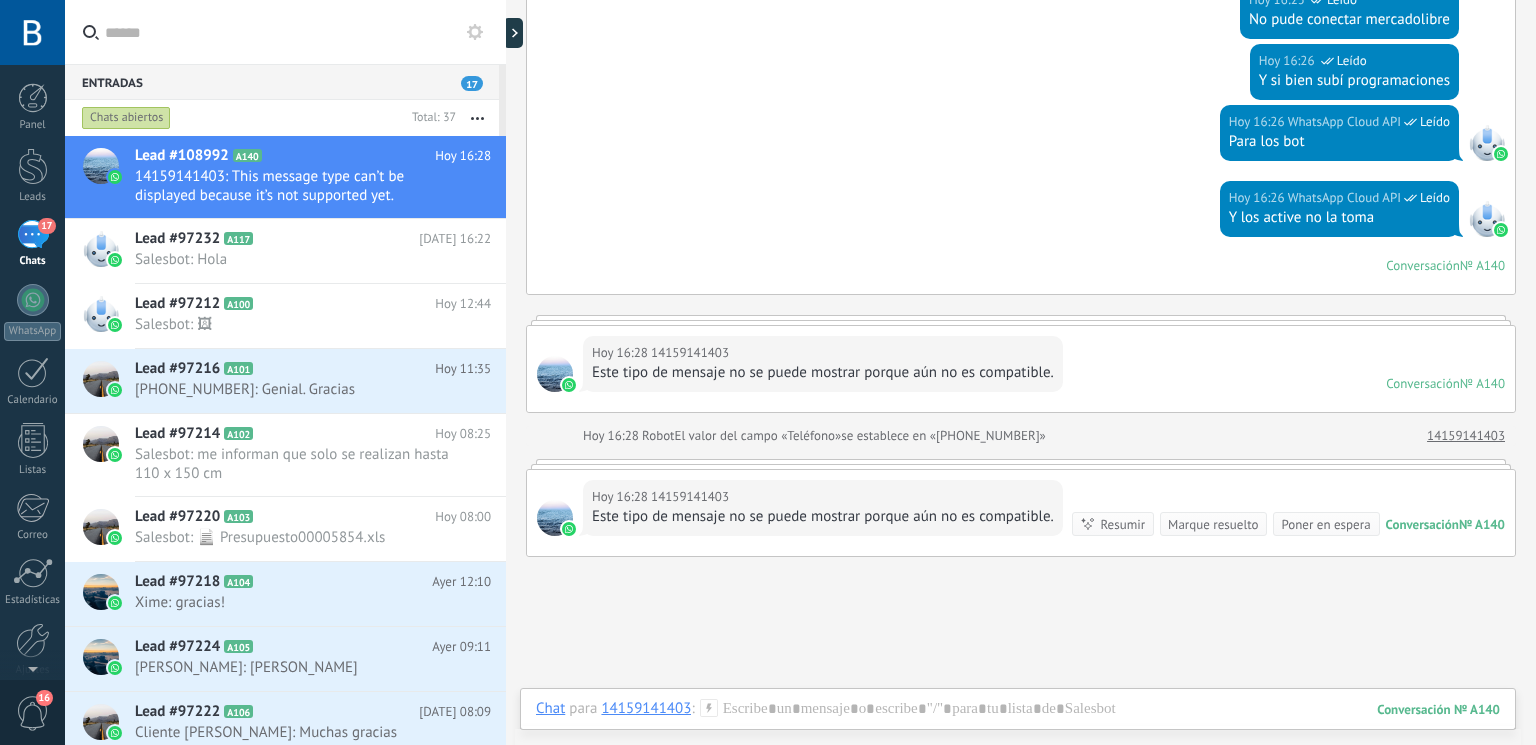 scroll, scrollTop: 400, scrollLeft: 0, axis: vertical 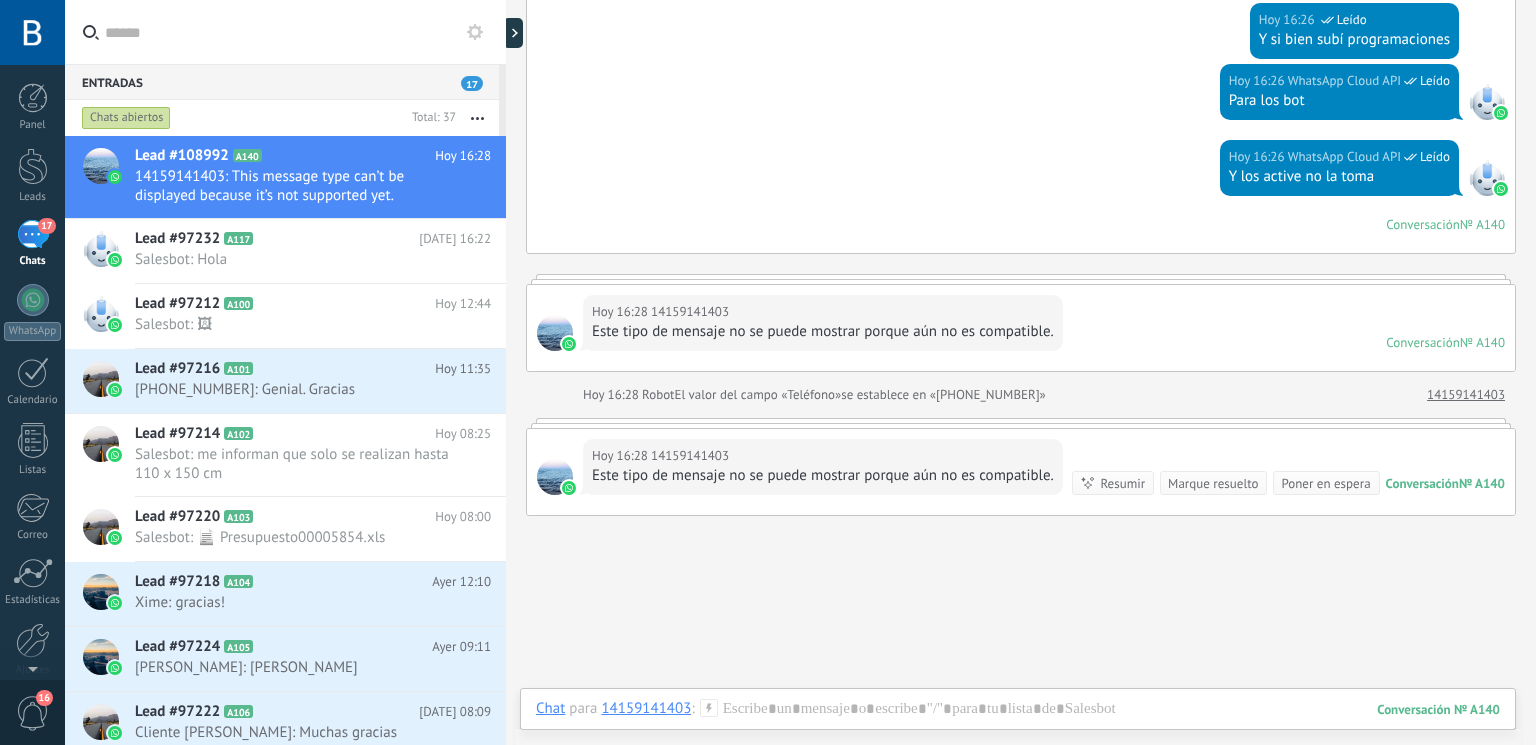 click on "Este tipo de mensaje no se puede mostrar porque aún no es compatible." at bounding box center (823, 332) 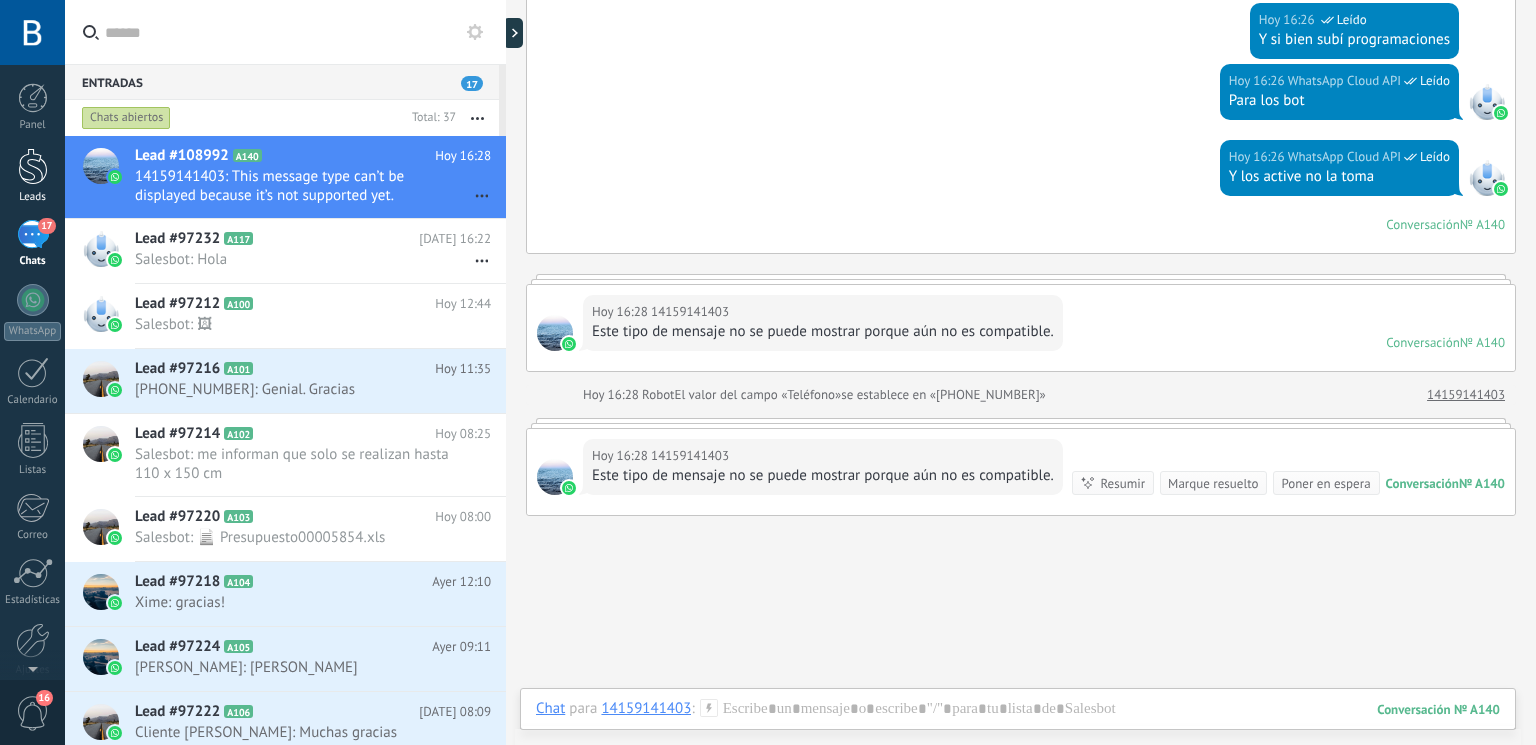 click at bounding box center (33, 166) 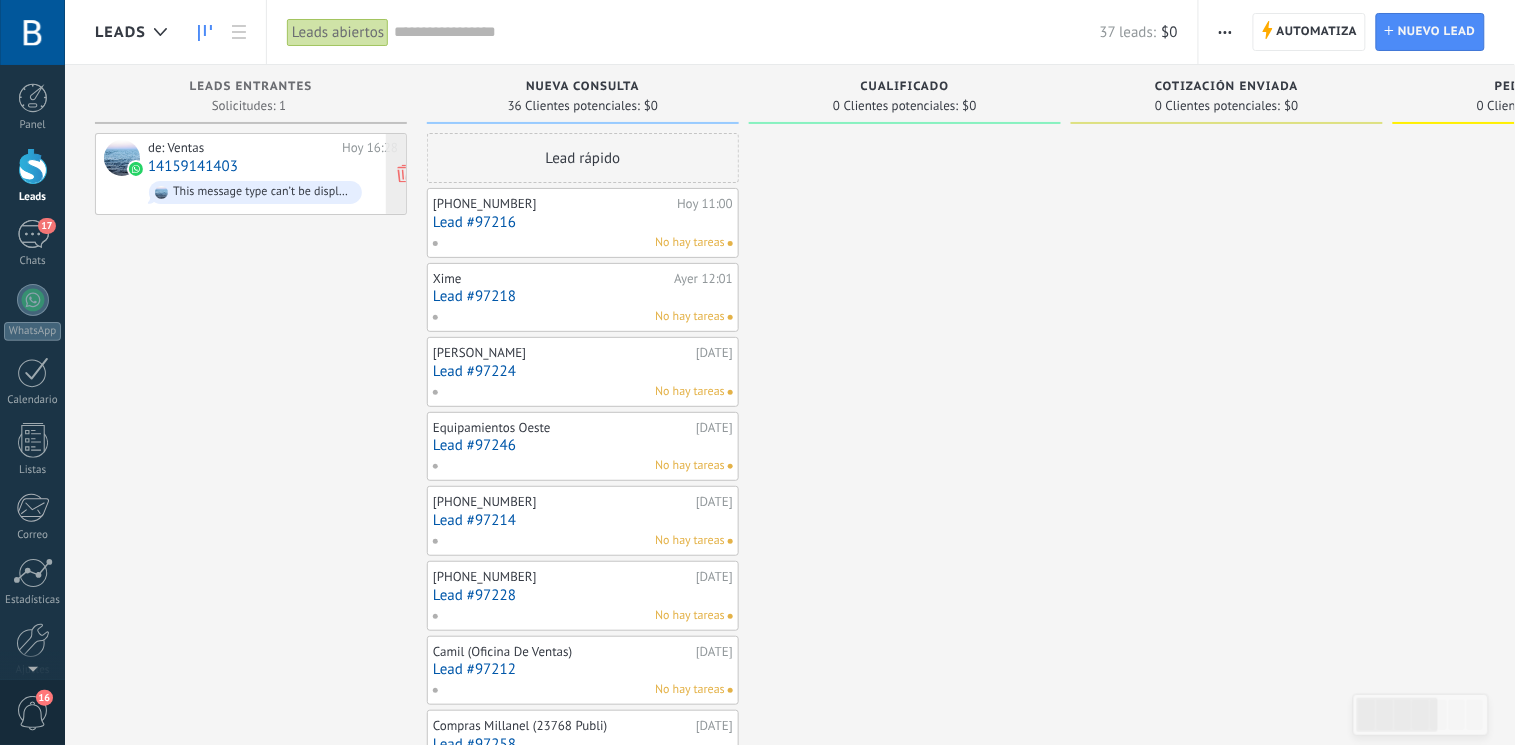 click on "de: Ventas" at bounding box center [241, 148] 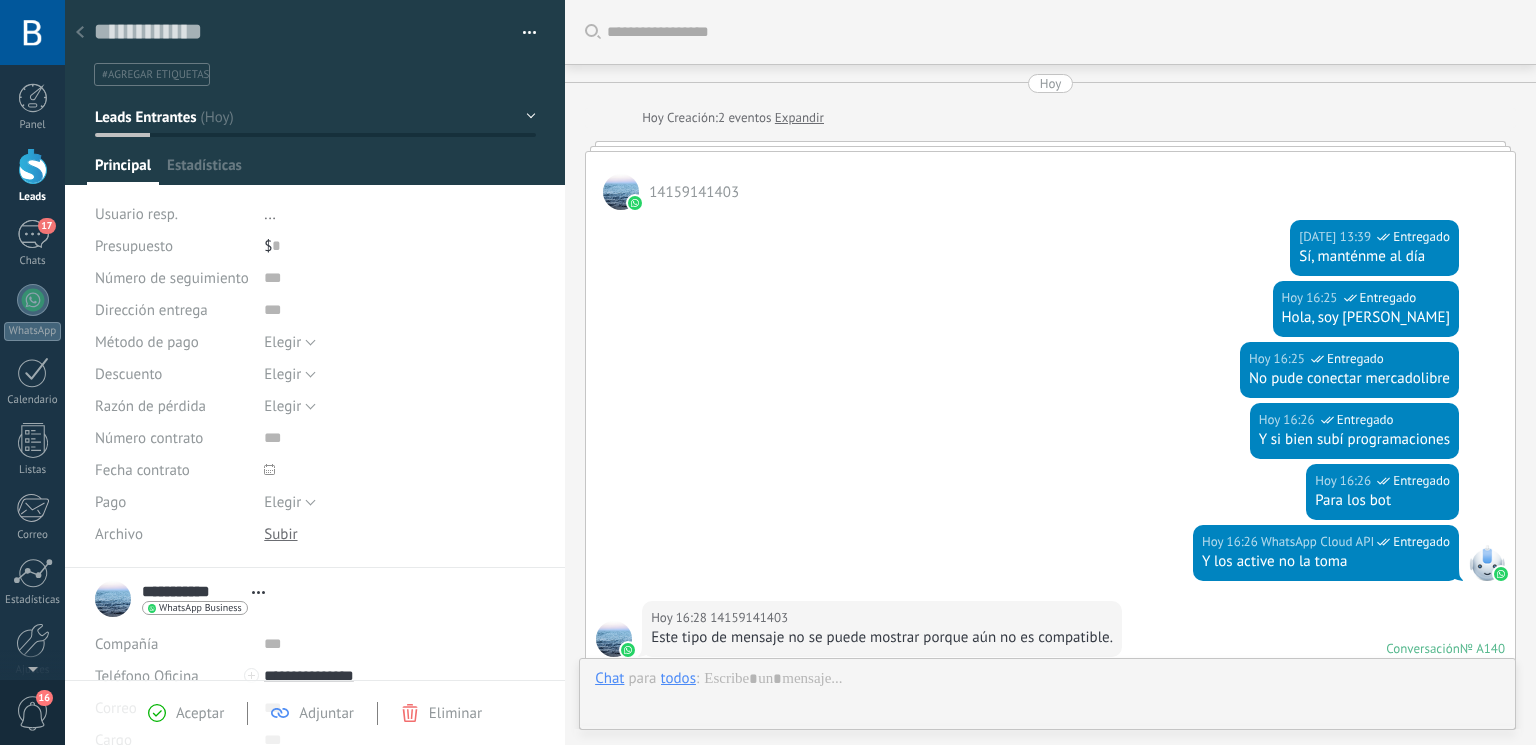 scroll, scrollTop: 469, scrollLeft: 0, axis: vertical 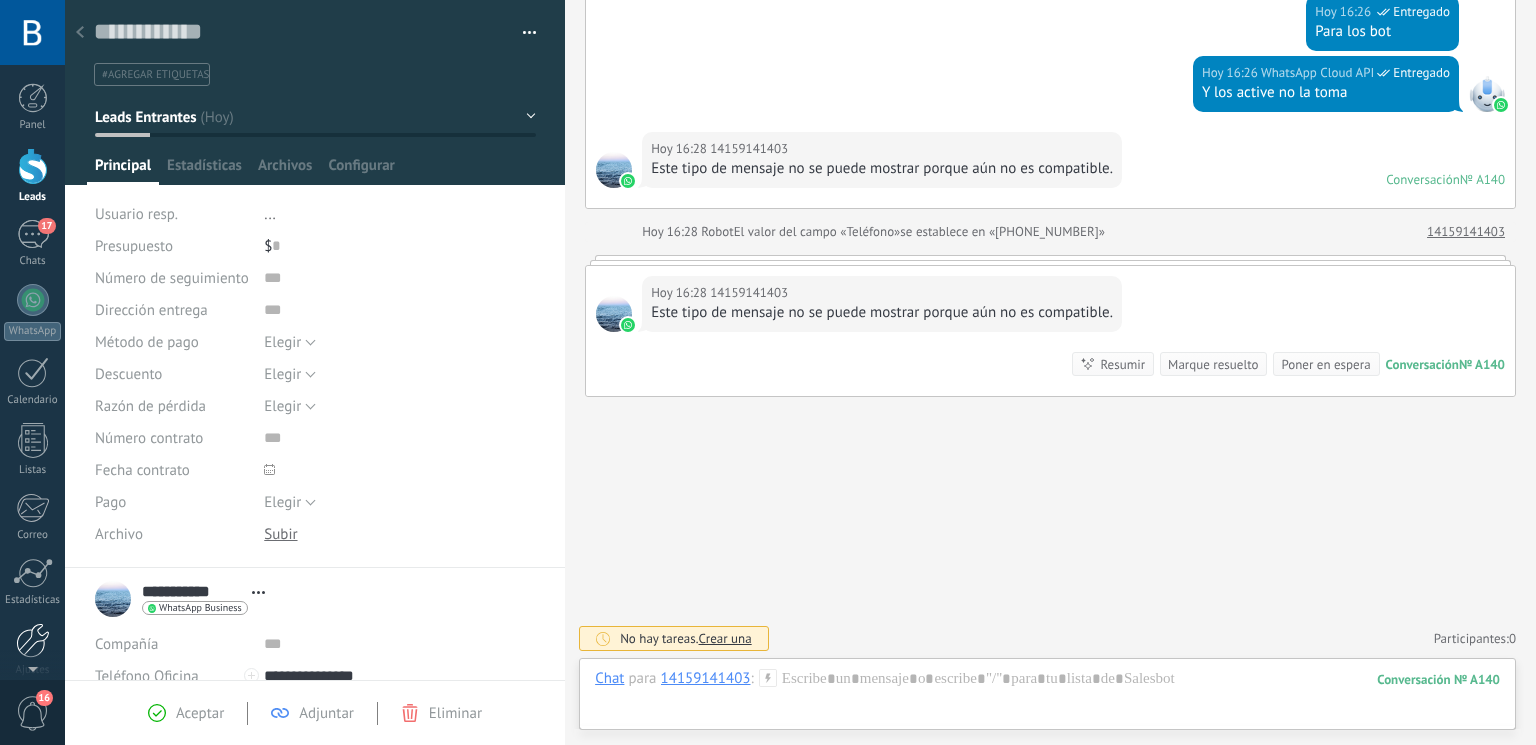 click at bounding box center (33, 640) 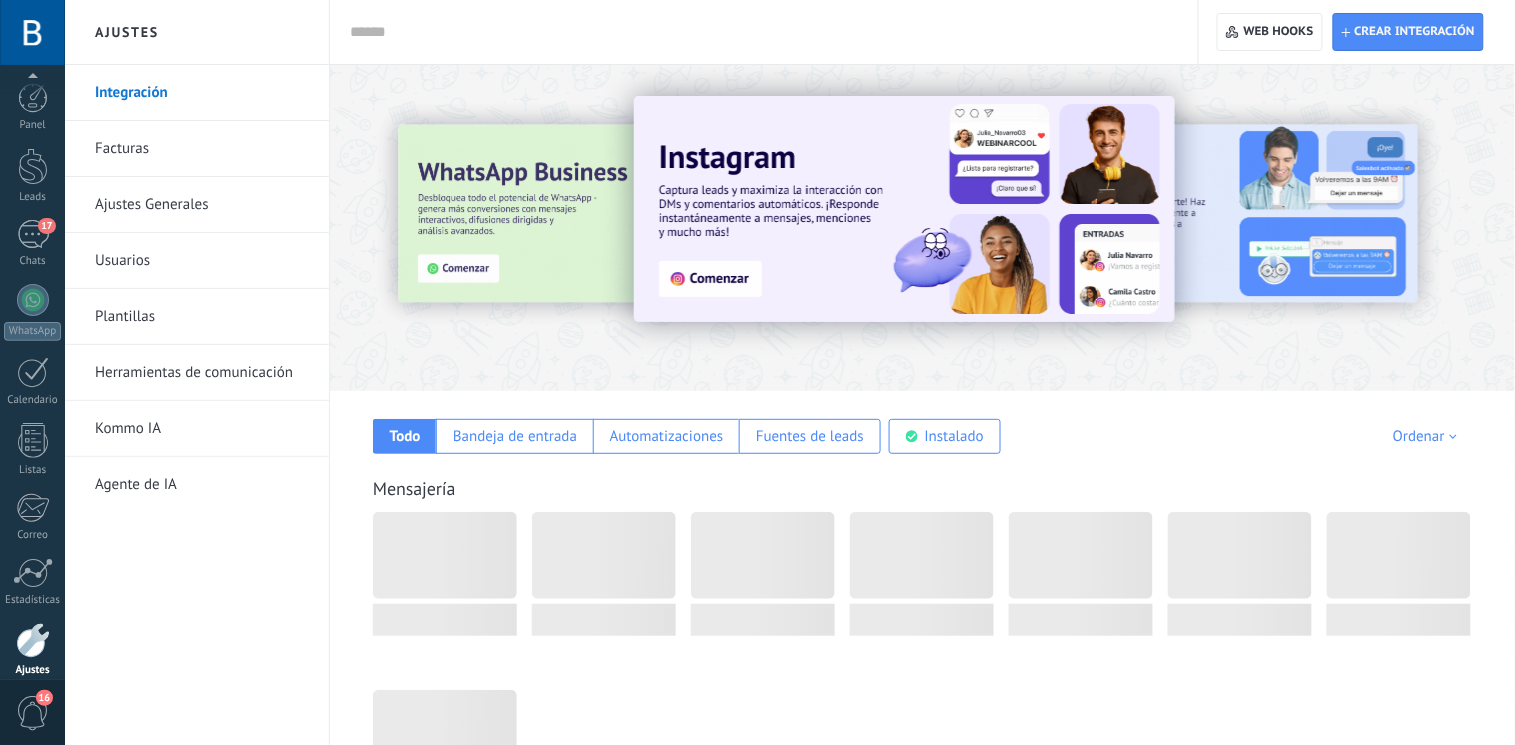 scroll, scrollTop: 86, scrollLeft: 0, axis: vertical 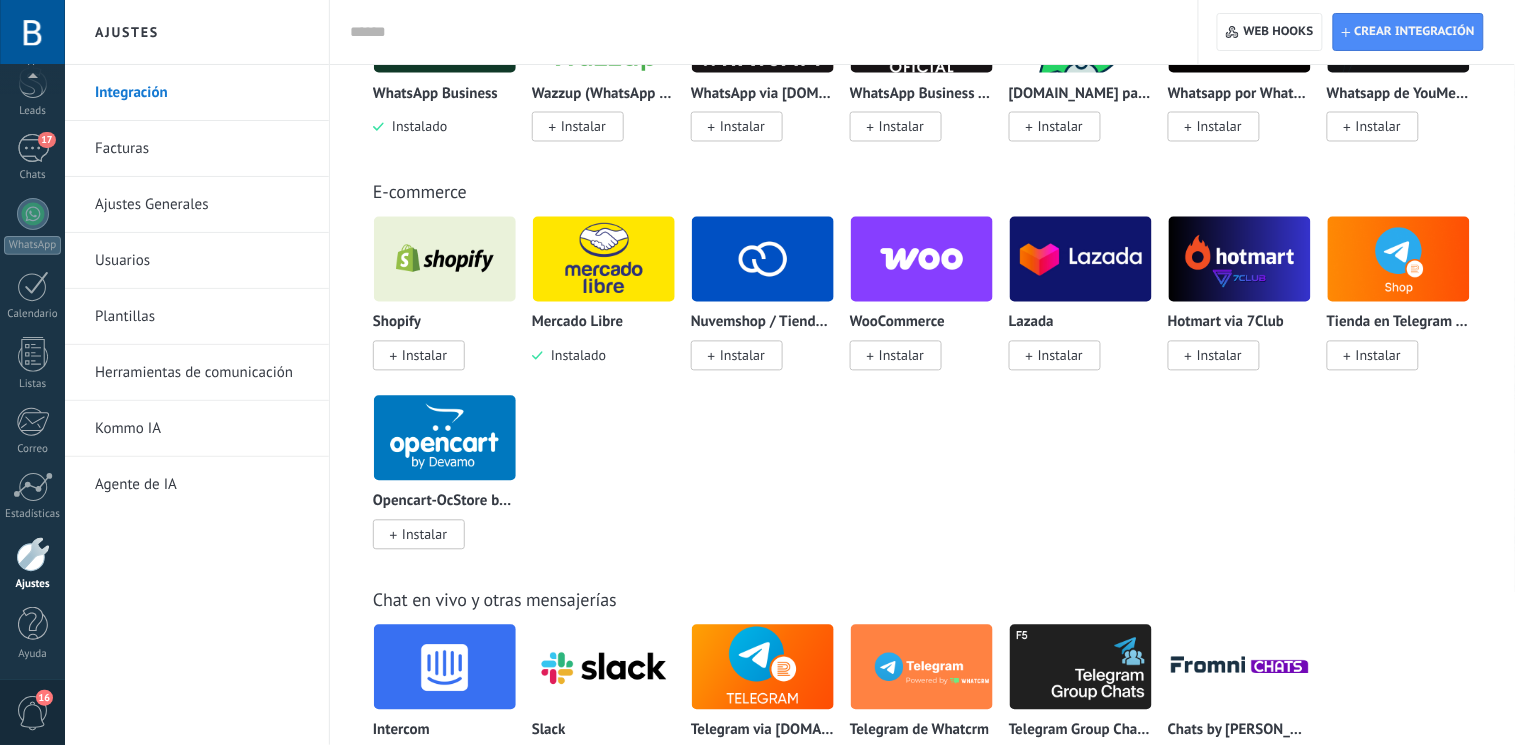 click at bounding box center (604, 259) 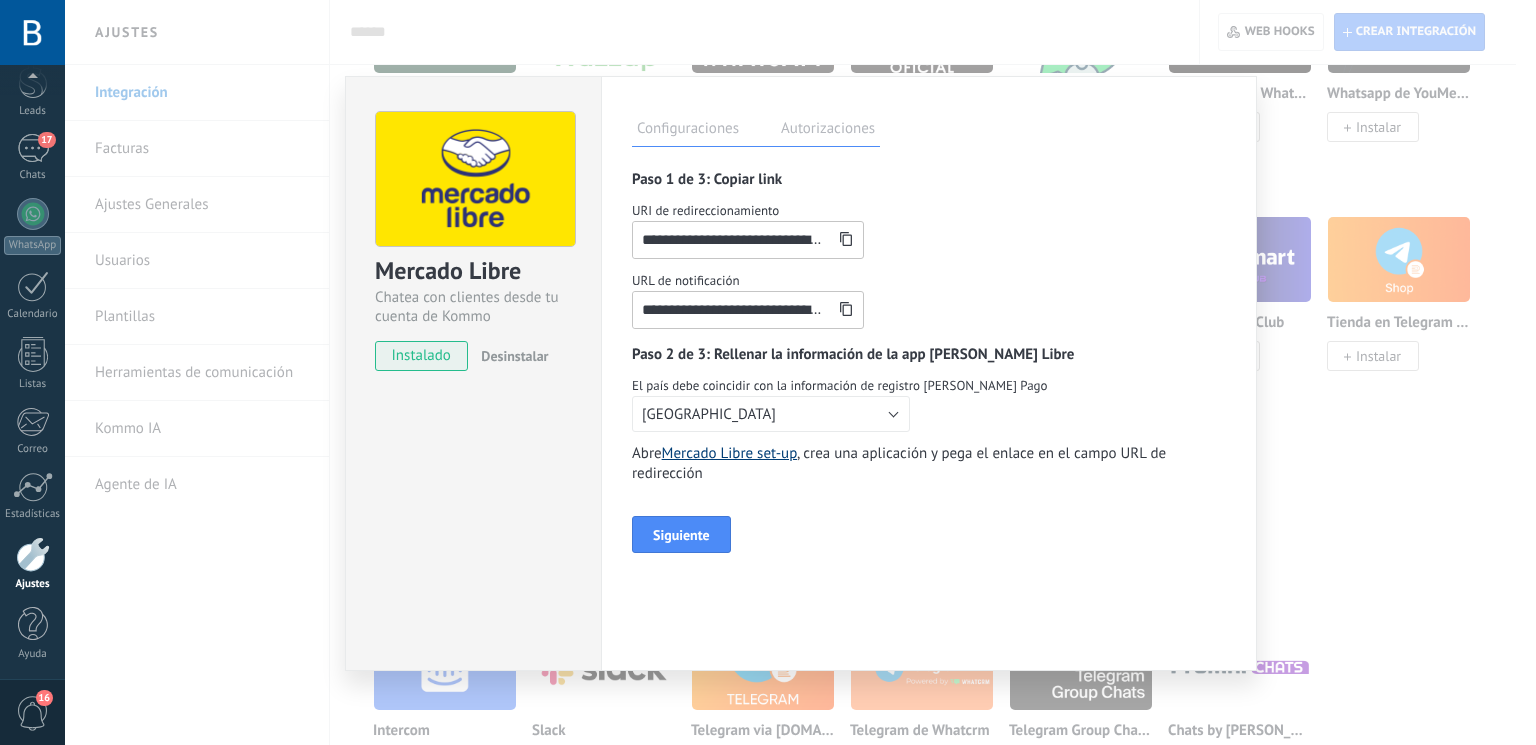 click on "Mercado Libre set-up" at bounding box center [729, 453] 